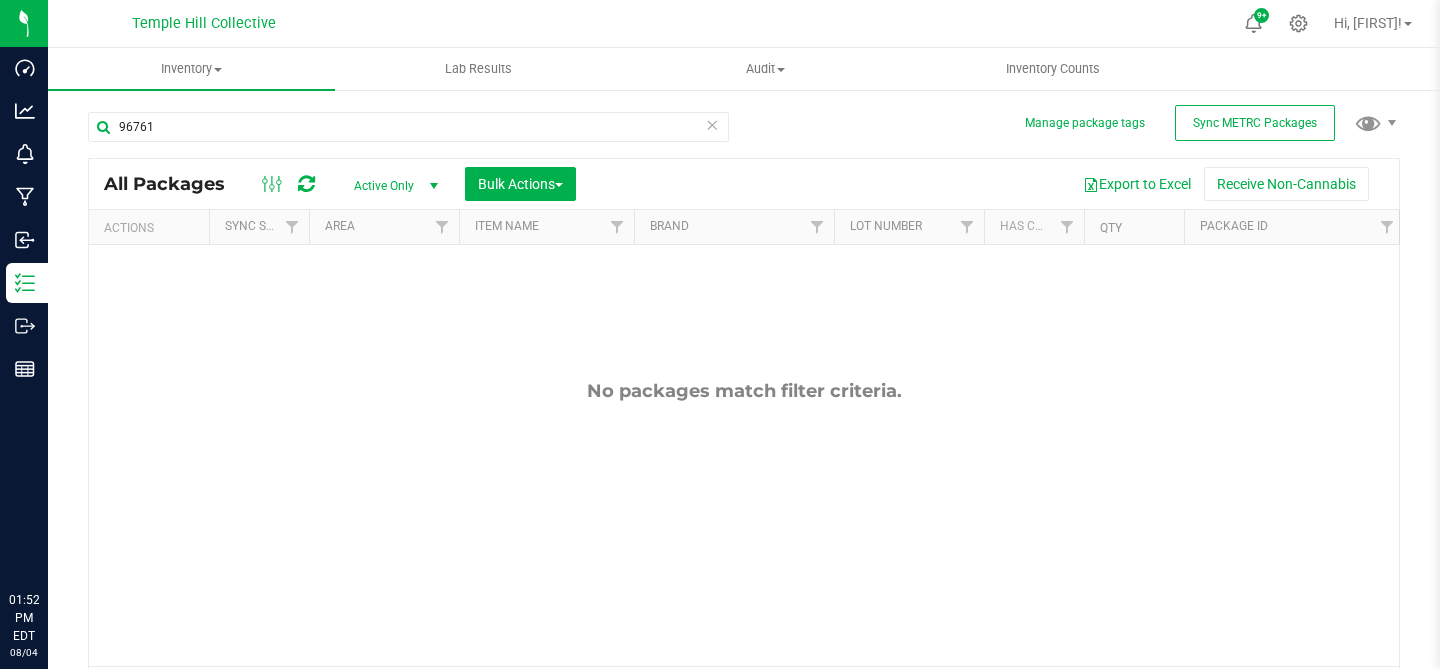scroll, scrollTop: 0, scrollLeft: 0, axis: both 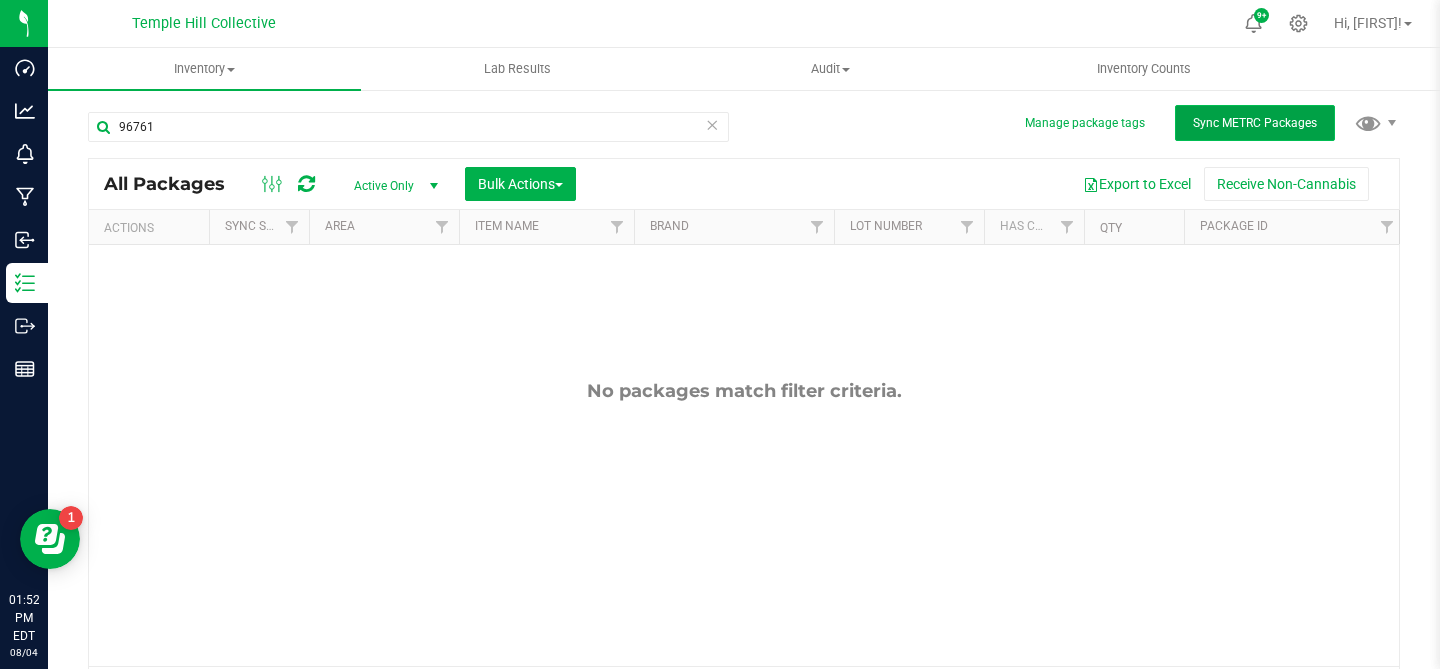click on "Sync METRC Packages" at bounding box center (1255, 123) 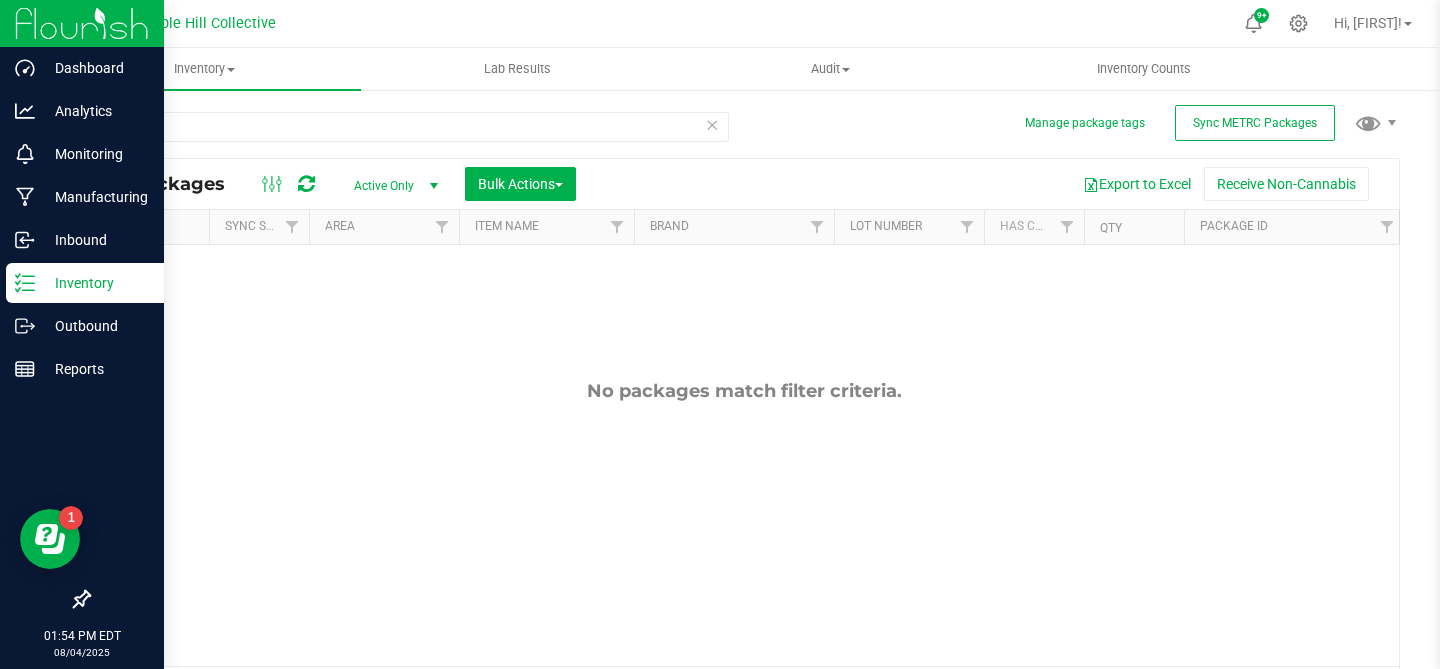 click at bounding box center [82, 23] 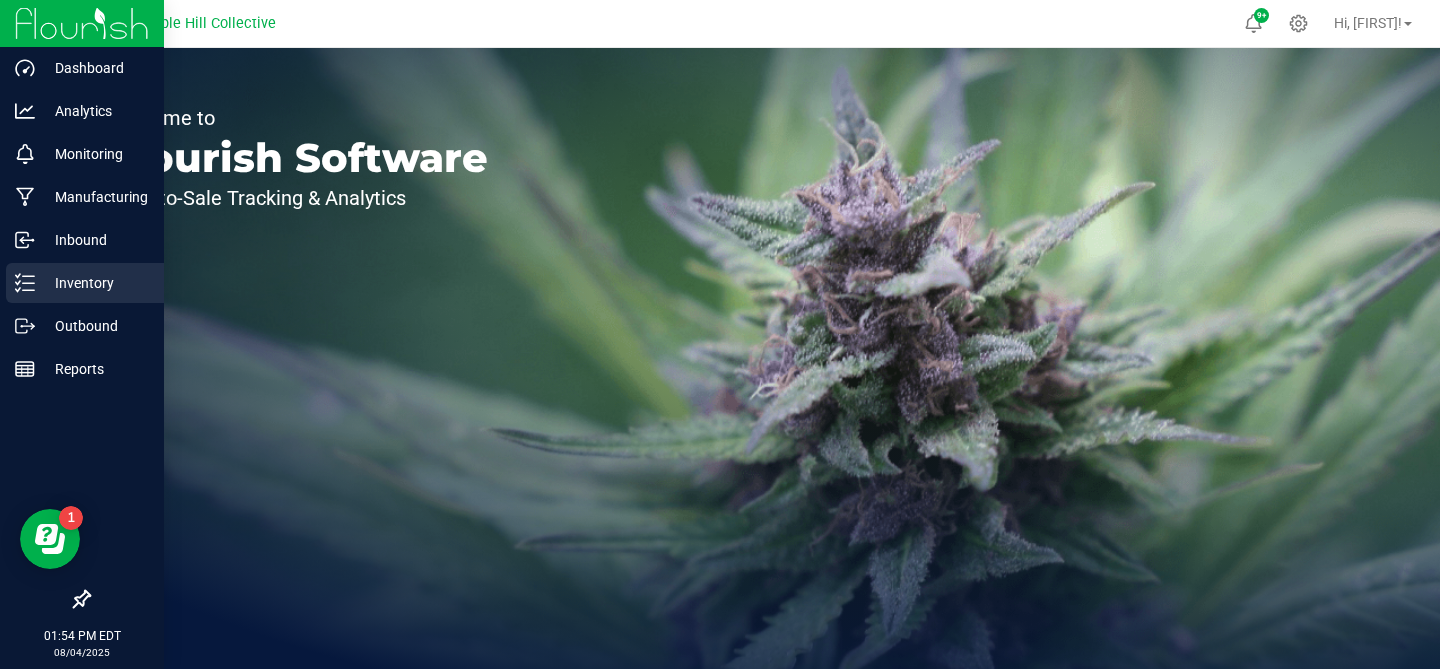 click 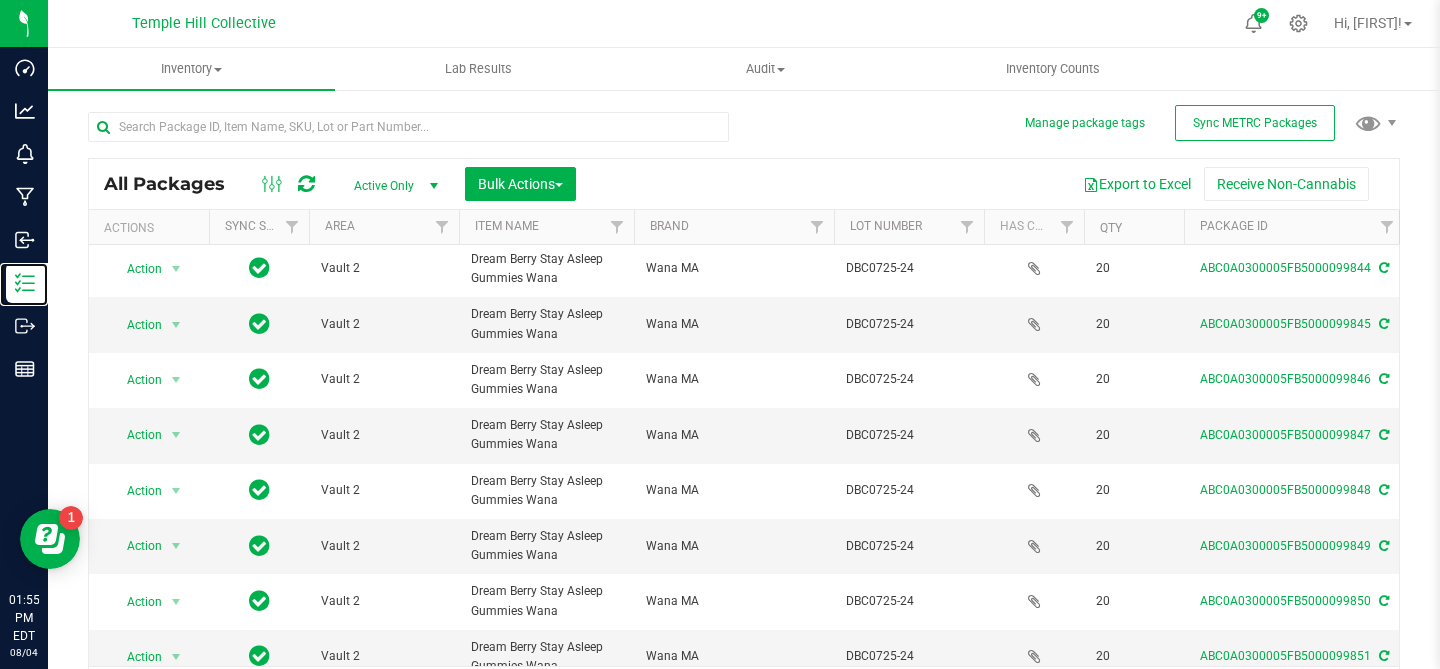 scroll, scrollTop: 686, scrollLeft: 0, axis: vertical 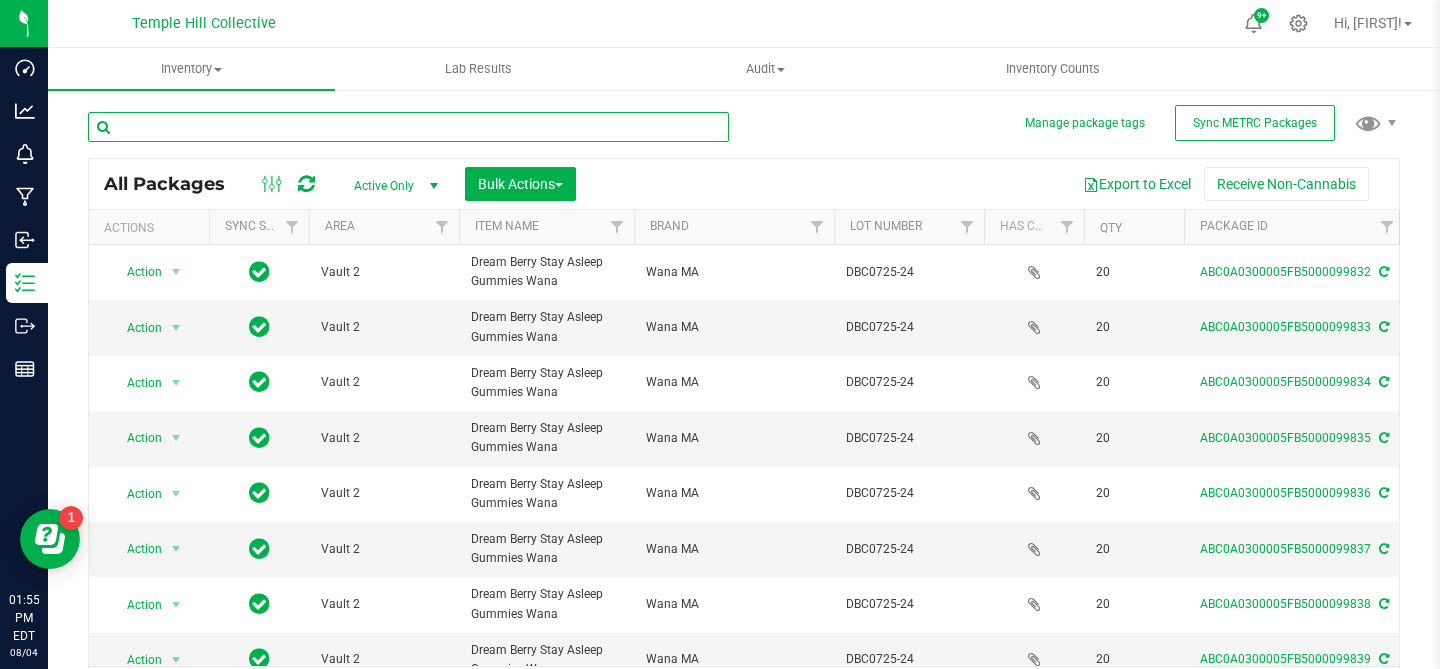 click at bounding box center (408, 127) 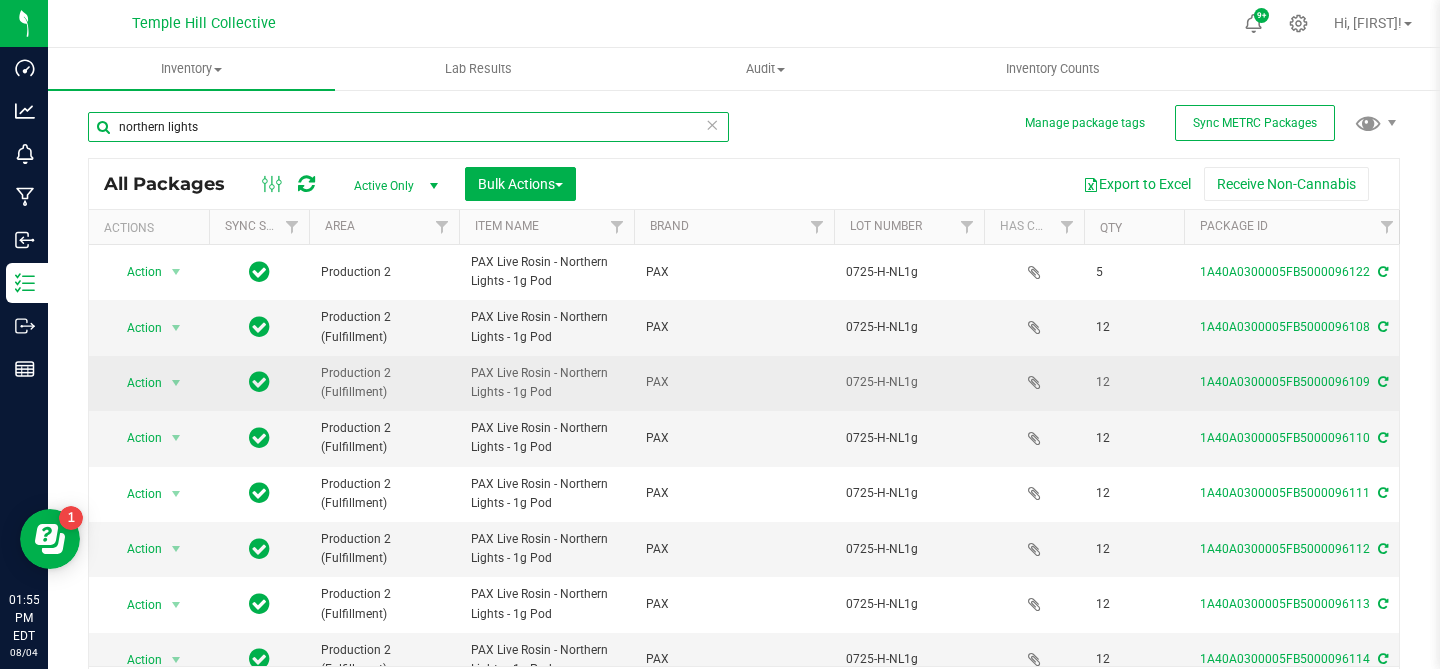 type on "northern lights" 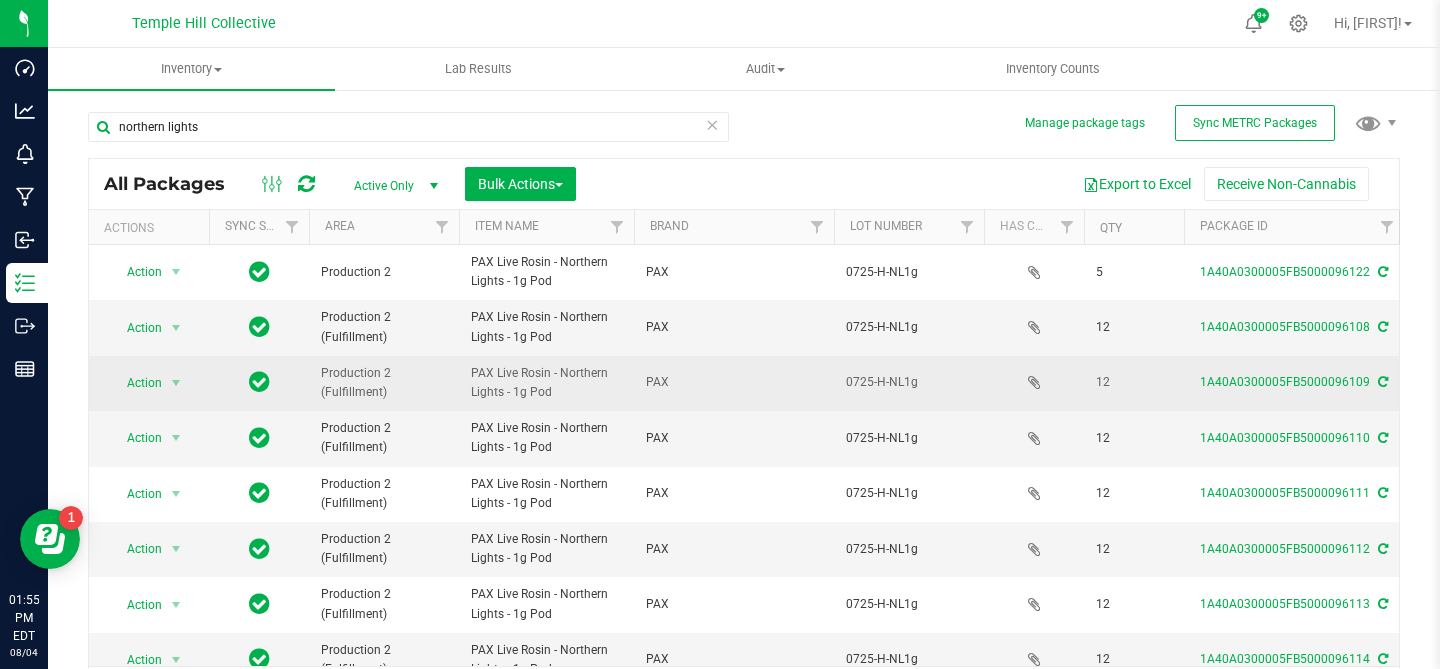 click on "PAX" at bounding box center [734, 382] 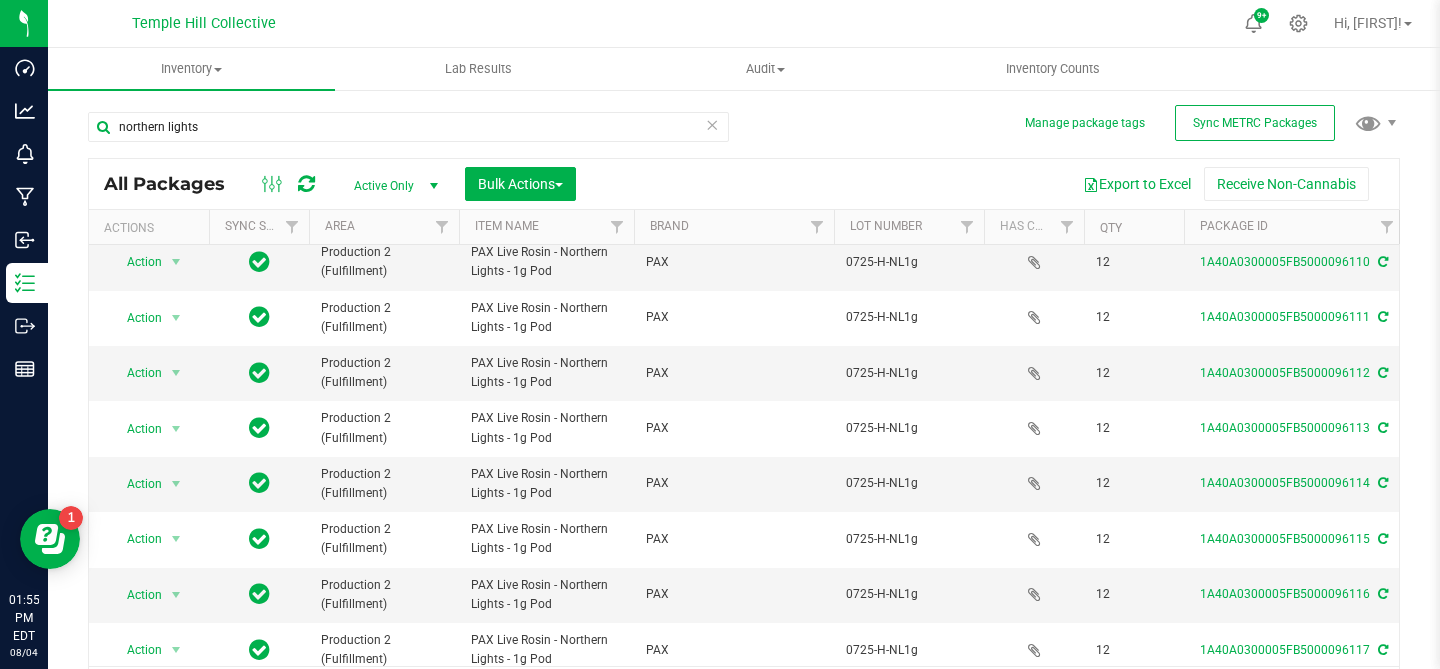 scroll, scrollTop: 0, scrollLeft: 0, axis: both 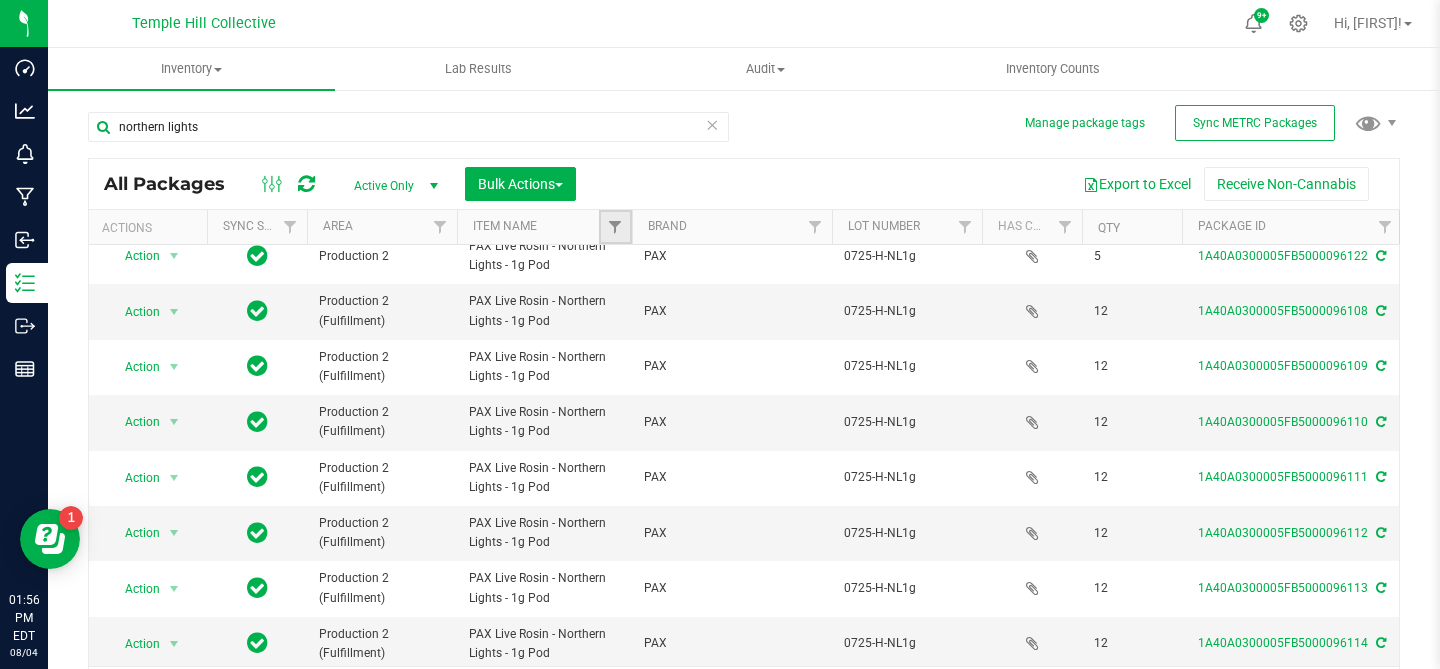 click at bounding box center (615, 227) 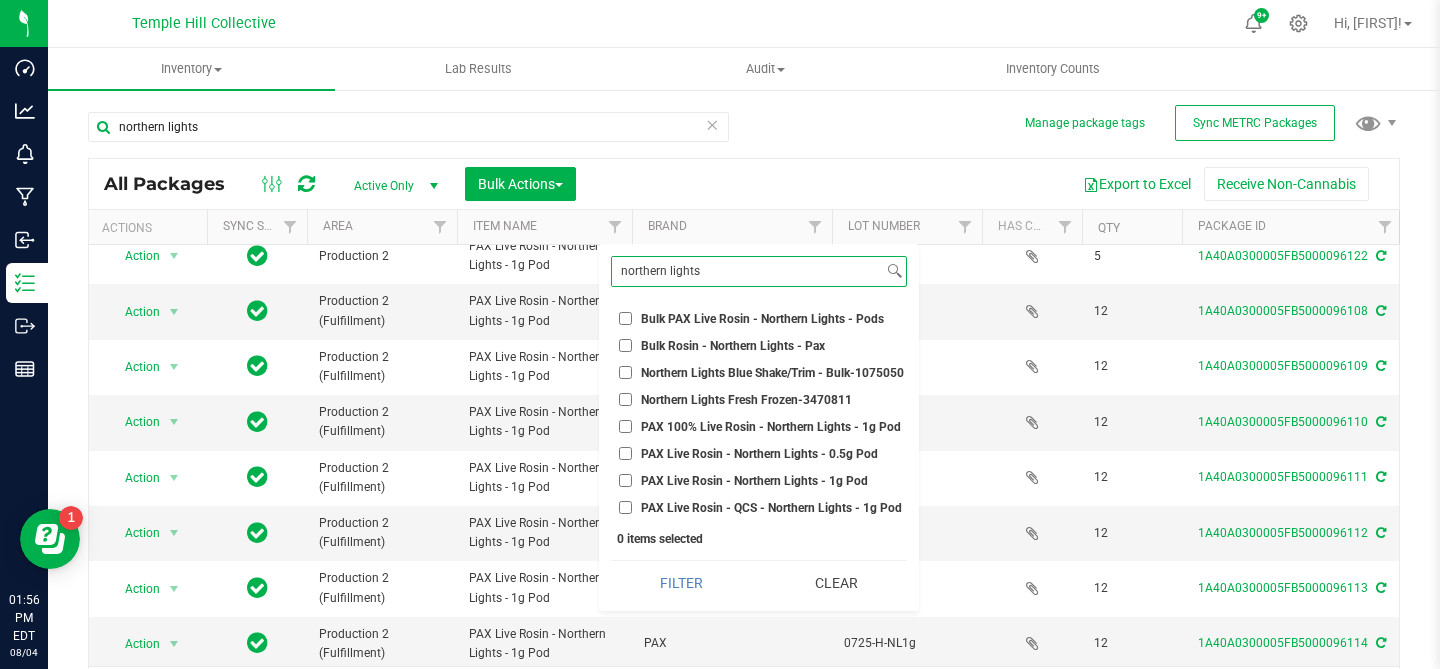 type on "northern lights" 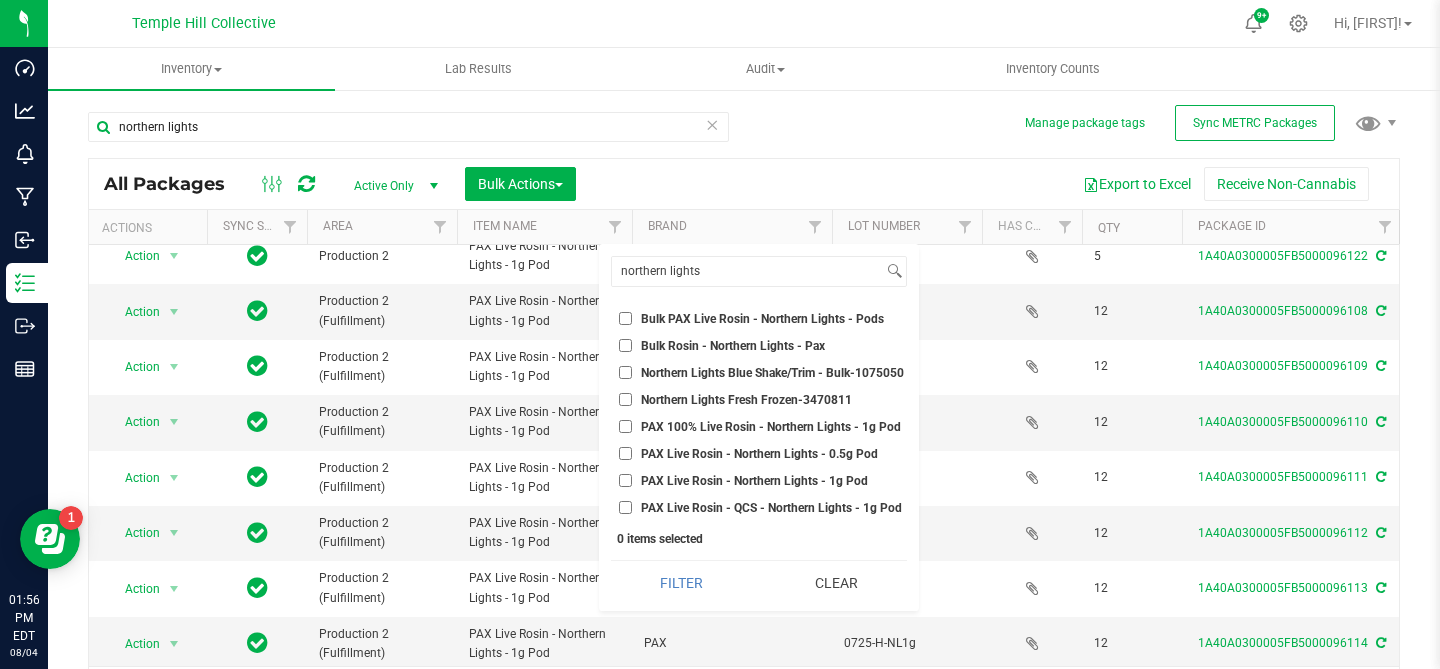 click on "PAX Live Rosin - Northern Lights - 0.5g Pod" at bounding box center [759, 454] 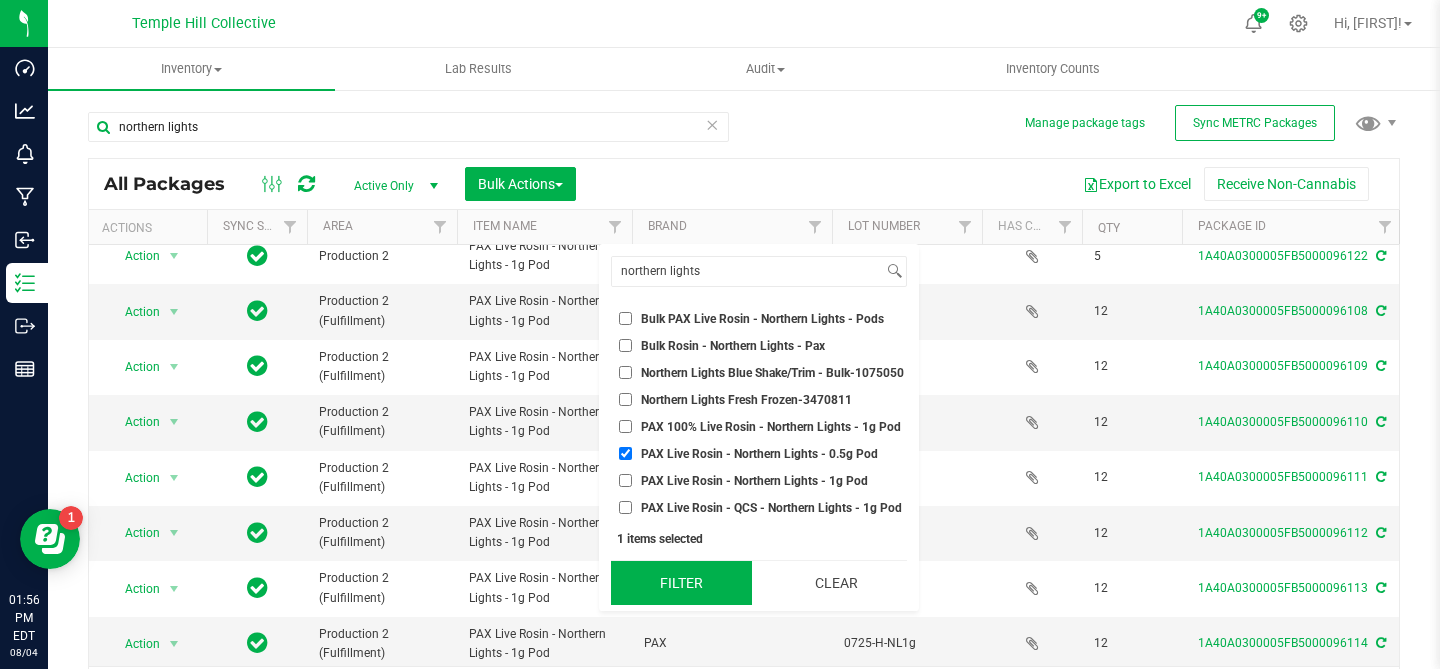 click on "Filter" at bounding box center (681, 583) 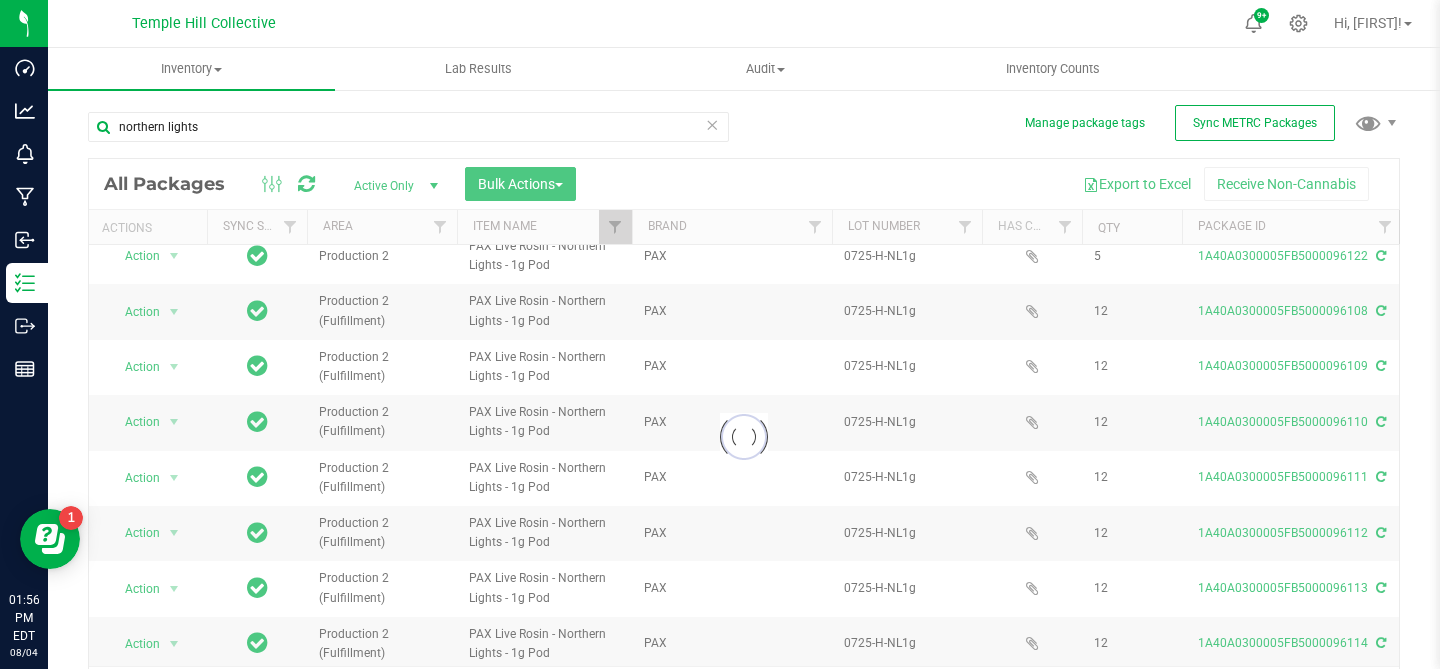 scroll, scrollTop: 0, scrollLeft: 0, axis: both 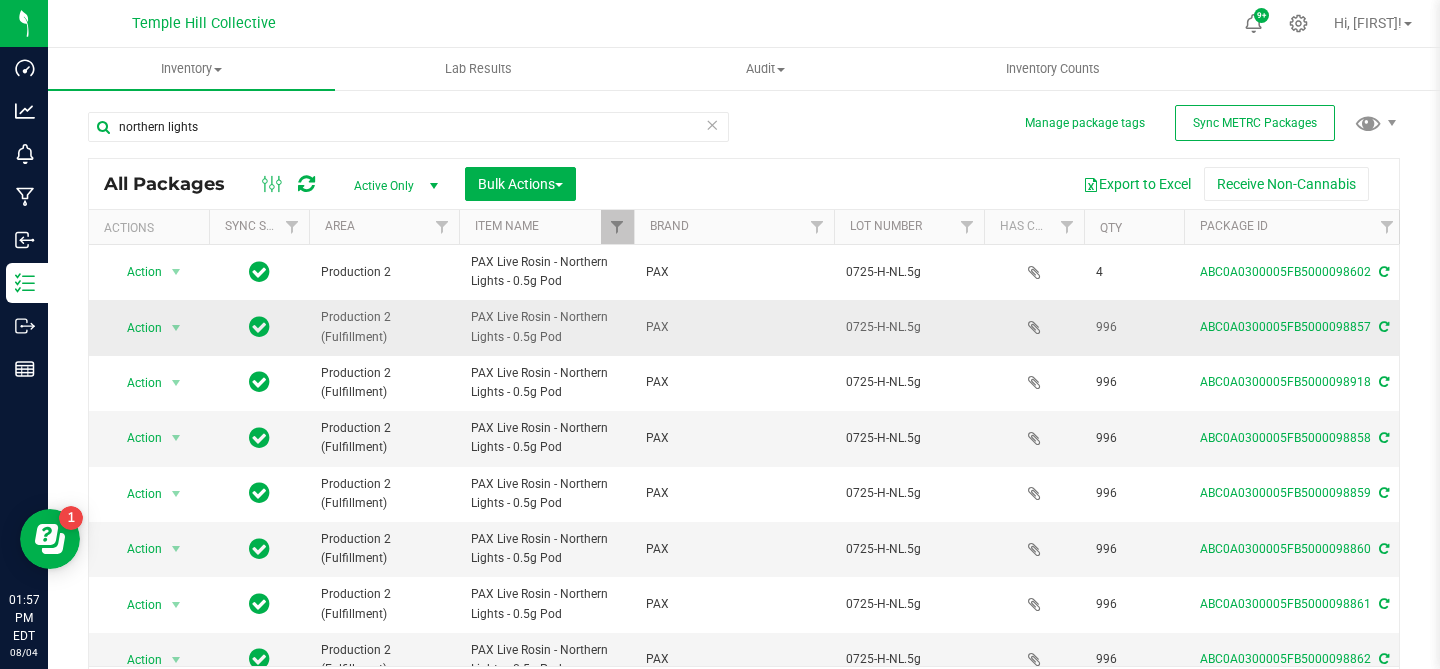 click on "PAX" at bounding box center [734, 327] 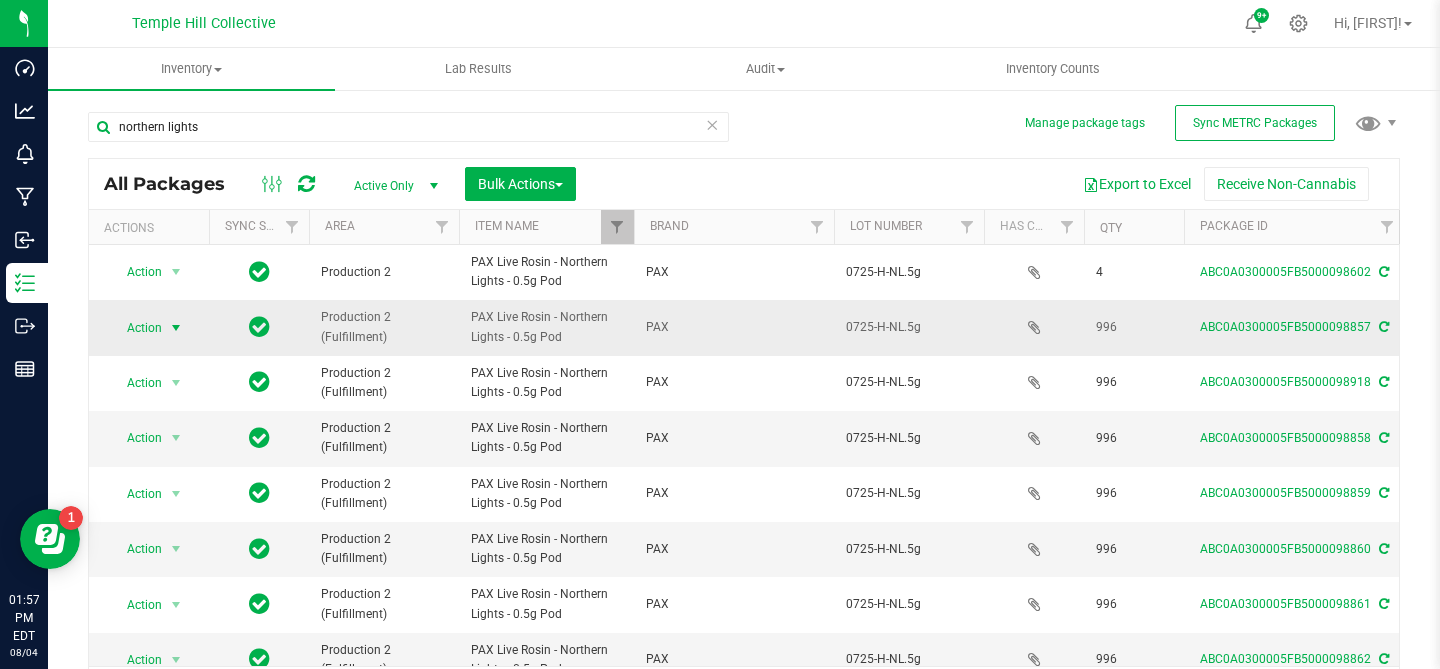click at bounding box center [176, 328] 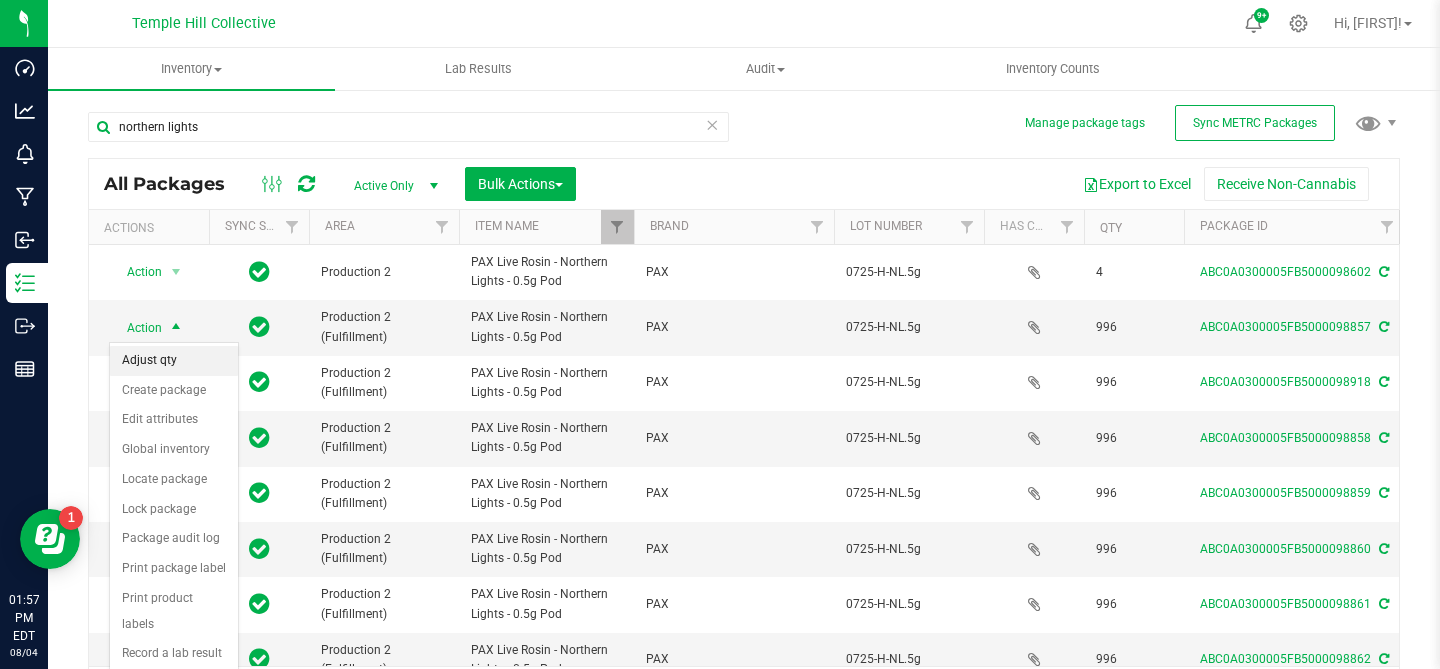 click on "Adjust qty" at bounding box center (174, 361) 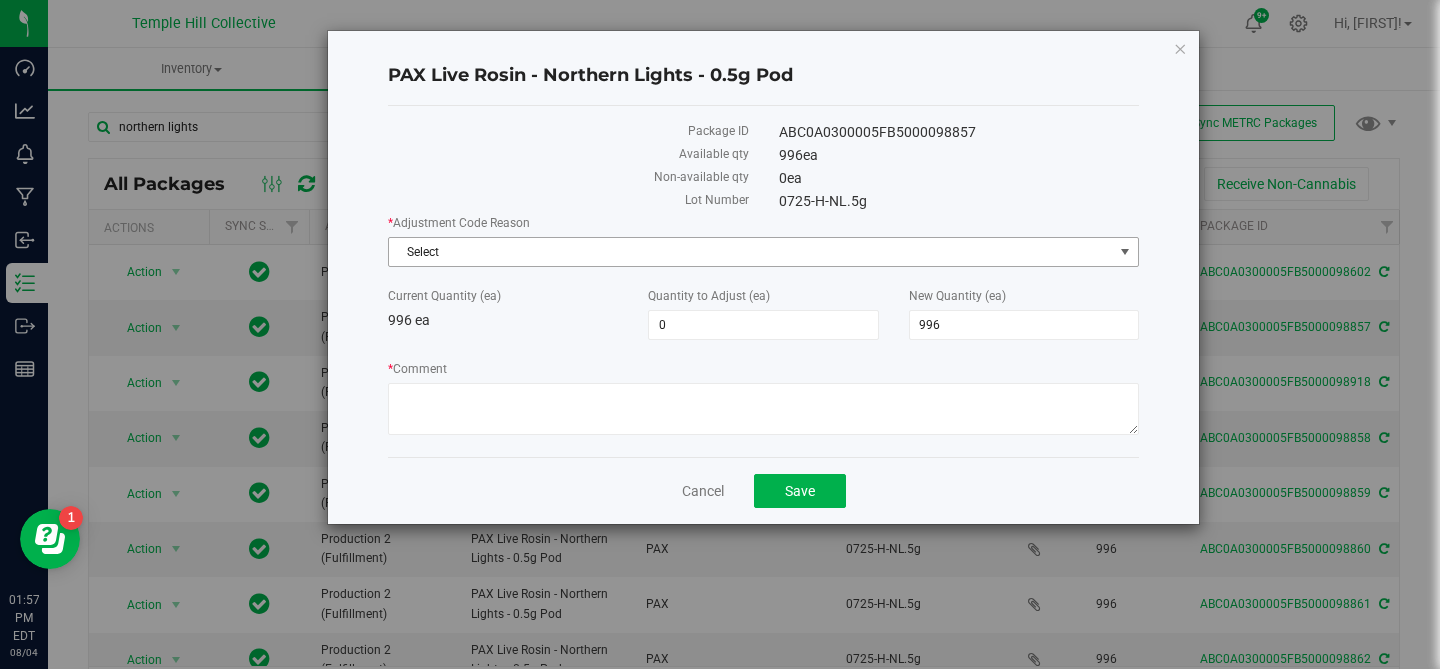 click on "Select" at bounding box center [751, 252] 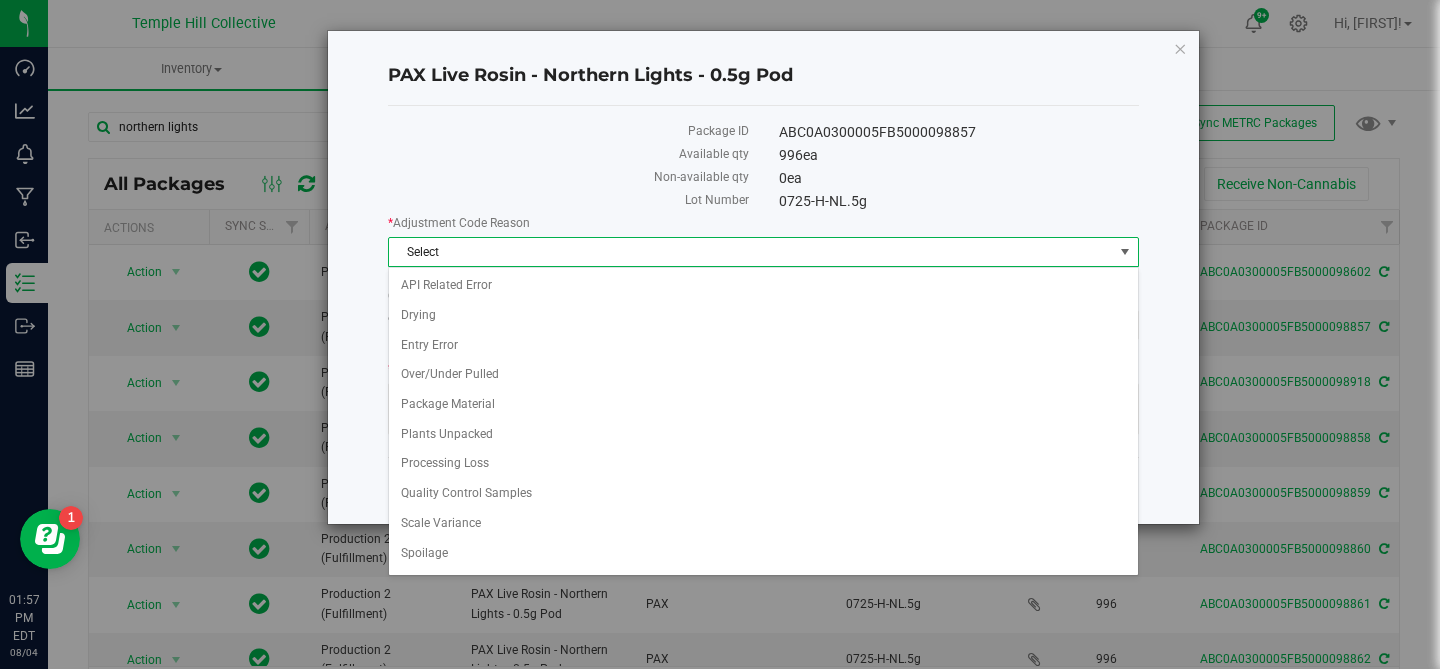 click on "Non-available qty" at bounding box center (568, 177) 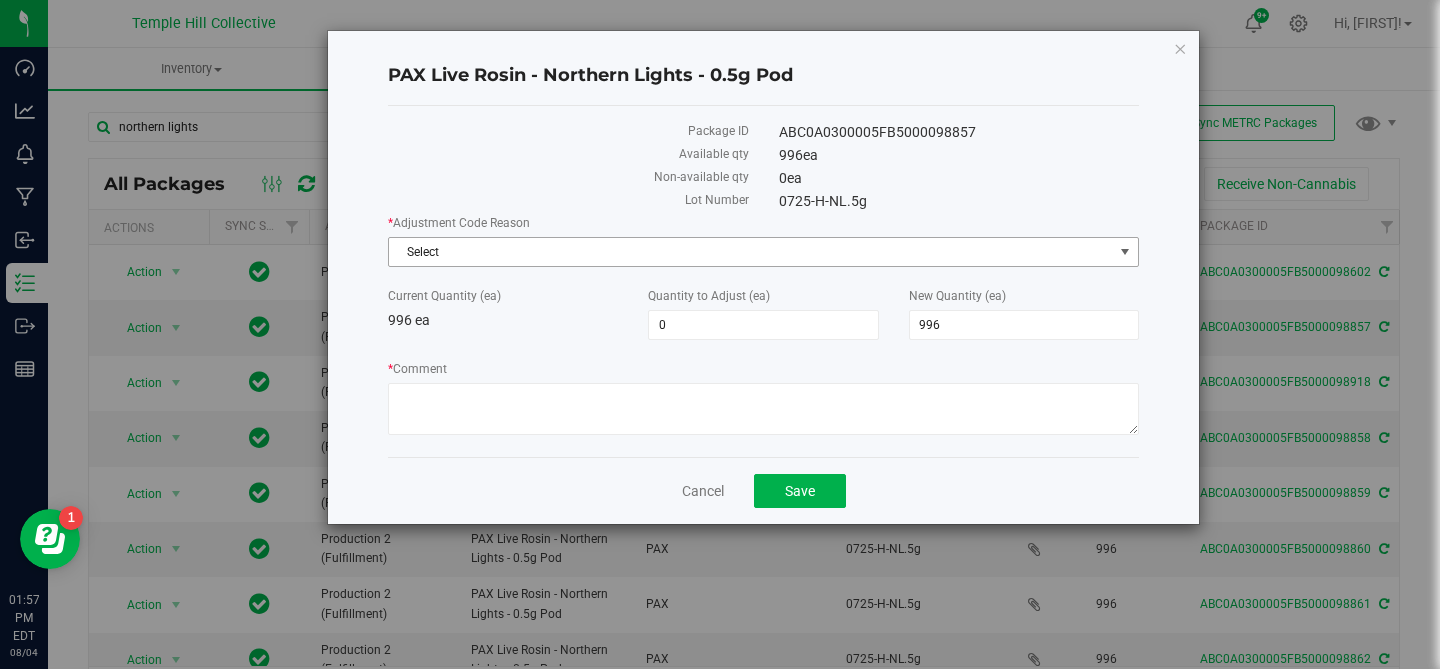 click on "Select" at bounding box center [751, 252] 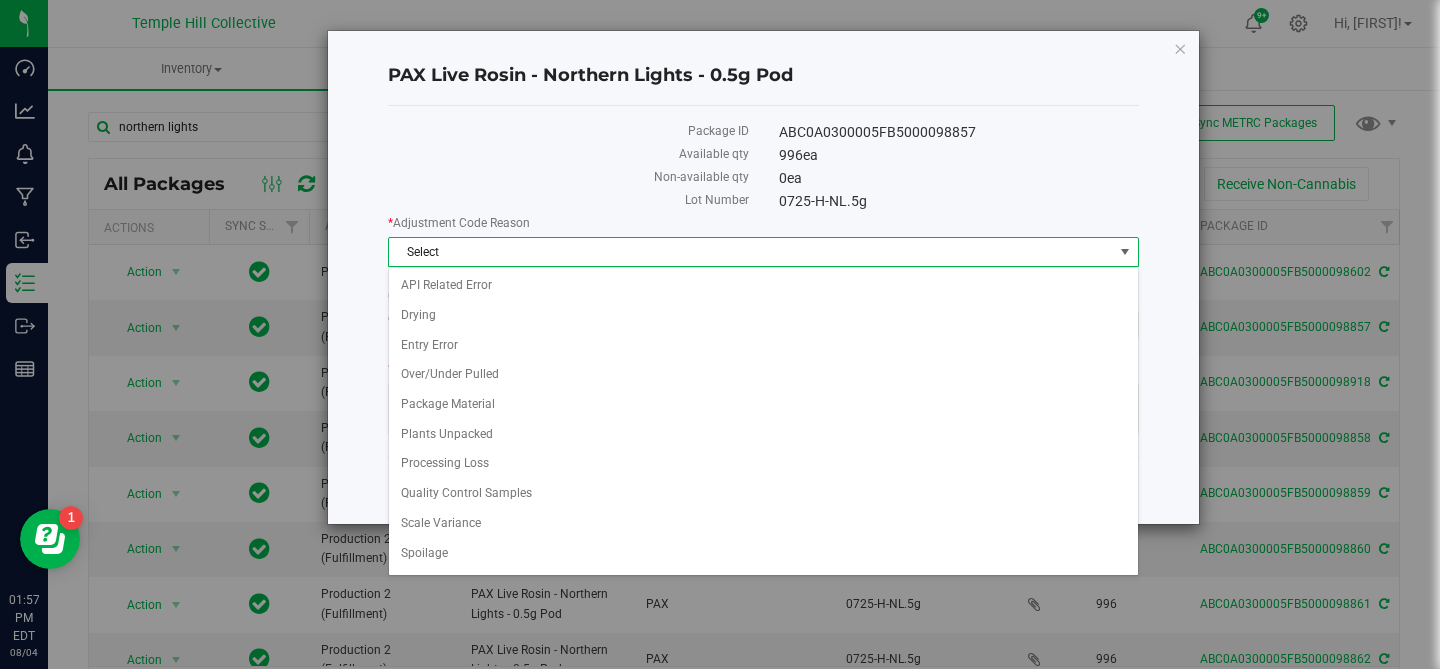 click on "Package ID" at bounding box center [568, 131] 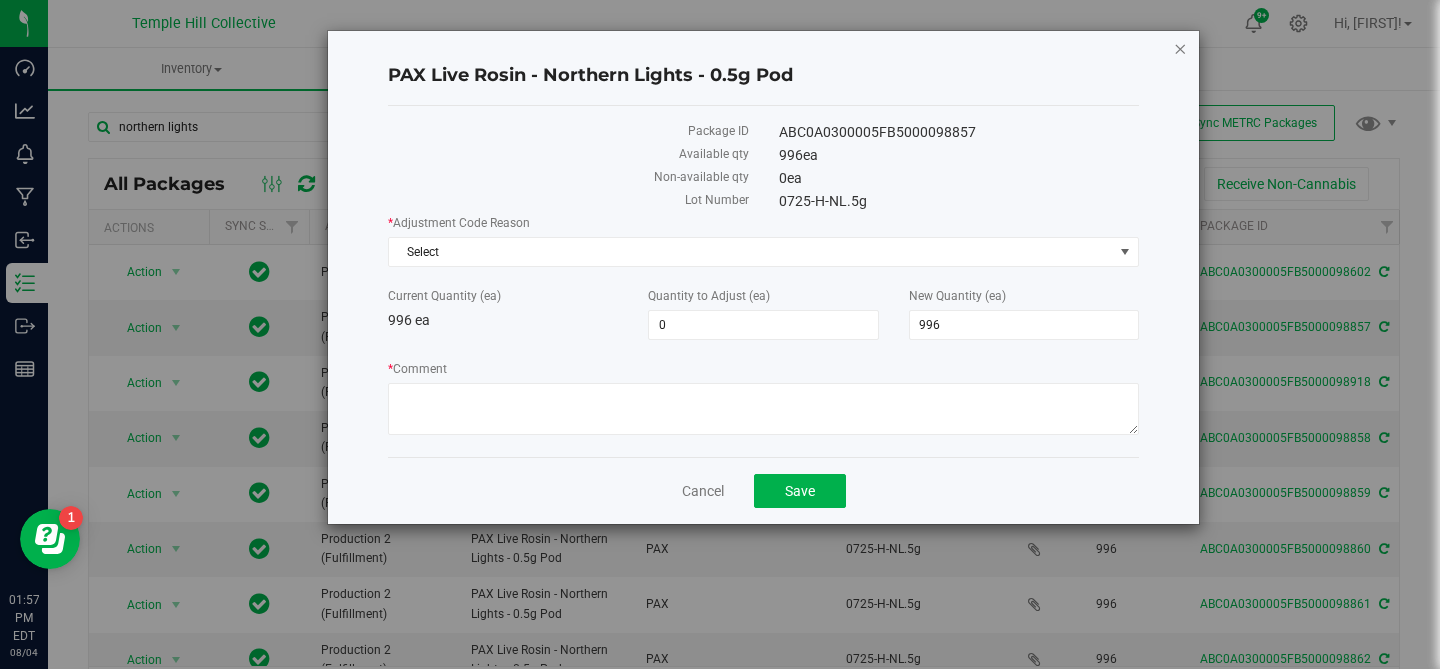click at bounding box center [1180, 48] 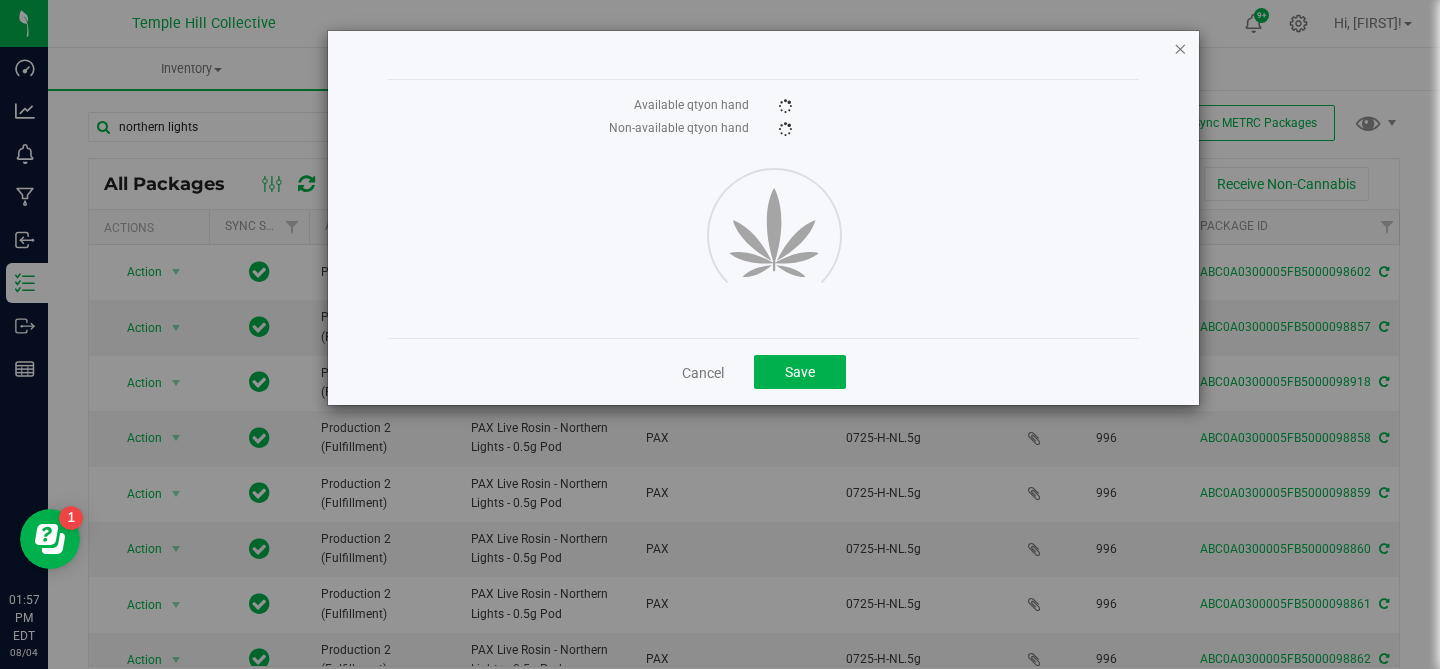 click at bounding box center (1180, 48) 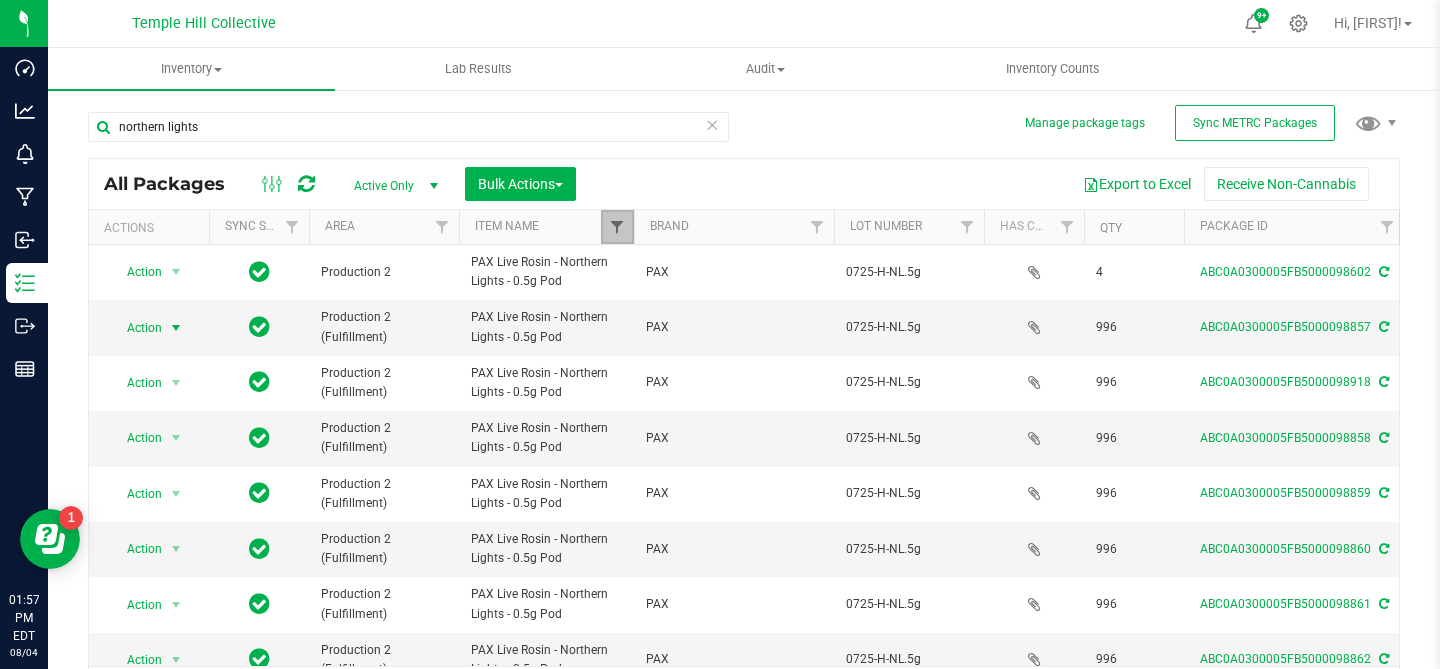 click at bounding box center (617, 227) 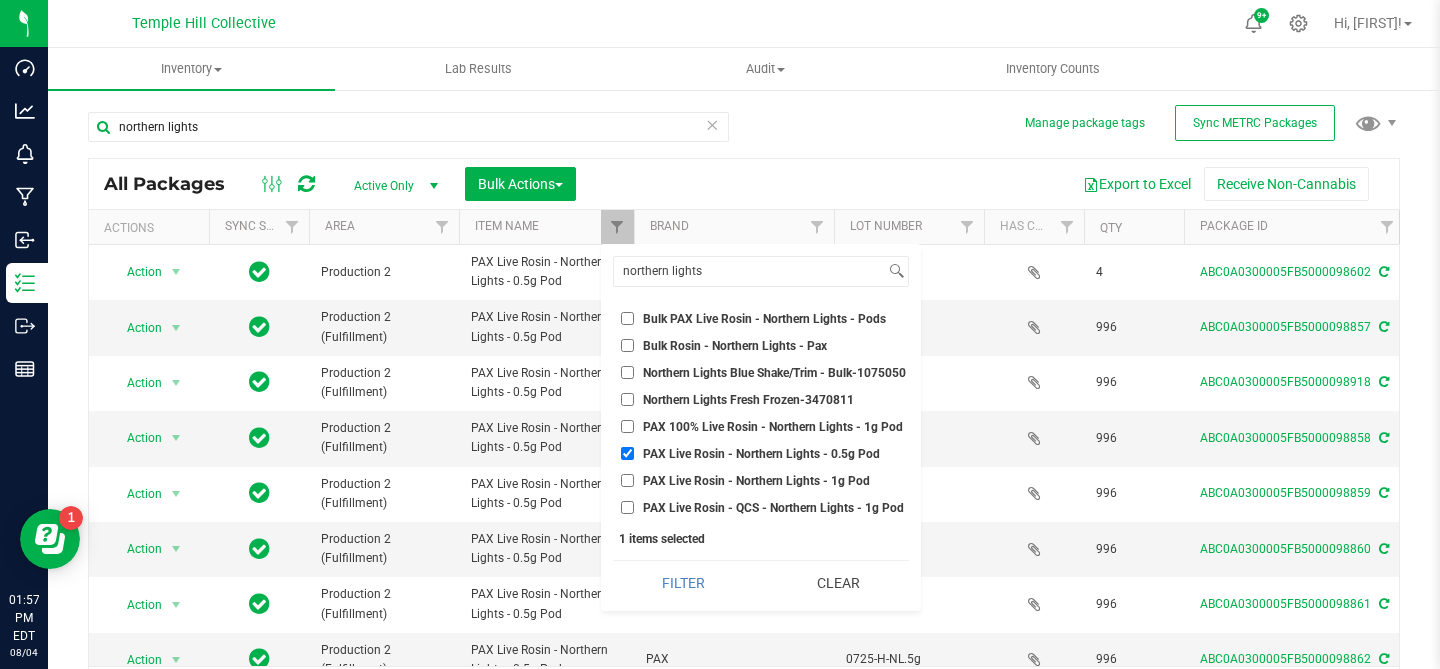 click on "PAX Live Rosin - Northern Lights - 1g Pod" at bounding box center [627, 480] 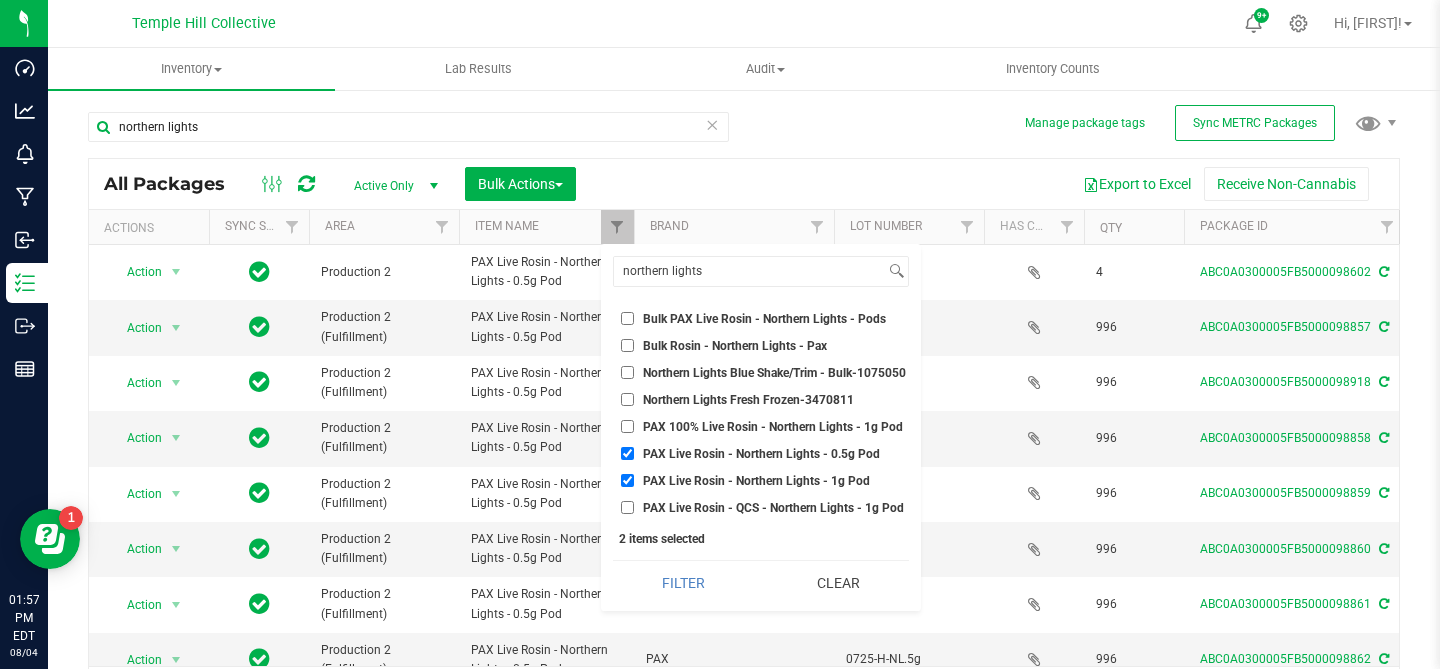click on "PAX Live Rosin - Northern Lights - 0.5g Pod" at bounding box center [627, 453] 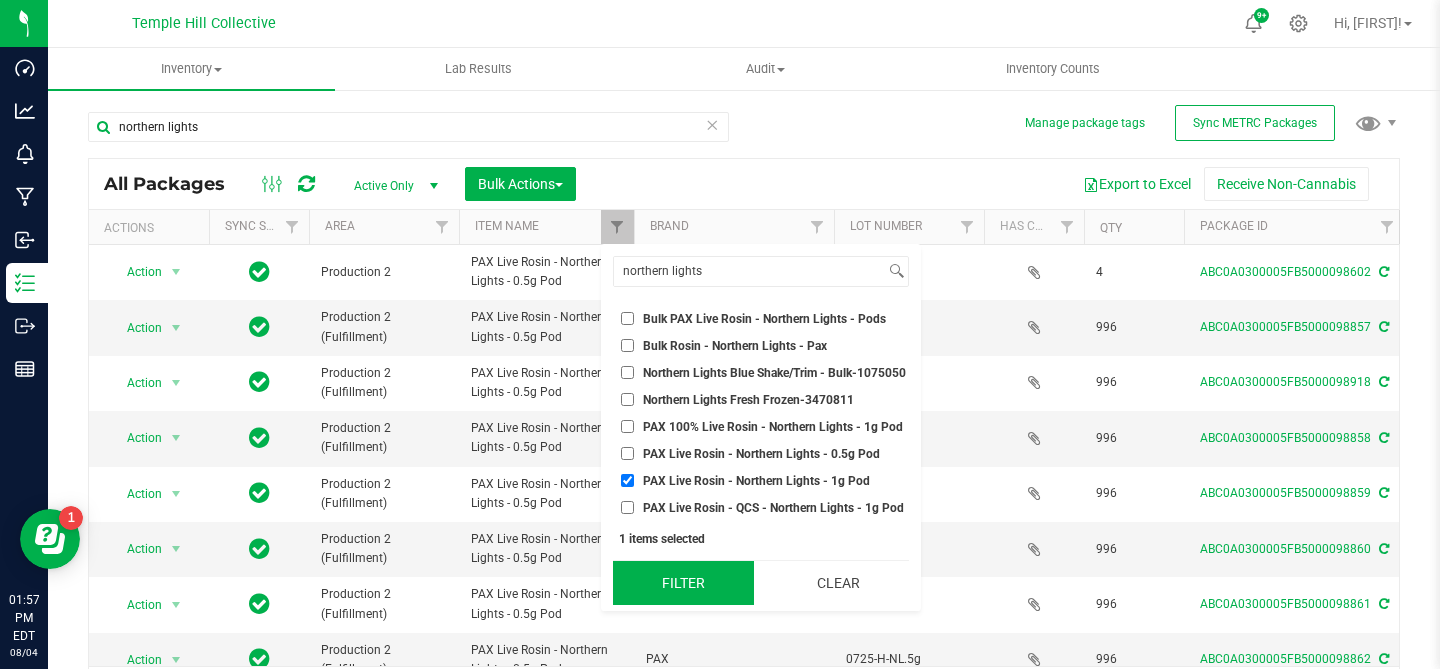 click on "Filter" at bounding box center (683, 583) 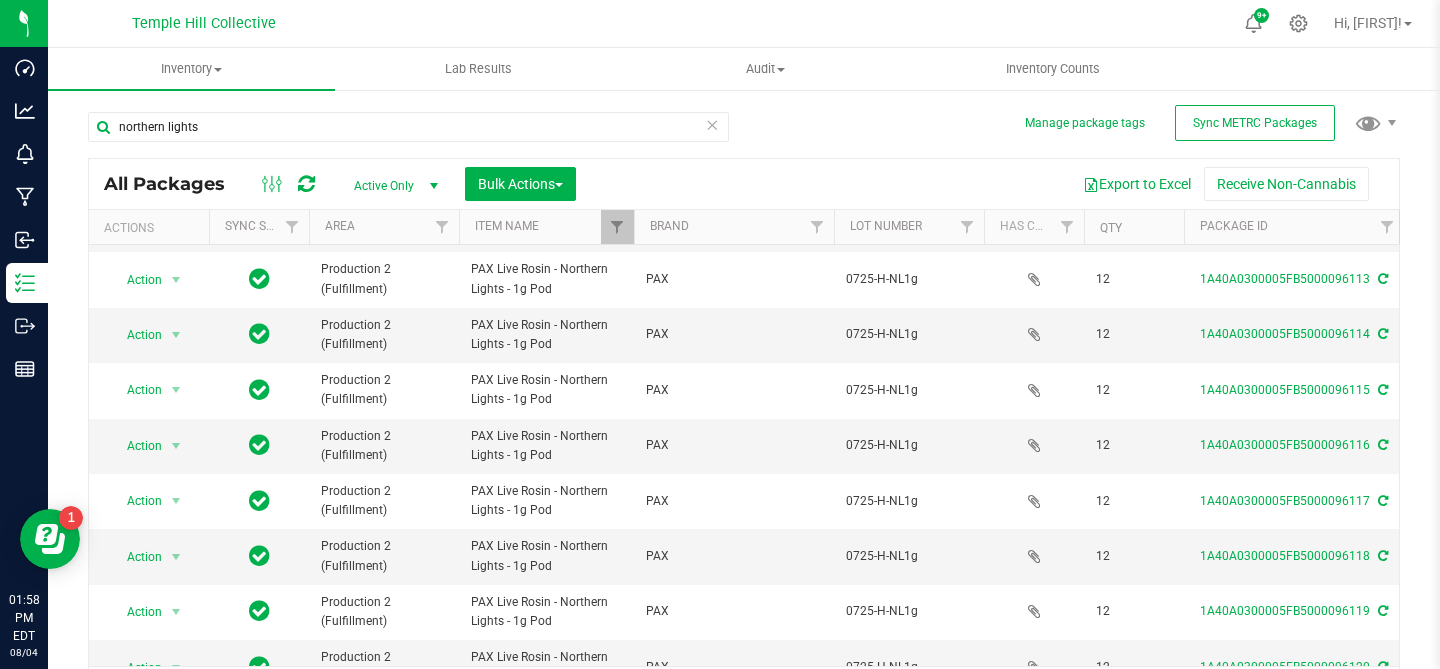 scroll, scrollTop: 0, scrollLeft: 0, axis: both 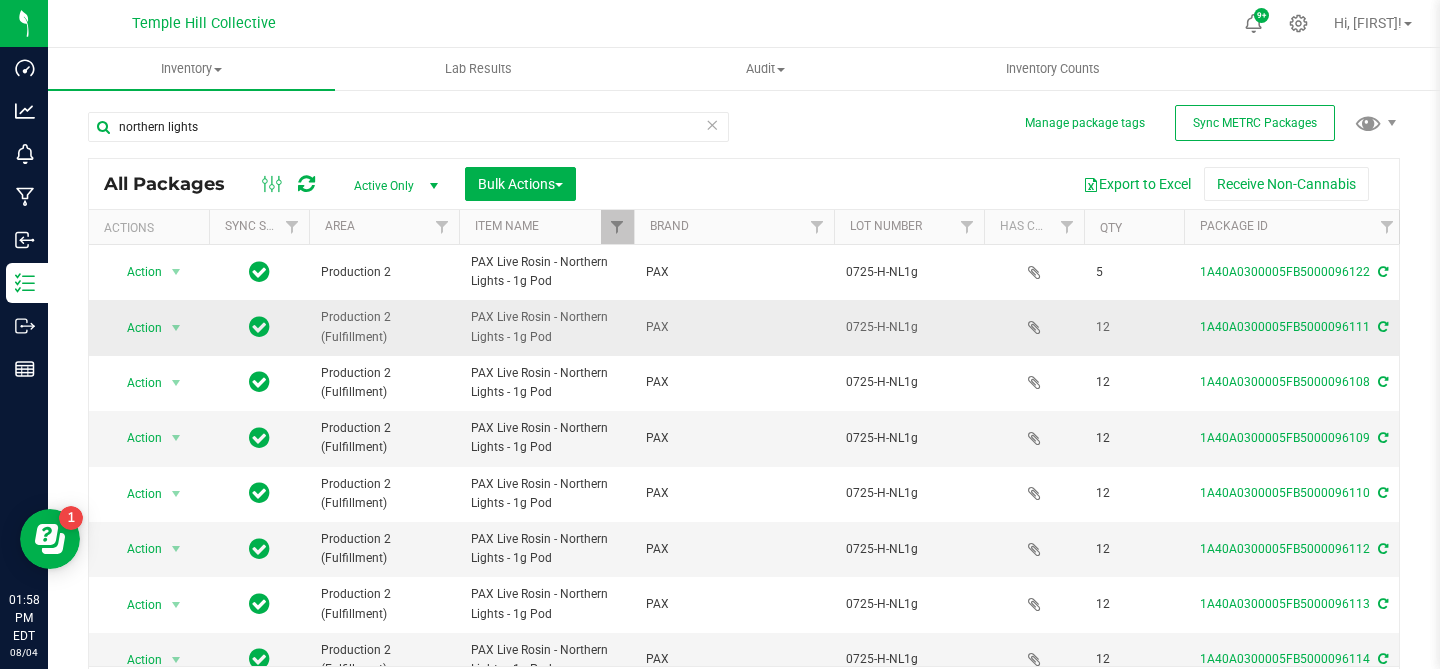 click on "PAX Live Rosin - Northern Lights - 1g Pod" at bounding box center (546, 327) 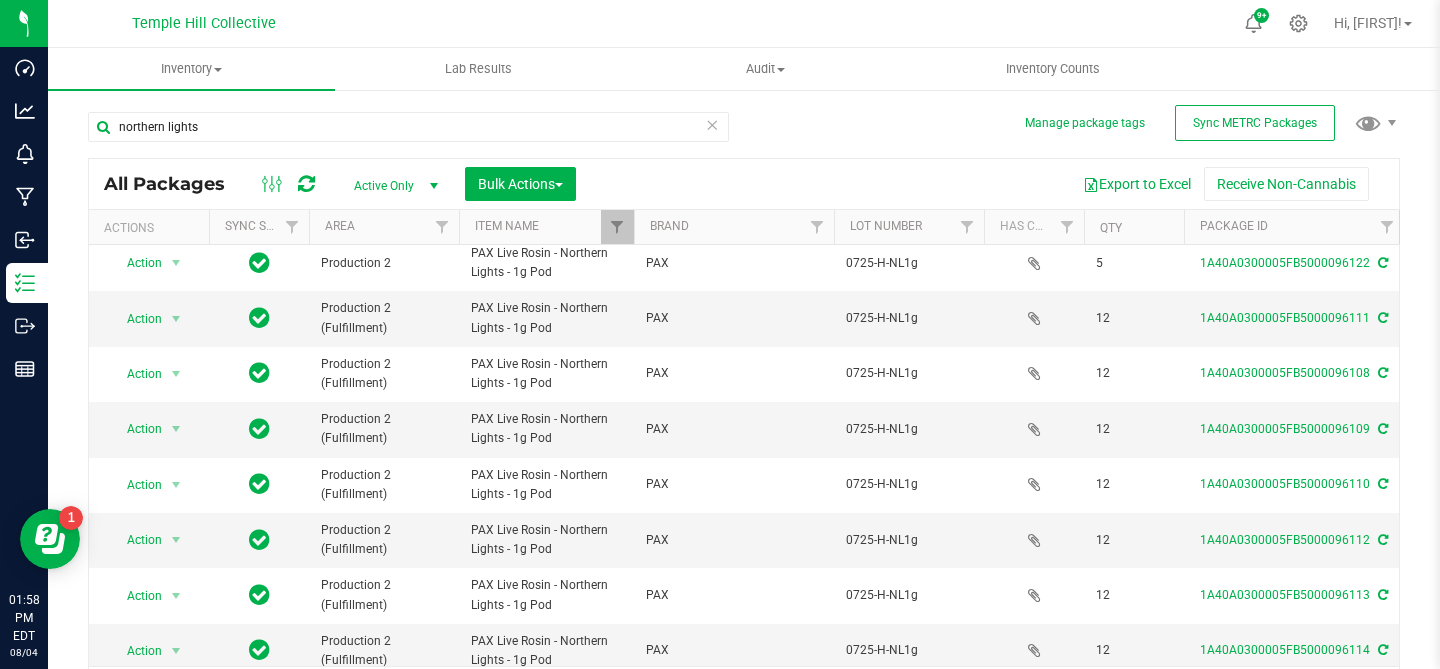 scroll, scrollTop: 0, scrollLeft: 0, axis: both 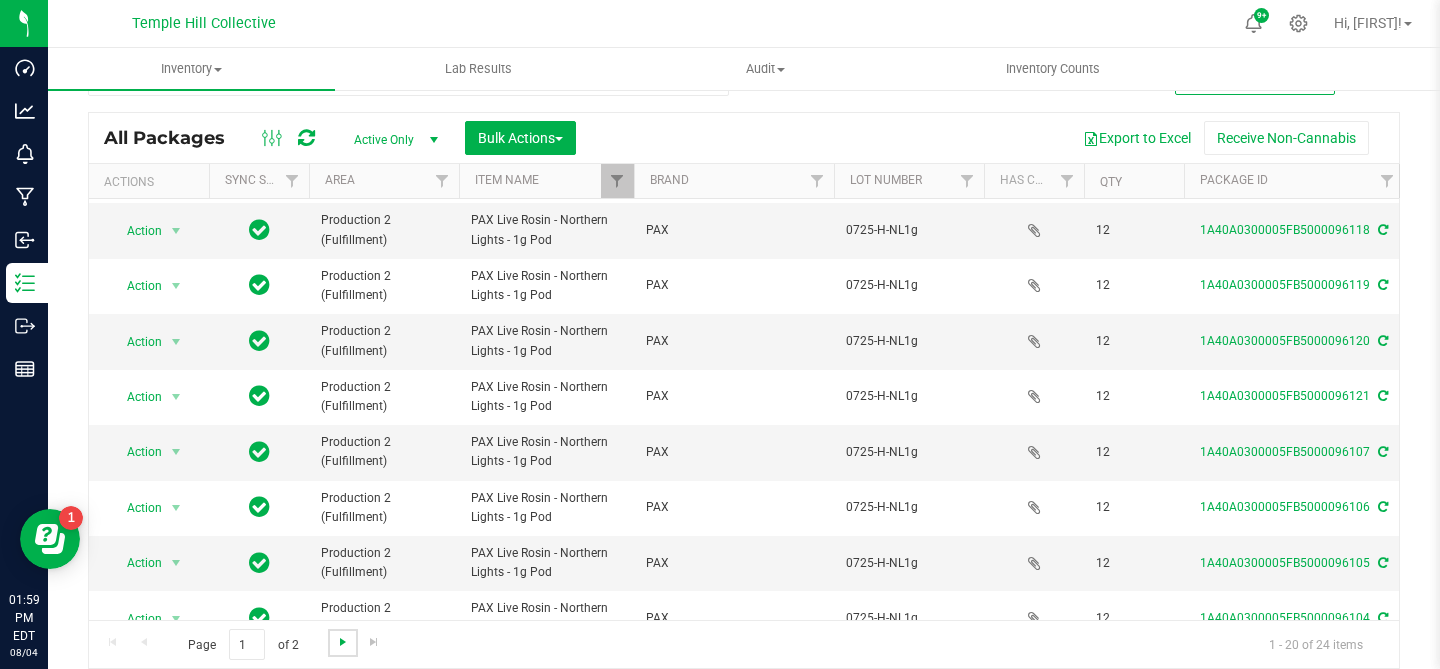 click at bounding box center [343, 642] 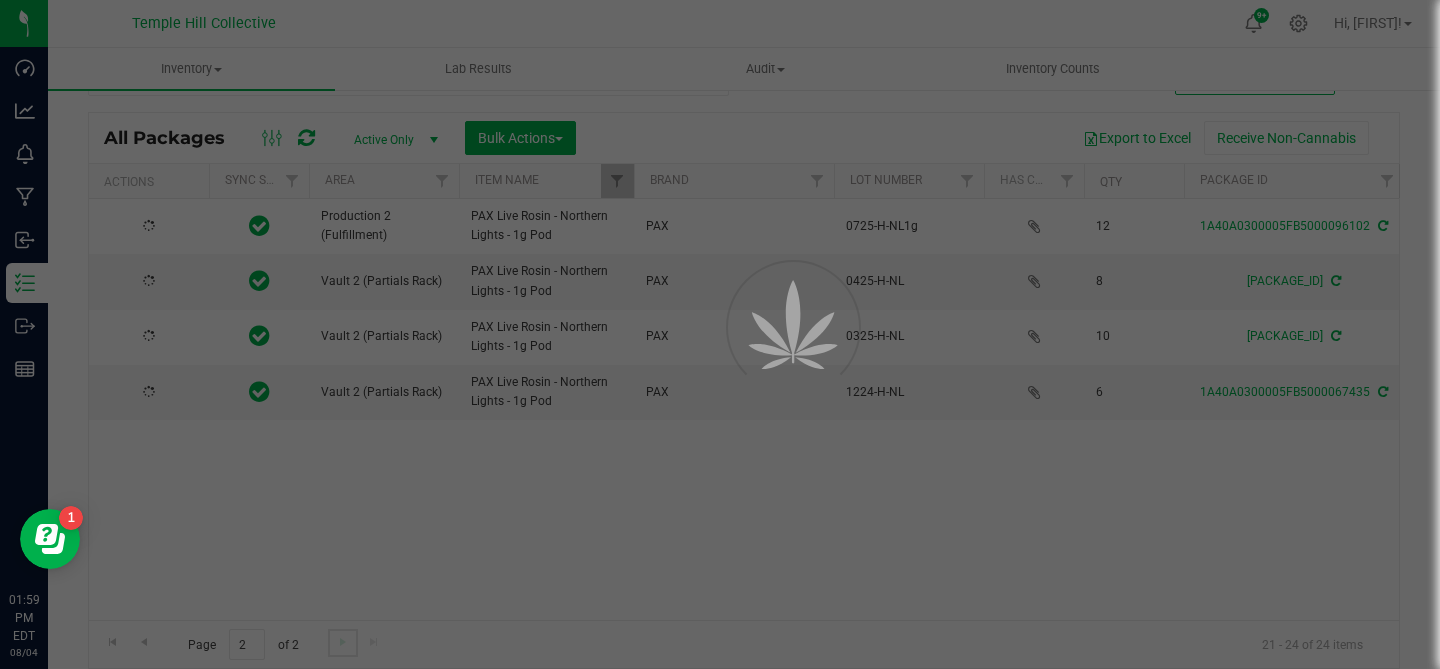 type on "[DATE]" 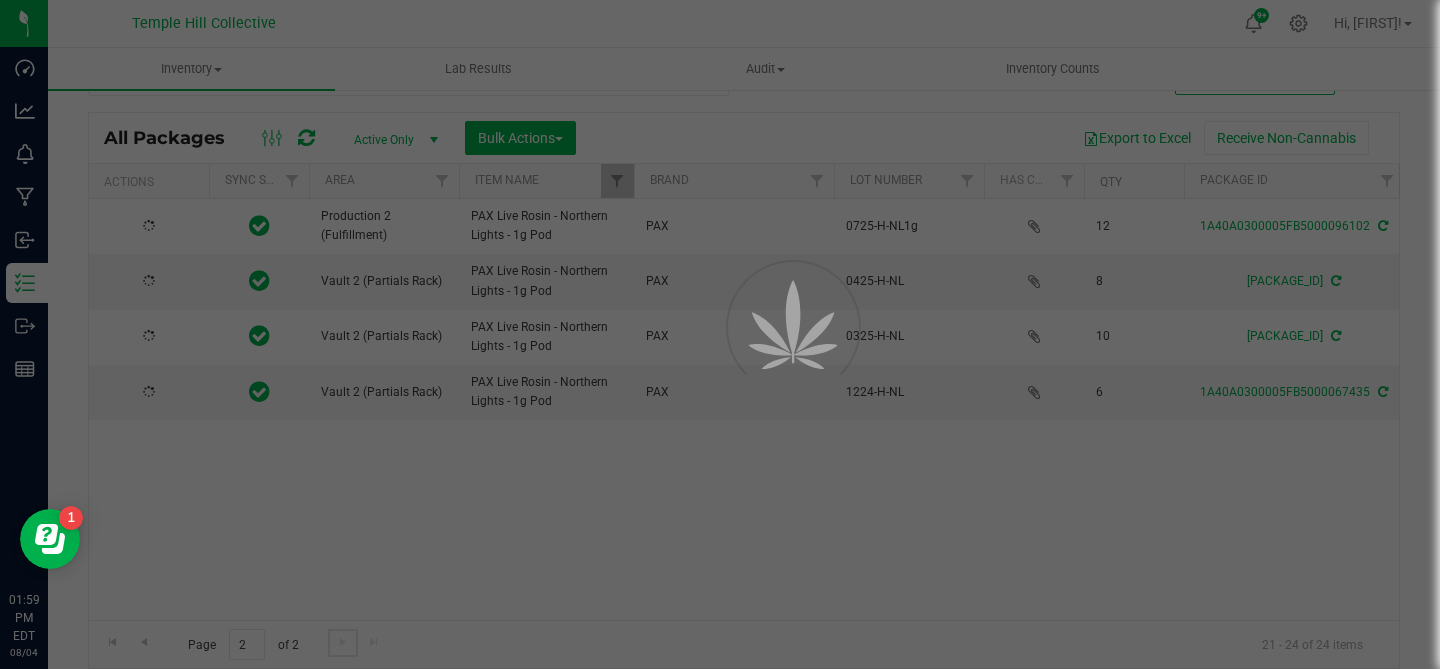 scroll, scrollTop: 0, scrollLeft: 0, axis: both 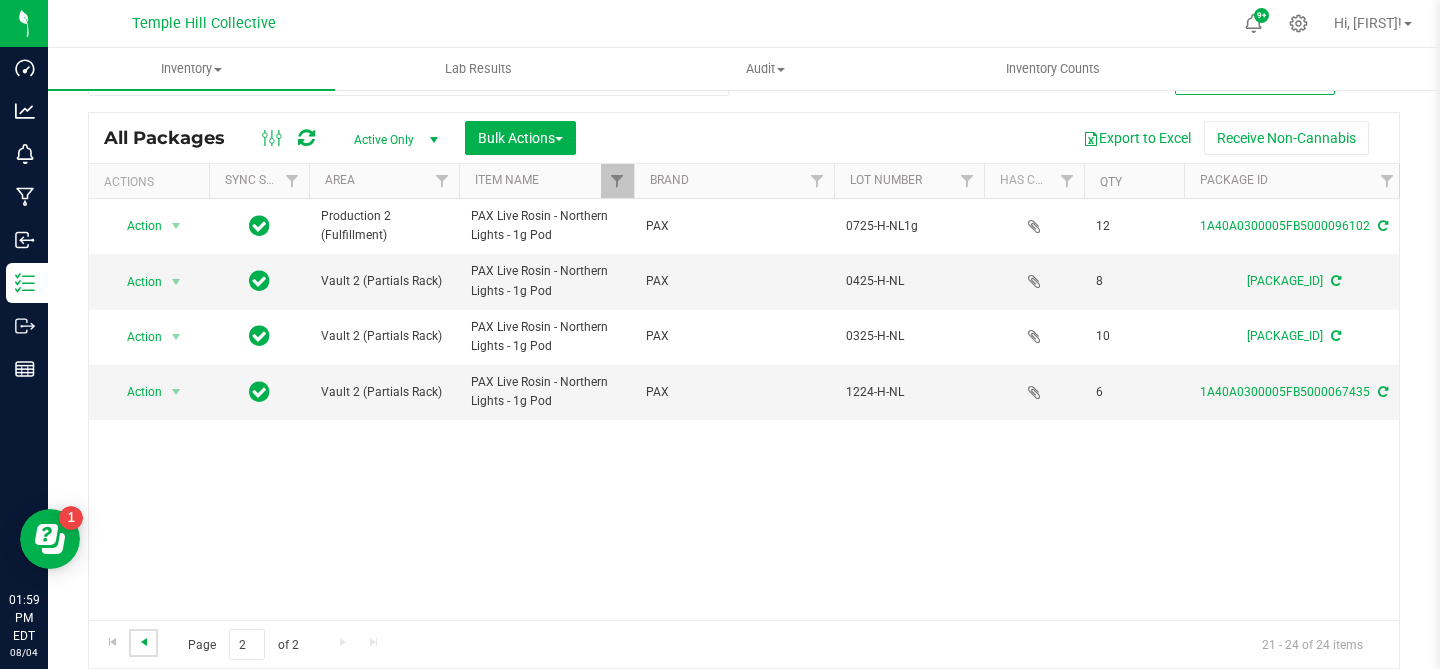 click at bounding box center [144, 642] 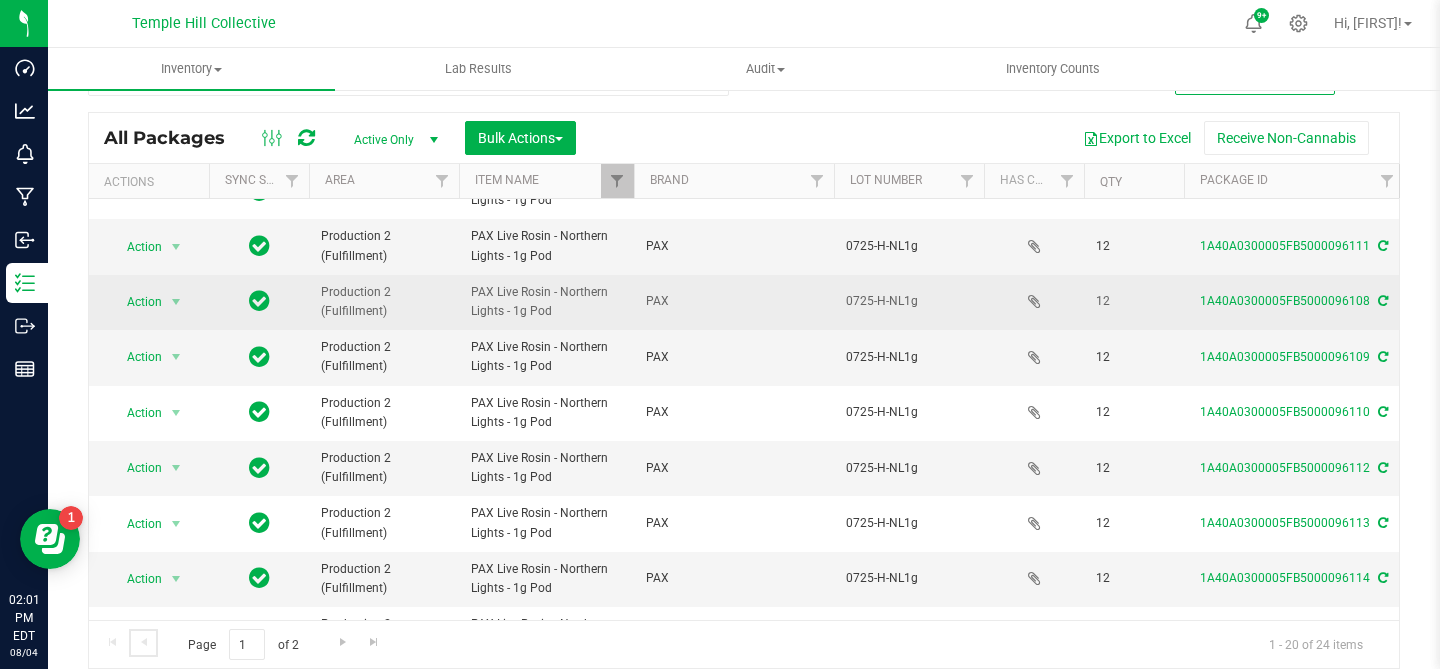 scroll, scrollTop: 0, scrollLeft: 0, axis: both 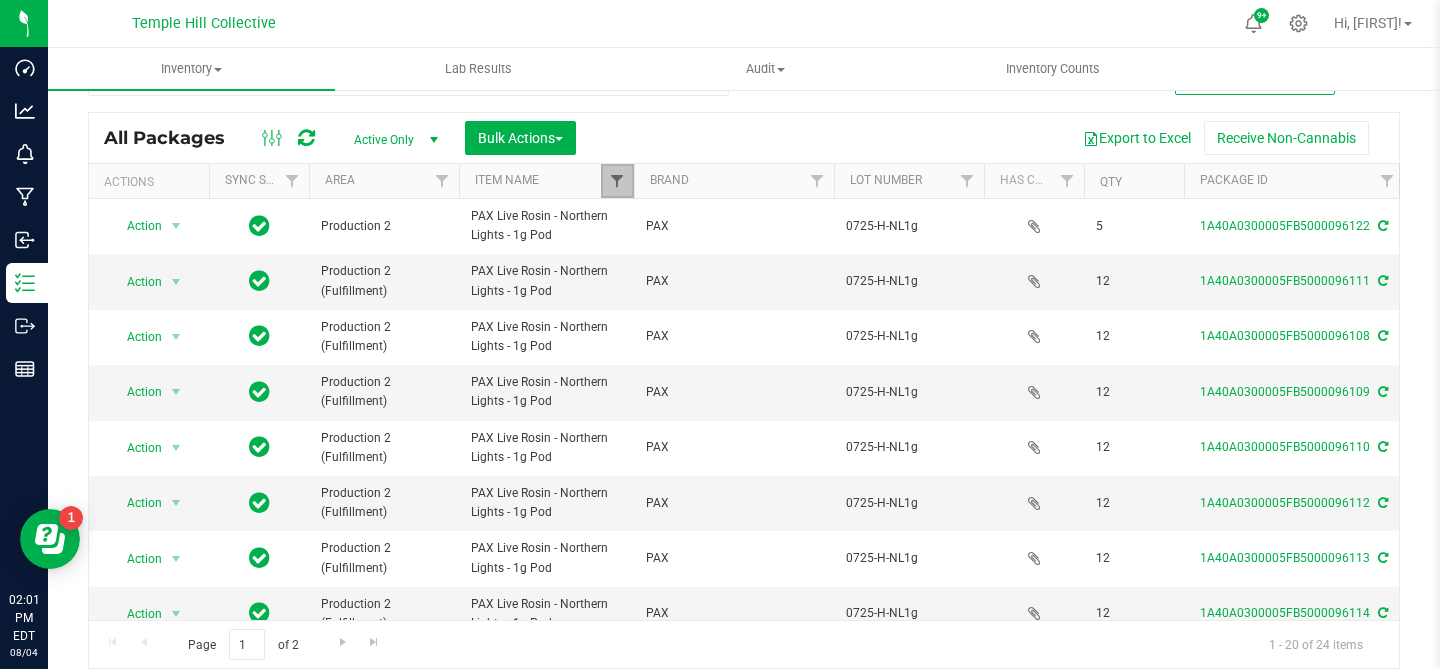 click at bounding box center (617, 181) 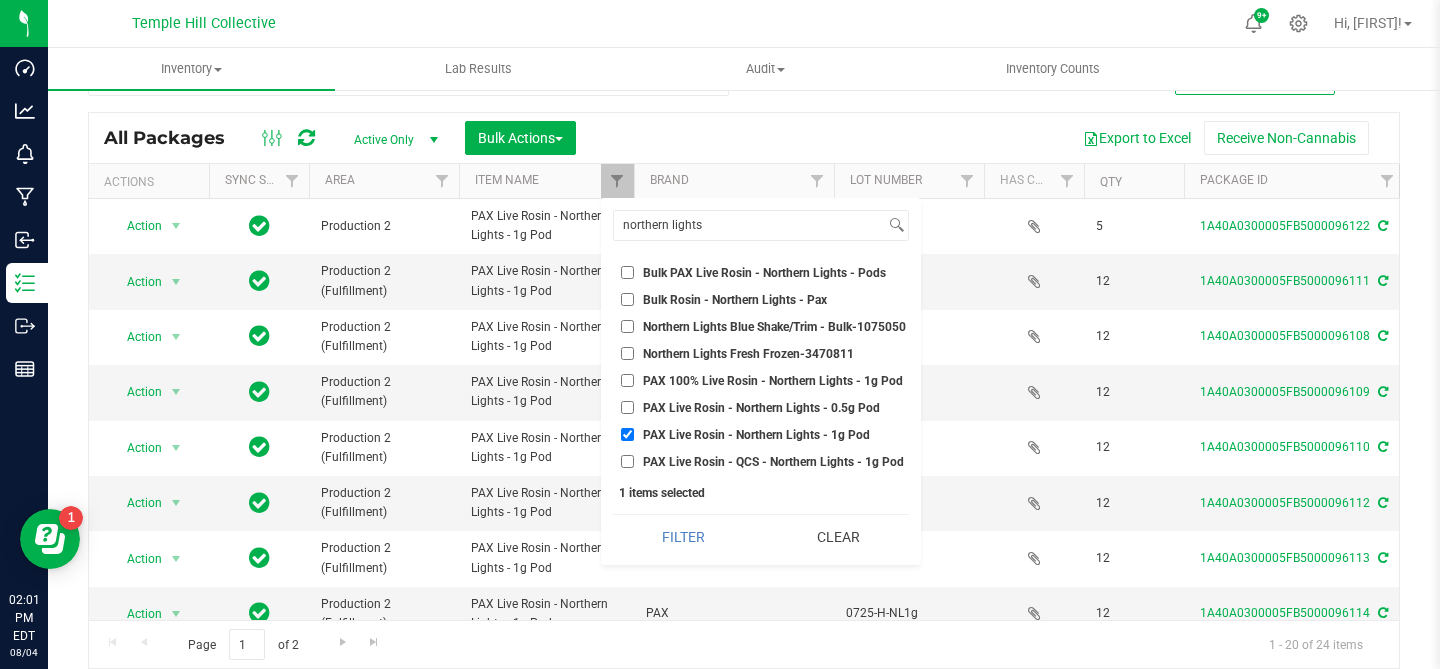click on "PAX Live Rosin - Northern Lights - 0.5g Pod" at bounding box center [627, 407] 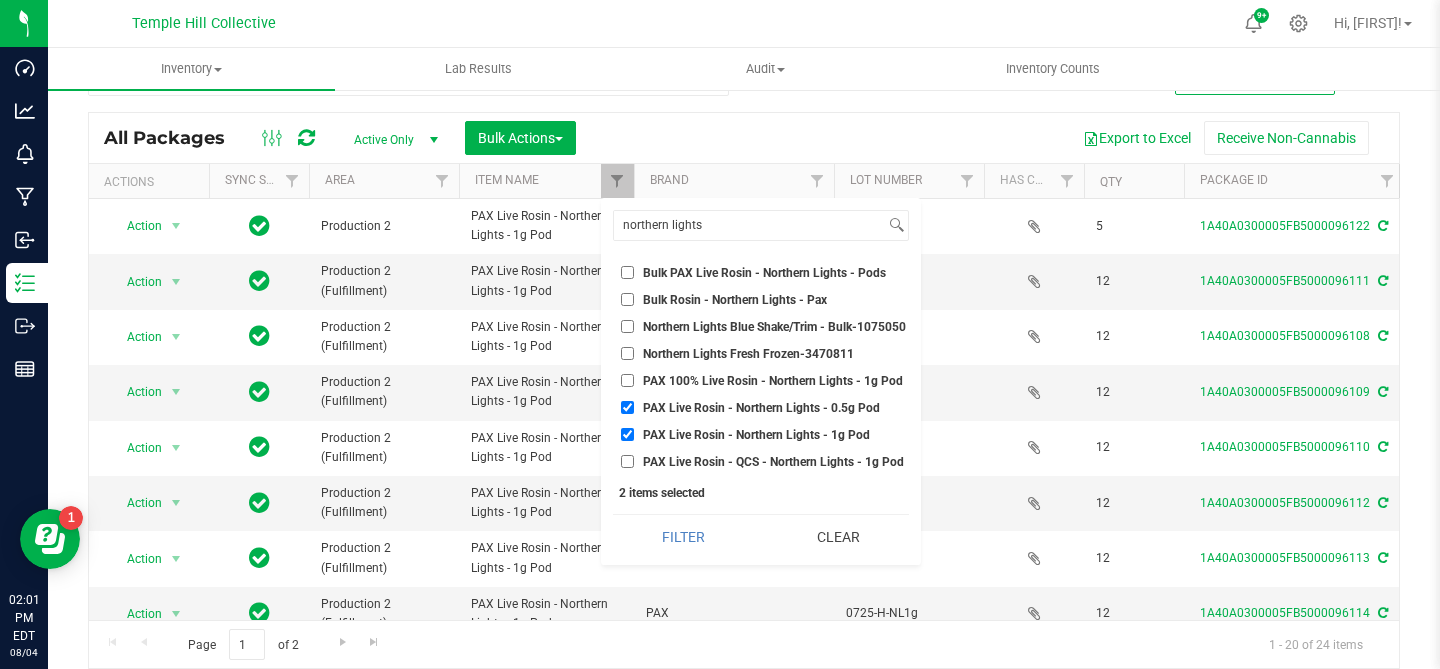 click on "PAX Live Rosin - Northern Lights - 1g Pod" at bounding box center [627, 434] 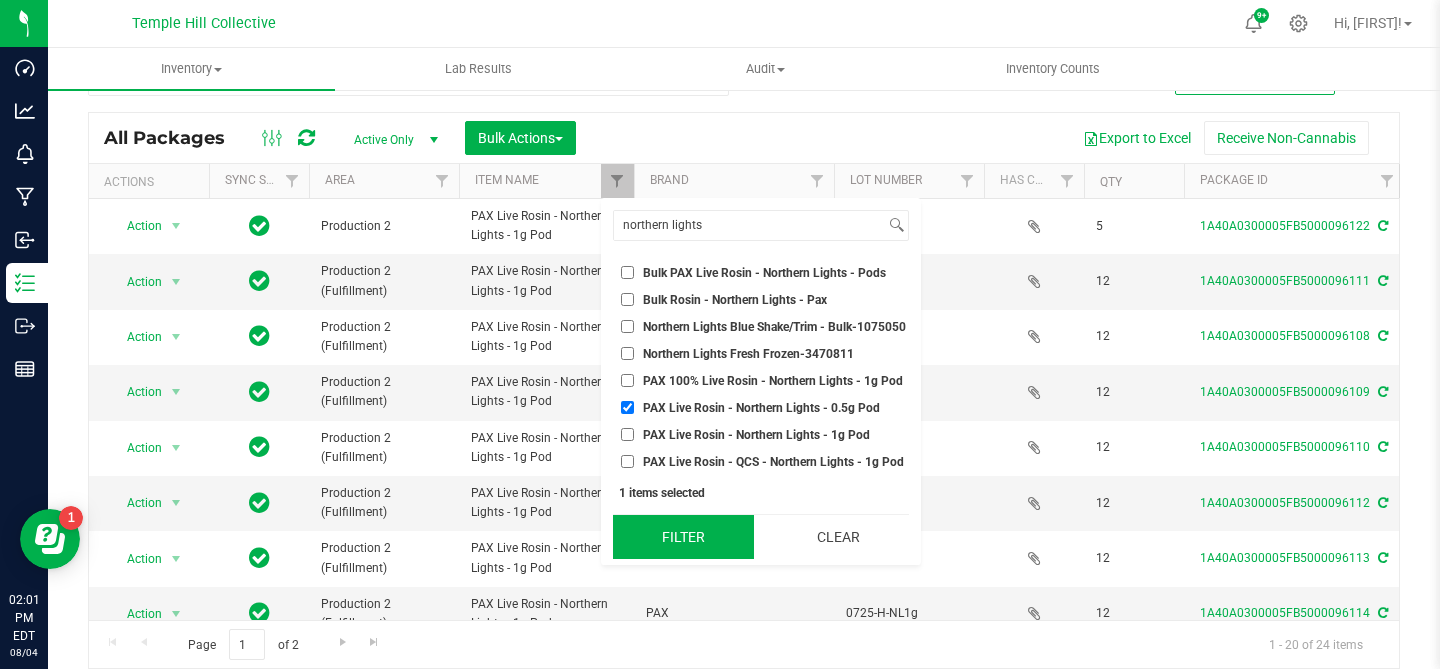 click on "Filter" at bounding box center [683, 537] 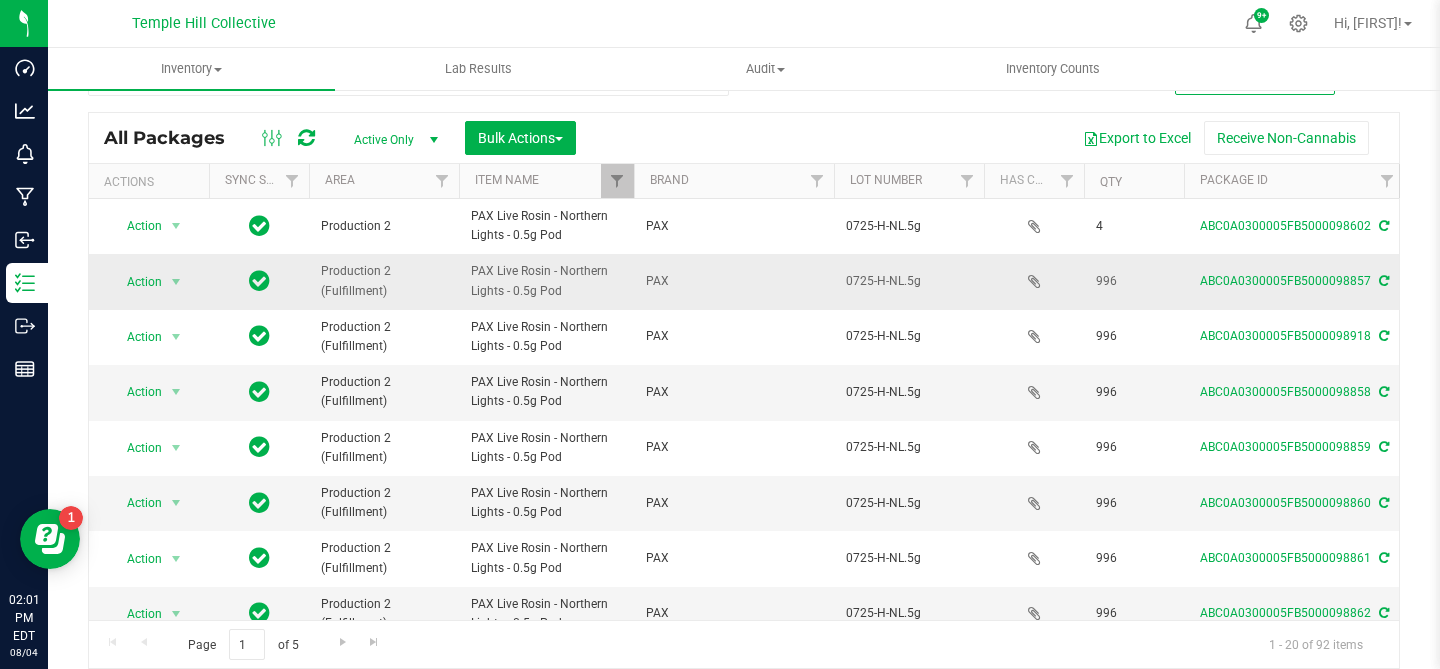 click on "PAX" at bounding box center (734, 281) 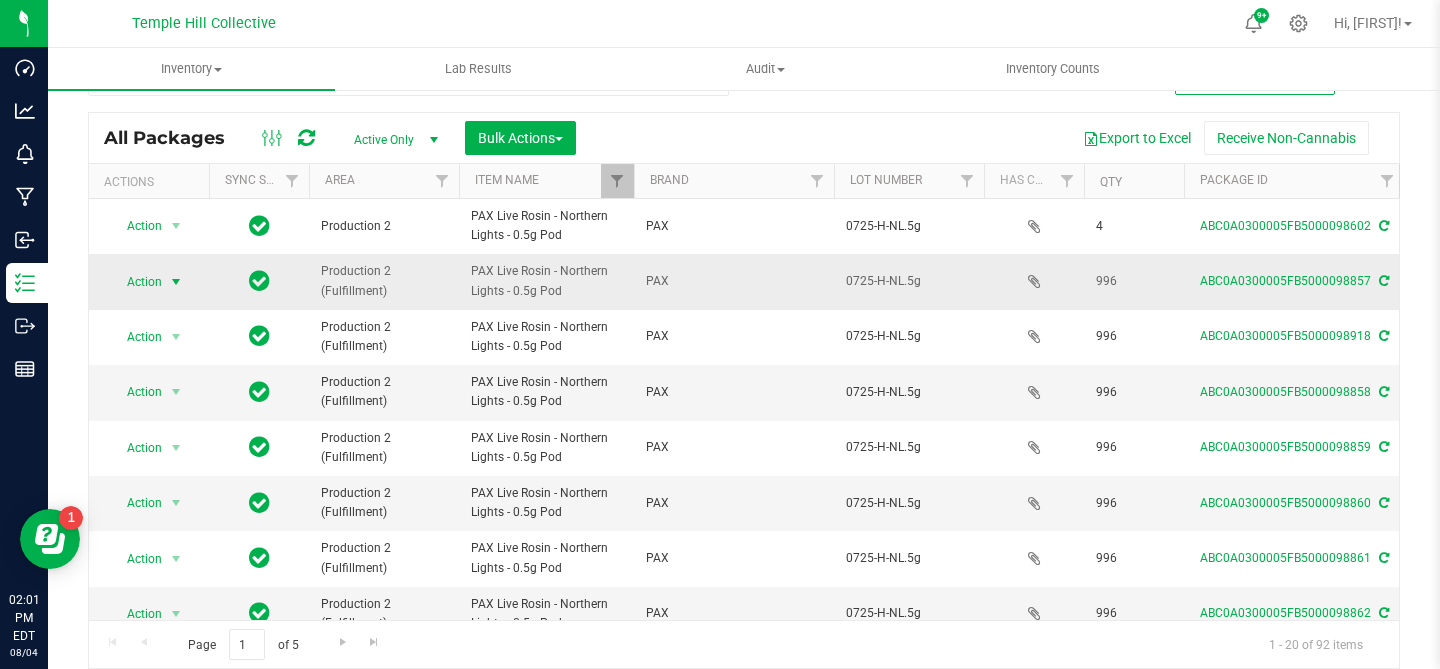 click at bounding box center (176, 282) 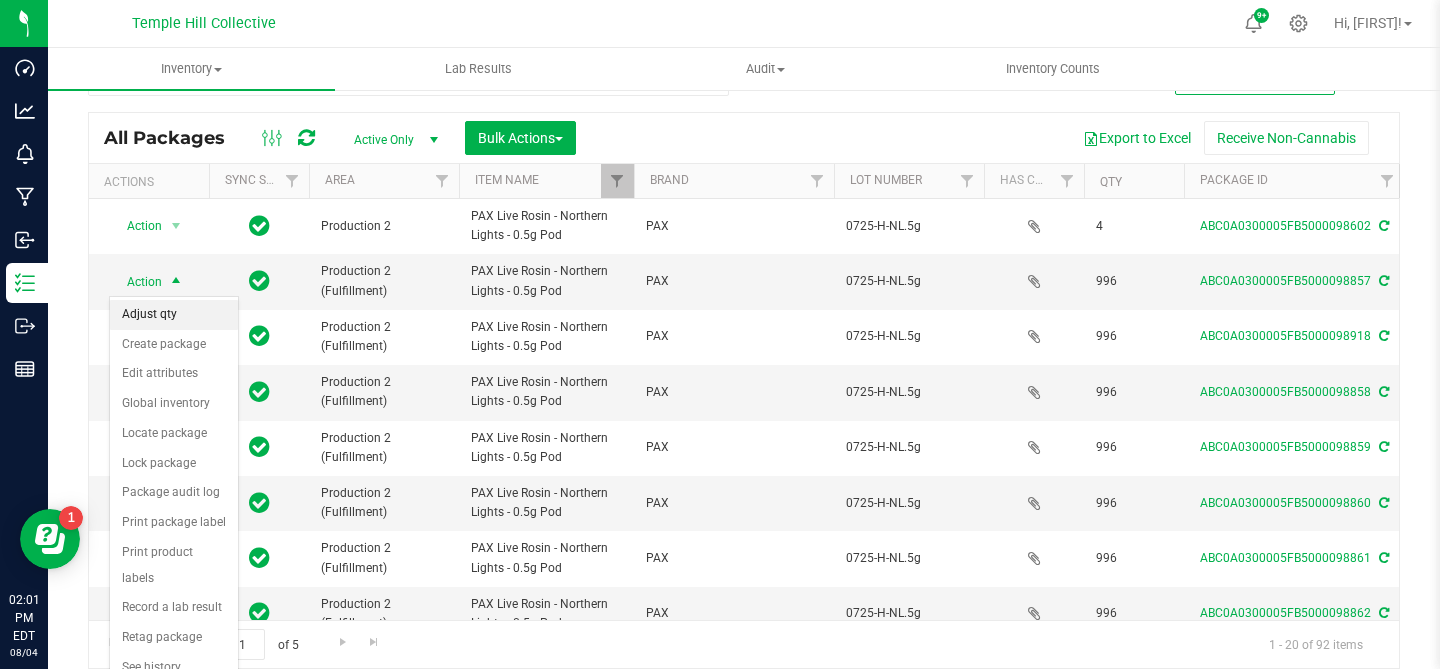 click on "Adjust qty" at bounding box center [174, 315] 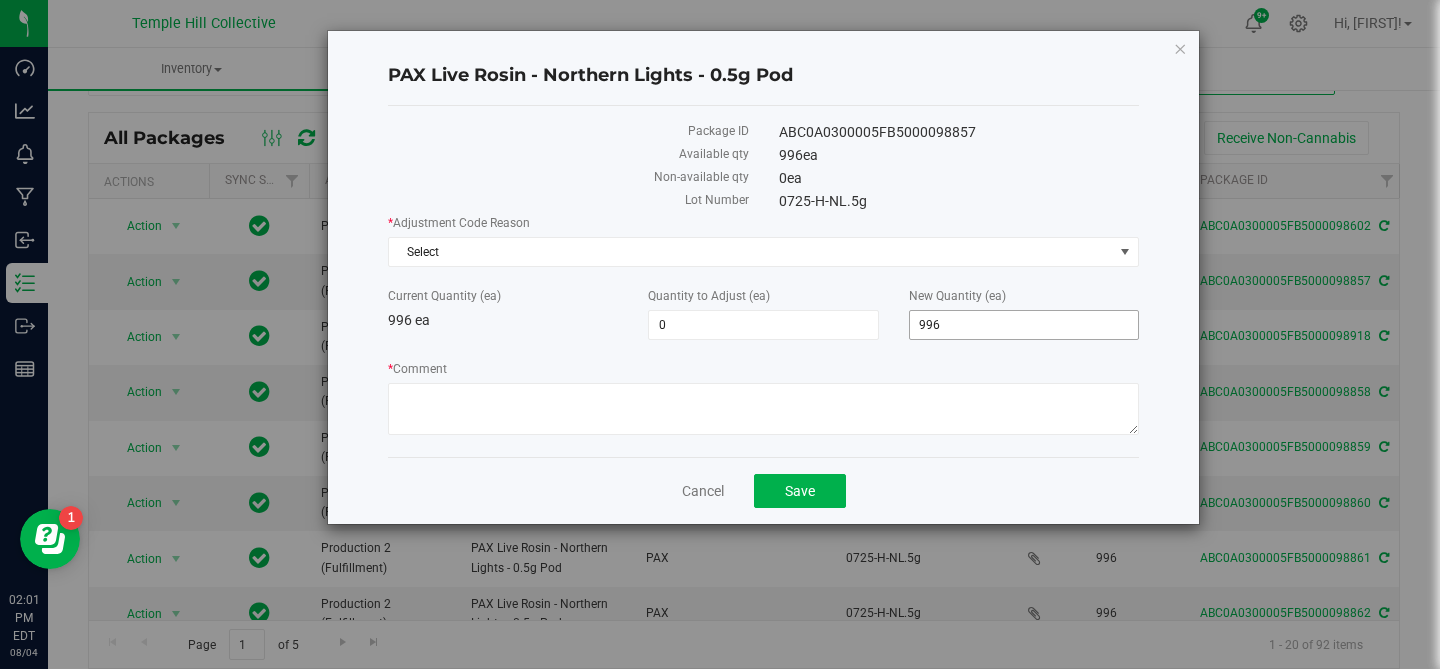 click on "996" at bounding box center (1024, 325) 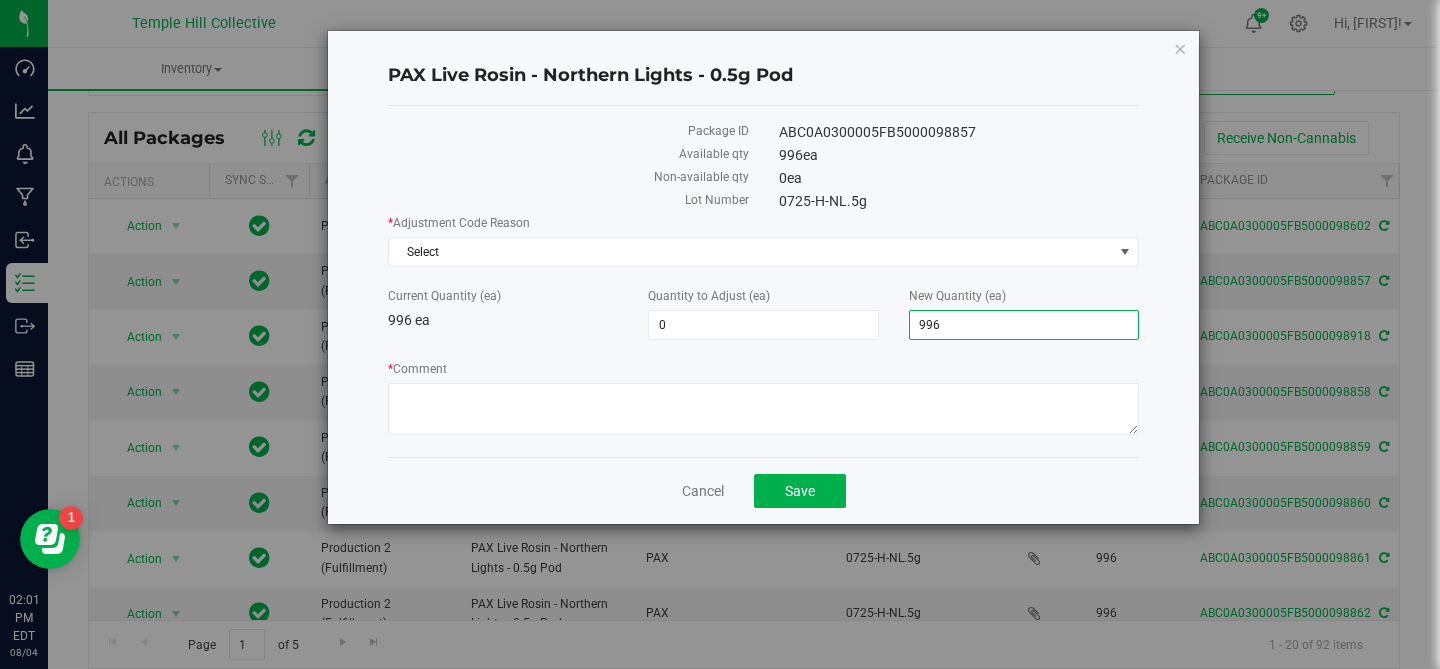 click on "996" at bounding box center [1024, 325] 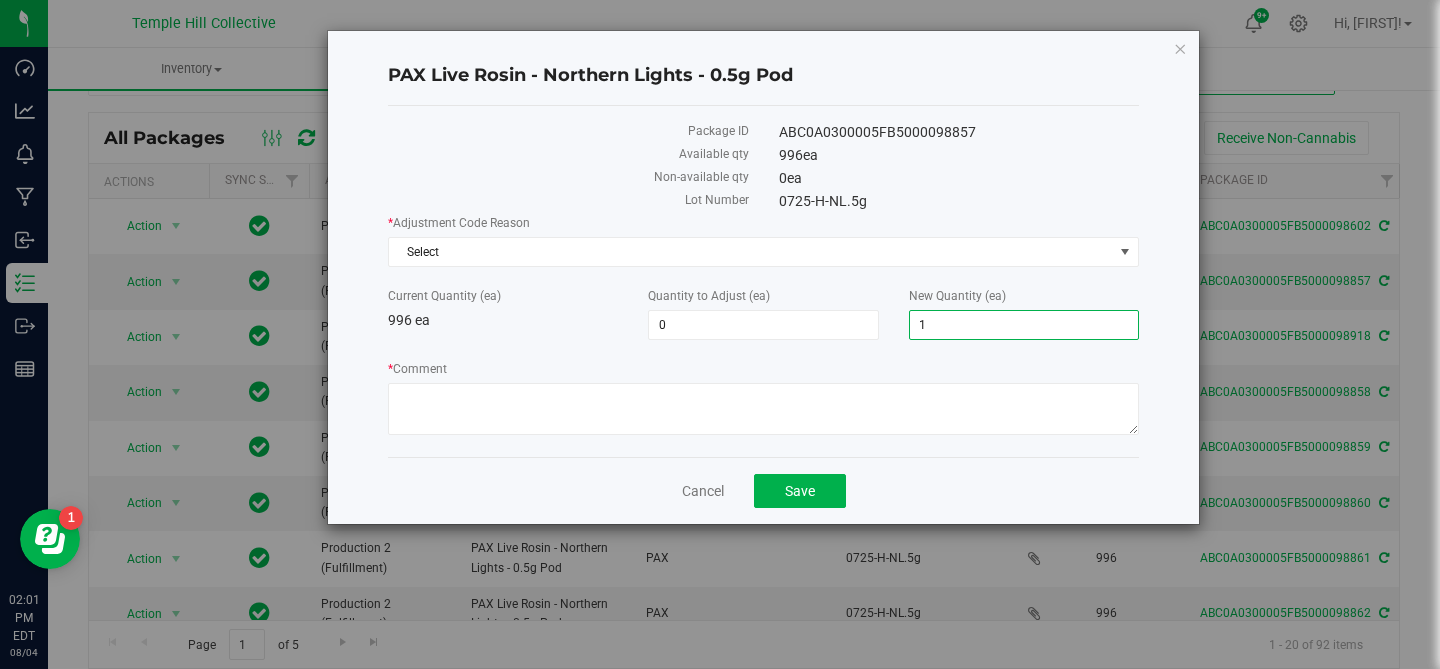 type on "12" 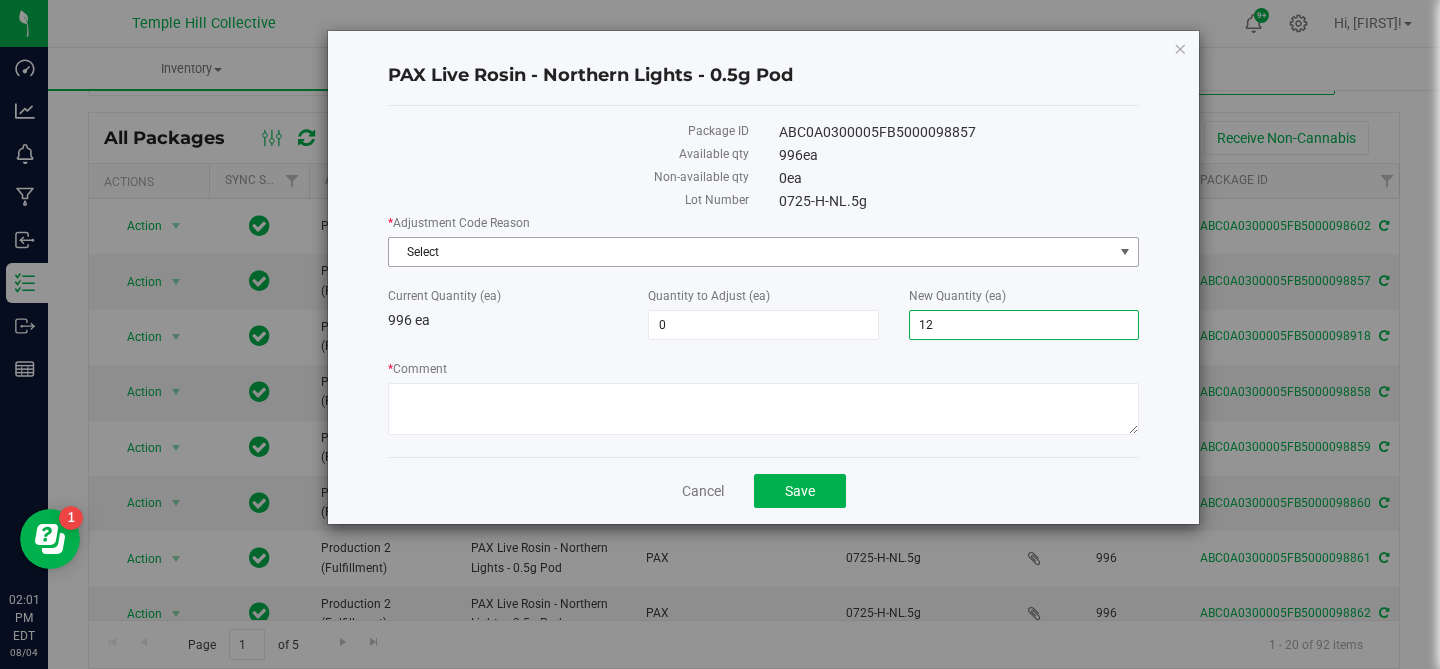 click on "Select" at bounding box center [751, 252] 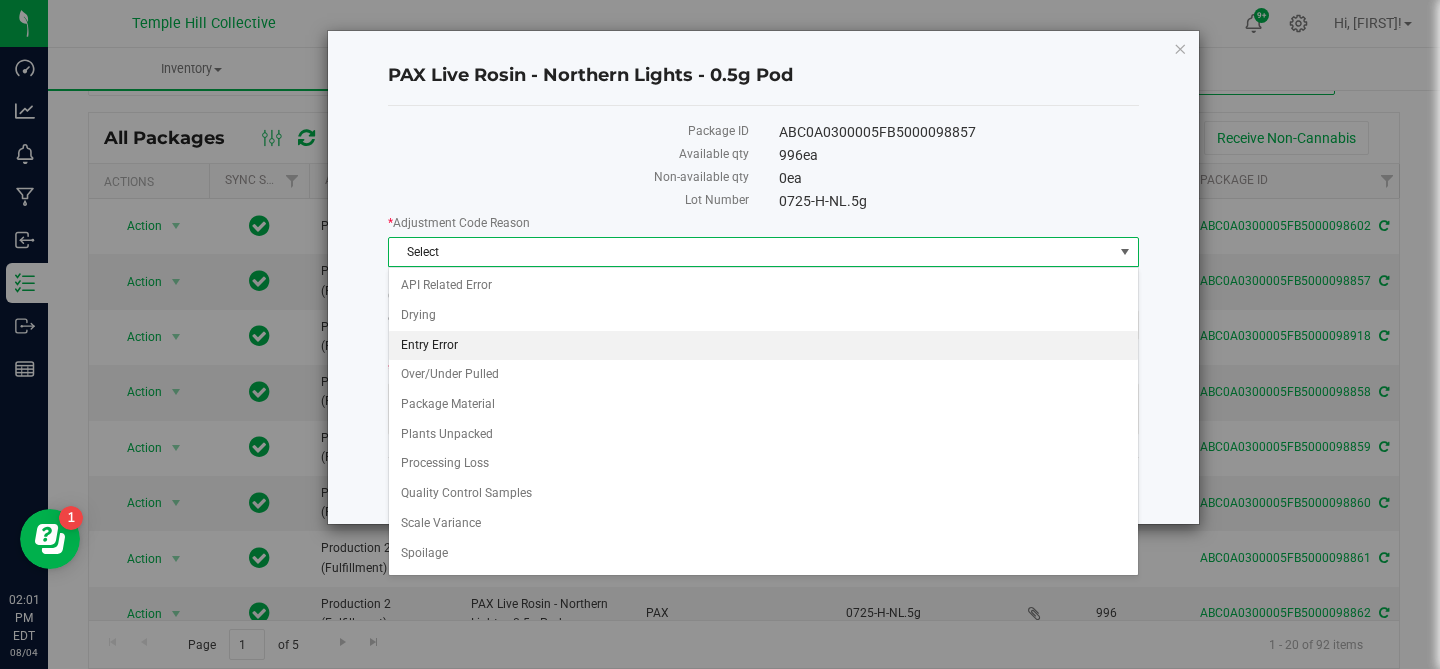click on "Entry Error" at bounding box center (763, 346) 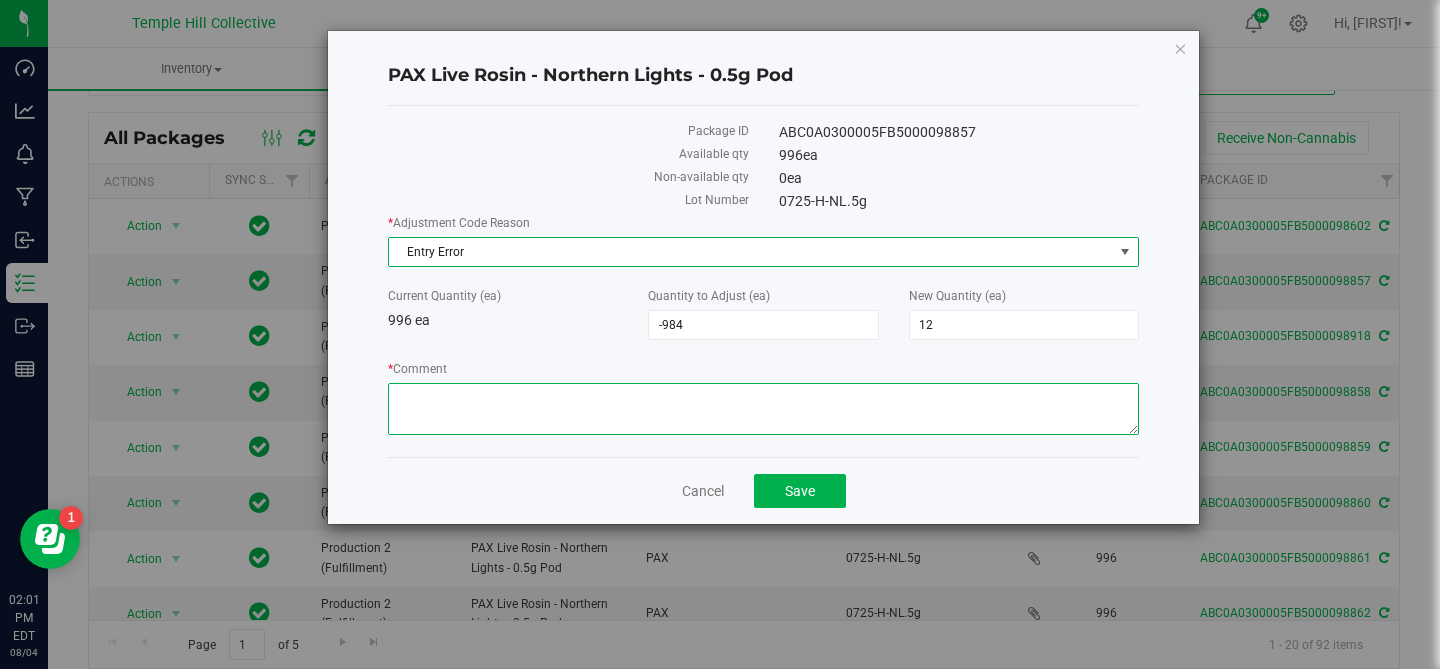 click on "*
Comment" at bounding box center (763, 409) 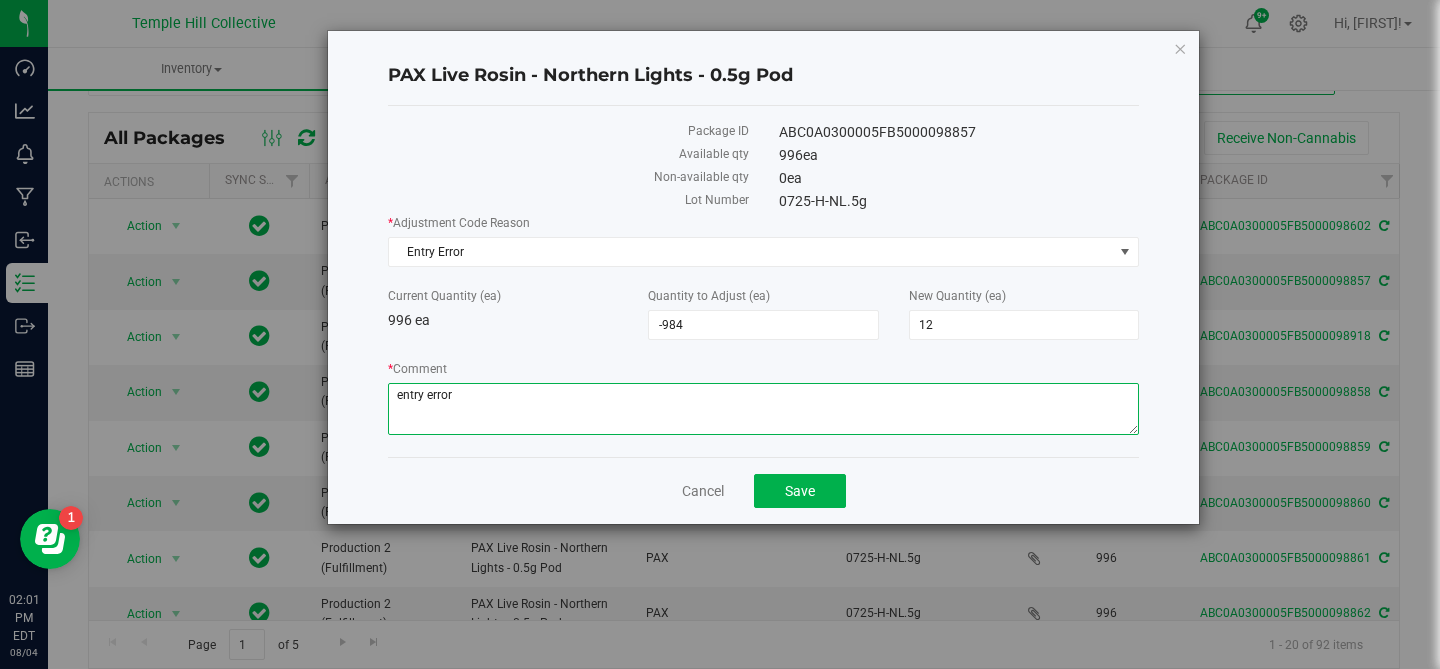 click on "*
Comment" at bounding box center (763, 409) 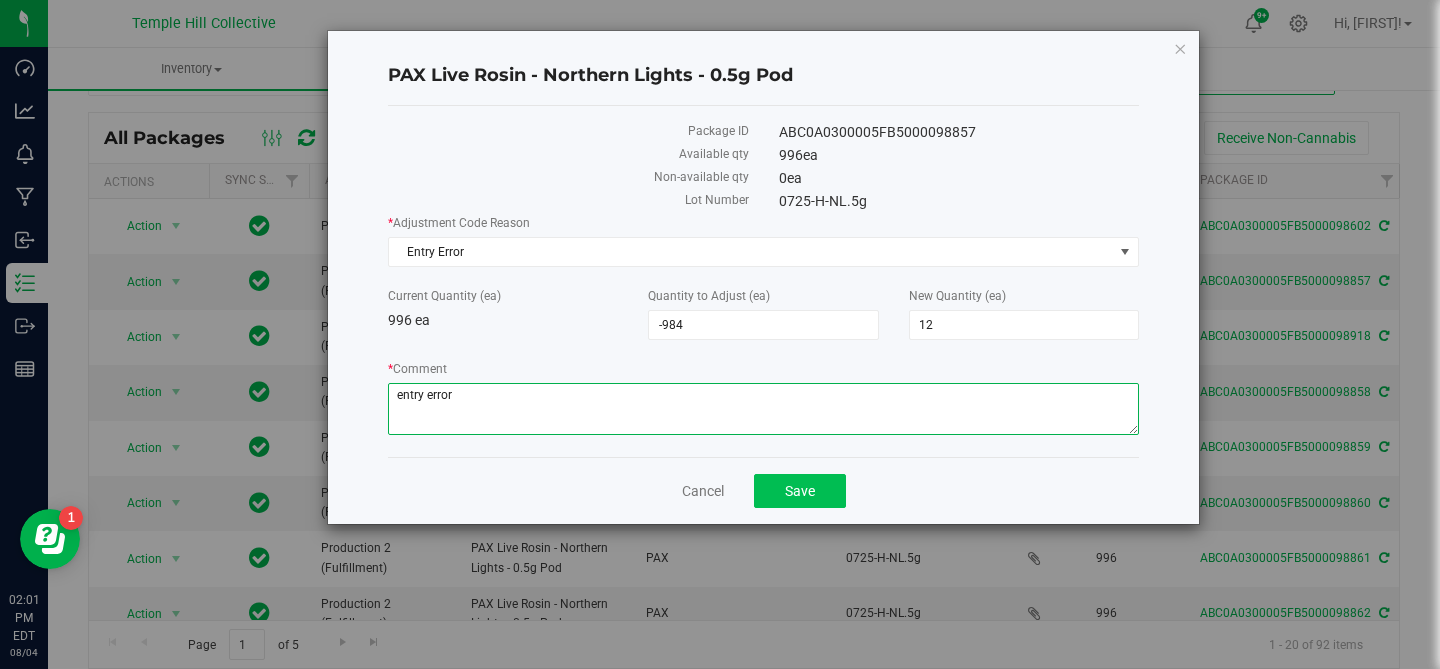 type on "entry error" 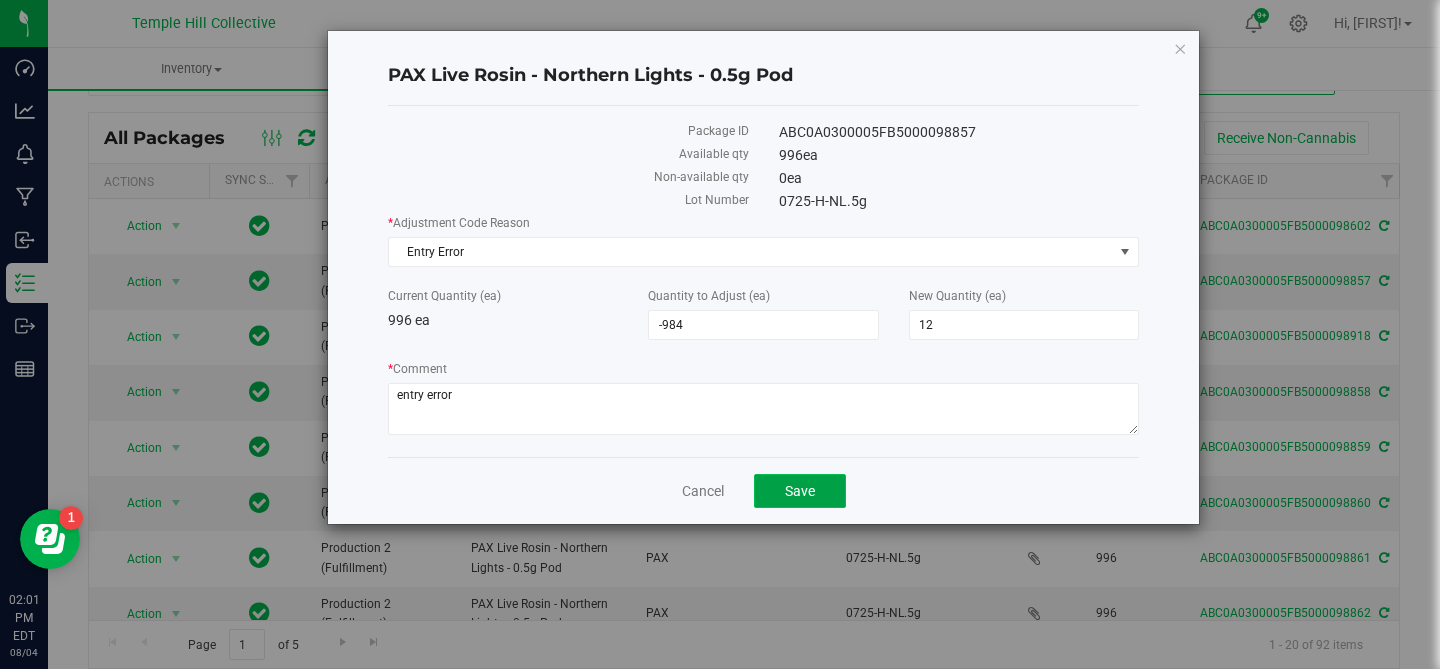 click on "Save" 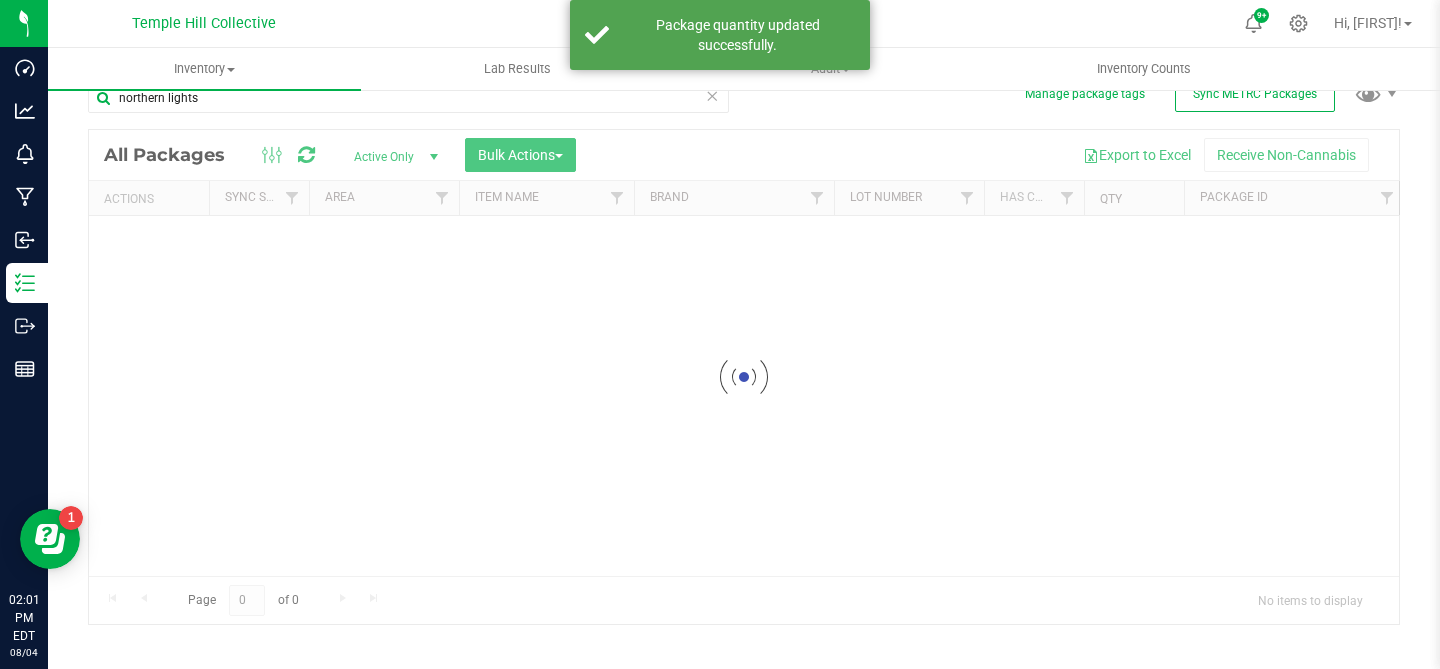 scroll, scrollTop: 29, scrollLeft: 0, axis: vertical 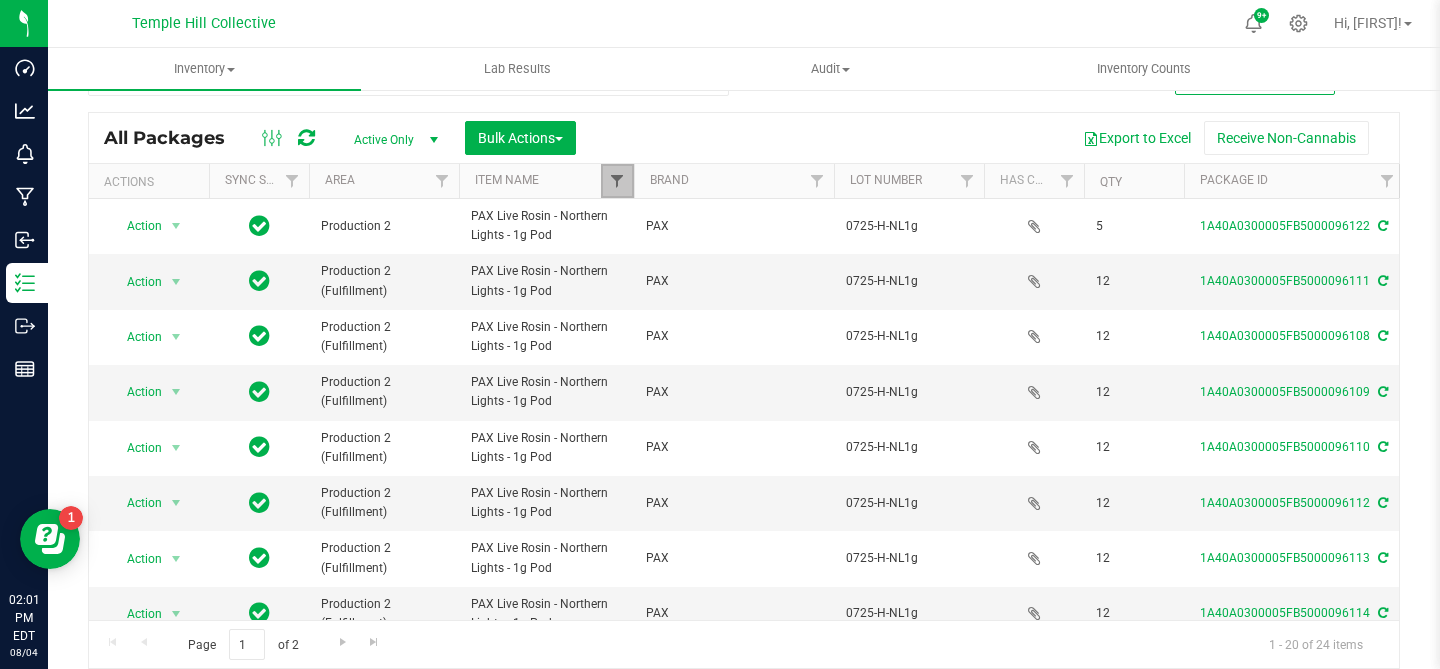 click at bounding box center (617, 181) 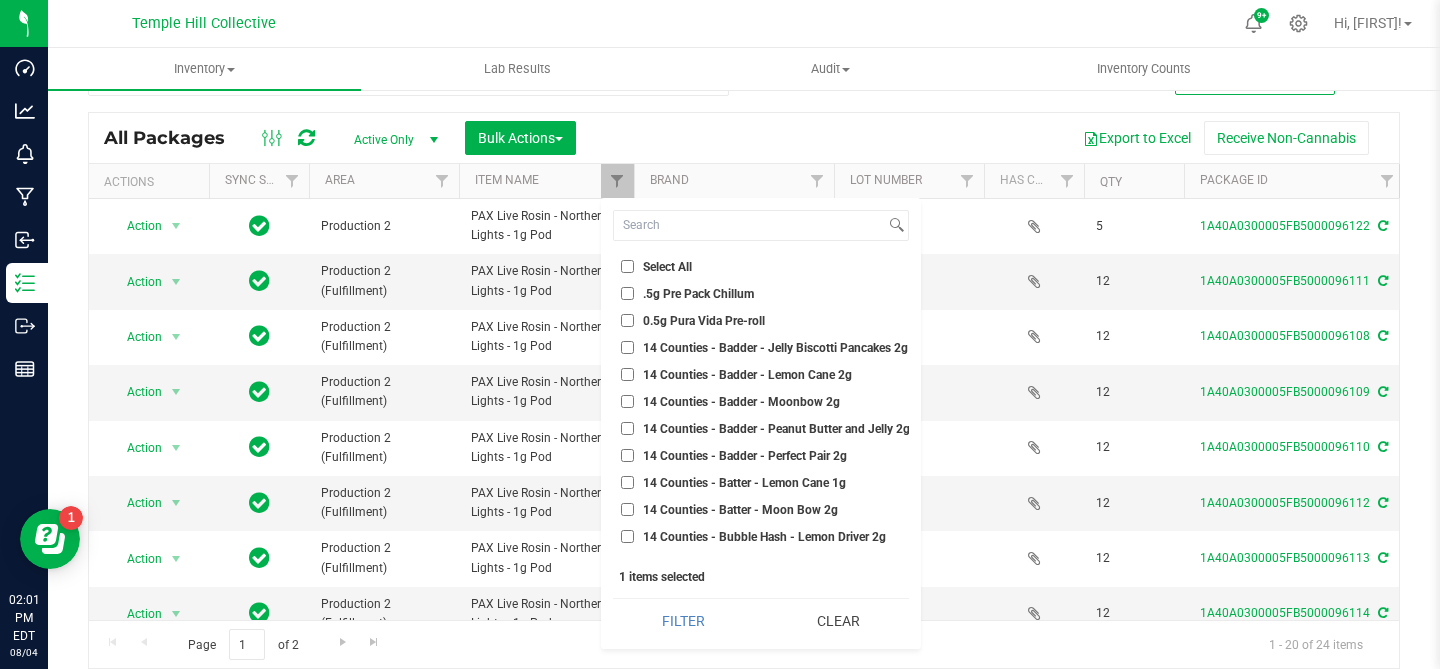 click on "14 Counties - Badder - Perfect Pair 2g" at bounding box center (761, 455) 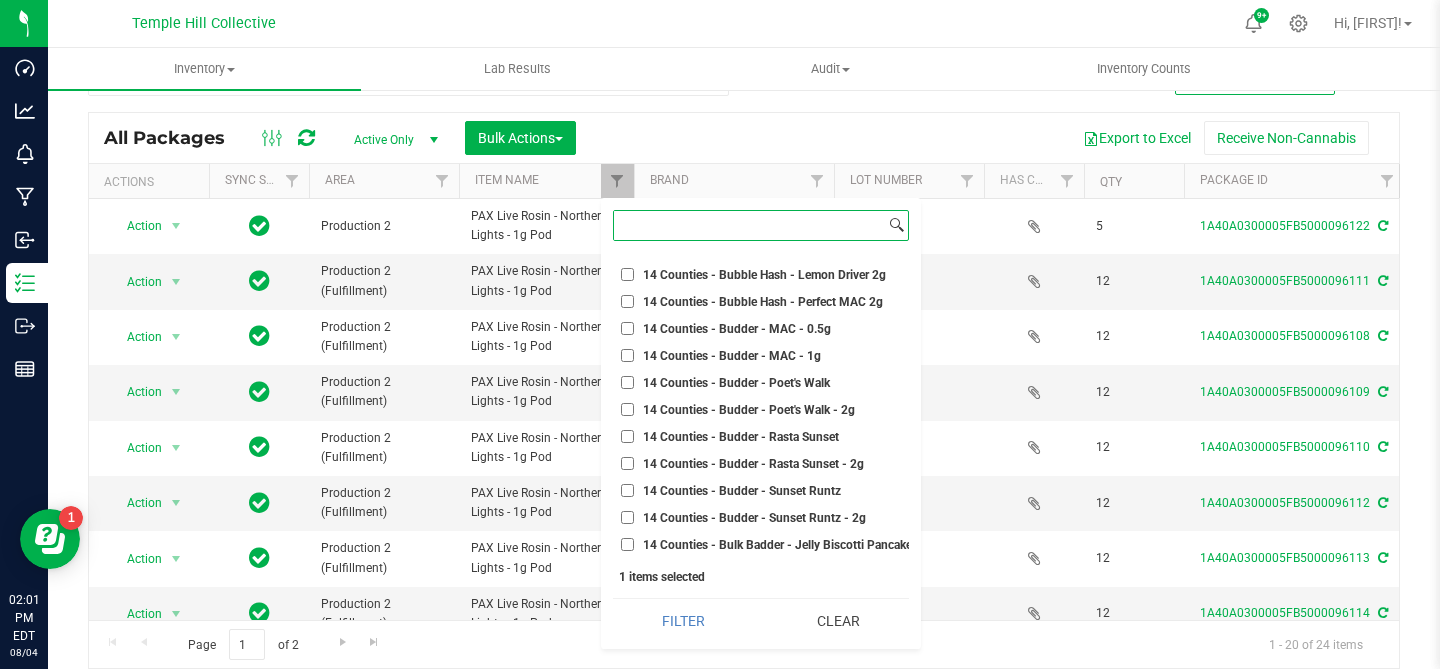 click at bounding box center (749, 225) 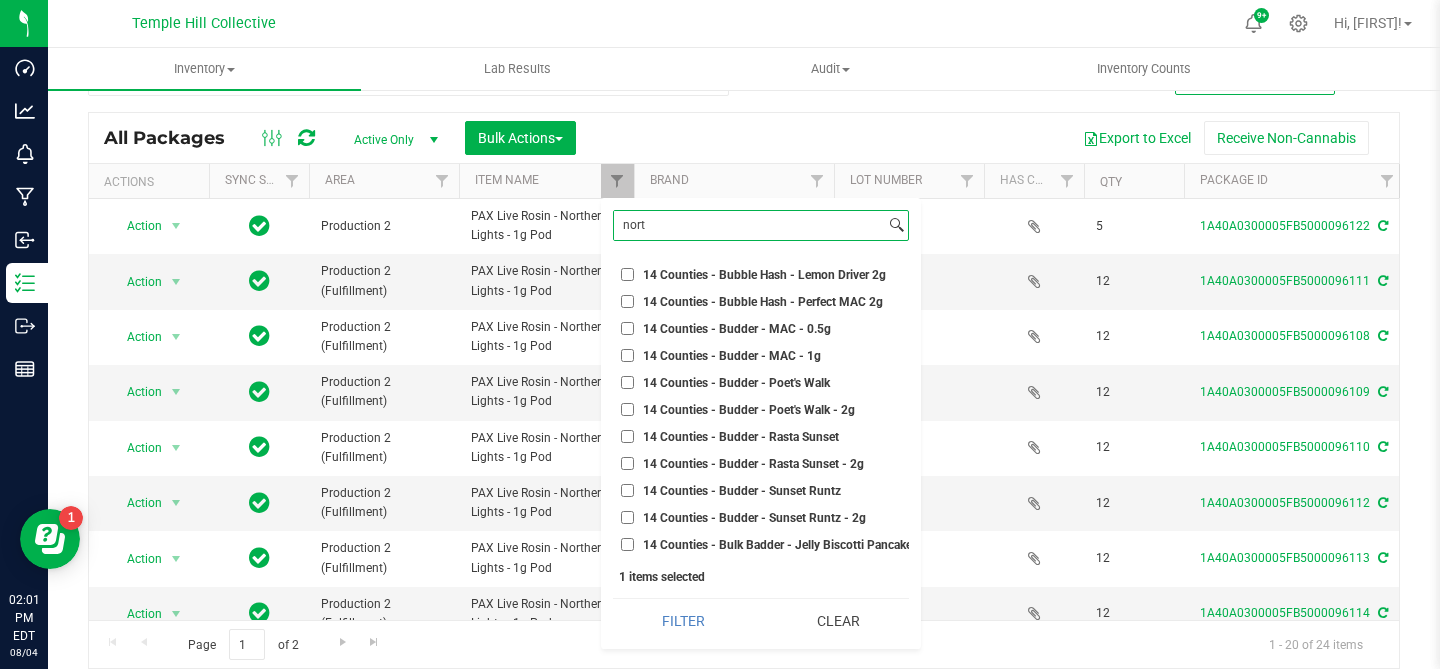 scroll, scrollTop: 0, scrollLeft: 0, axis: both 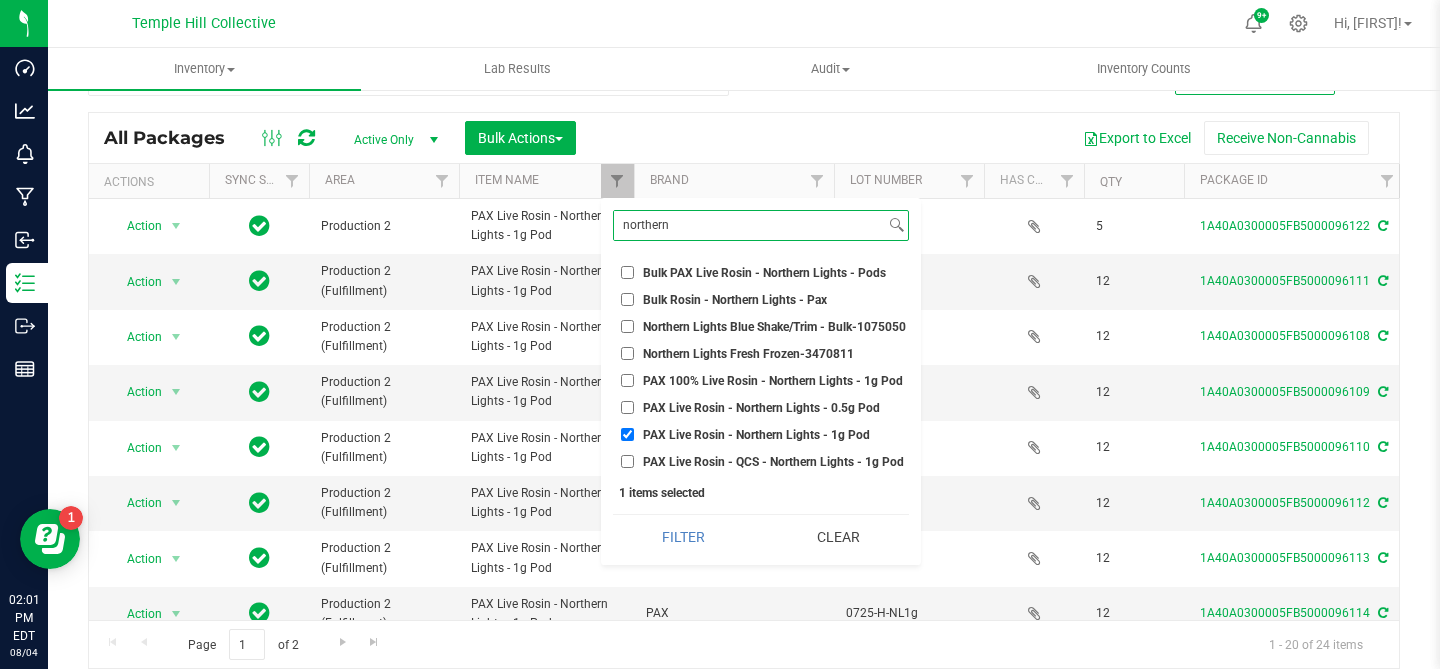 type on "northern" 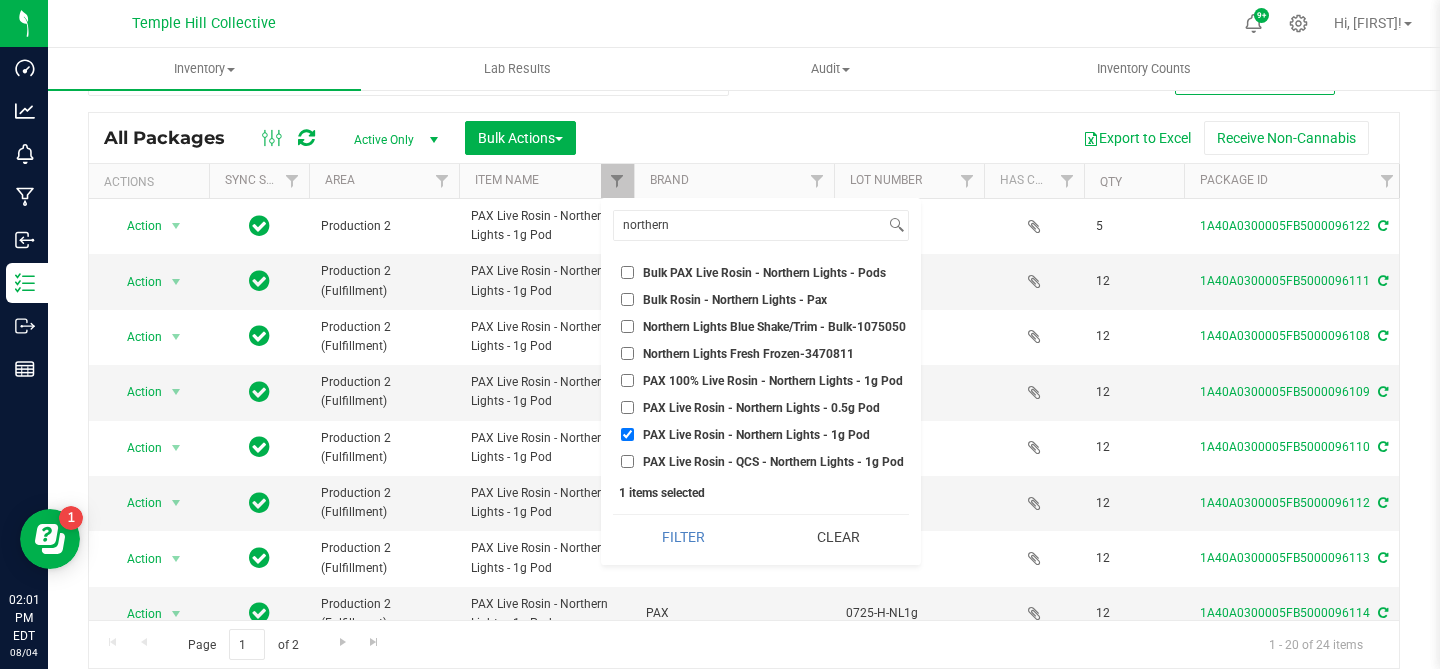 click on "PAX Live Rosin - Northern Lights - 0.5g Pod" at bounding box center (627, 407) 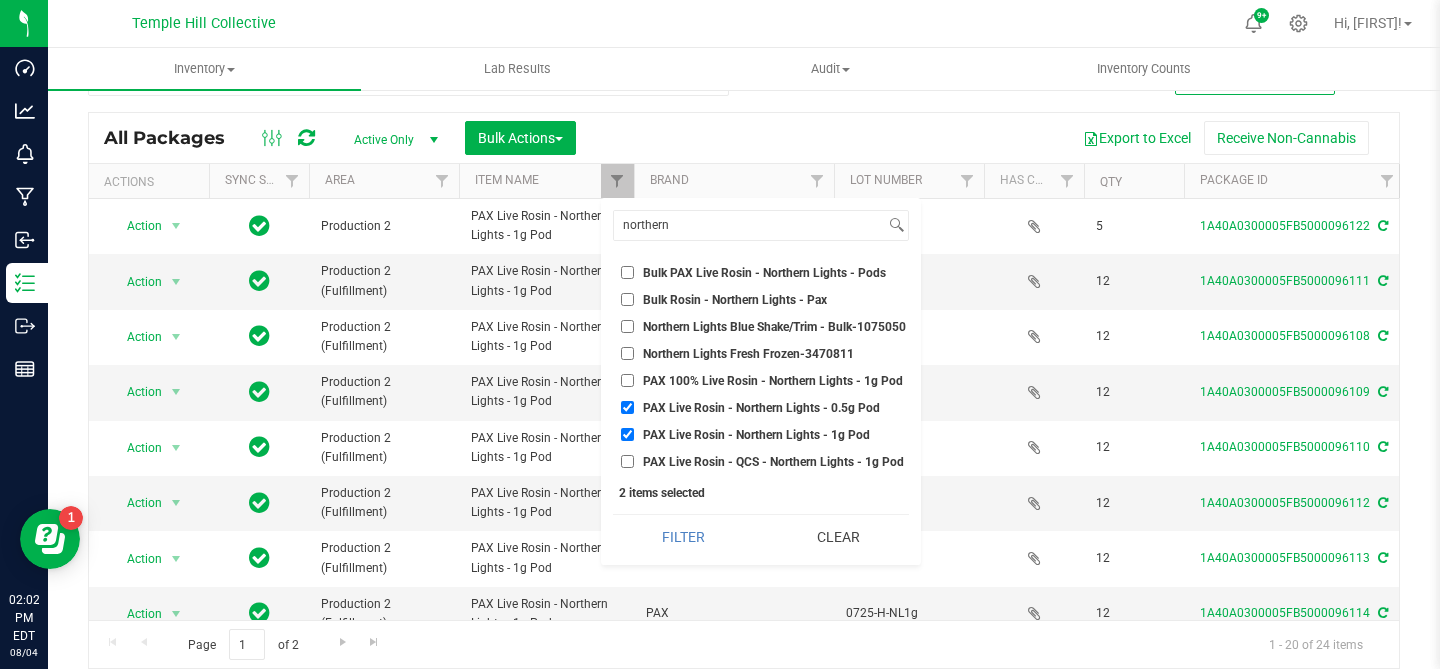click on "PAX Live Rosin - Northern Lights - 1g Pod" at bounding box center (627, 434) 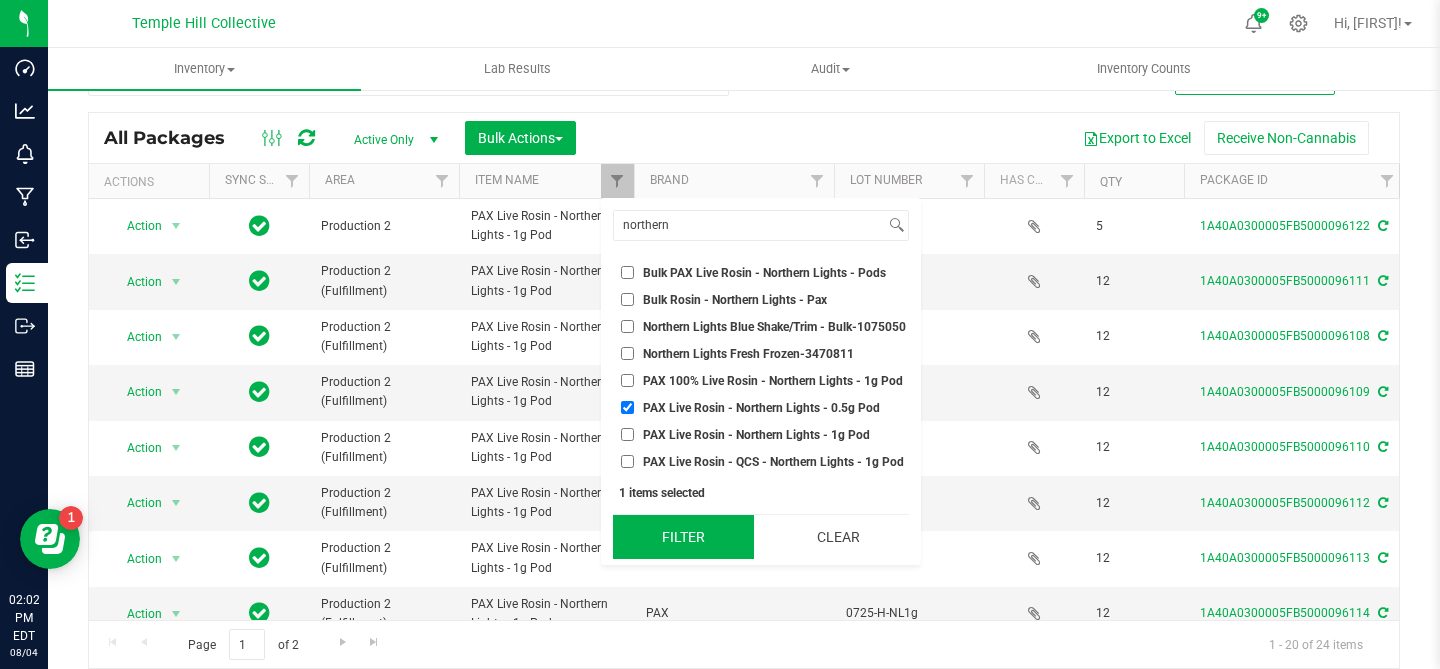 click on "Filter" at bounding box center (683, 537) 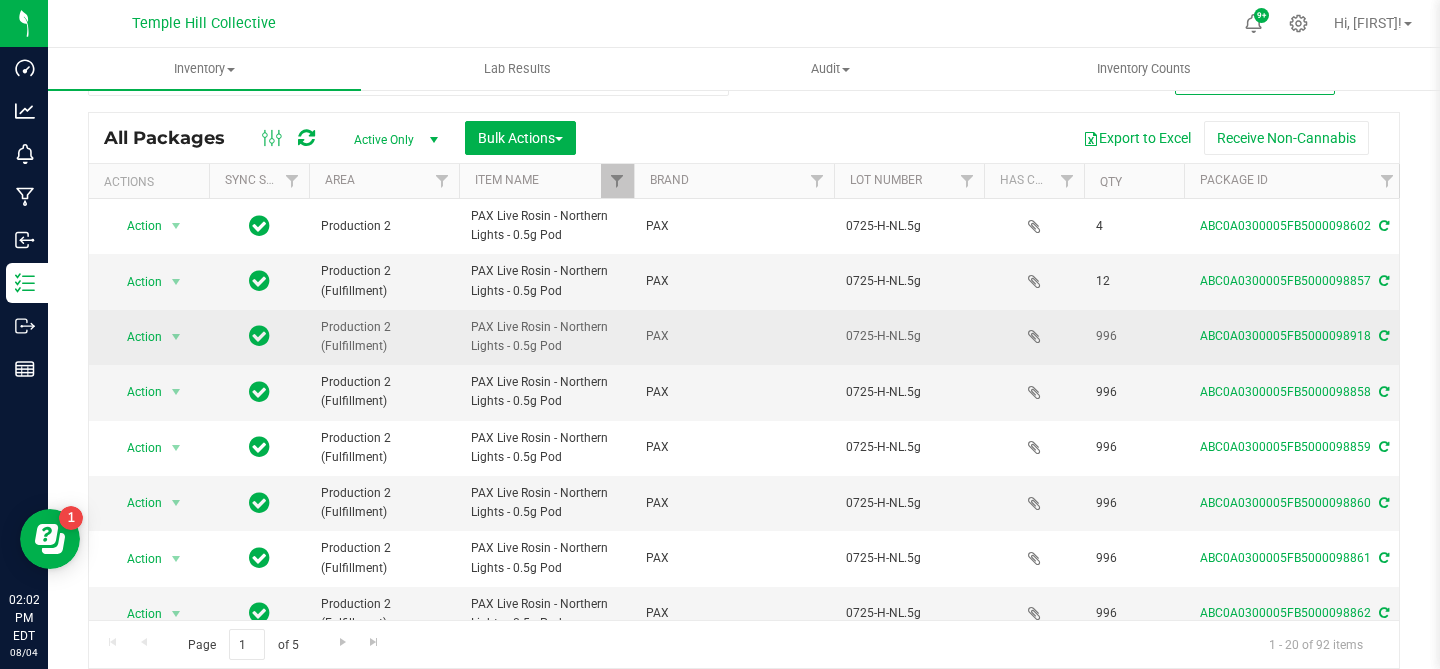 click on "PAX" at bounding box center [734, 336] 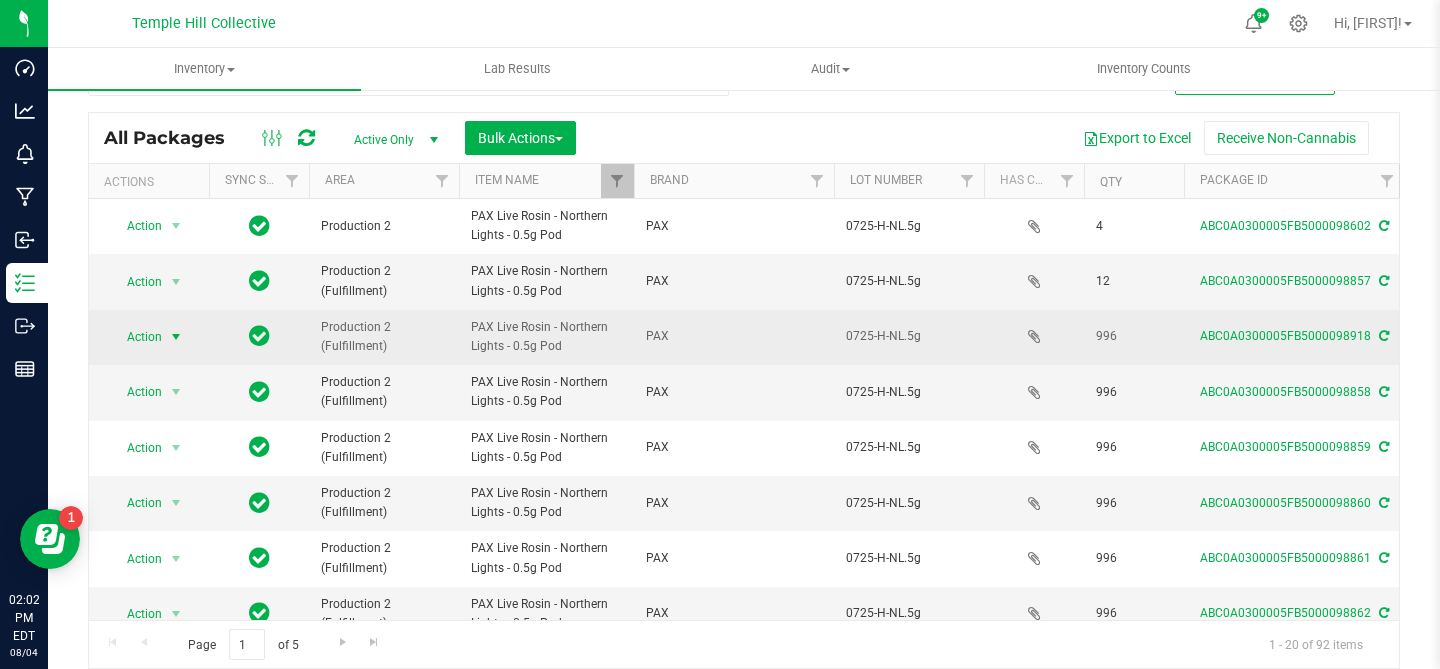 click at bounding box center [176, 337] 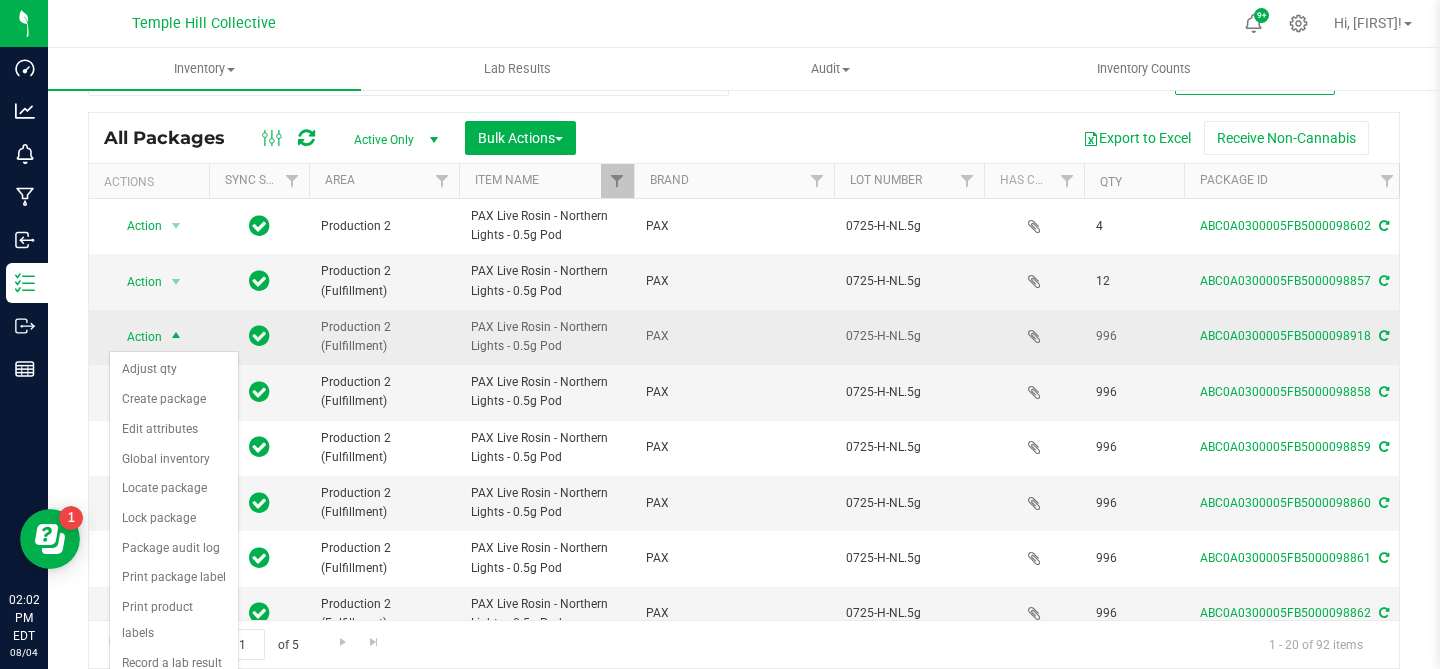 click on "Action Action Adjust qty Create package Edit attributes Global inventory Locate package Lock package Package audit log Print package label Print product labels Record a lab result Retag package See history" at bounding box center (149, 337) 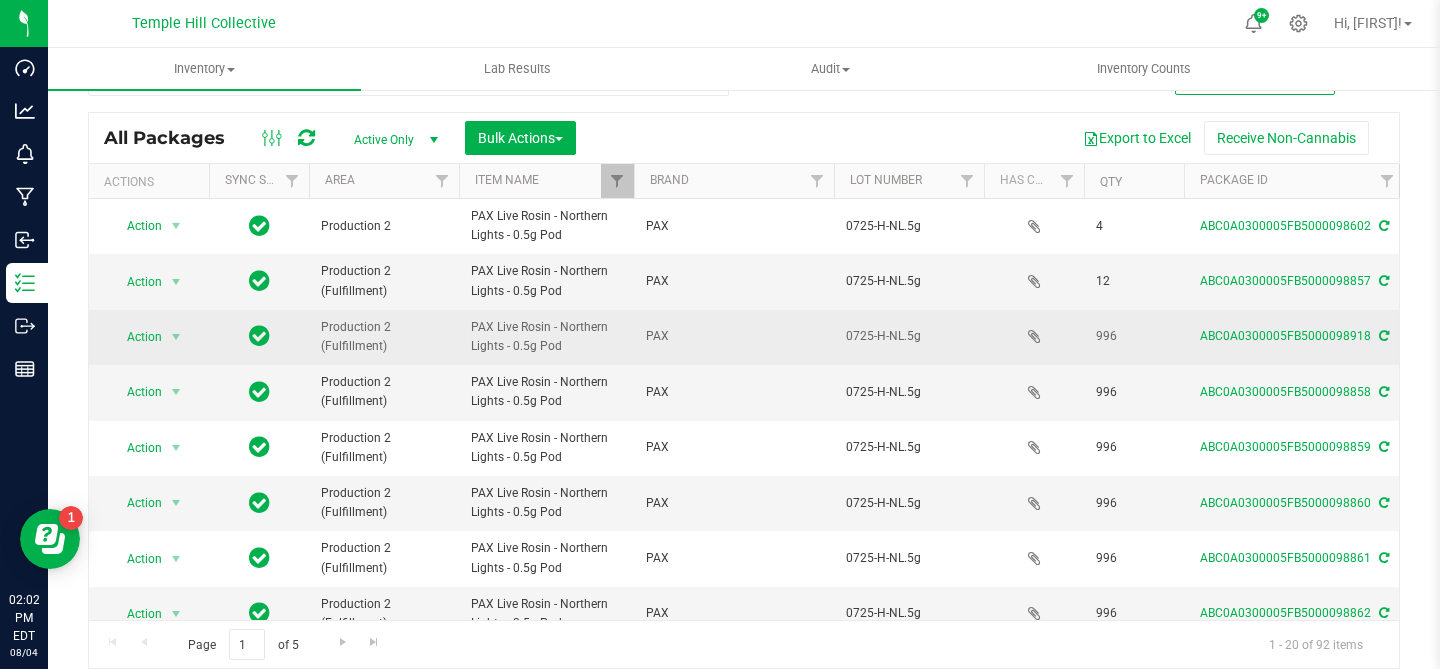 click on "Production 2 (Fulfillment)" at bounding box center (384, 337) 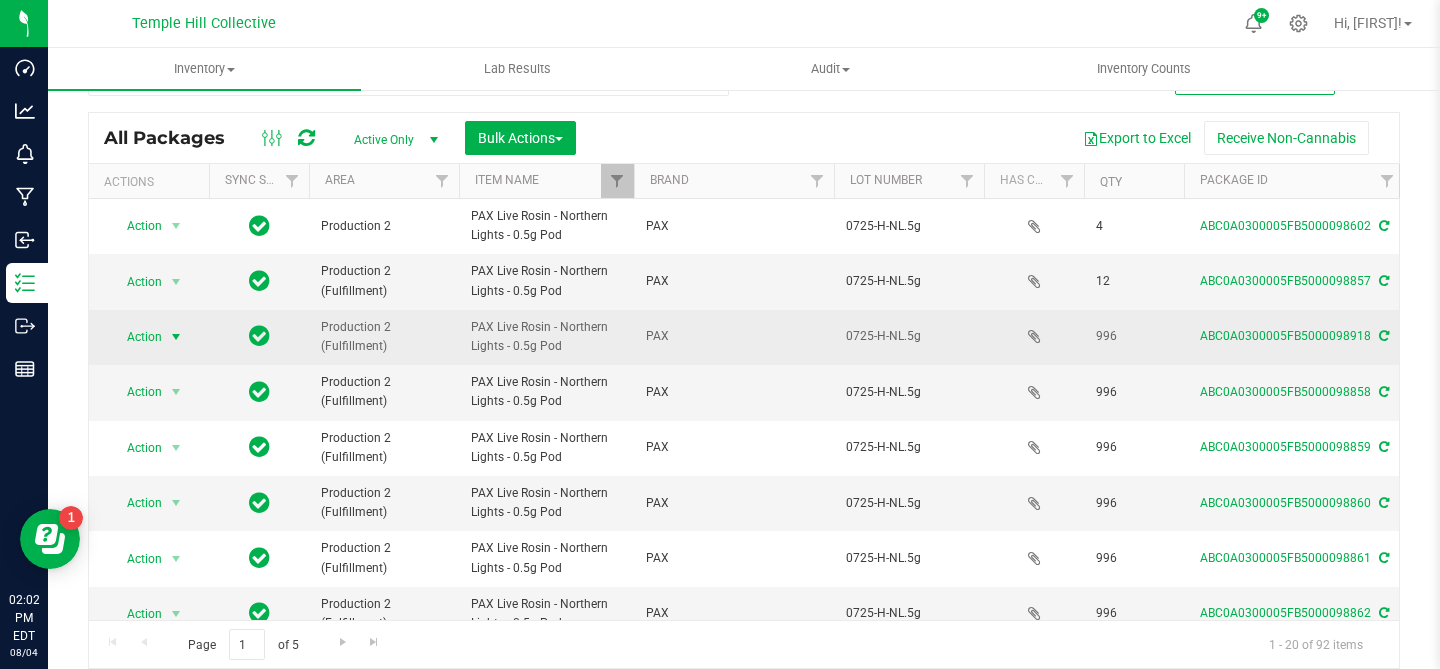 click at bounding box center [176, 337] 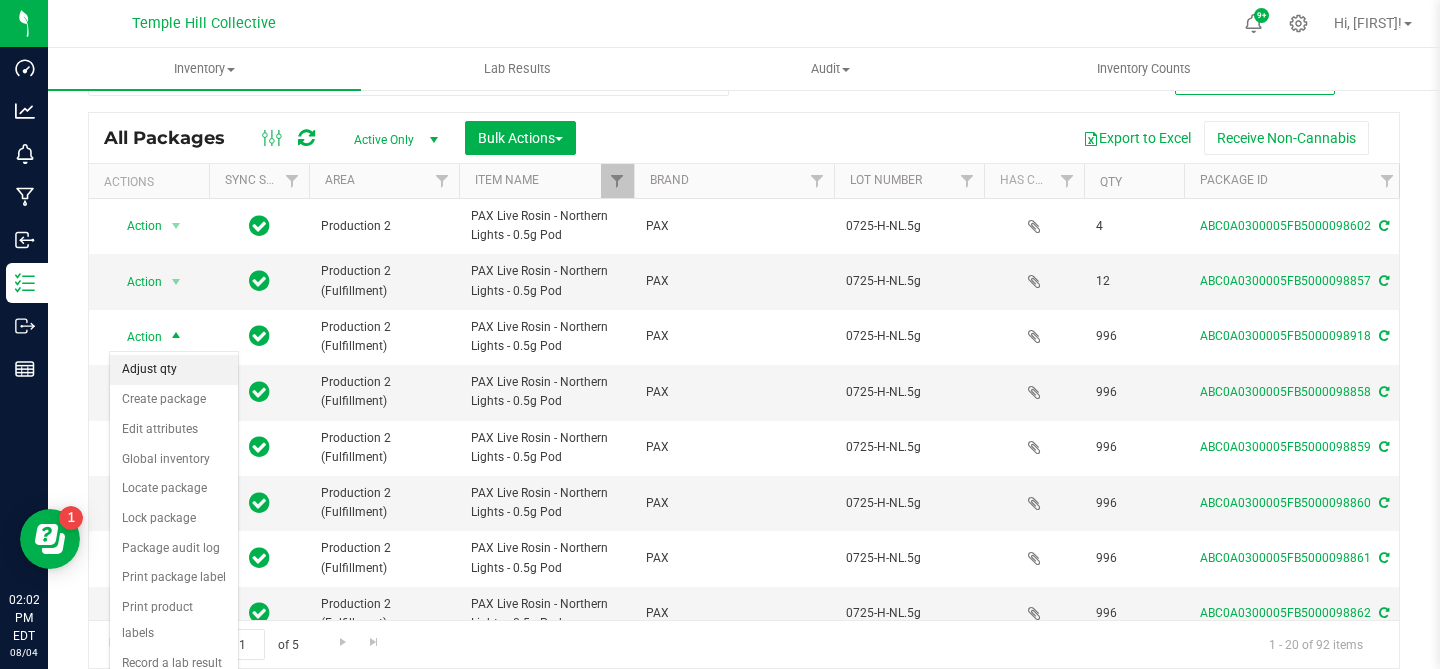 click on "Adjust qty" at bounding box center [174, 370] 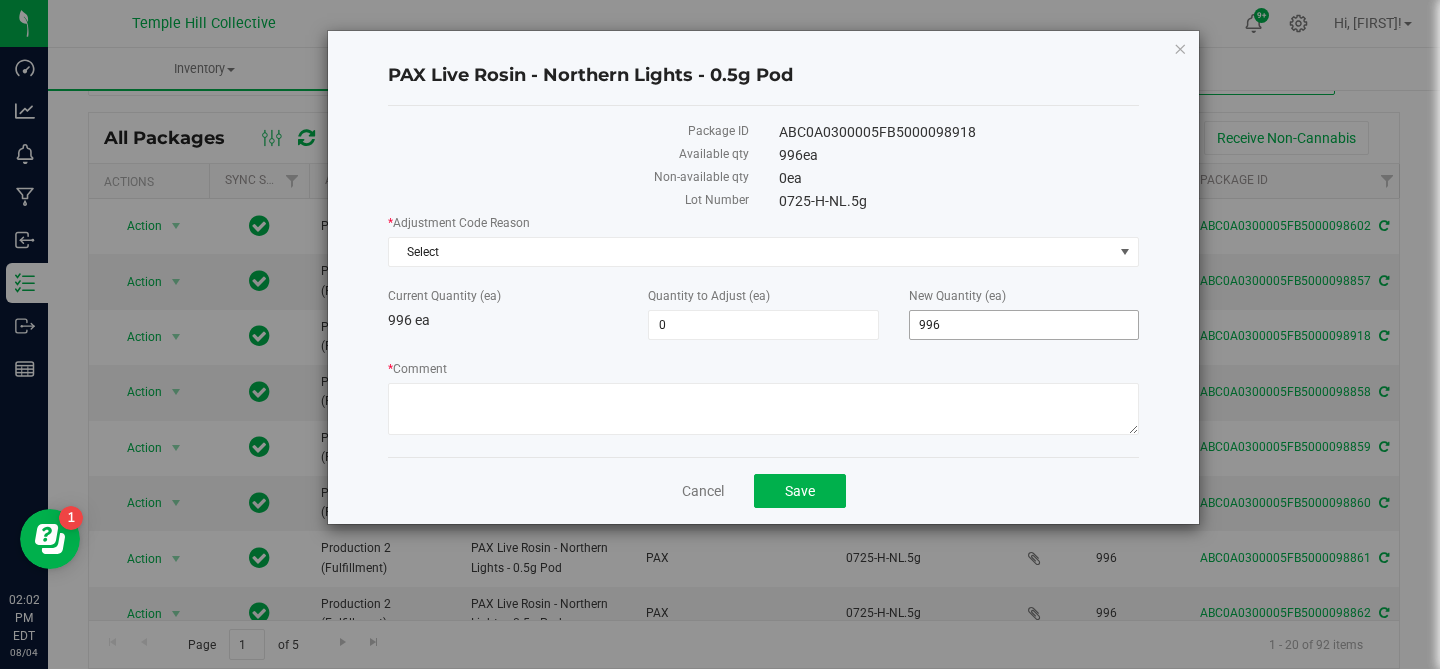 click on "996" at bounding box center [1024, 325] 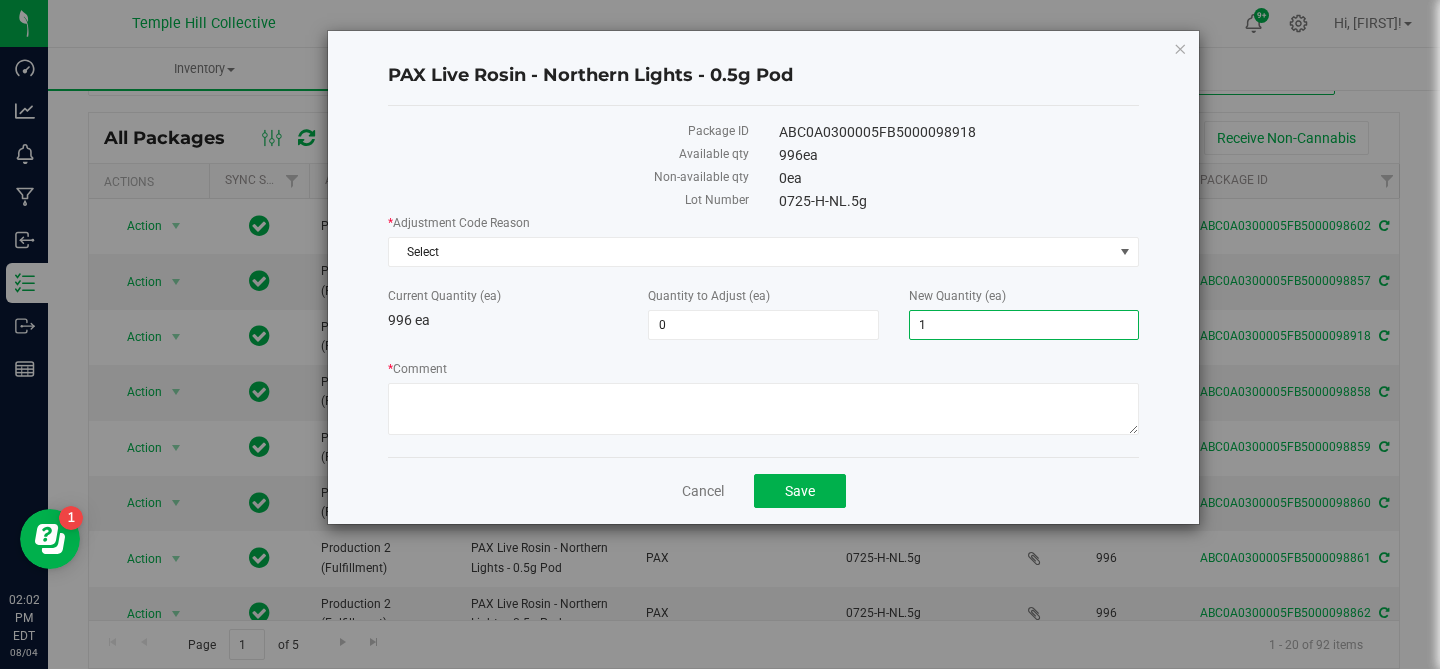 type on "12" 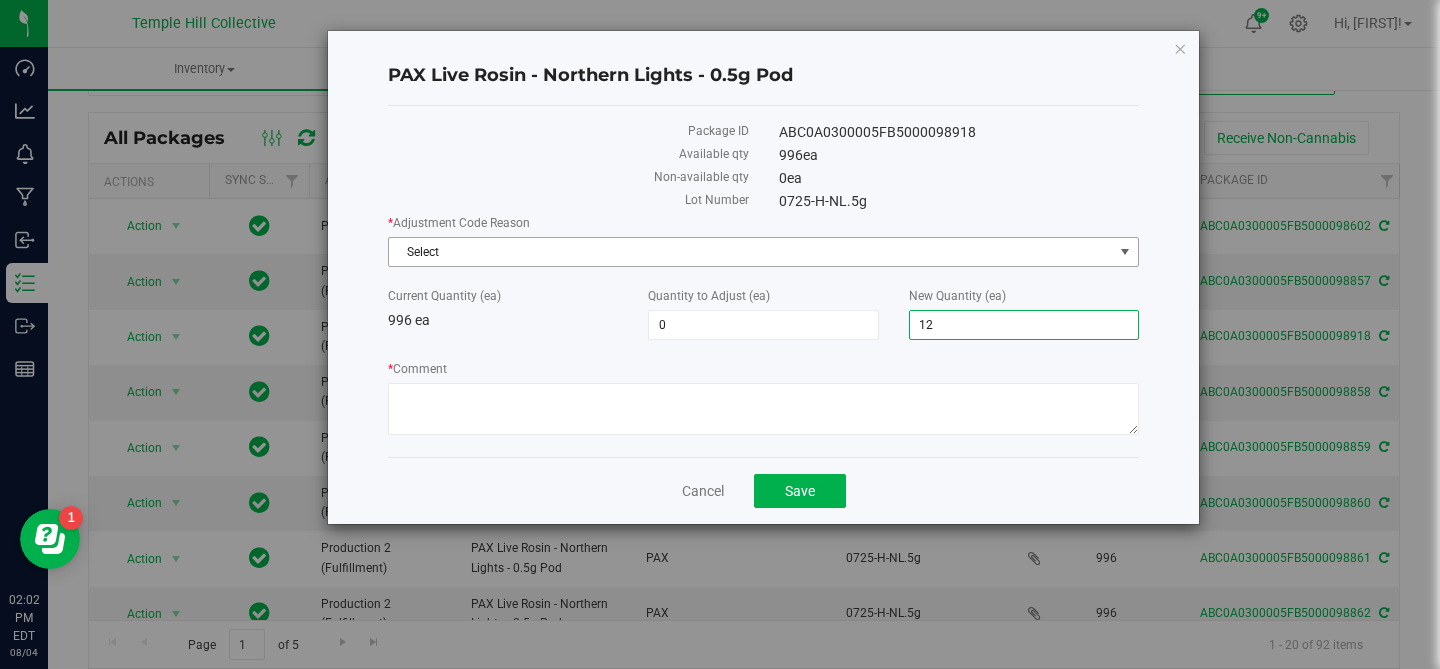 click on "Select" at bounding box center (751, 252) 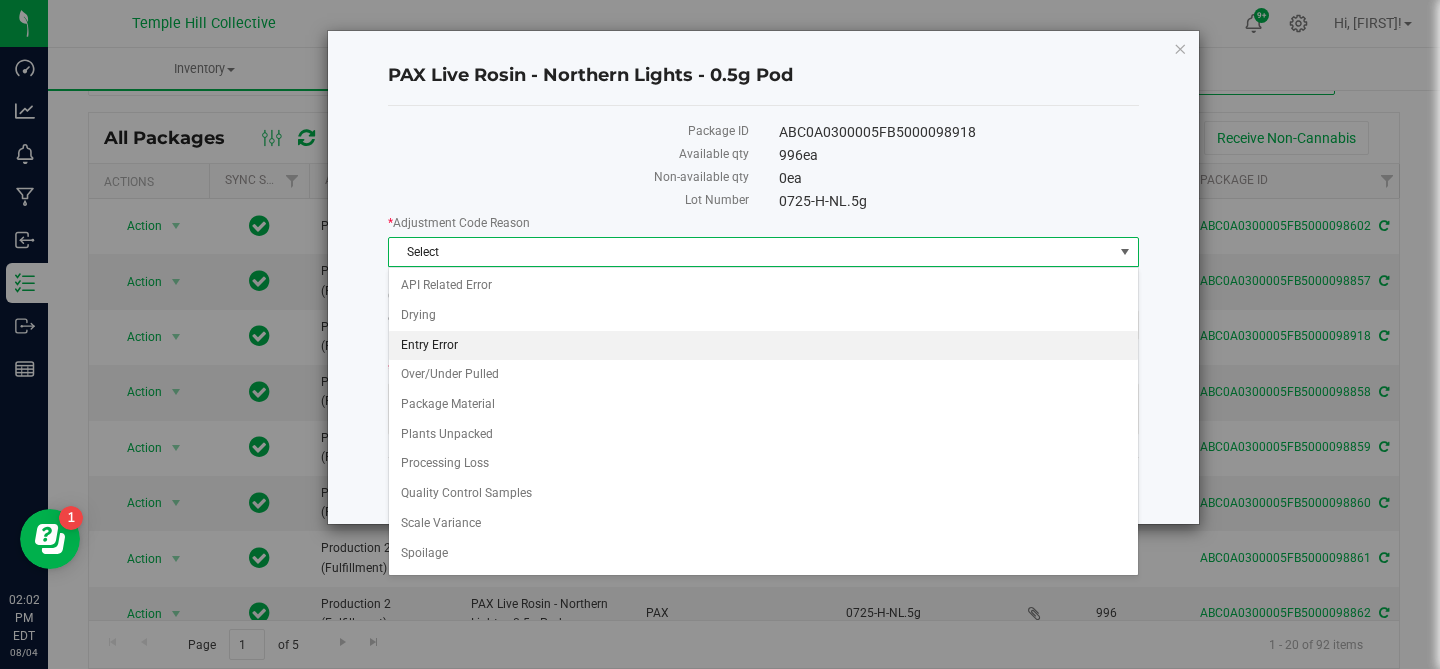 click on "Entry Error" at bounding box center [763, 346] 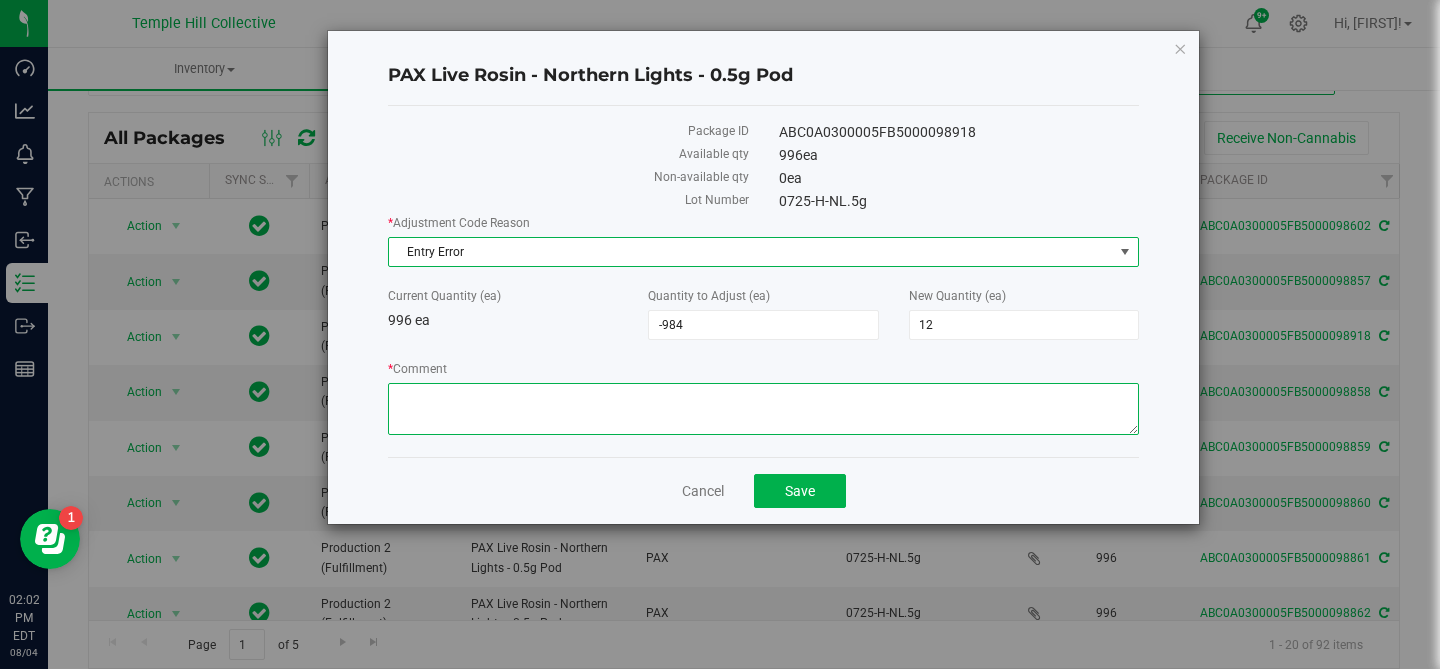 click on "*
Comment" at bounding box center [763, 409] 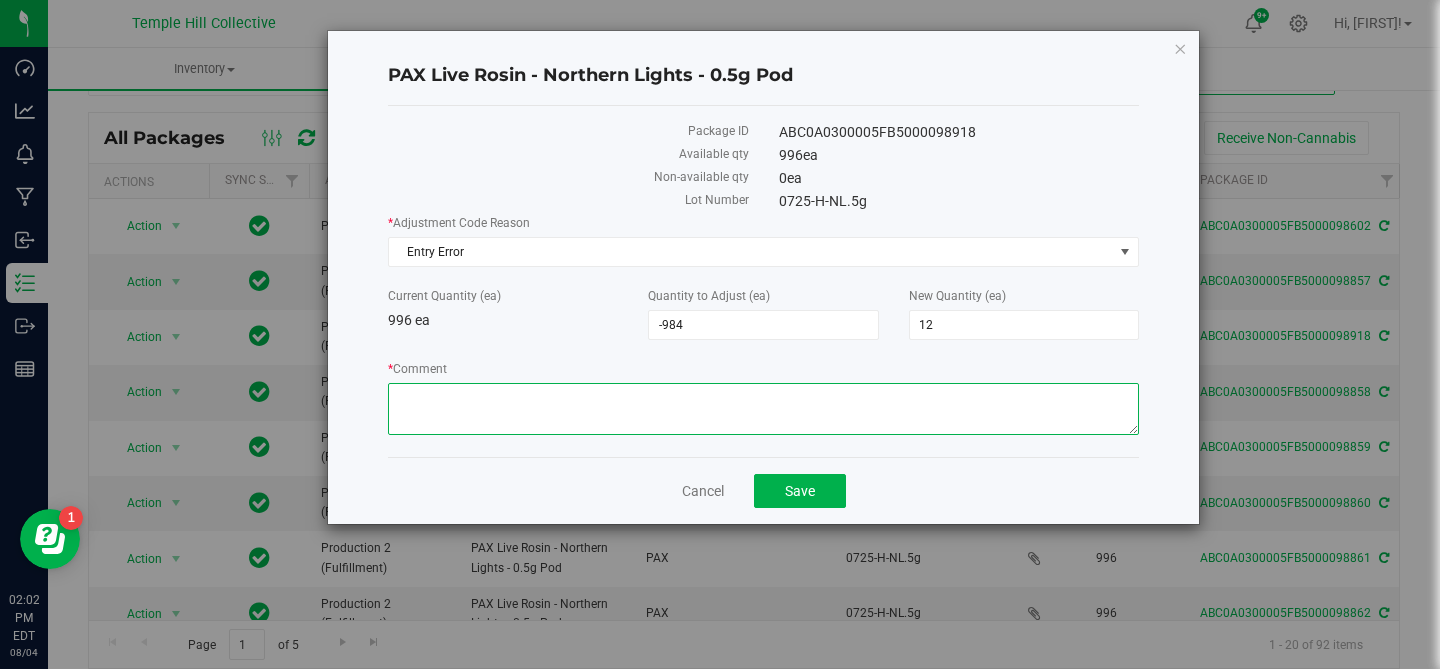 paste on "entry error" 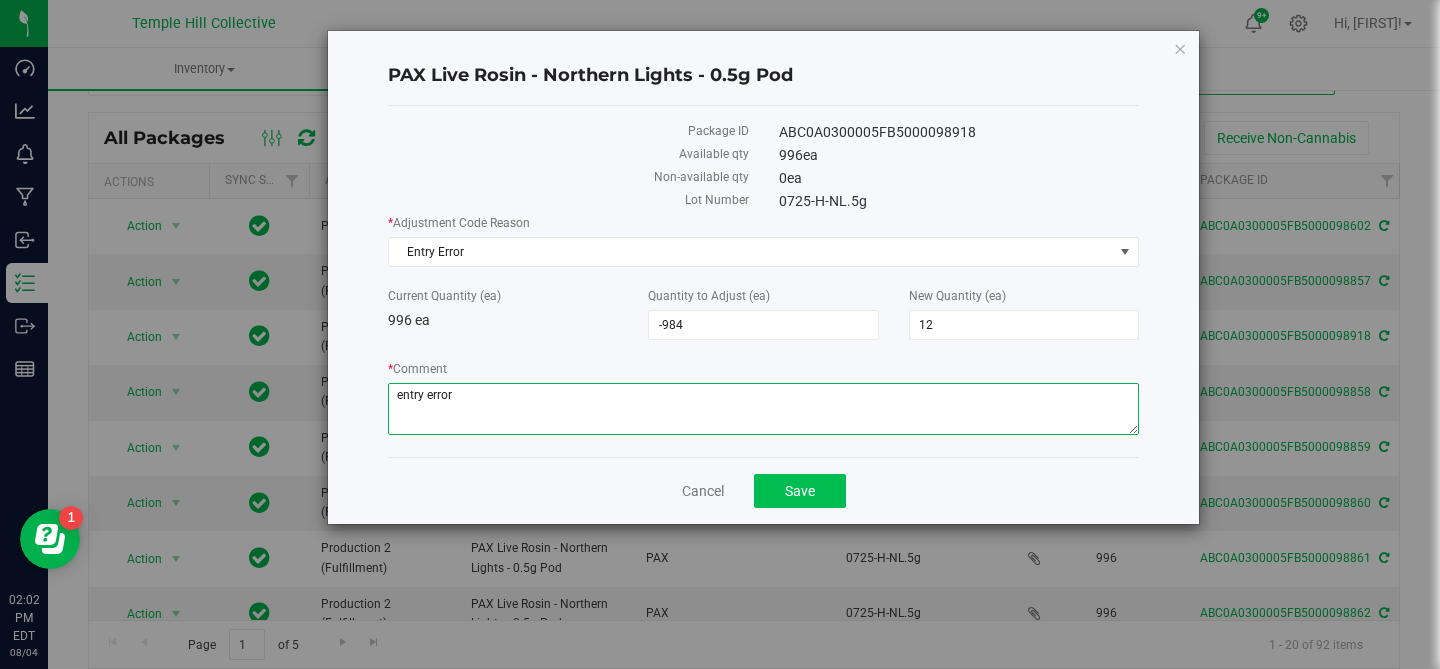 type on "entry error" 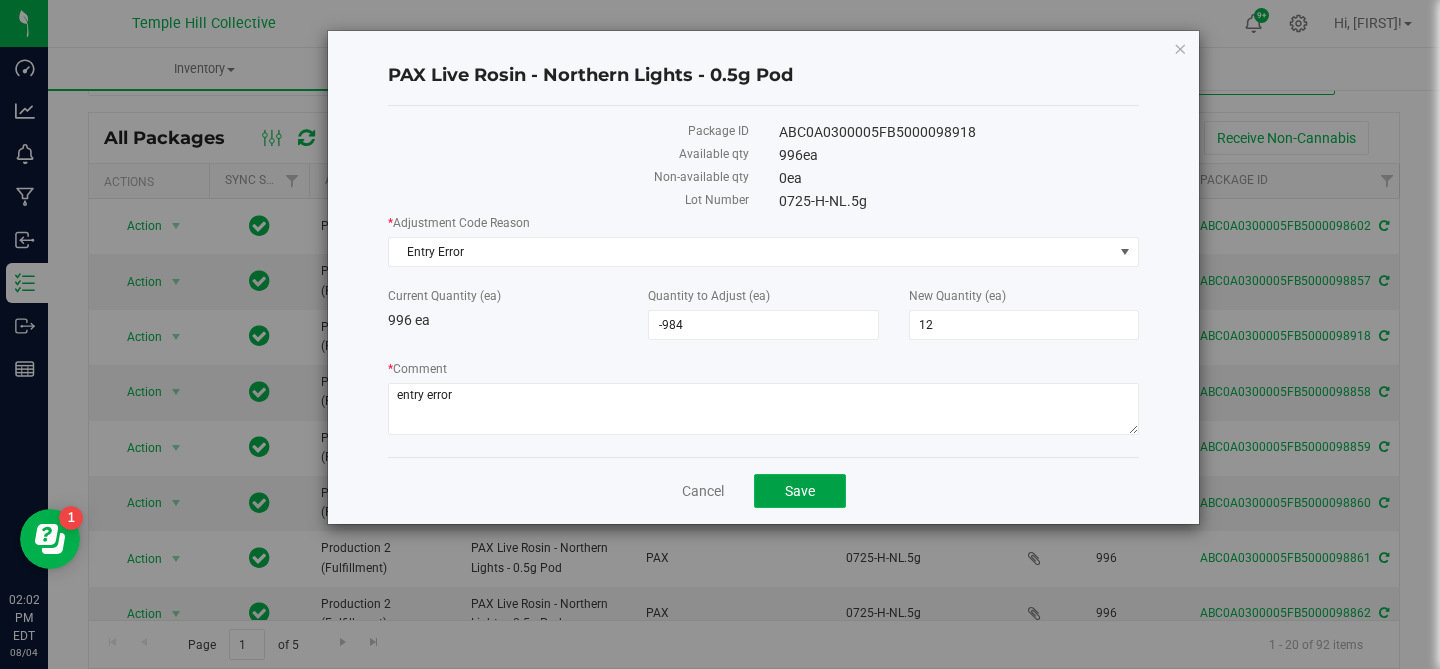 click on "Save" 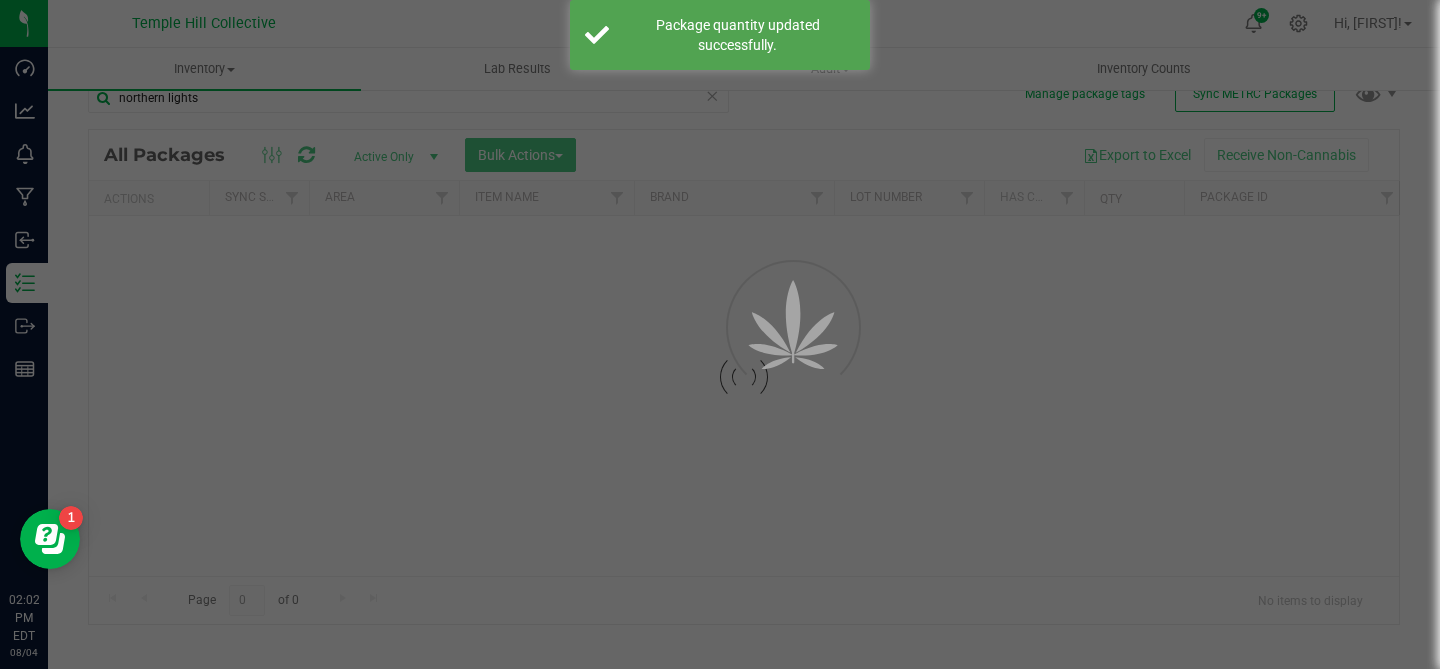 scroll, scrollTop: 29, scrollLeft: 0, axis: vertical 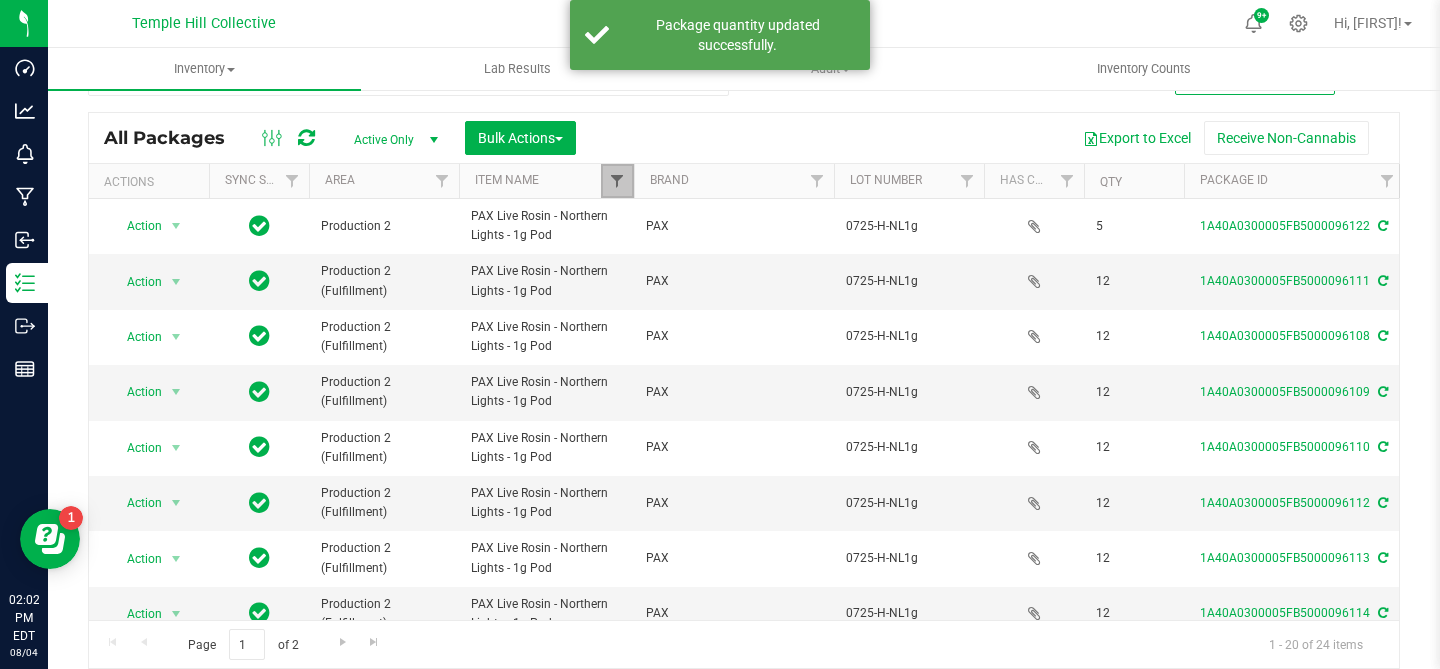click at bounding box center [617, 181] 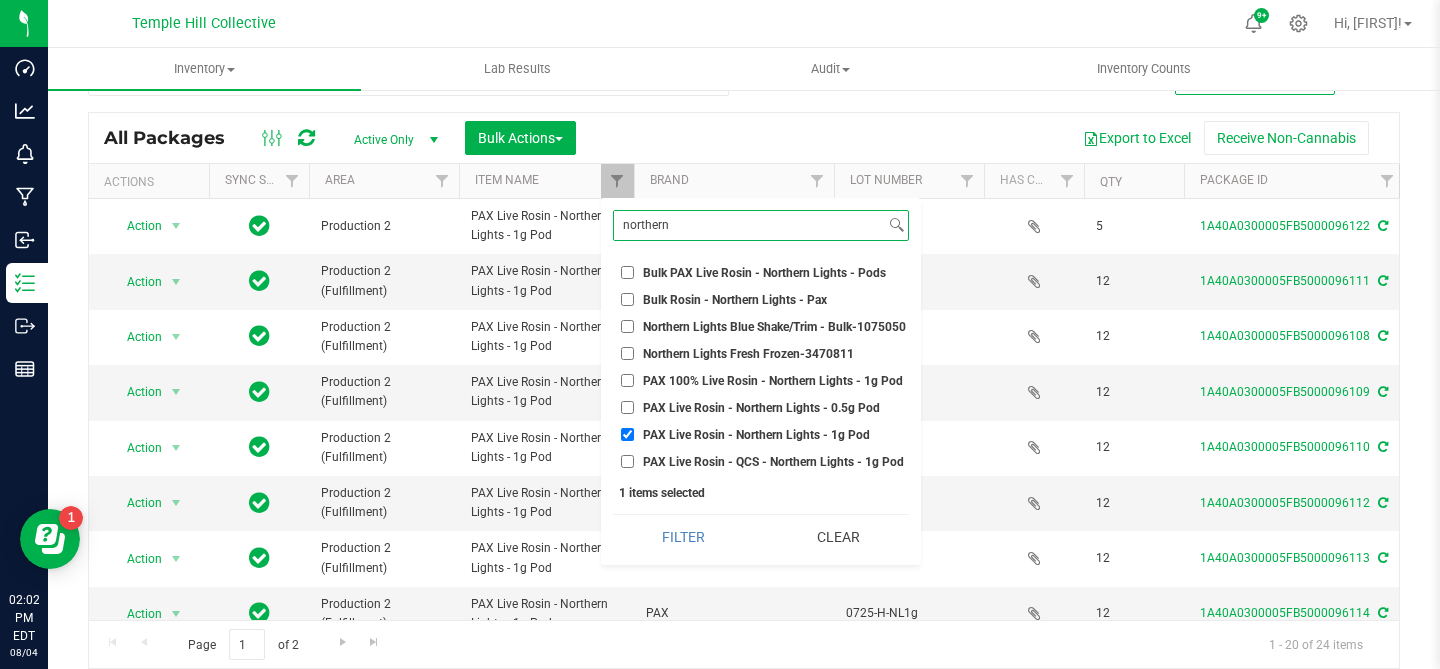type on "northern" 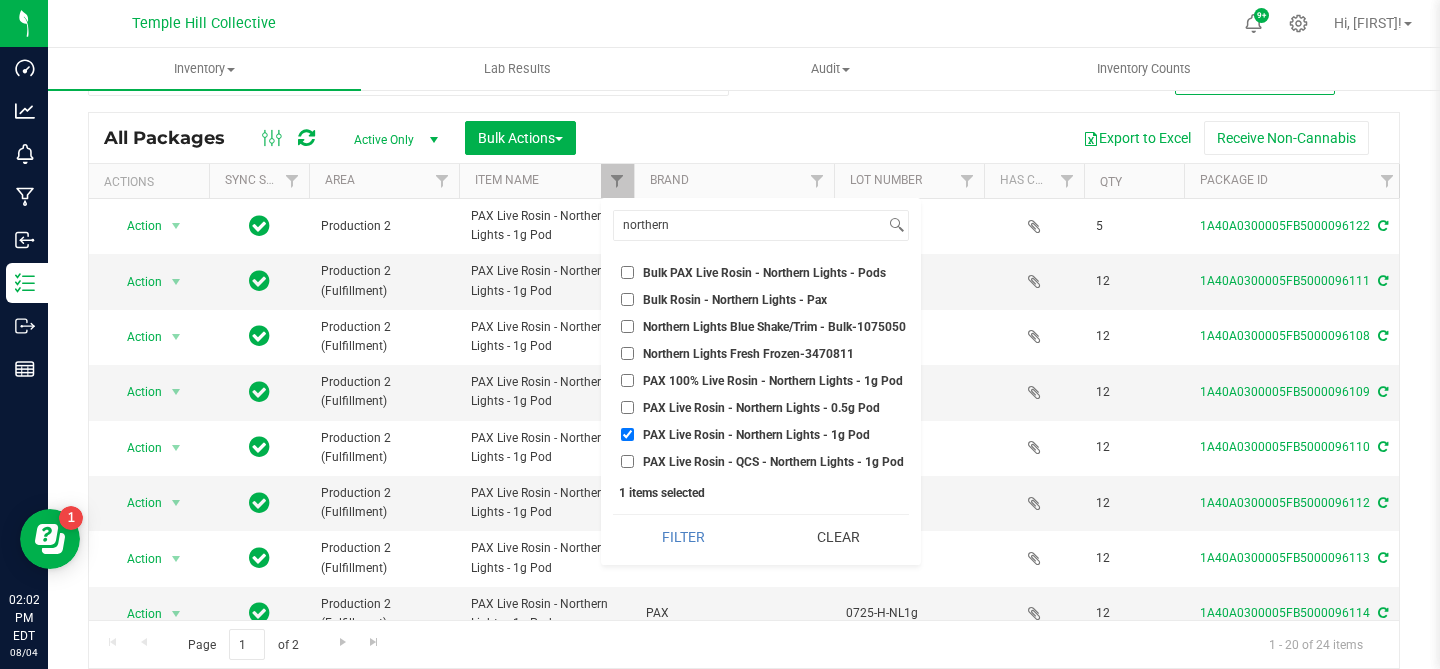 click on "PAX Live Rosin - Northern Lights - 0.5g Pod" at bounding box center [627, 407] 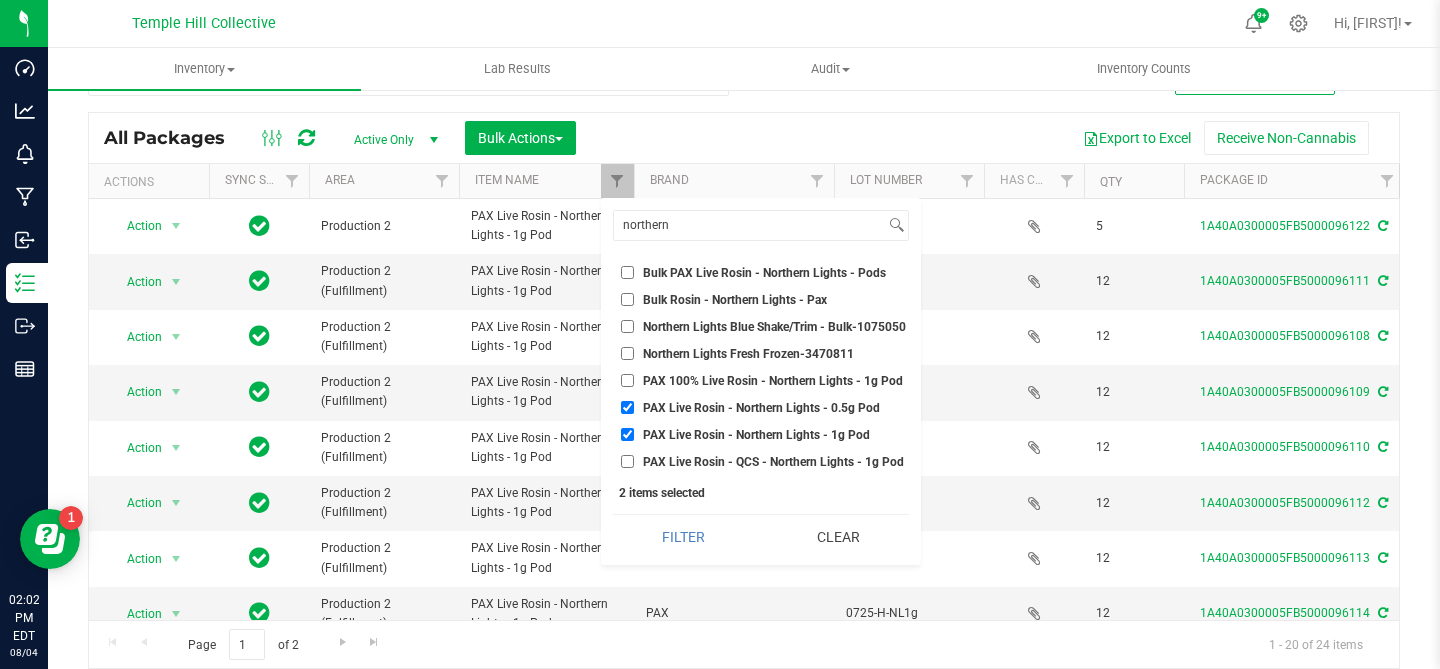 click on "PAX Live Rosin - Northern Lights - 1g Pod" at bounding box center (761, 434) 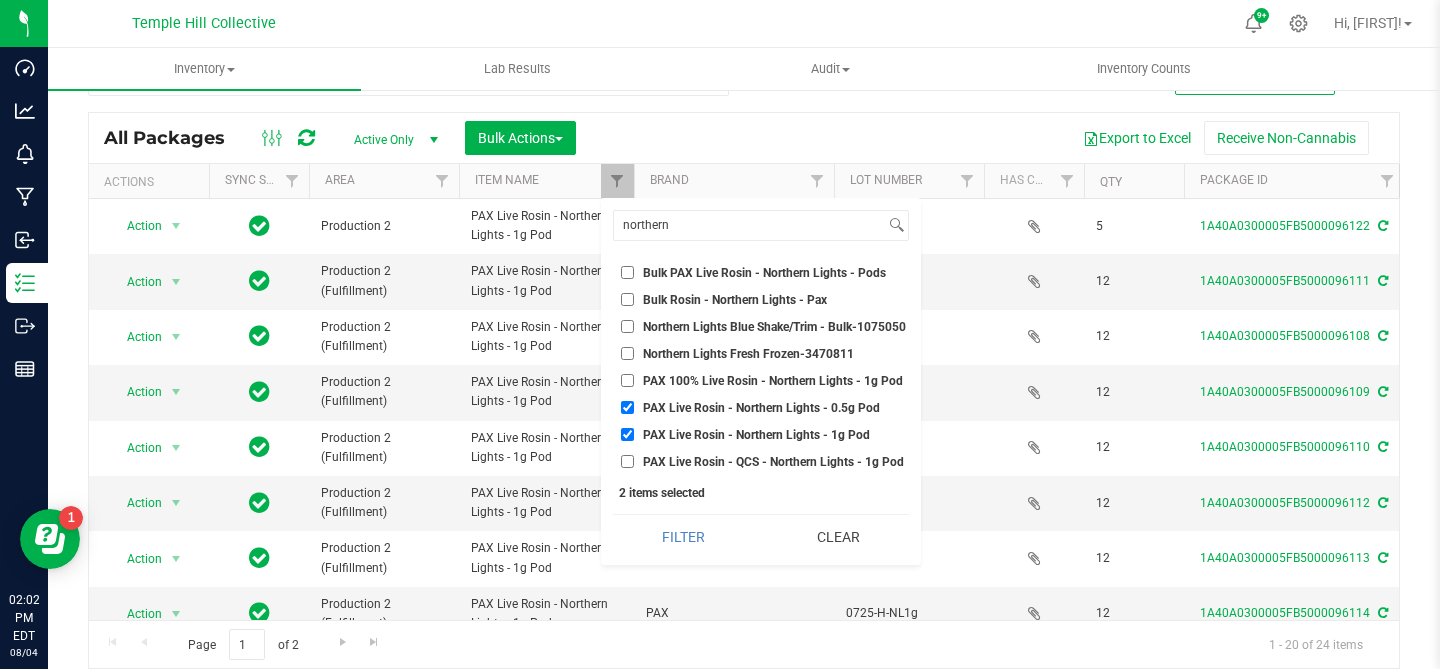 click on "PAX Live Rosin - Northern Lights - 1g Pod" at bounding box center [627, 434] 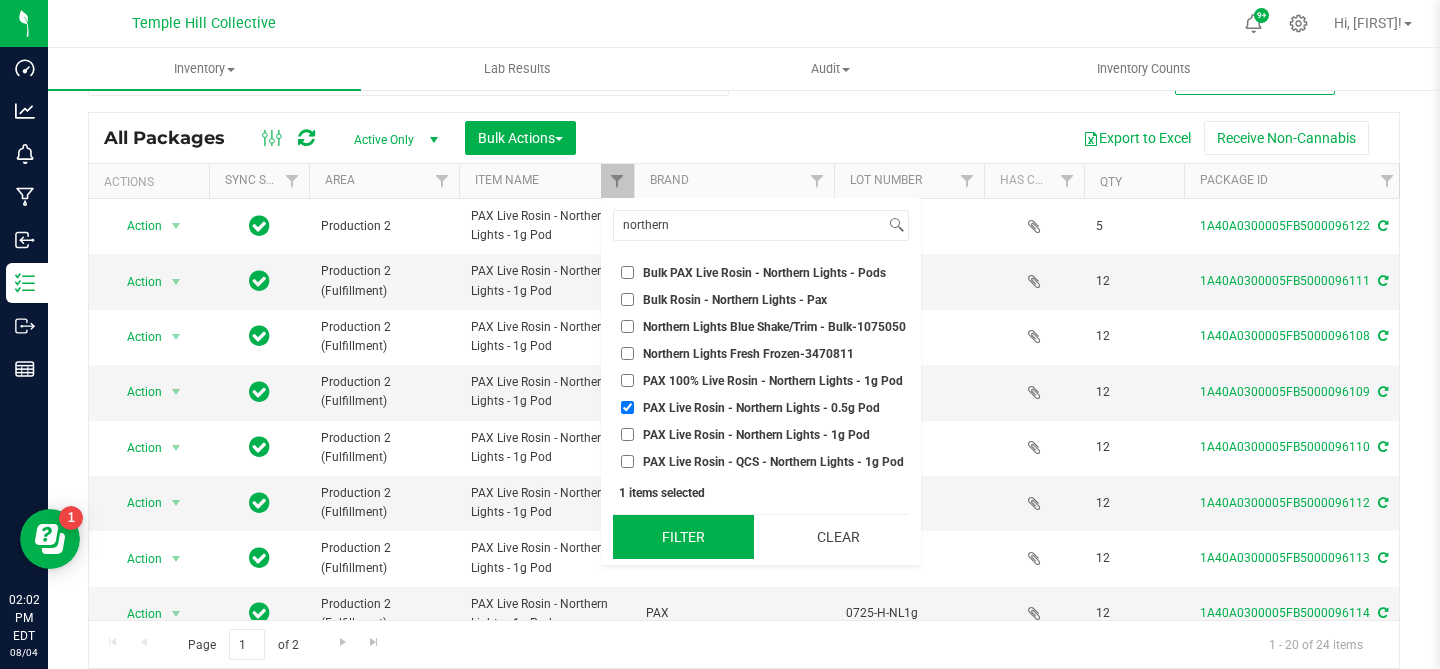 click on "Filter" at bounding box center [683, 537] 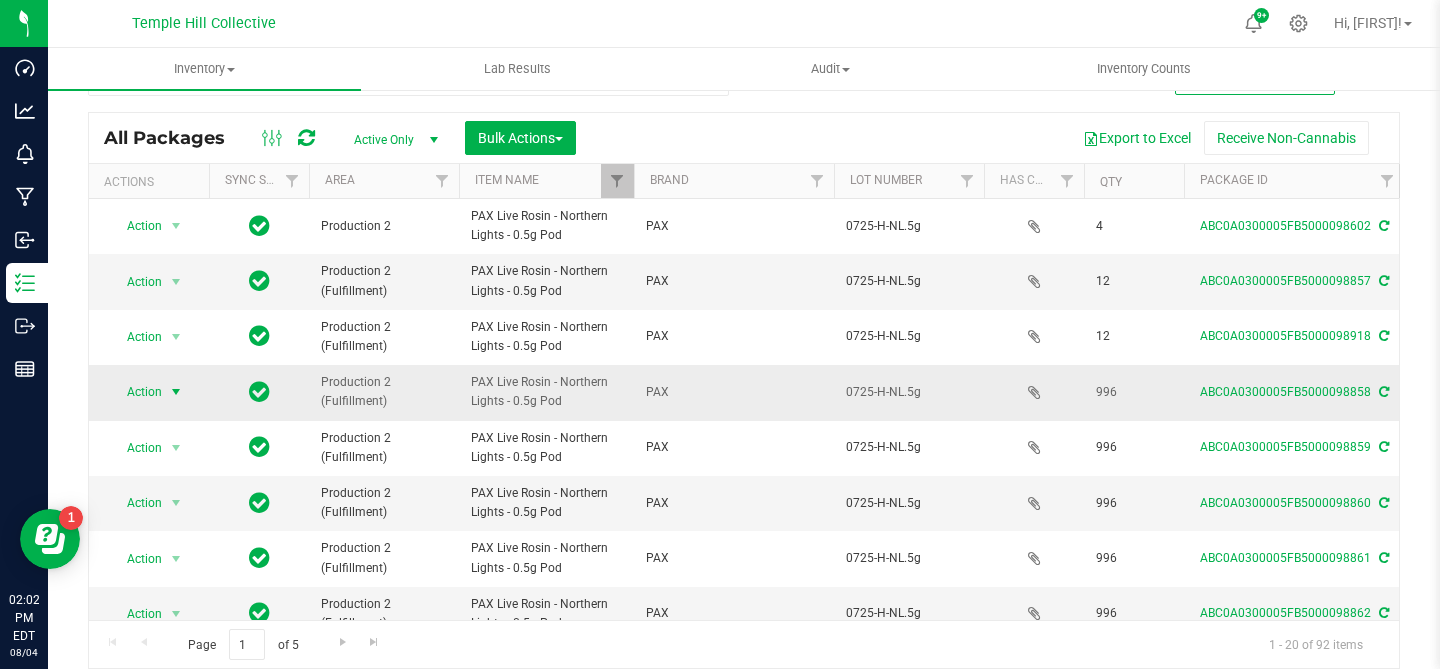 click at bounding box center [176, 392] 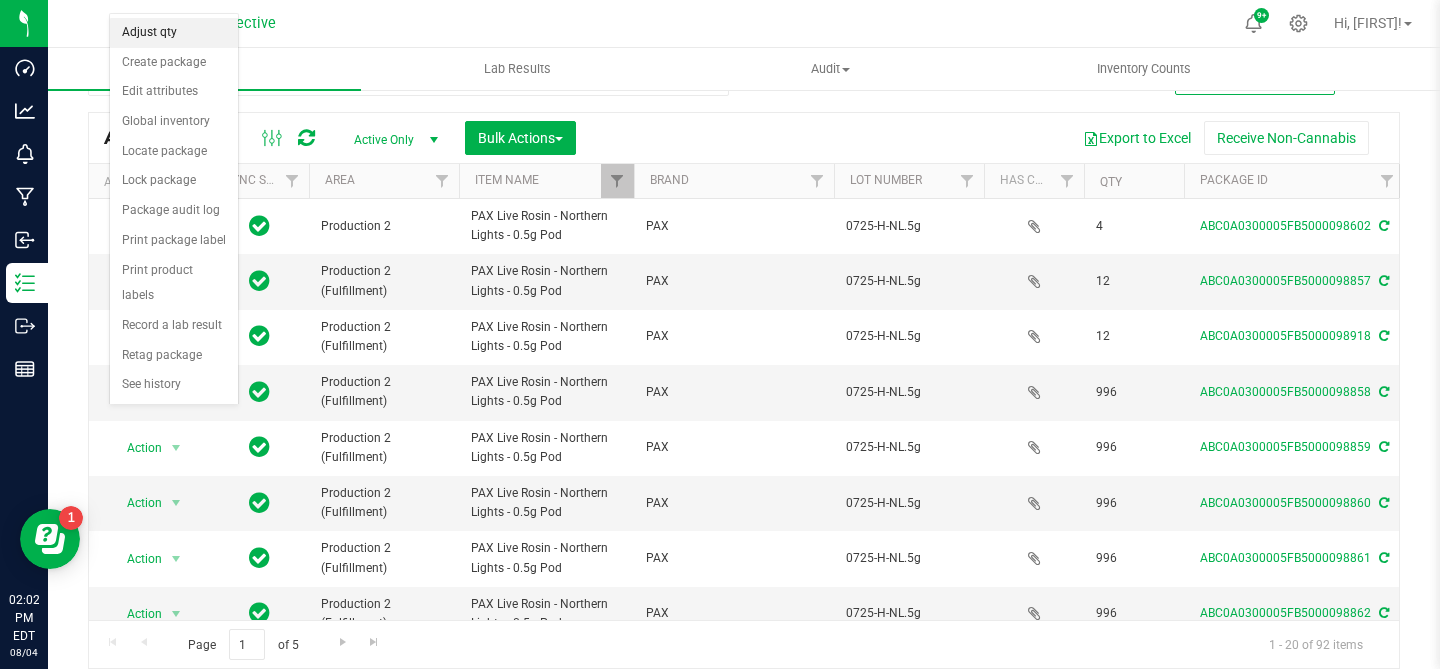 click on "Adjust qty" at bounding box center (174, 33) 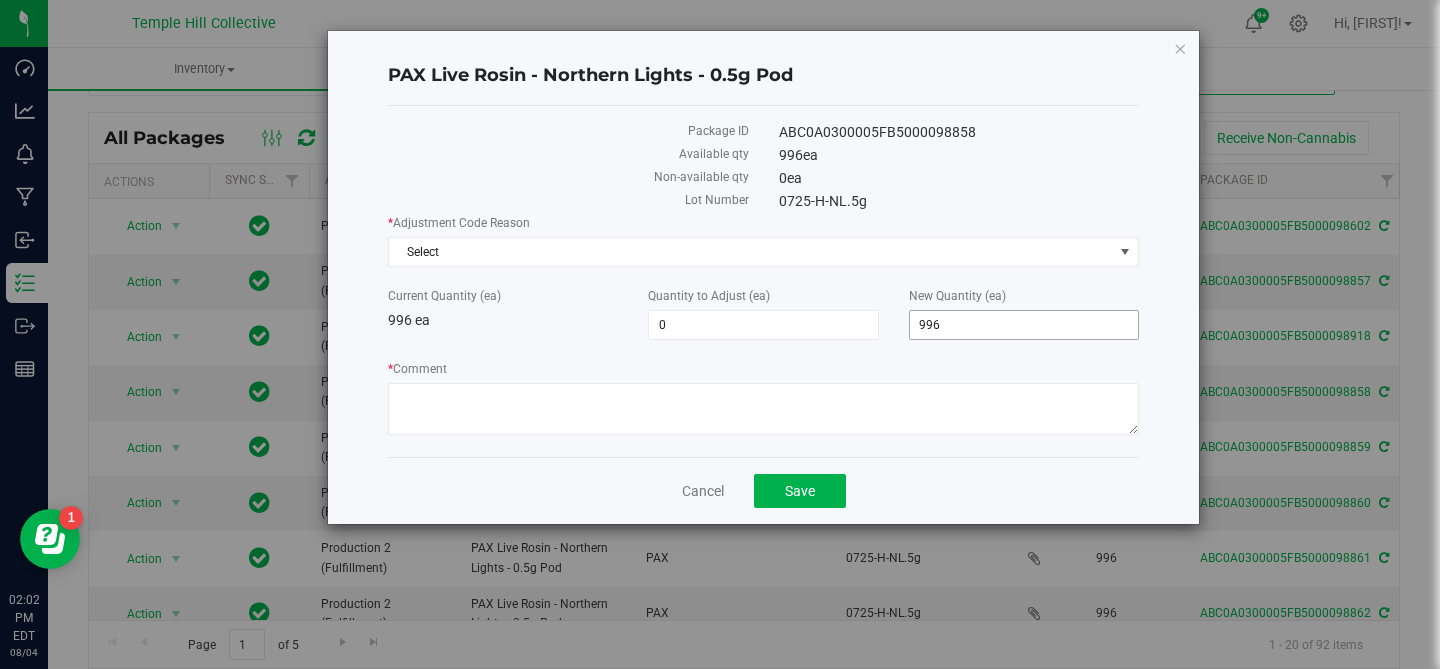 click on "996" at bounding box center (1024, 325) 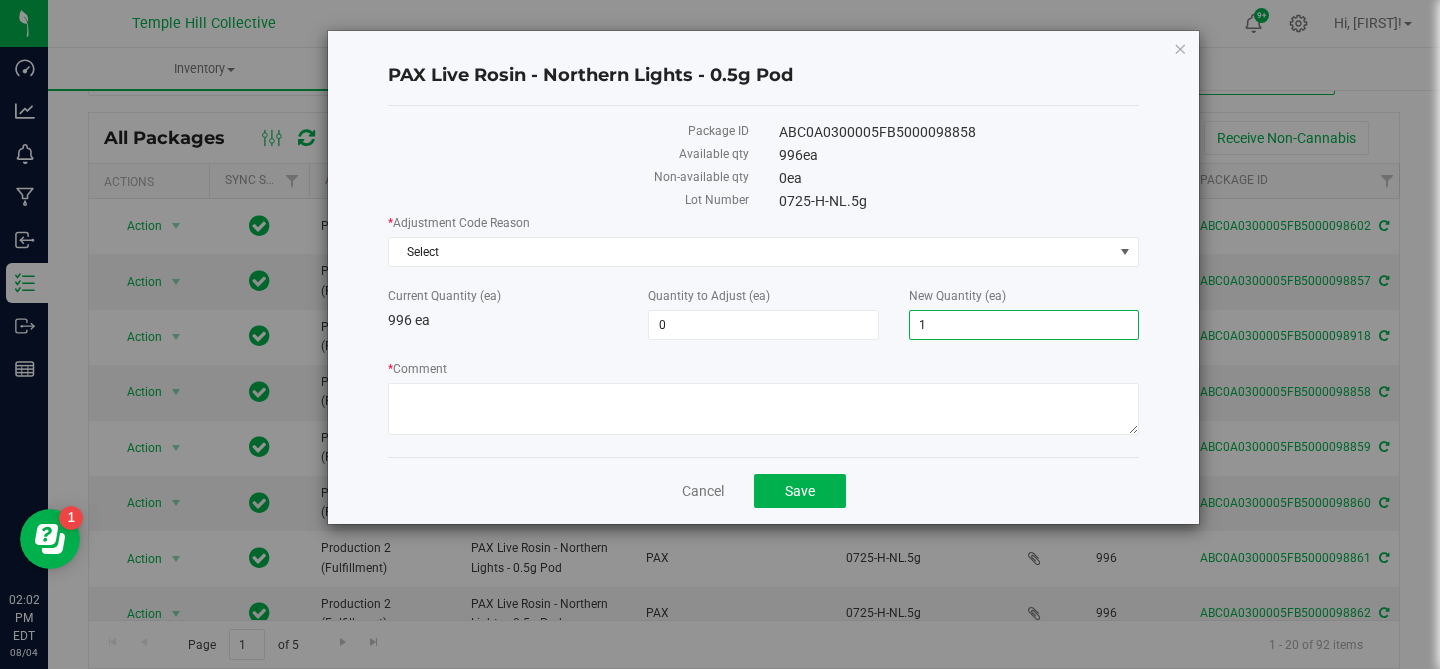 type on "12" 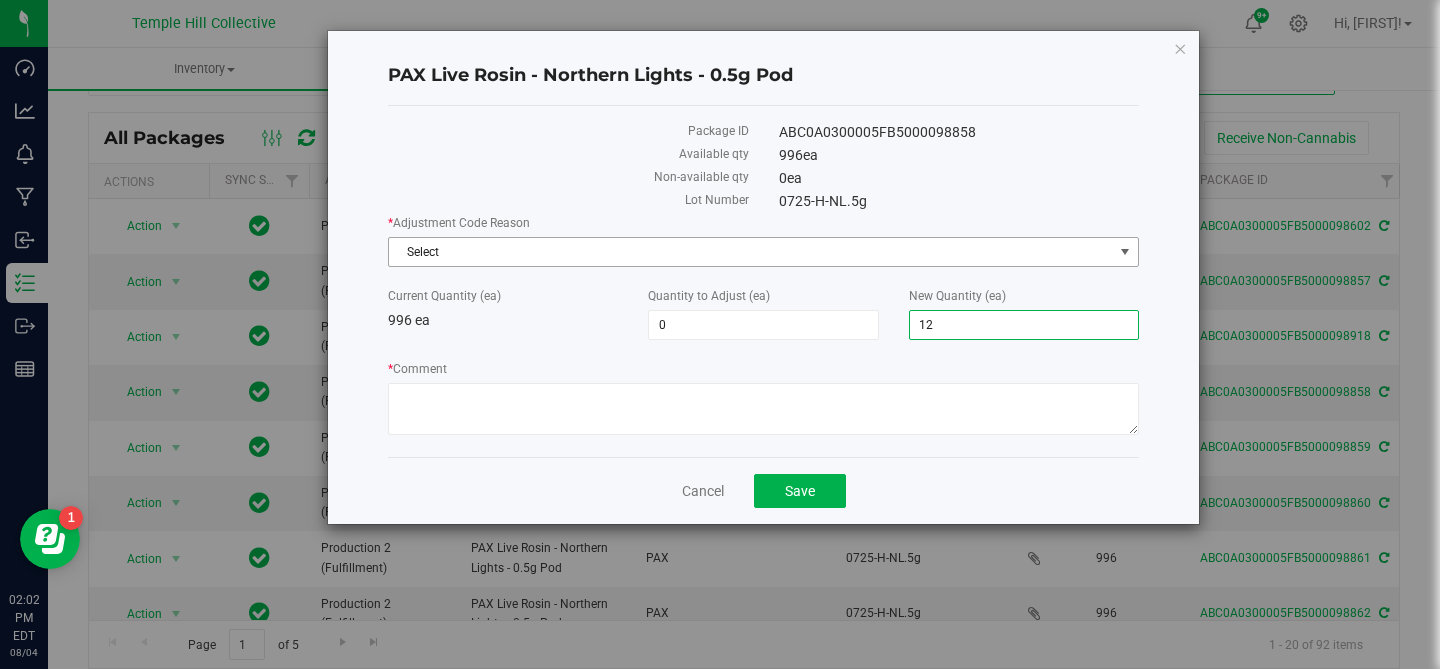 click on "Select" at bounding box center (751, 252) 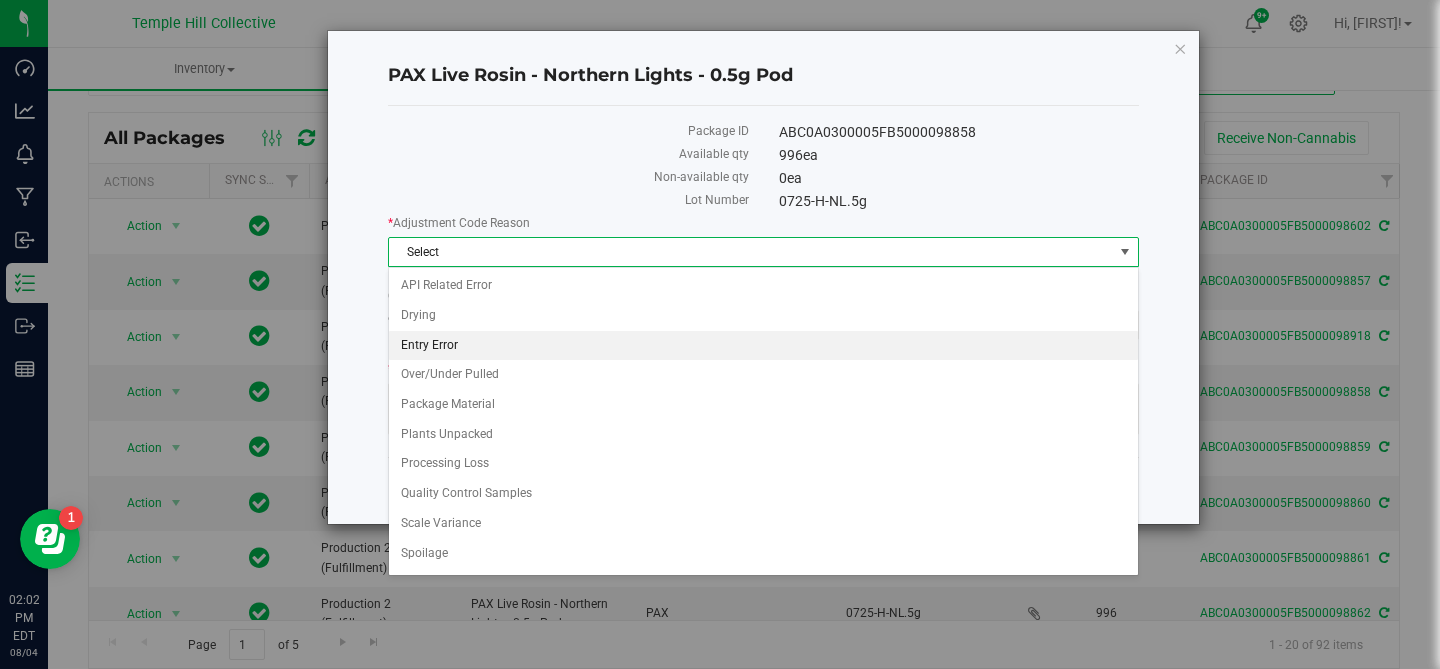 click on "Entry Error" at bounding box center (763, 346) 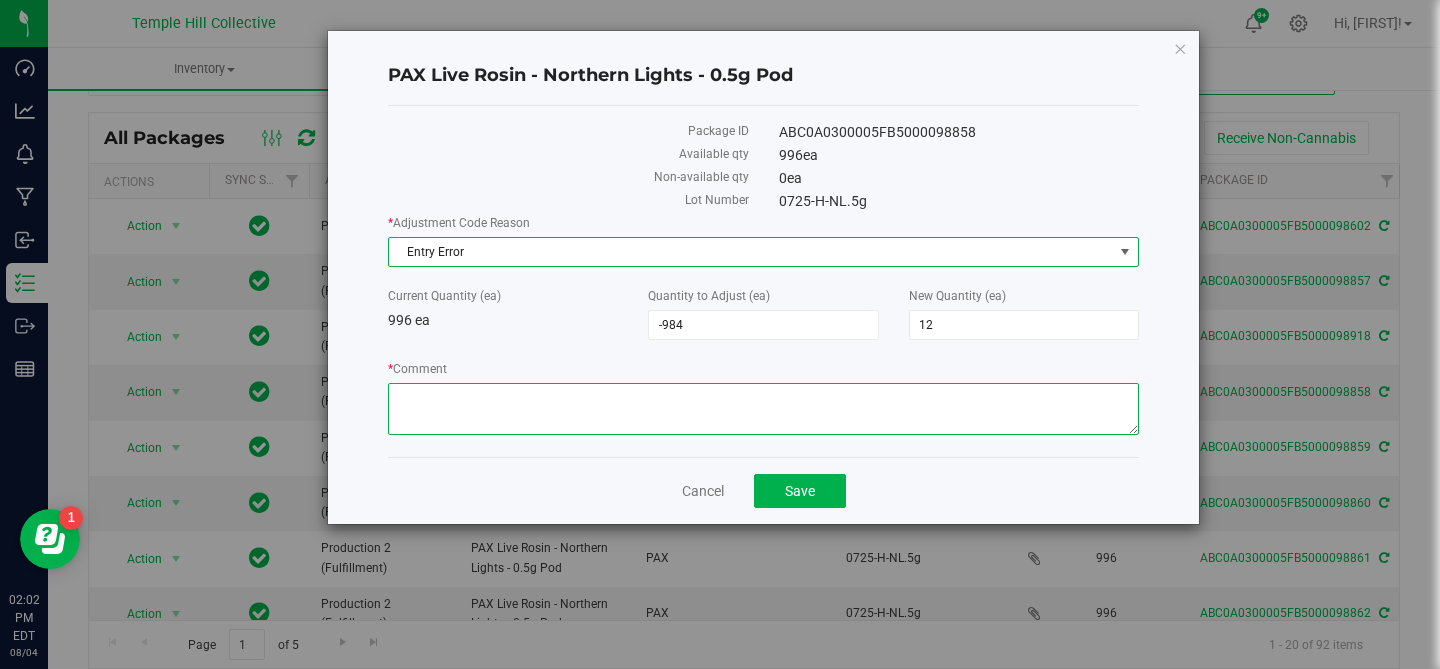 click on "*
Comment" at bounding box center [763, 409] 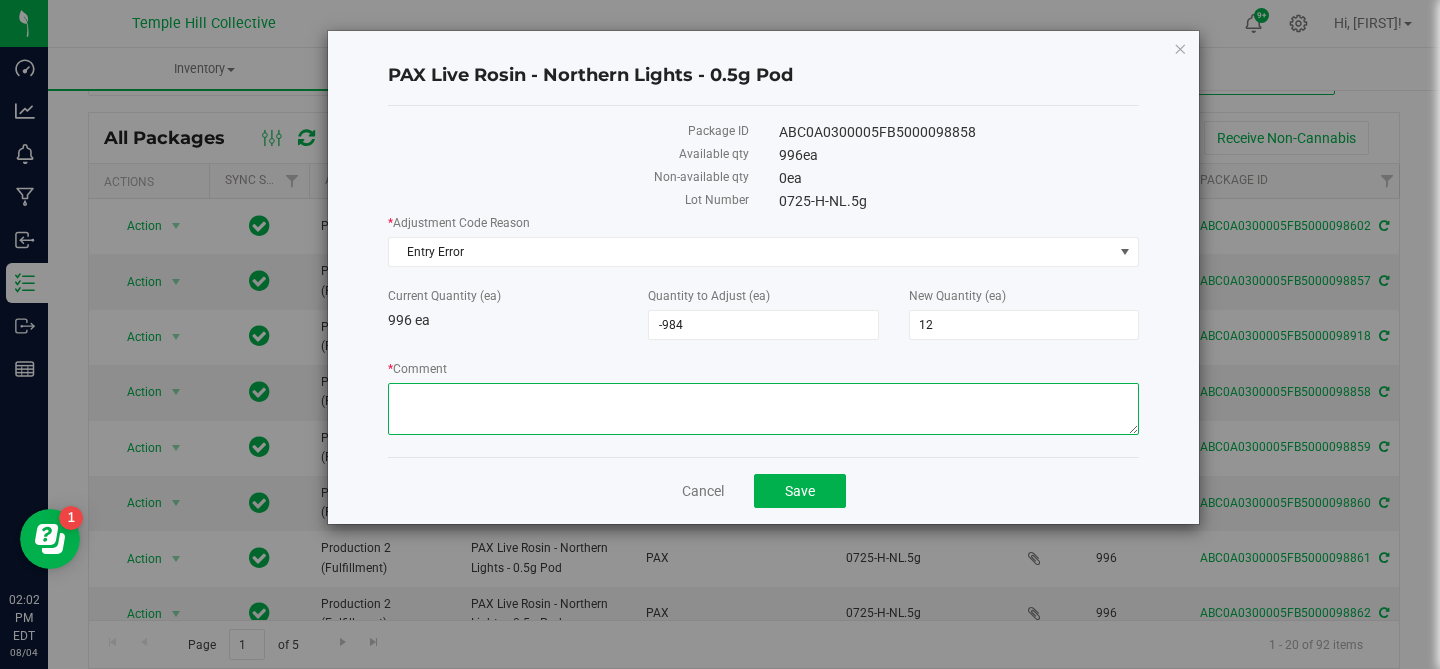 paste on "entry error" 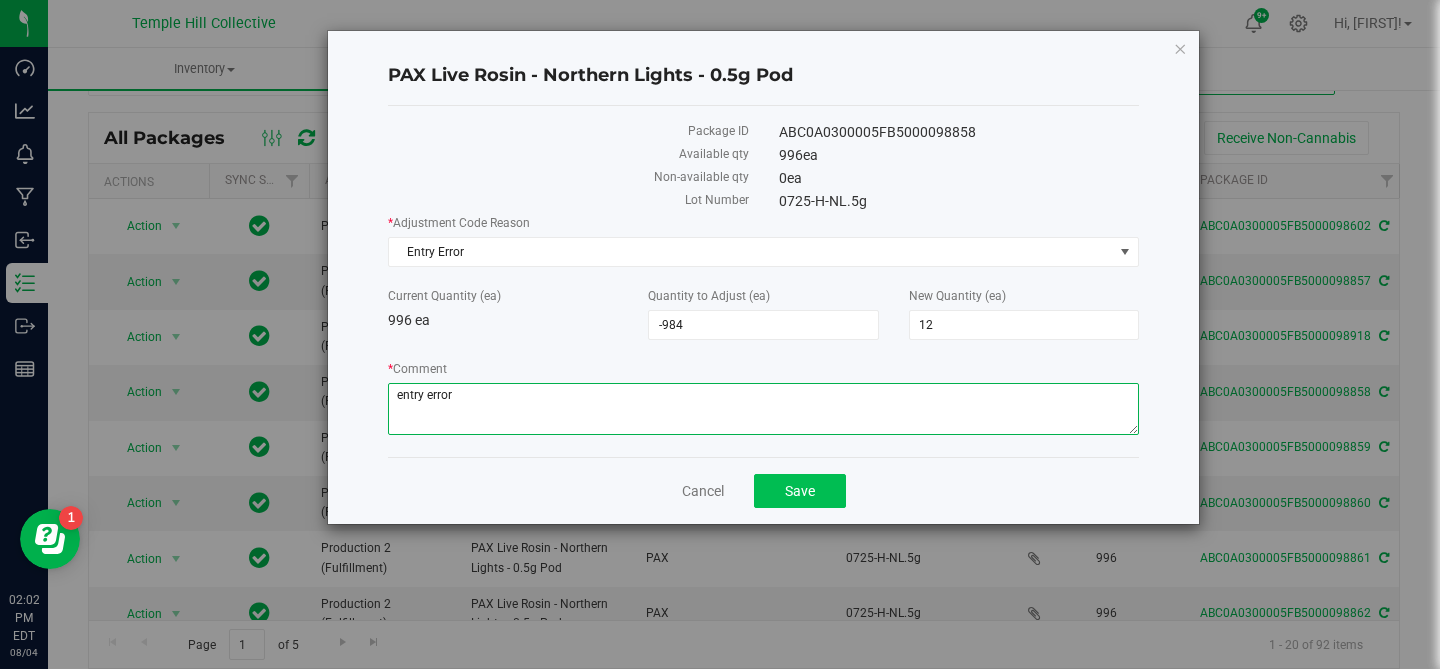 type on "entry error" 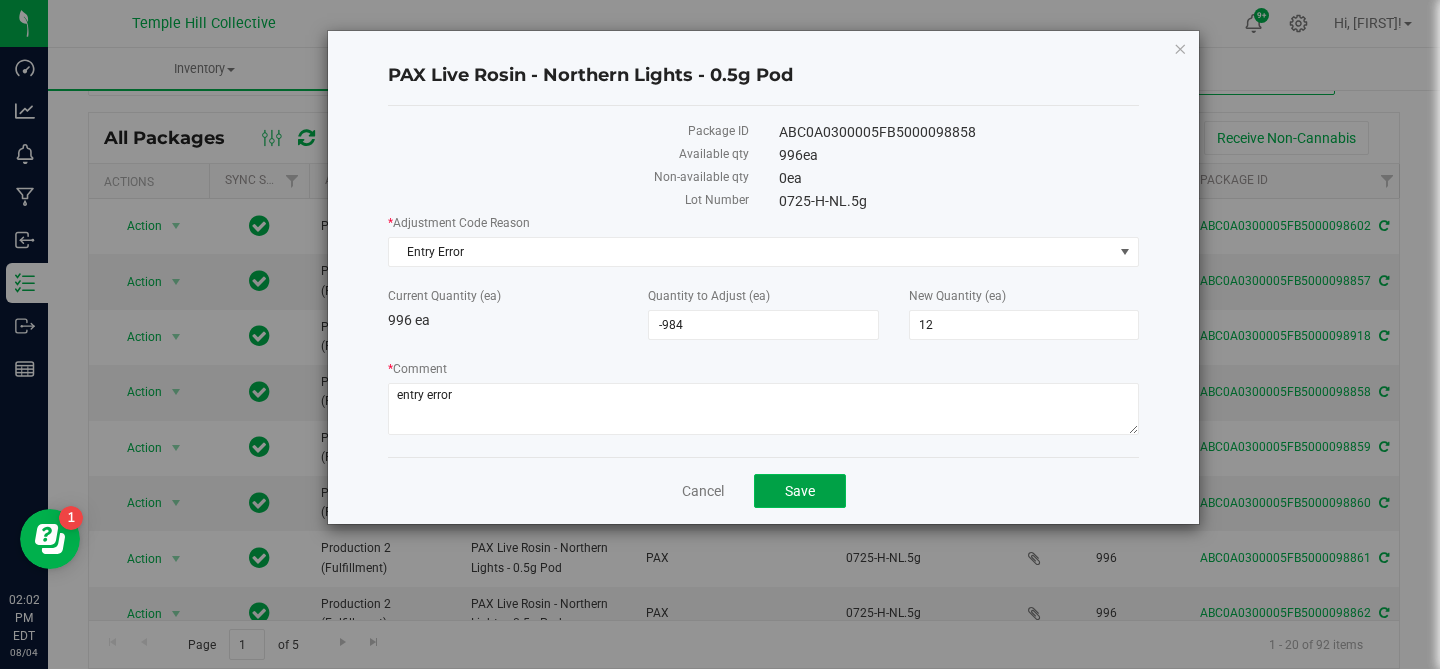 click on "Save" 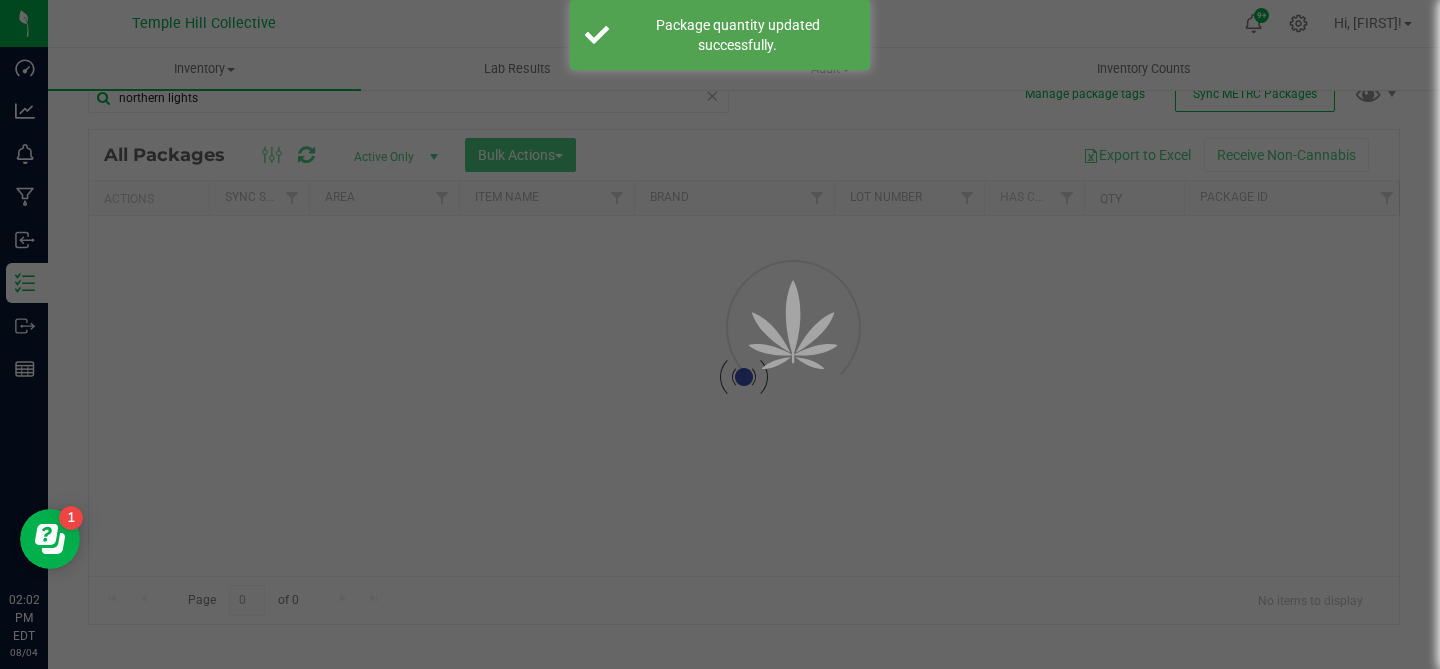 scroll, scrollTop: 29, scrollLeft: 0, axis: vertical 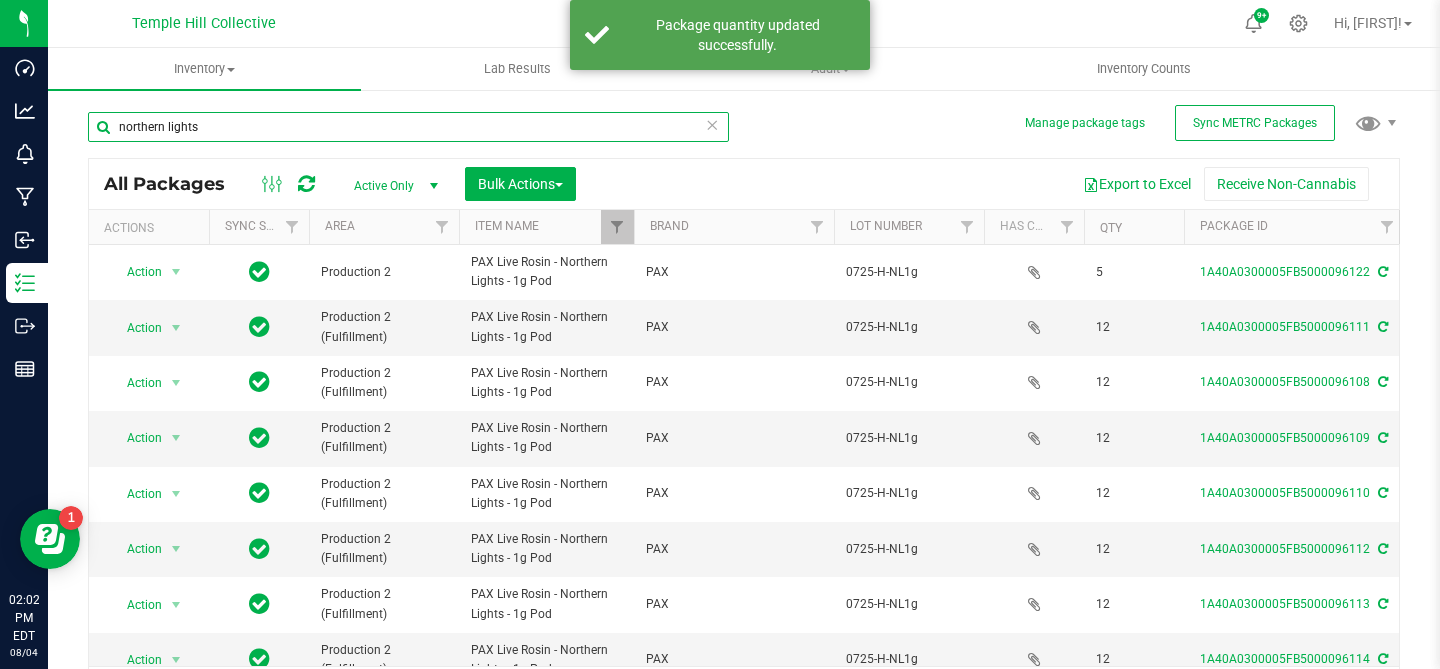 click on "northern lights" at bounding box center [408, 127] 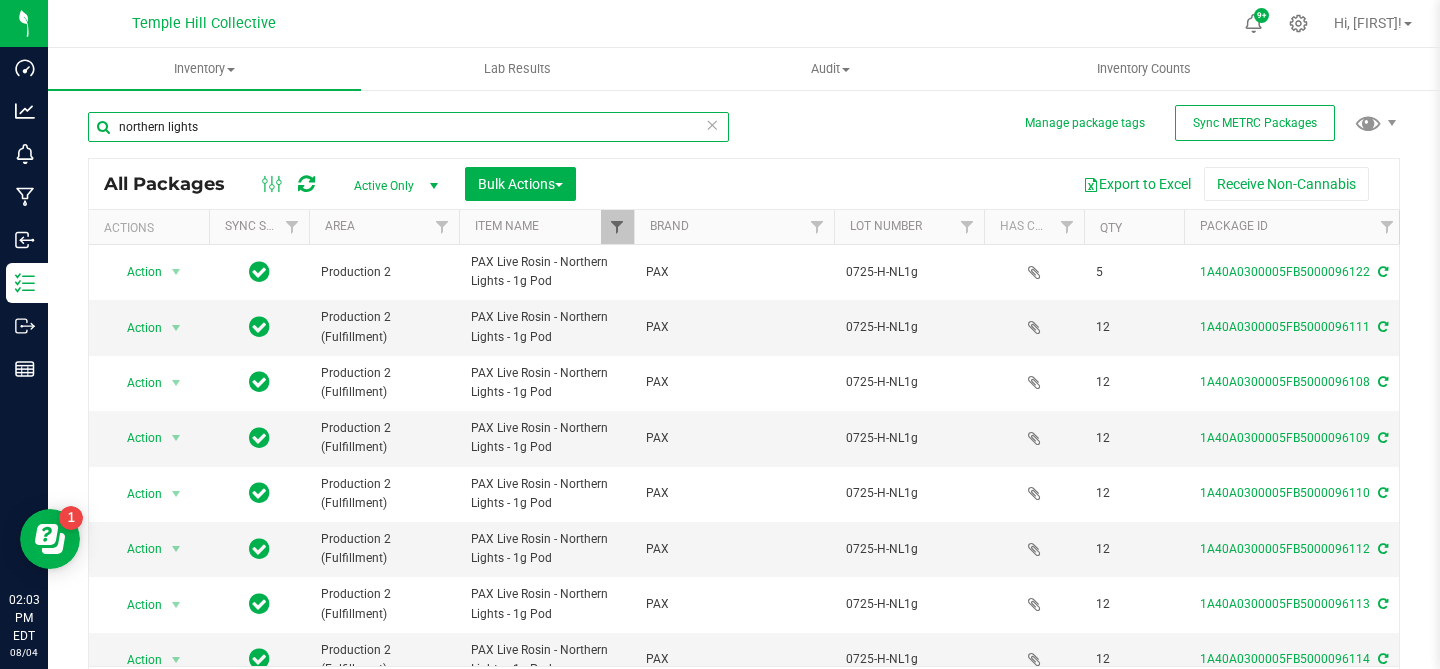 type on "northern lights" 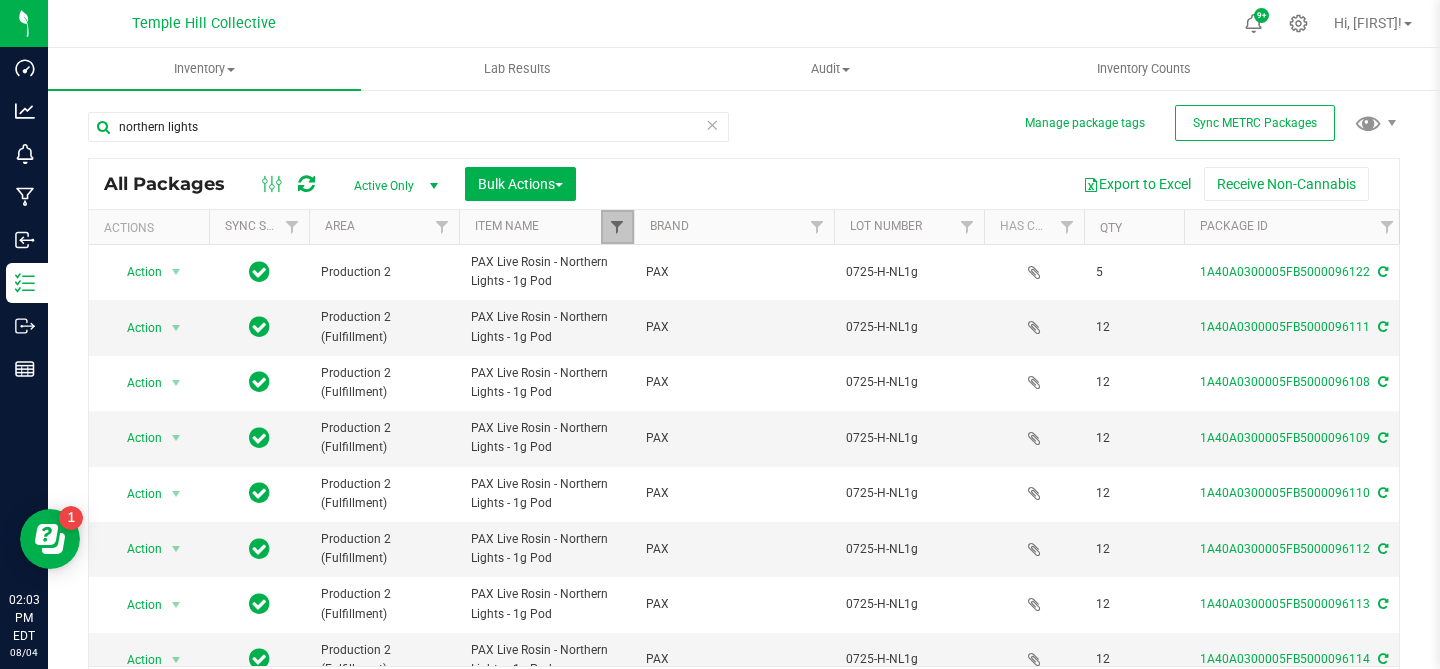 click at bounding box center (617, 227) 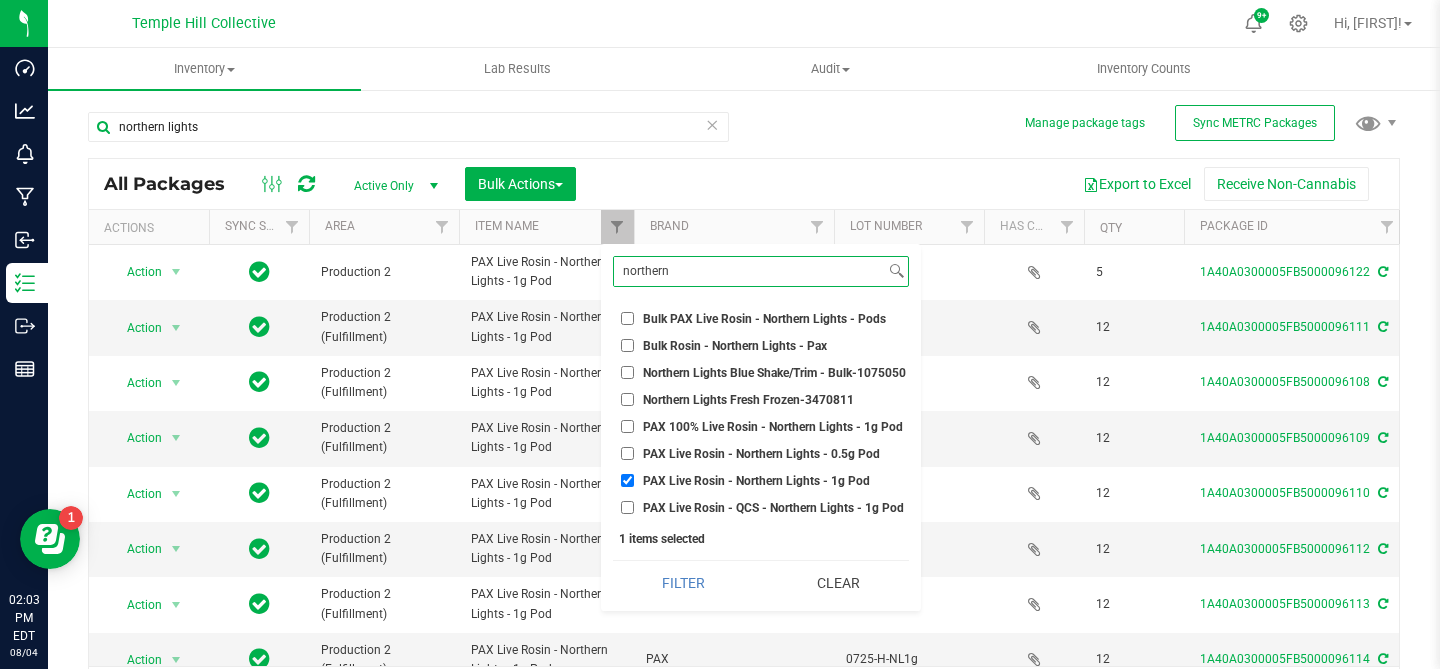 type on "northern" 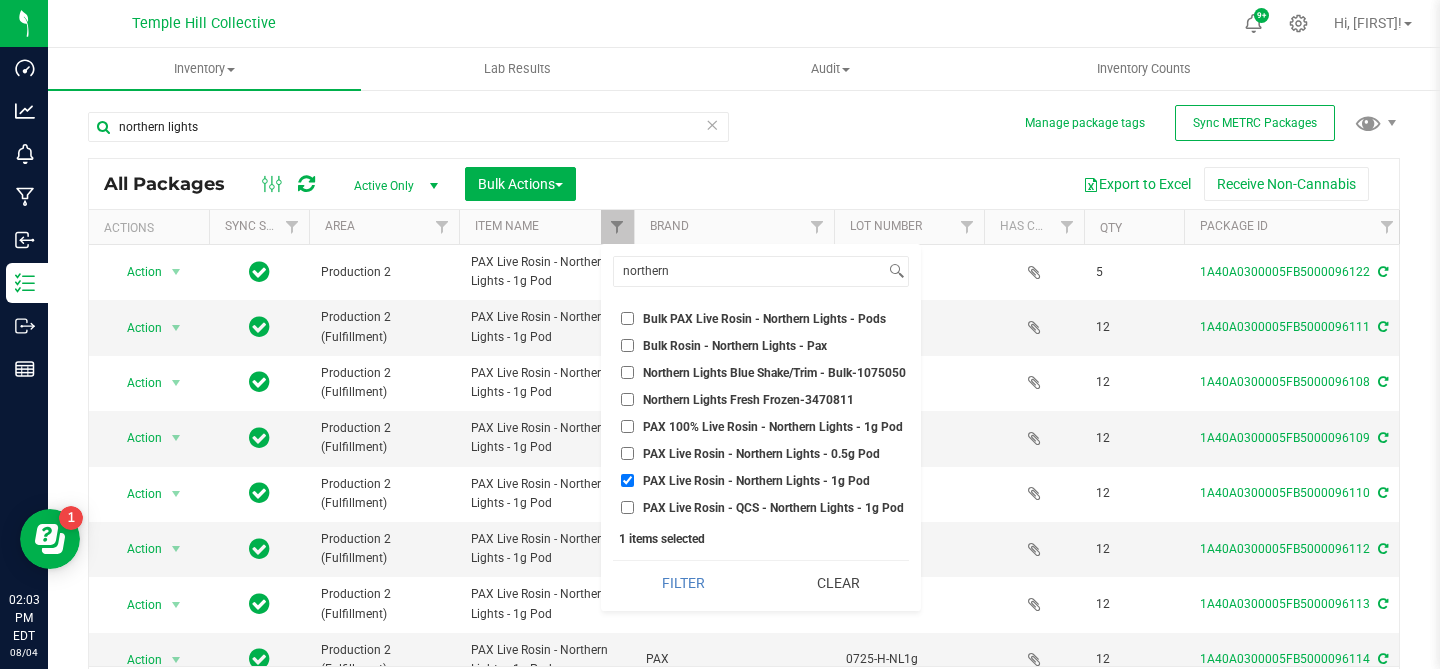 click on "PAX Live Rosin - Northern Lights - 1g Pod" at bounding box center (627, 480) 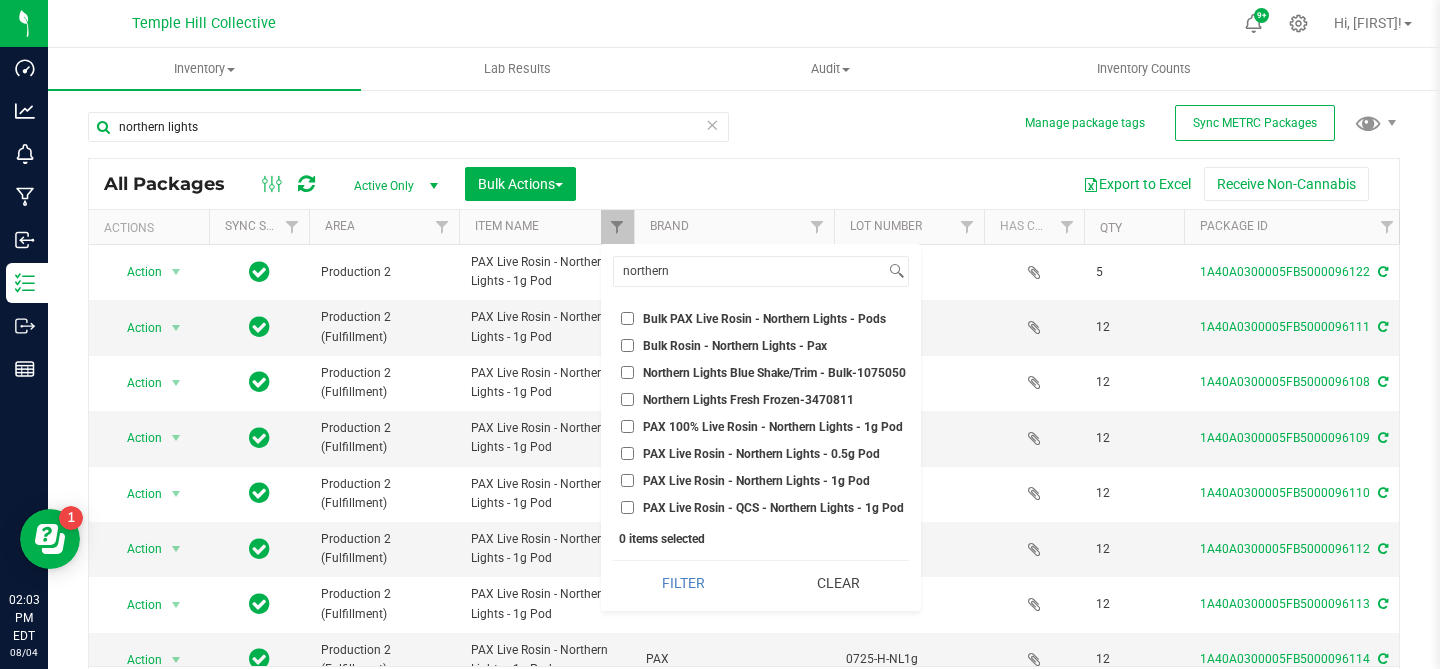 click on "PAX Live Rosin - Northern Lights - 0.5g Pod" at bounding box center [627, 453] 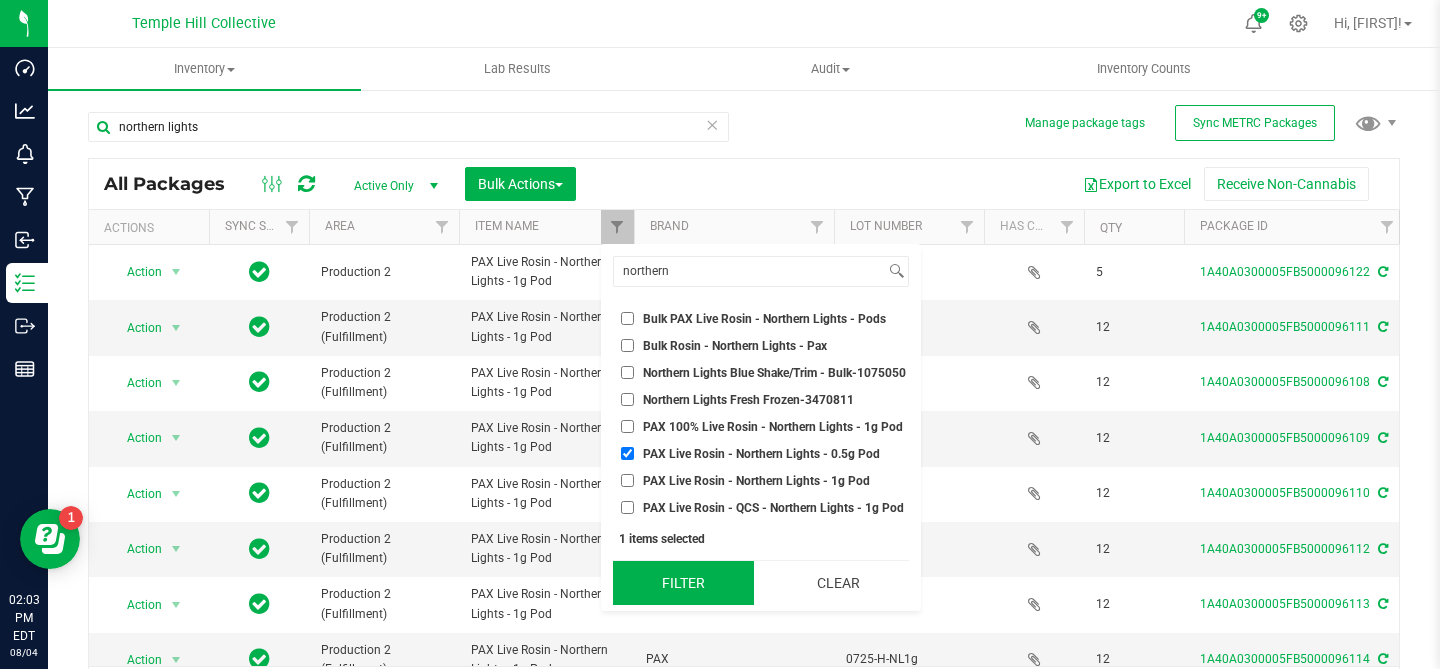 click on "Filter" at bounding box center [683, 583] 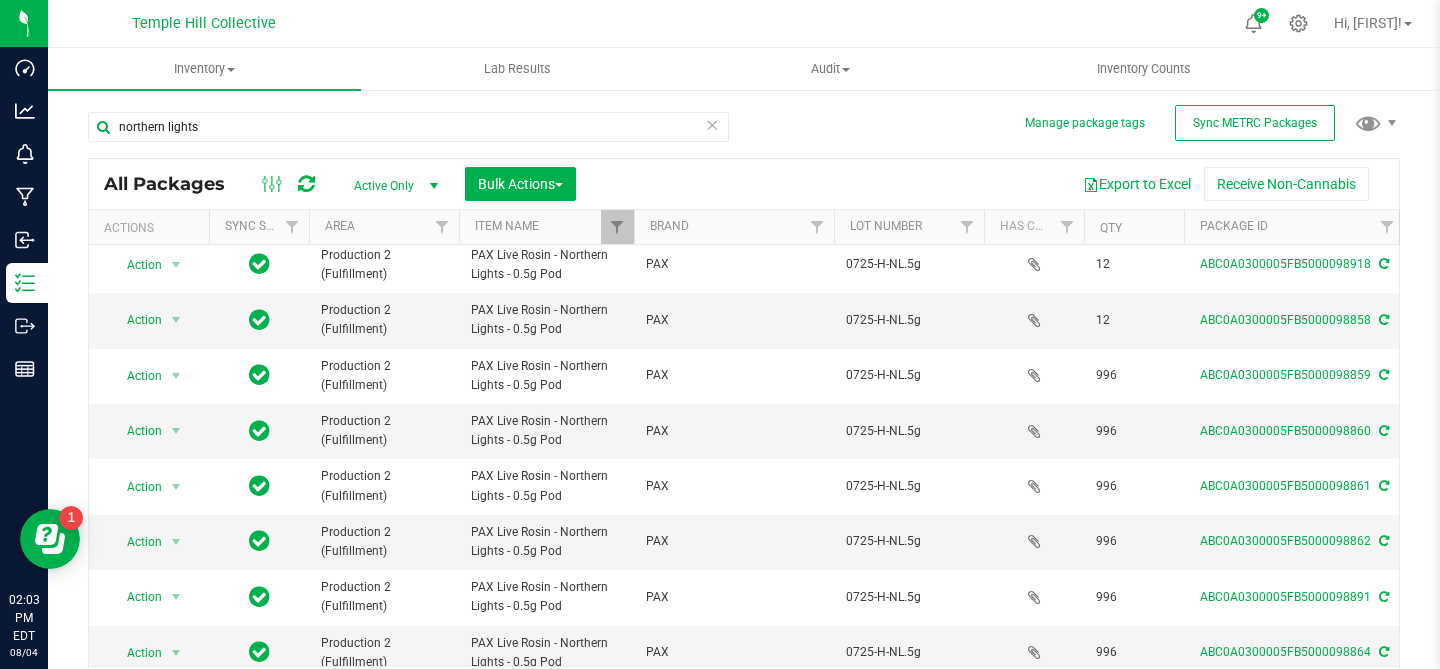 scroll, scrollTop: 116, scrollLeft: 0, axis: vertical 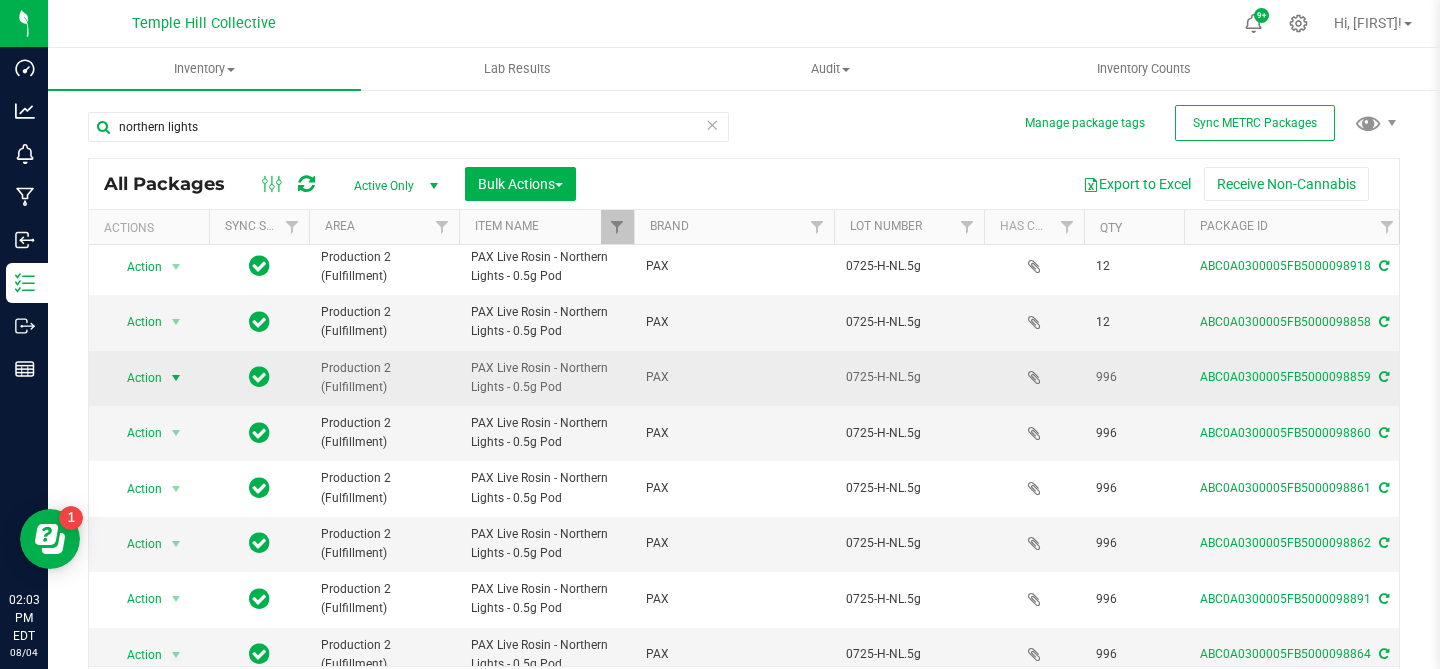 click at bounding box center (176, 378) 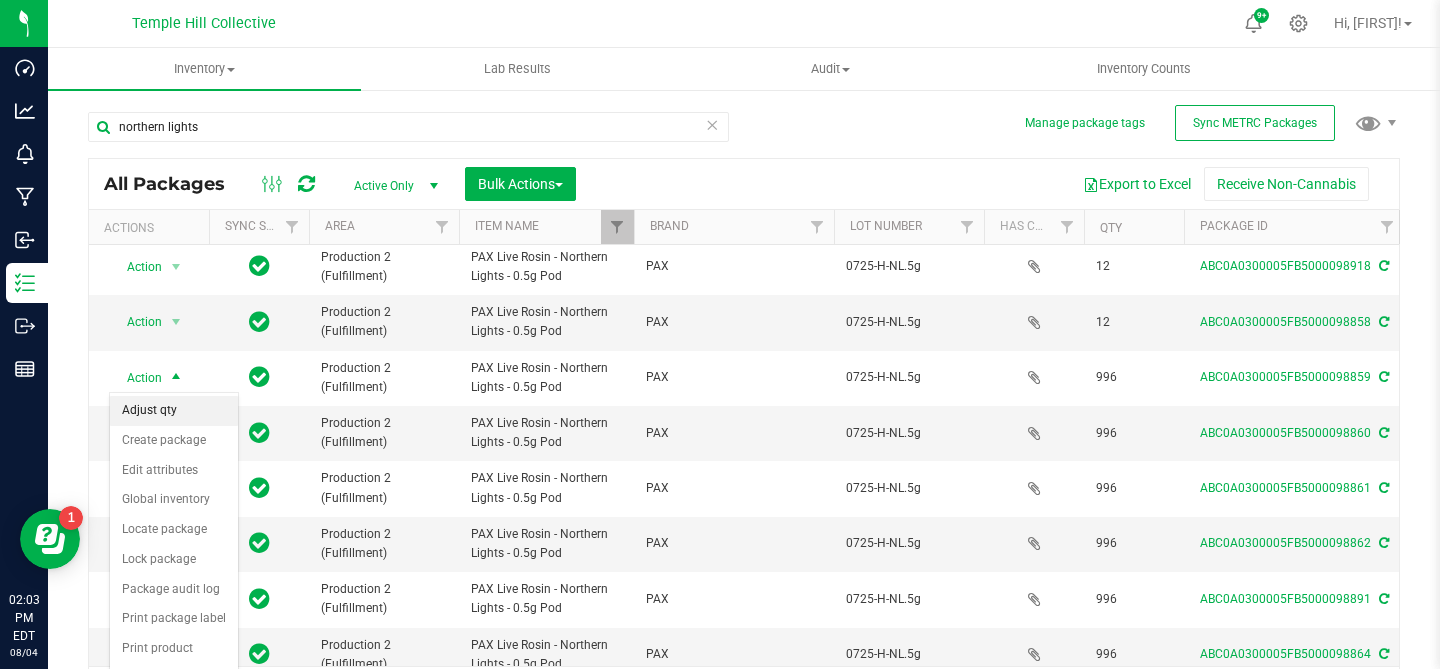 click on "Adjust qty" at bounding box center [174, 411] 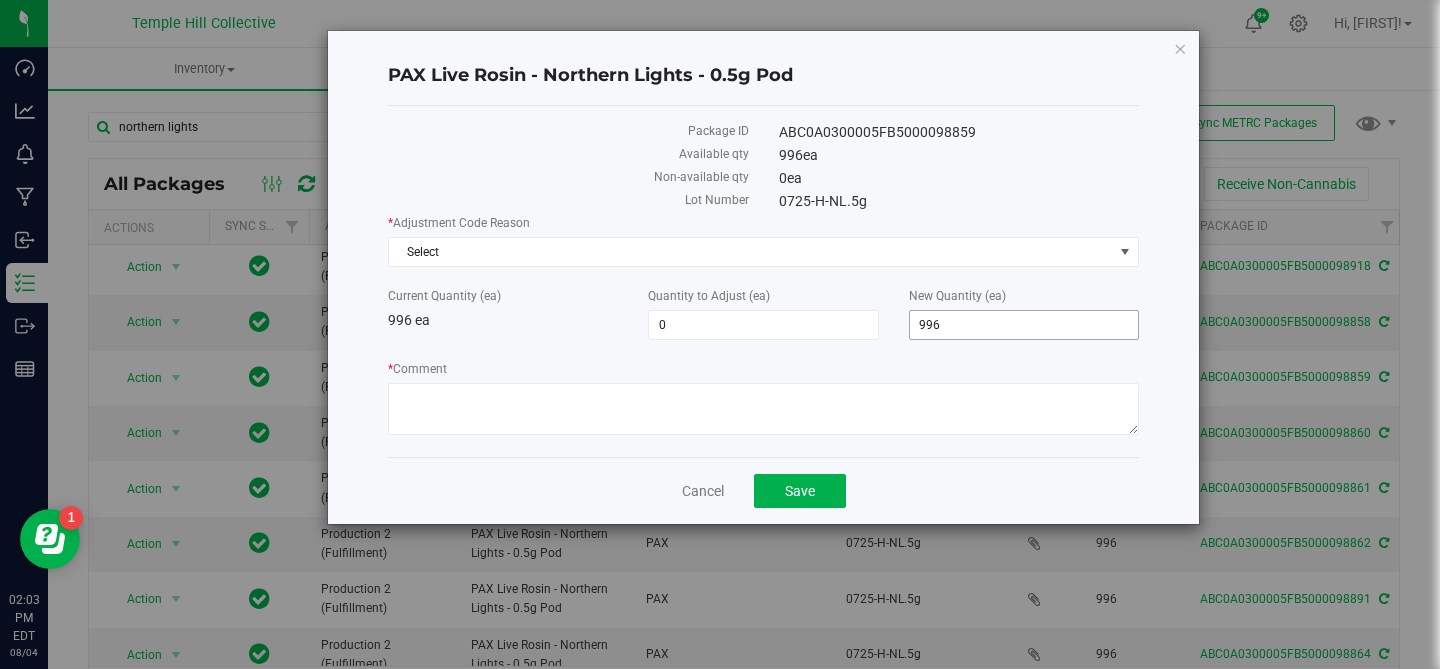 click on "996" at bounding box center [1024, 325] 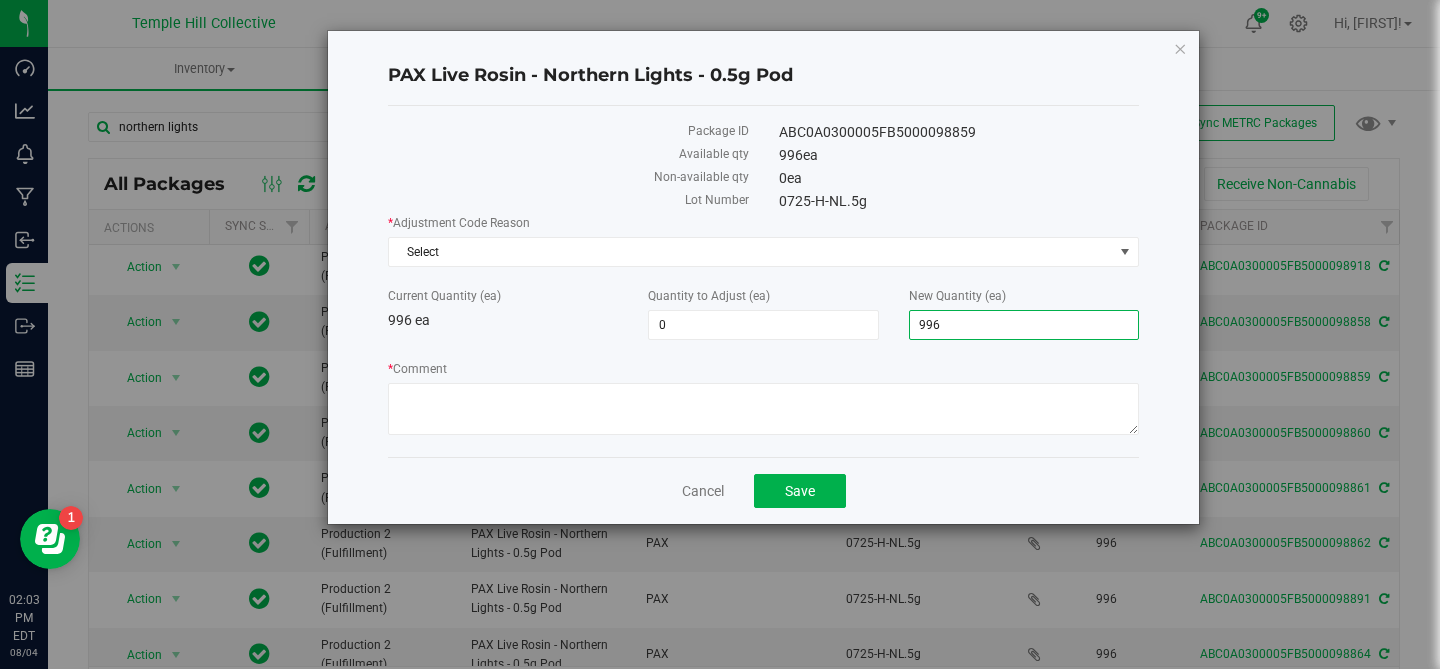 click on "996" at bounding box center [1024, 325] 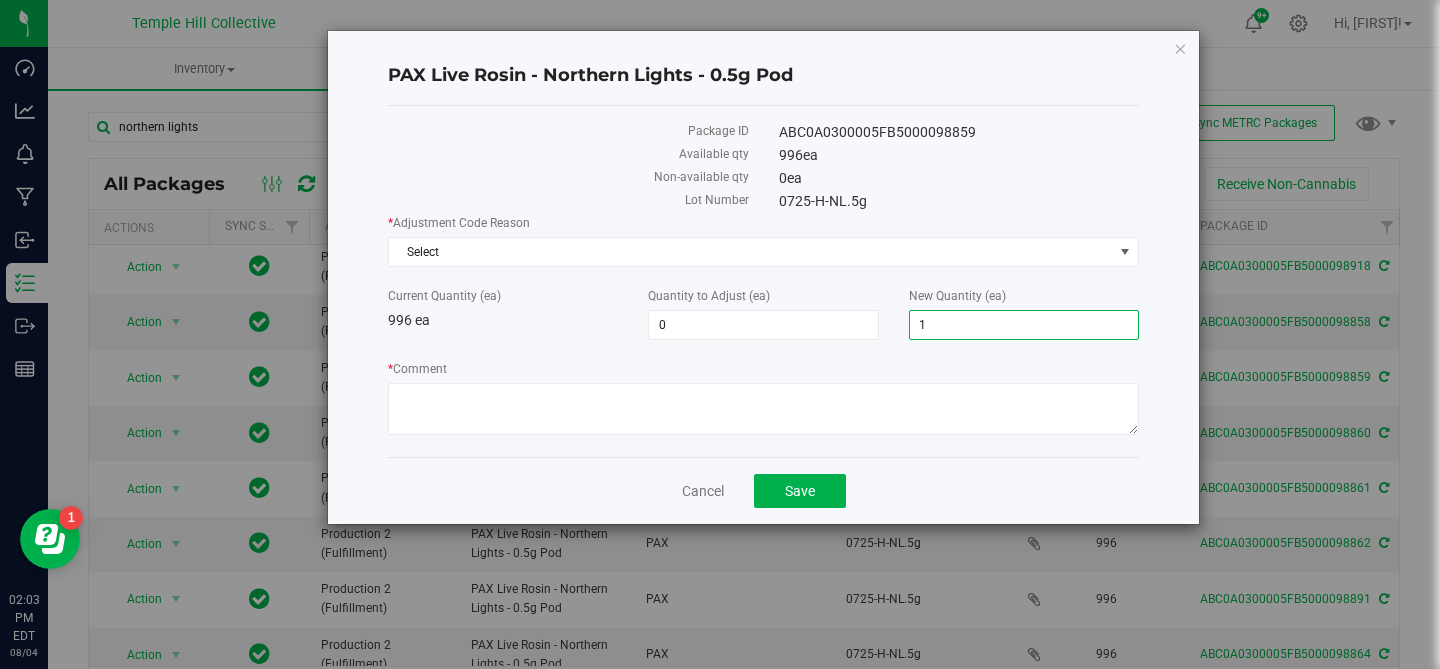 type on "12" 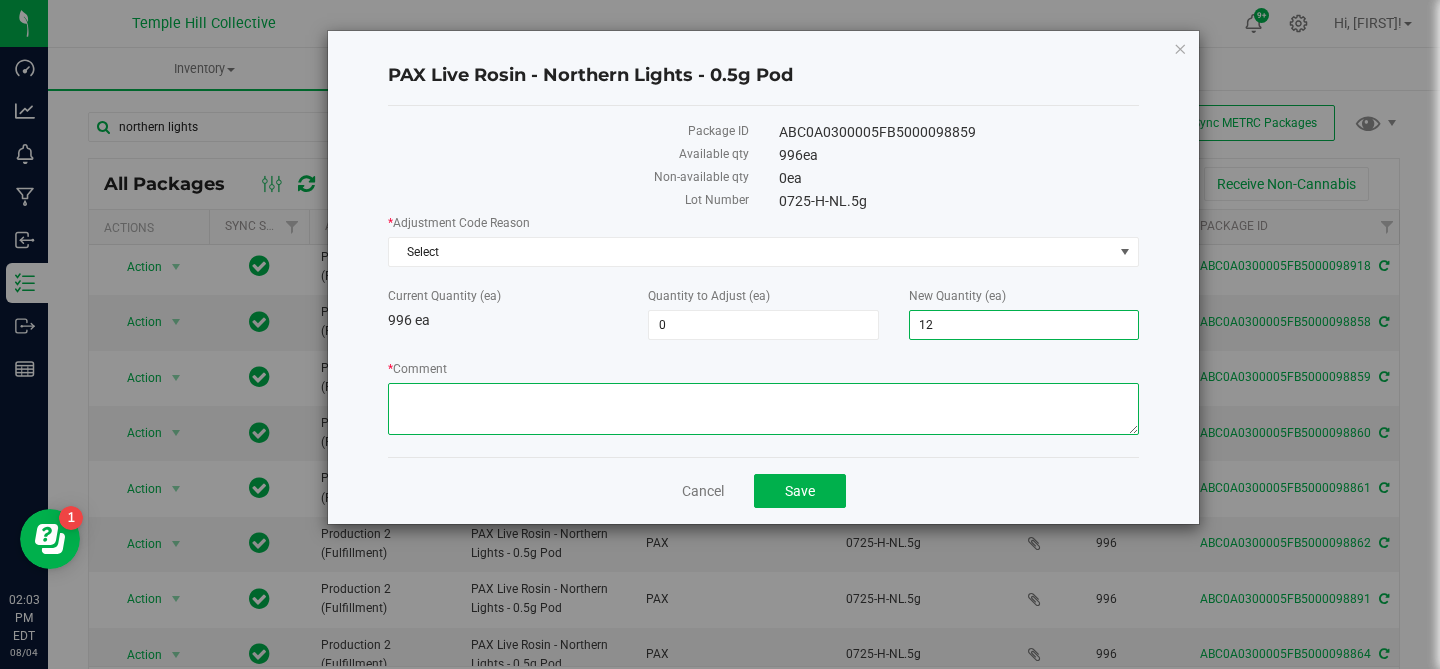 click on "*
Comment" at bounding box center [763, 409] 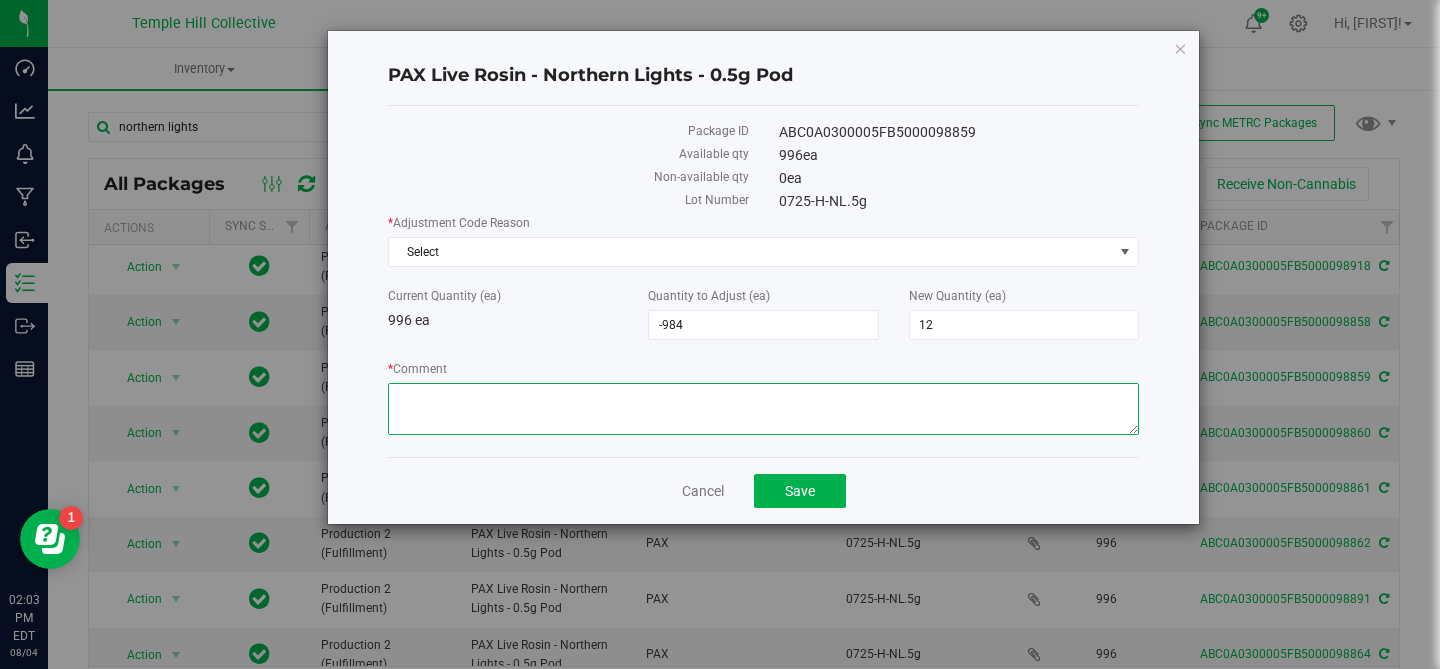 click on "*
Comment" at bounding box center [763, 409] 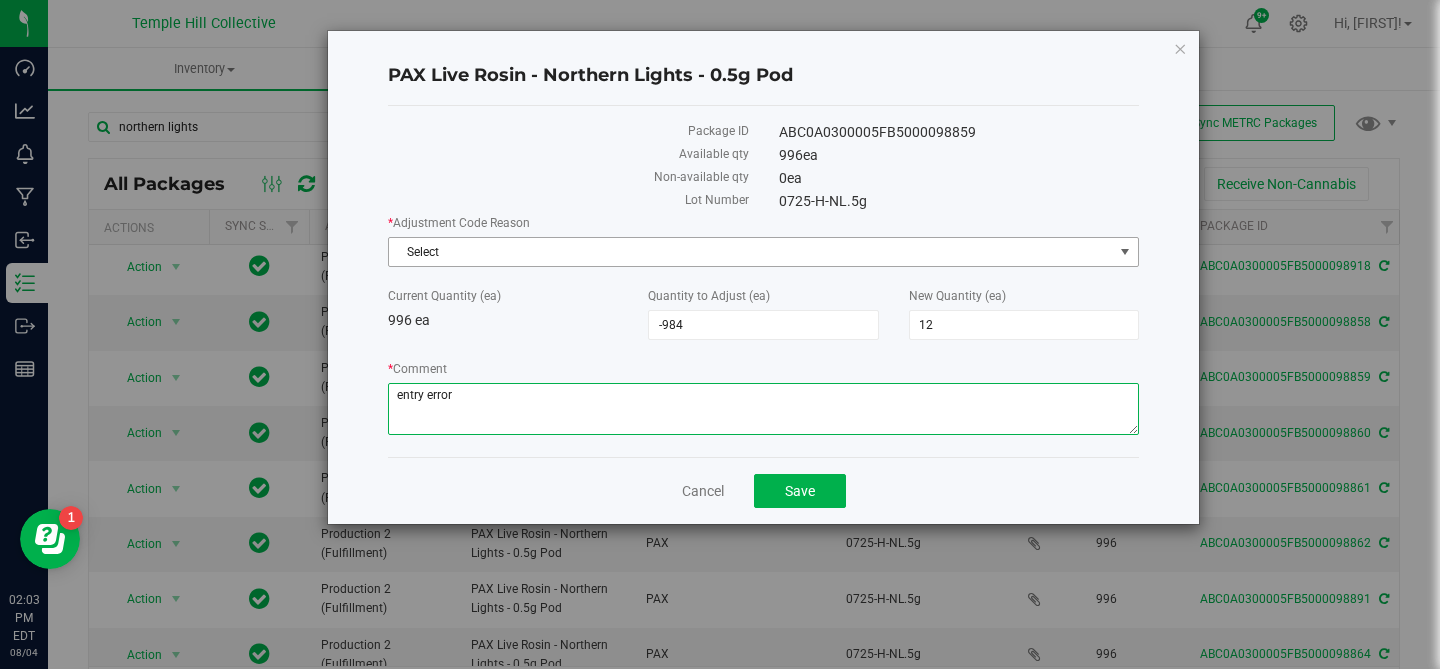 type on "entry error" 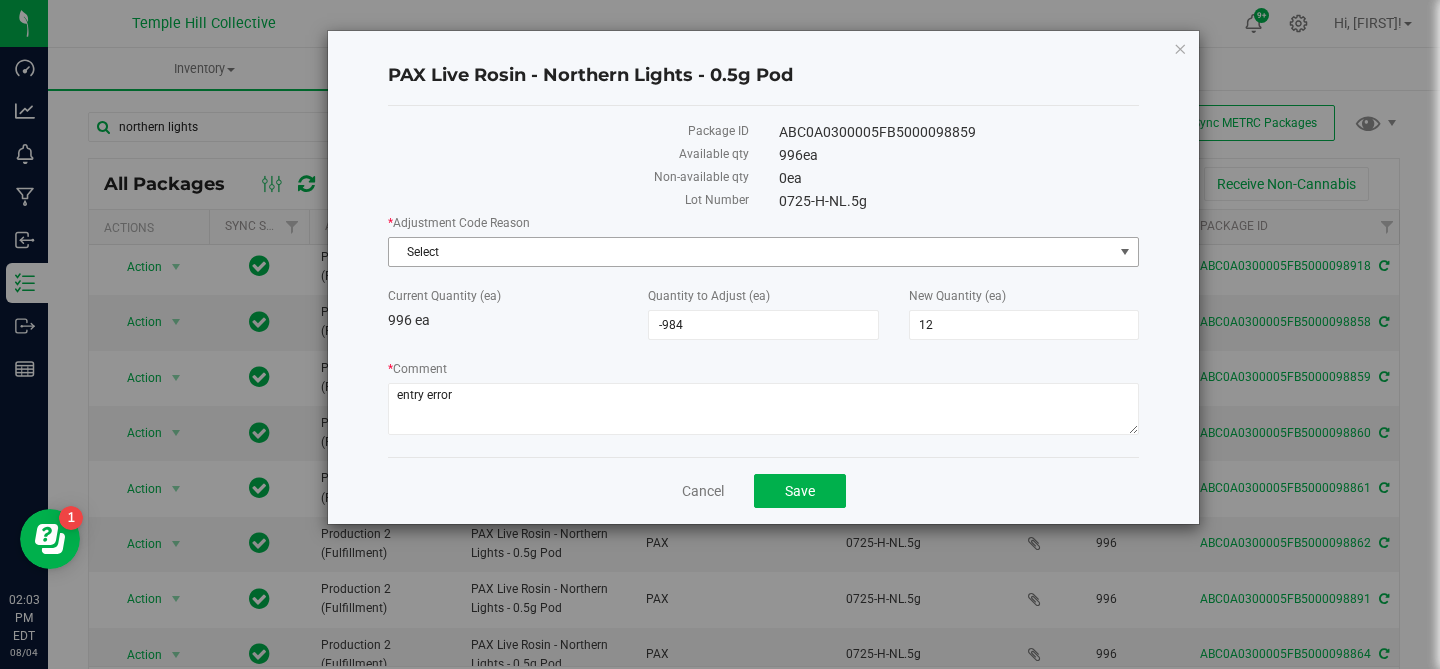click on "Select" at bounding box center (751, 252) 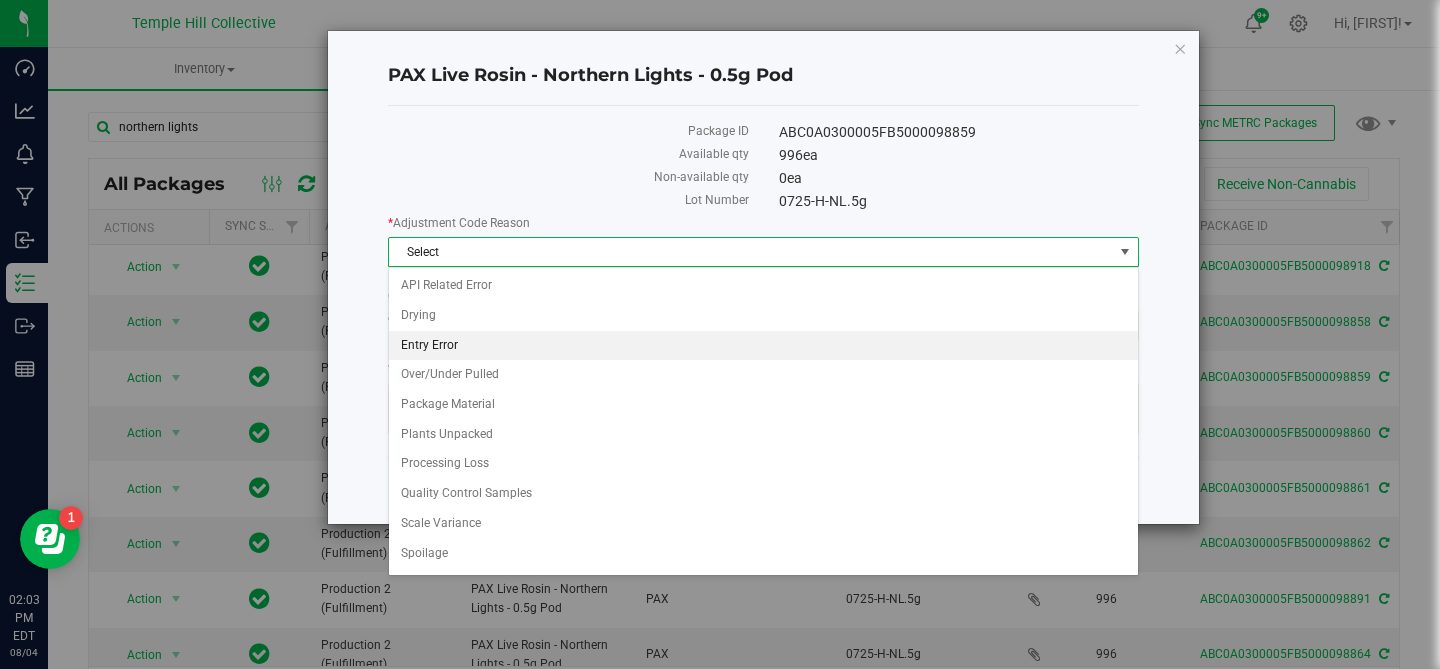 click on "Entry Error" at bounding box center (763, 346) 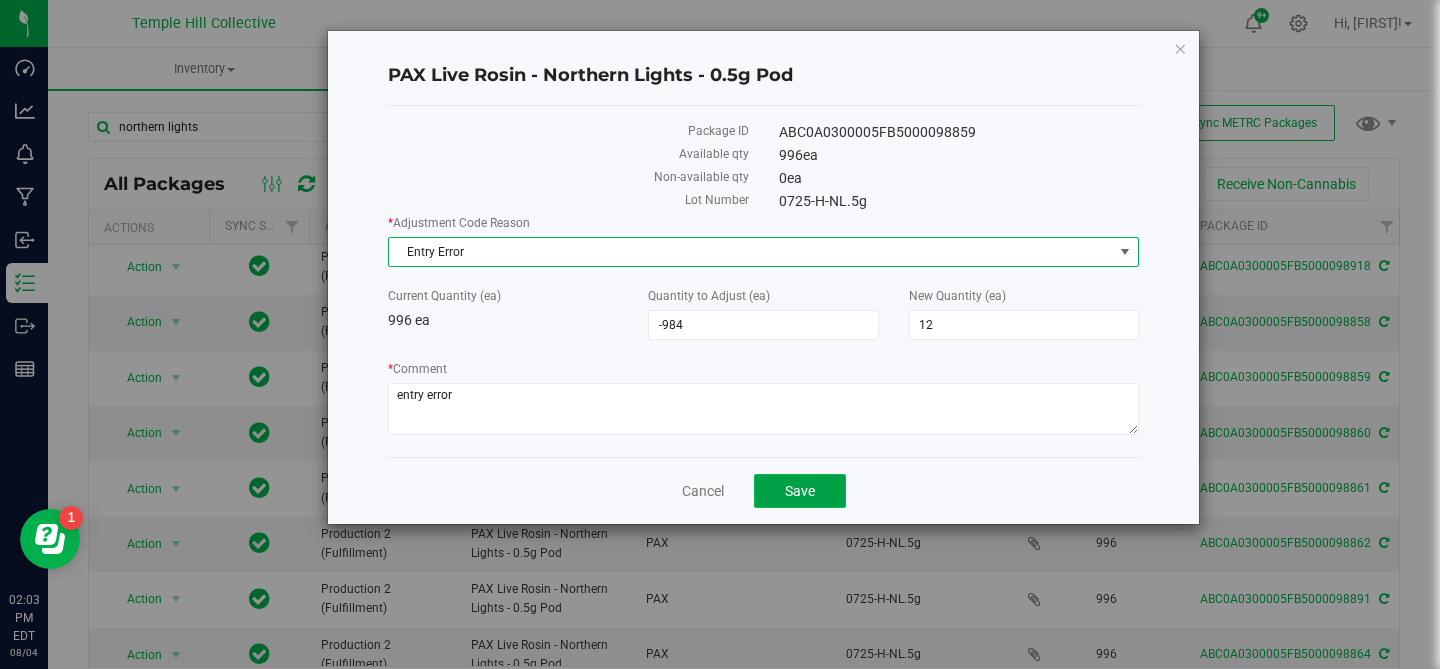 click on "Save" 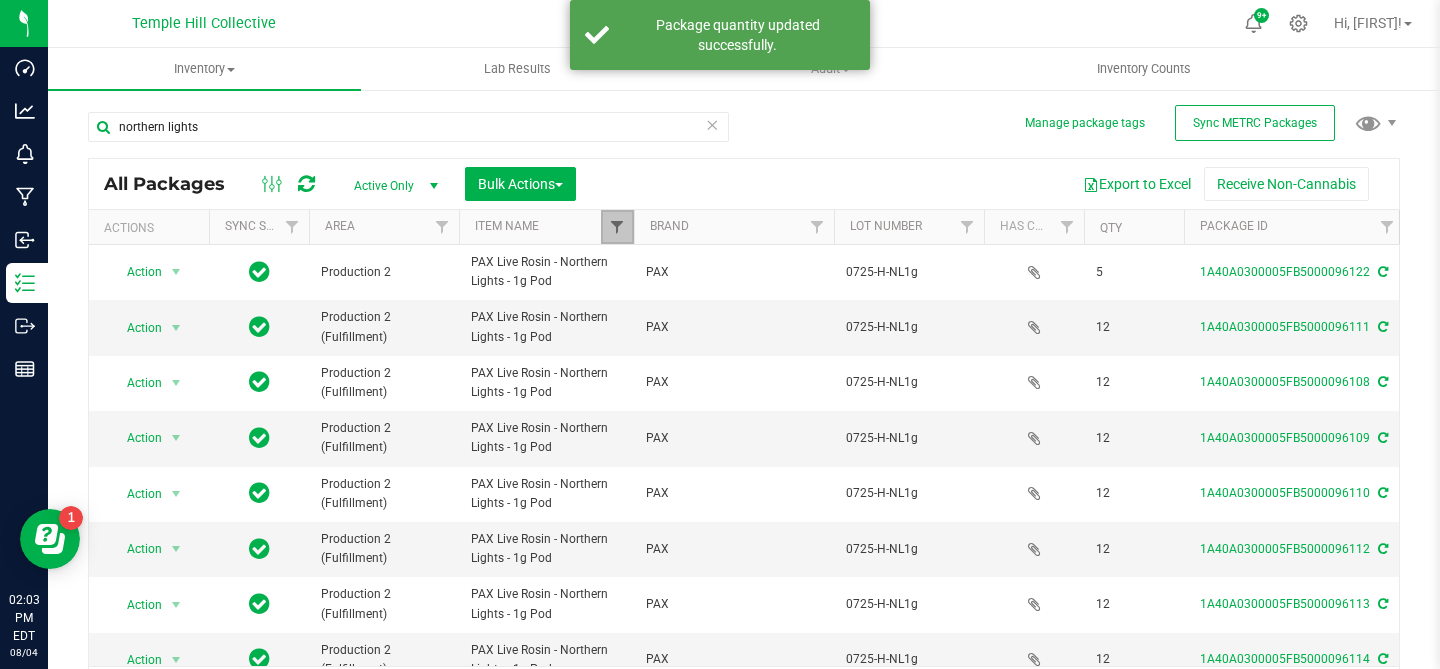 click at bounding box center (617, 227) 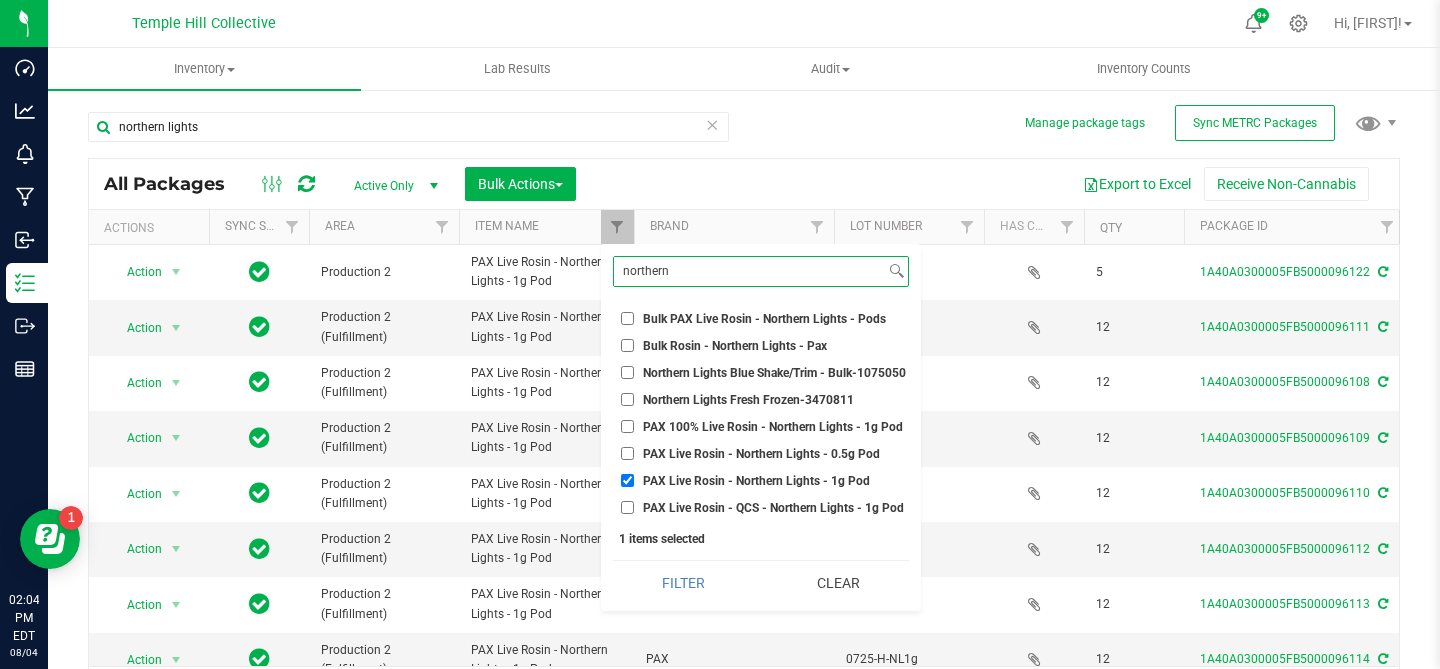 type on "northern" 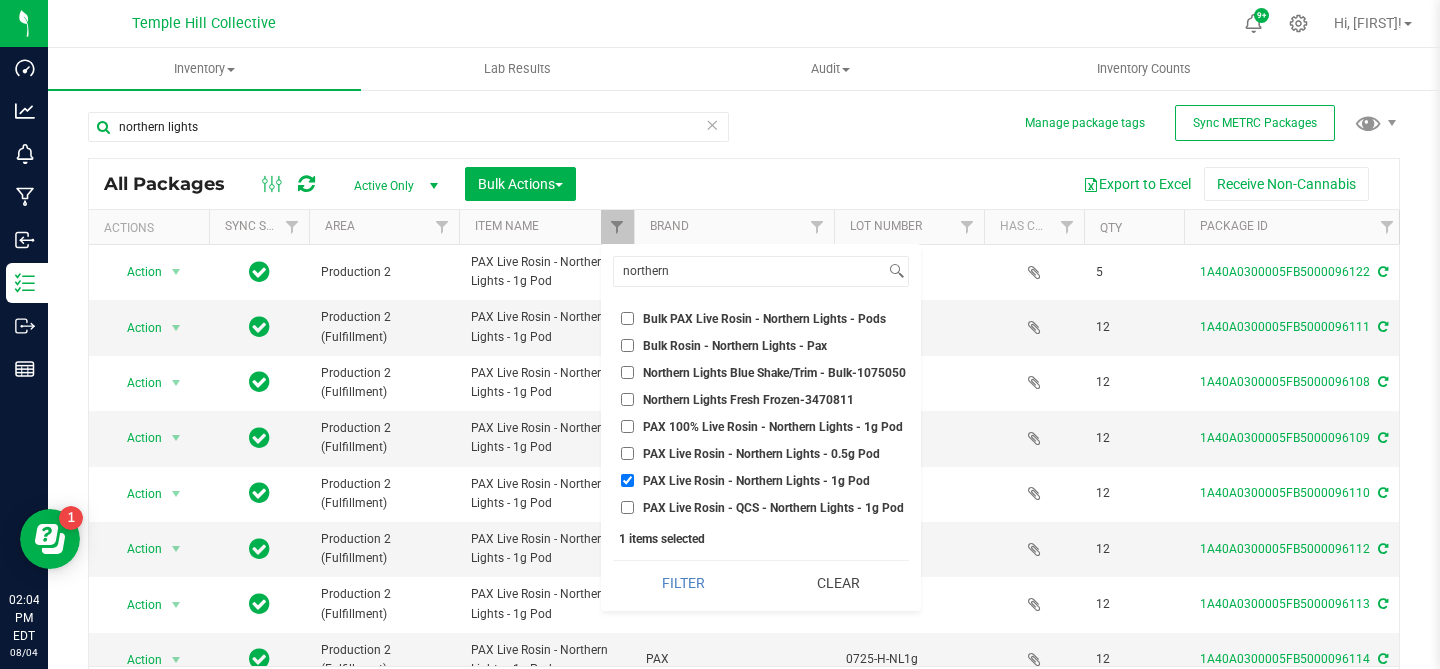 click on "PAX Live Rosin - Northern Lights - 0.5g Pod" at bounding box center (627, 453) 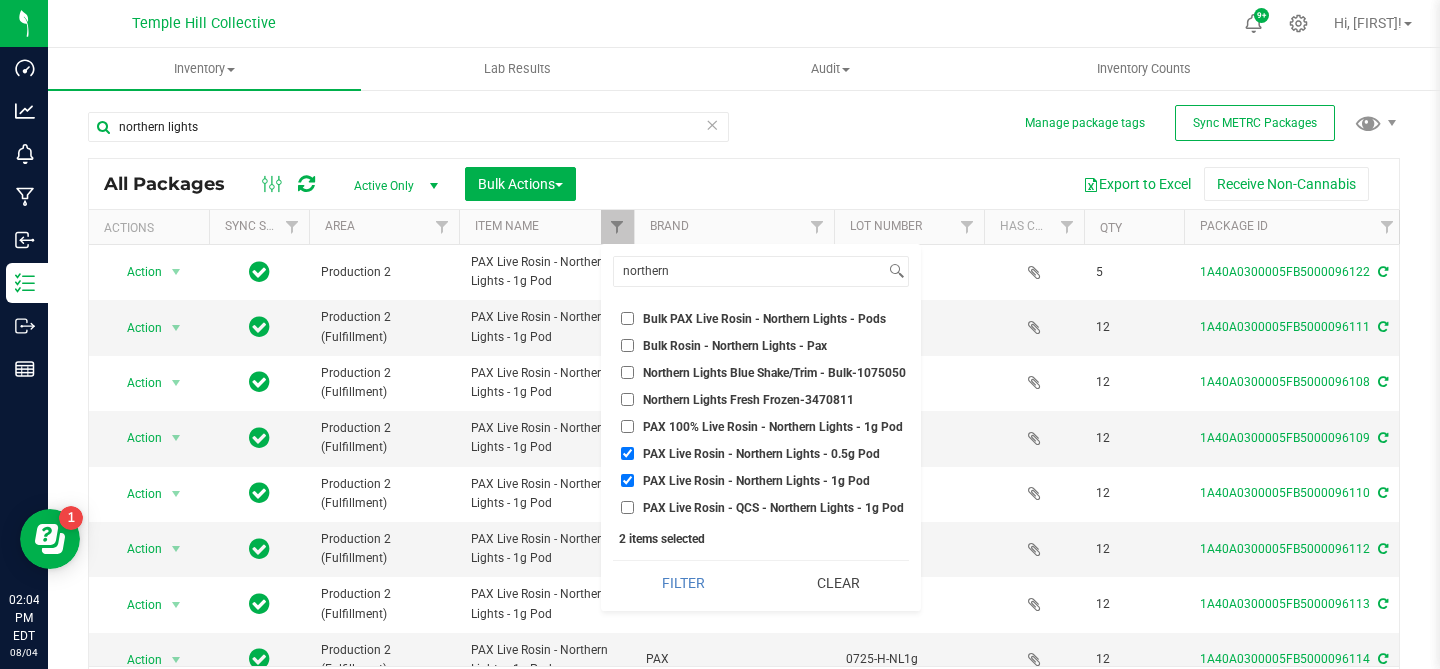 click on "PAX Live Rosin - Northern Lights - 1g Pod" at bounding box center [627, 480] 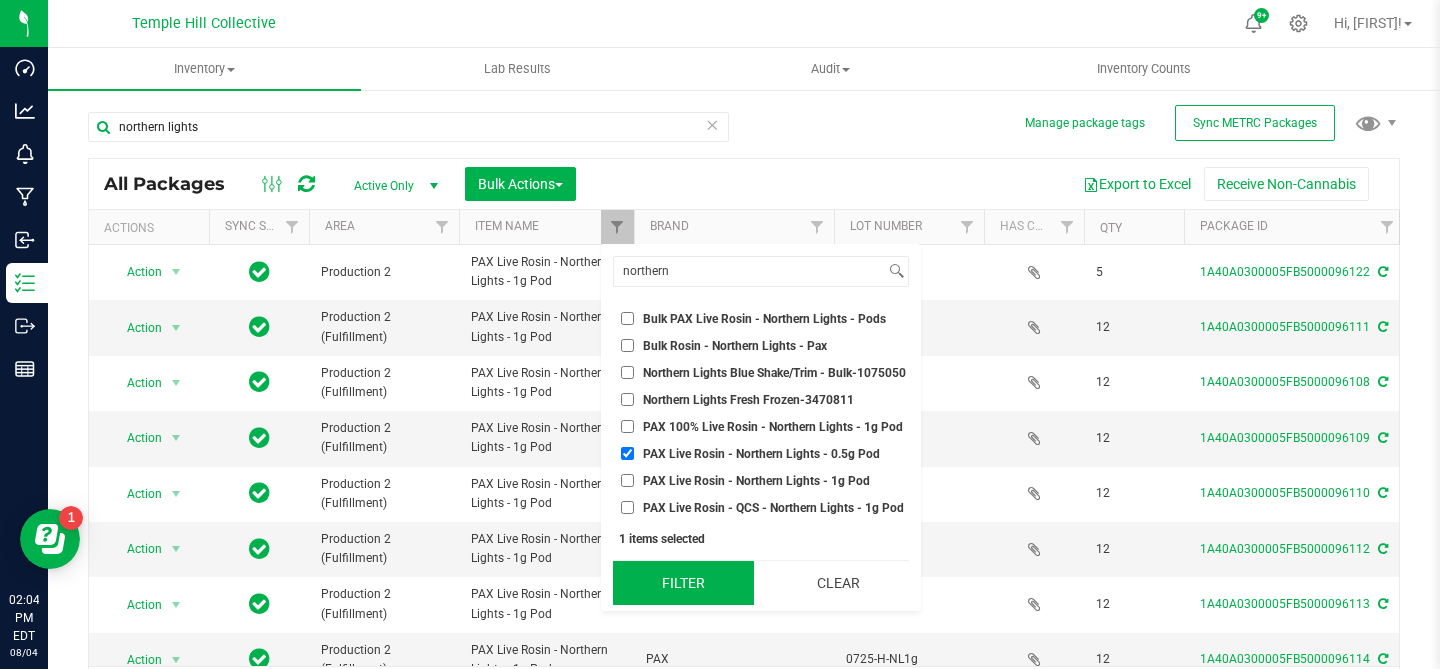 click on "Filter" at bounding box center [683, 583] 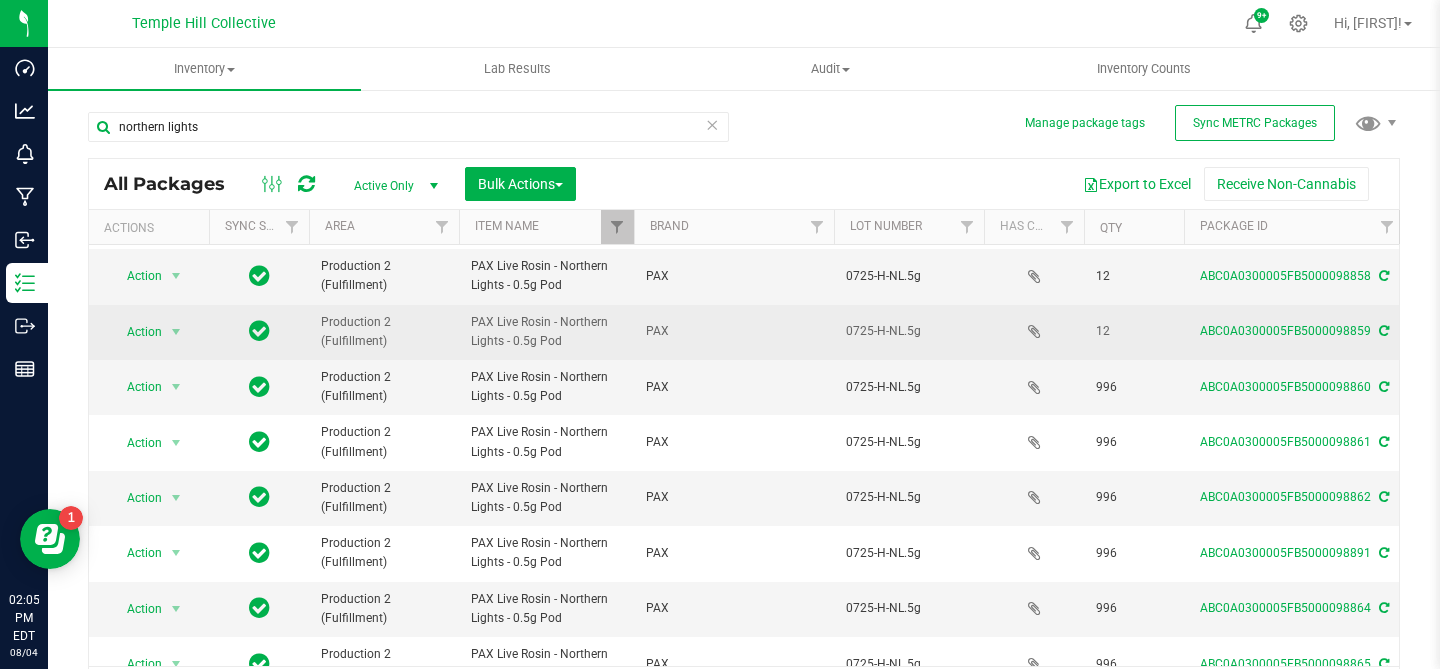 scroll, scrollTop: 177, scrollLeft: 0, axis: vertical 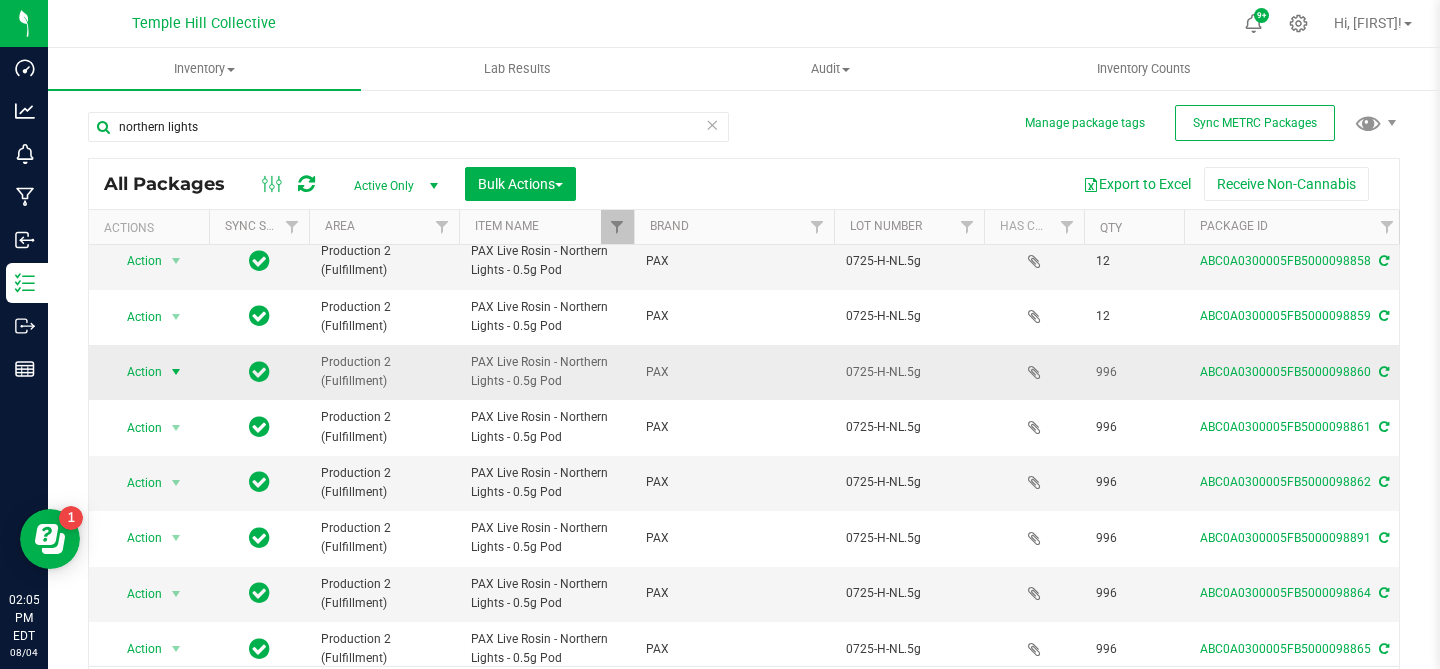 click at bounding box center [176, 372] 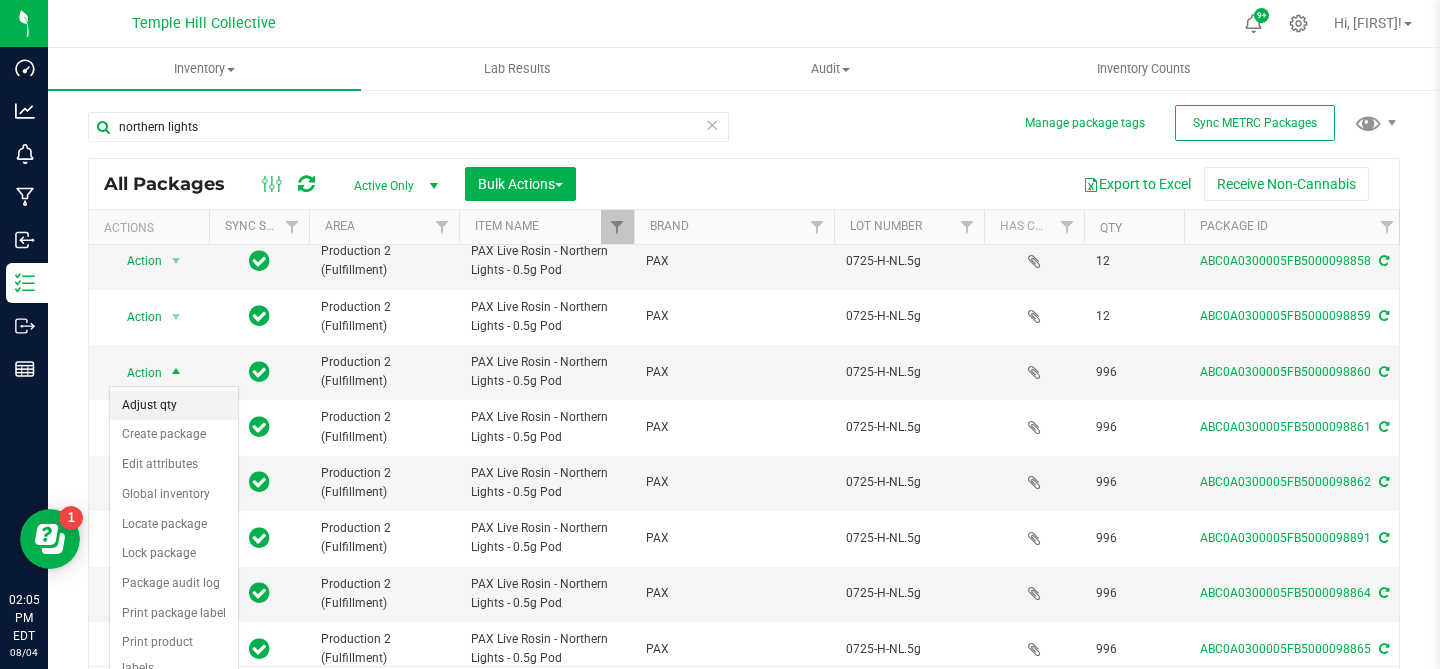 click on "Adjust qty" at bounding box center (174, 406) 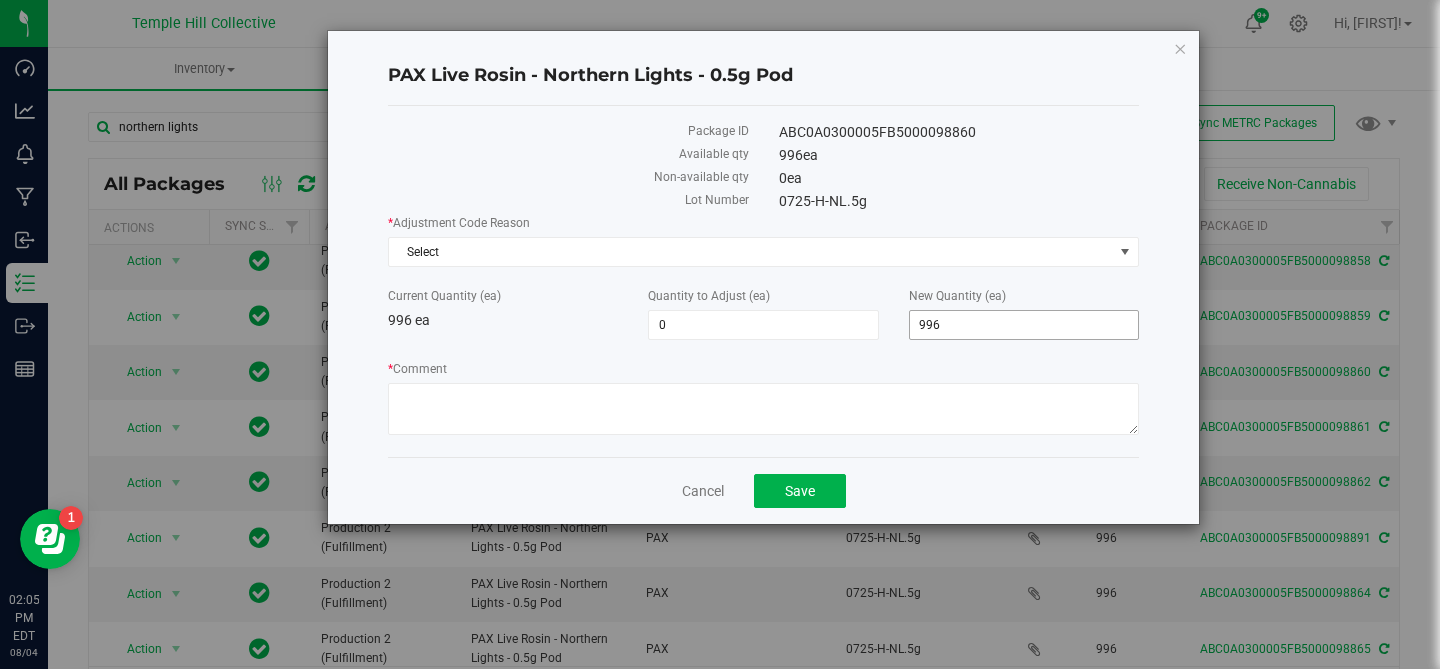 click on "996" at bounding box center [1024, 325] 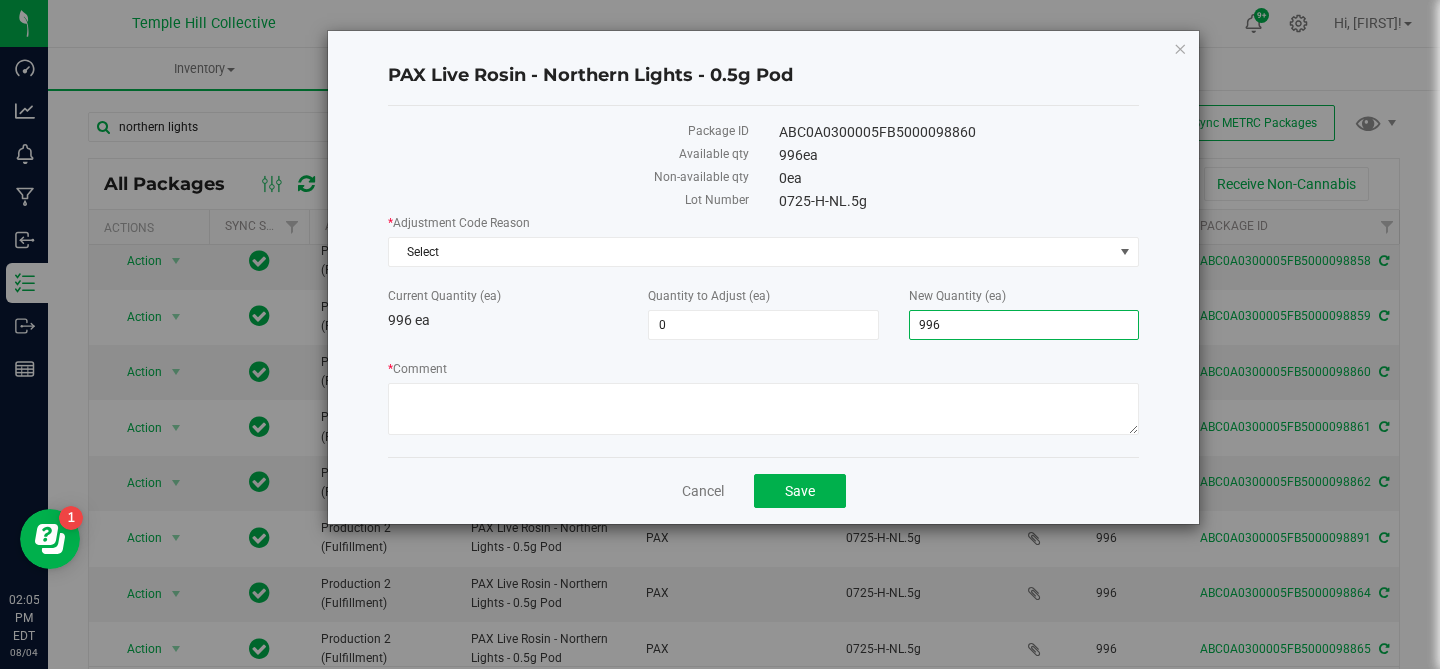 click on "996" at bounding box center [1024, 325] 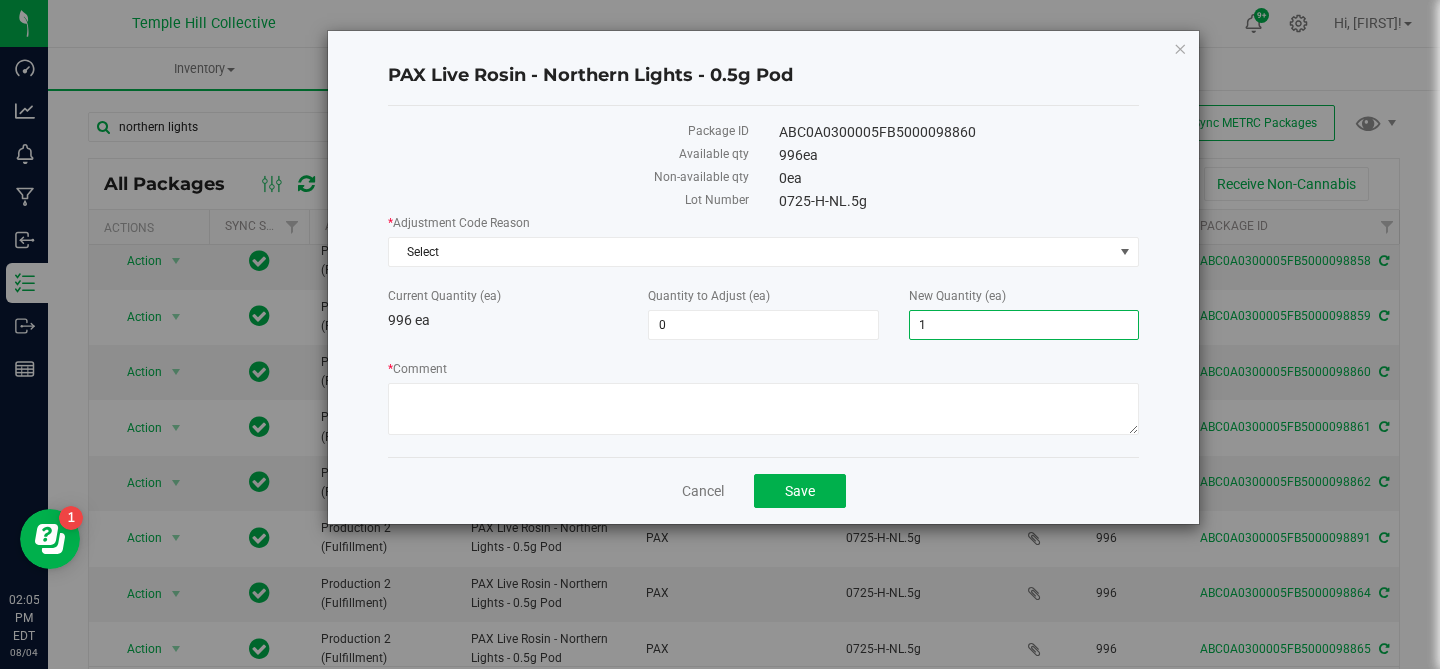 type on "12" 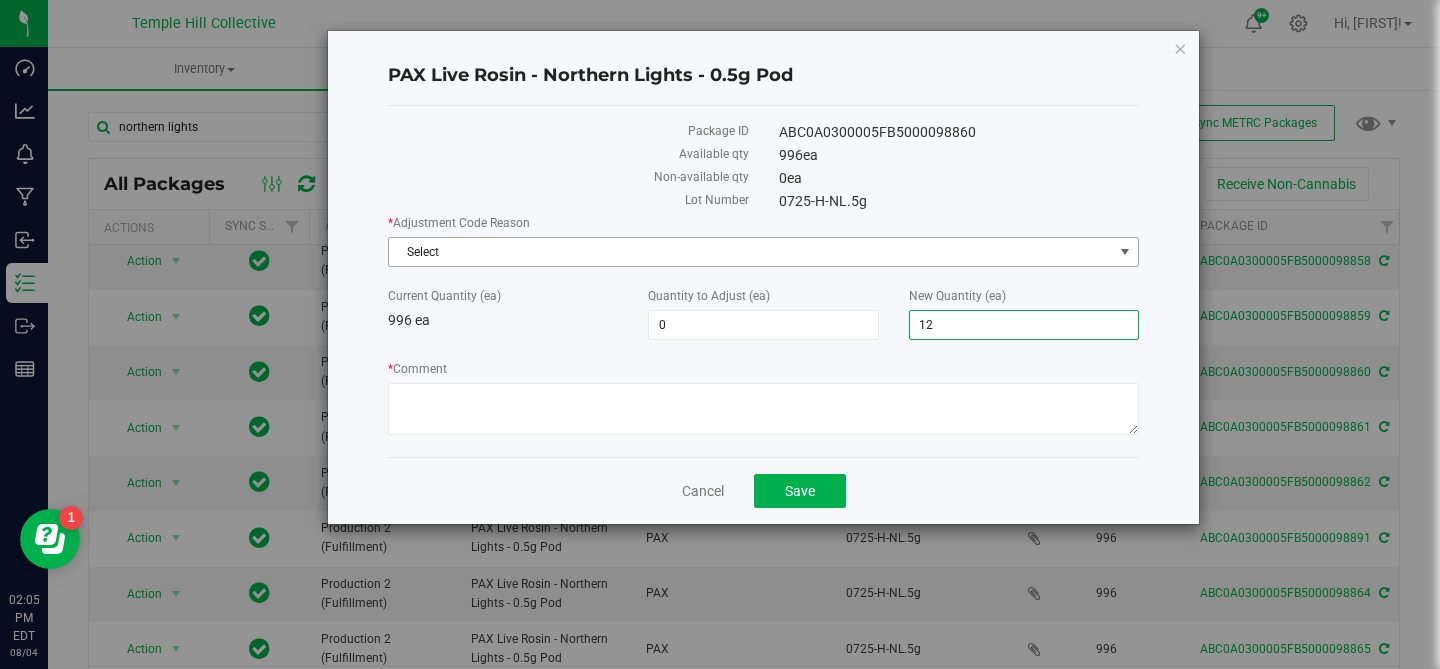 click on "Select" at bounding box center [751, 252] 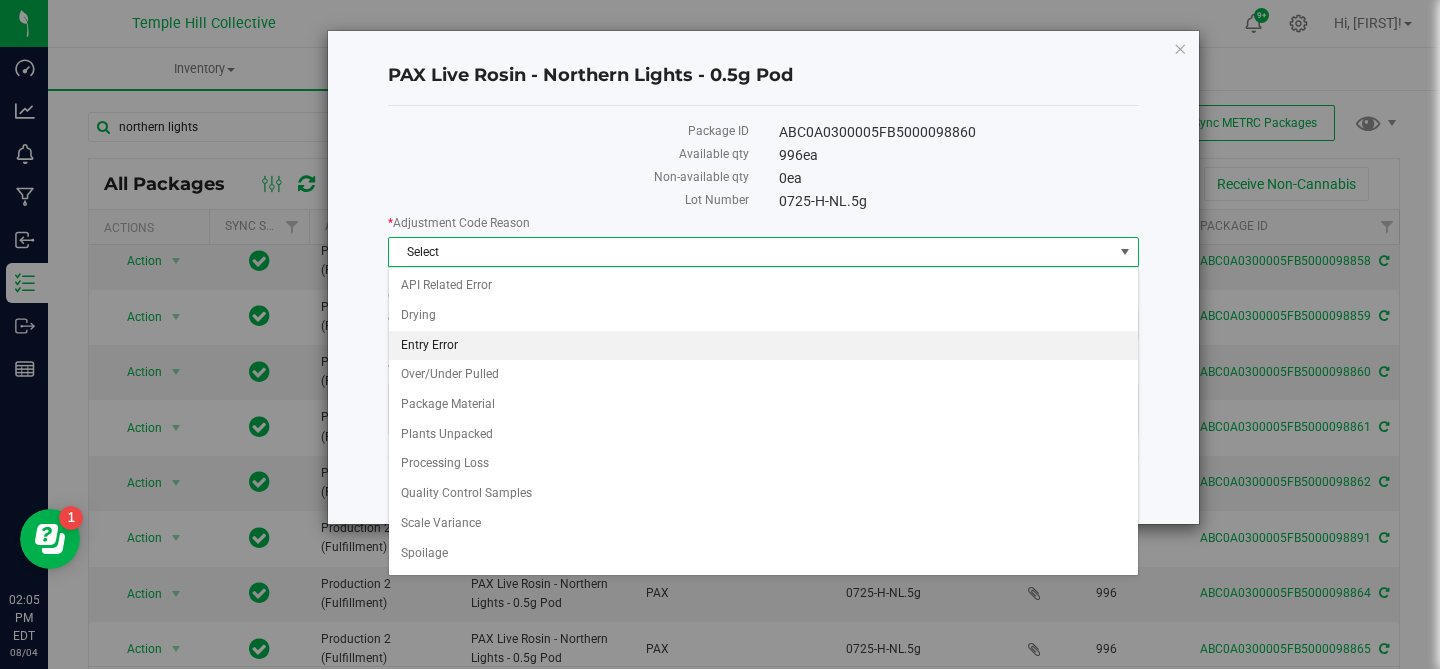 click on "Entry Error" at bounding box center (763, 346) 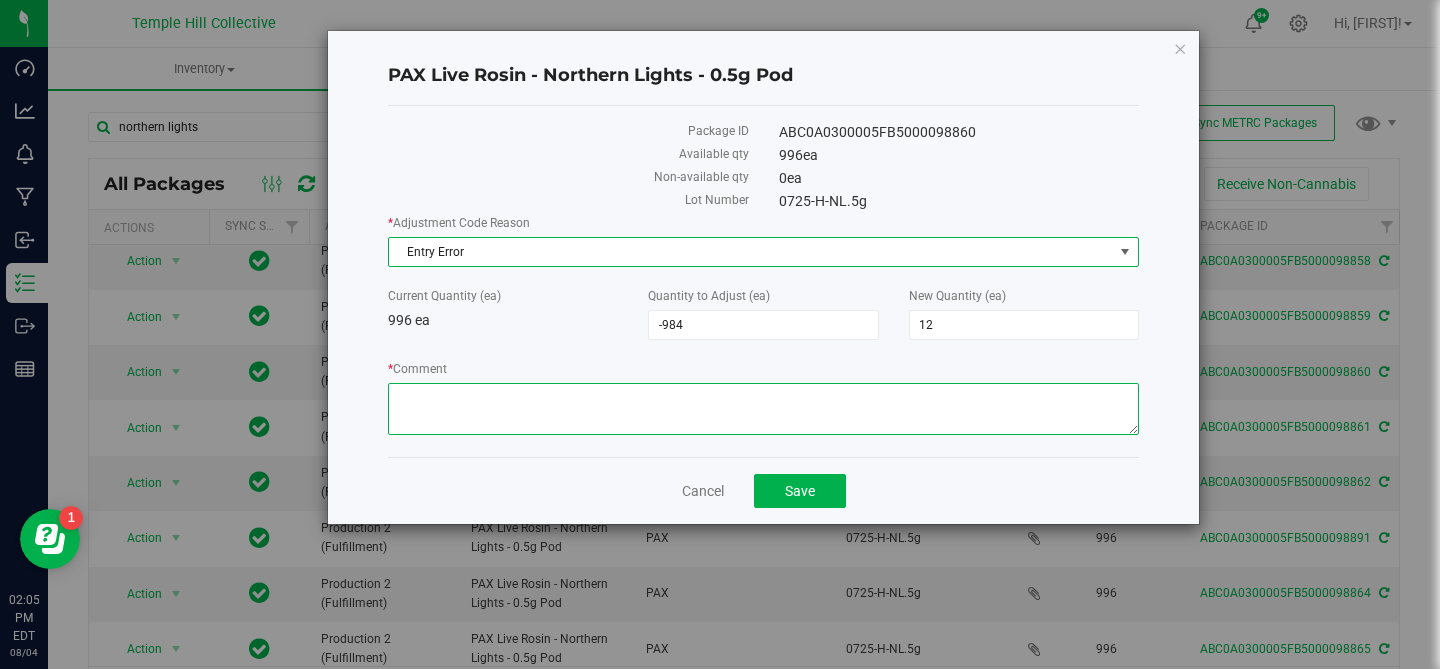 click on "*
Comment" at bounding box center [763, 409] 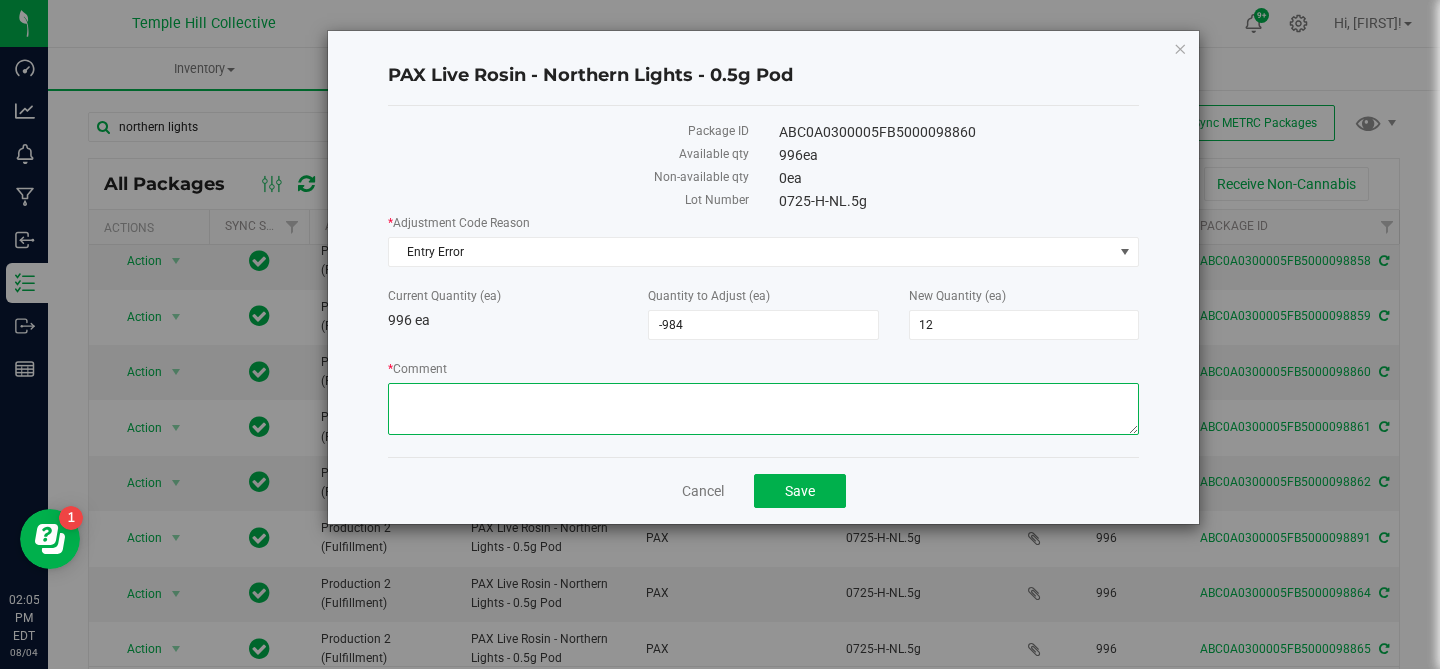 paste on "entry error" 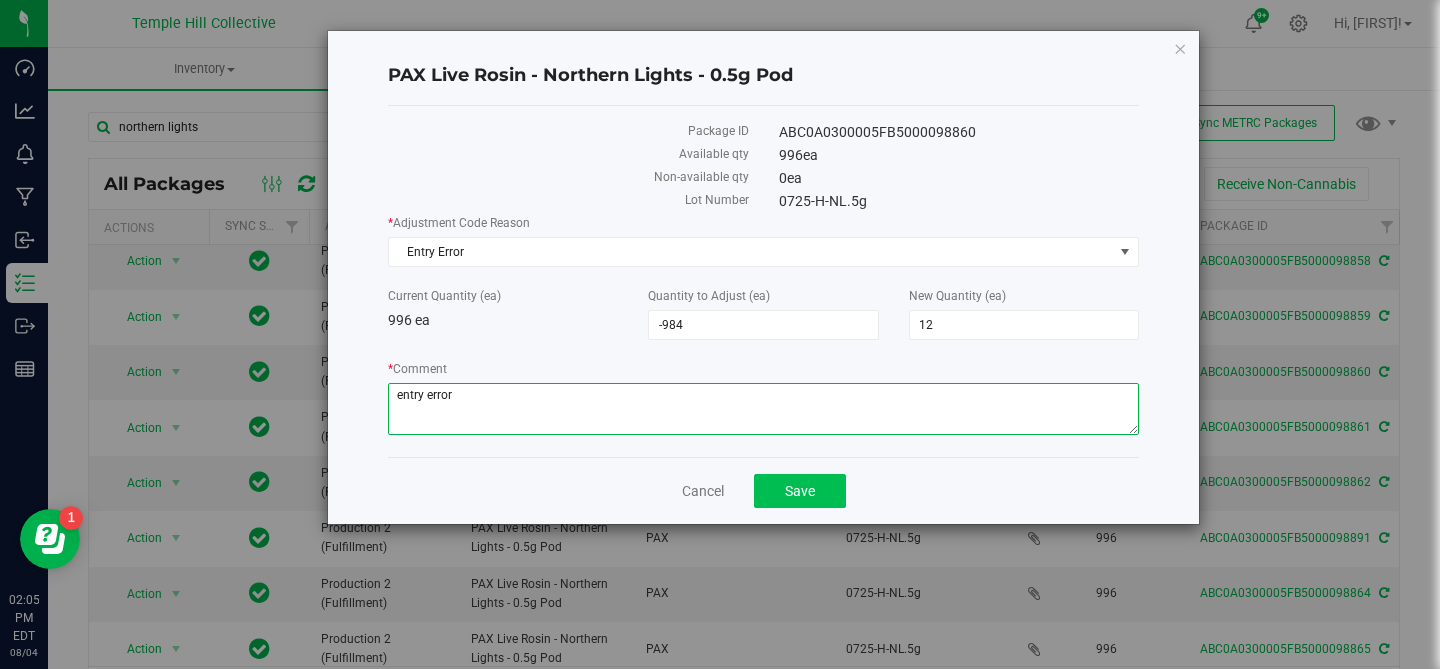 type on "entry error" 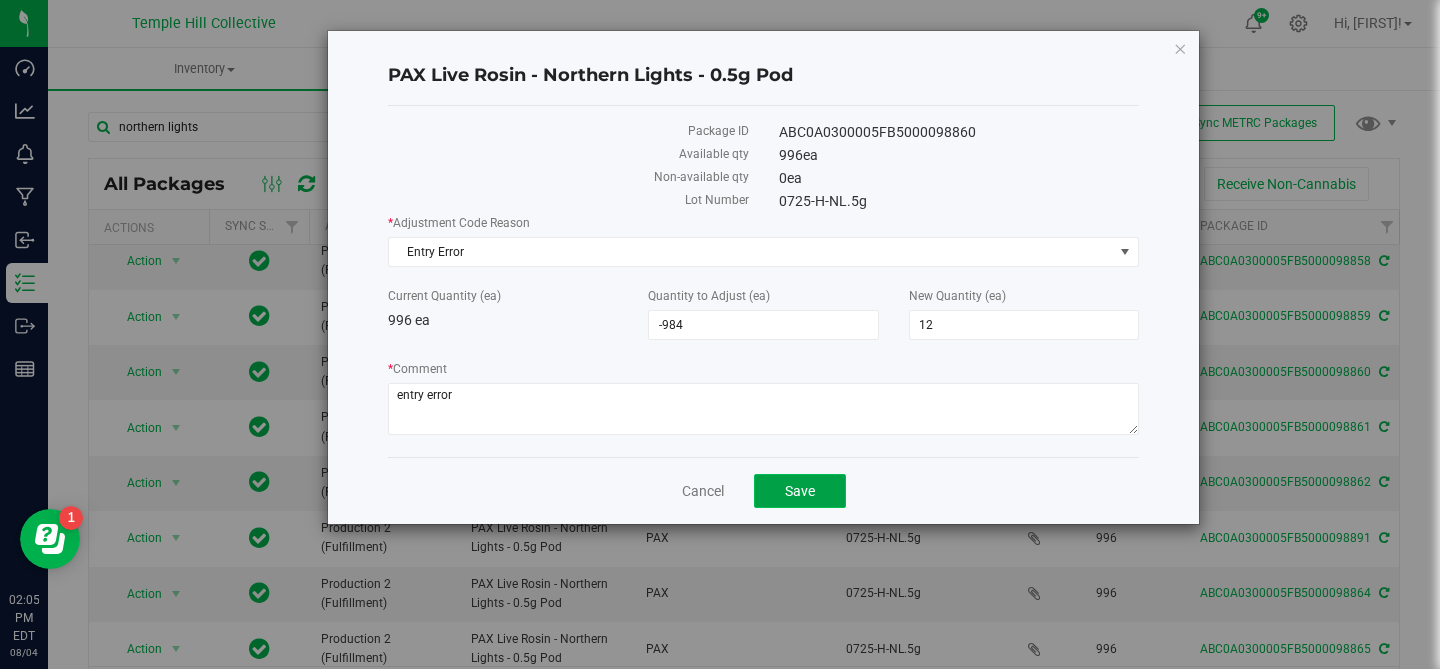 click on "Save" 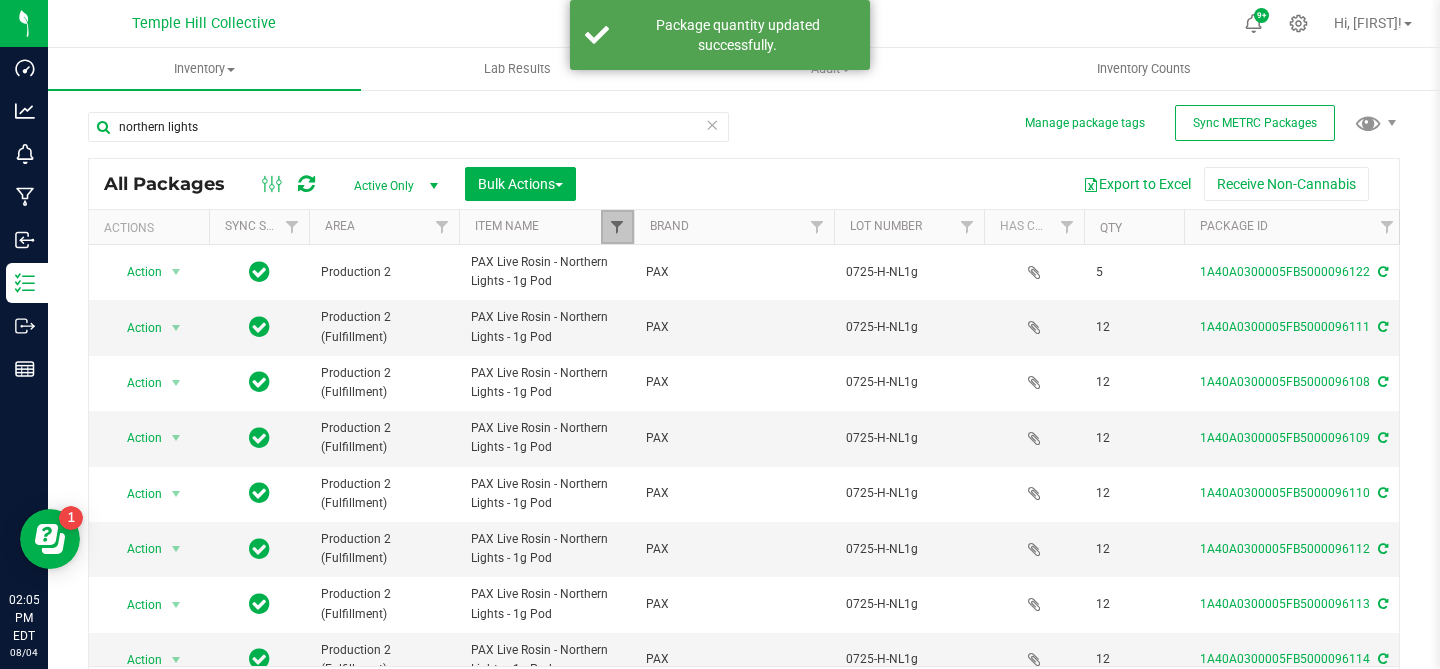 click at bounding box center [617, 227] 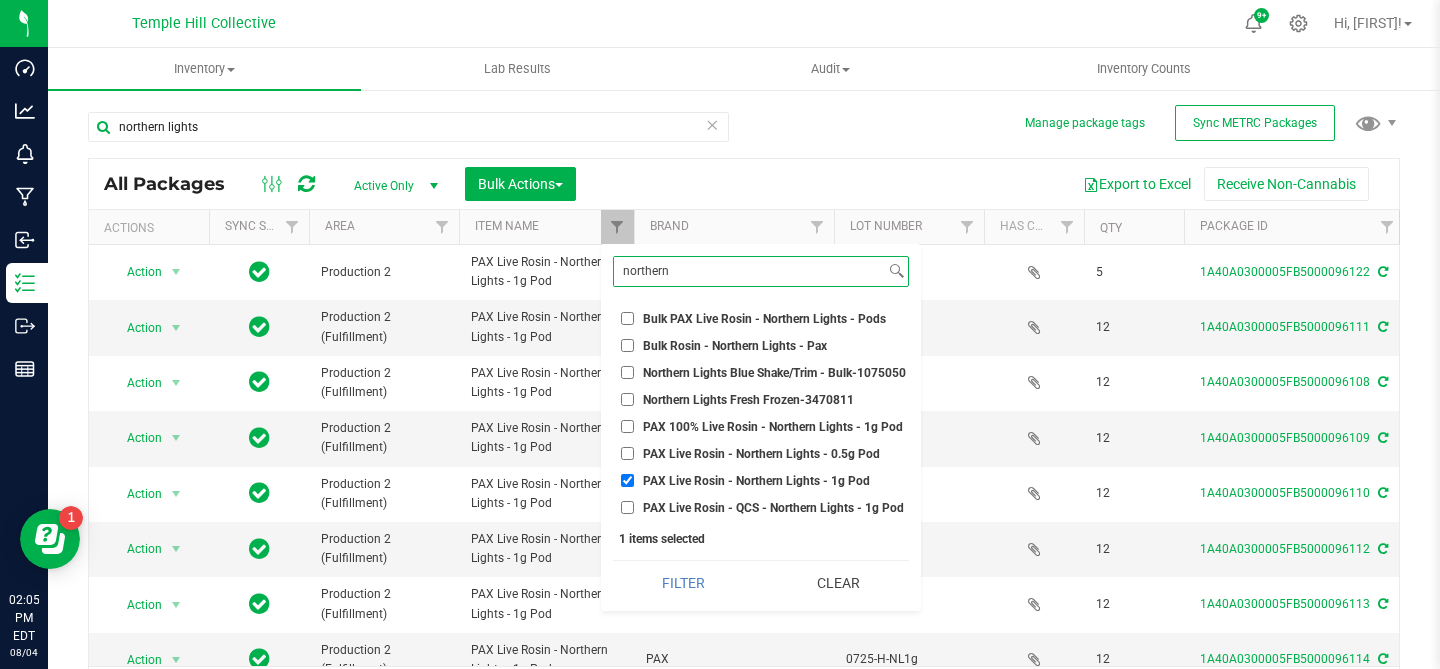type on "northern" 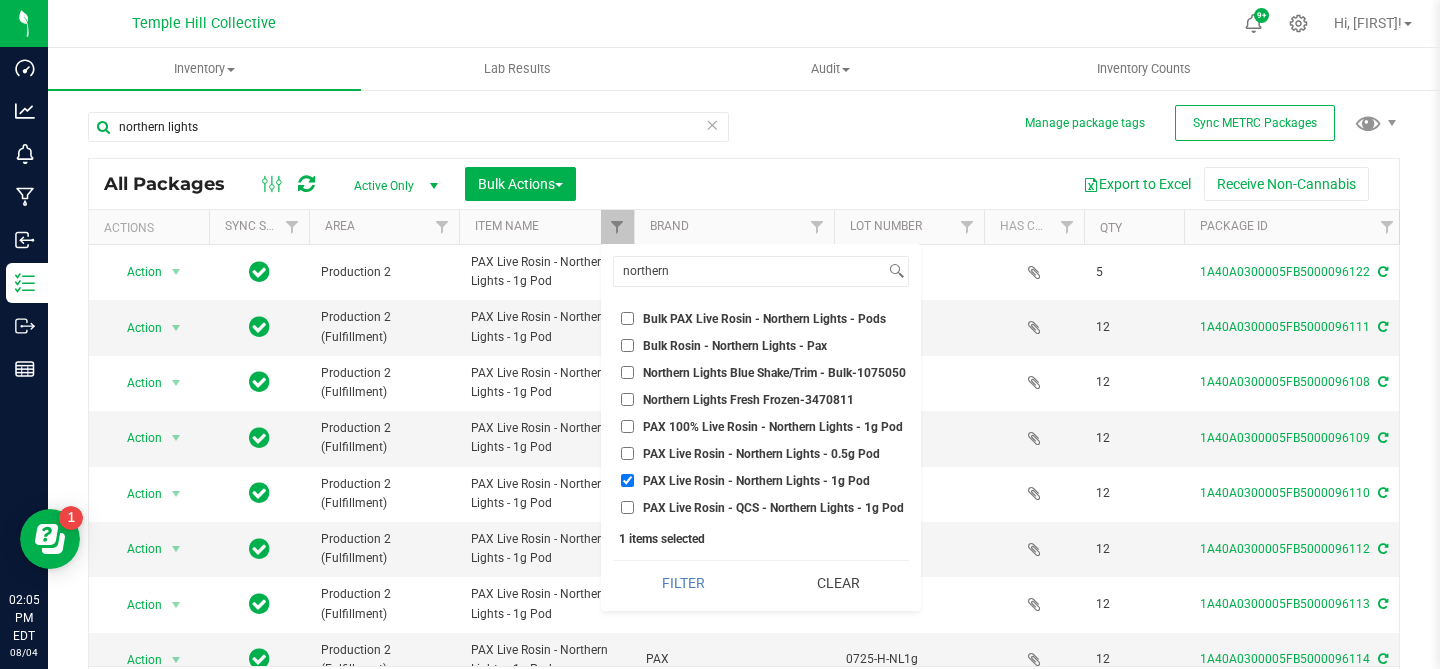 click on "PAX Live Rosin - Northern Lights - 1g Pod" at bounding box center [627, 480] 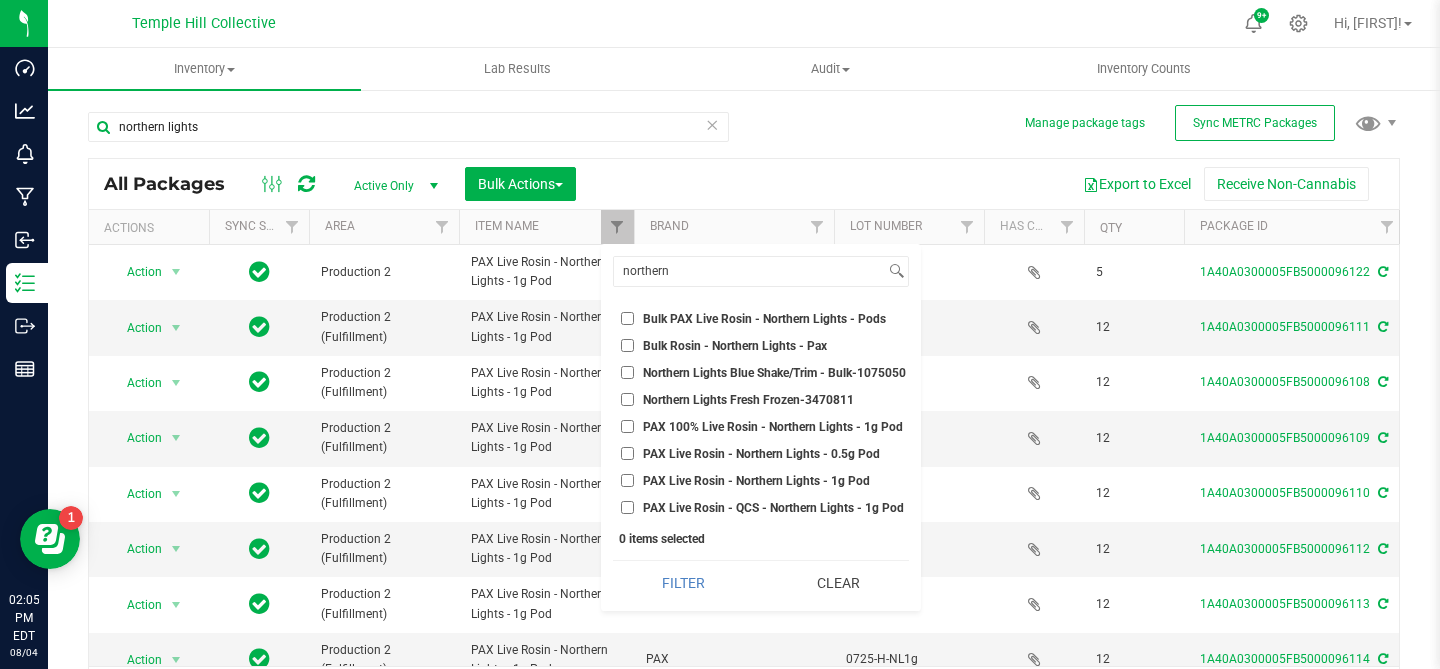 click on "PAX Live Rosin - Northern Lights - 0.5g Pod" at bounding box center [627, 453] 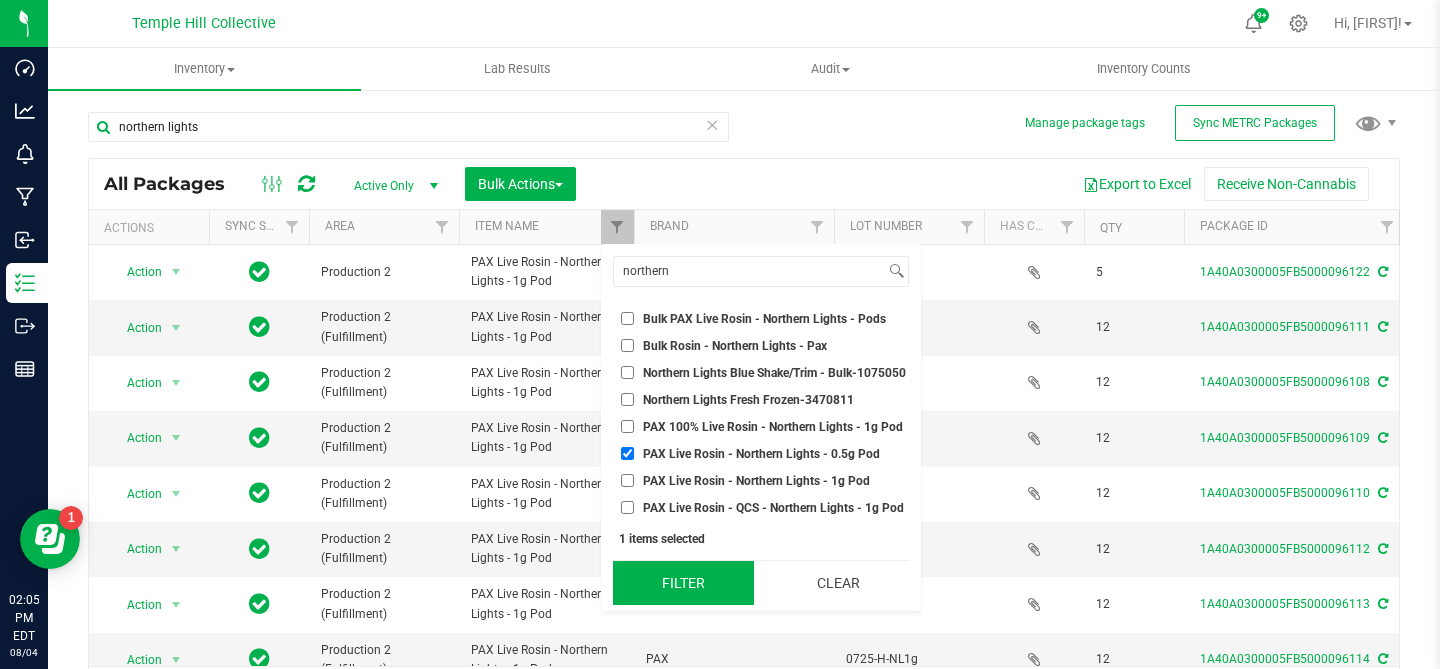click on "Filter" at bounding box center [683, 583] 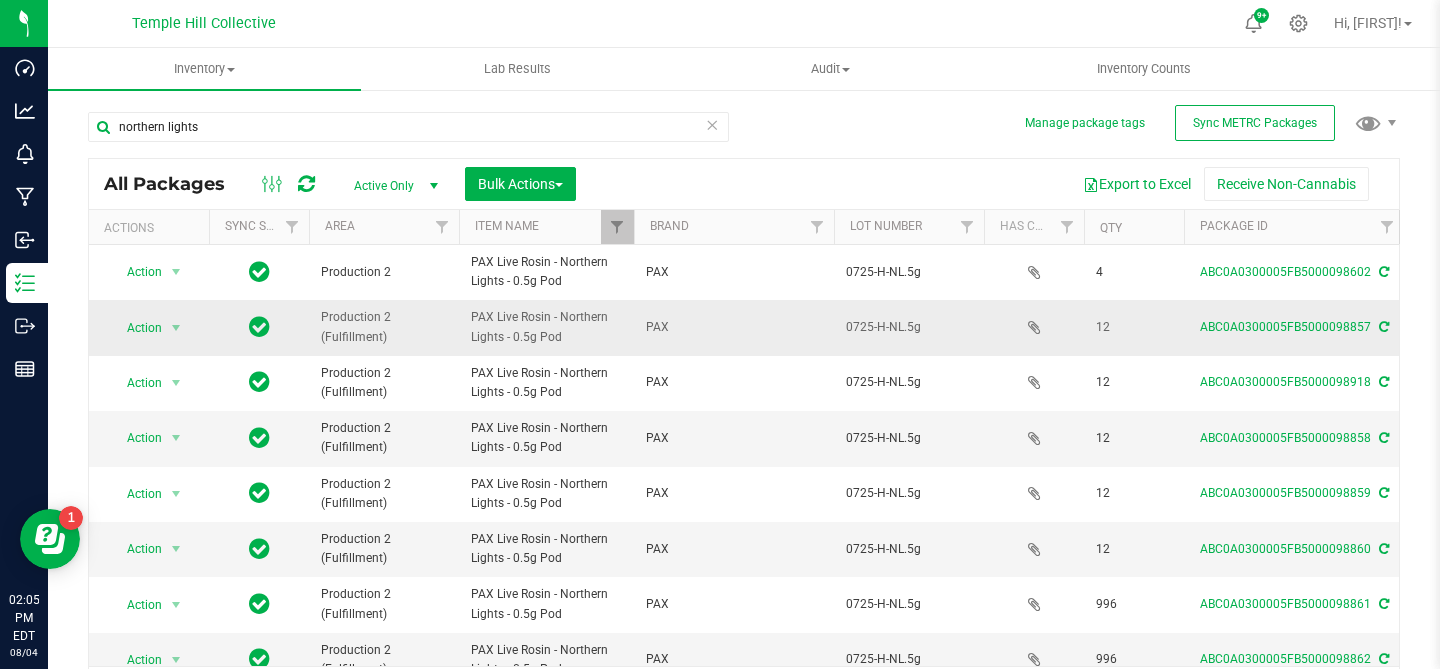 drag, startPoint x: 467, startPoint y: 312, endPoint x: 569, endPoint y: 338, distance: 105.26158 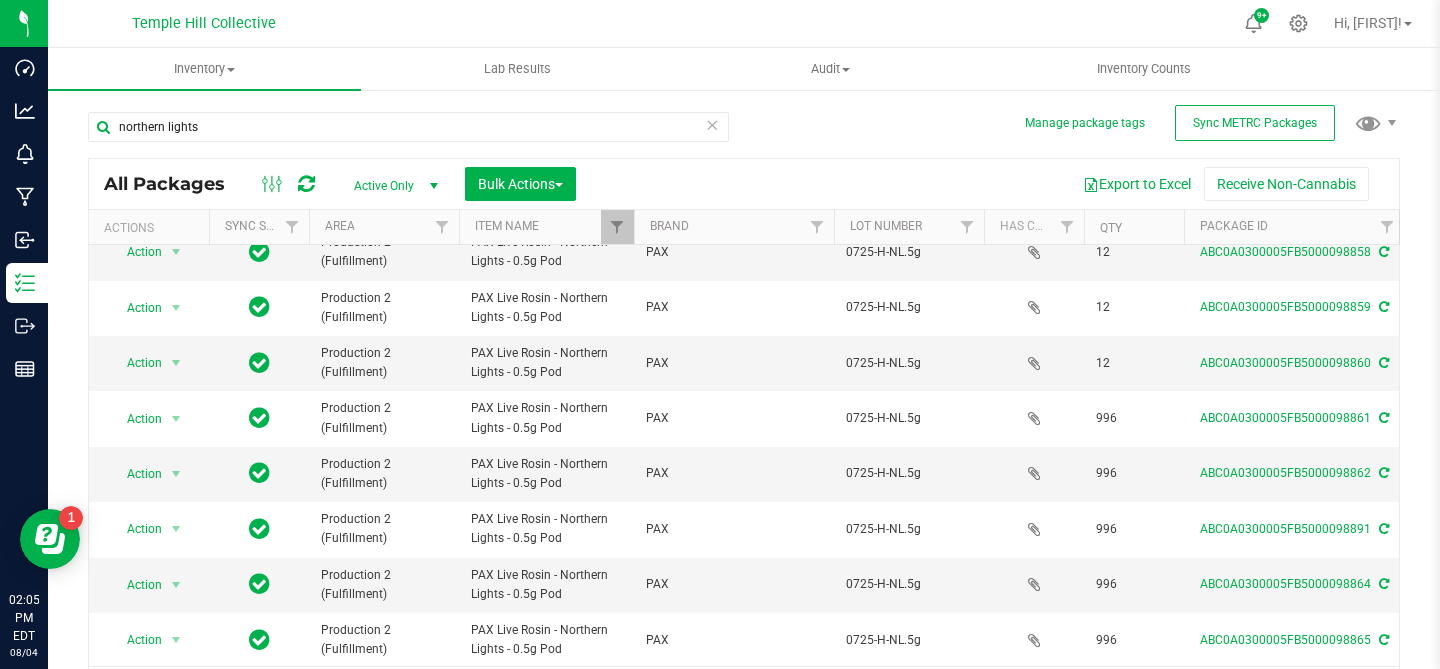 scroll, scrollTop: 188, scrollLeft: 0, axis: vertical 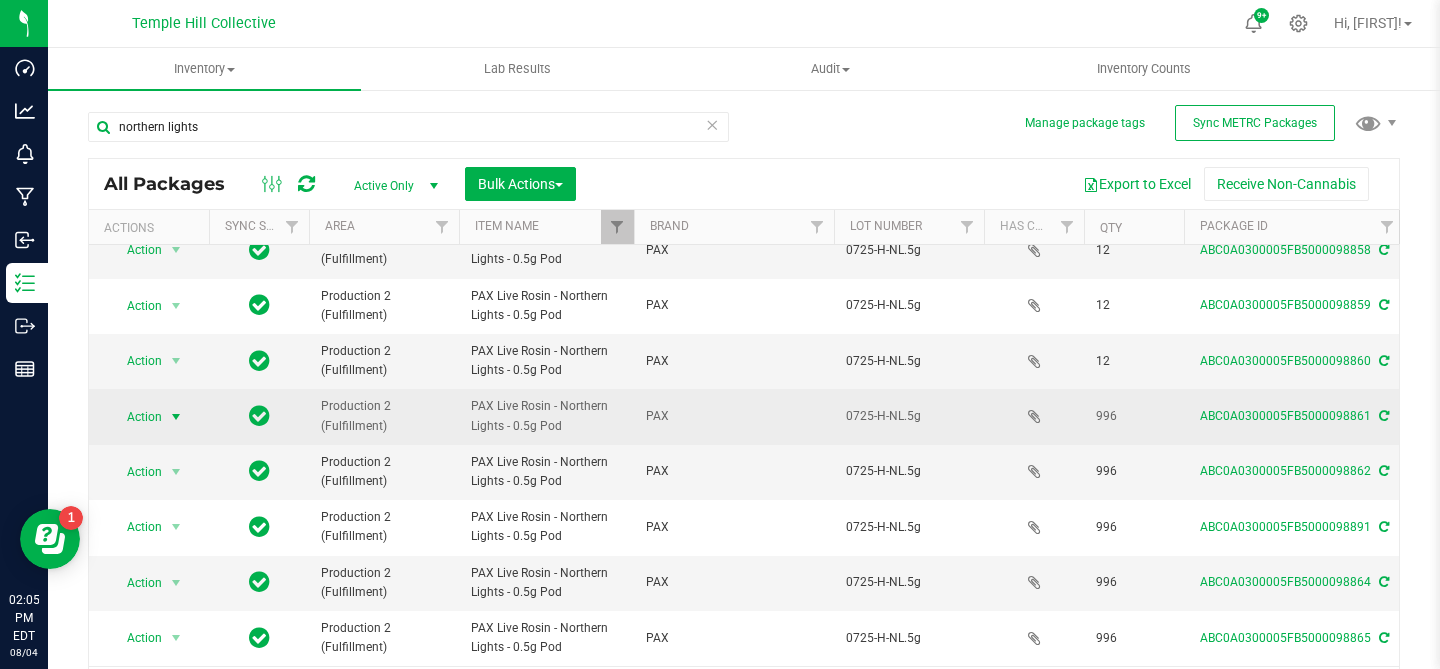 click at bounding box center (176, 417) 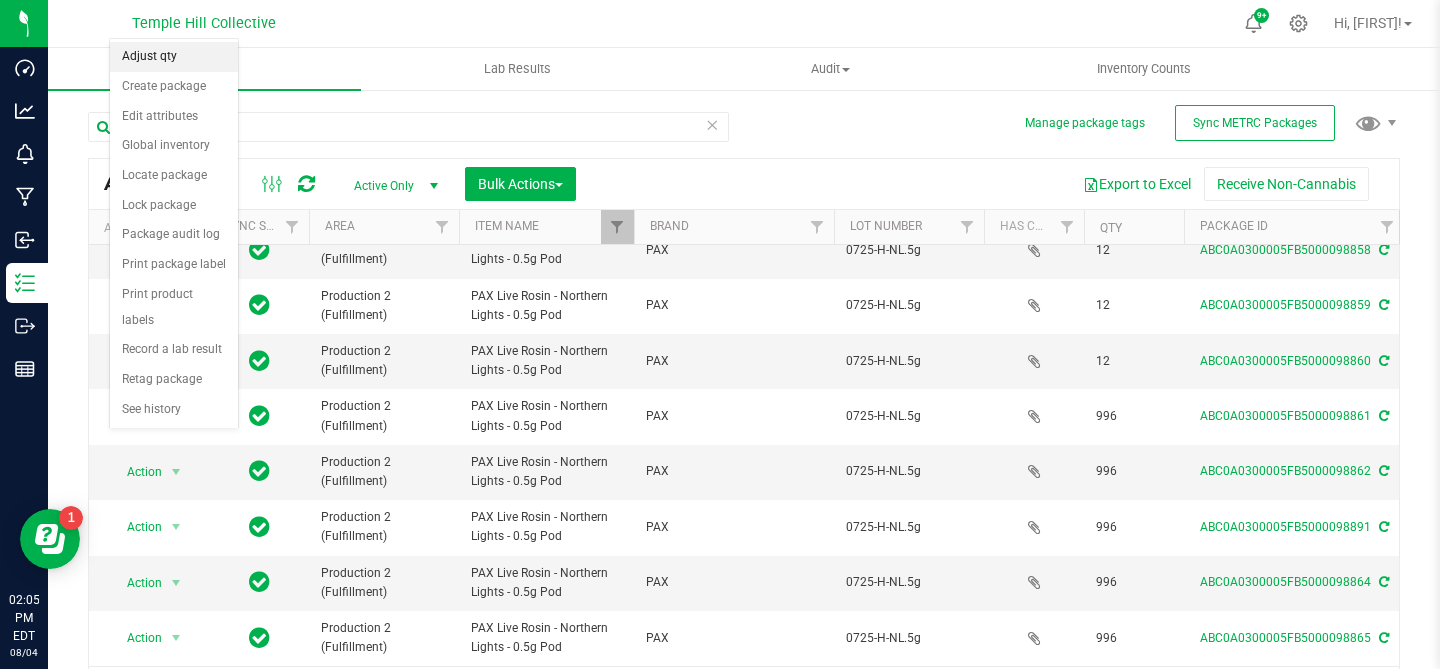 click on "Adjust qty" at bounding box center (174, 57) 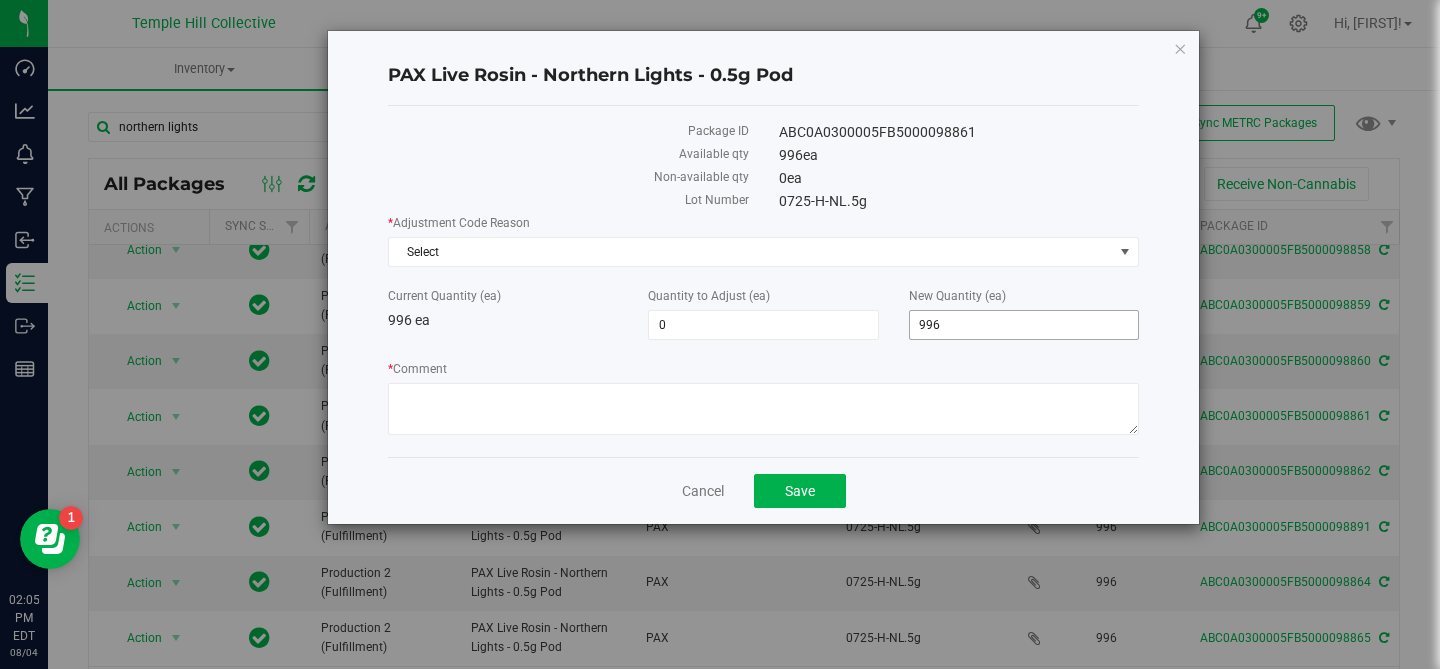 click on "996" at bounding box center (1024, 325) 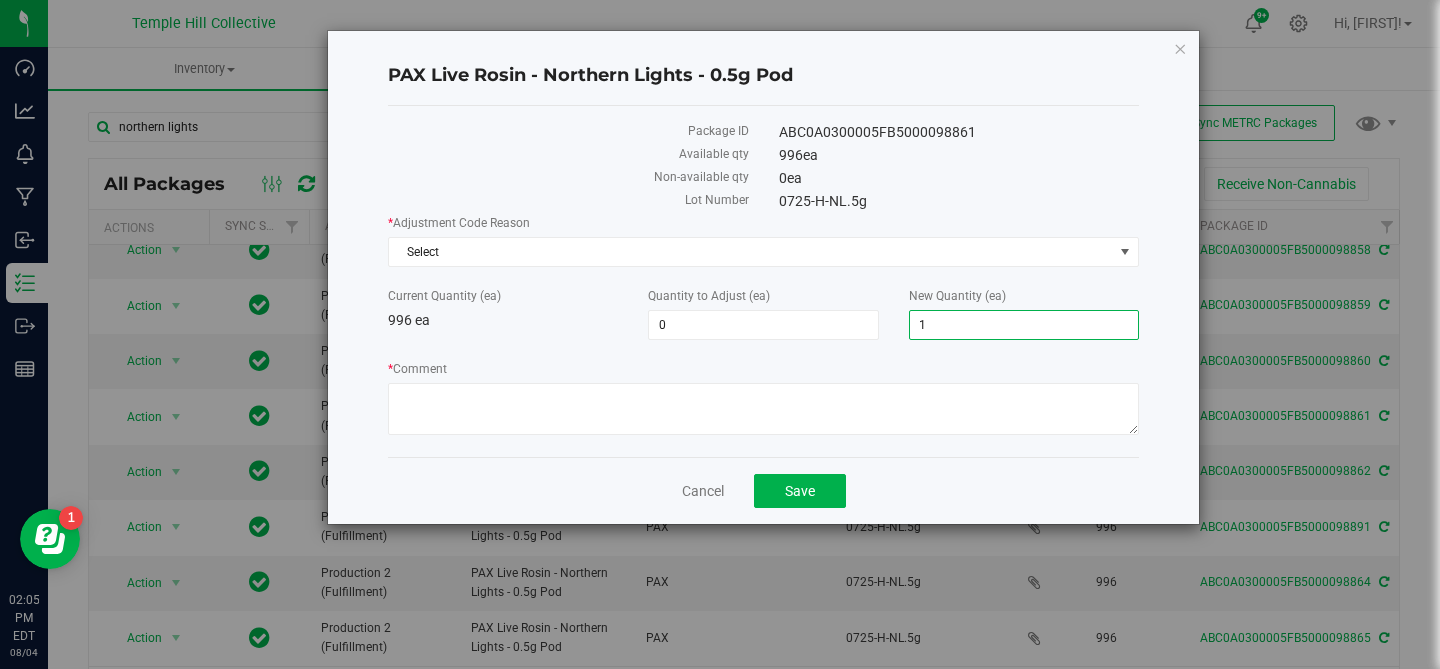 type on "12" 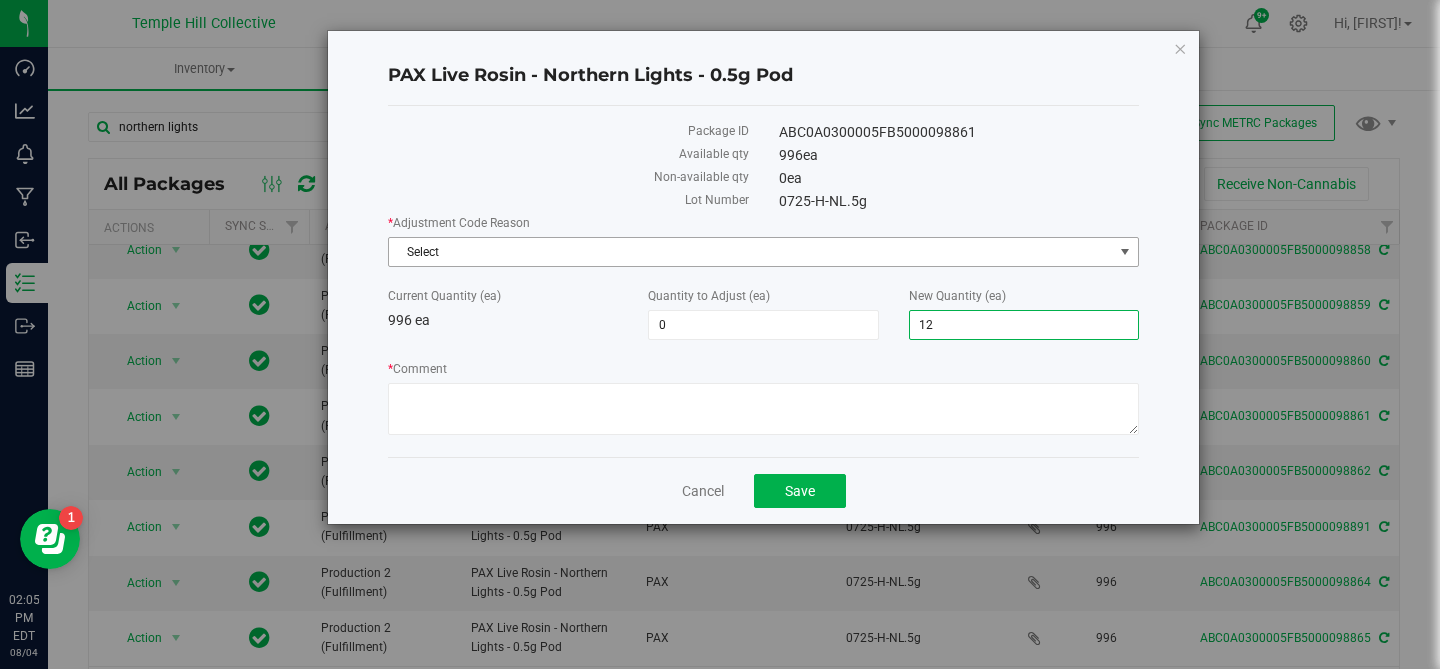 click on "Select" at bounding box center [751, 252] 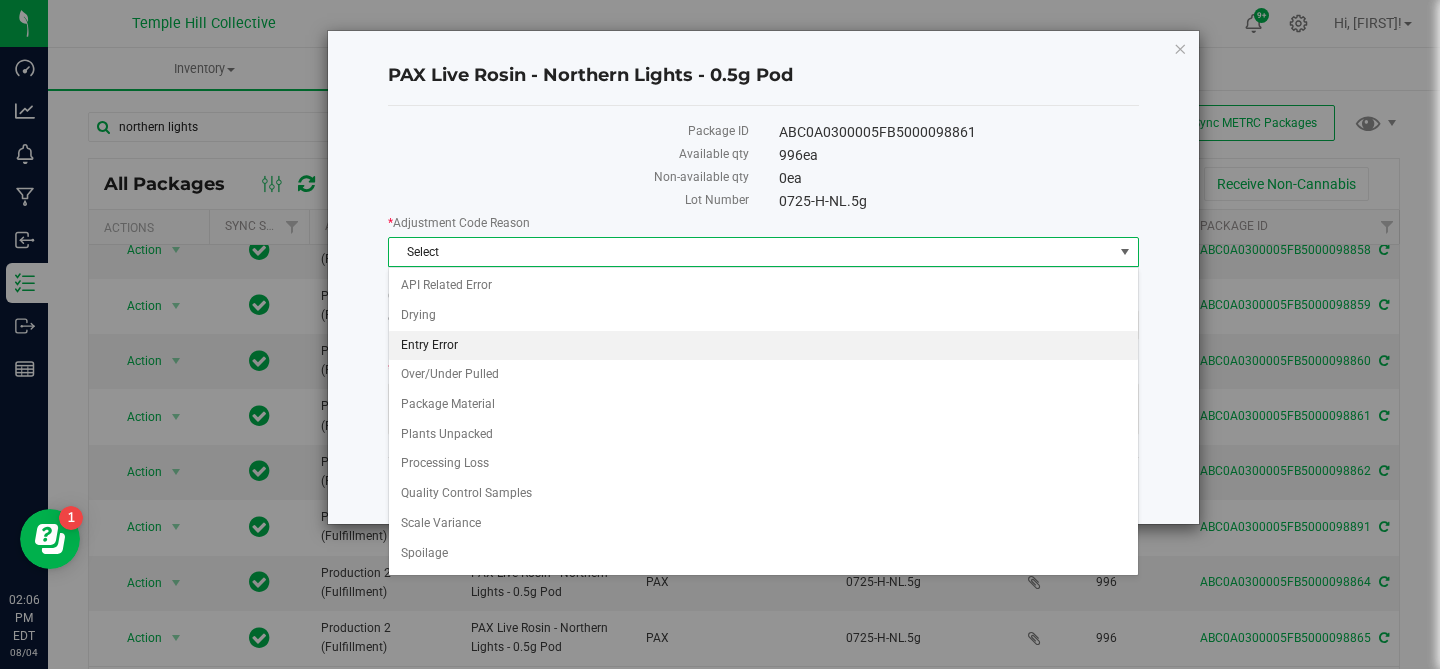 click on "Entry Error" at bounding box center (763, 346) 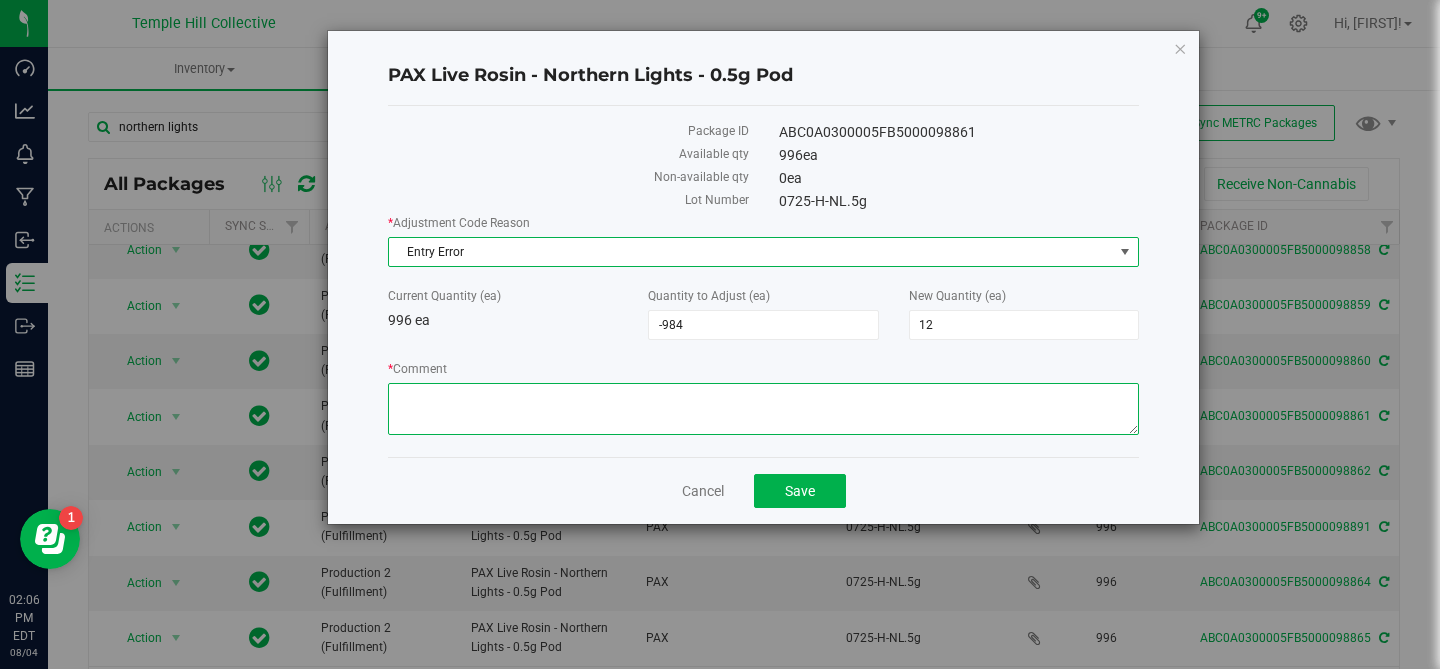 click on "*
Comment" at bounding box center [763, 409] 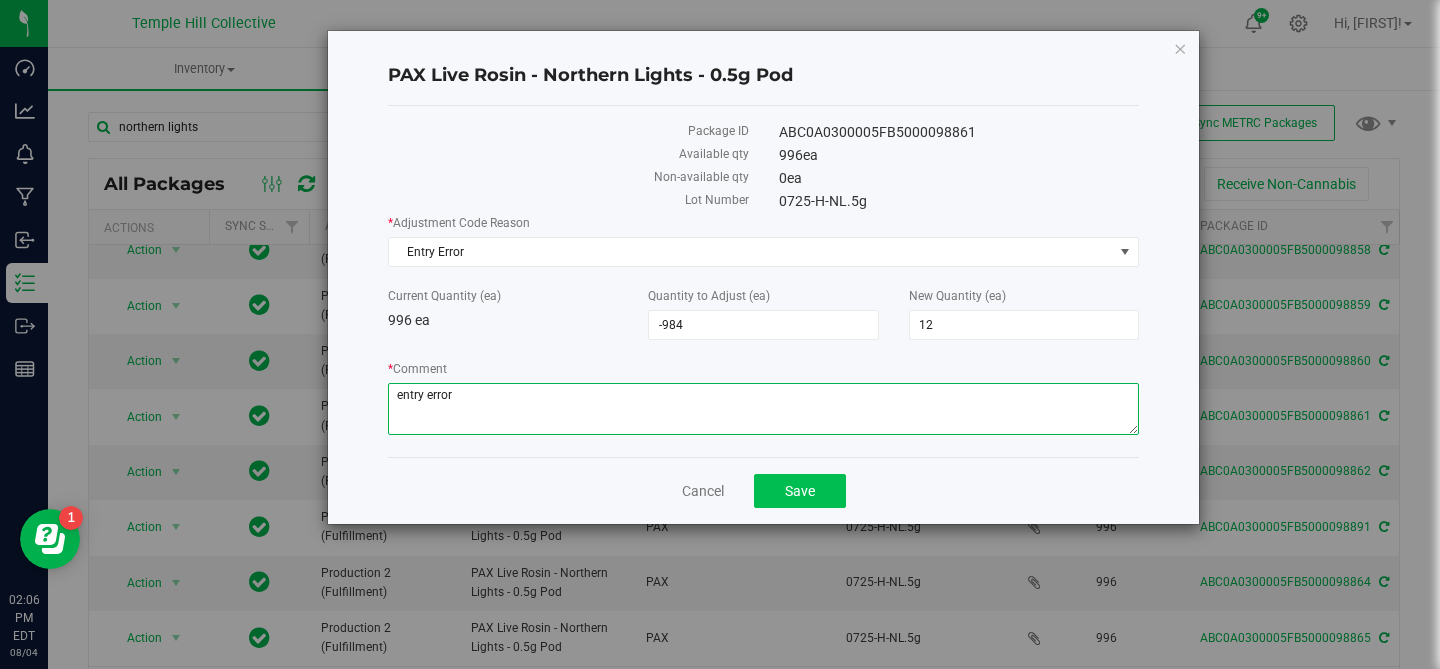 type on "entry error" 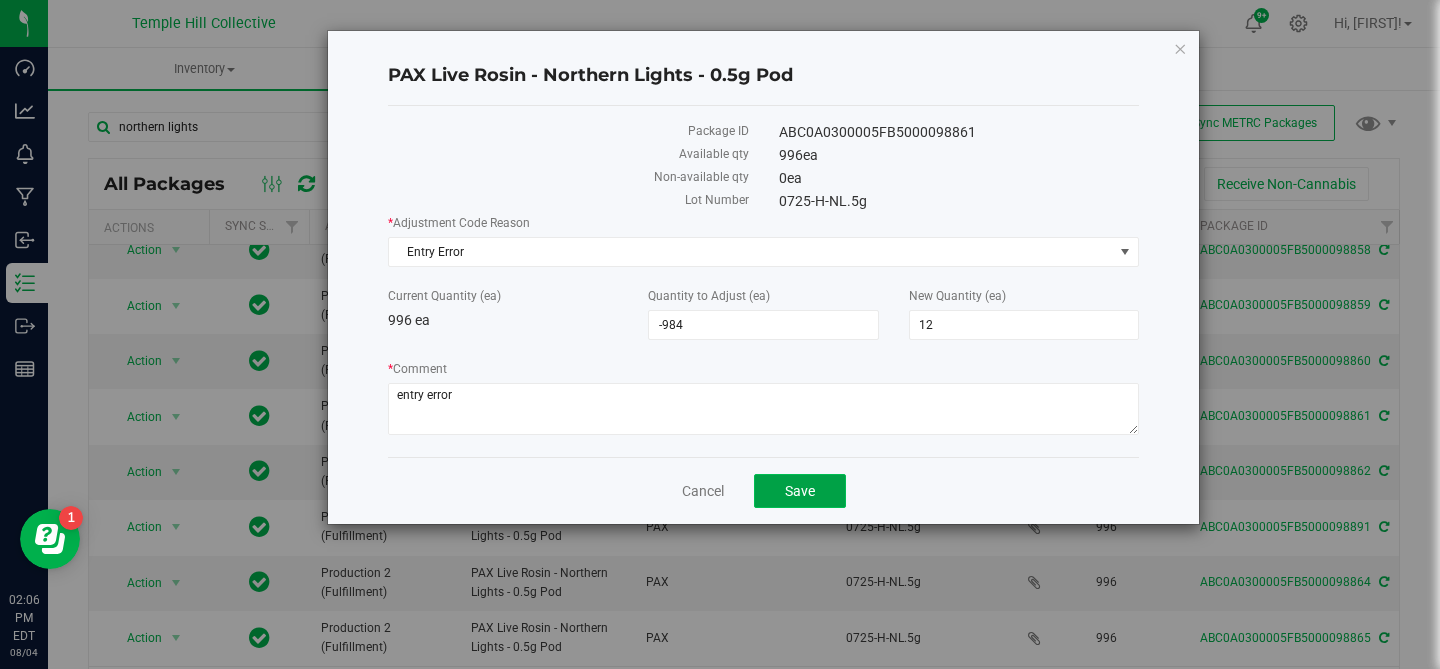 click on "Save" 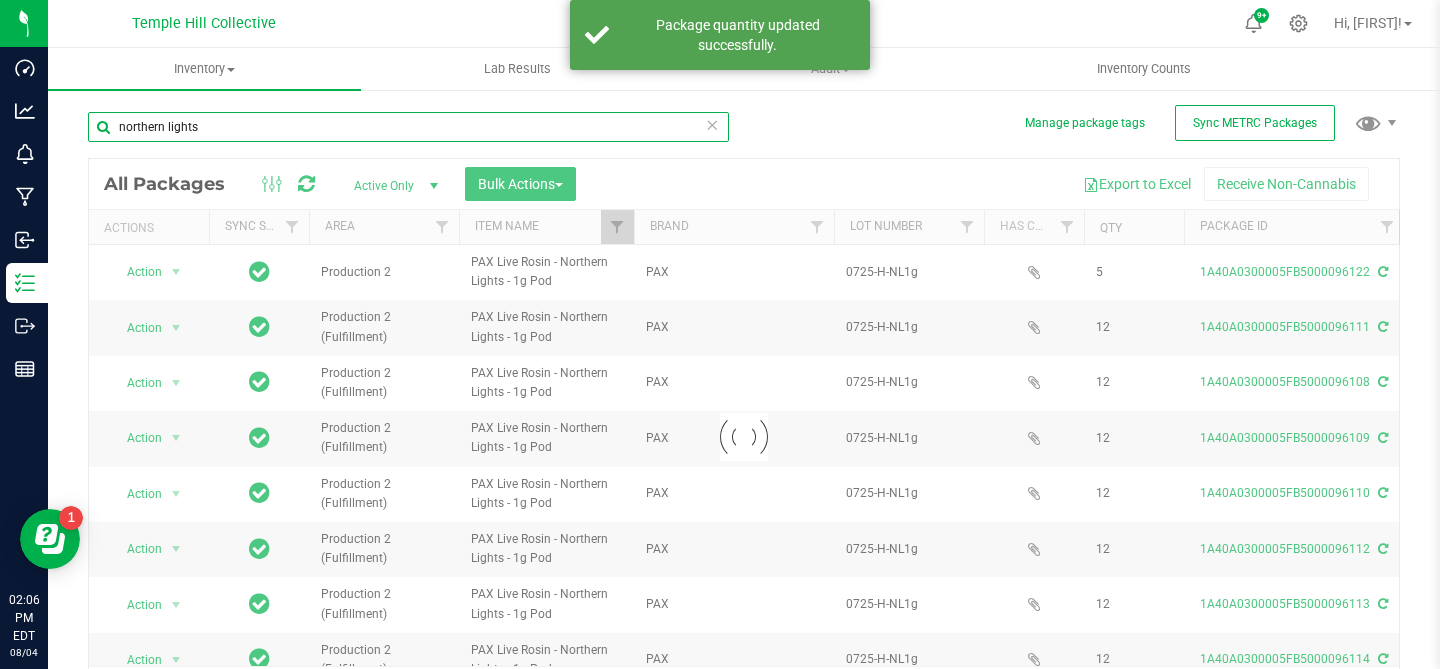 click on "northern lights" at bounding box center [408, 127] 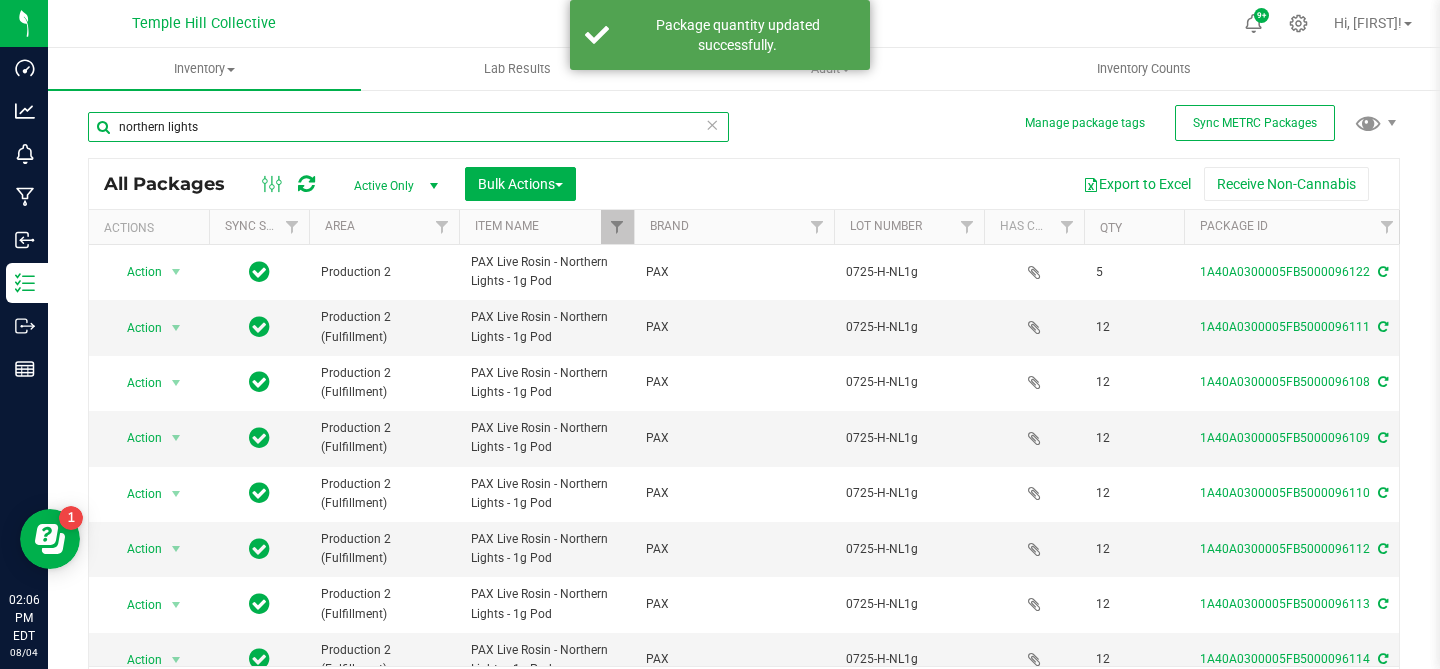 click on "northern lights" at bounding box center (408, 127) 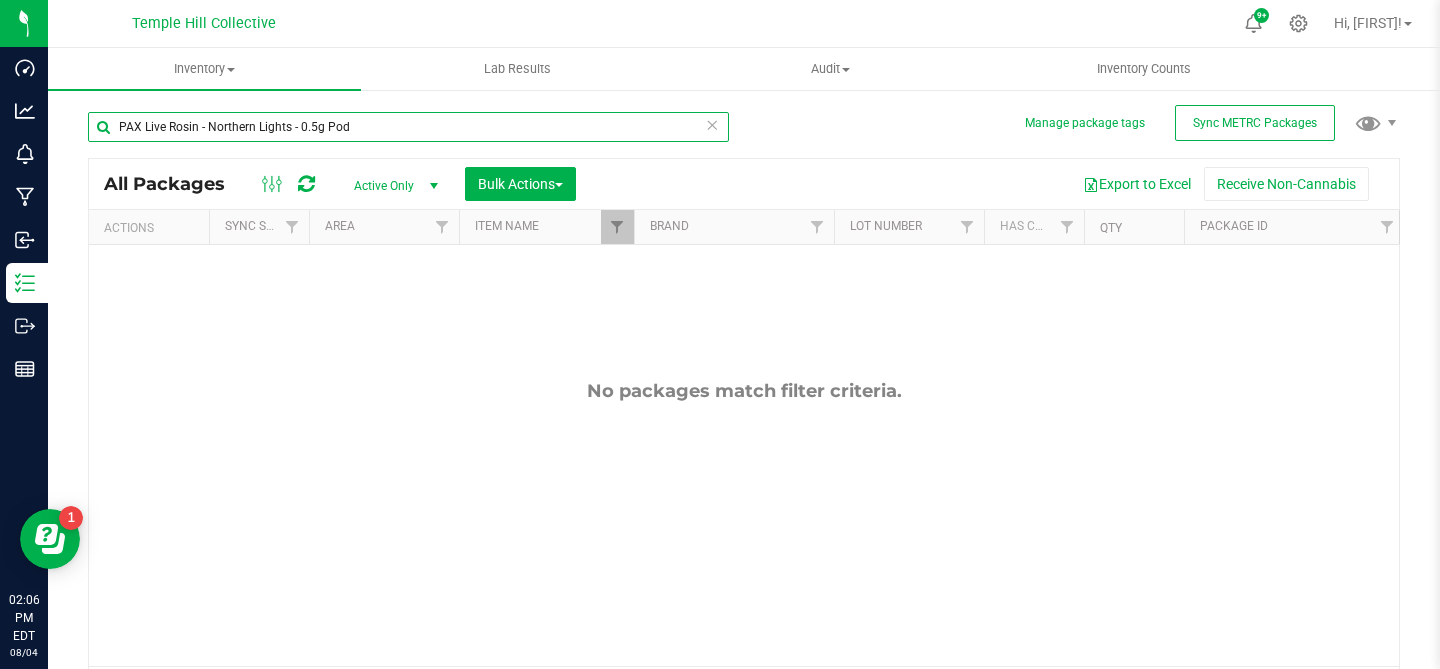 type on "PAX Live Rosin - Northern Lights - 0.5g Pod" 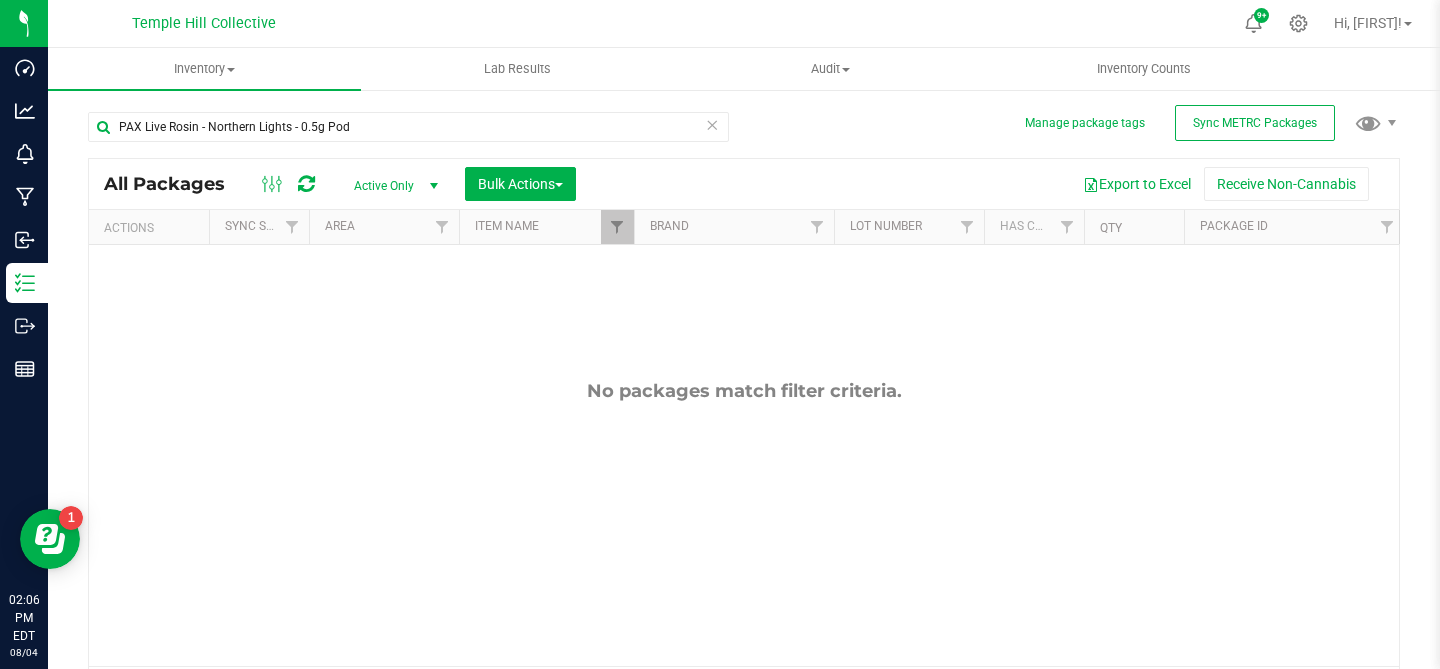 click at bounding box center (712, 124) 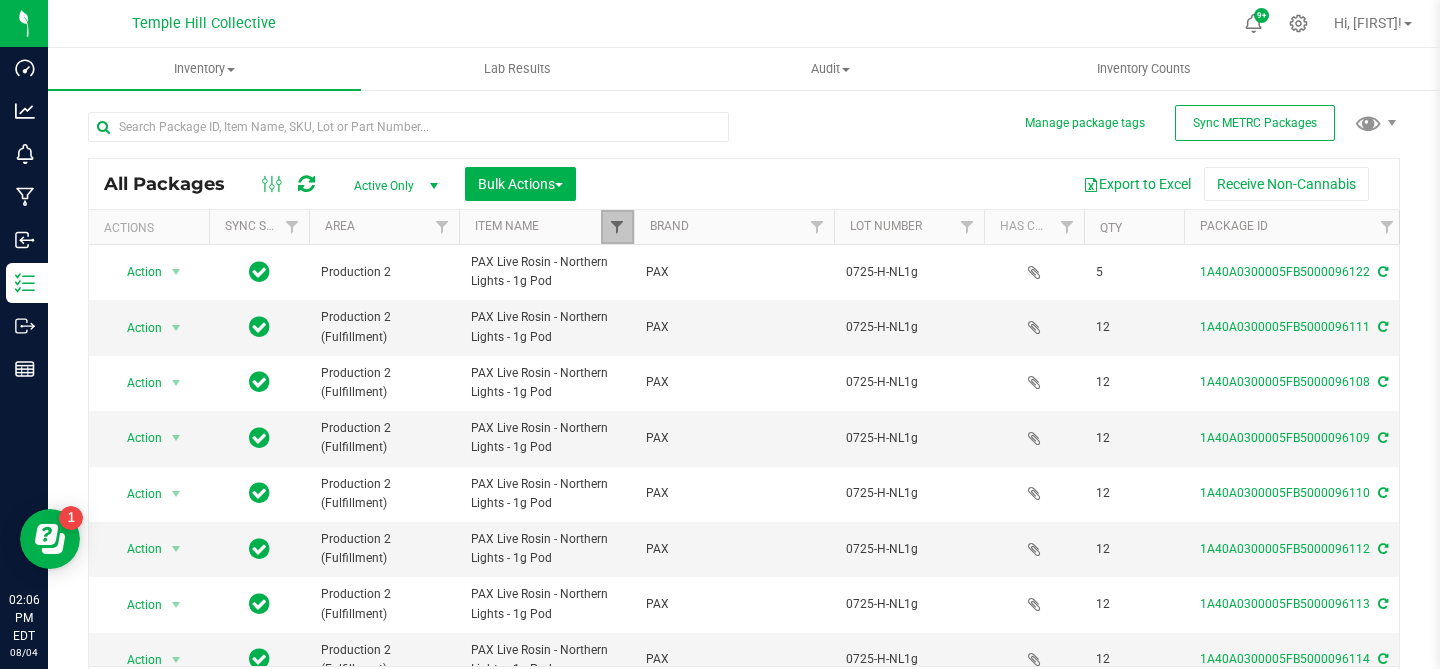 click at bounding box center (617, 227) 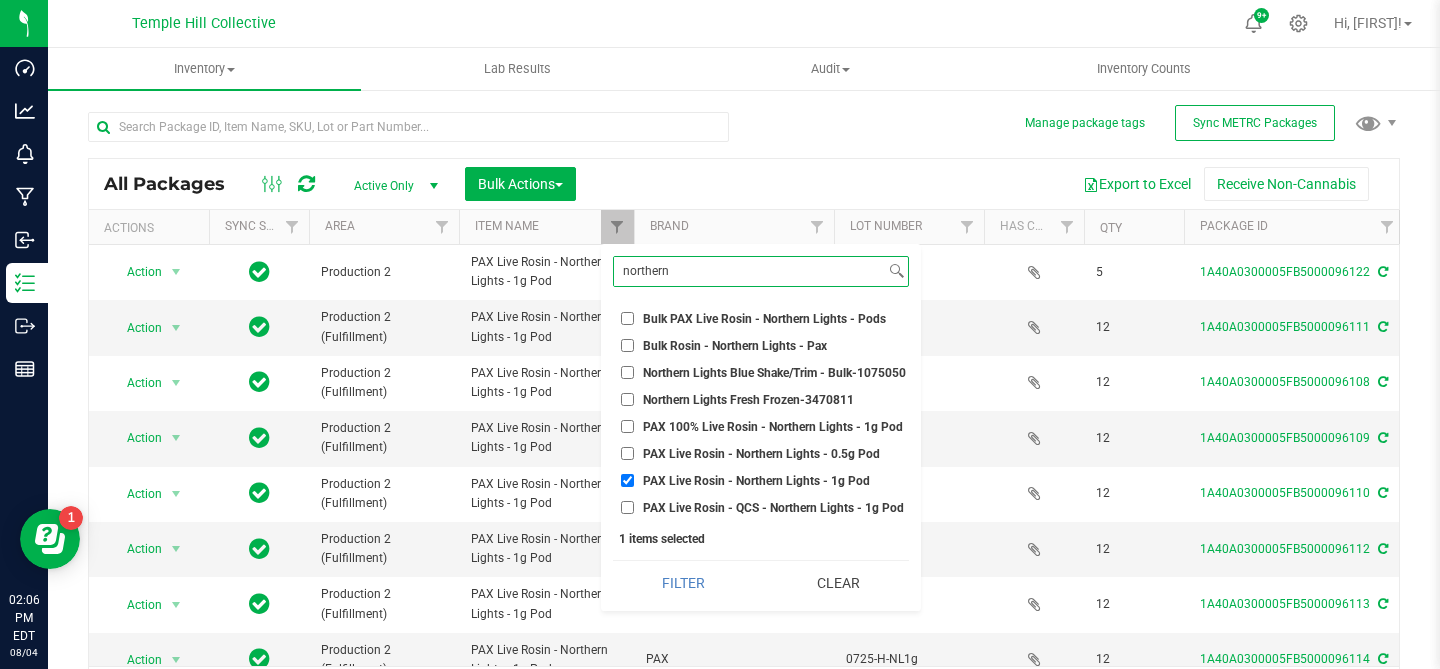 type on "northern" 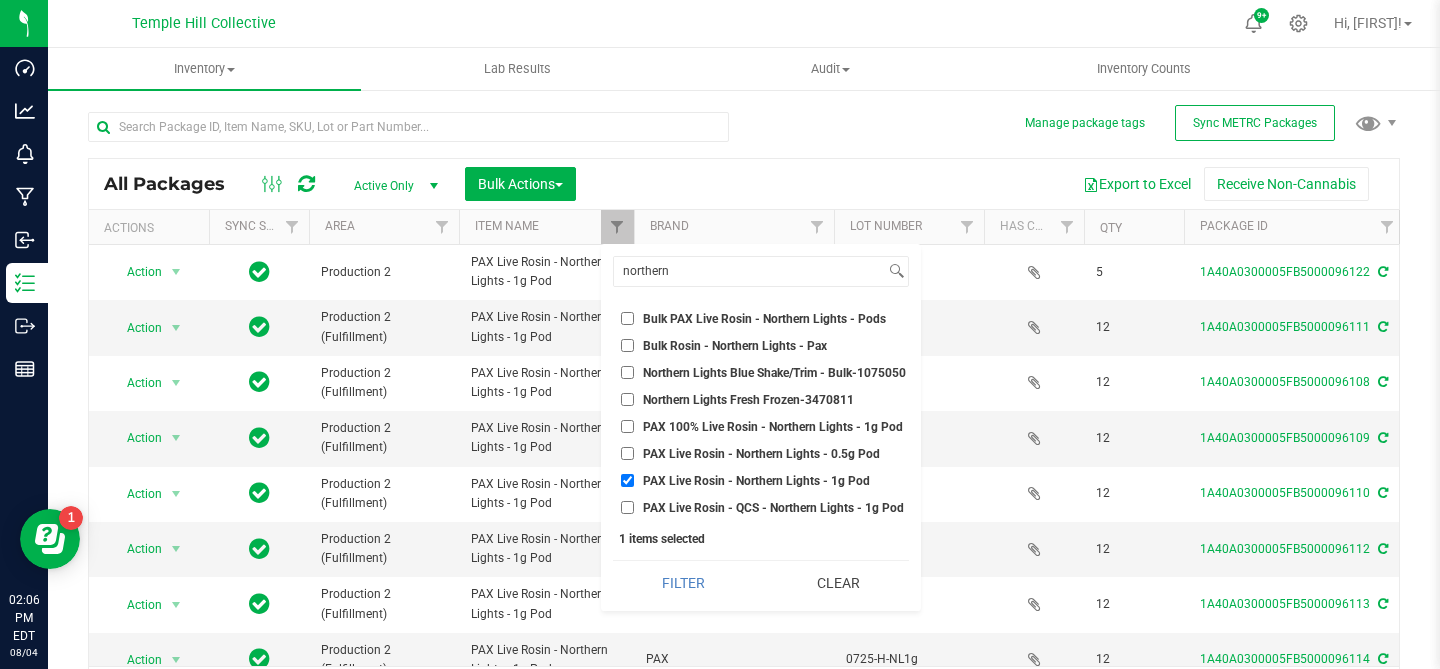 click on "PAX Live Rosin - Northern Lights - 0.5g Pod" at bounding box center (750, 453) 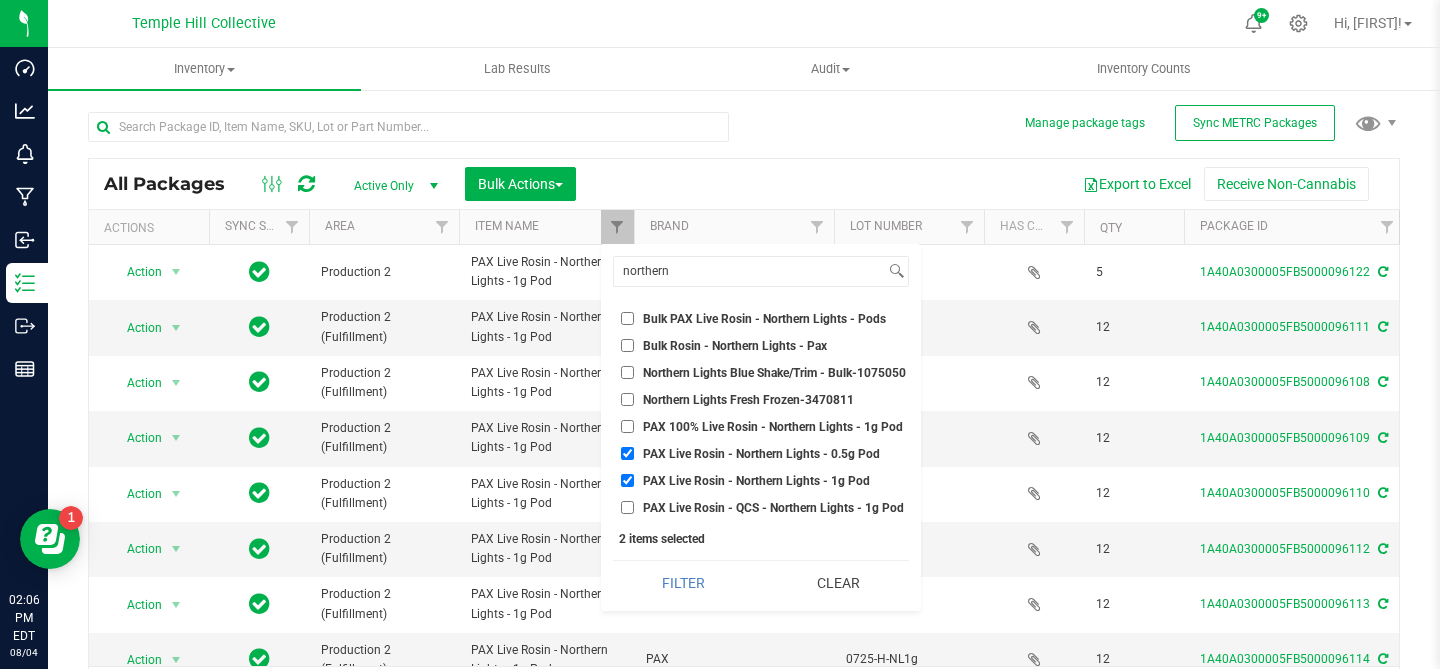 click on "PAX Live Rosin - Northern Lights - 1g Pod" at bounding box center [627, 480] 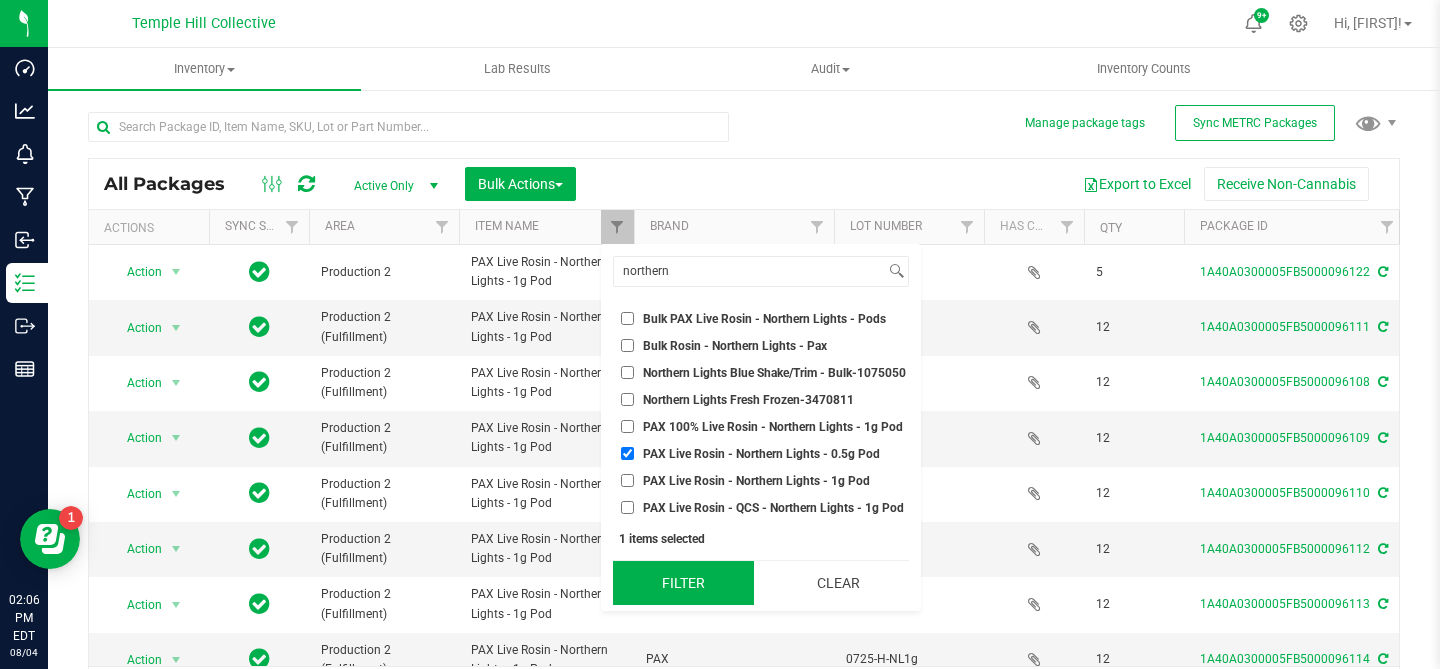 click on "Filter" at bounding box center (683, 583) 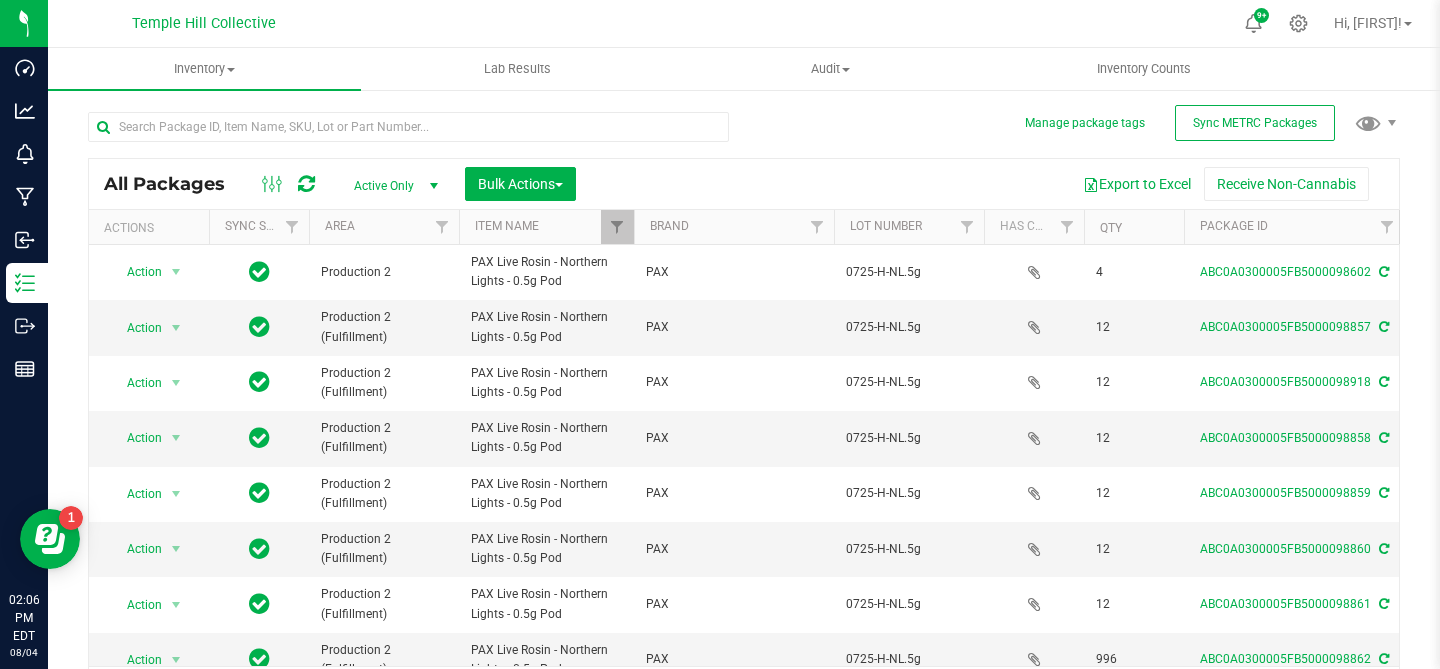 scroll, scrollTop: 307, scrollLeft: 0, axis: vertical 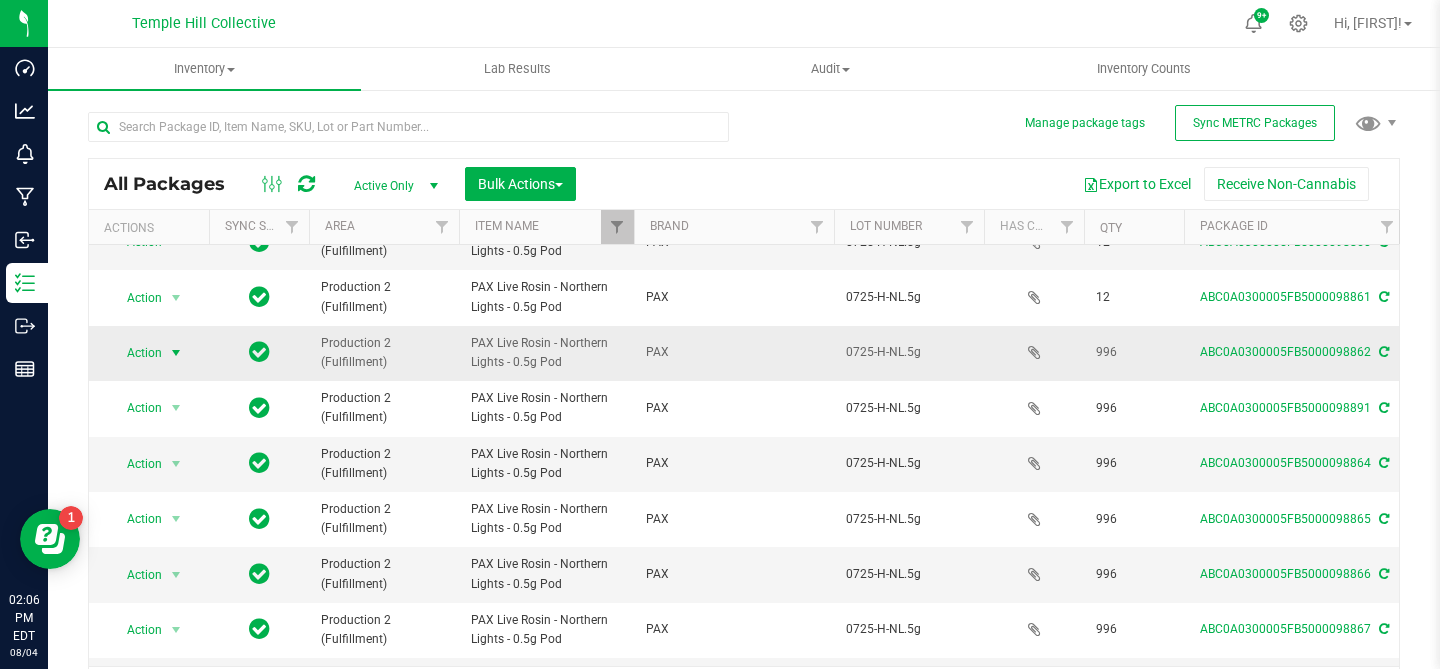click at bounding box center [176, 353] 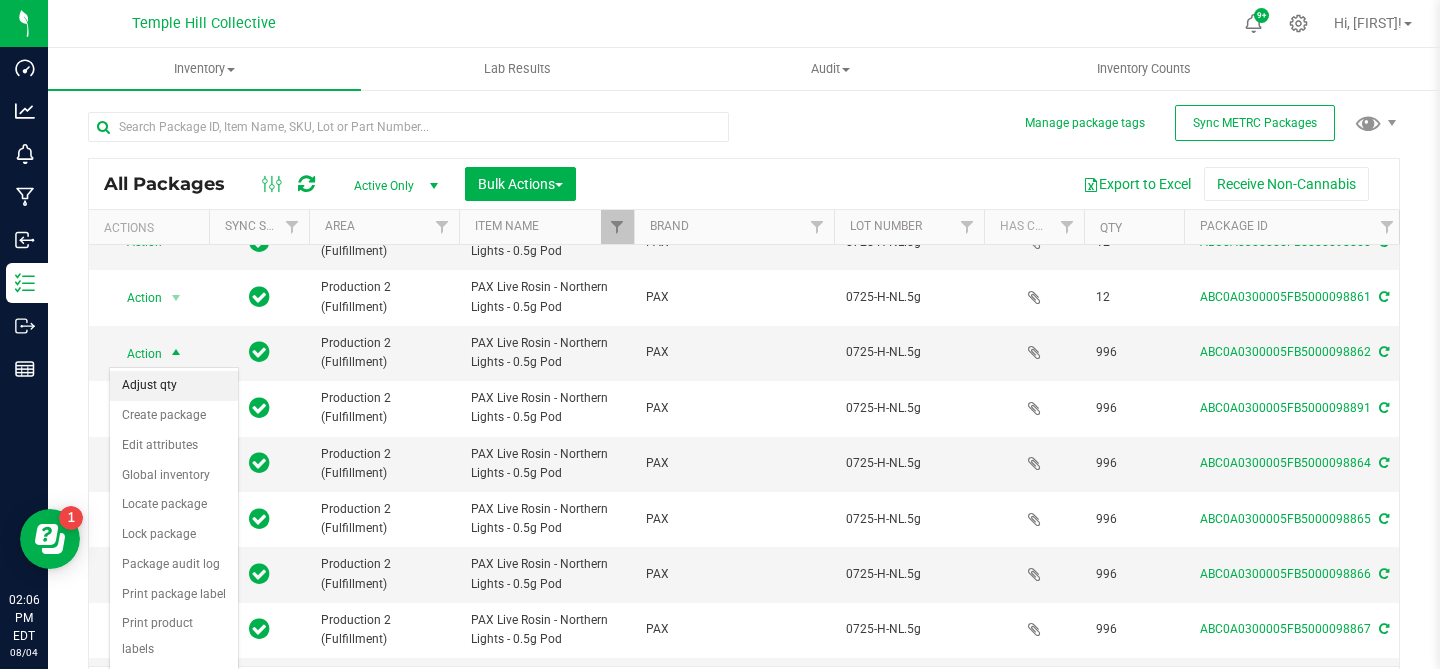 click on "Adjust qty" at bounding box center [174, 386] 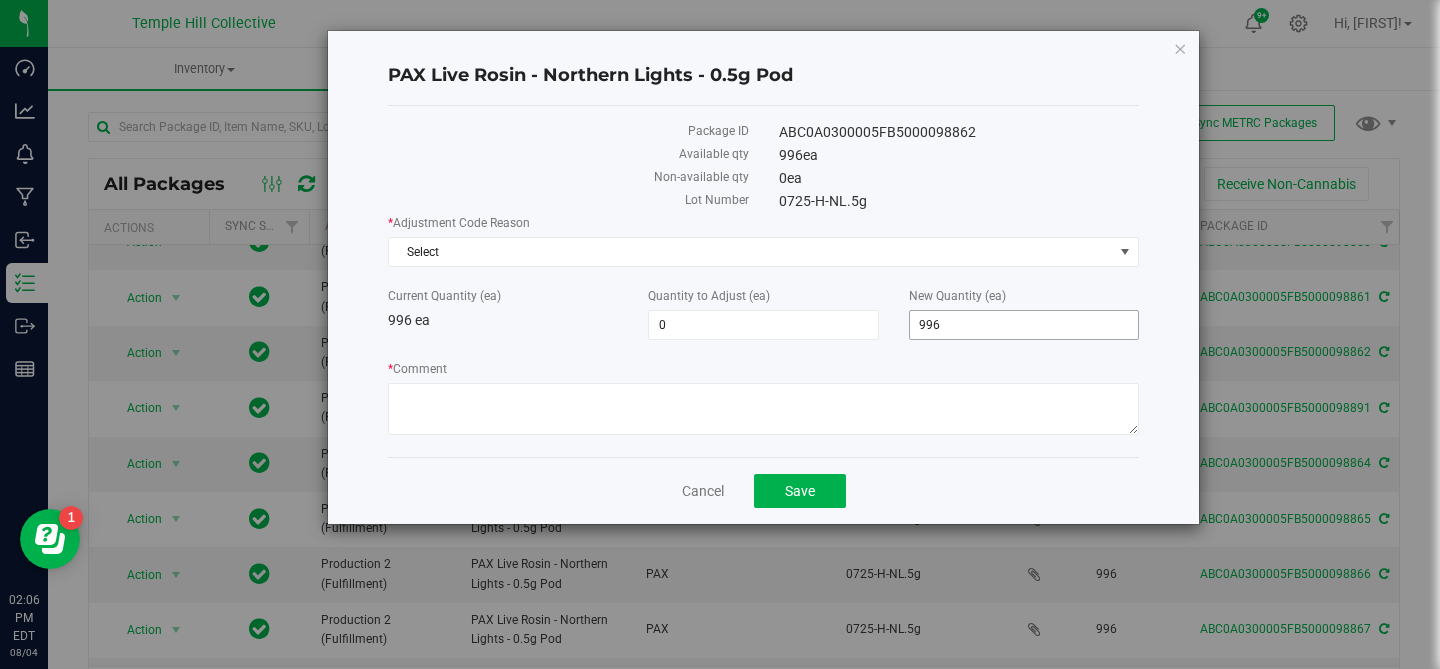 click on "996" at bounding box center [1024, 325] 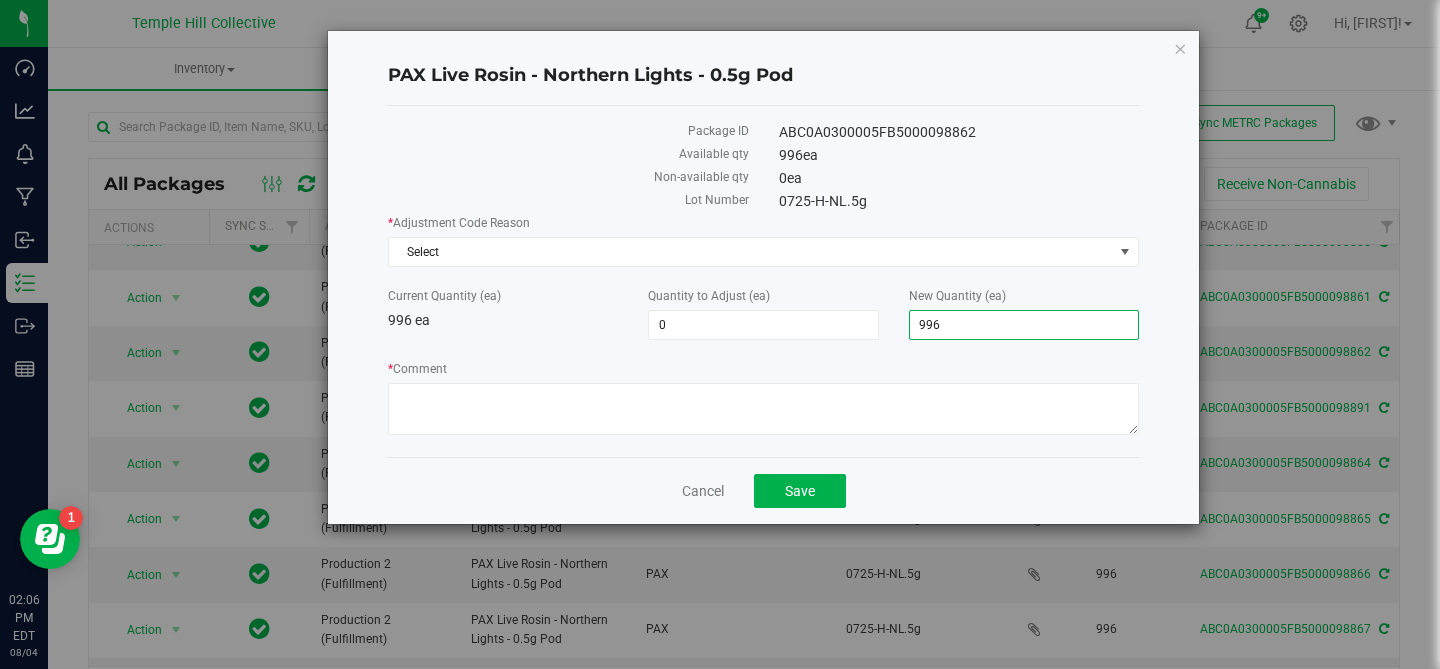 click on "996" at bounding box center (1024, 325) 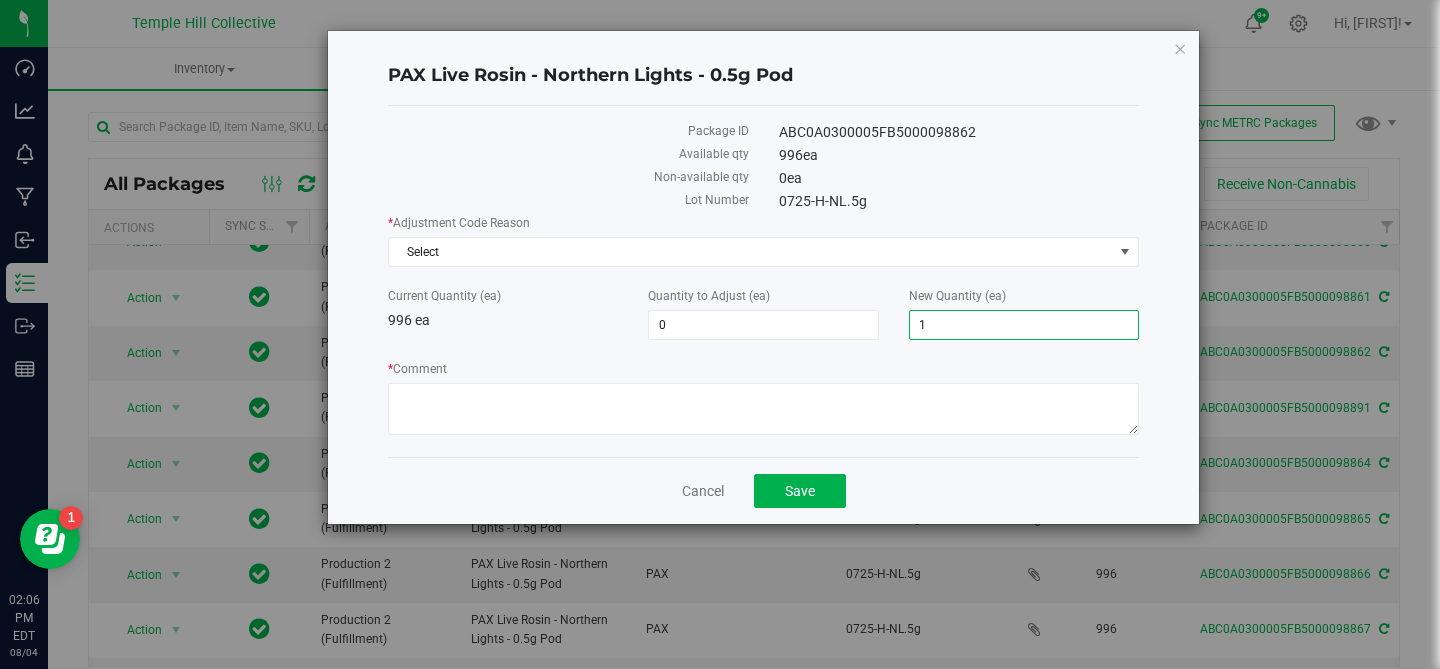 type on "12" 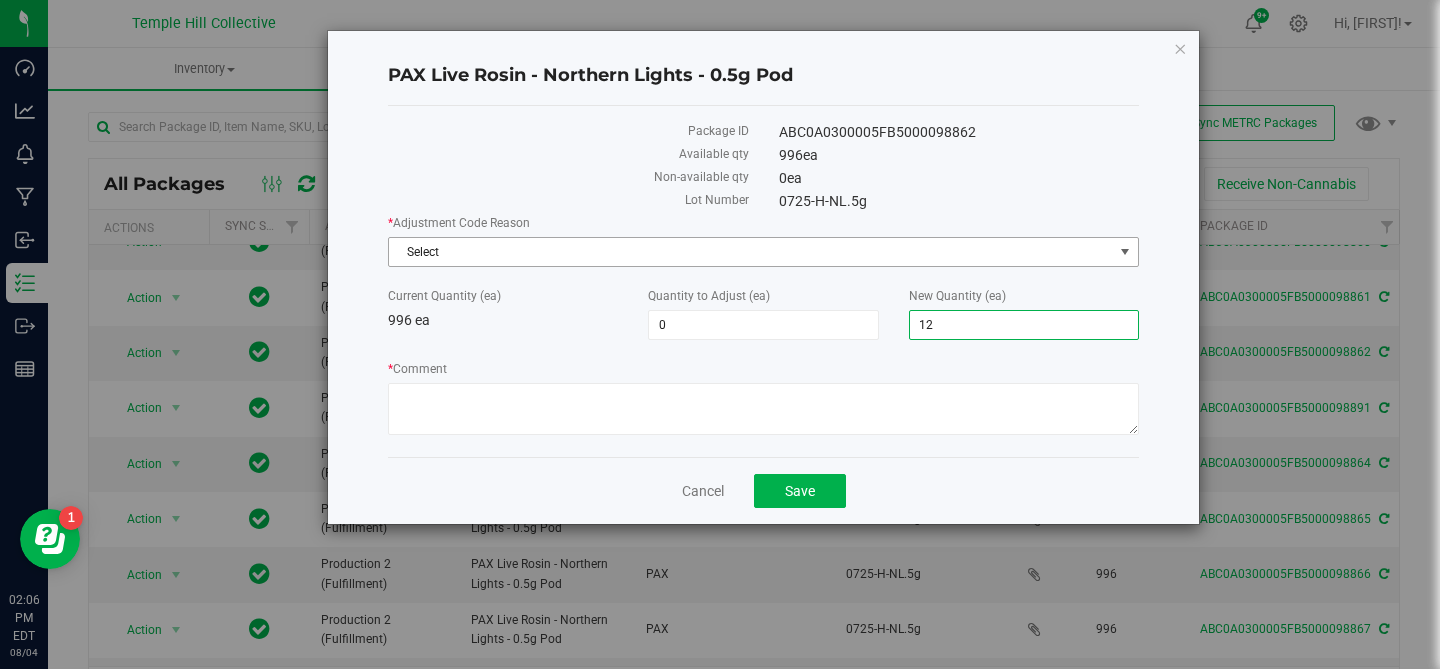 click on "Select" at bounding box center (751, 252) 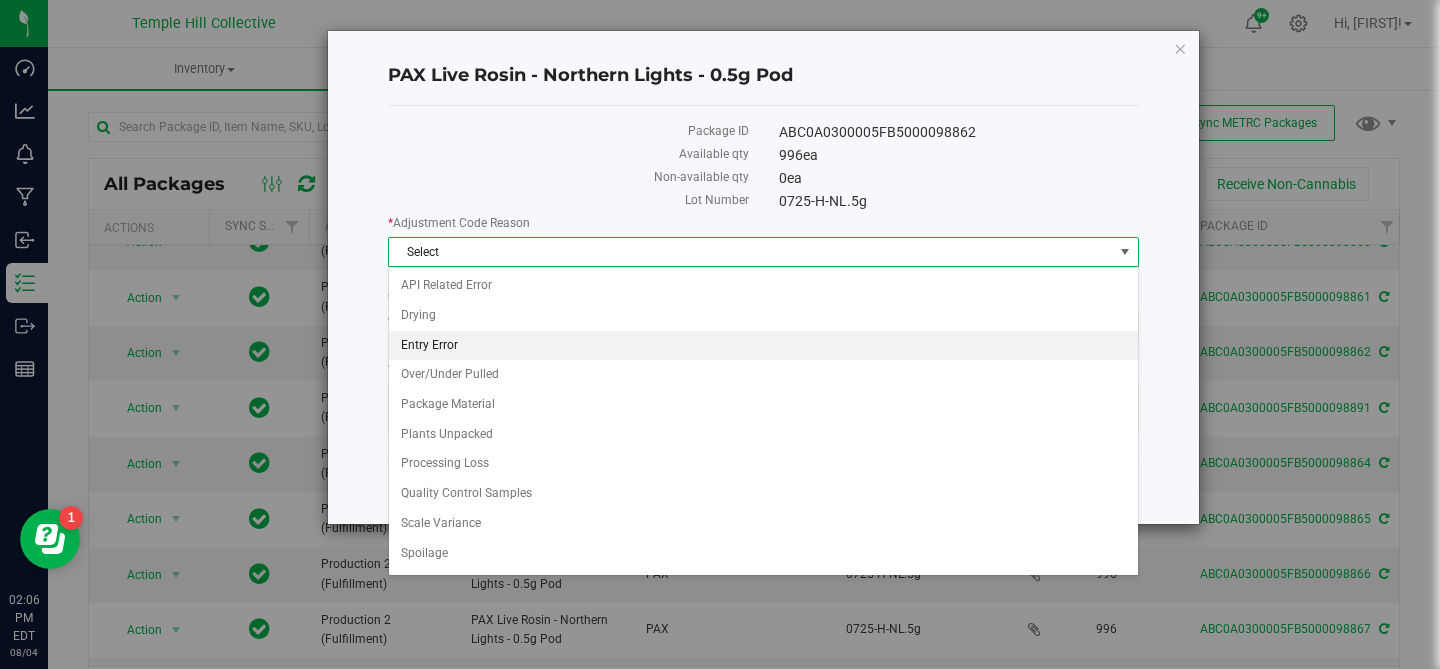 click on "Entry Error" at bounding box center [763, 346] 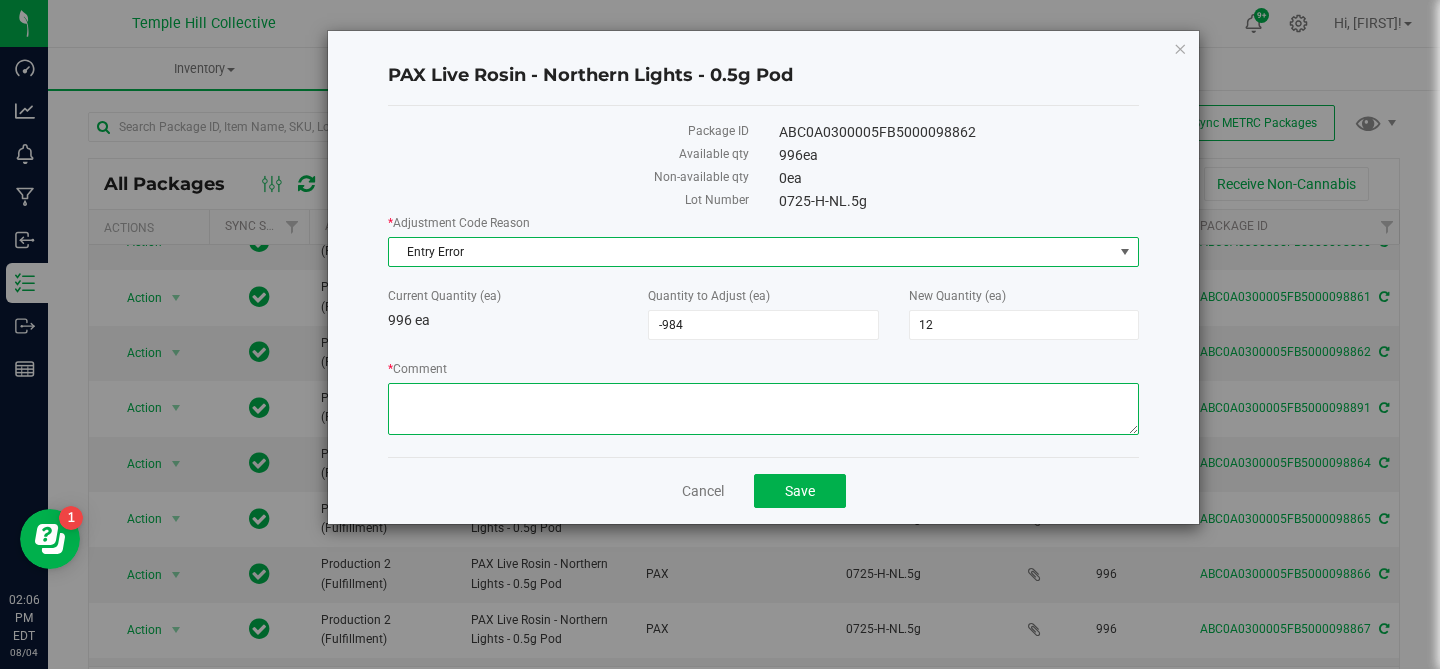 click on "*
Comment" at bounding box center (763, 409) 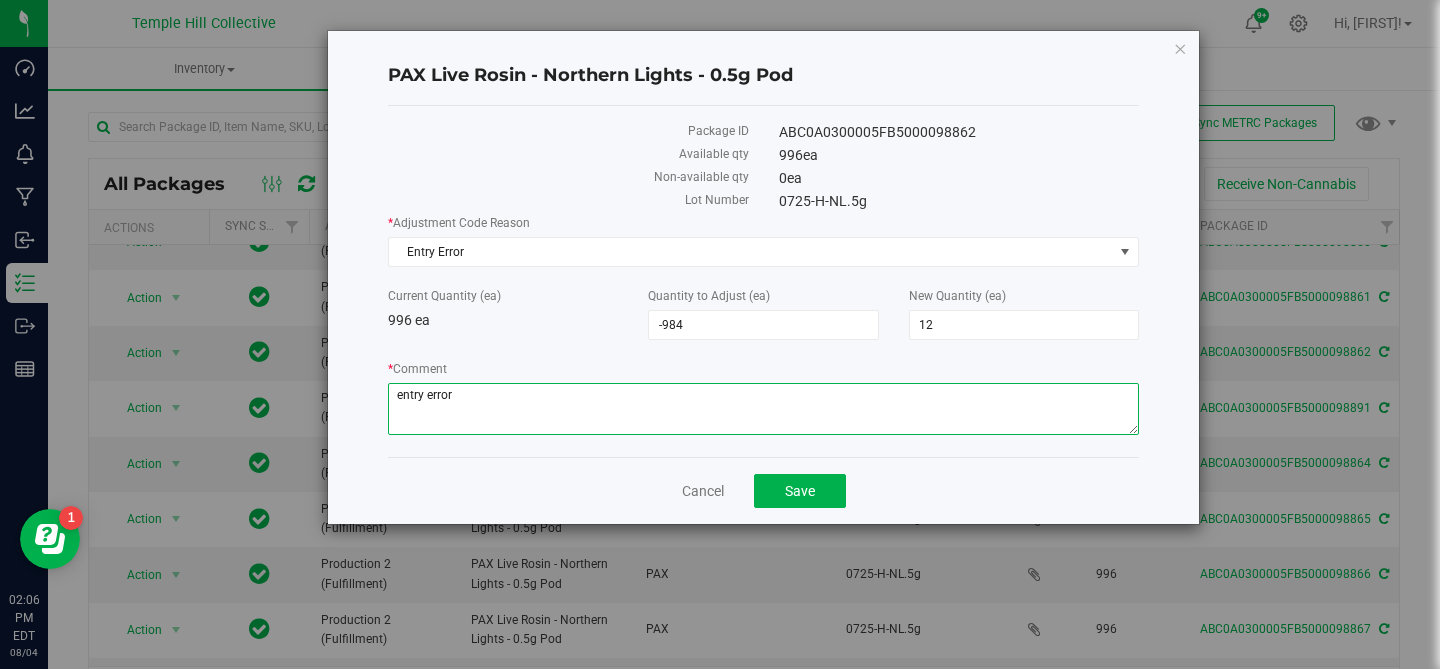 click on "*
Comment" at bounding box center [763, 409] 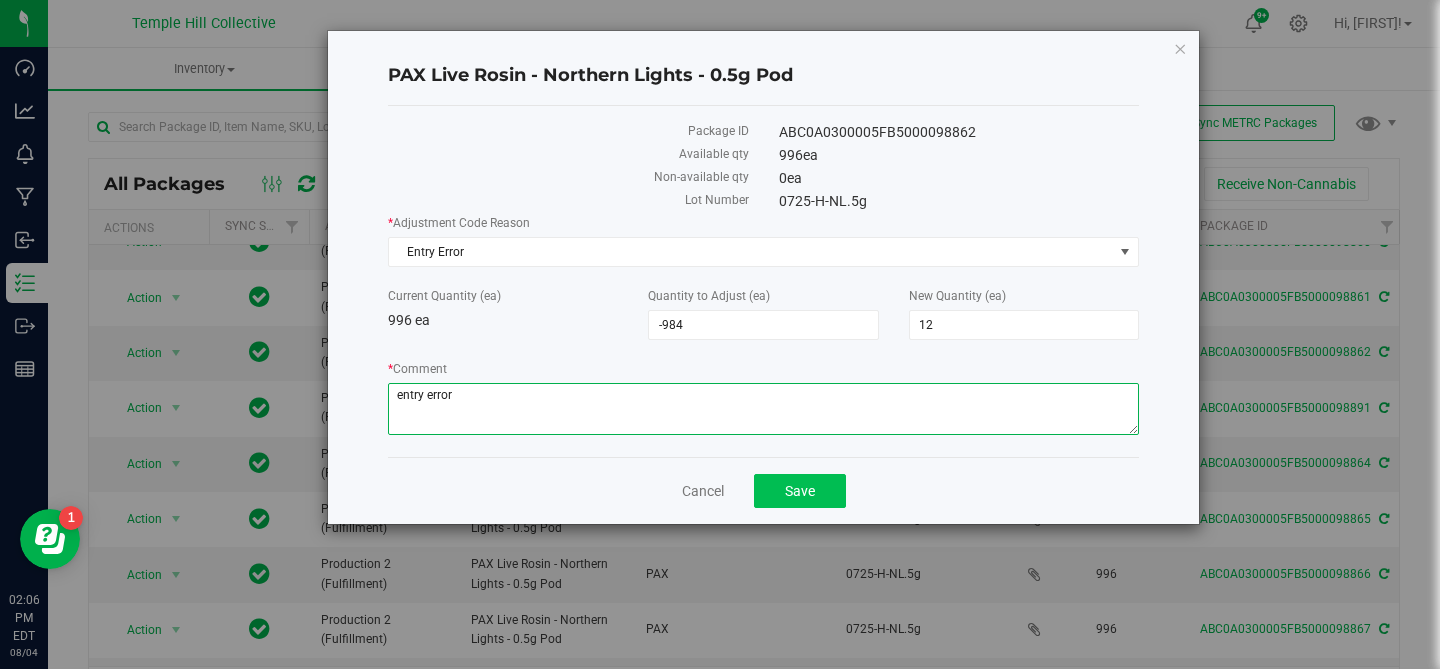 type on "entry error" 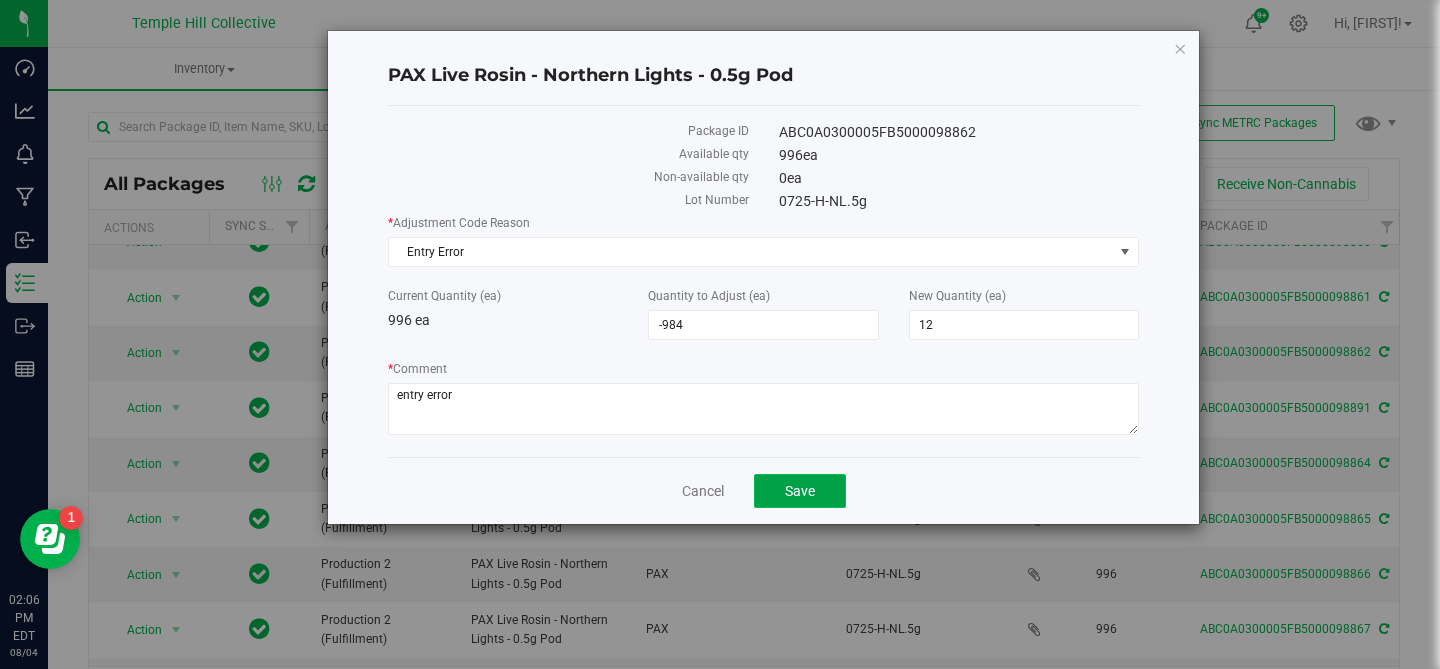 click on "Save" 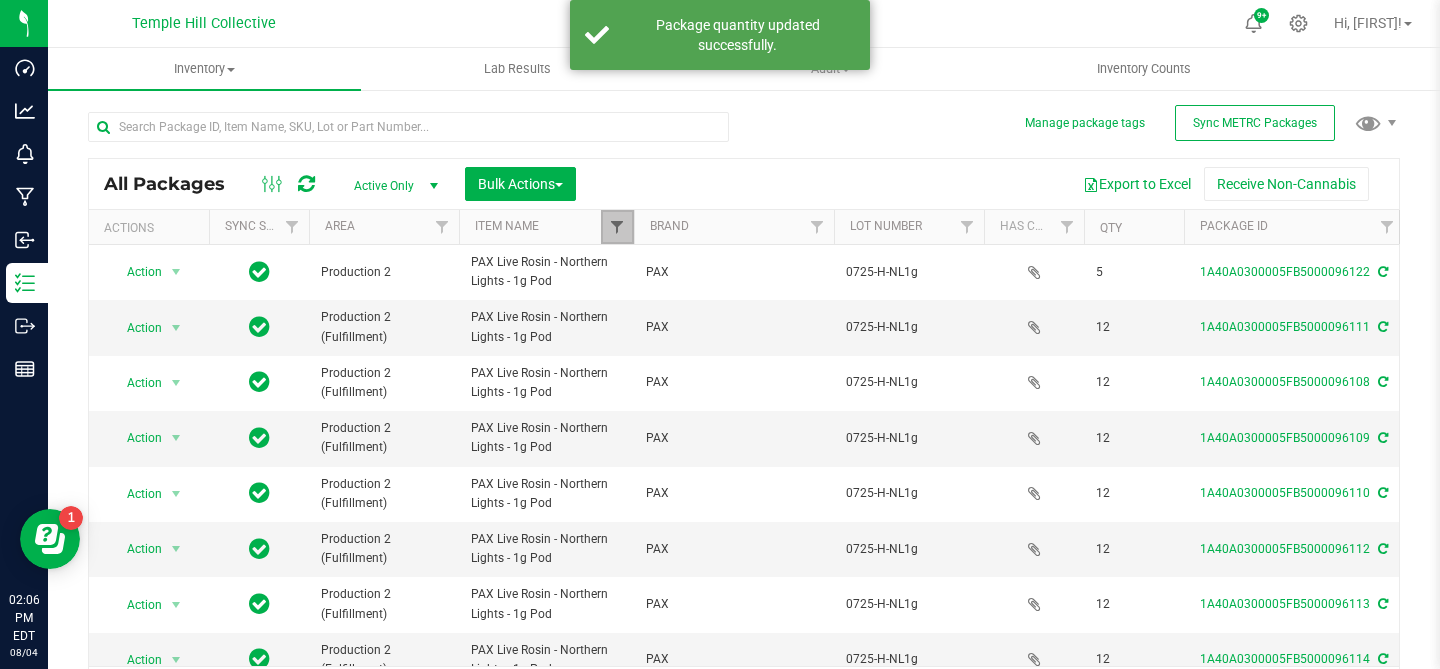 click at bounding box center [617, 227] 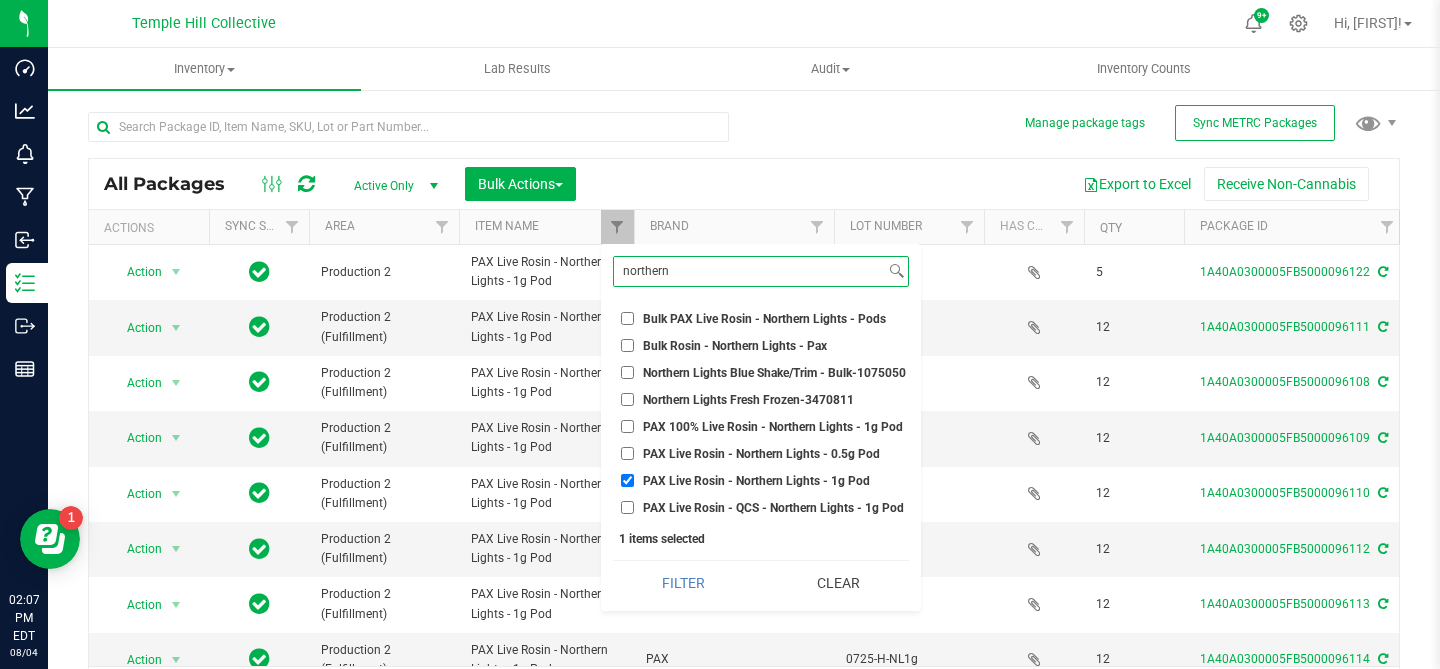 type on "northern" 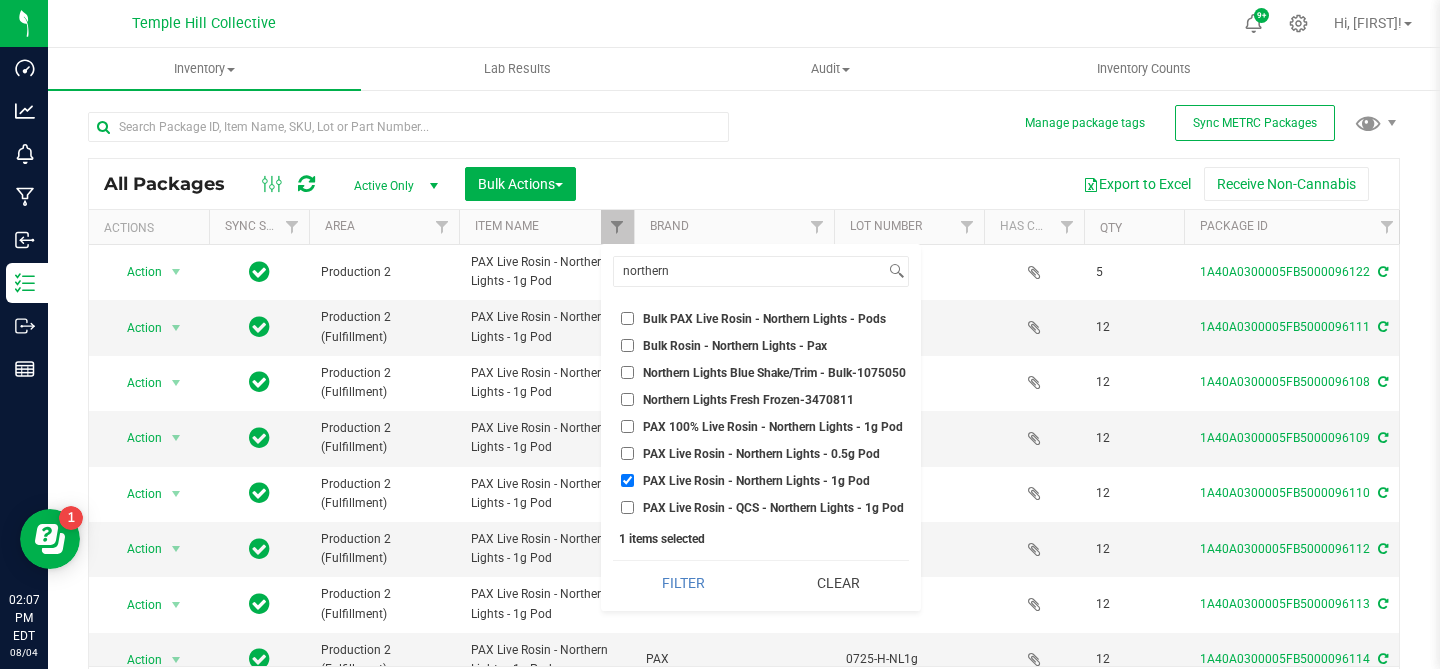 click on "PAX Live Rosin - Northern Lights - 0.5g Pod" at bounding box center [627, 453] 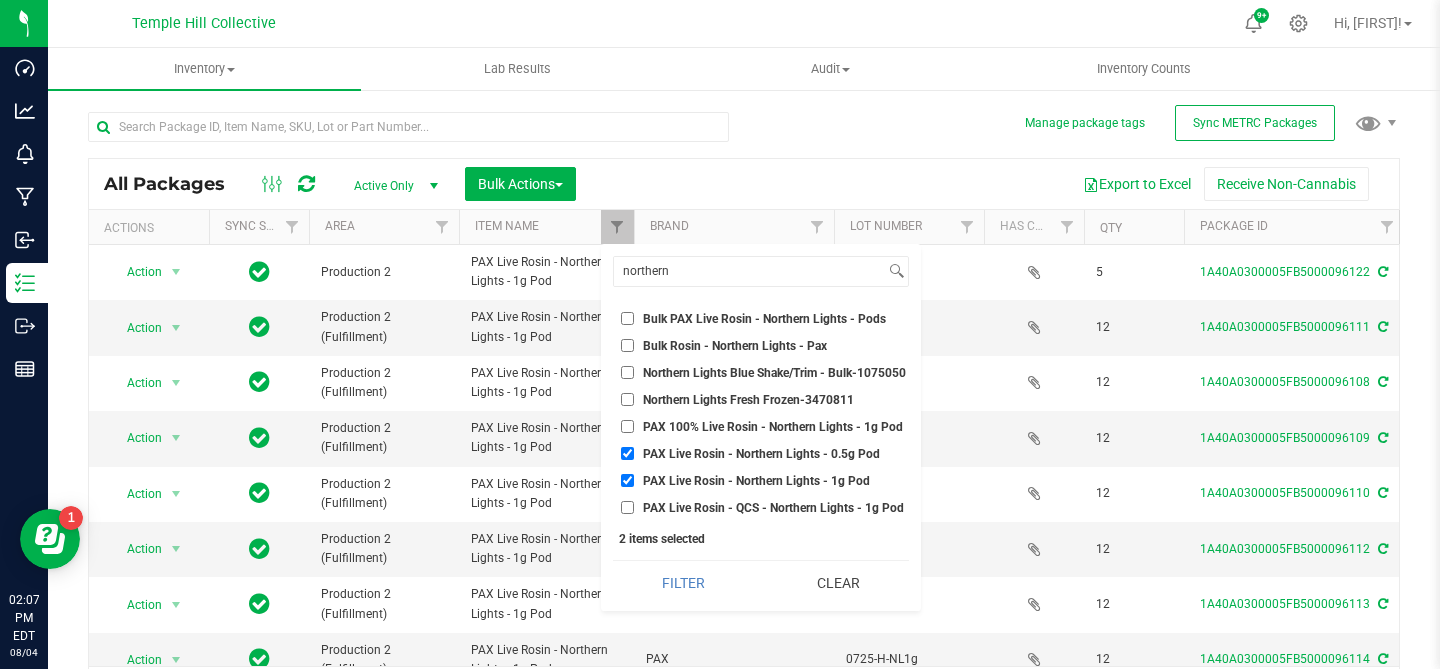 click on "PAX Live Rosin - Northern Lights - 1g Pod" at bounding box center [627, 480] 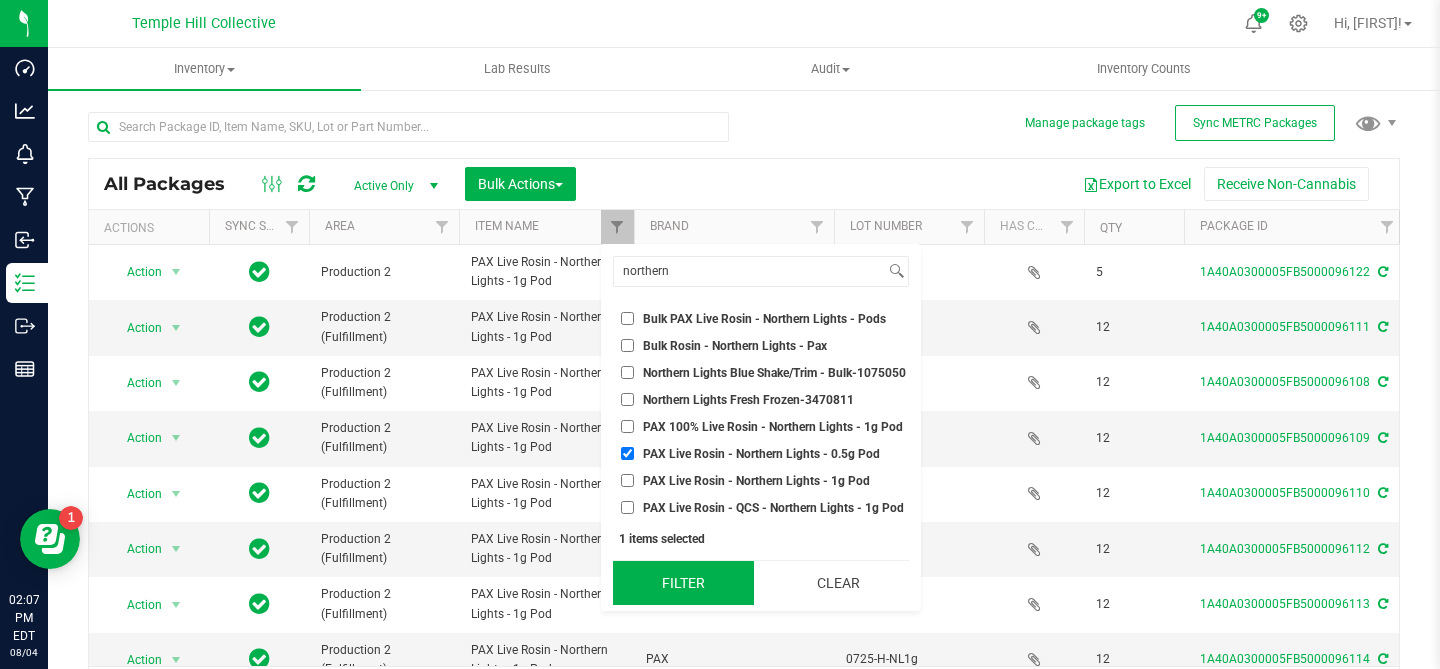 click on "Filter" at bounding box center [683, 583] 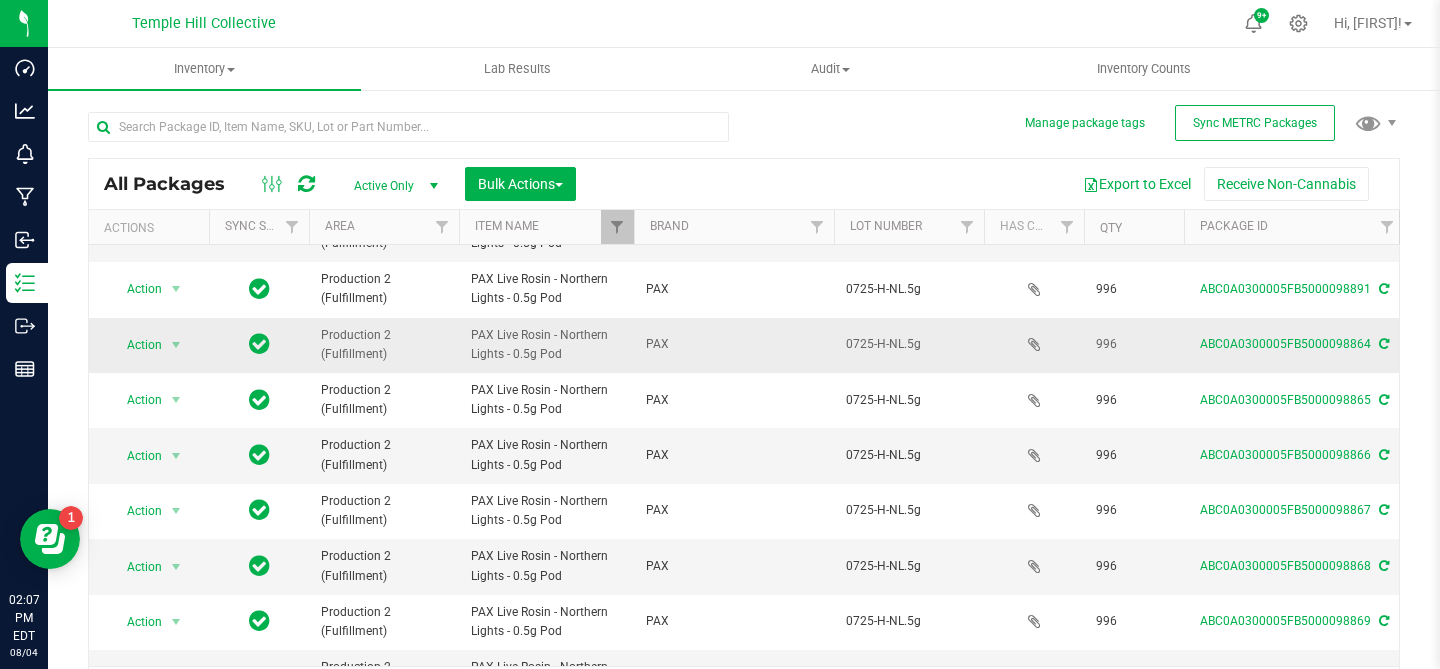 scroll, scrollTop: 429, scrollLeft: 0, axis: vertical 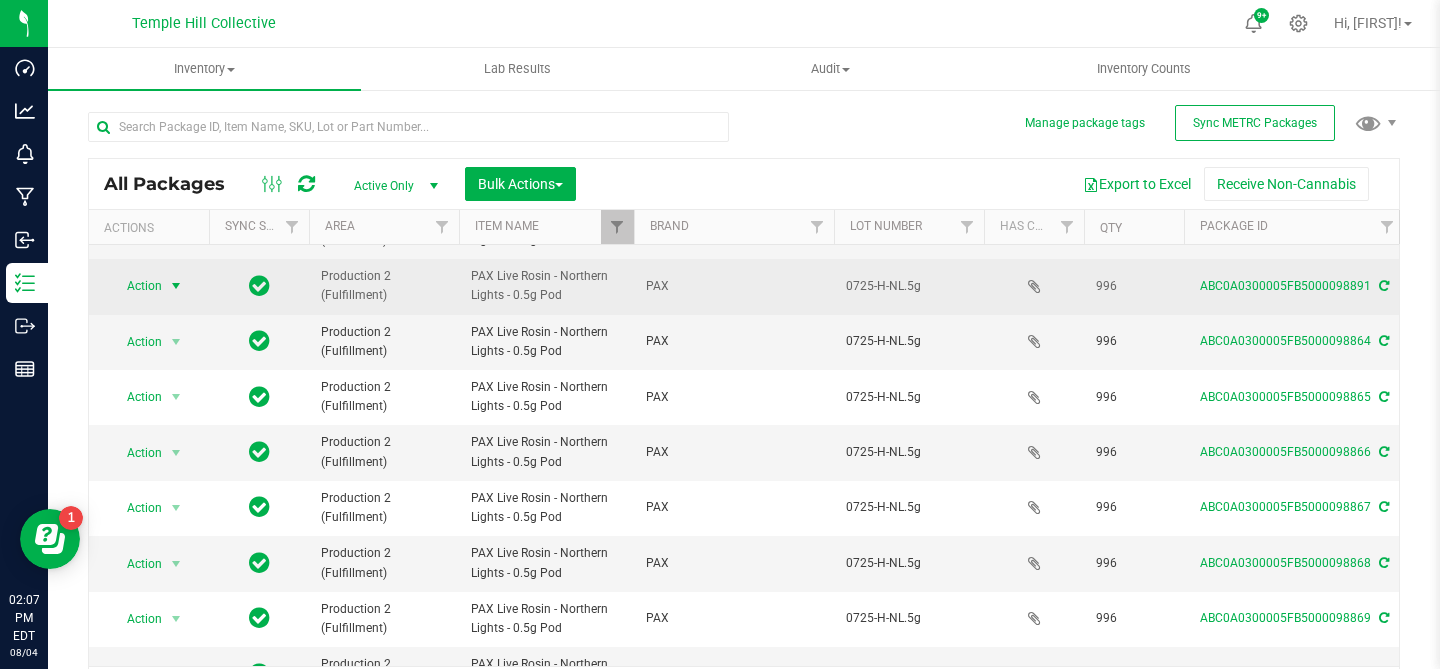 click at bounding box center (176, 286) 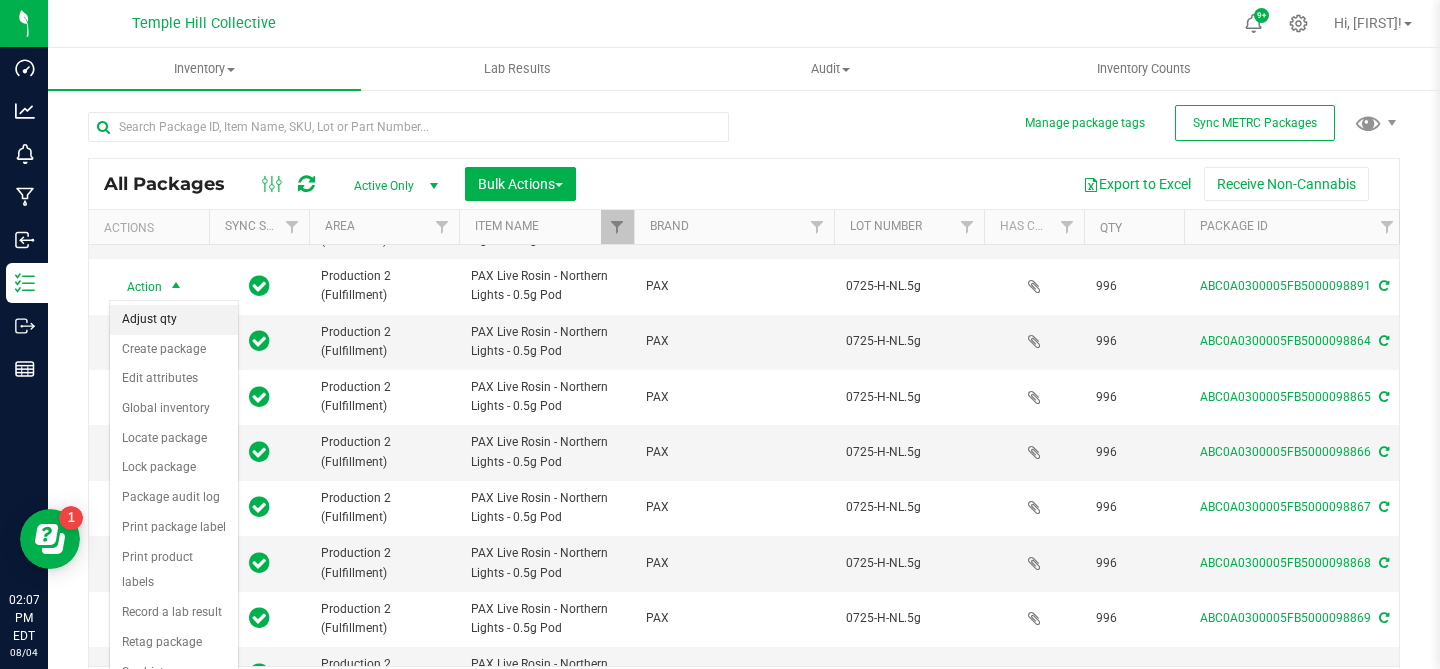 click on "Adjust qty" at bounding box center (174, 320) 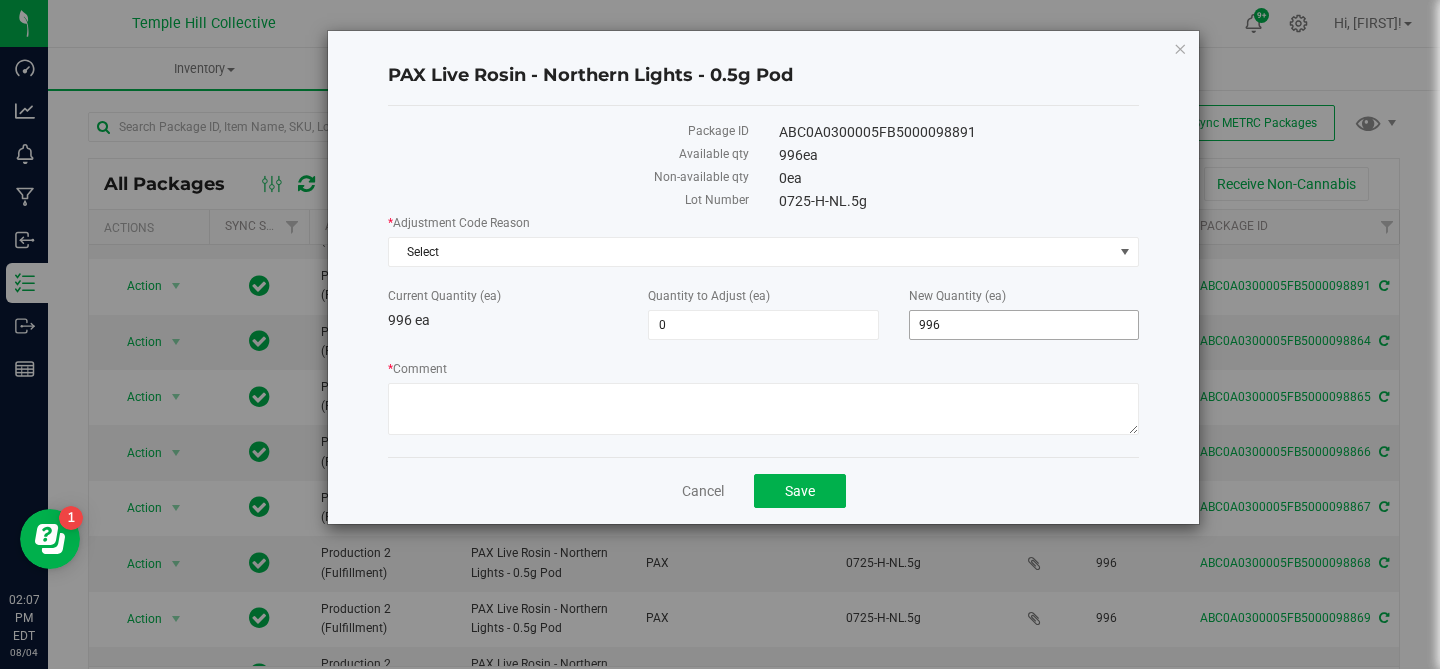 click on "996" at bounding box center (1024, 325) 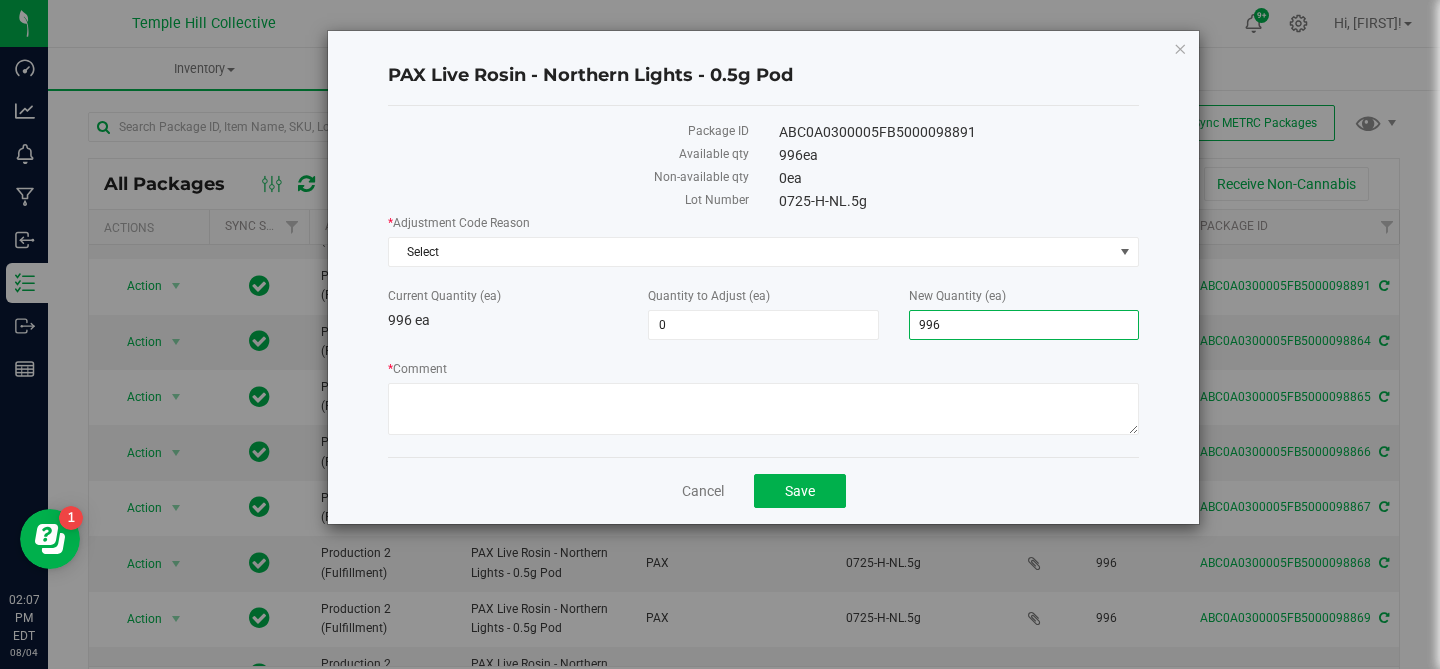 click on "996" at bounding box center [1024, 325] 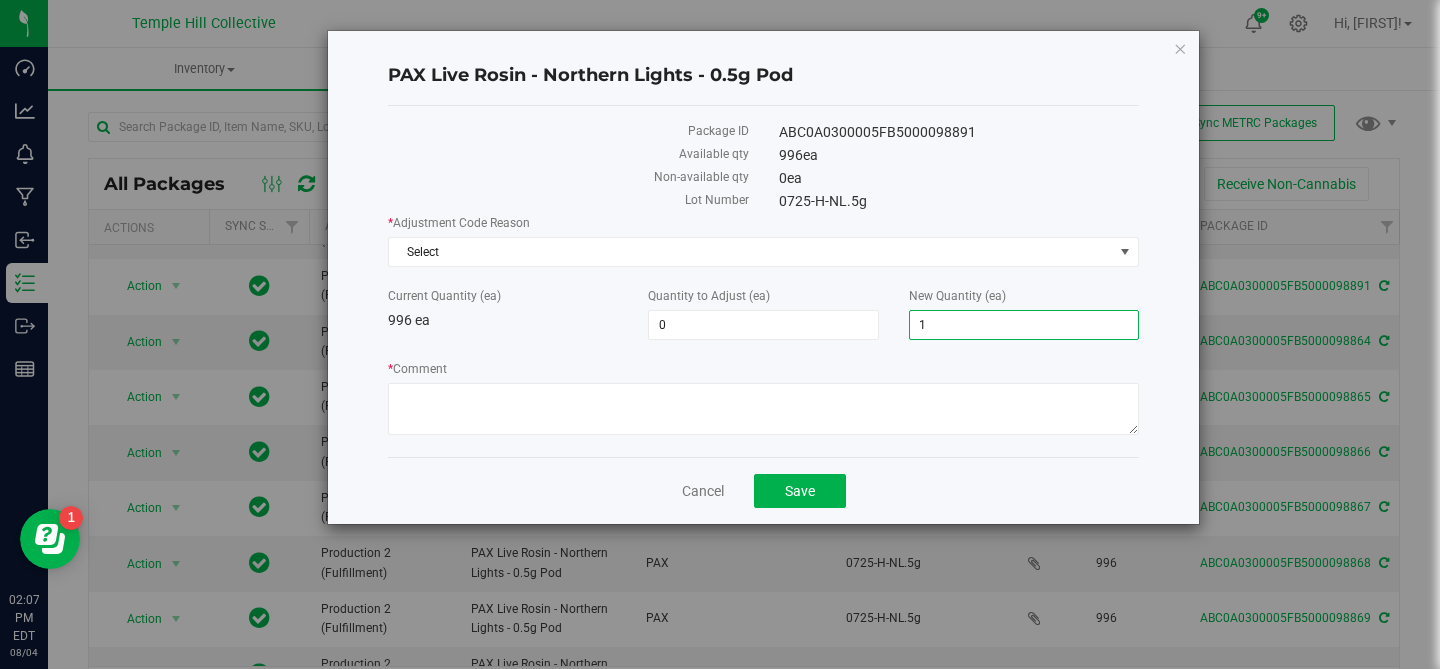 type on "12" 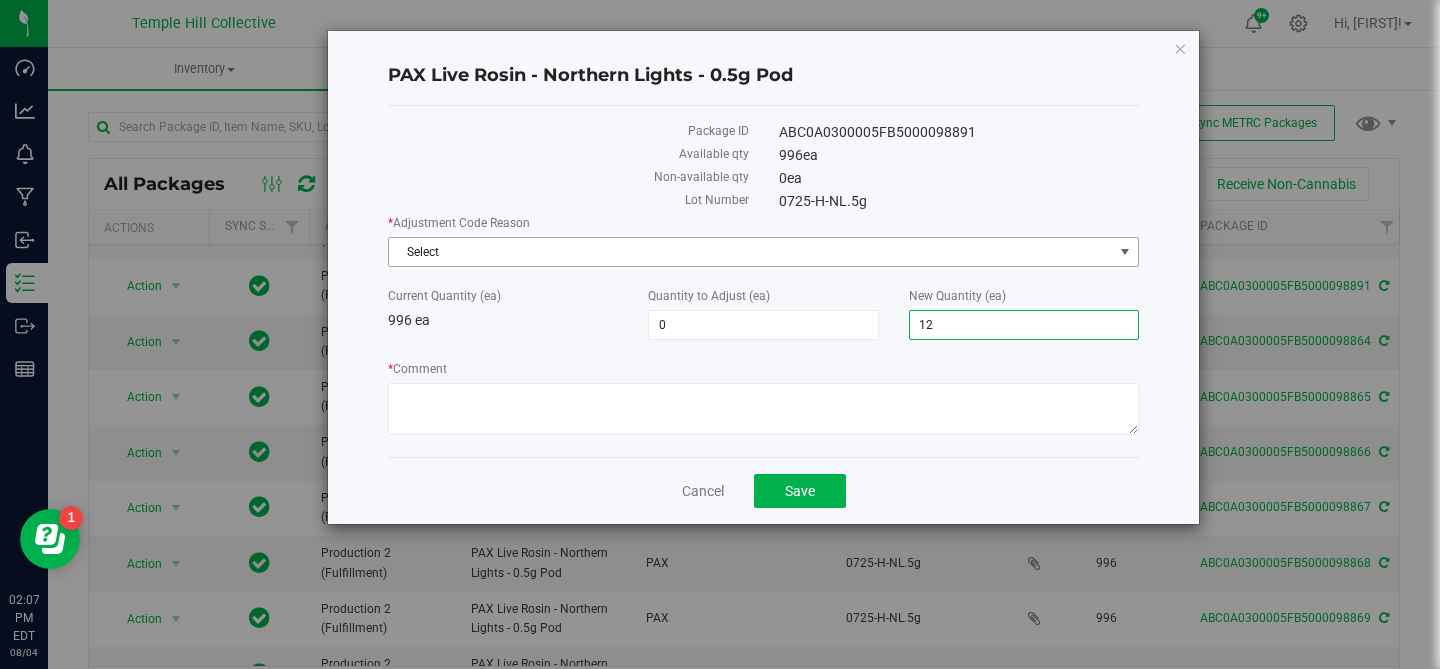click on "Select" at bounding box center [751, 252] 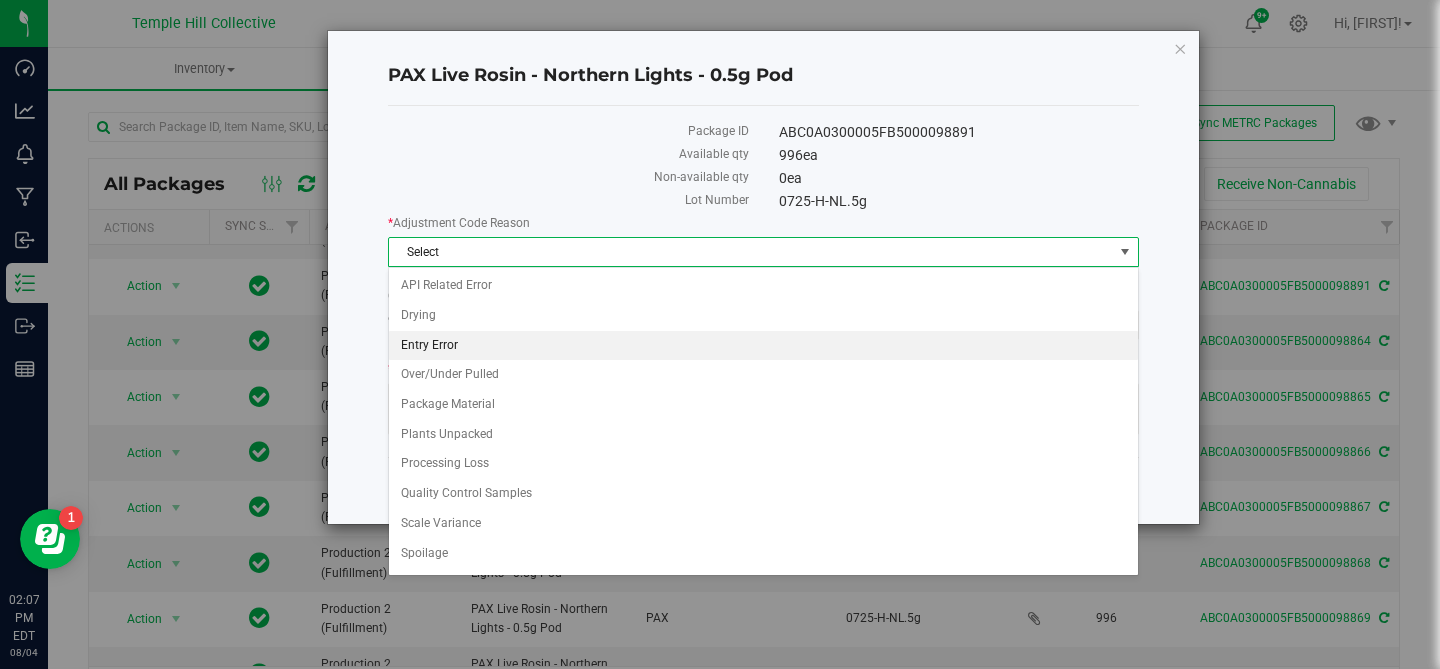 click on "Entry Error" at bounding box center (763, 346) 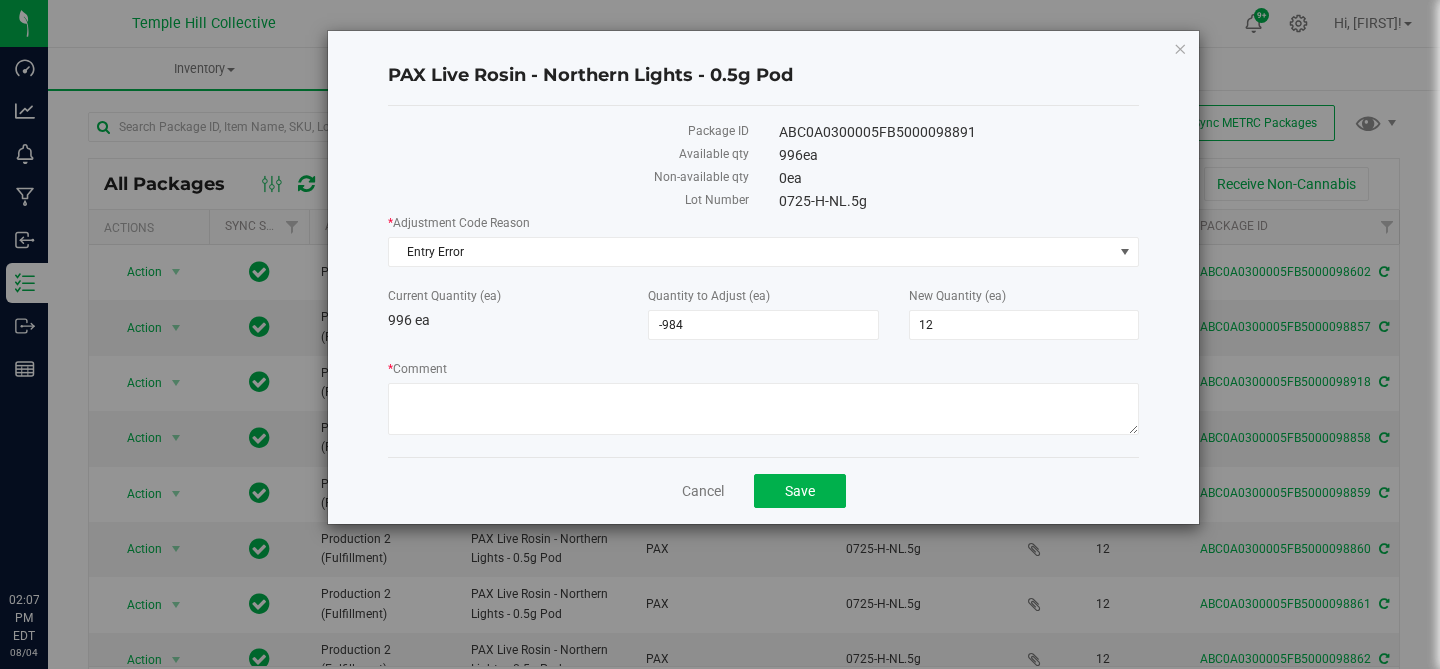 scroll, scrollTop: 0, scrollLeft: 0, axis: both 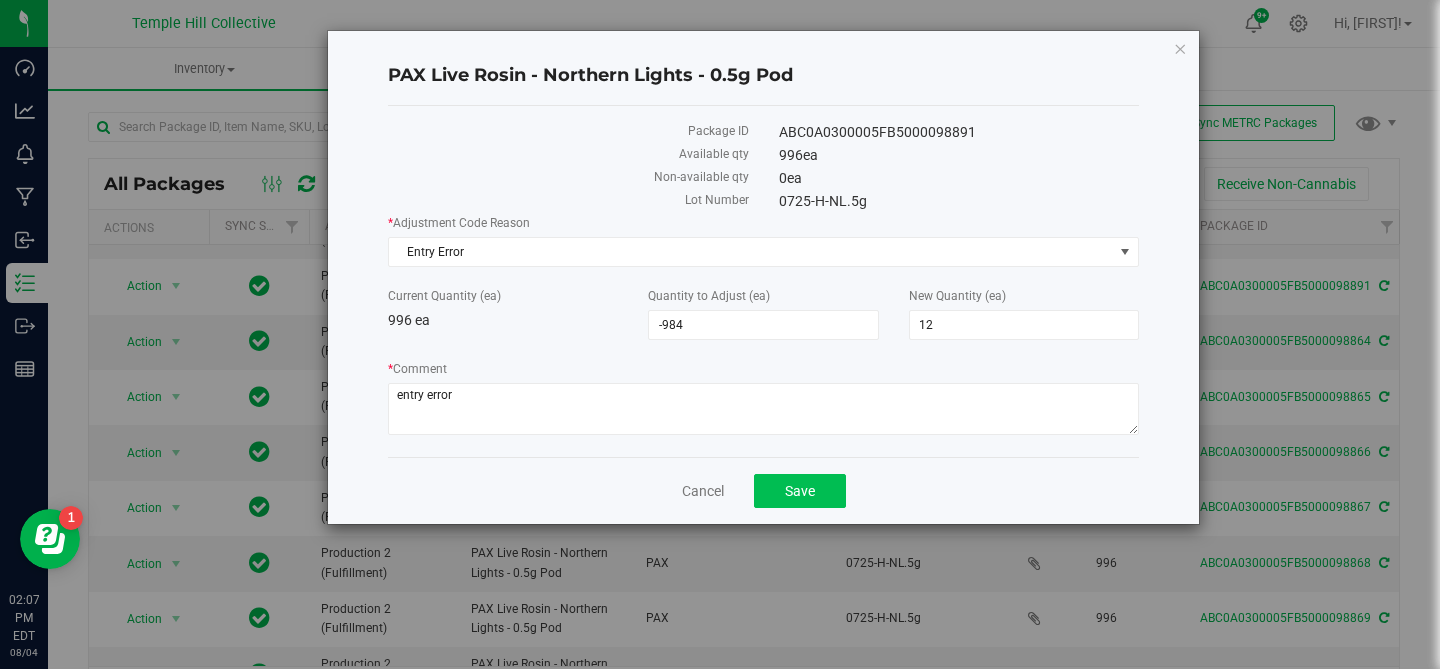 type on "entry error" 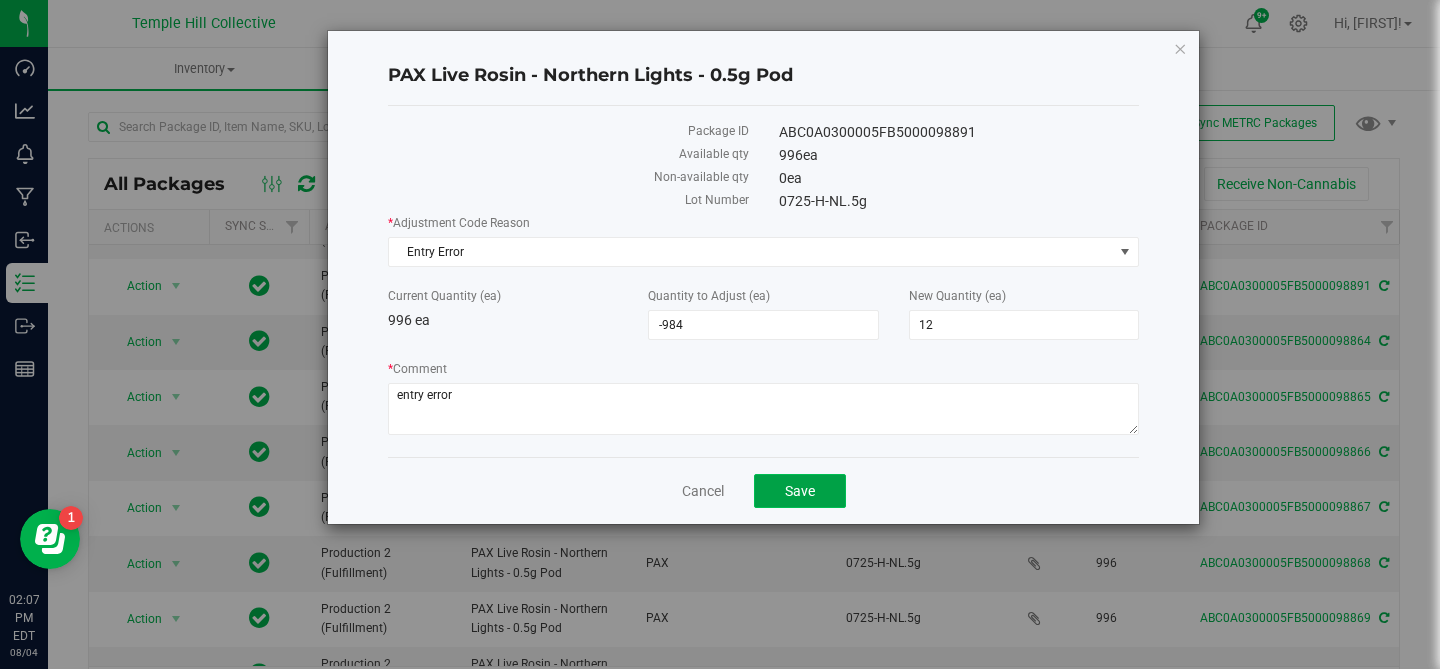 click on "Save" 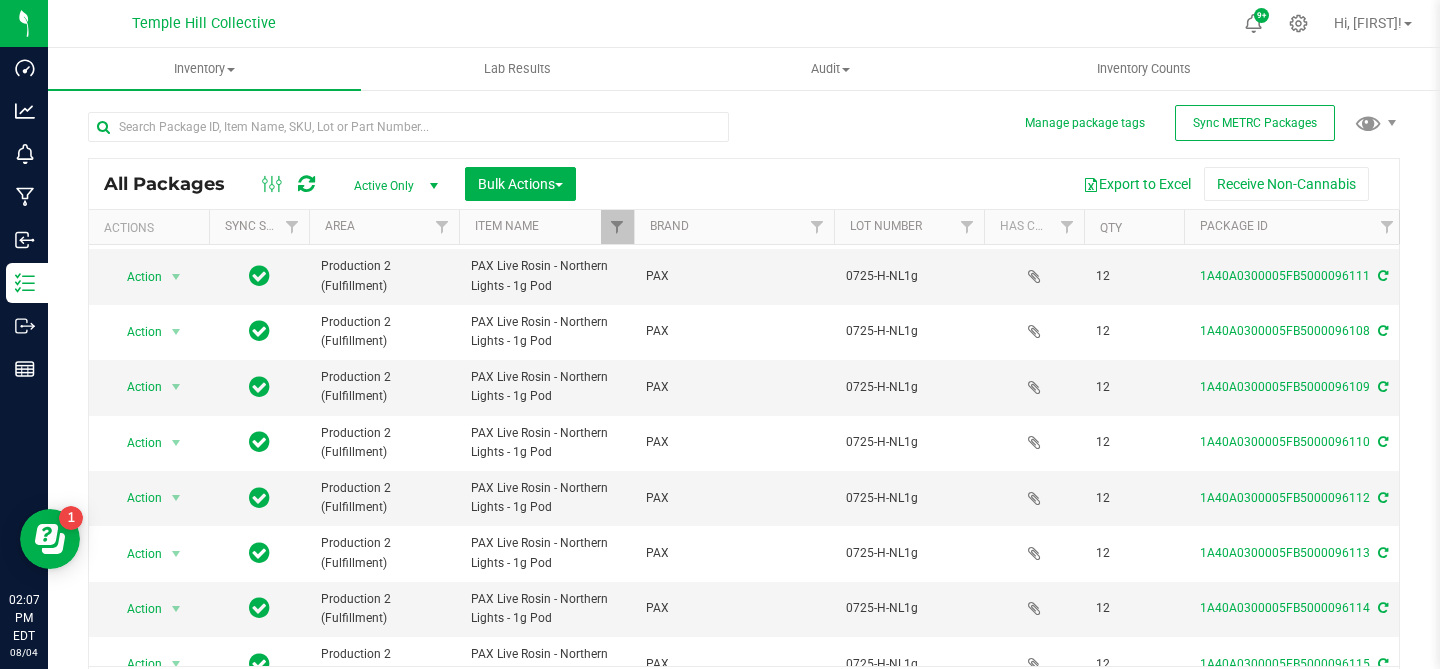 scroll, scrollTop: 0, scrollLeft: 0, axis: both 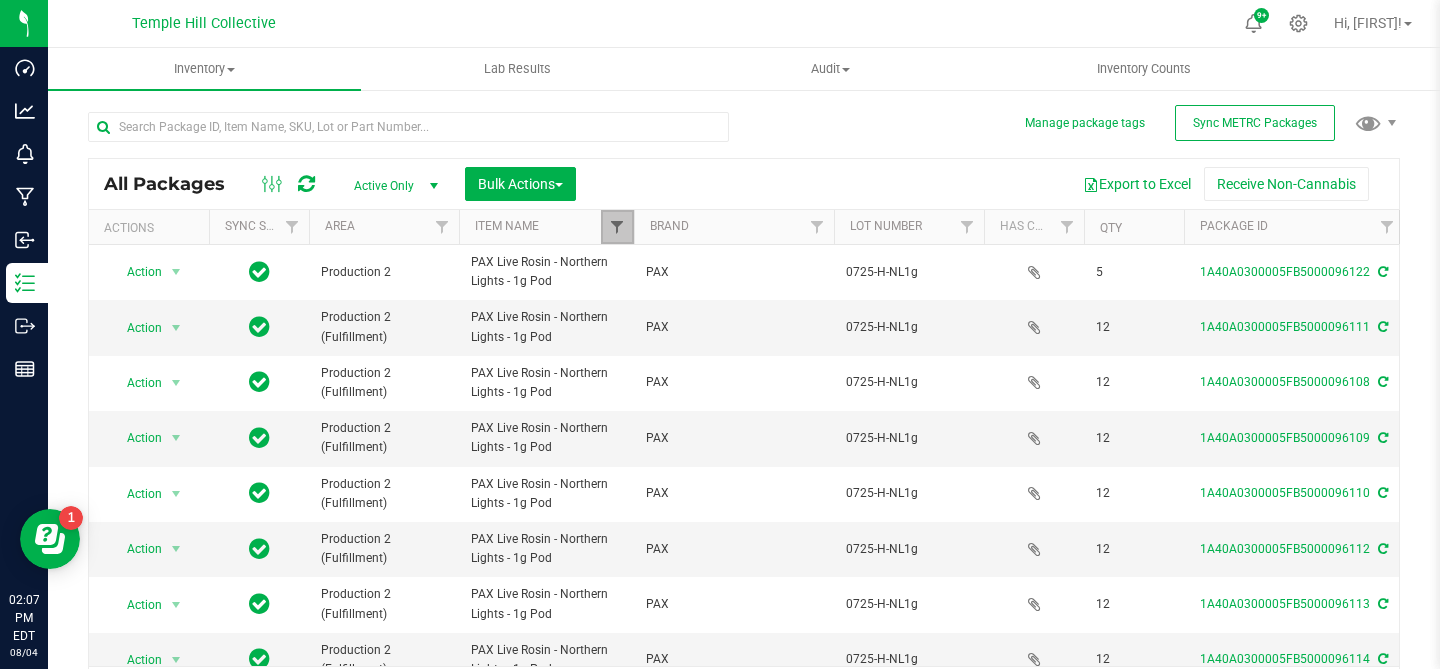 click at bounding box center (617, 227) 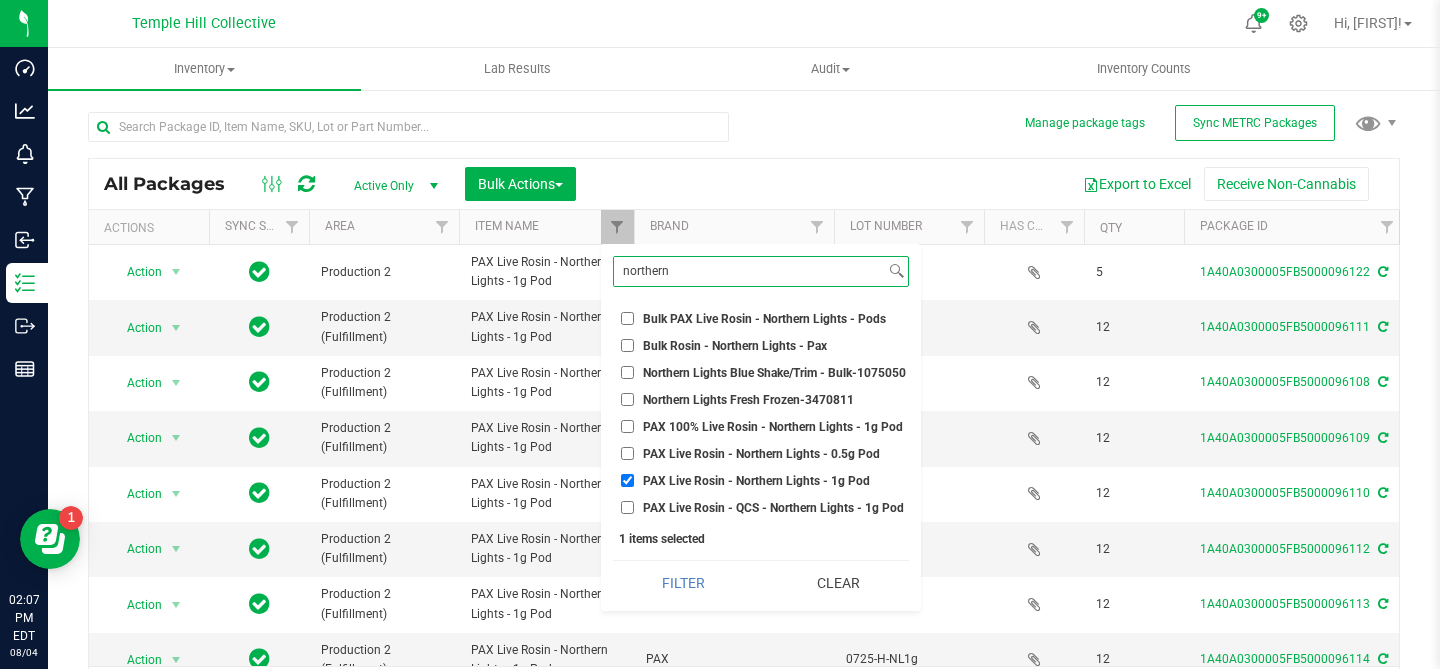 type on "northern" 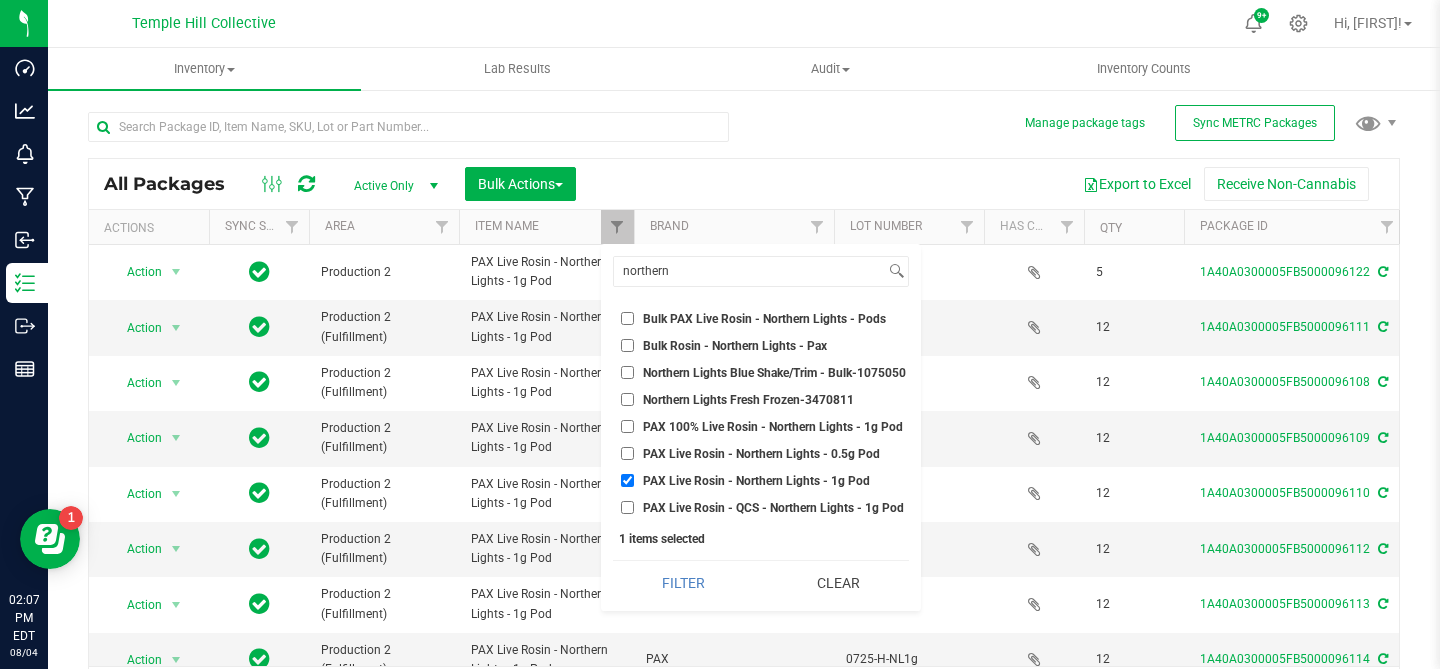 click on "PAX Live Rosin - Northern Lights - 0.5g Pod" at bounding box center (627, 453) 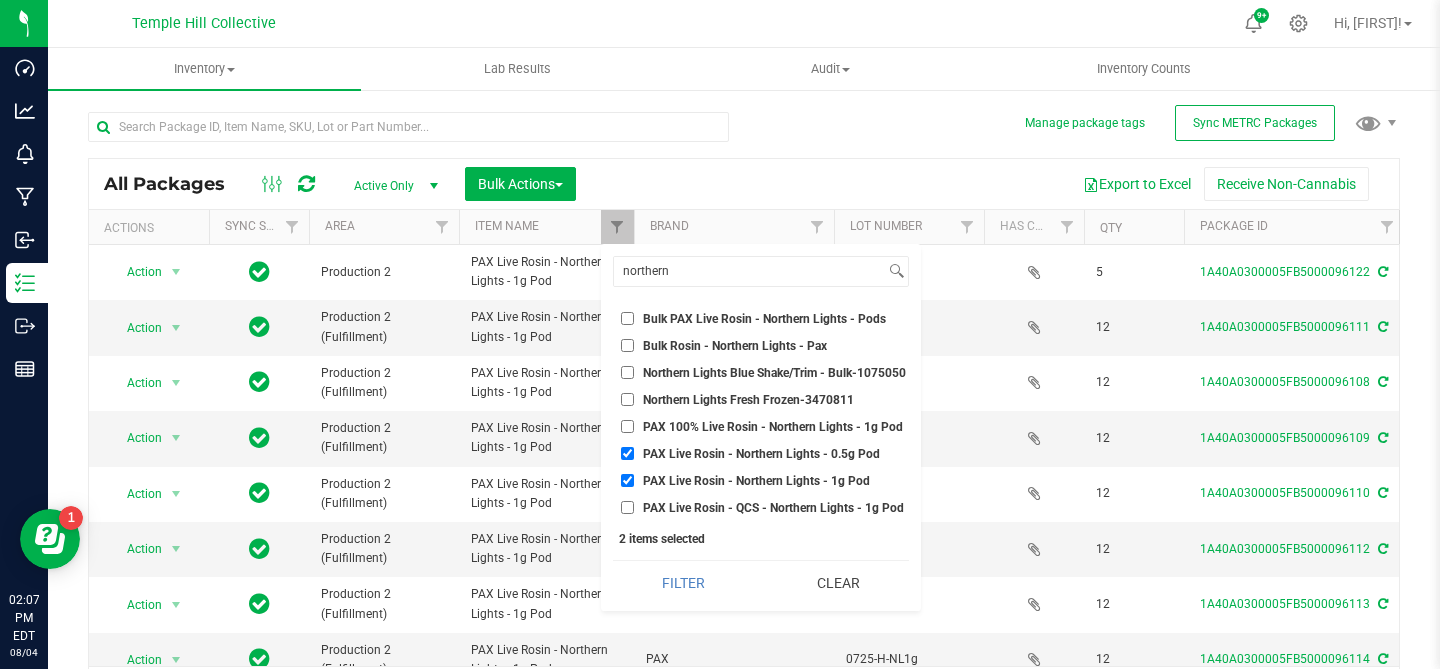 click on "PAX Live Rosin - Northern Lights - 1g Pod" at bounding box center [627, 480] 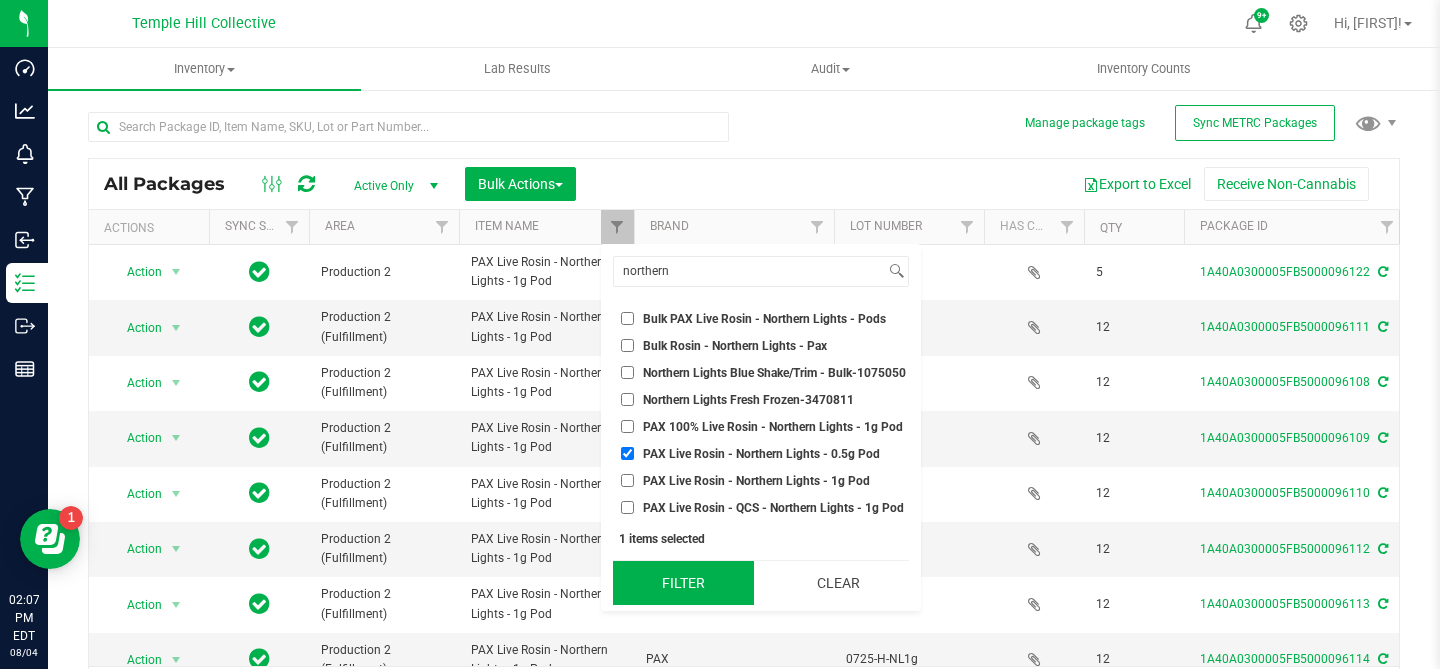 click on "Filter" at bounding box center (683, 583) 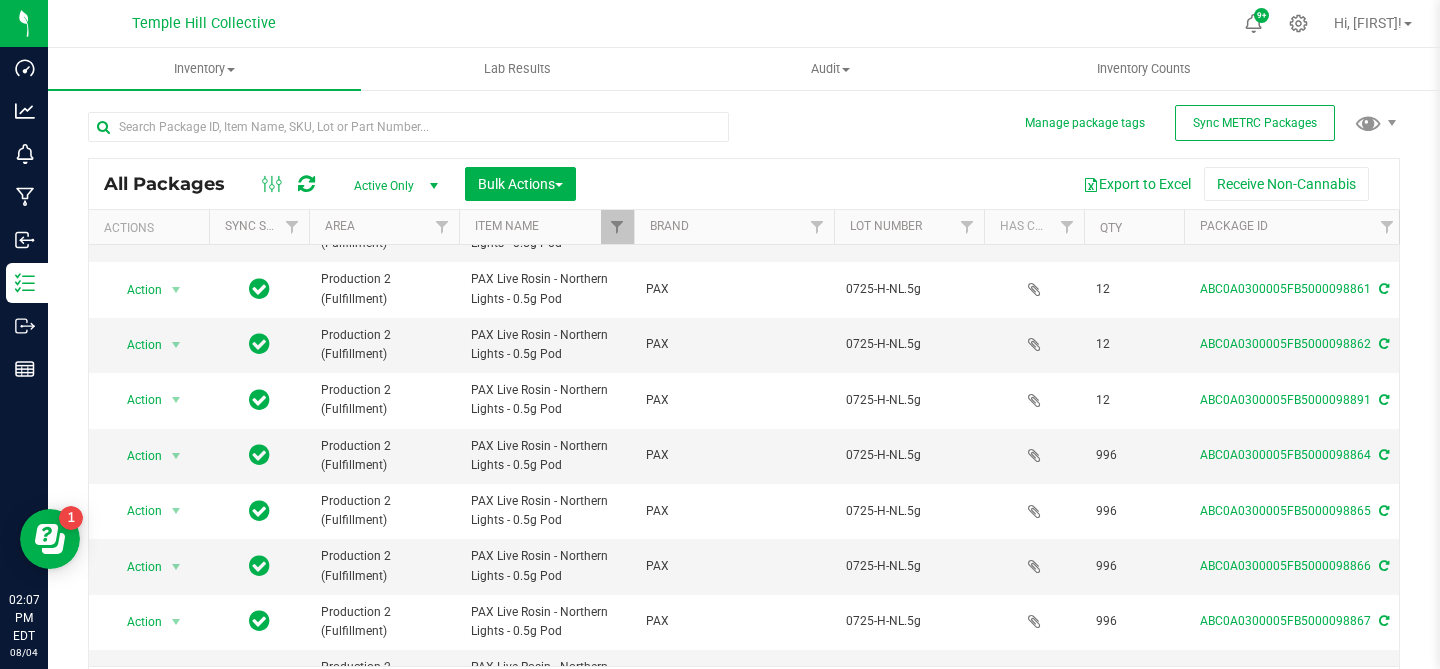 scroll, scrollTop: 319, scrollLeft: 0, axis: vertical 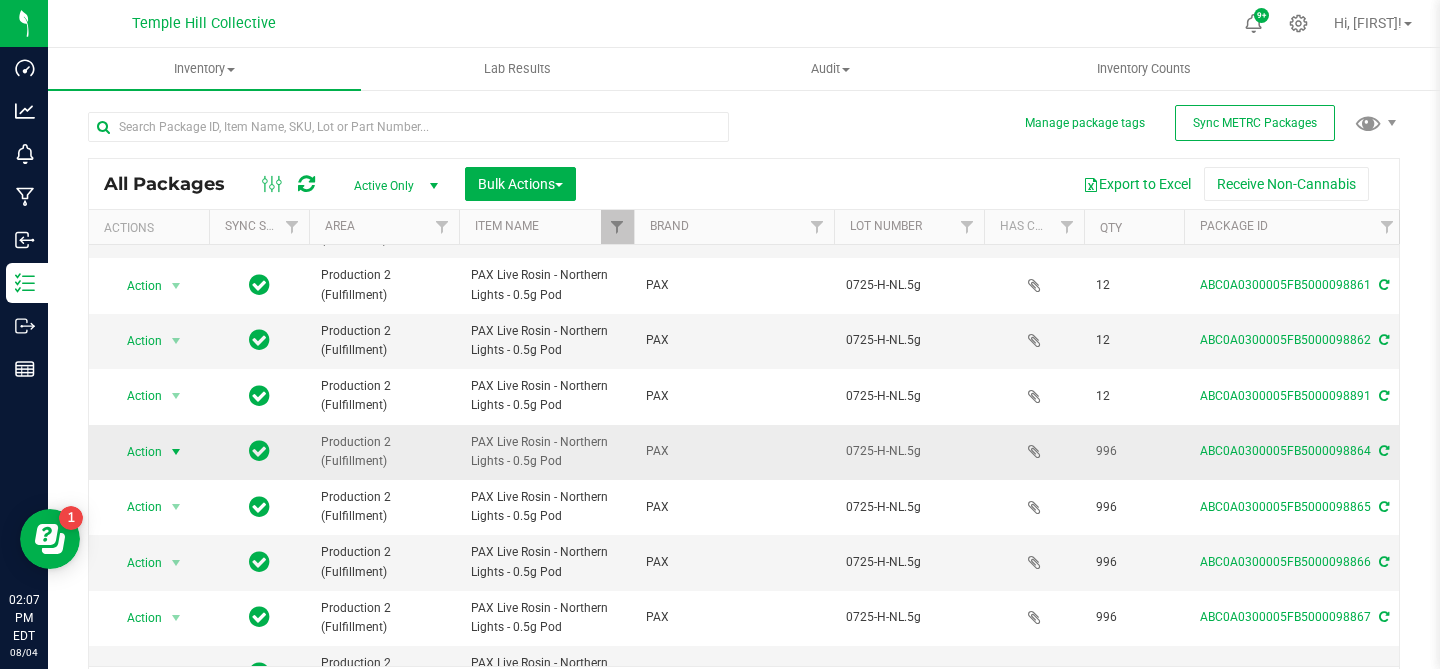 click on "Action" at bounding box center (136, 452) 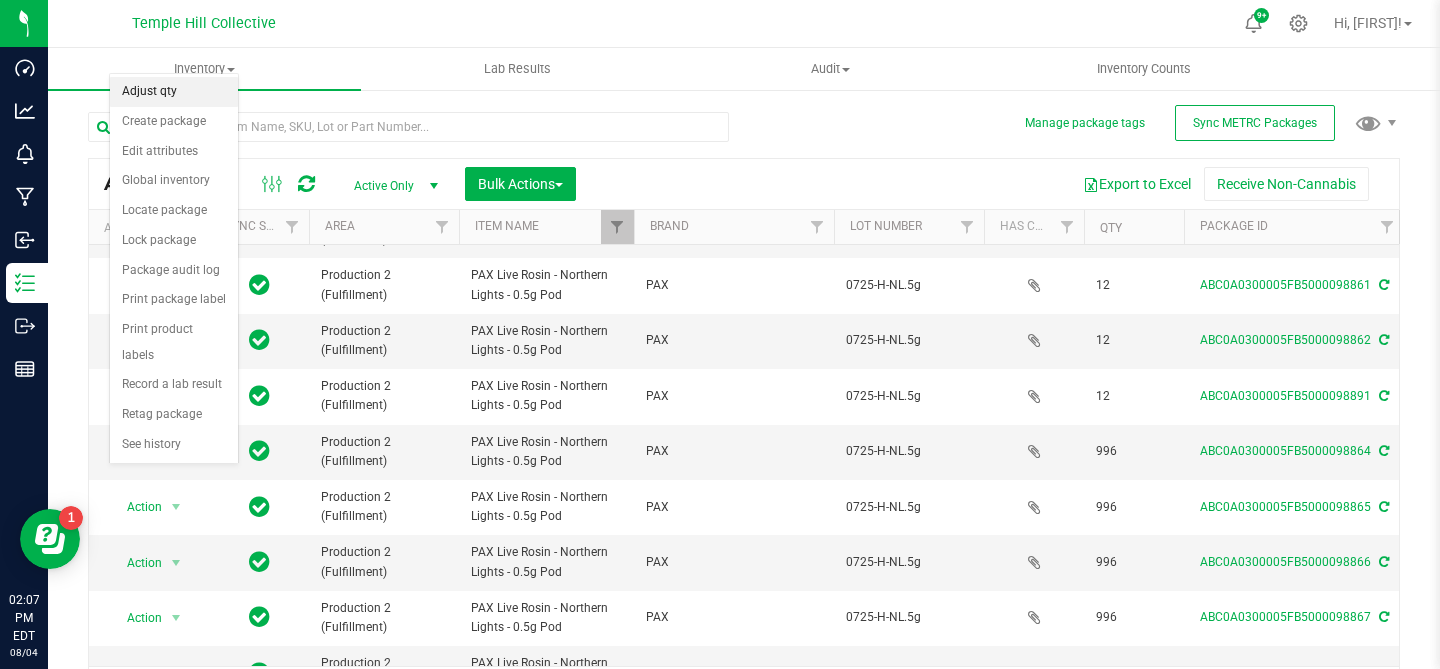 click on "Adjust qty" at bounding box center (174, 92) 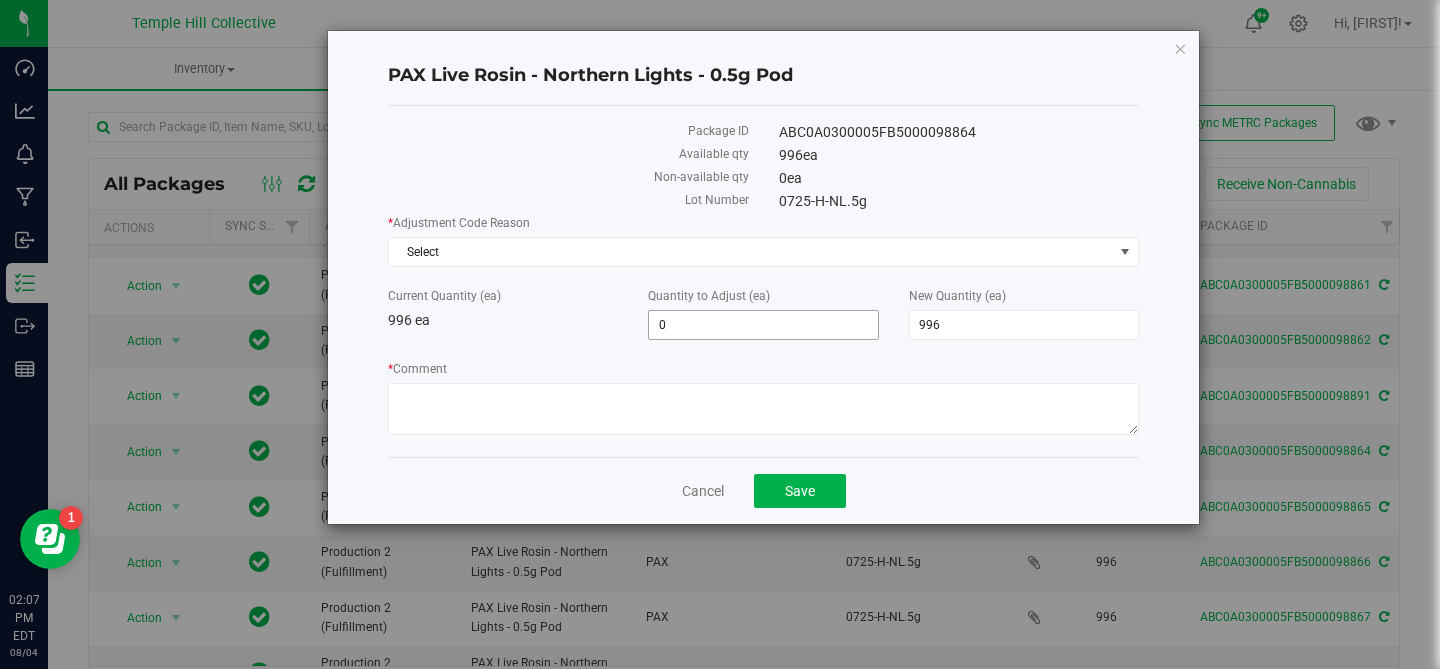 click on "0" at bounding box center (763, 325) 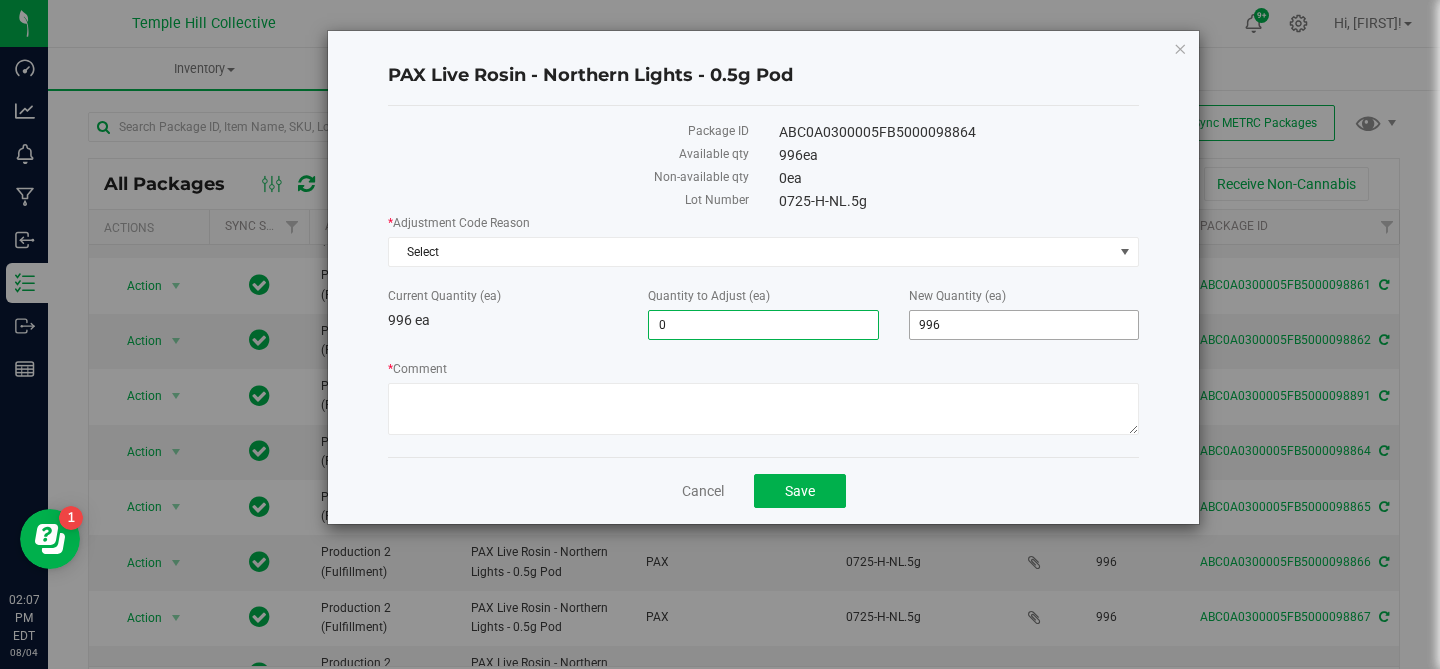 click on "996" at bounding box center (1024, 325) 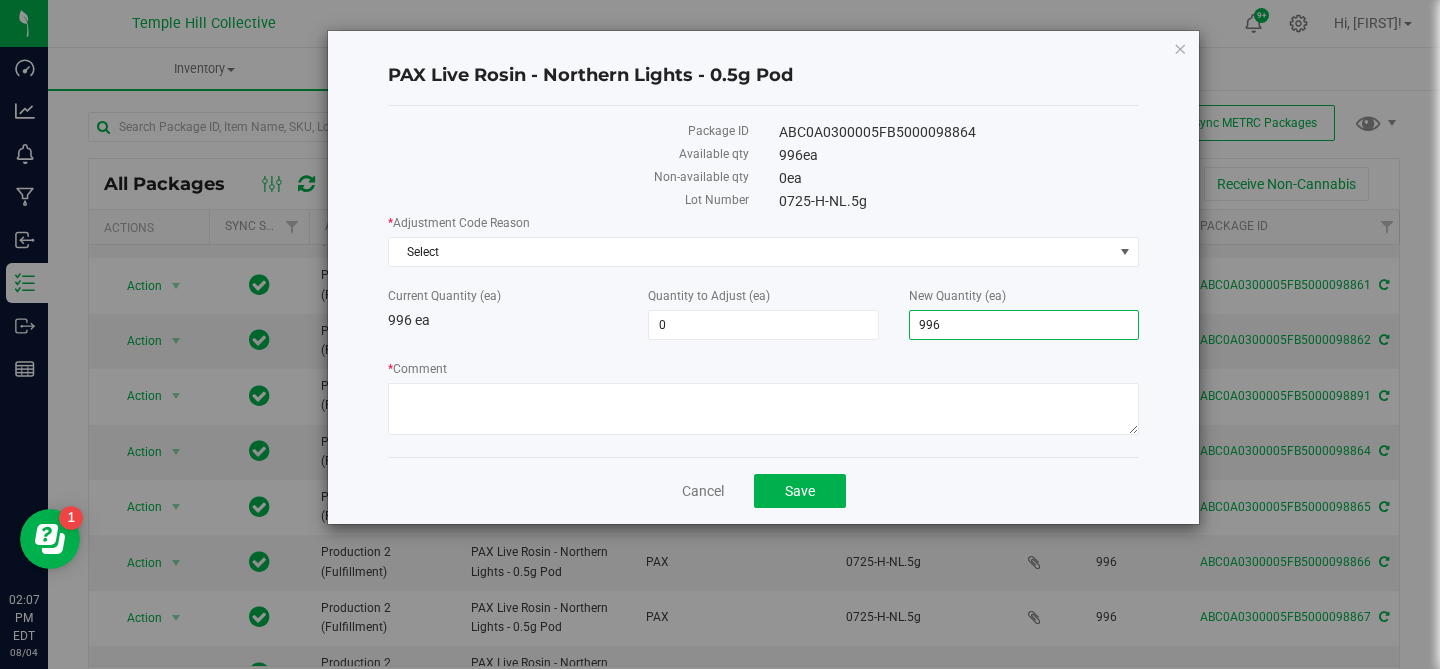 click on "996" at bounding box center (1024, 325) 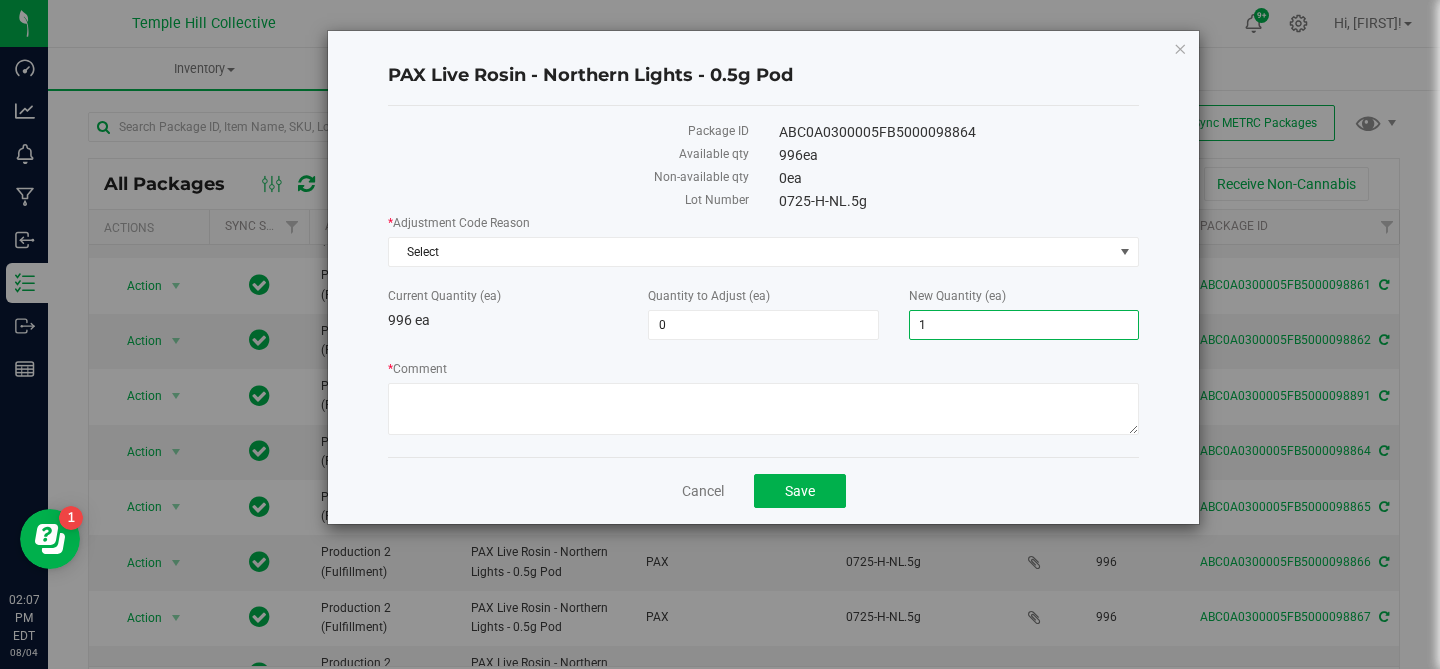type on "12" 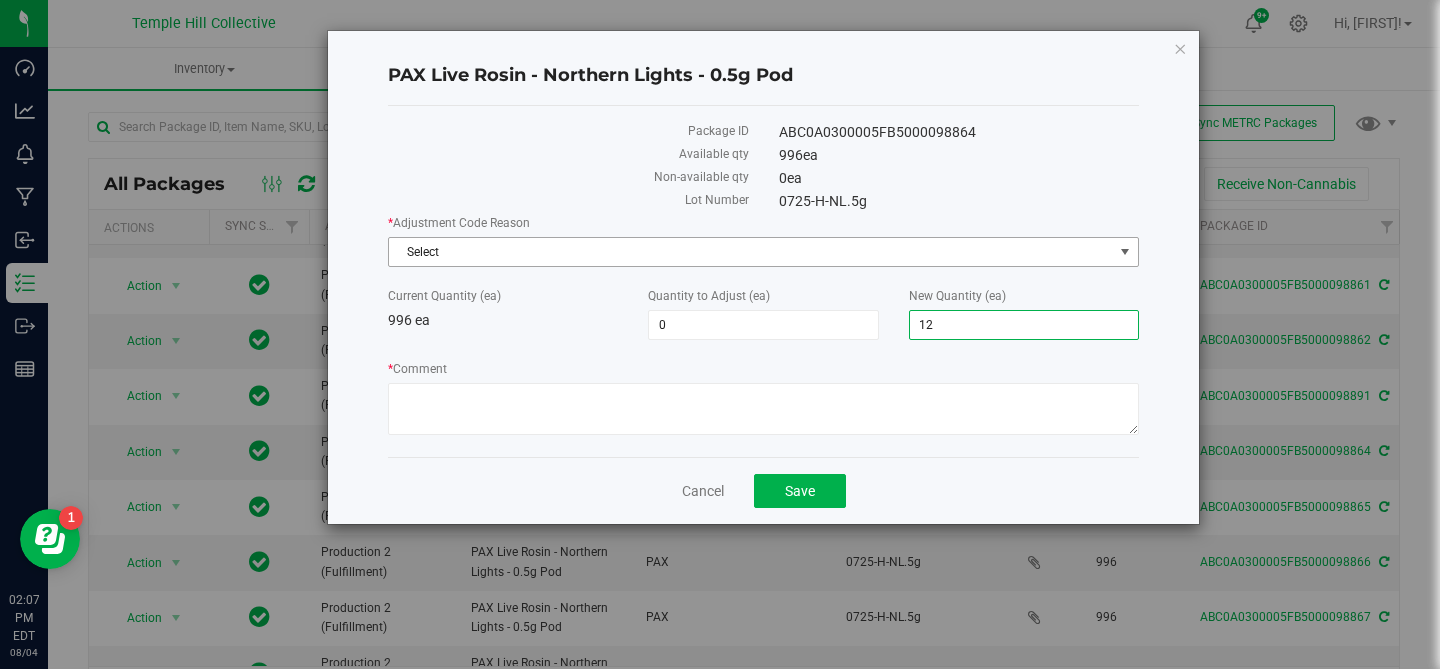 click on "Select" at bounding box center (751, 252) 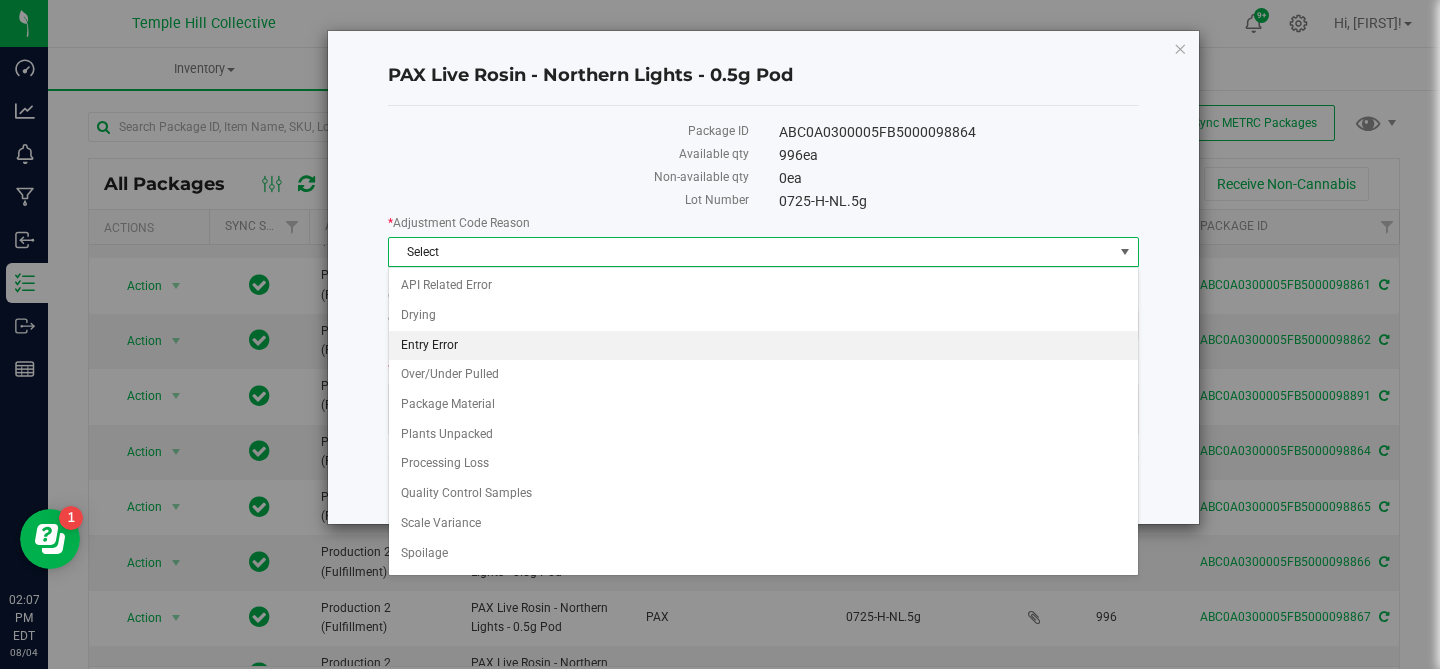 click on "Entry Error" at bounding box center (763, 346) 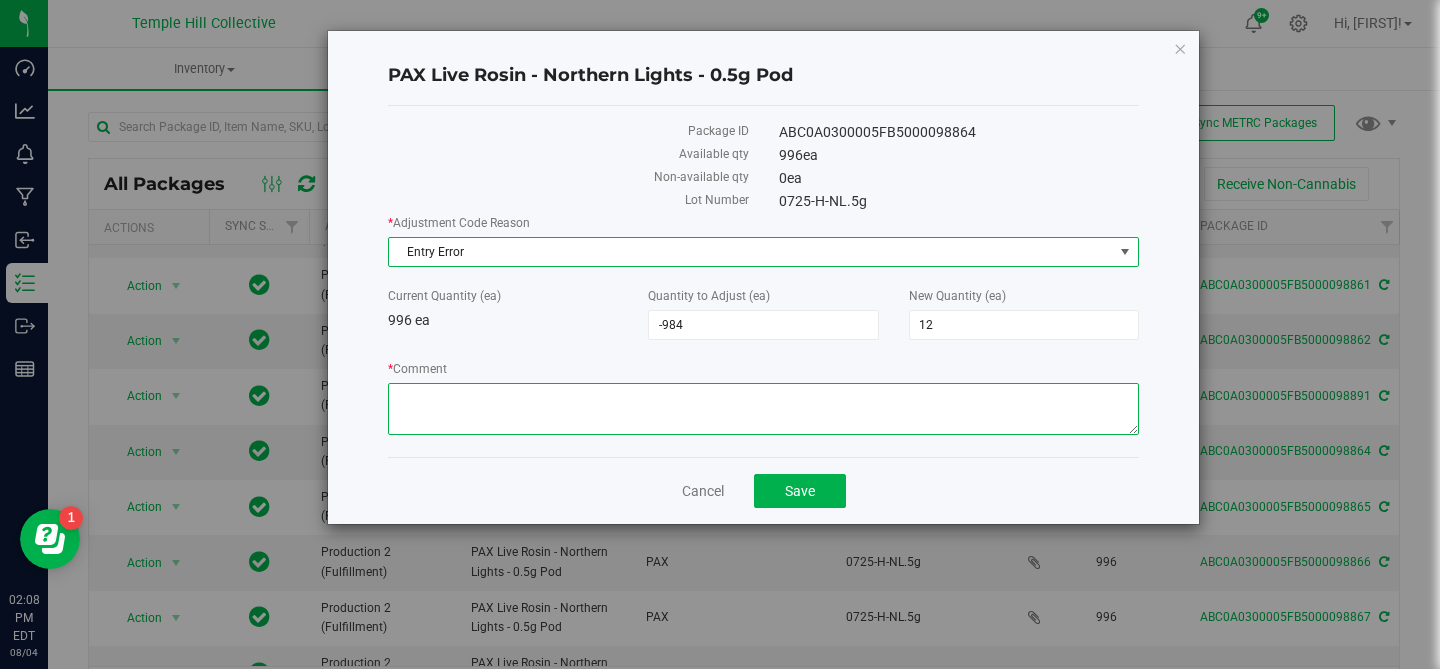 click on "*
Comment" at bounding box center (763, 409) 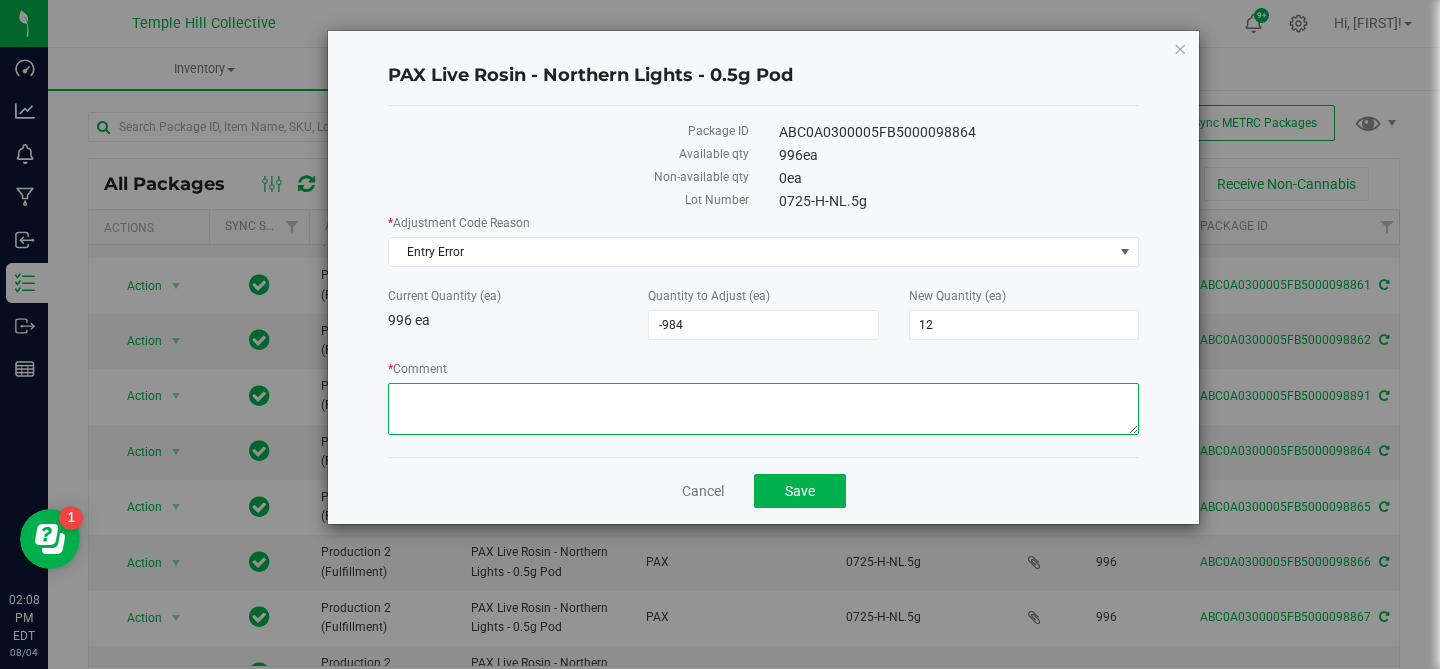 paste on "entry error" 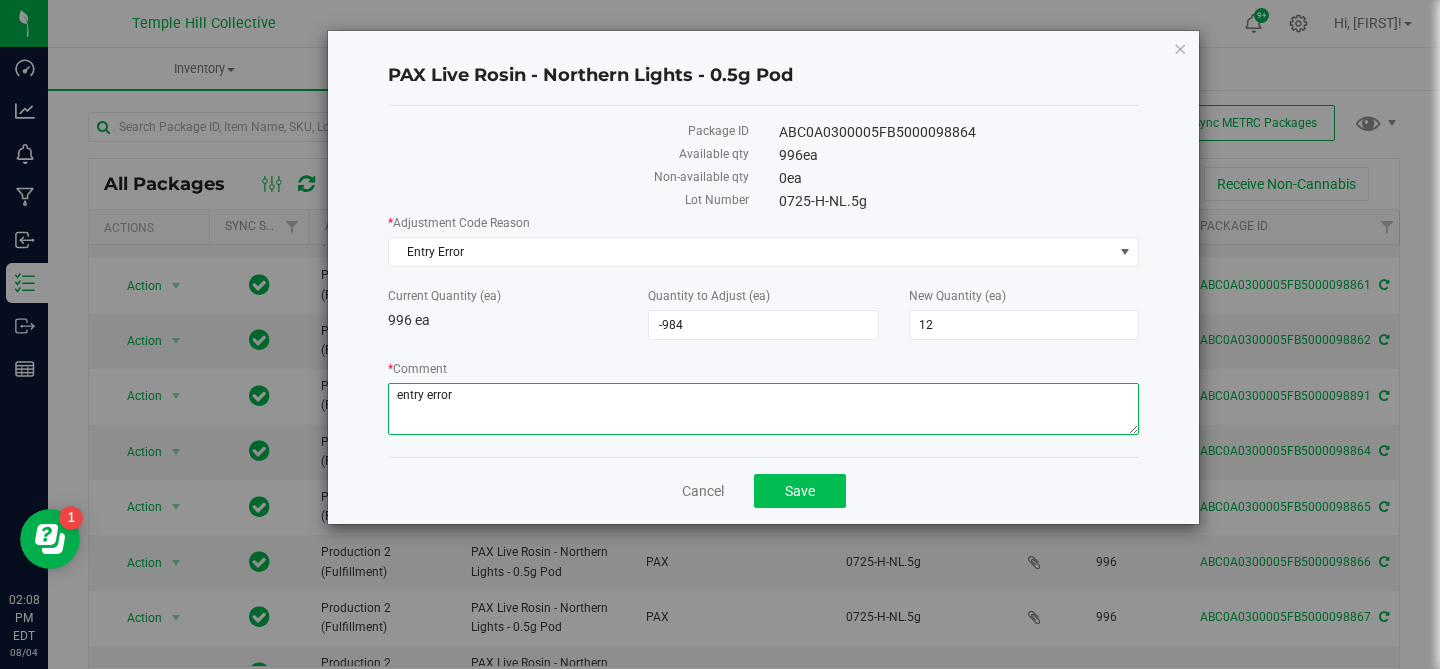 type on "entry error" 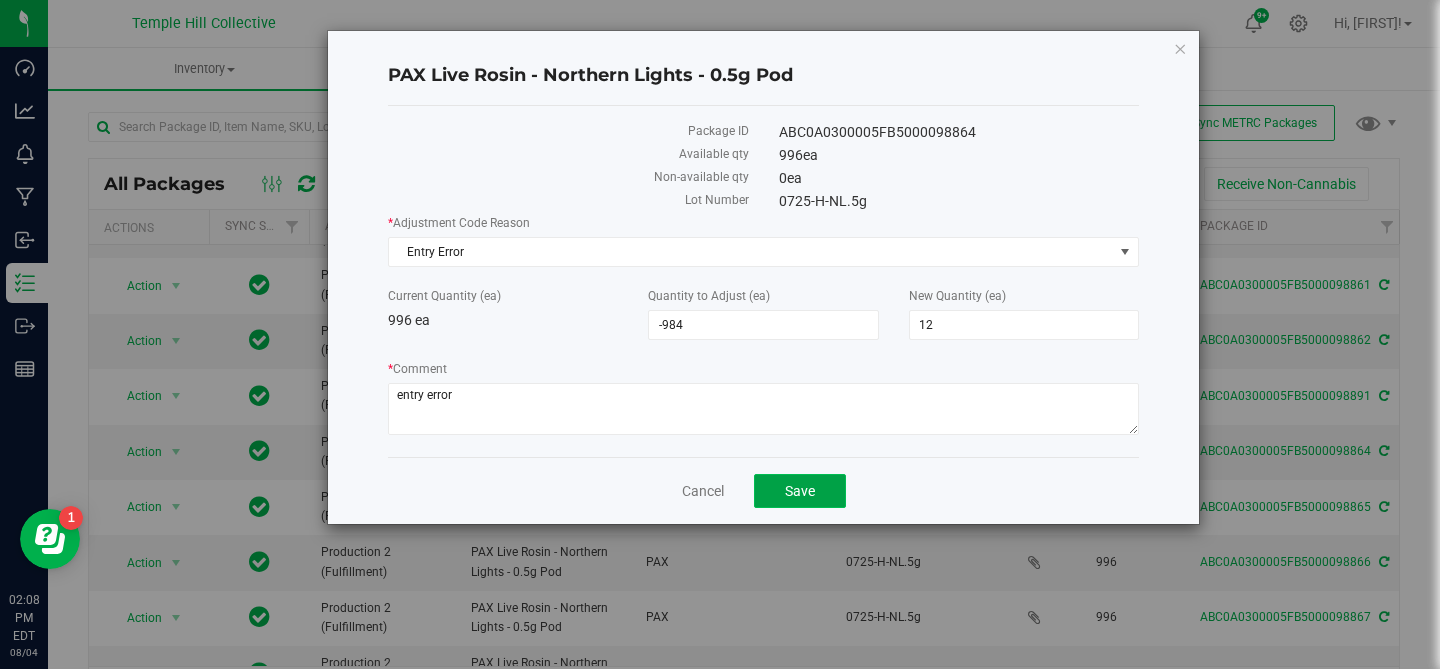 click on "Save" 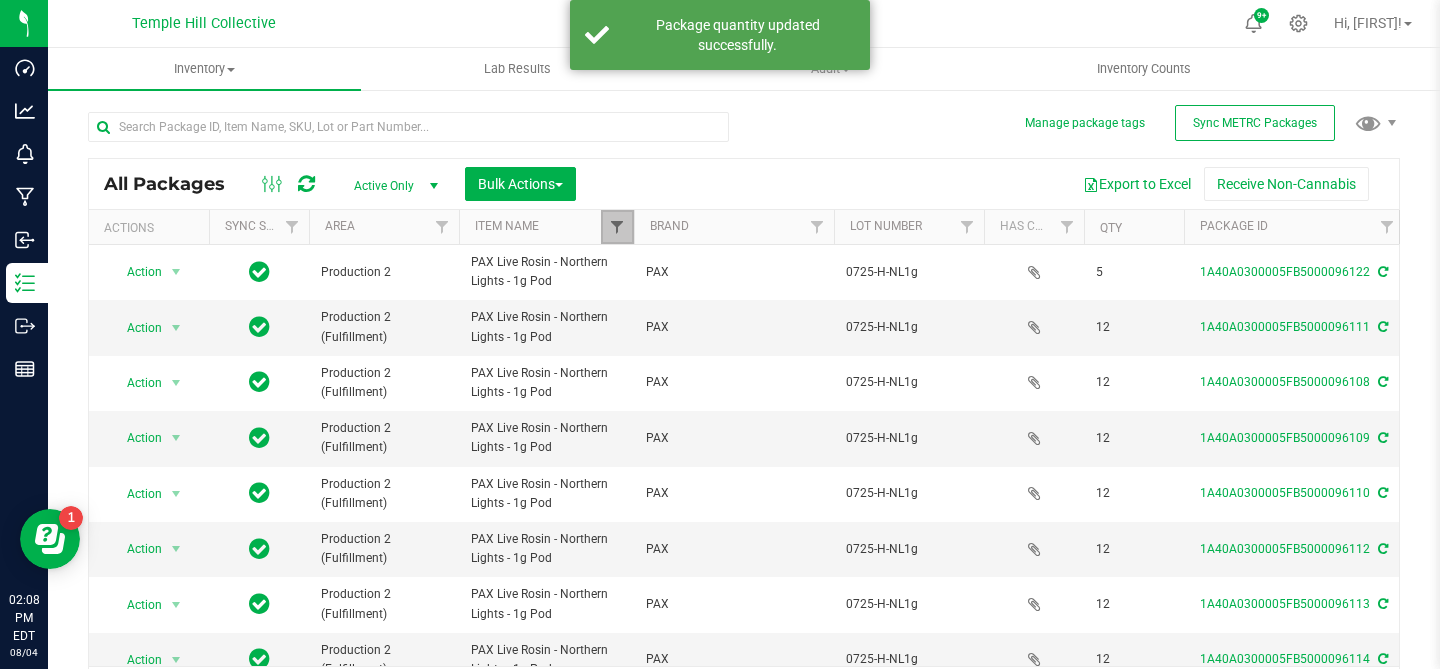 click at bounding box center [617, 227] 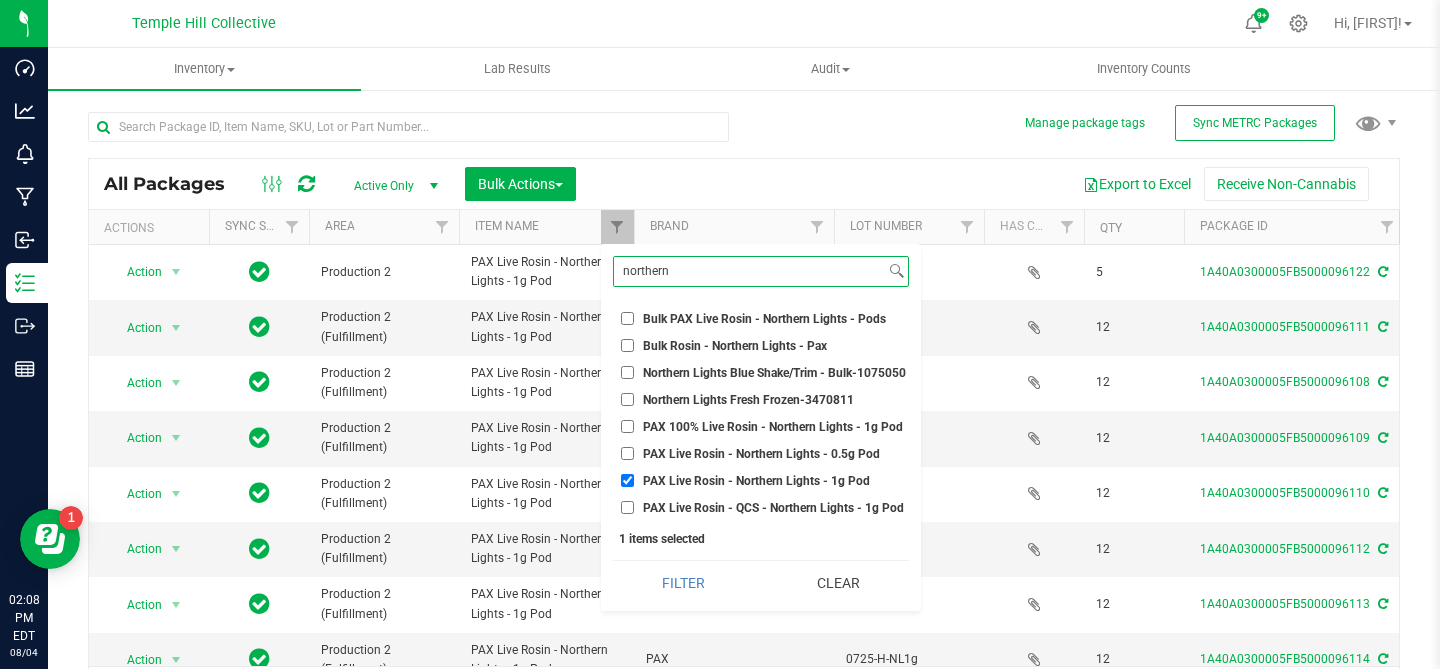 type on "northern" 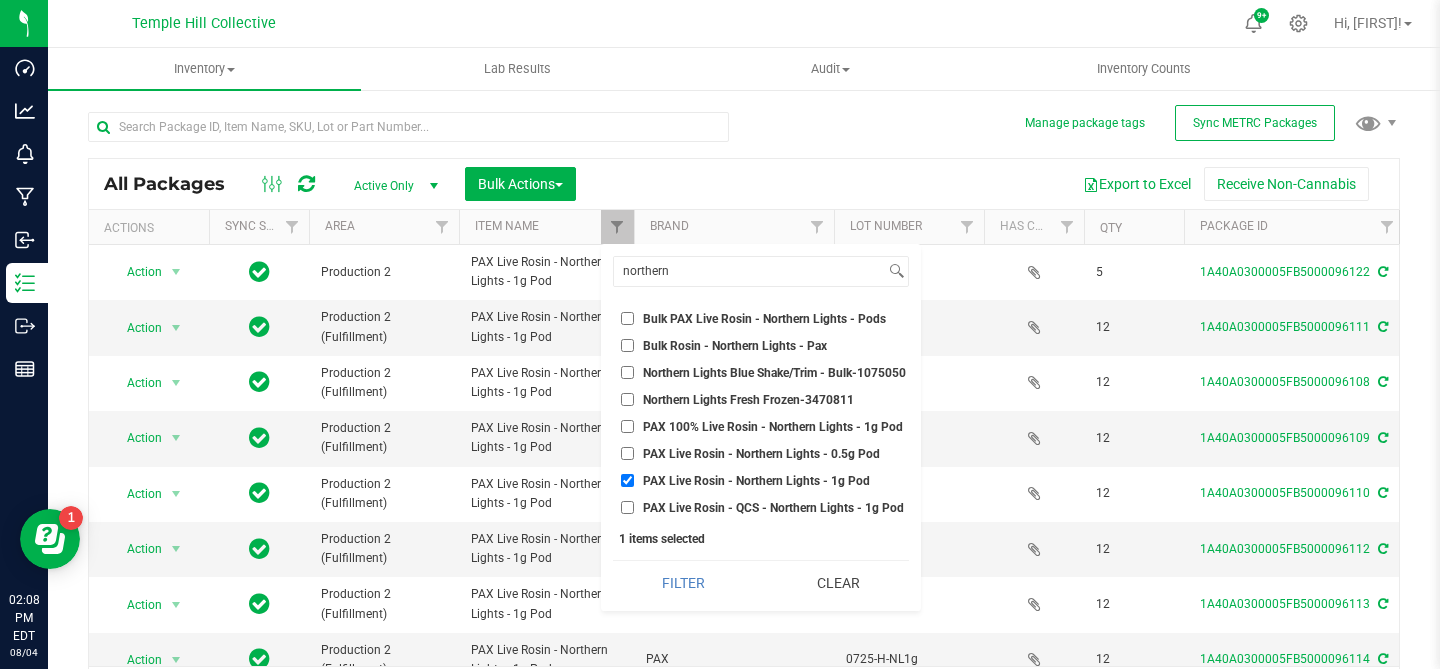 click on "PAX Live Rosin - Northern Lights - 1g Pod" at bounding box center (761, 480) 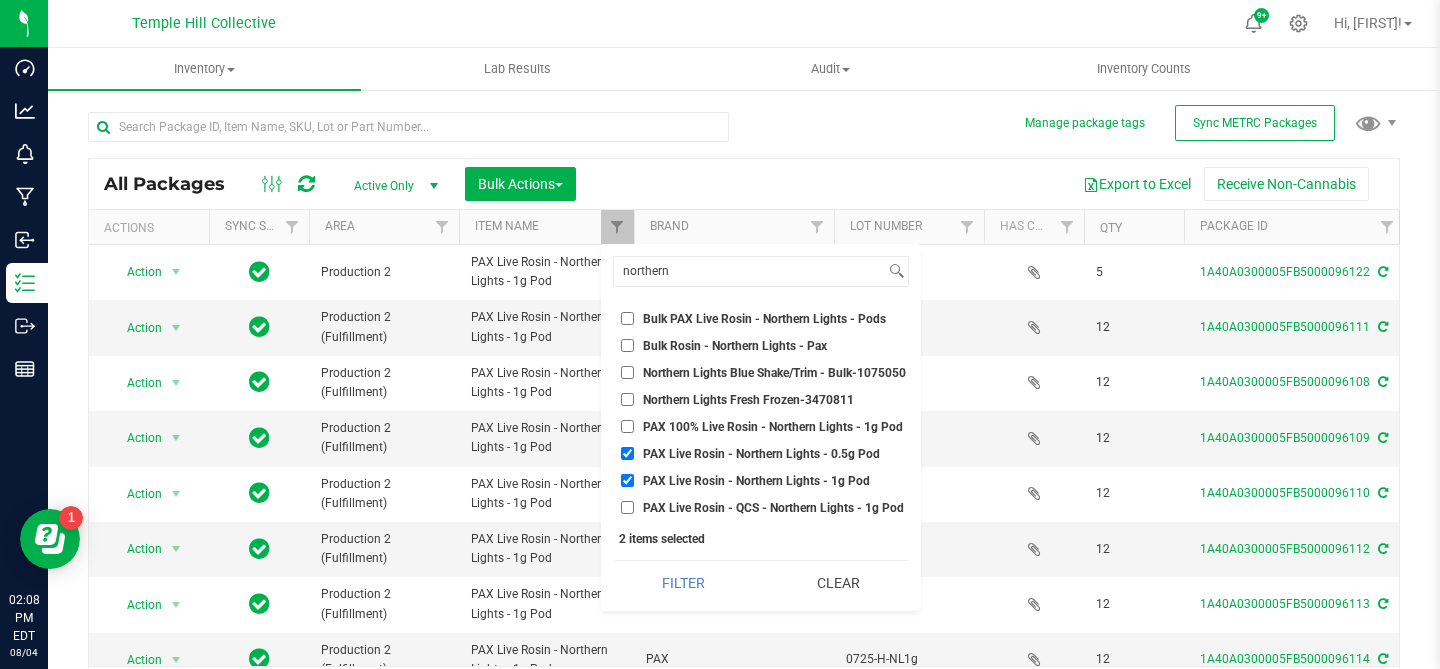 click on "PAX Live Rosin - Northern Lights - 1g Pod" at bounding box center [627, 480] 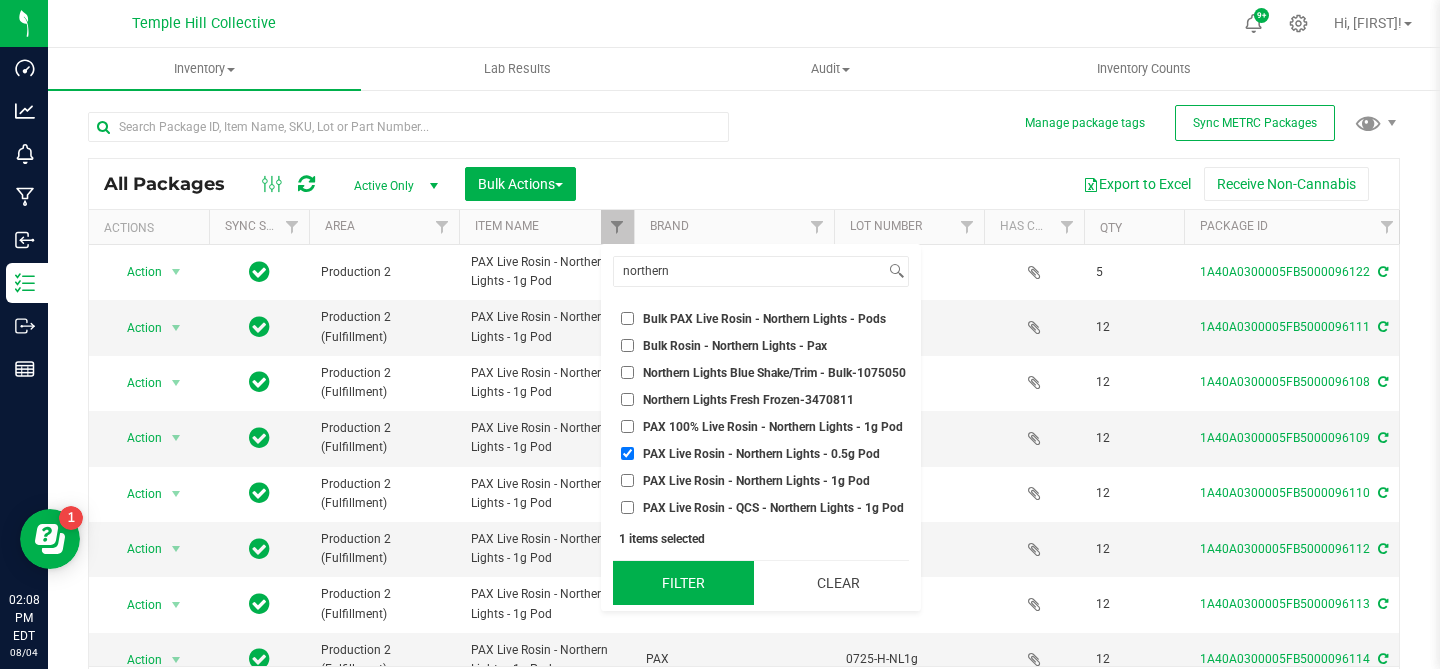 click on "Filter" at bounding box center (683, 583) 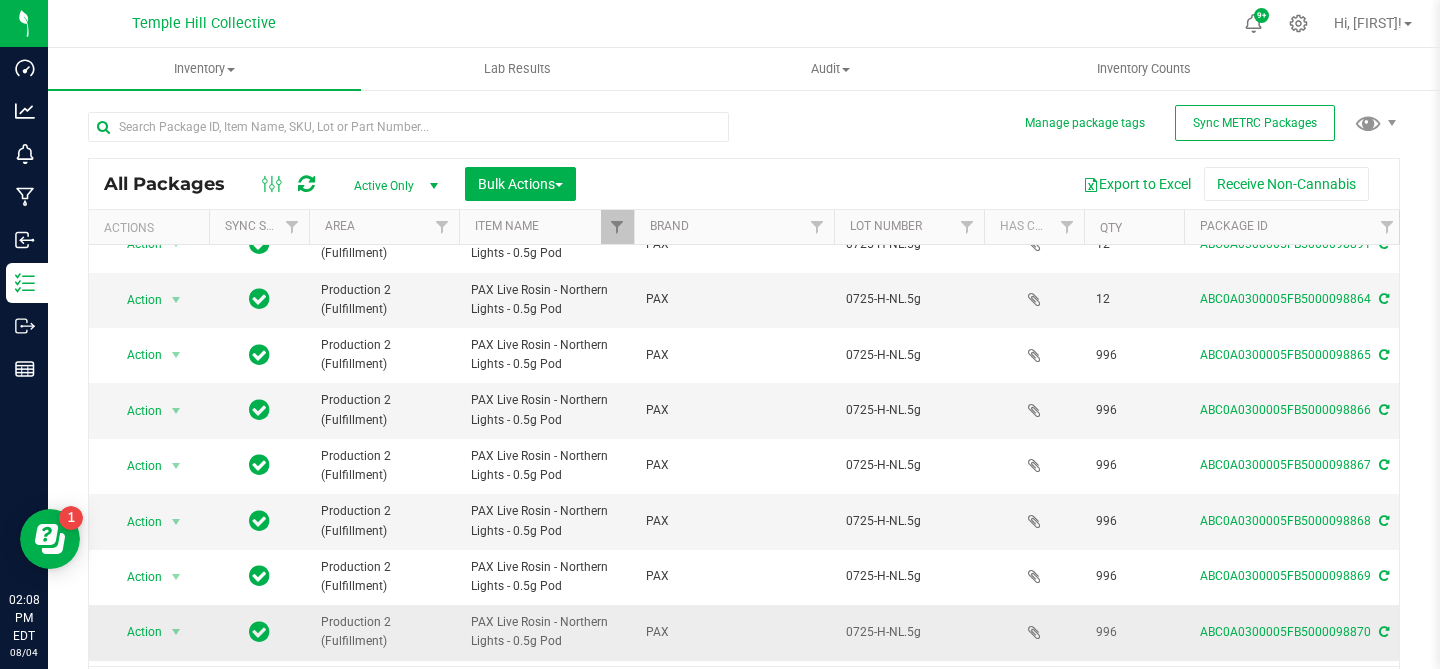 scroll, scrollTop: 460, scrollLeft: 0, axis: vertical 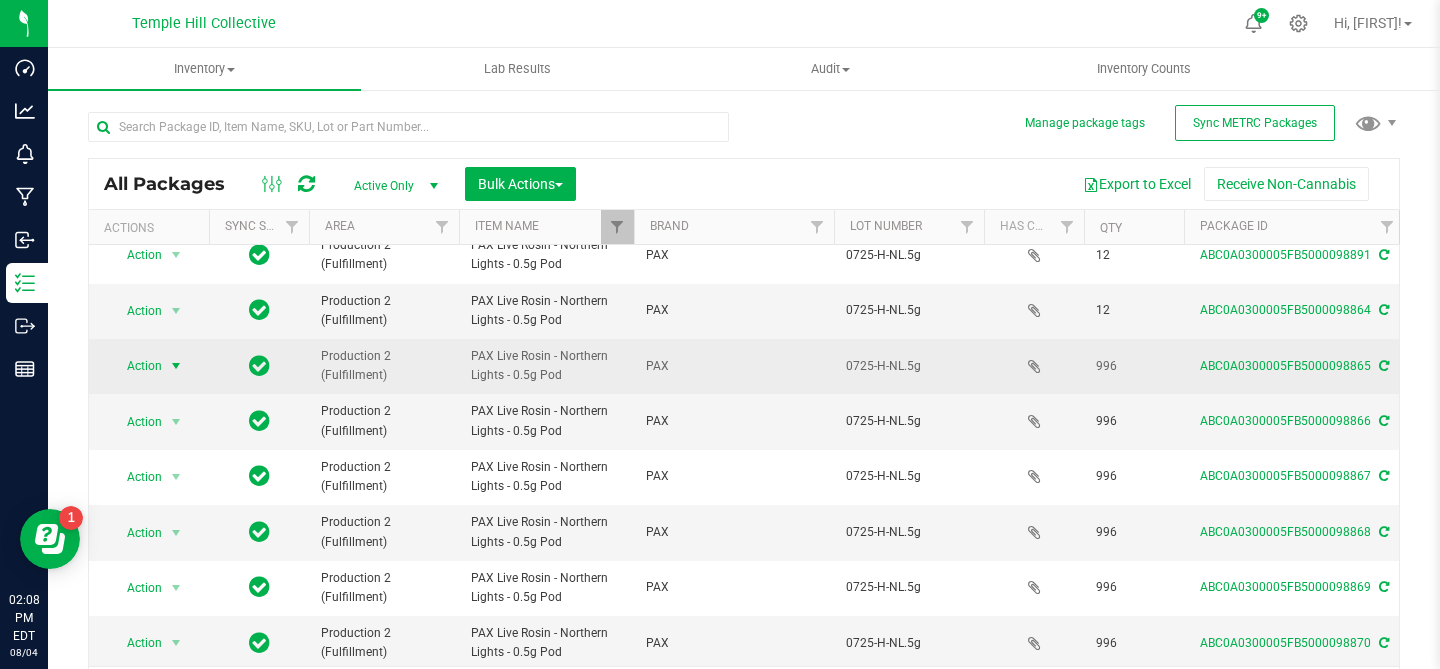 click on "Action" at bounding box center [136, 366] 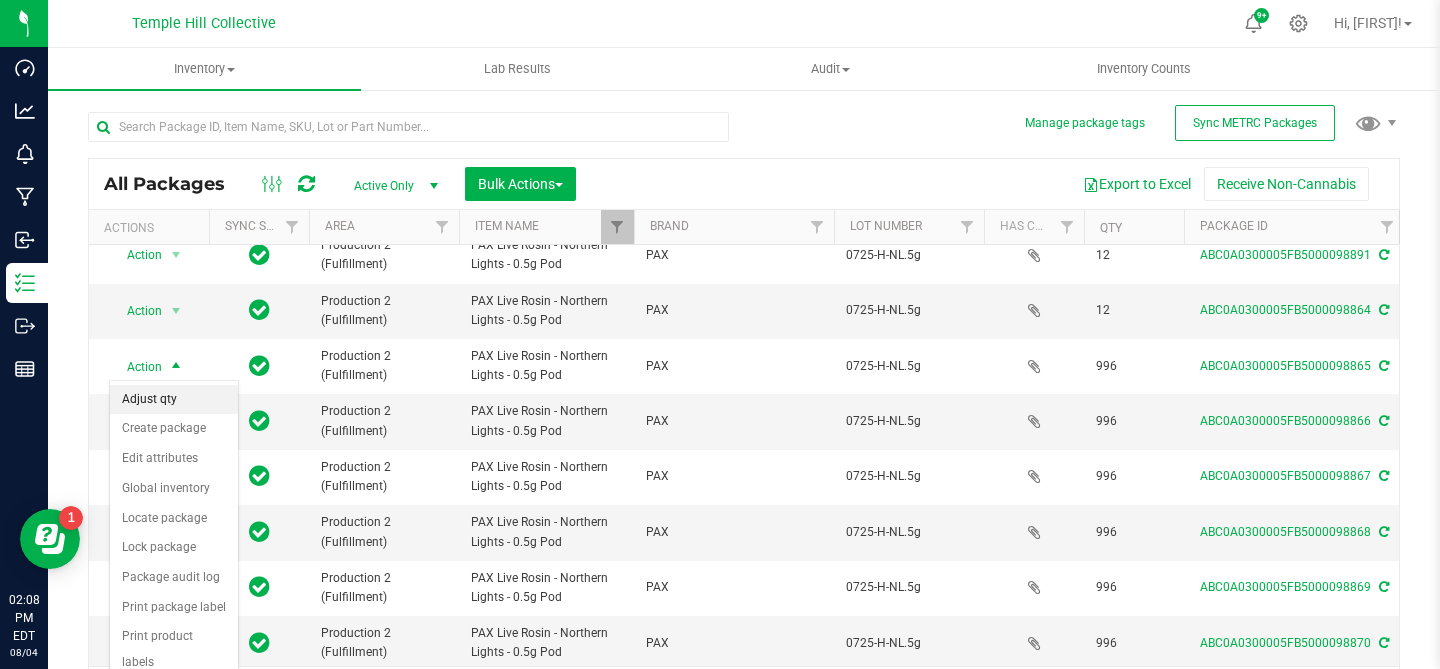 click on "Adjust qty" at bounding box center [174, 400] 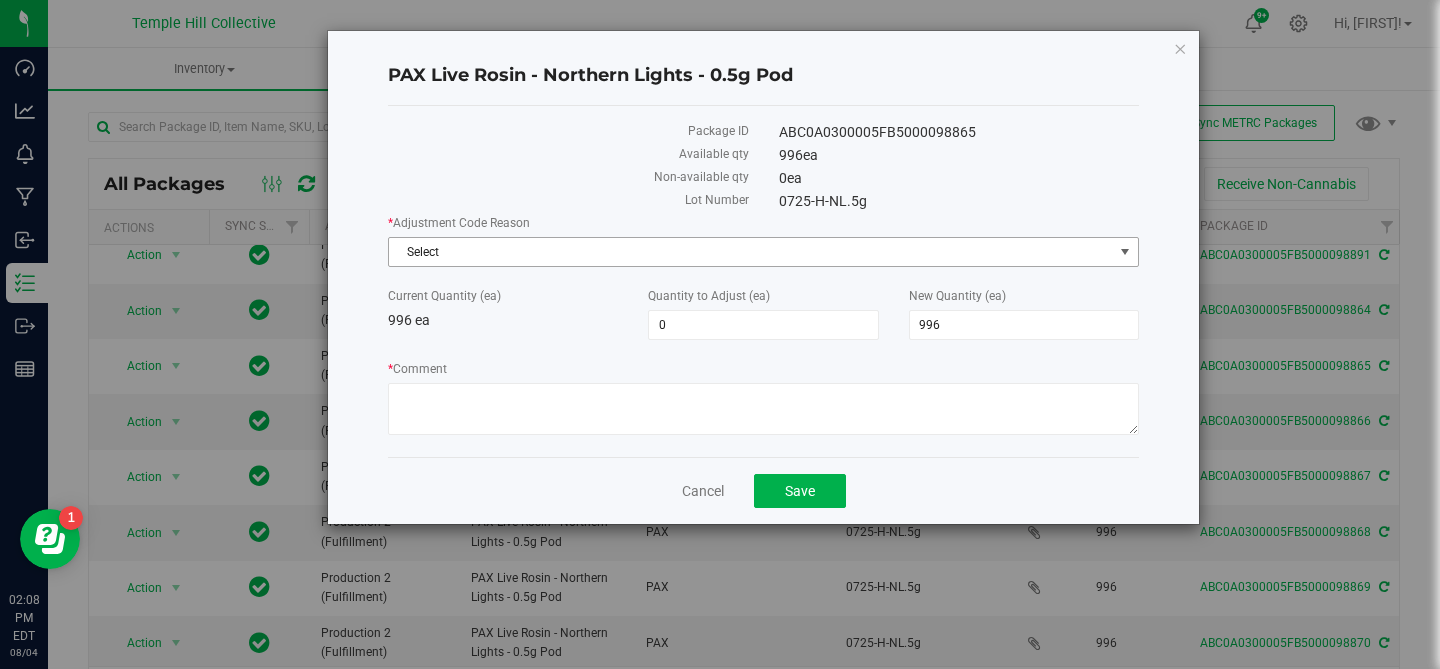 click on "Select" at bounding box center [751, 252] 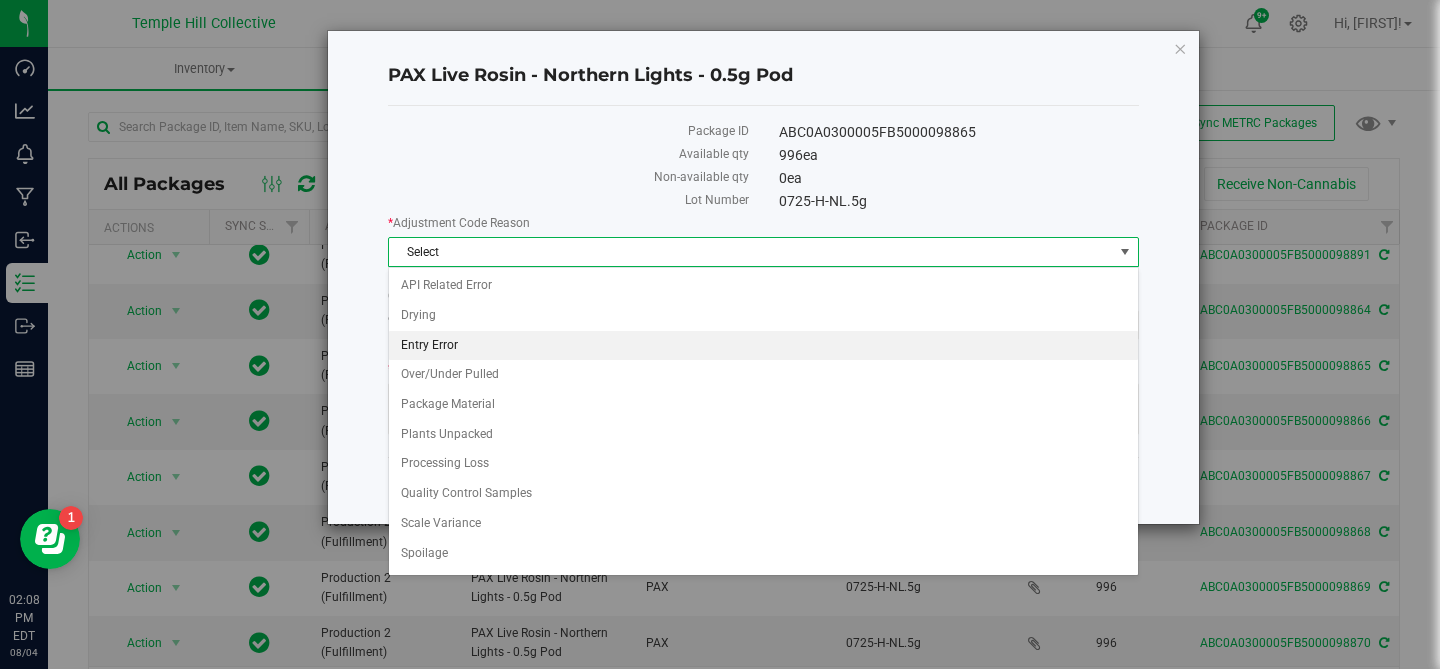 click on "Entry Error" at bounding box center [763, 346] 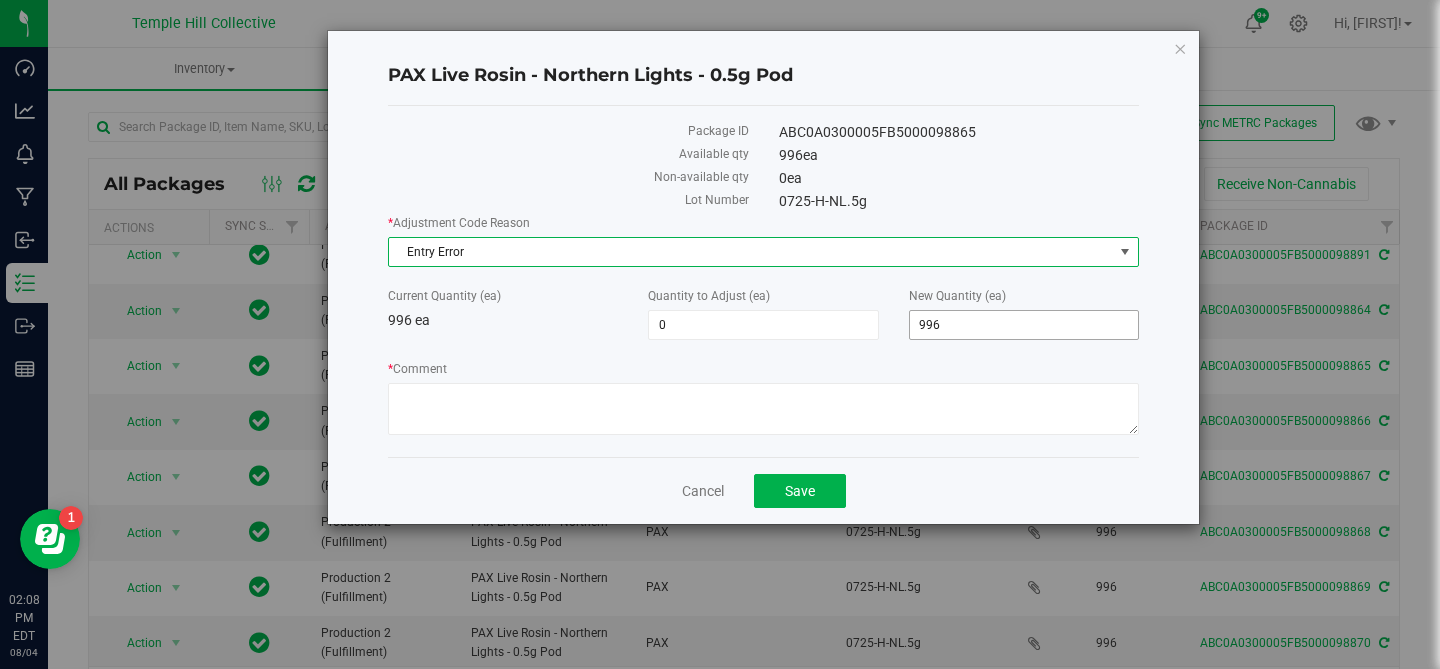 click on "996" at bounding box center [1024, 325] 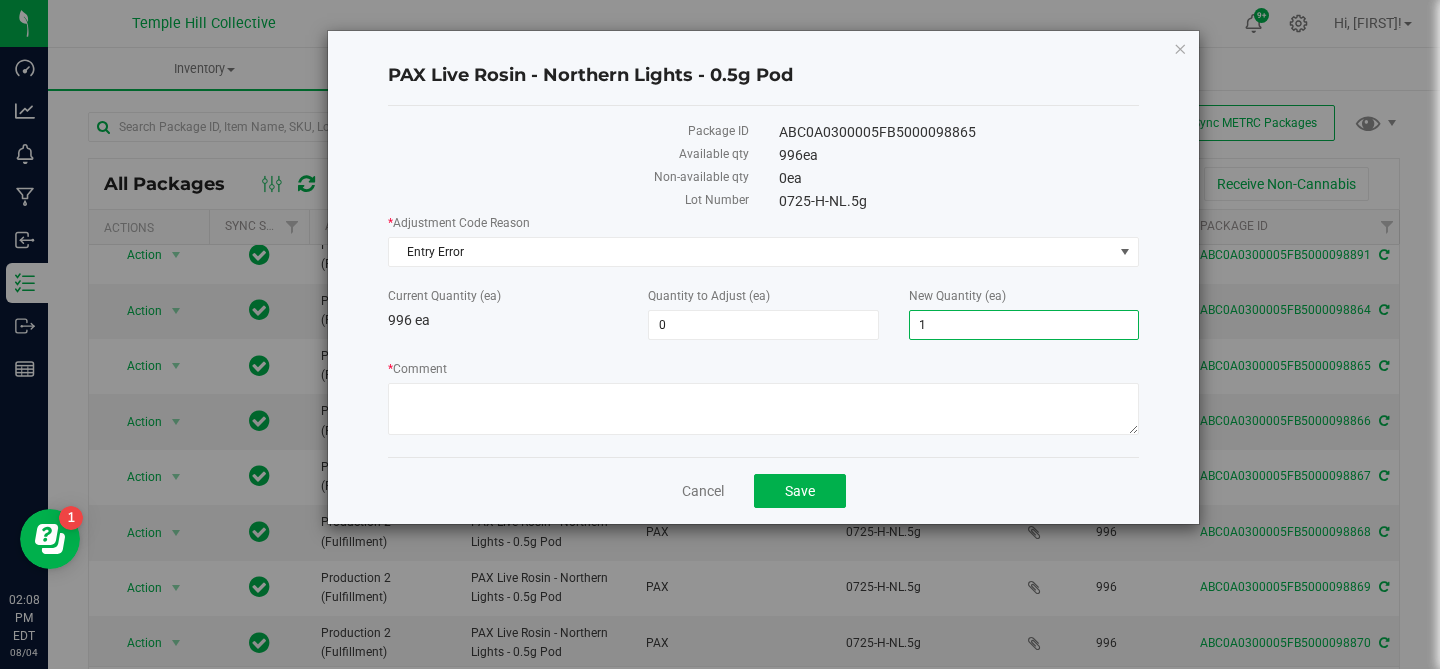 type on "12" 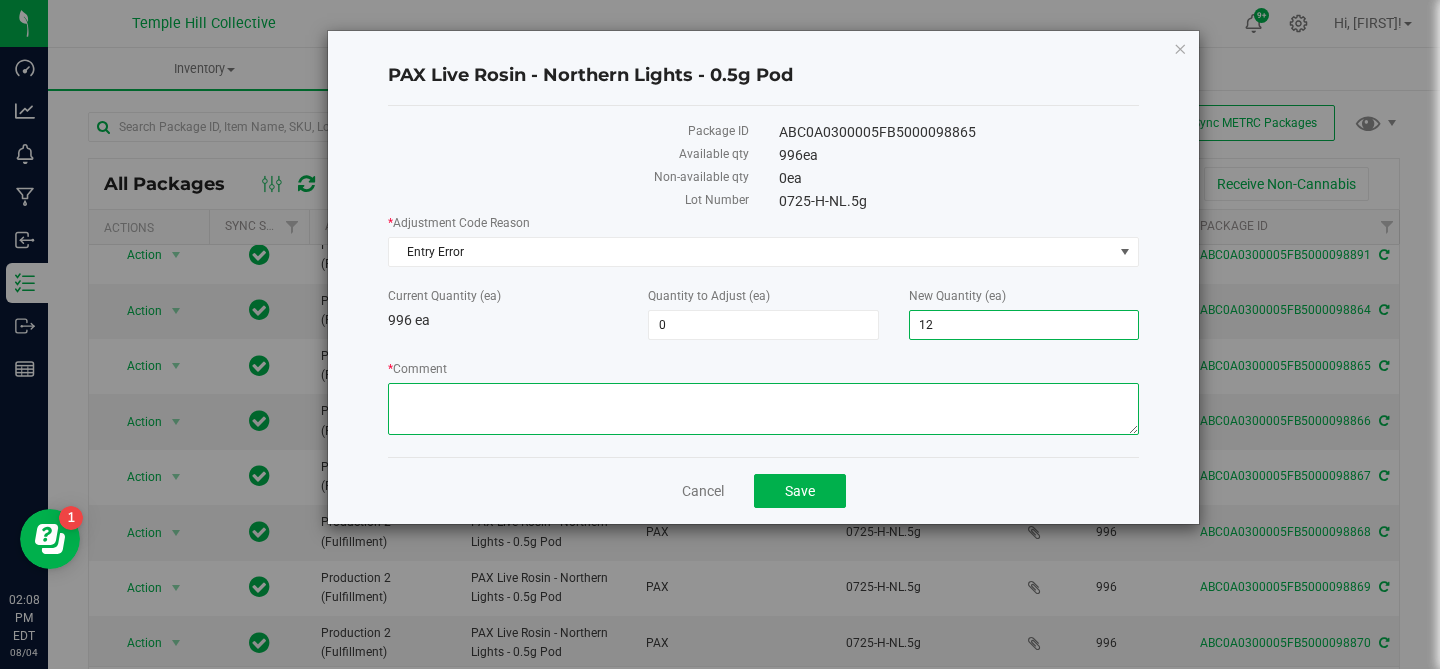 type on "-984" 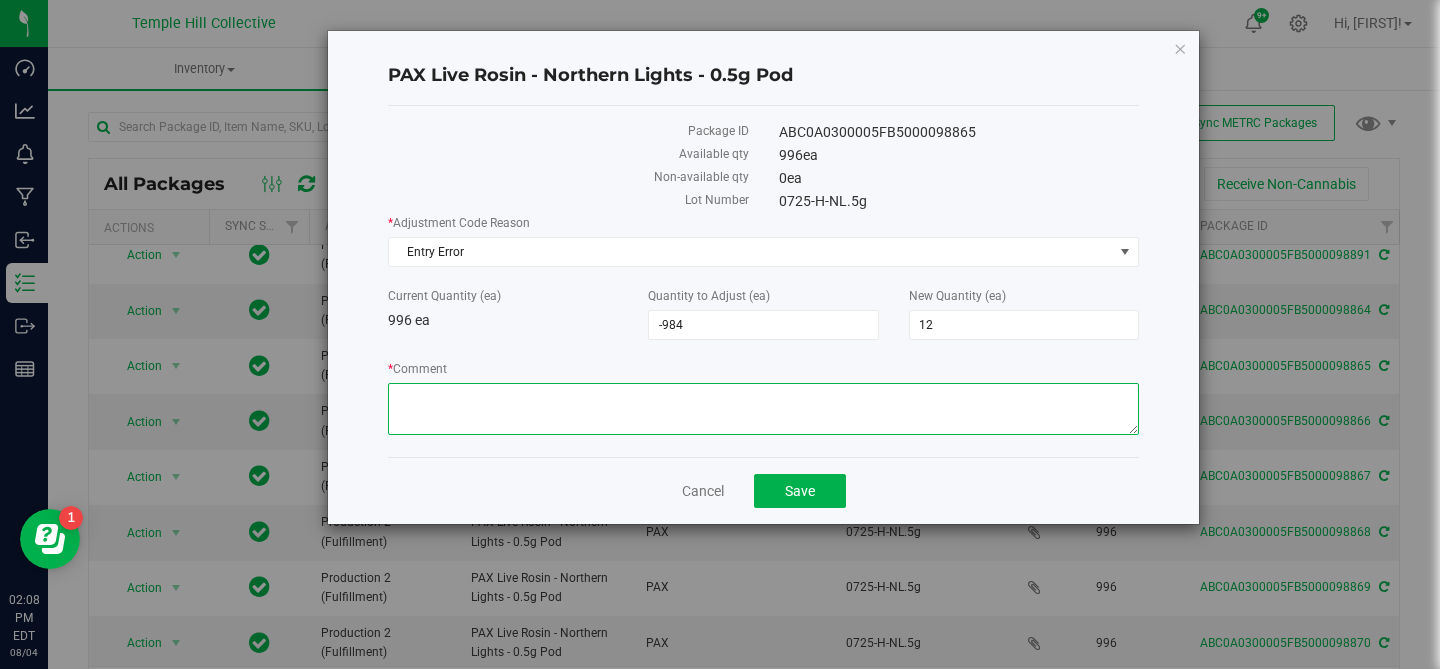 click on "*
Comment" at bounding box center (763, 409) 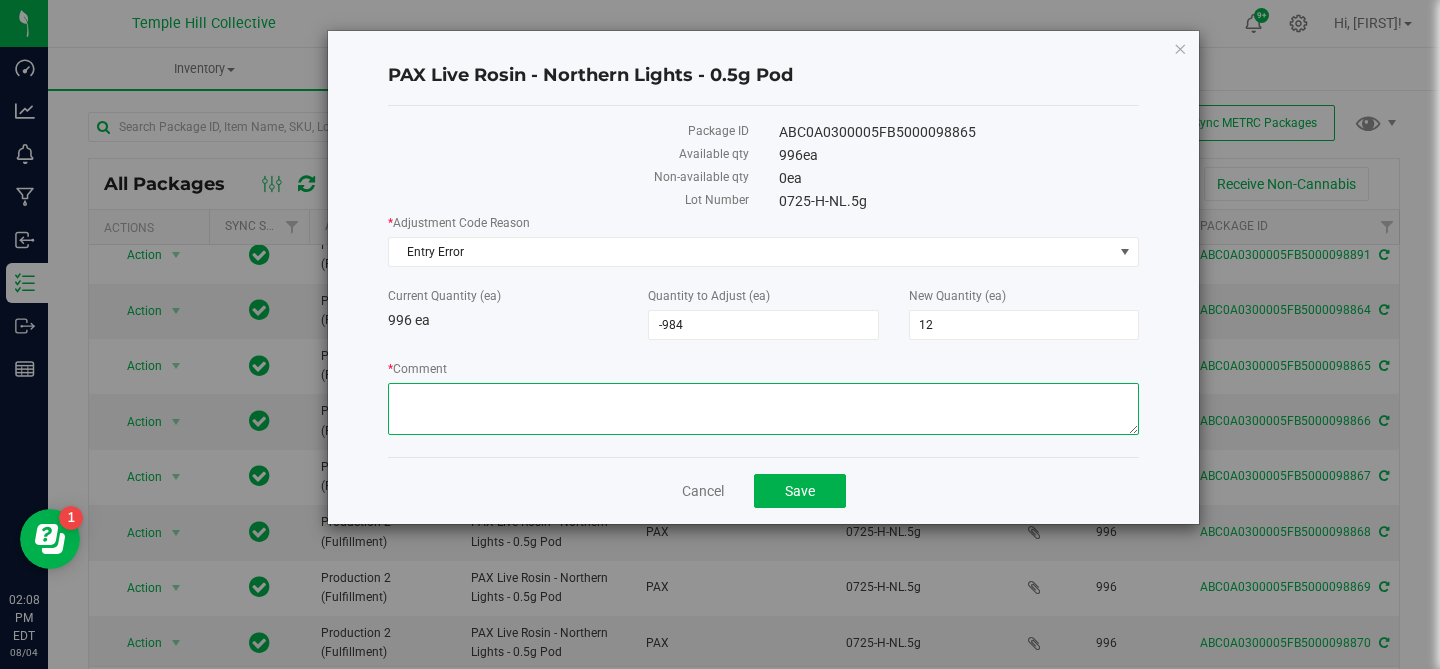 paste on "entry error" 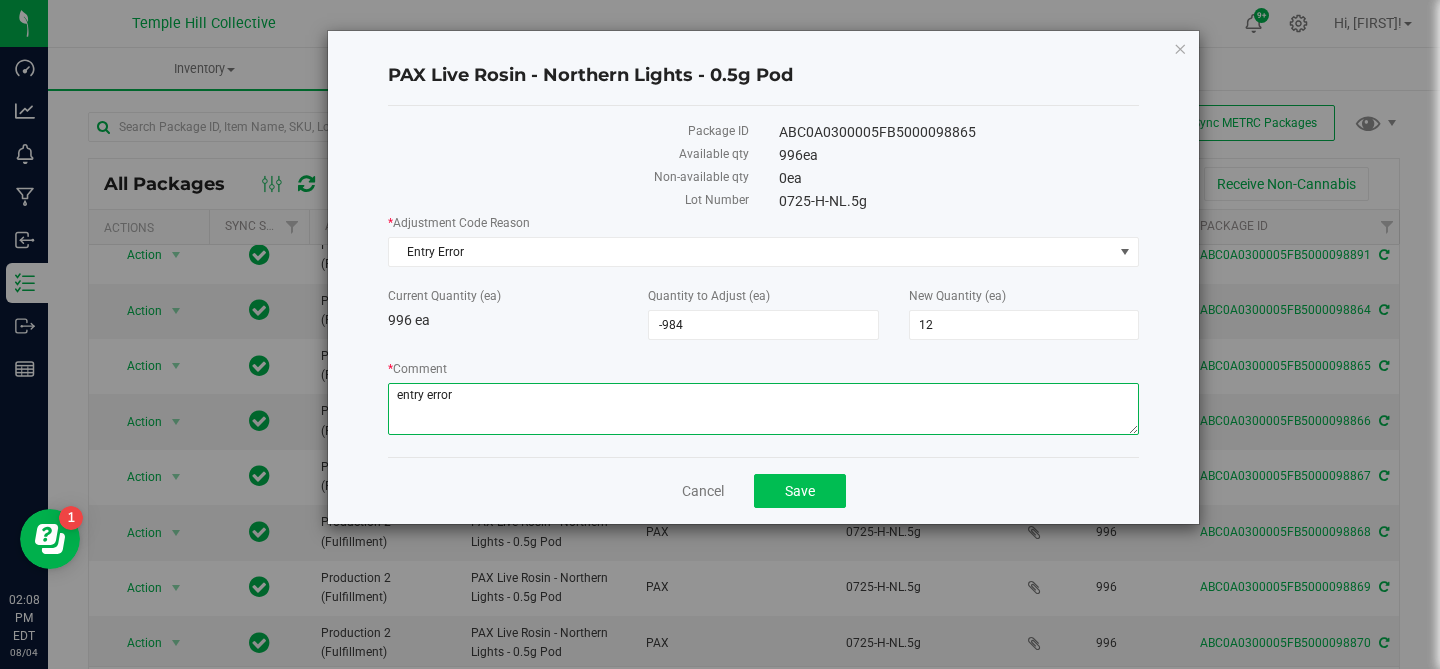 type on "entry error" 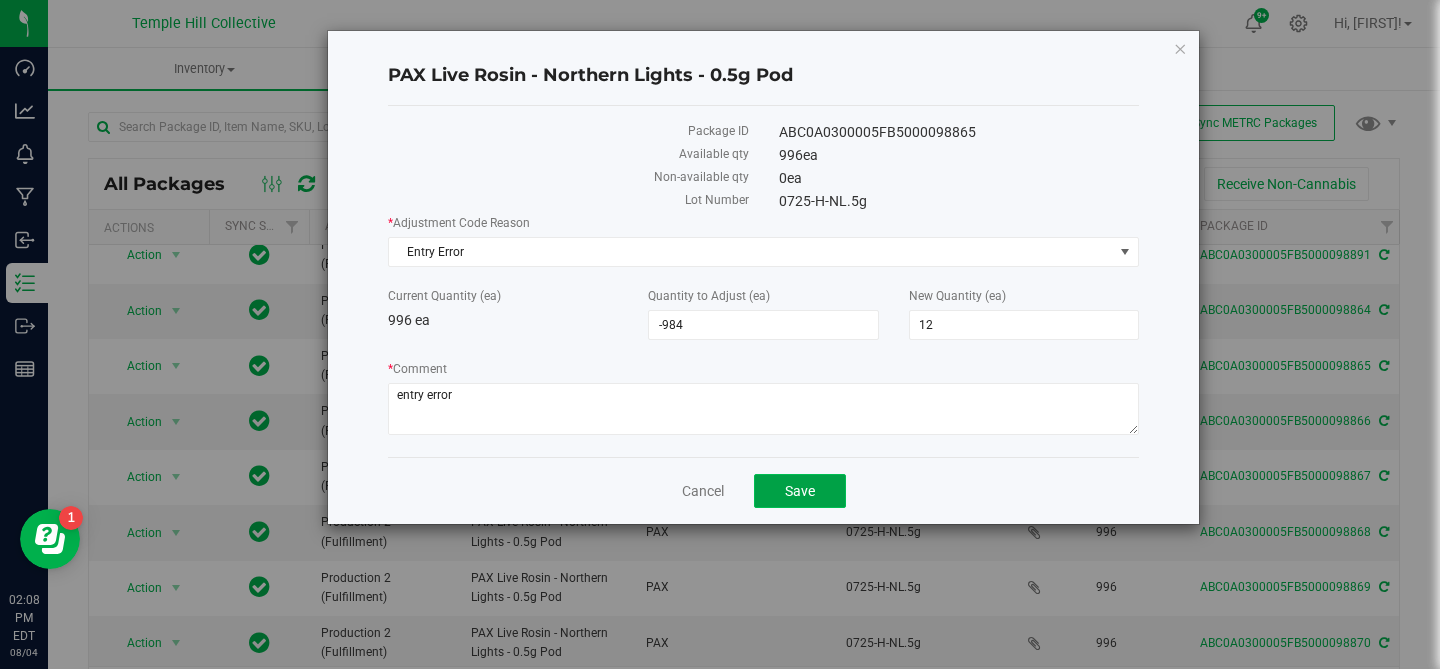 click on "Save" 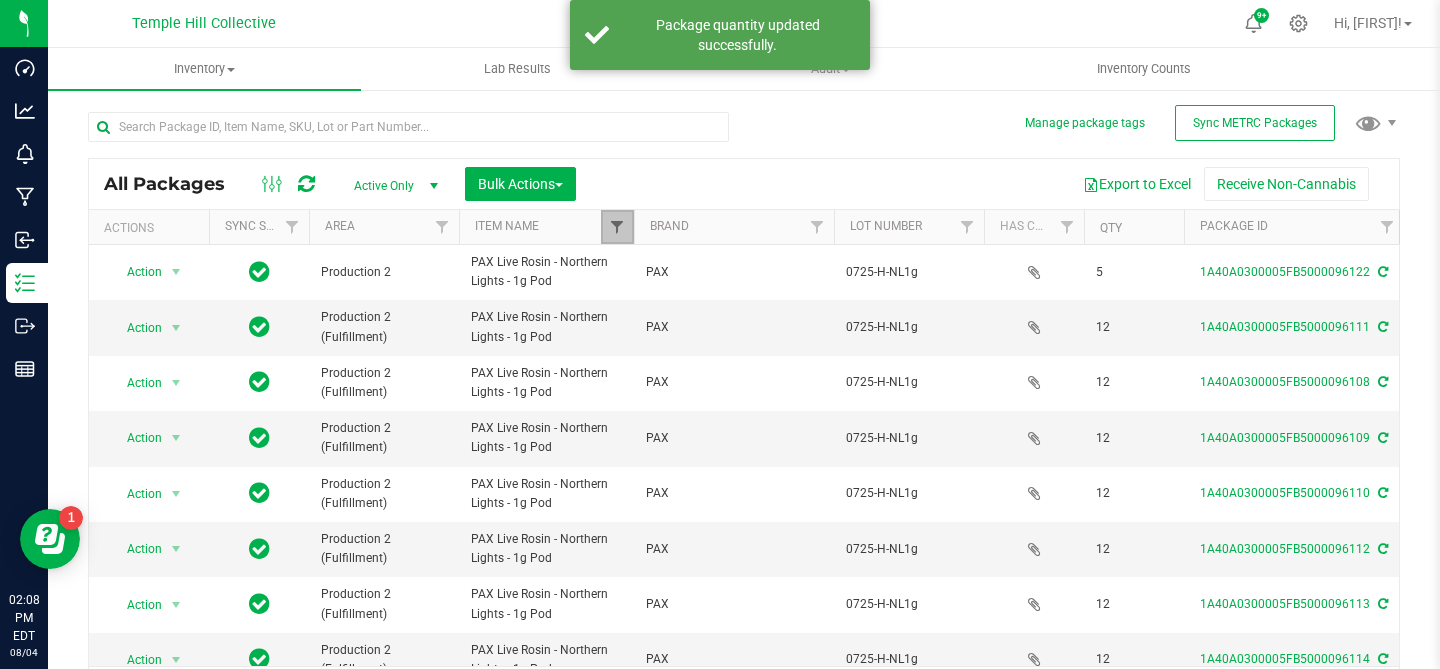 click at bounding box center [617, 227] 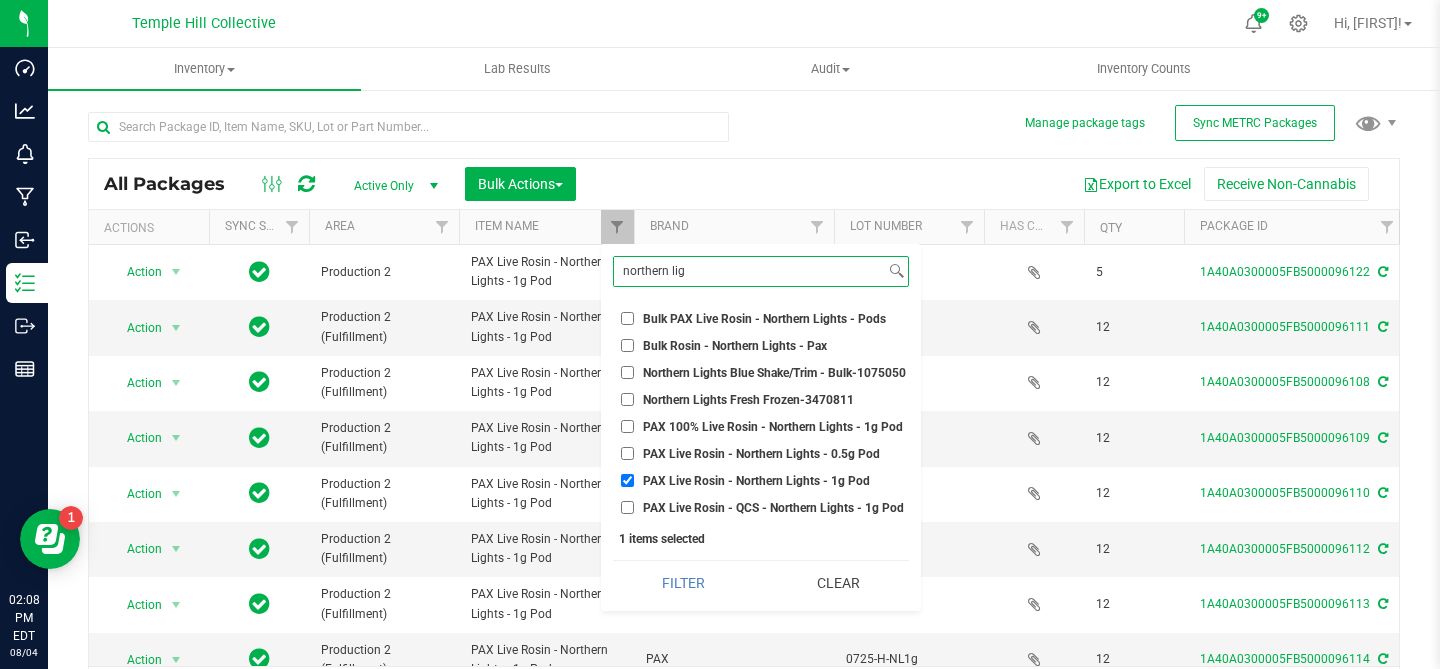 type on "northern lig" 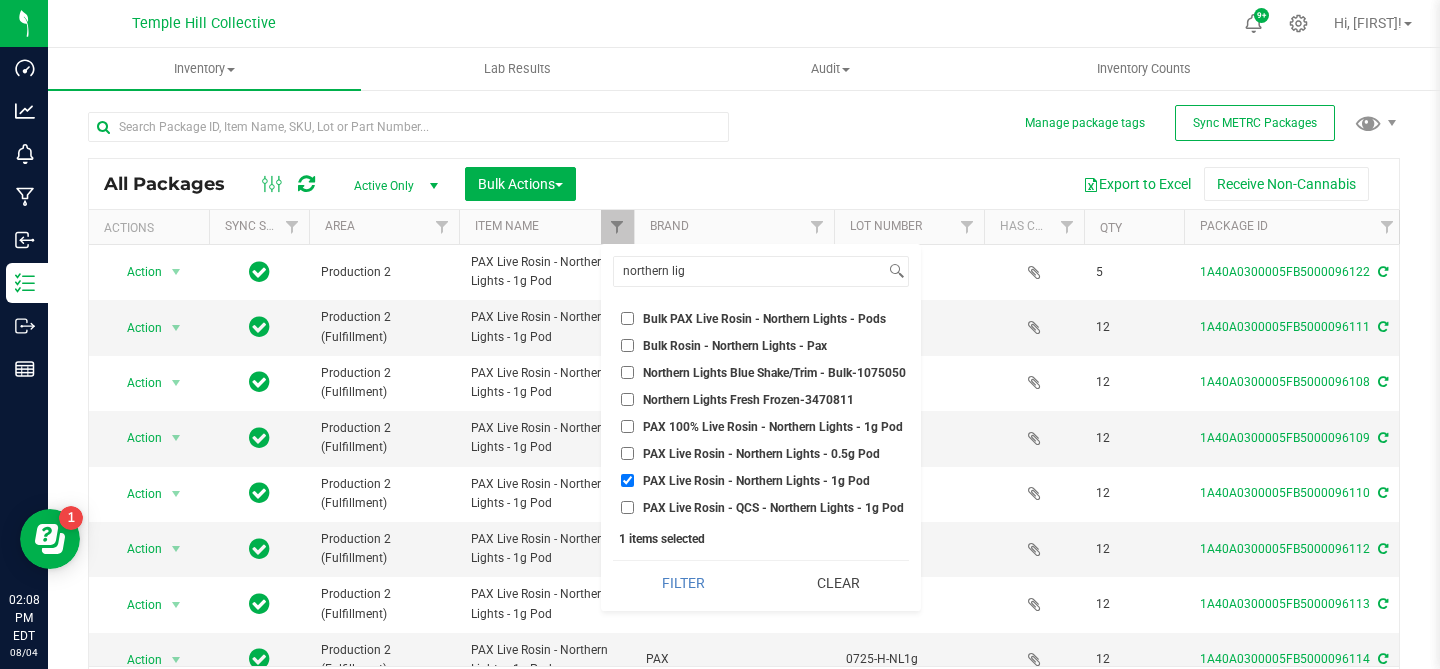 click on "PAX Live Rosin - Northern Lights - 0.5g Pod" at bounding box center (627, 453) 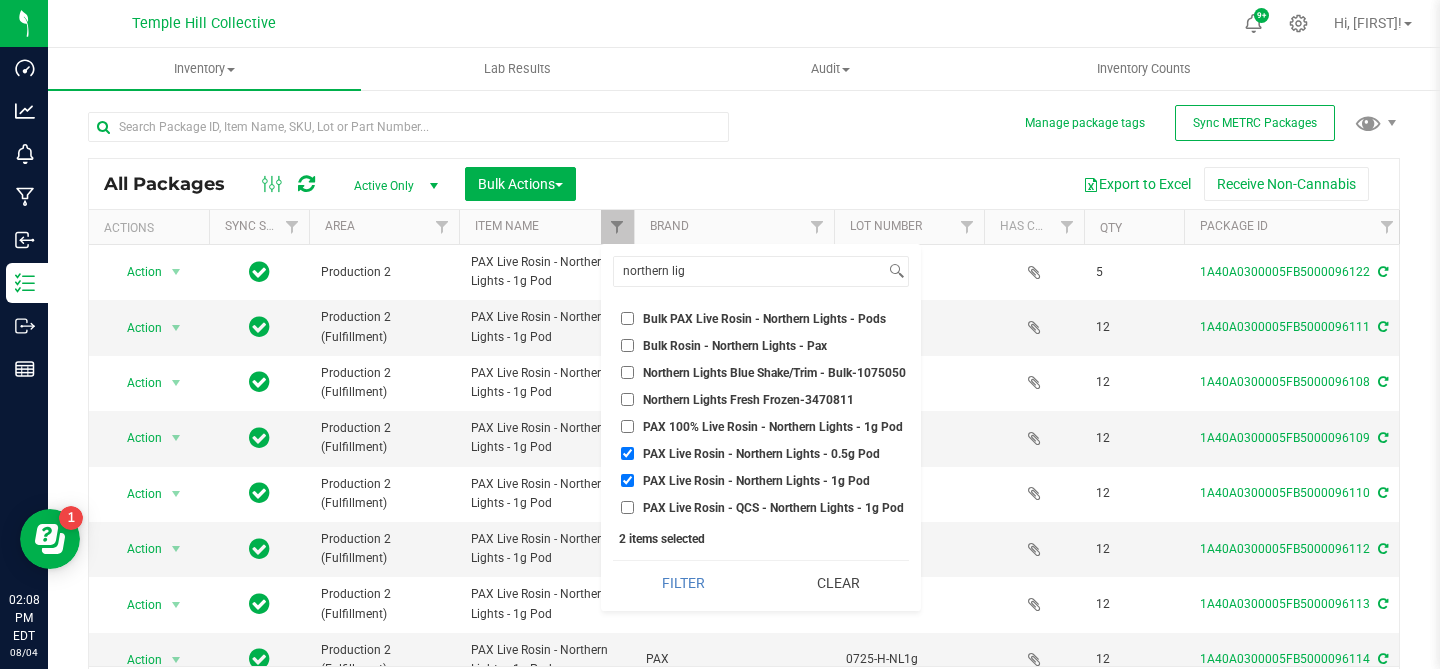 click on "PAX Live Rosin - Northern Lights - 1g Pod" at bounding box center (627, 480) 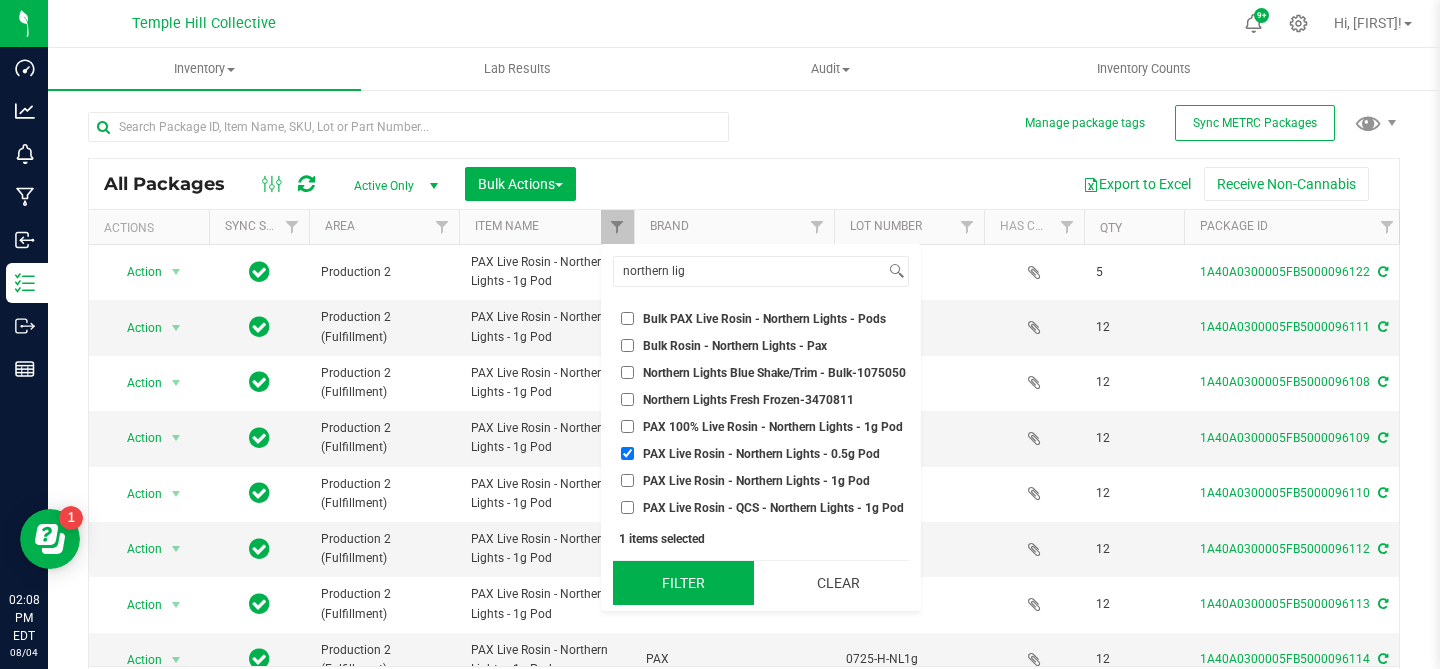 click on "Filter" at bounding box center (683, 583) 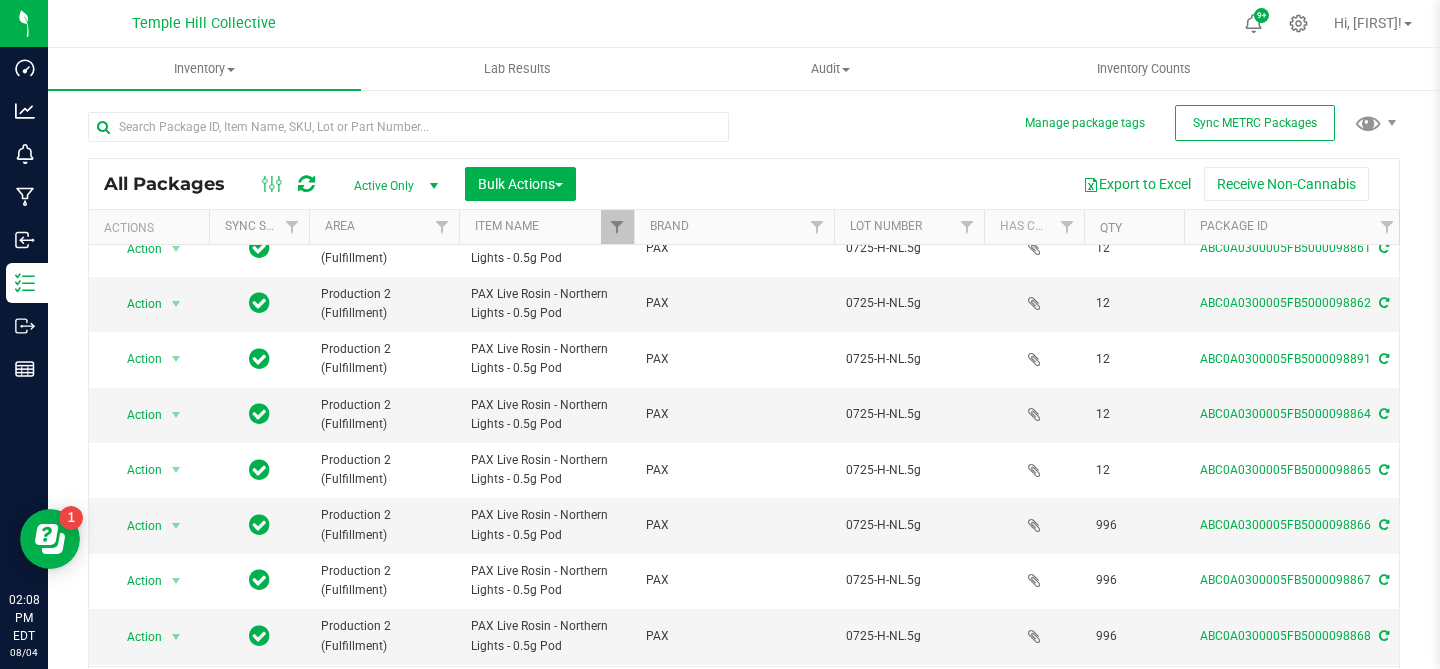 scroll, scrollTop: 363, scrollLeft: 0, axis: vertical 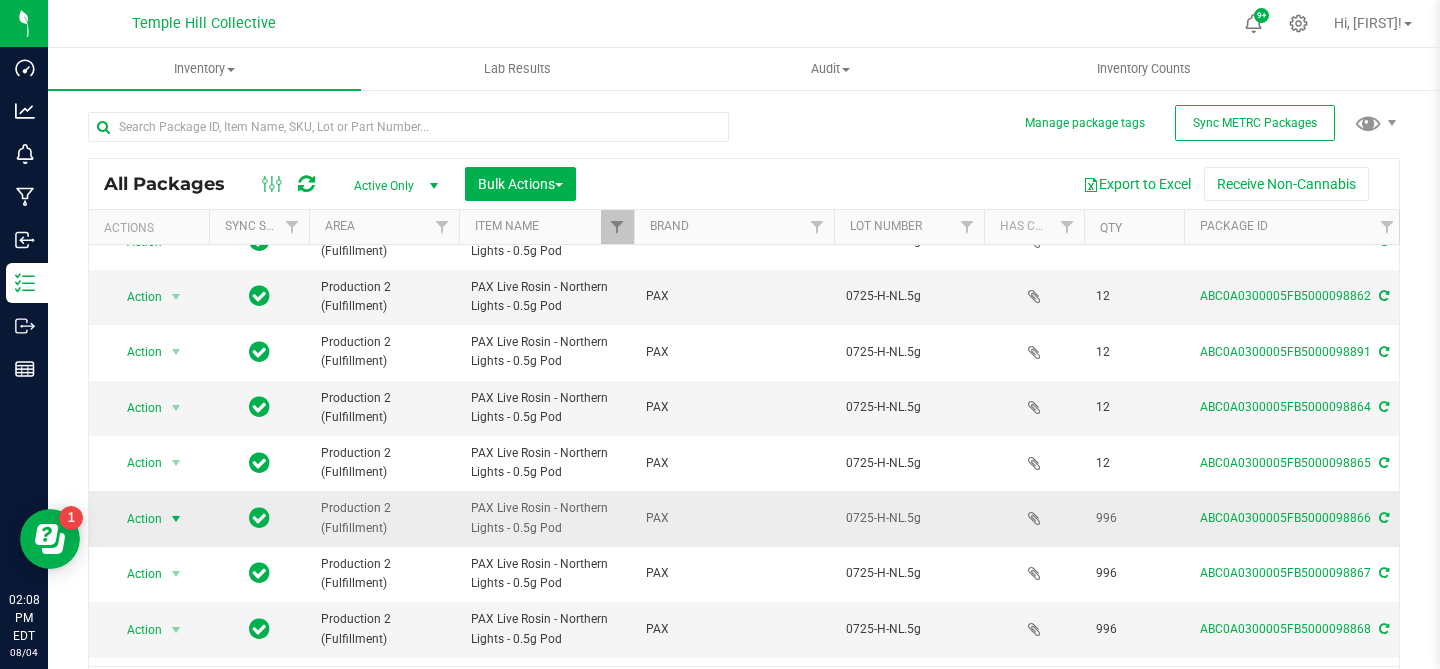 click at bounding box center (176, 519) 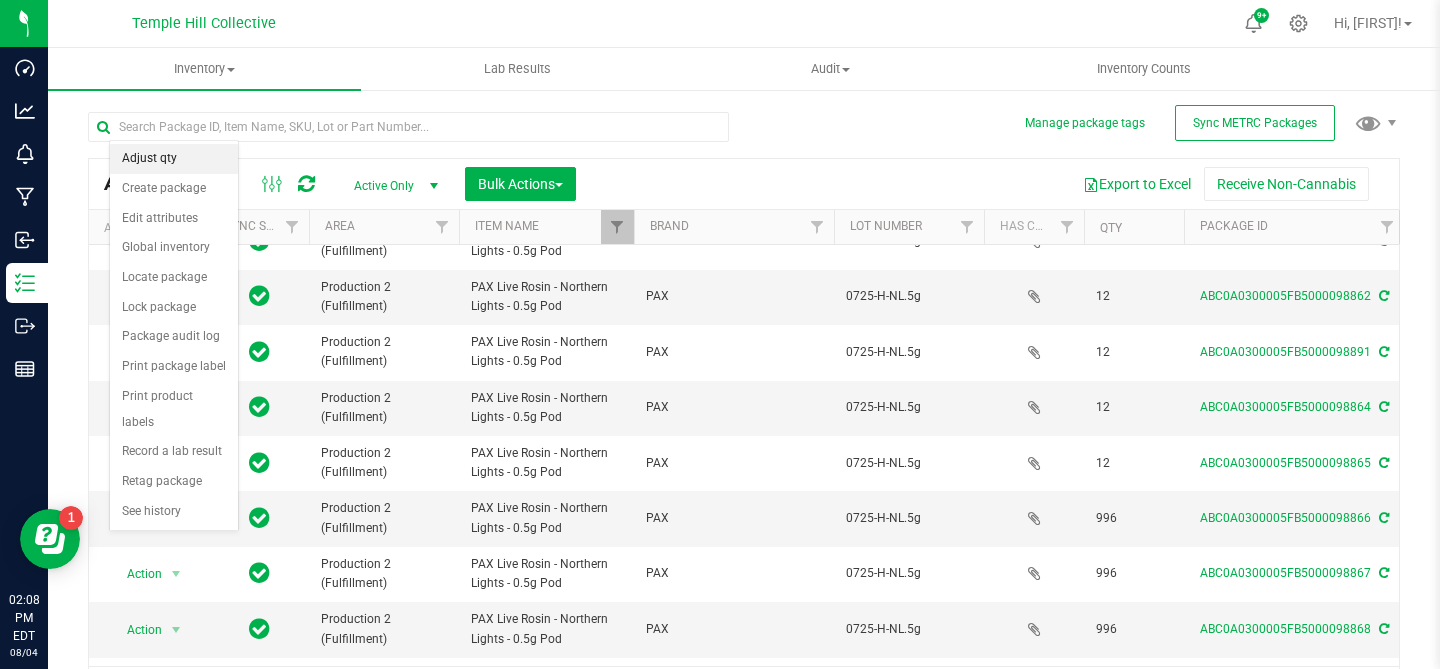 click on "Adjust qty" at bounding box center (174, 159) 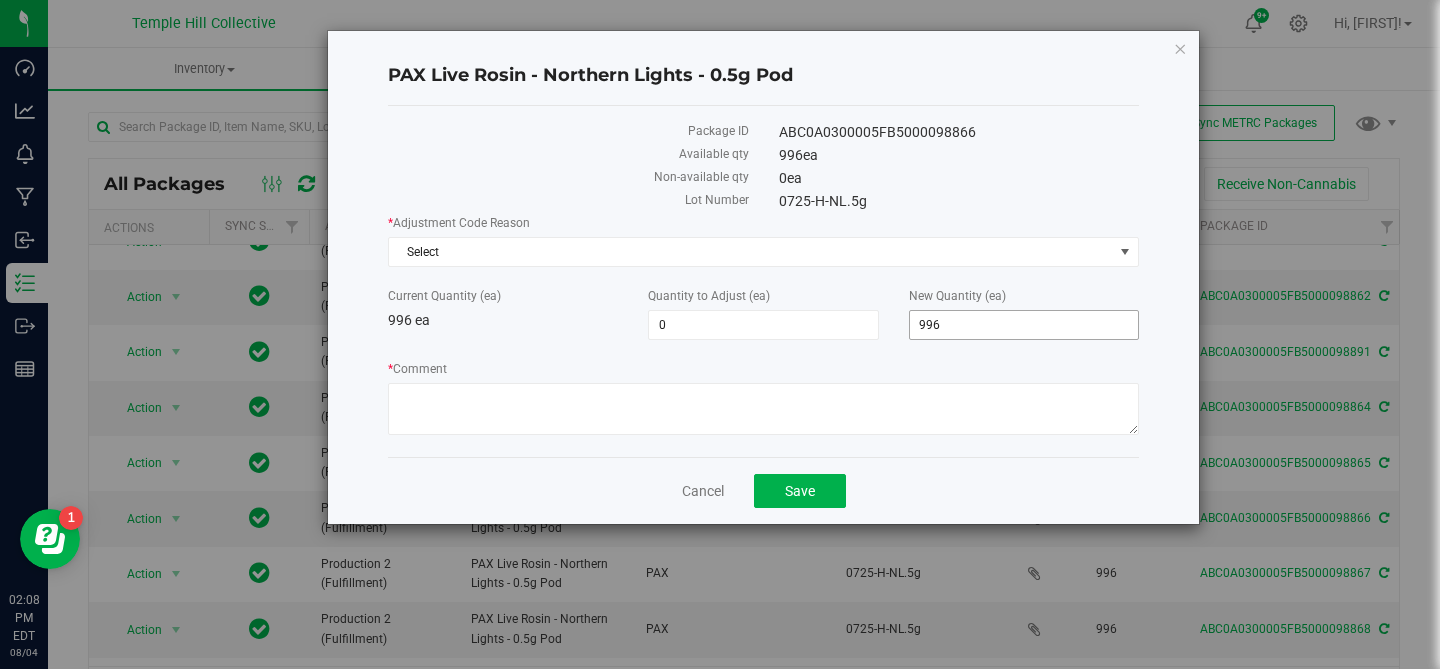 click on "996" at bounding box center [1024, 325] 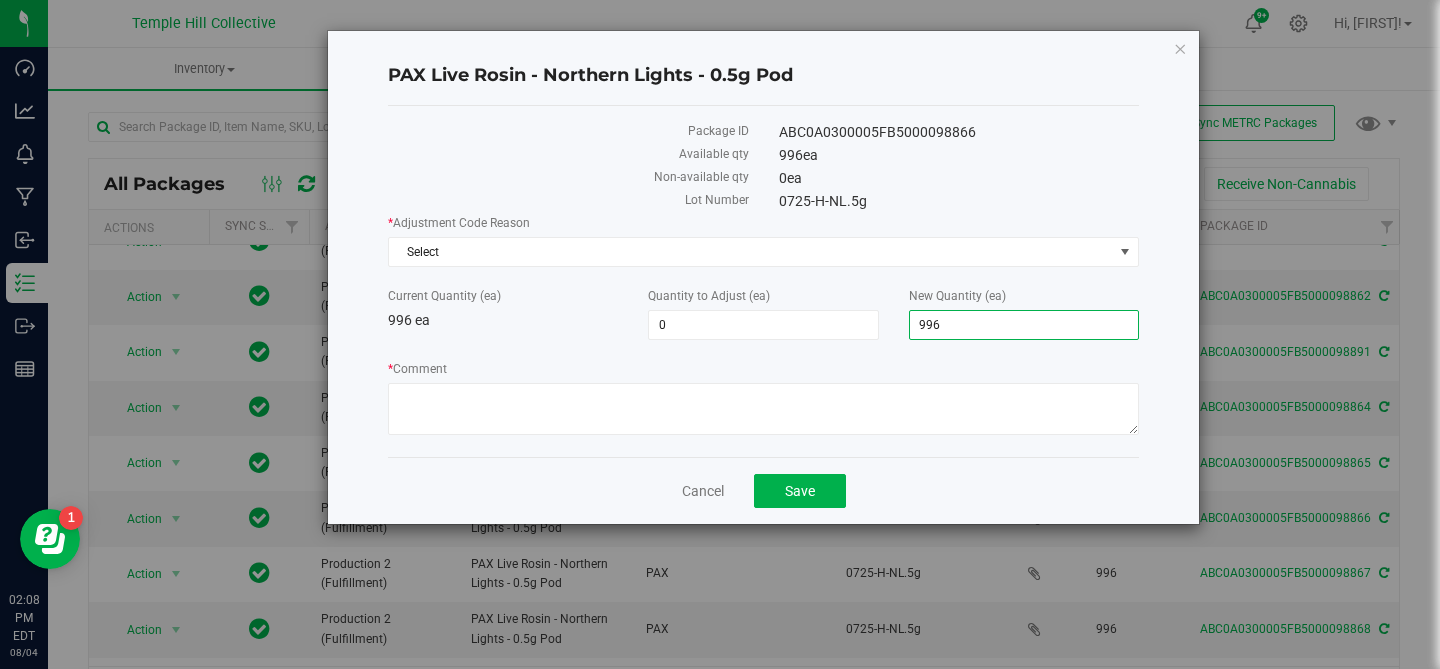 click on "996" at bounding box center [1024, 325] 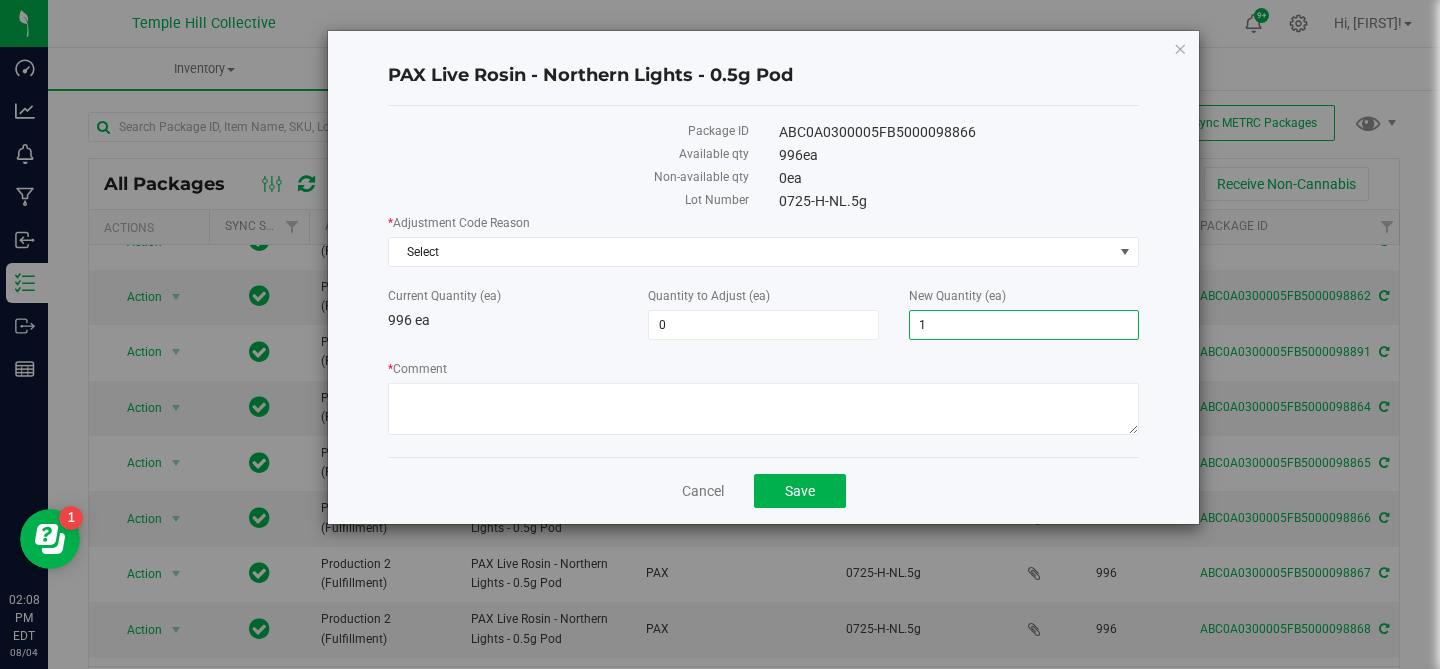 type on "12" 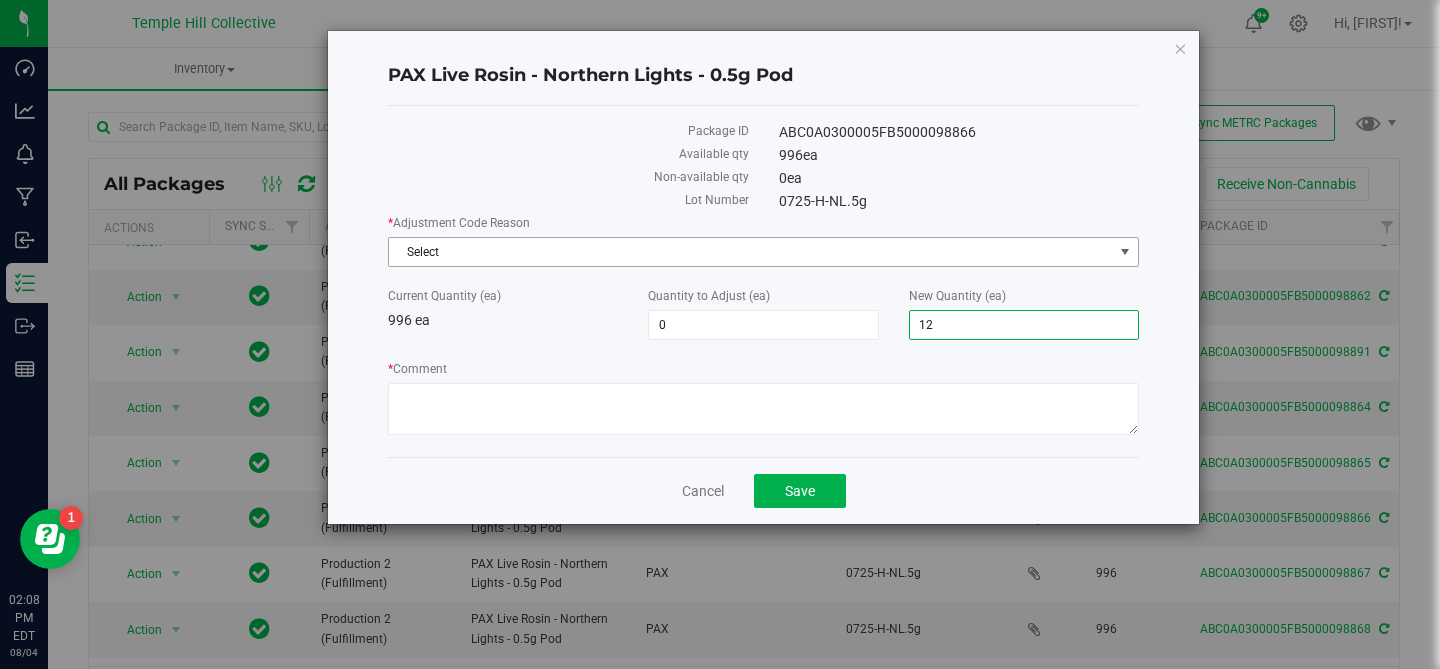 click on "Select" at bounding box center [751, 252] 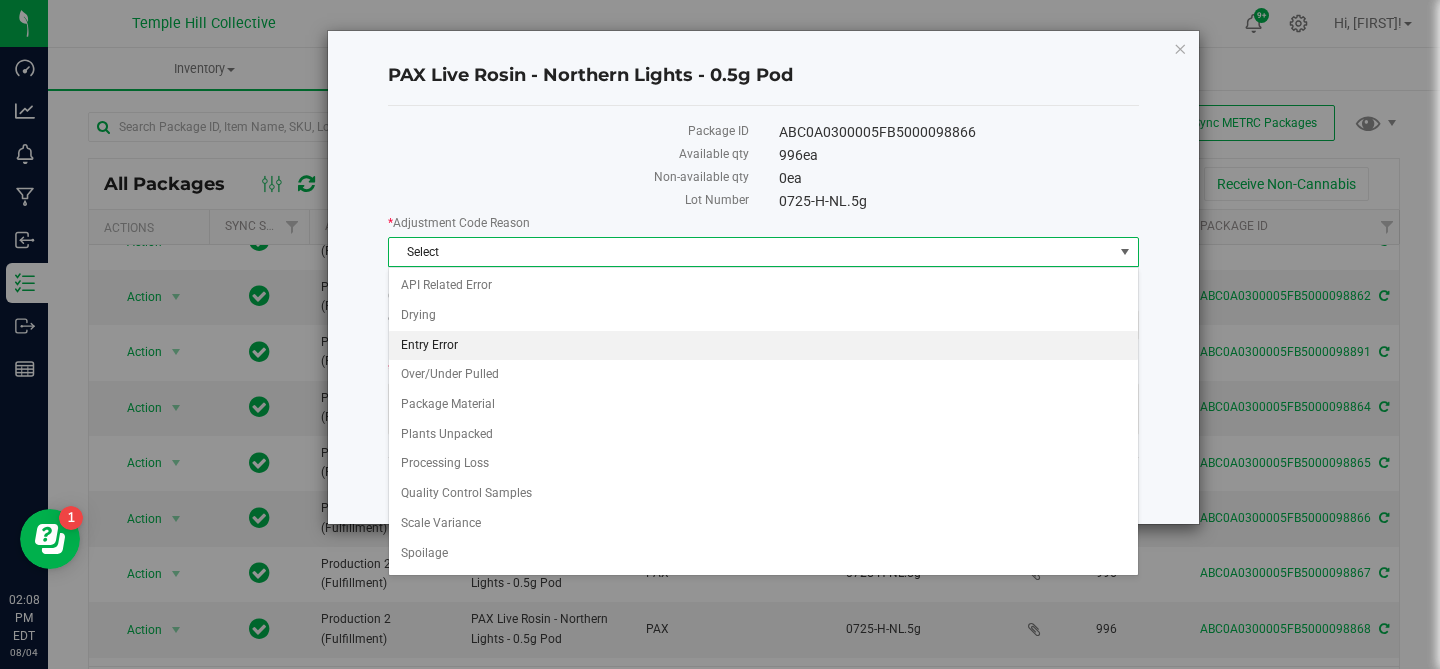 click on "Entry Error" at bounding box center [763, 346] 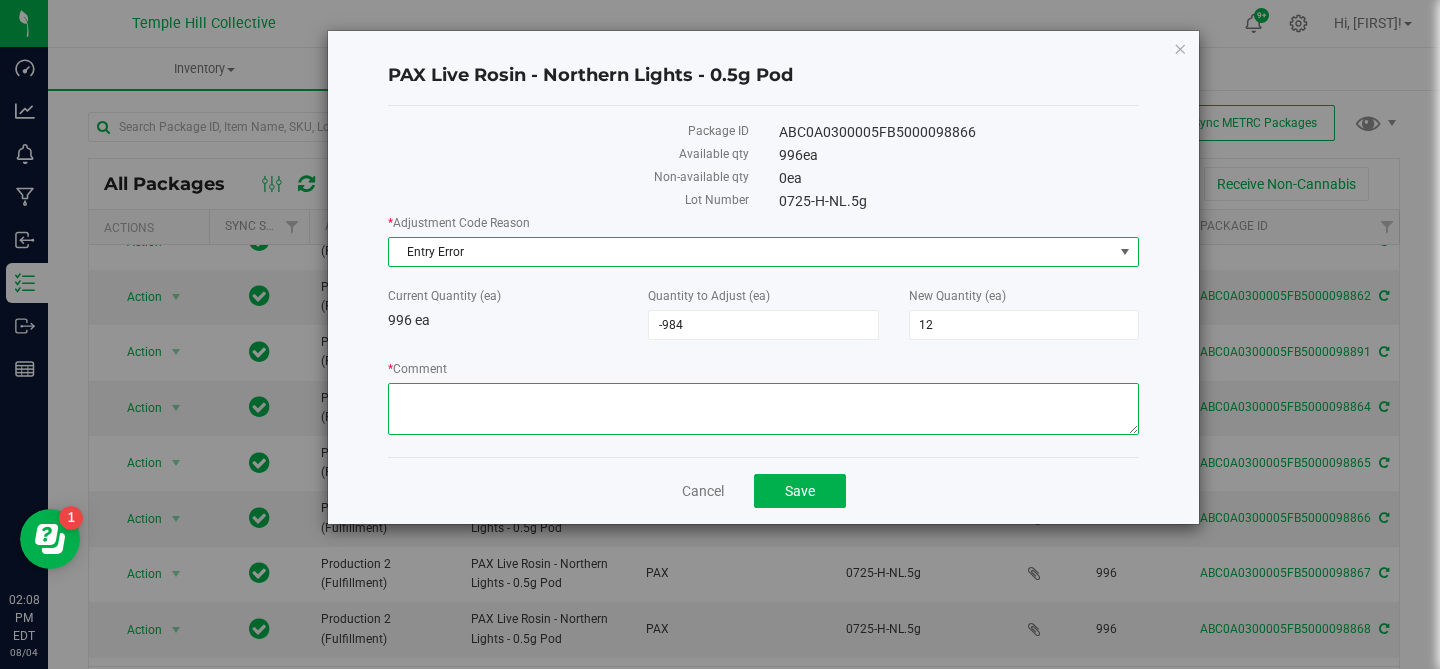 click on "*
Comment" at bounding box center [763, 409] 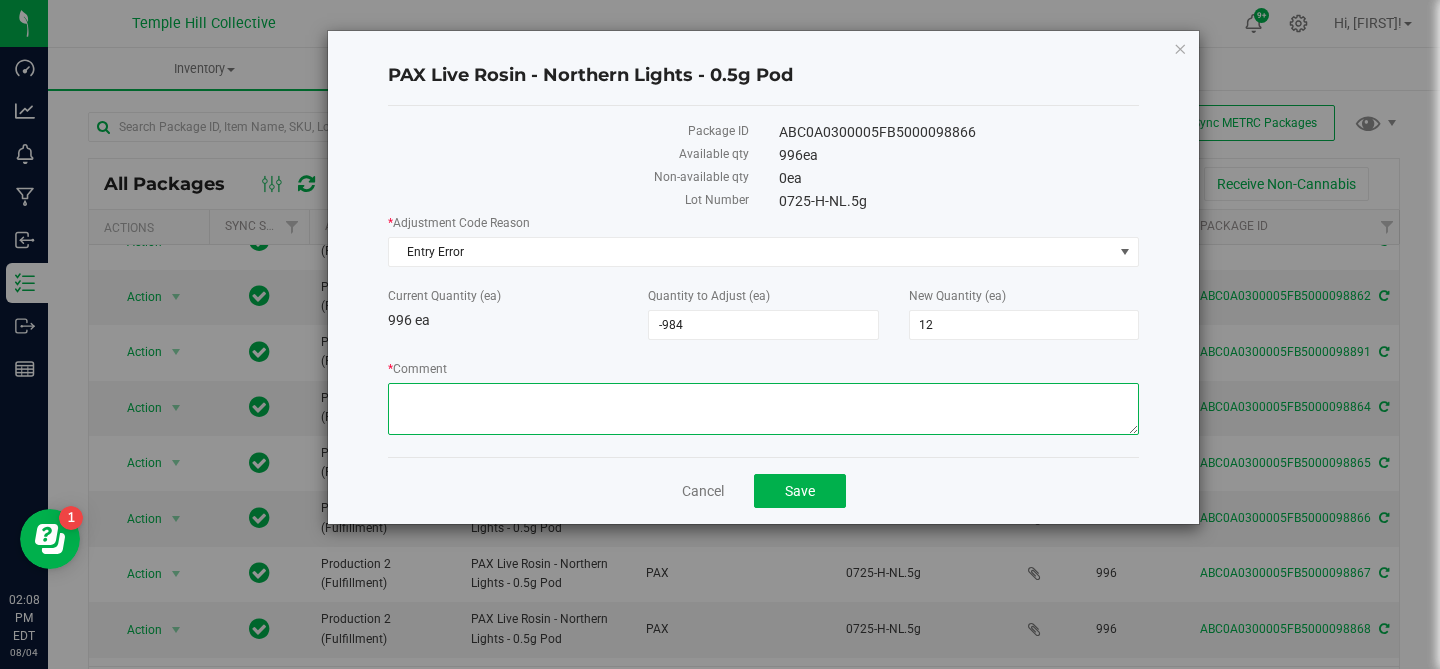 paste on "entry error" 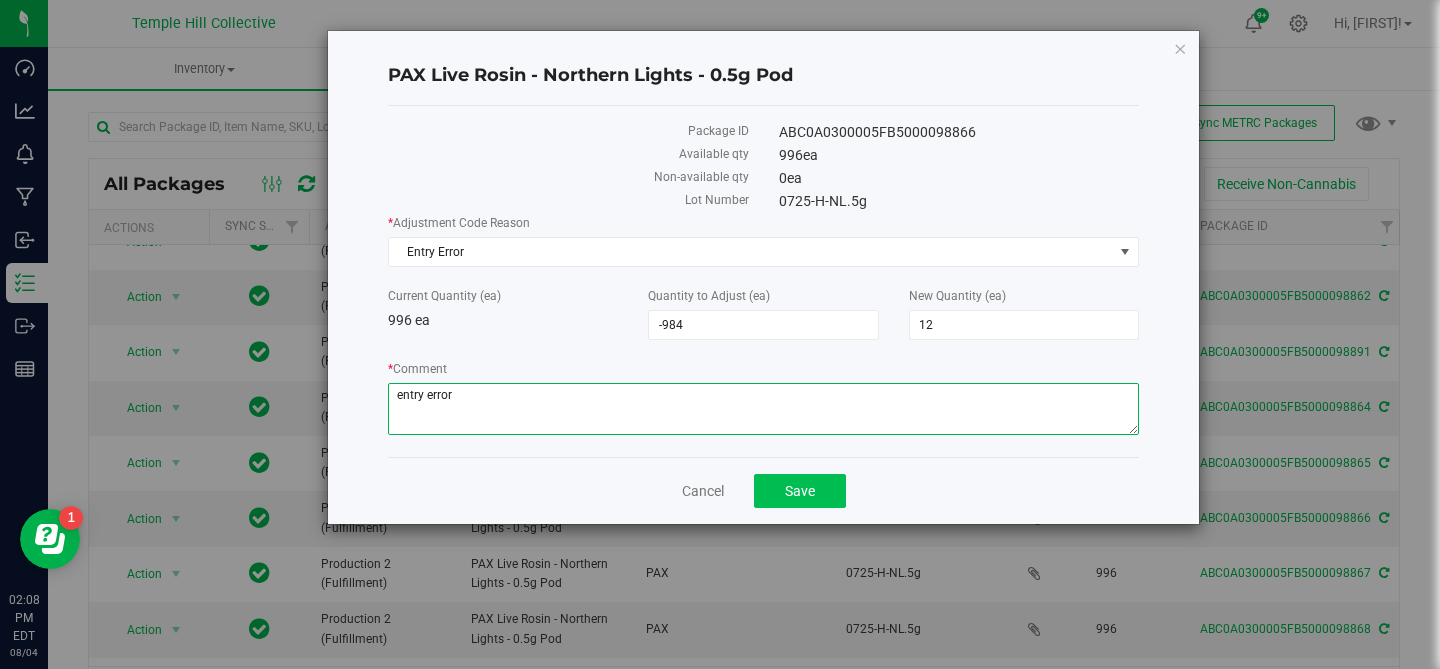 type on "entry error" 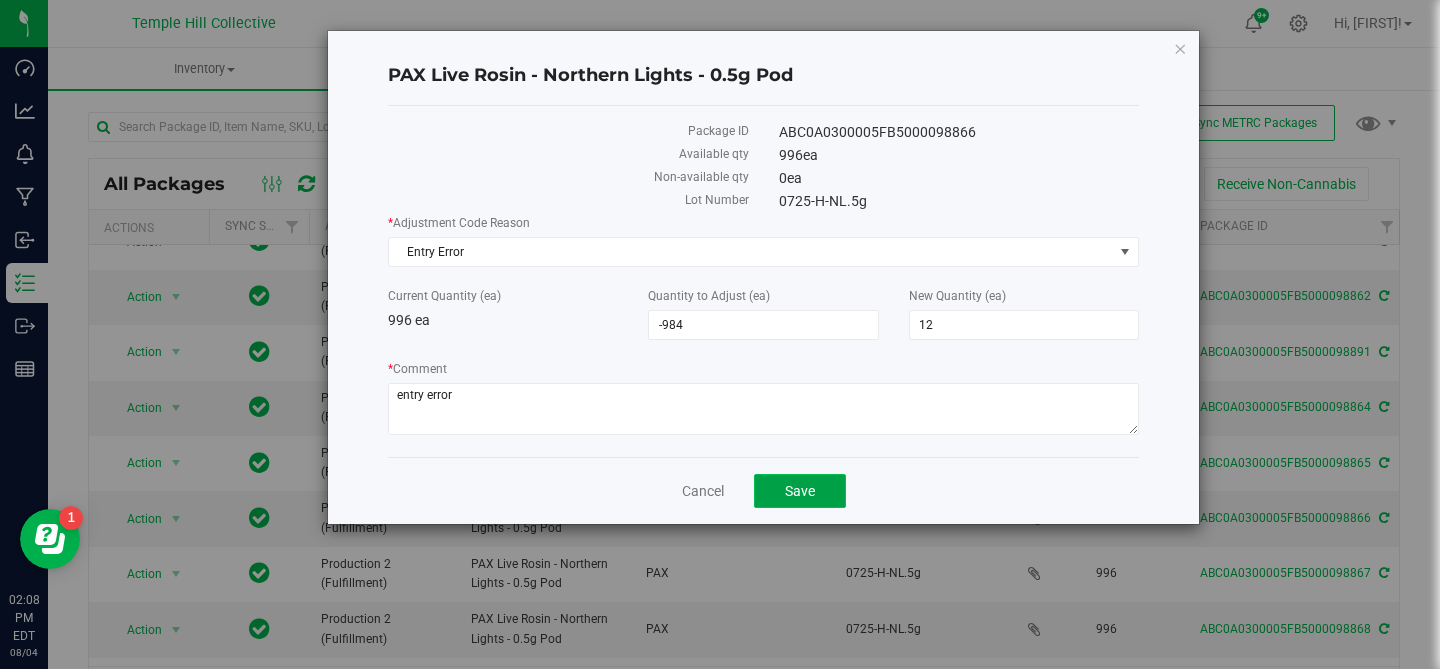 click on "Save" 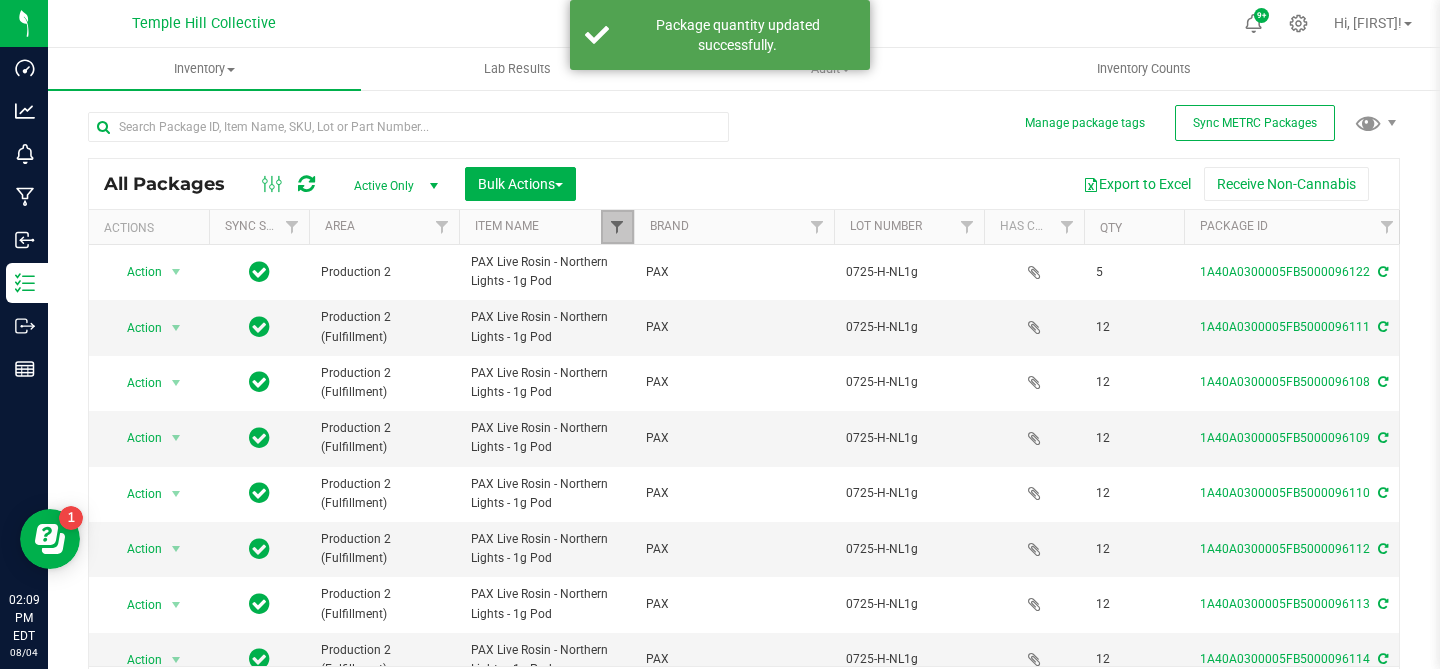 click at bounding box center (617, 227) 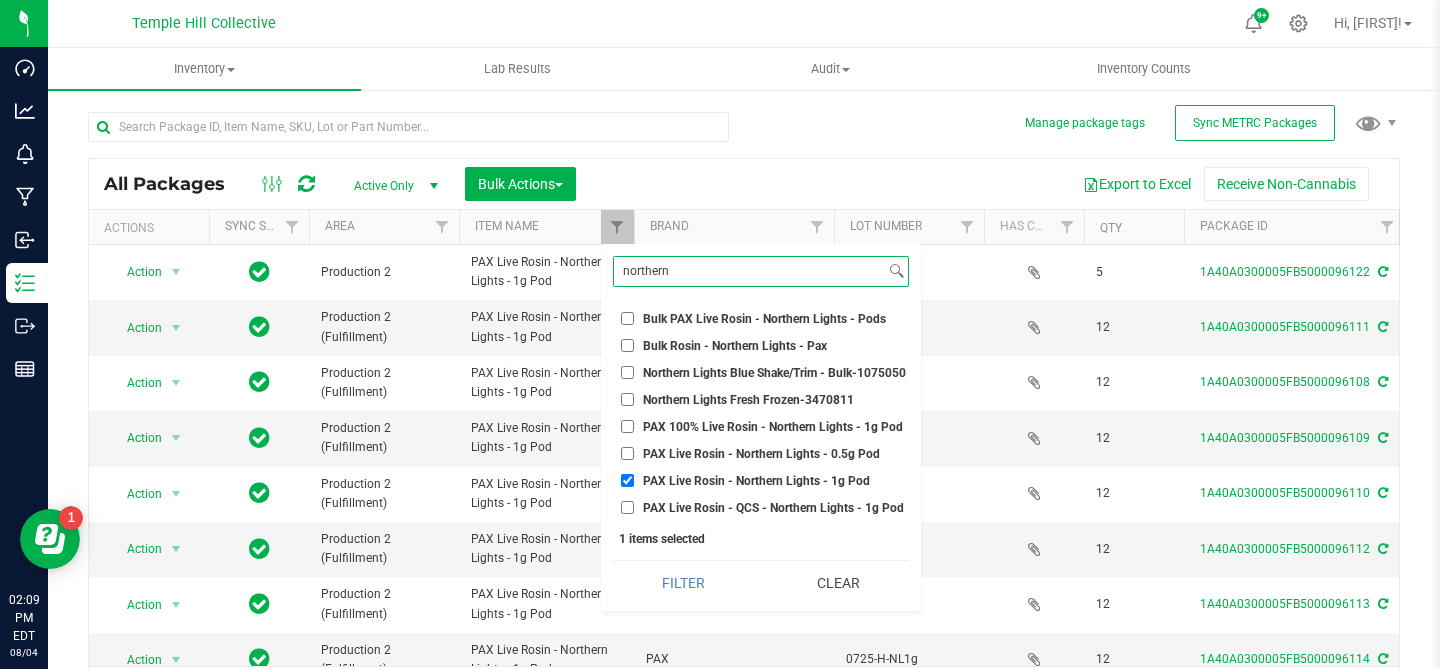 type on "northern" 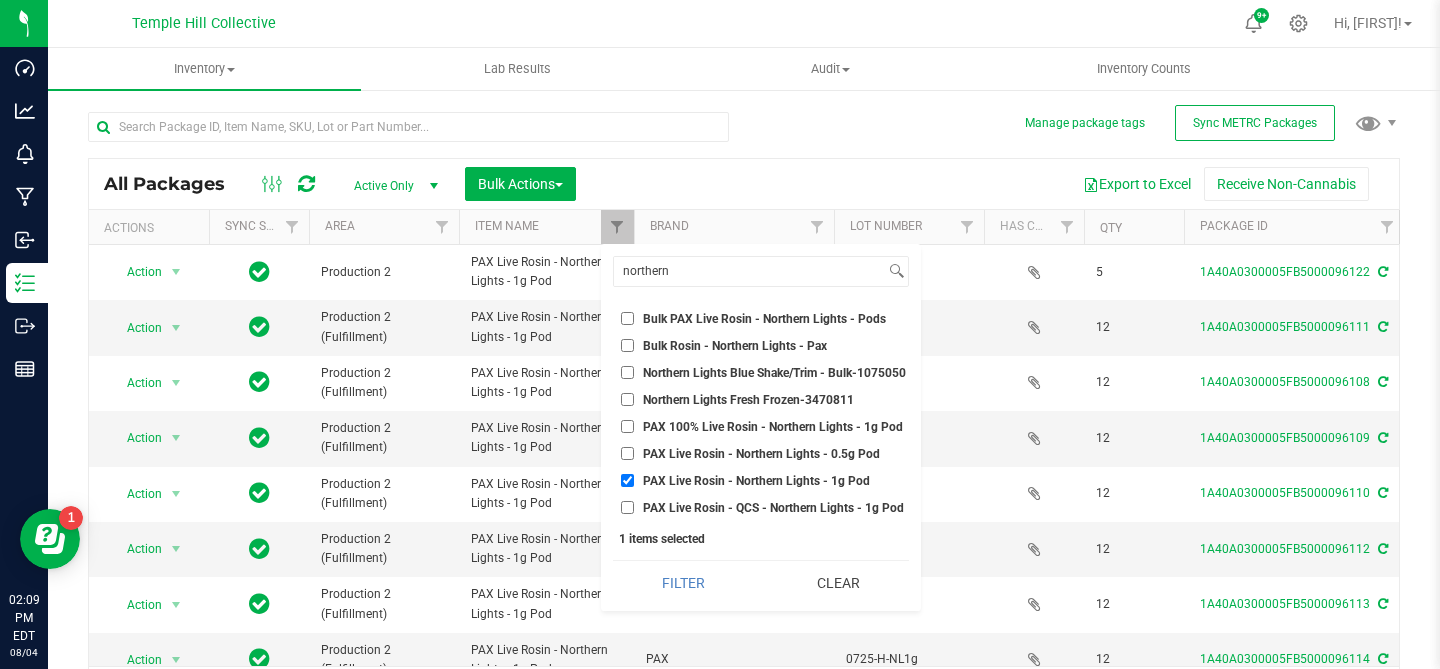 click on "PAX Live Rosin - Northern Lights - 0.5g Pod" at bounding box center (627, 453) 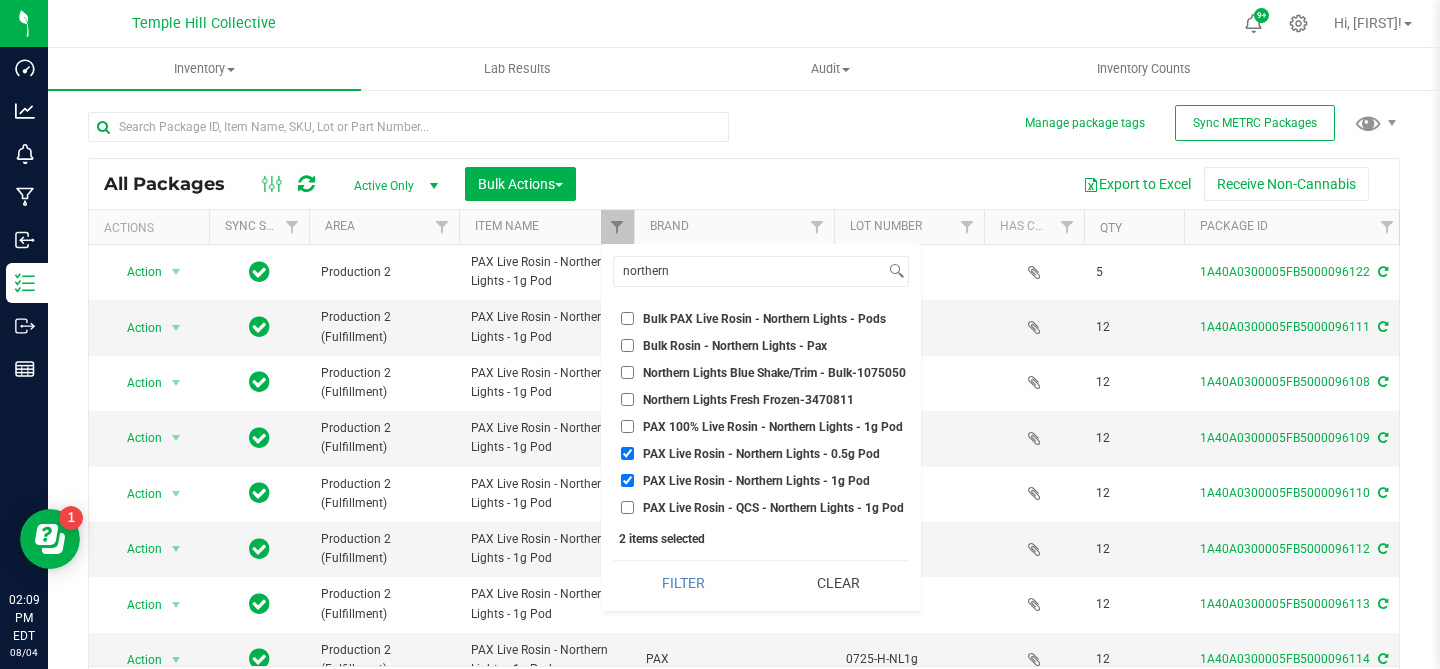 click on "PAX Live Rosin - Northern Lights - 1g Pod" at bounding box center [627, 480] 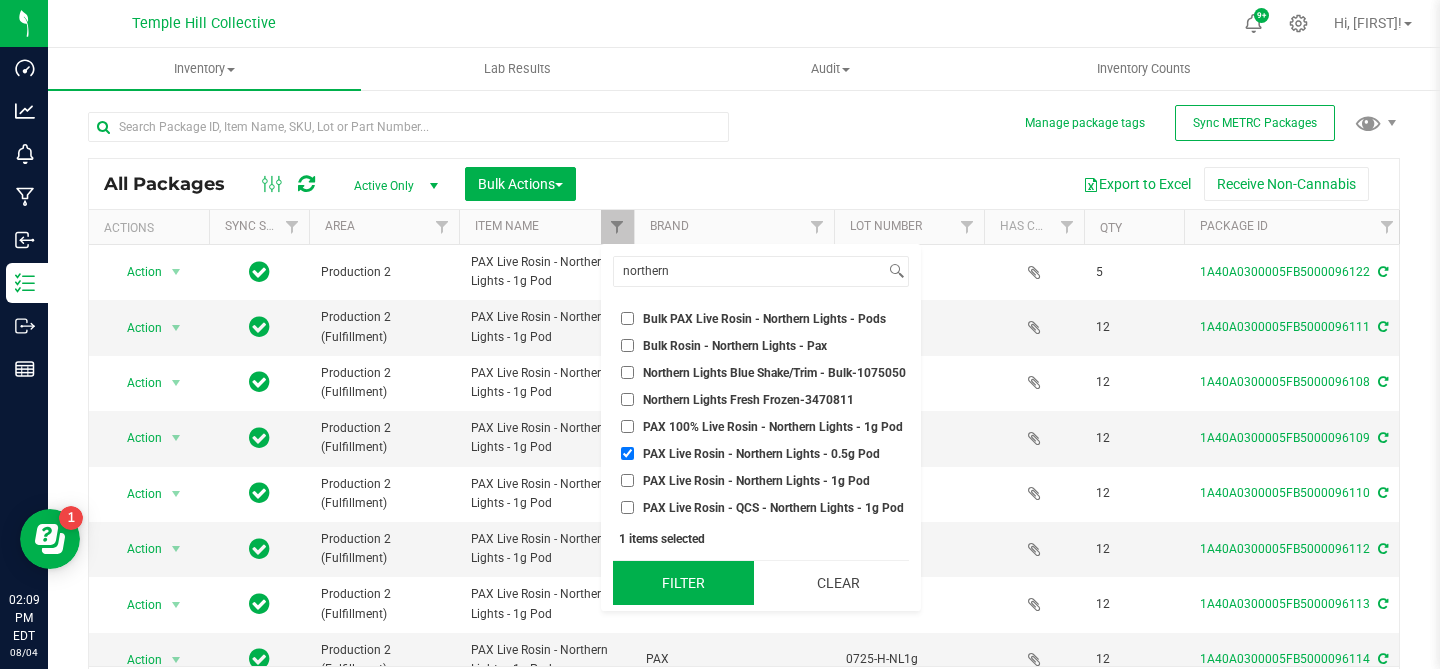 click on "Filter" at bounding box center (683, 583) 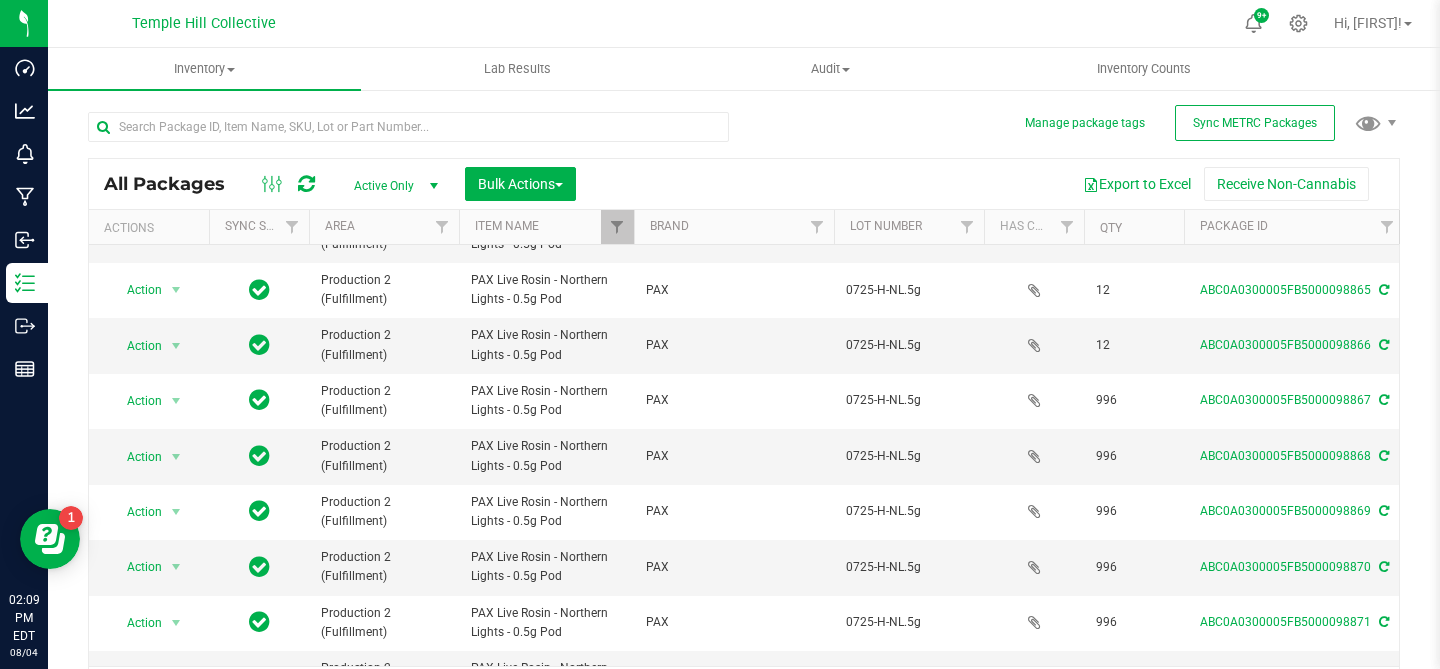 scroll, scrollTop: 538, scrollLeft: 0, axis: vertical 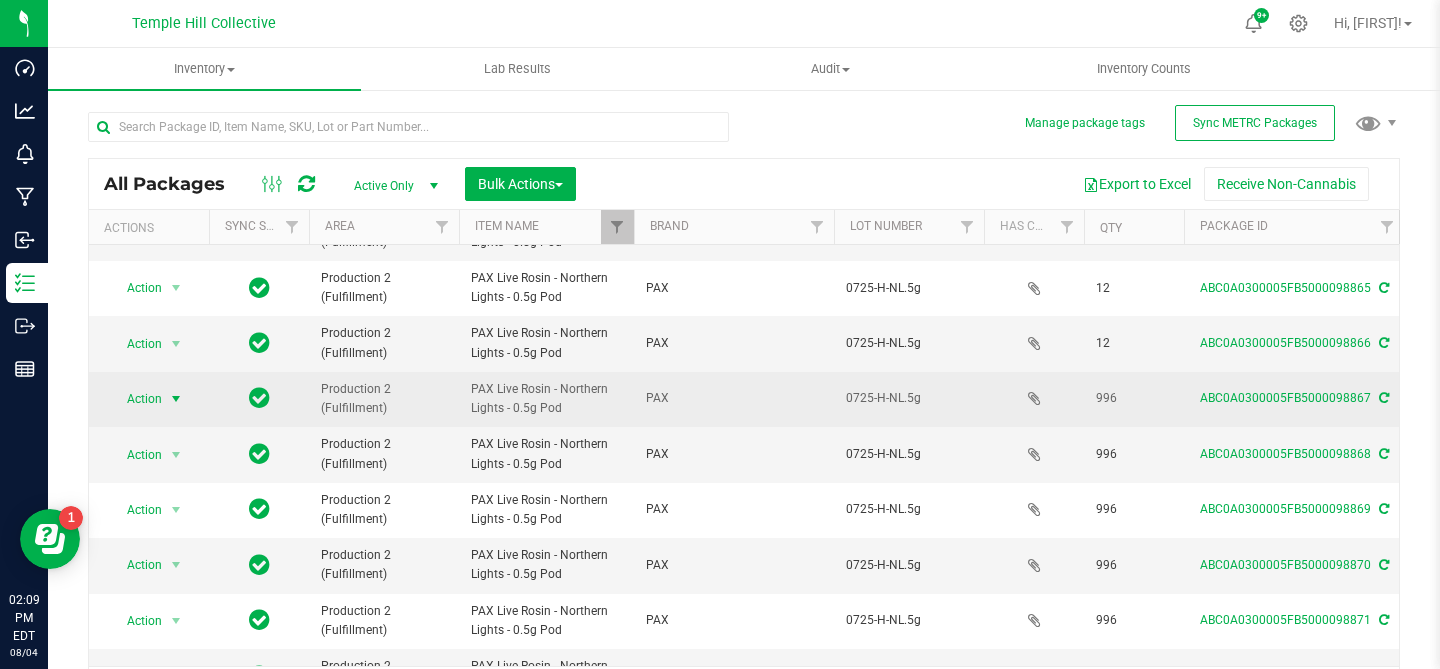 click at bounding box center (176, 399) 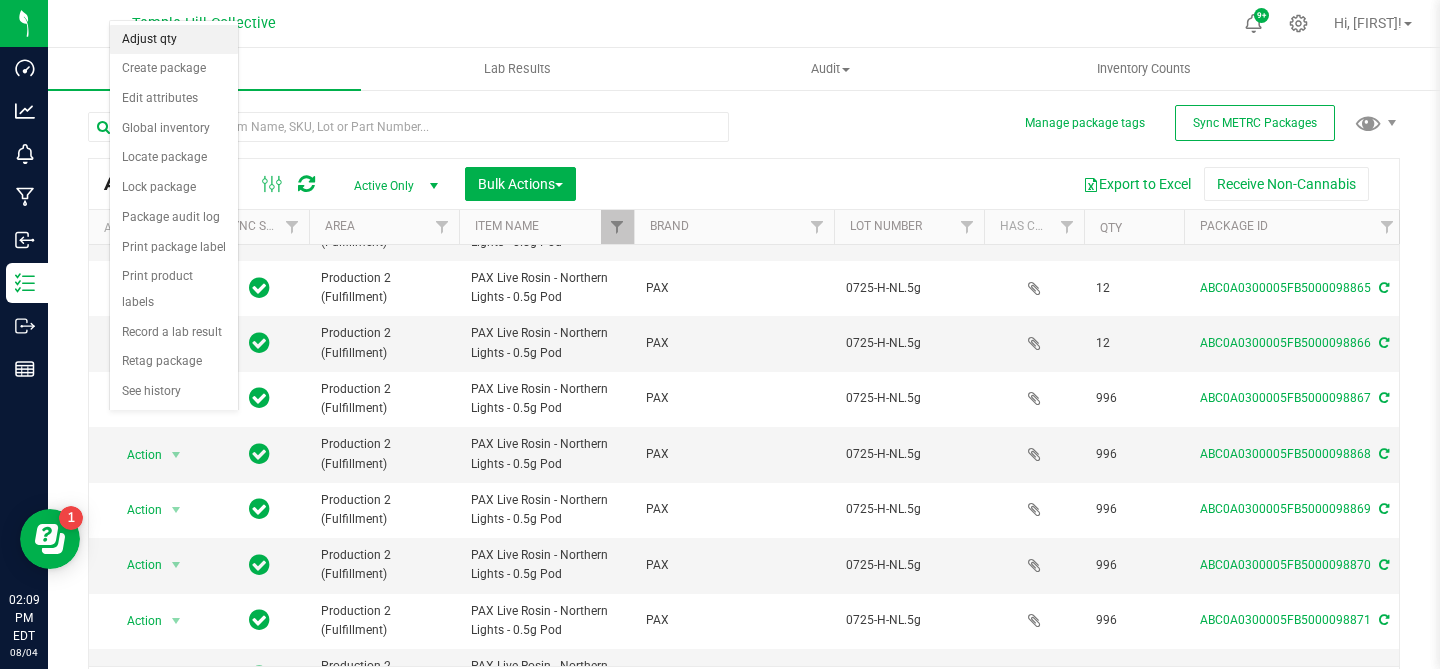 click on "Adjust qty" at bounding box center (174, 40) 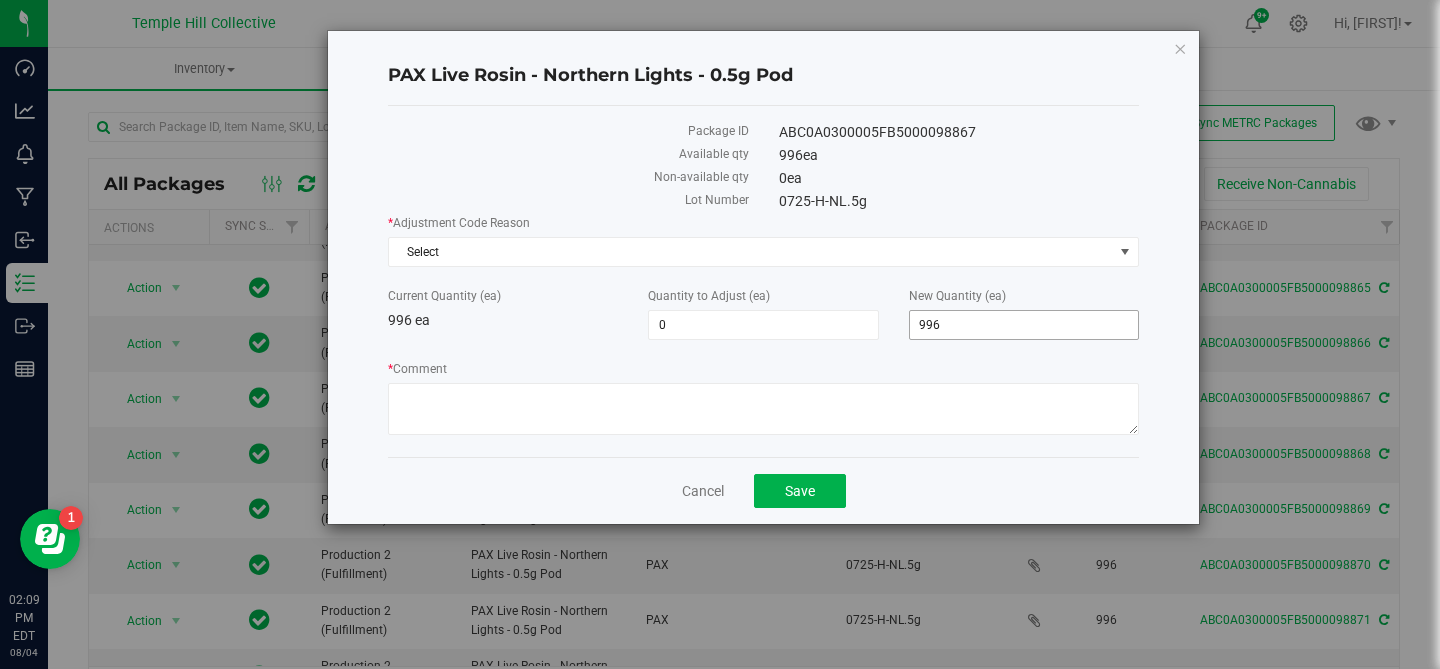 click on "996" at bounding box center (1024, 325) 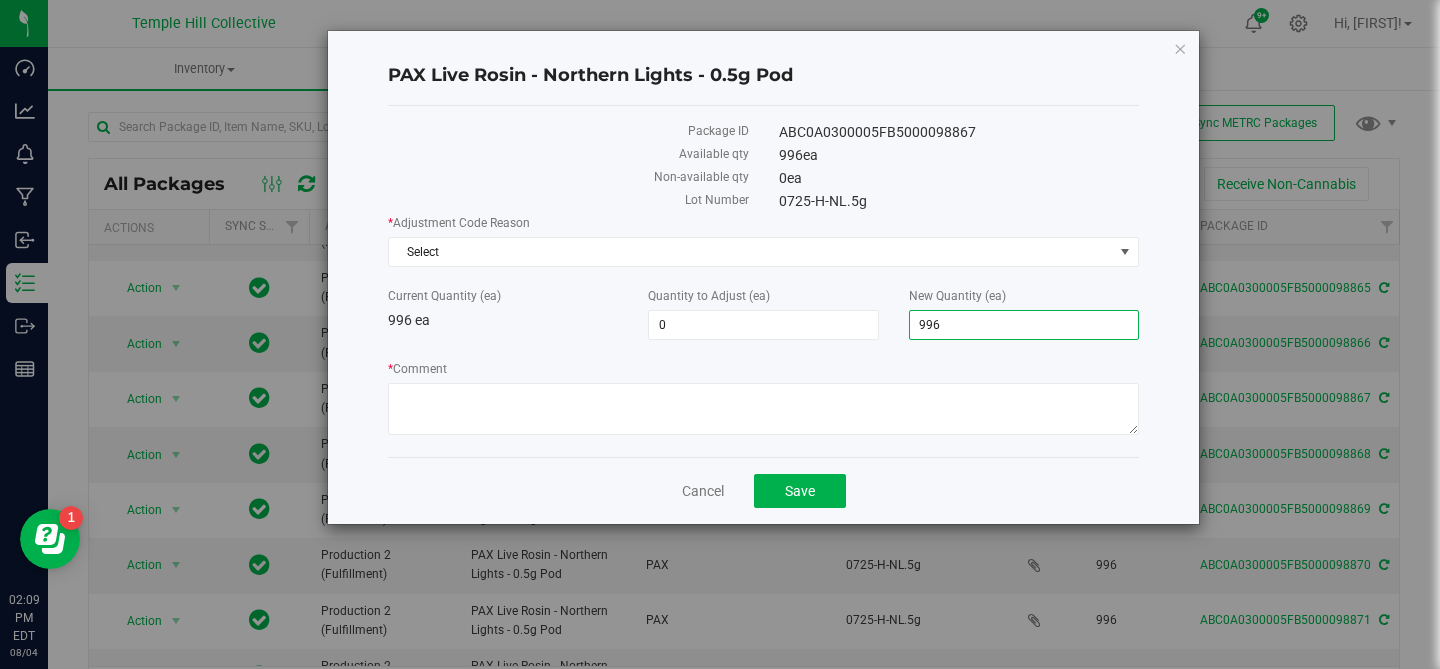 click on "996" at bounding box center (1024, 325) 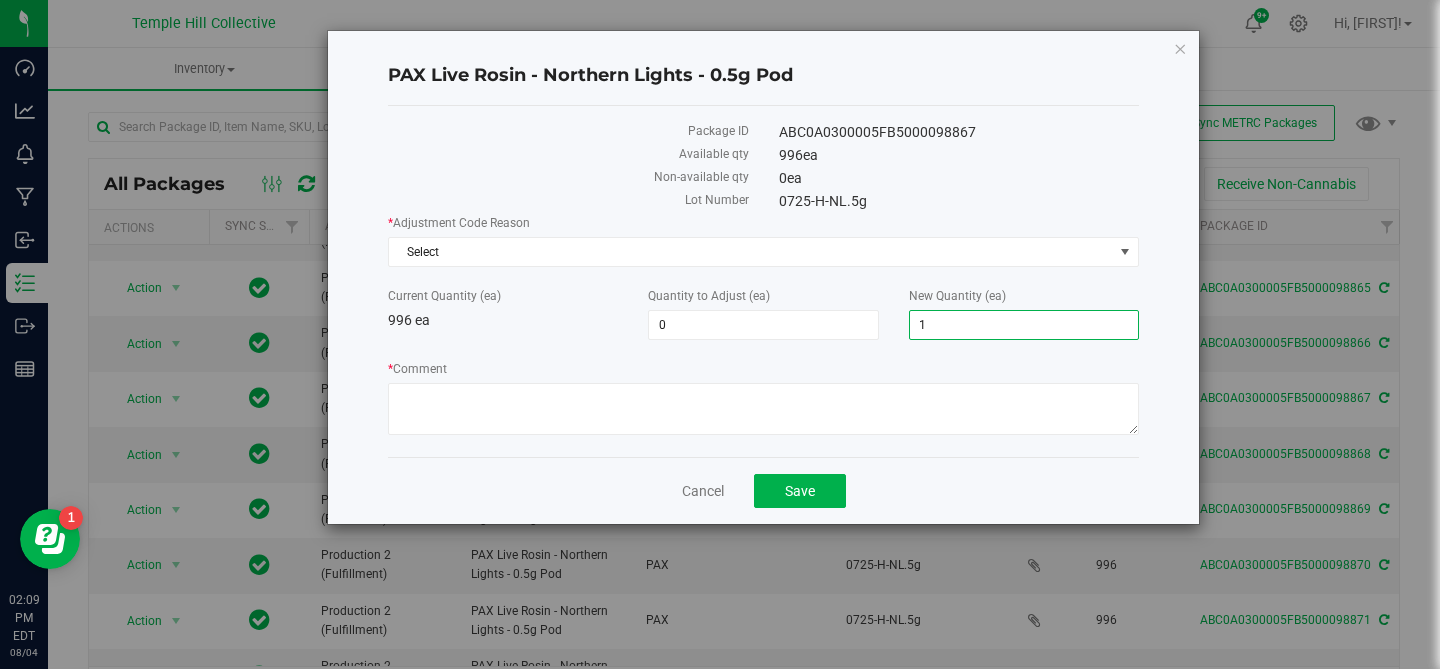 type on "12" 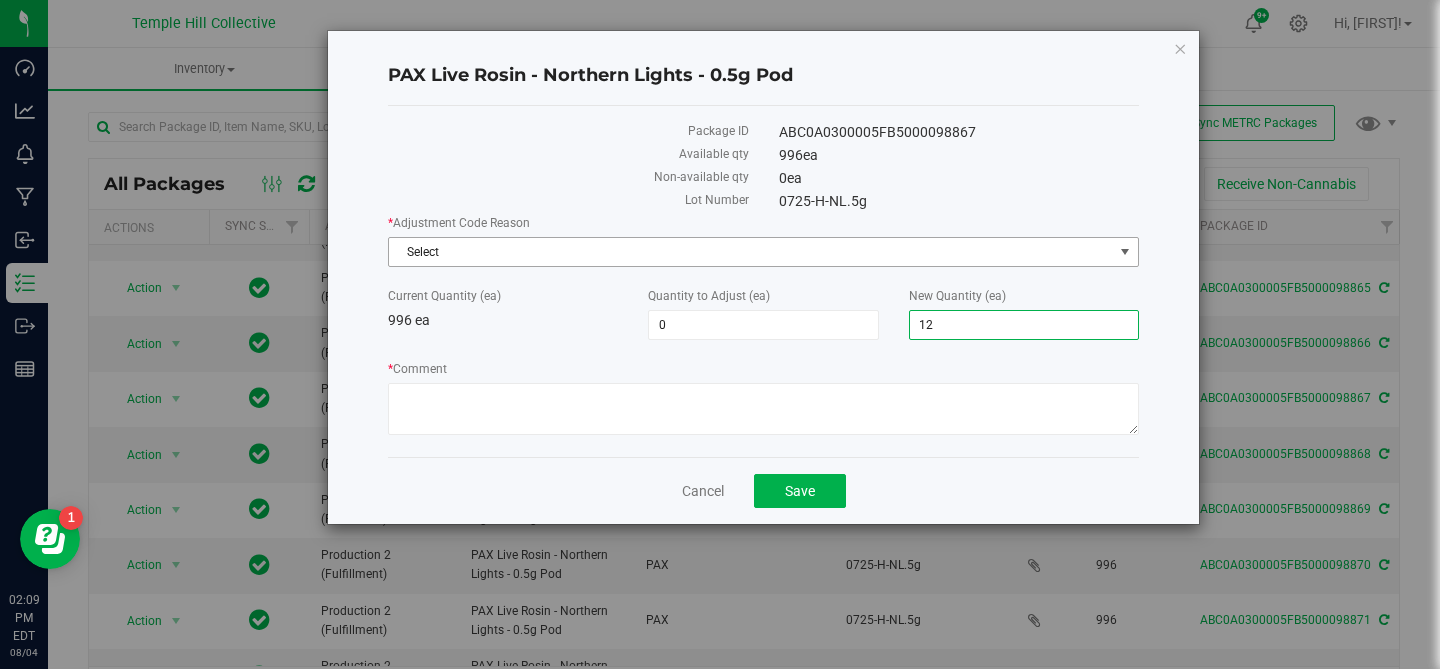 click on "Select" at bounding box center [763, 252] 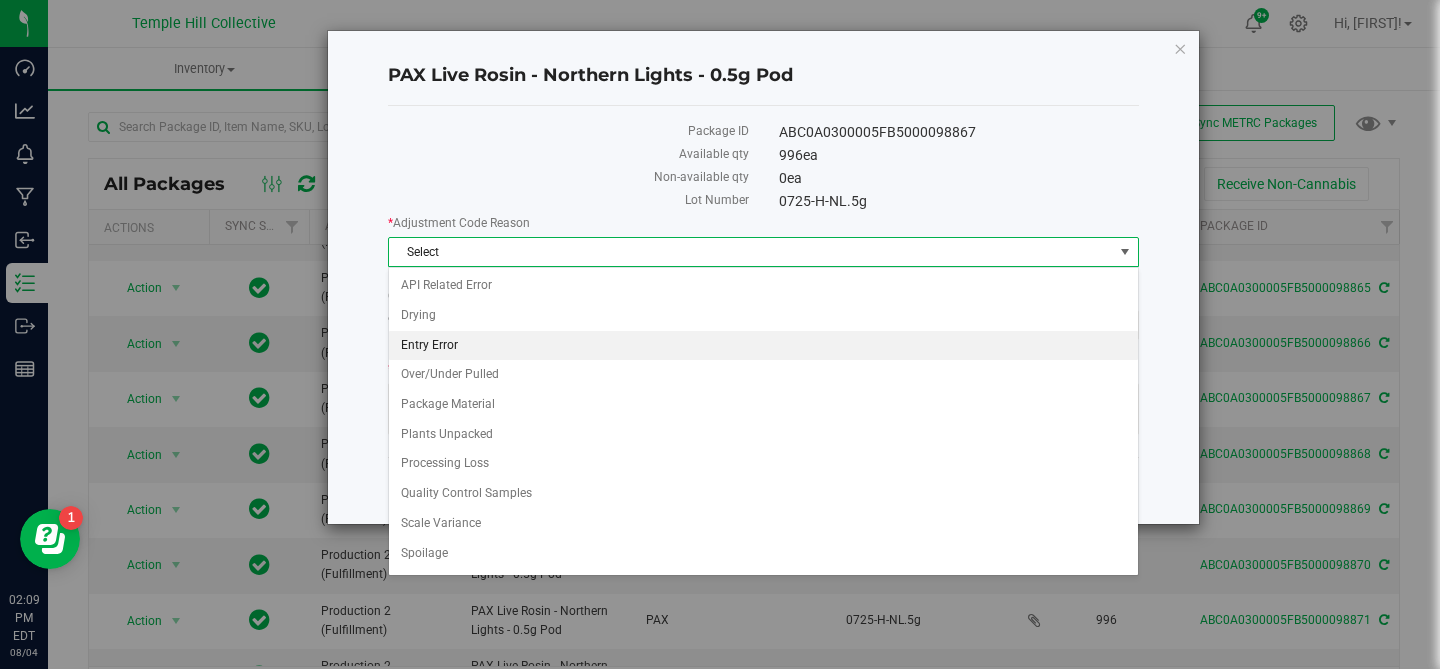click on "Entry Error" at bounding box center (763, 346) 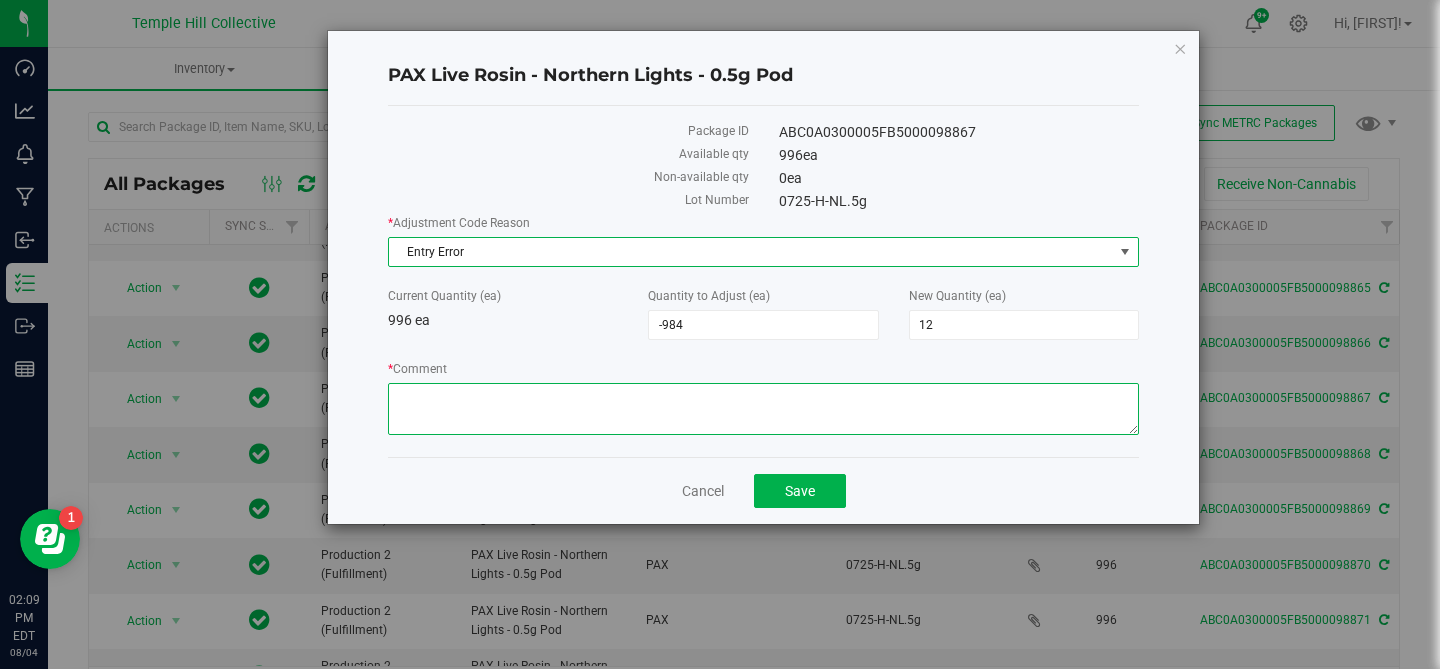 click on "*
Comment" at bounding box center (763, 409) 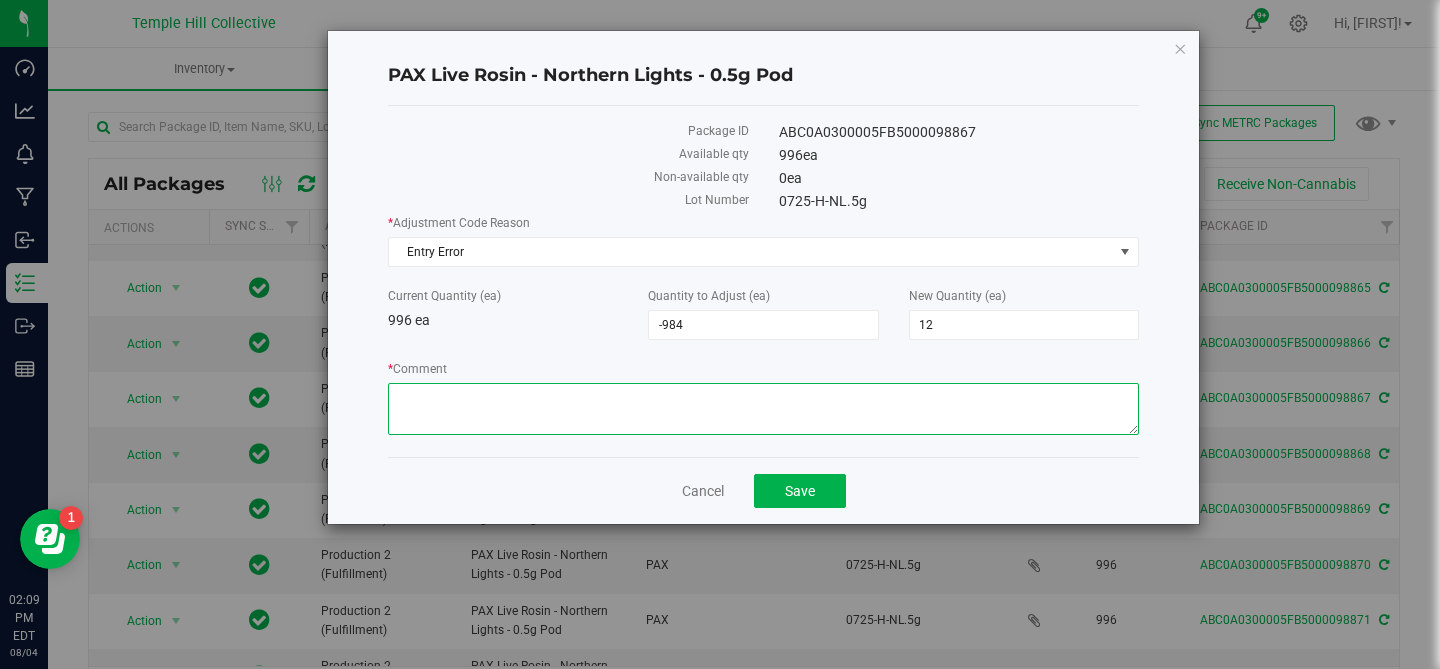 paste on "entry error" 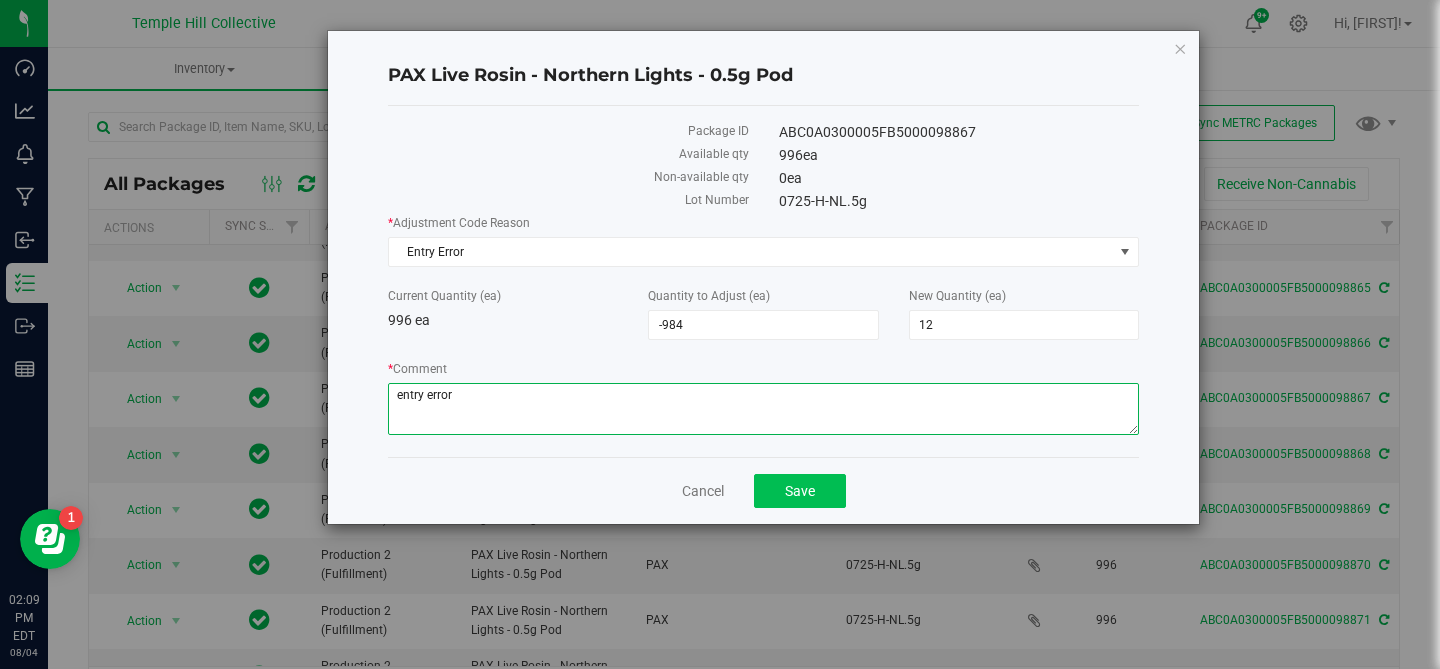 type on "entry error" 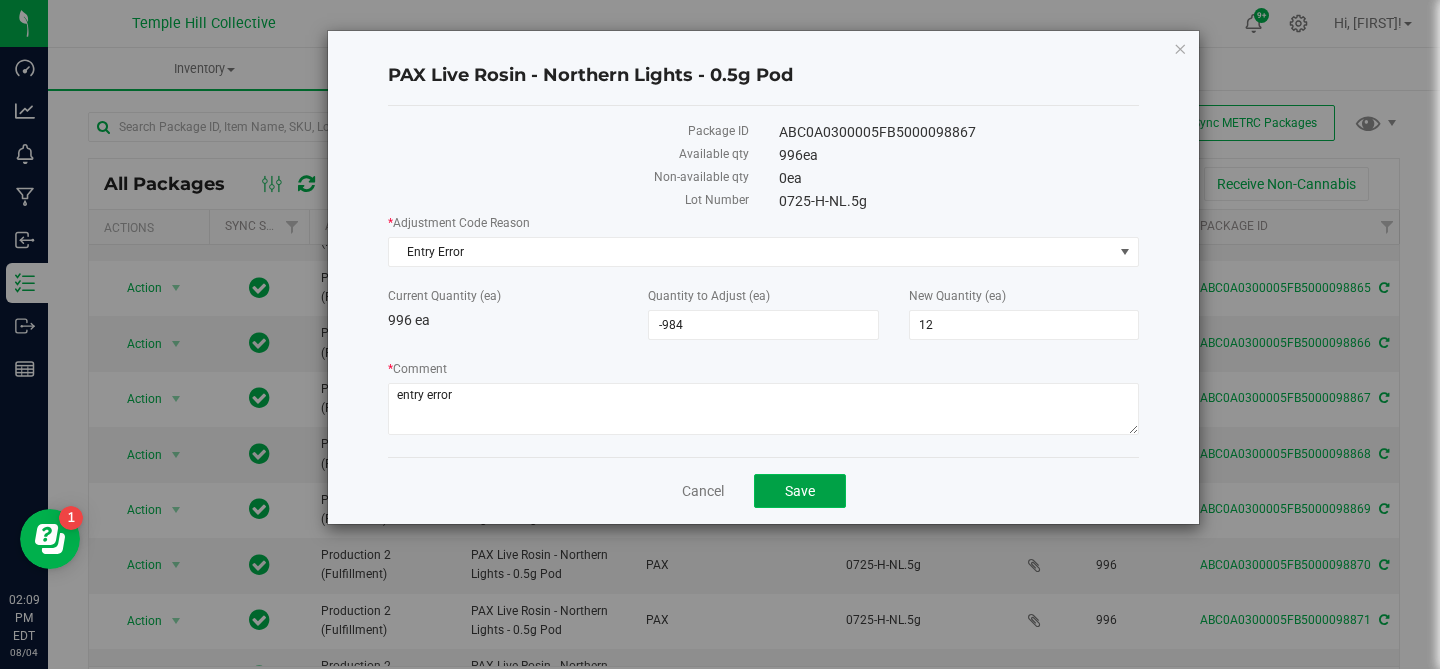 click on "Save" 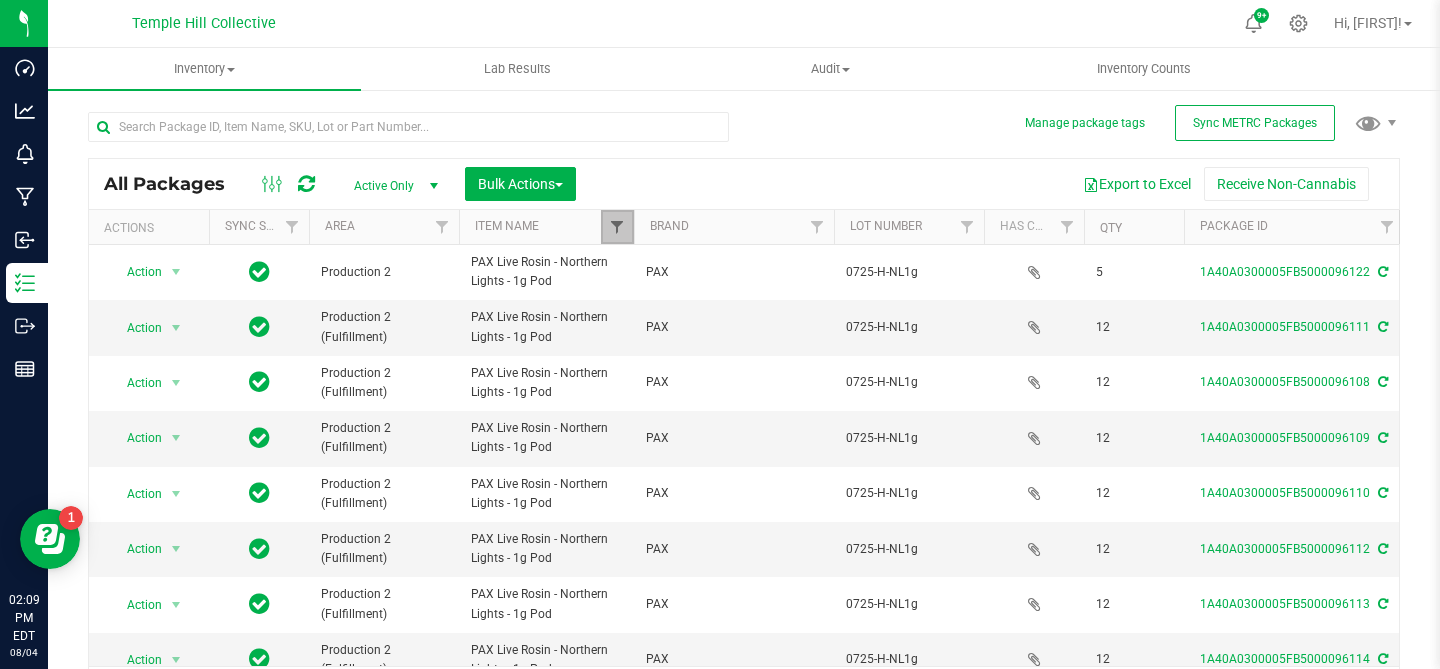 click at bounding box center (617, 227) 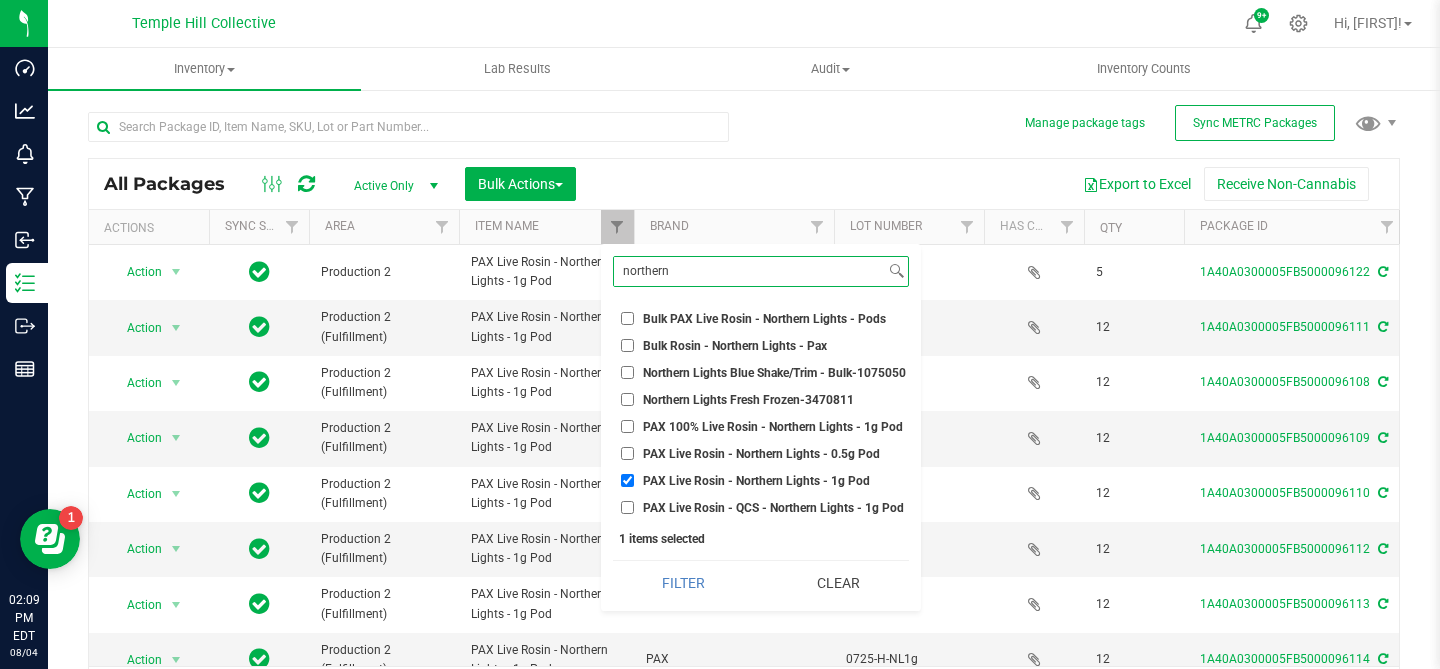 type on "northern" 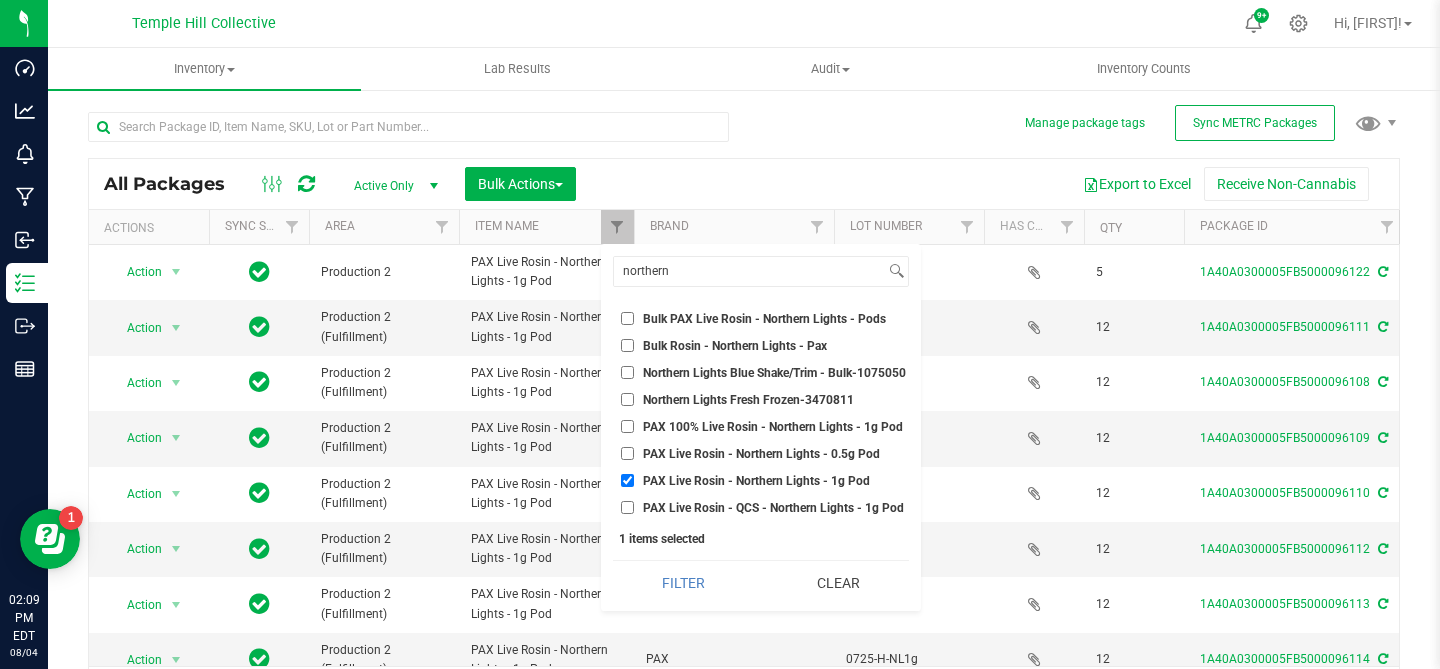 click on "PAX Live Rosin - Northern Lights - 0.5g Pod" at bounding box center (627, 453) 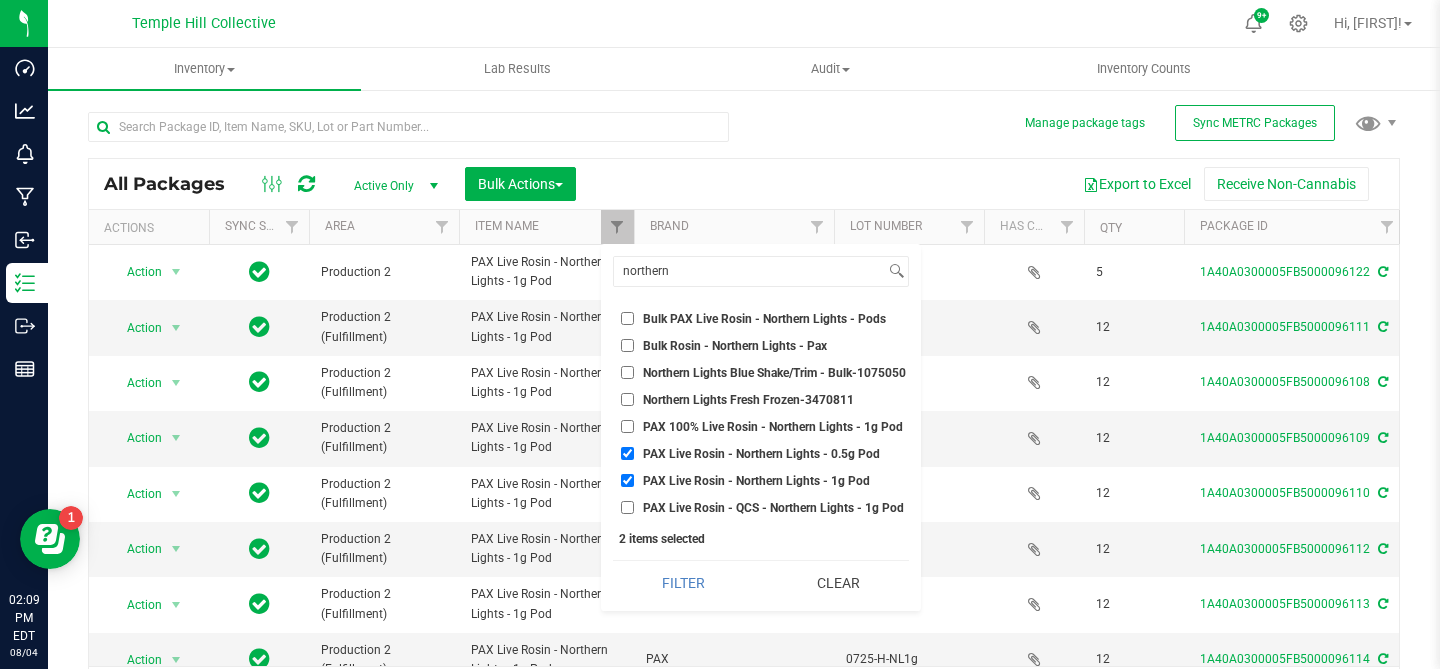 click on "PAX Live Rosin - Northern Lights - 1g Pod" at bounding box center (627, 480) 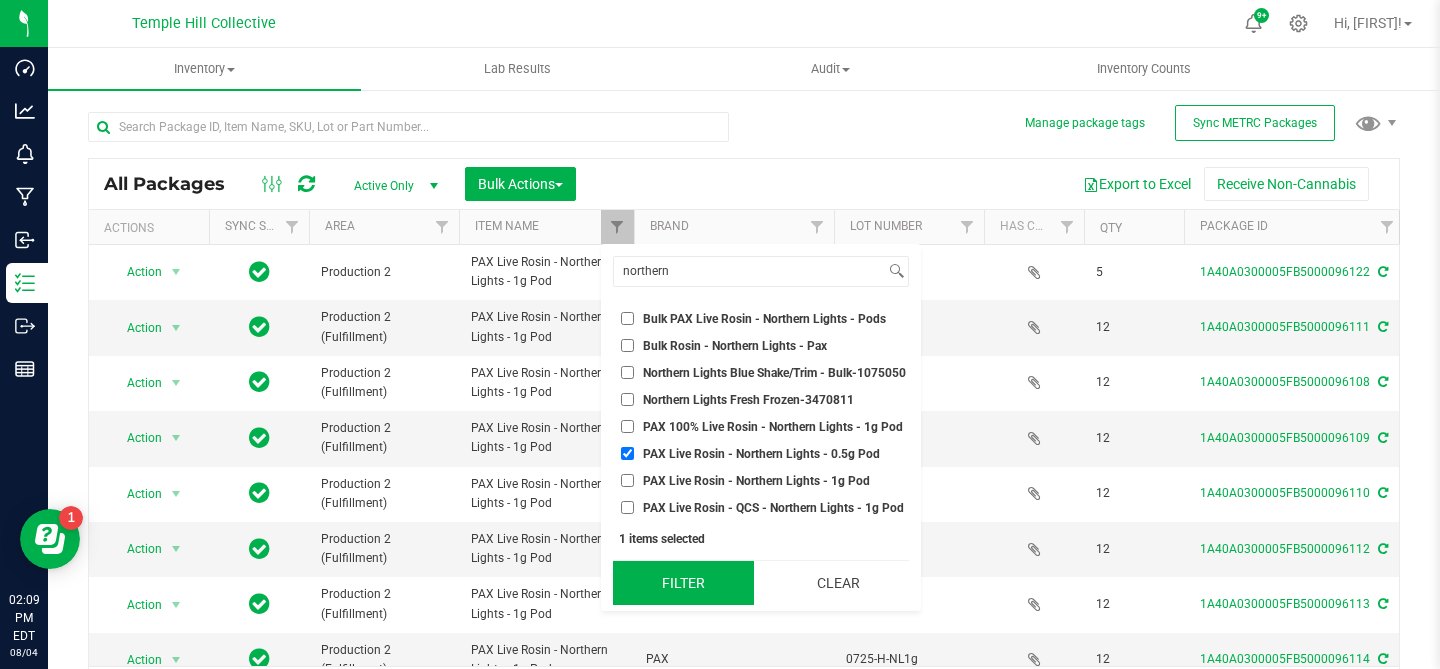 click on "Filter" at bounding box center [683, 583] 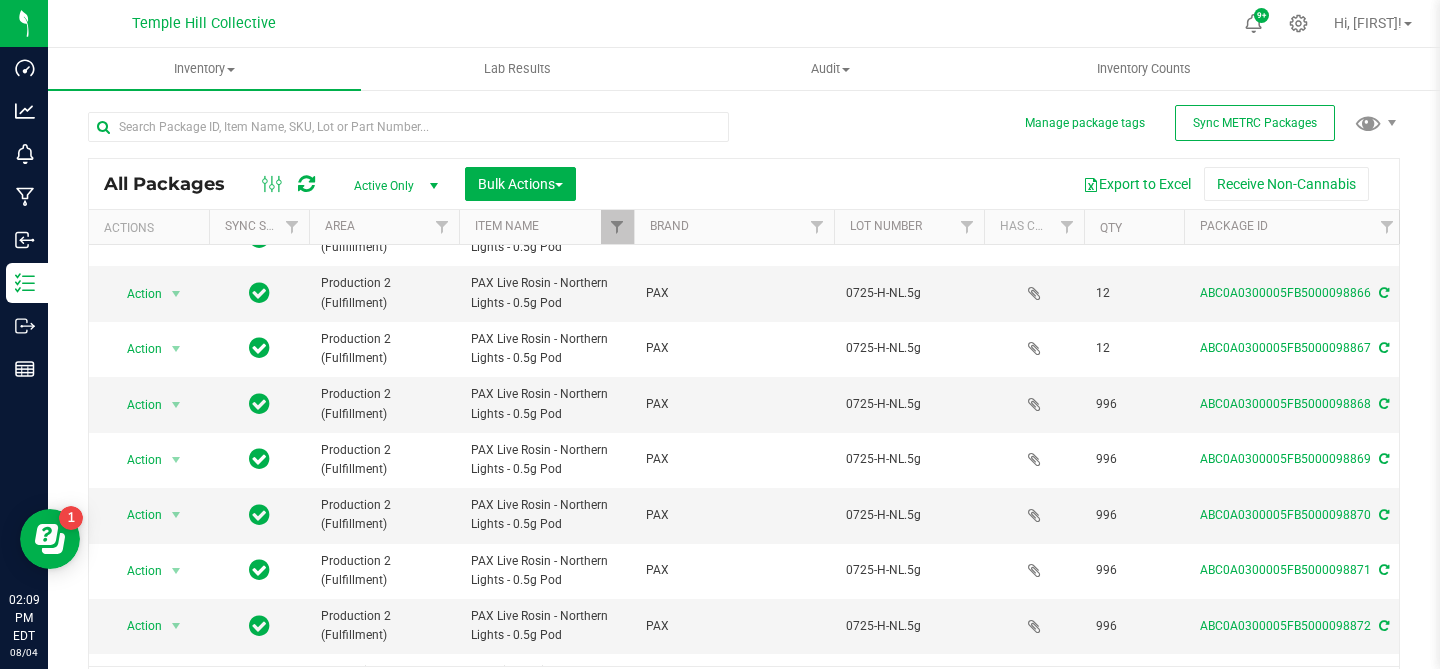 scroll, scrollTop: 599, scrollLeft: 0, axis: vertical 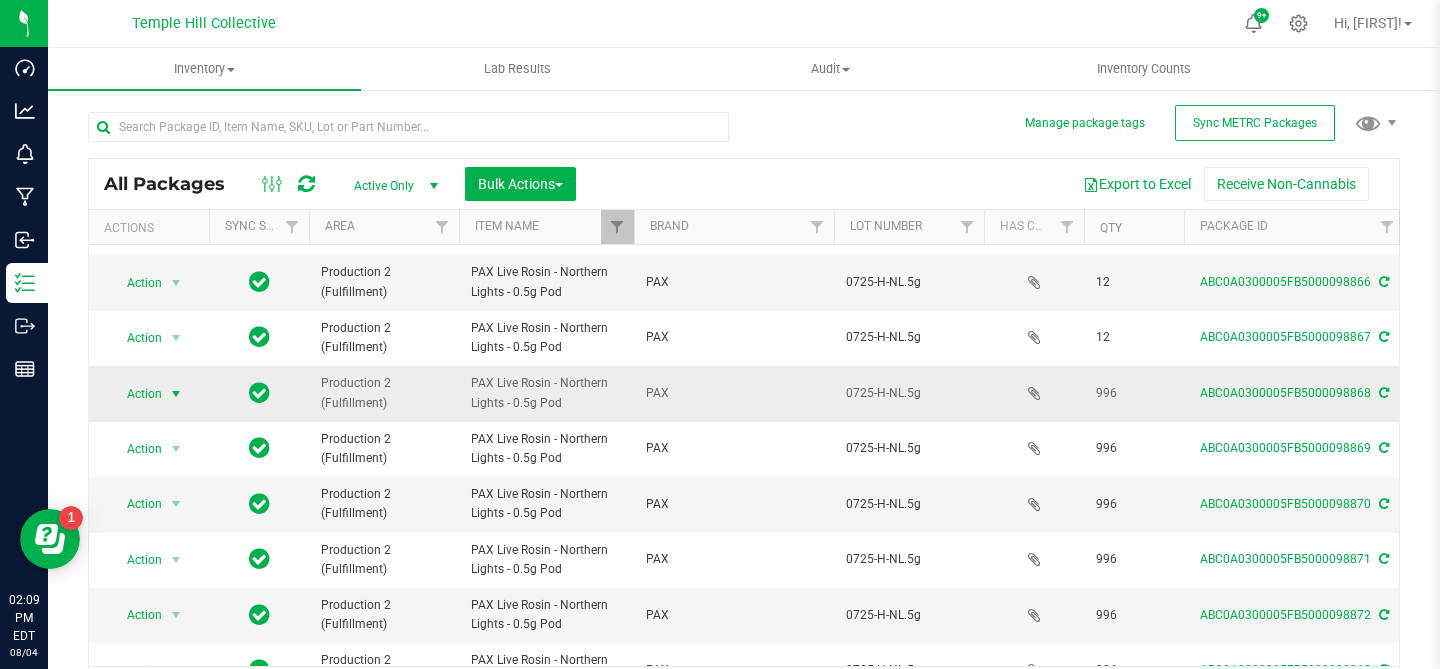 click at bounding box center (176, 394) 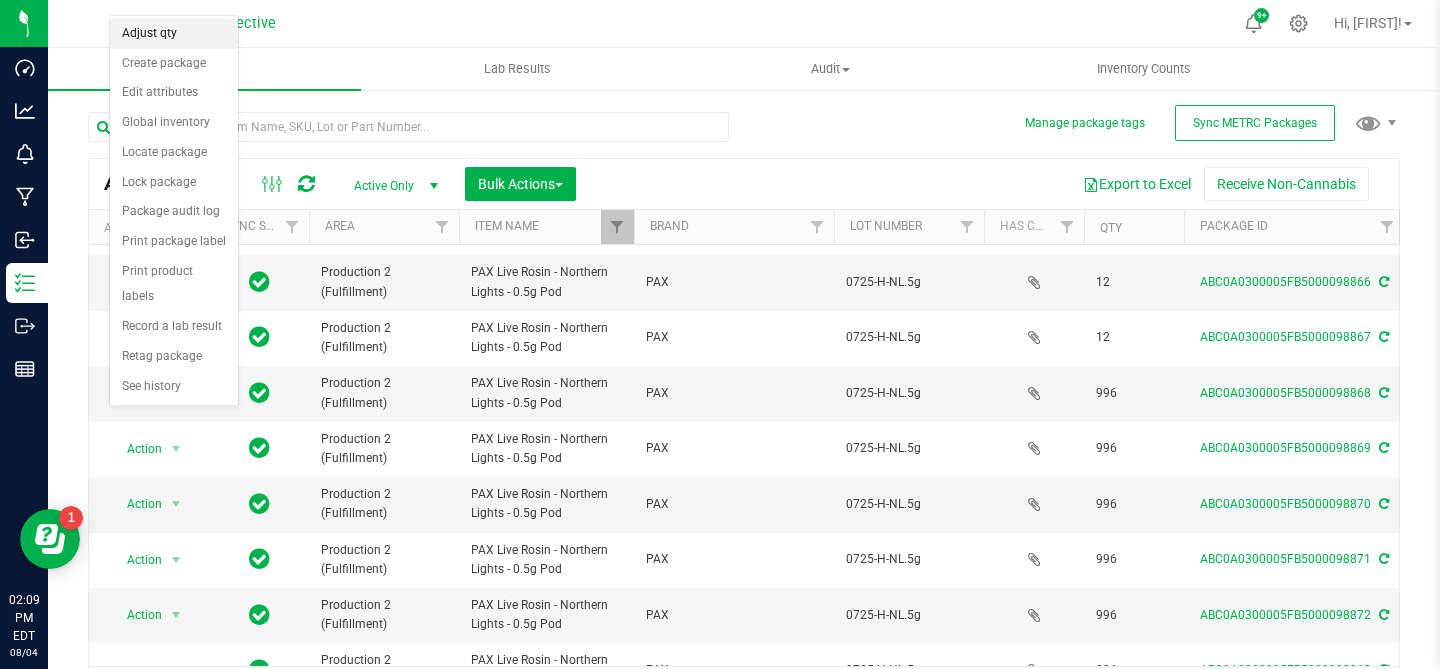 click on "Adjust qty" at bounding box center [174, 34] 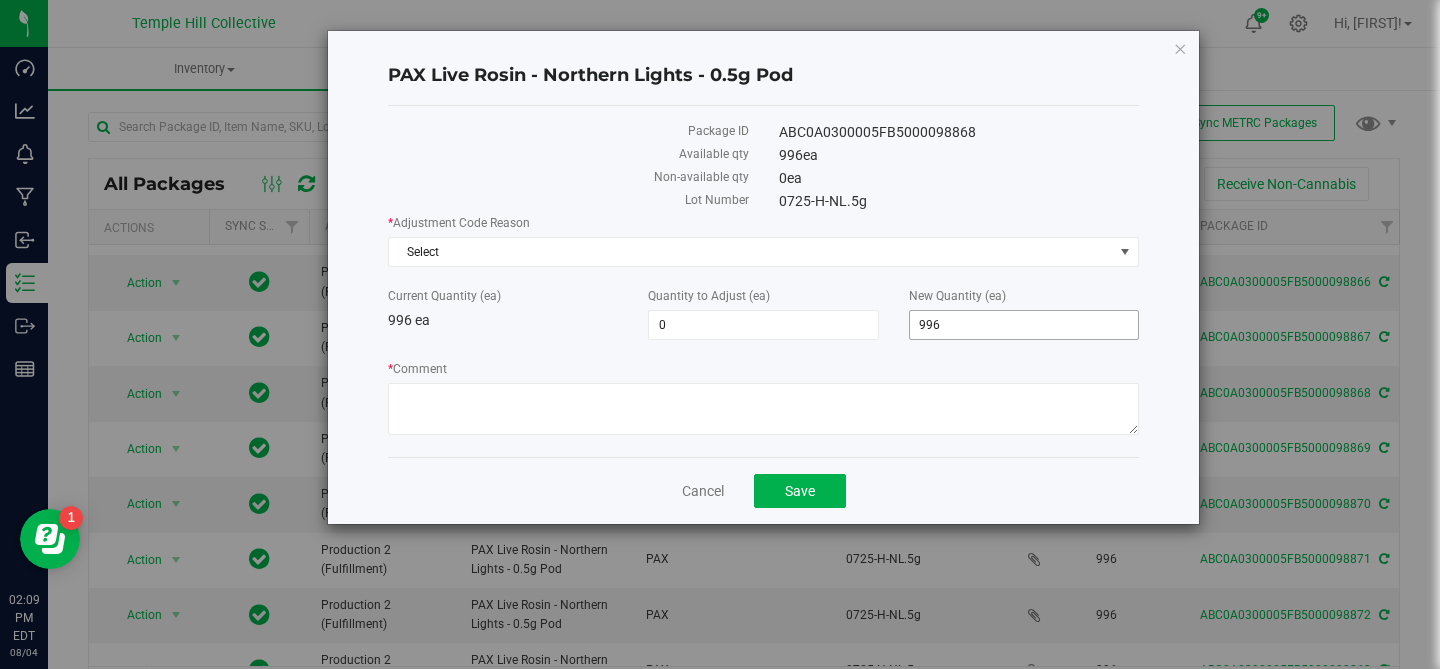 click on "996" at bounding box center (1024, 325) 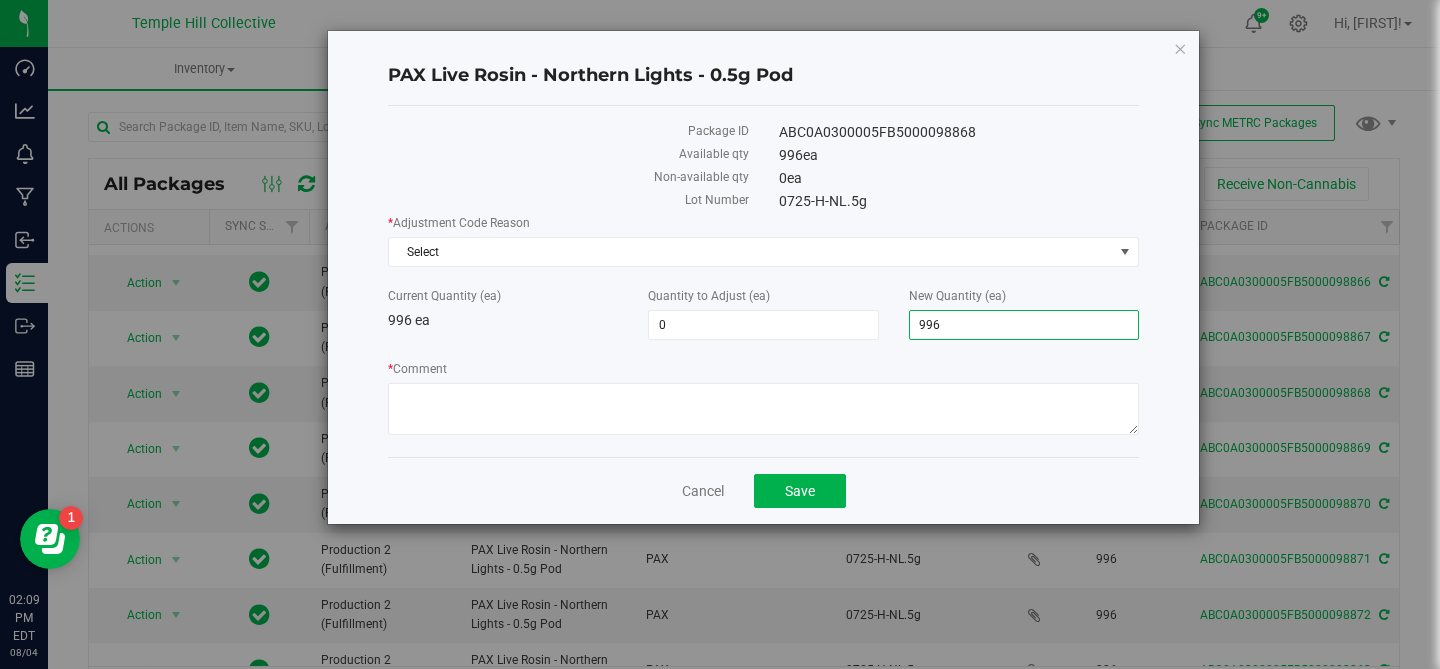 click on "996" at bounding box center (1024, 325) 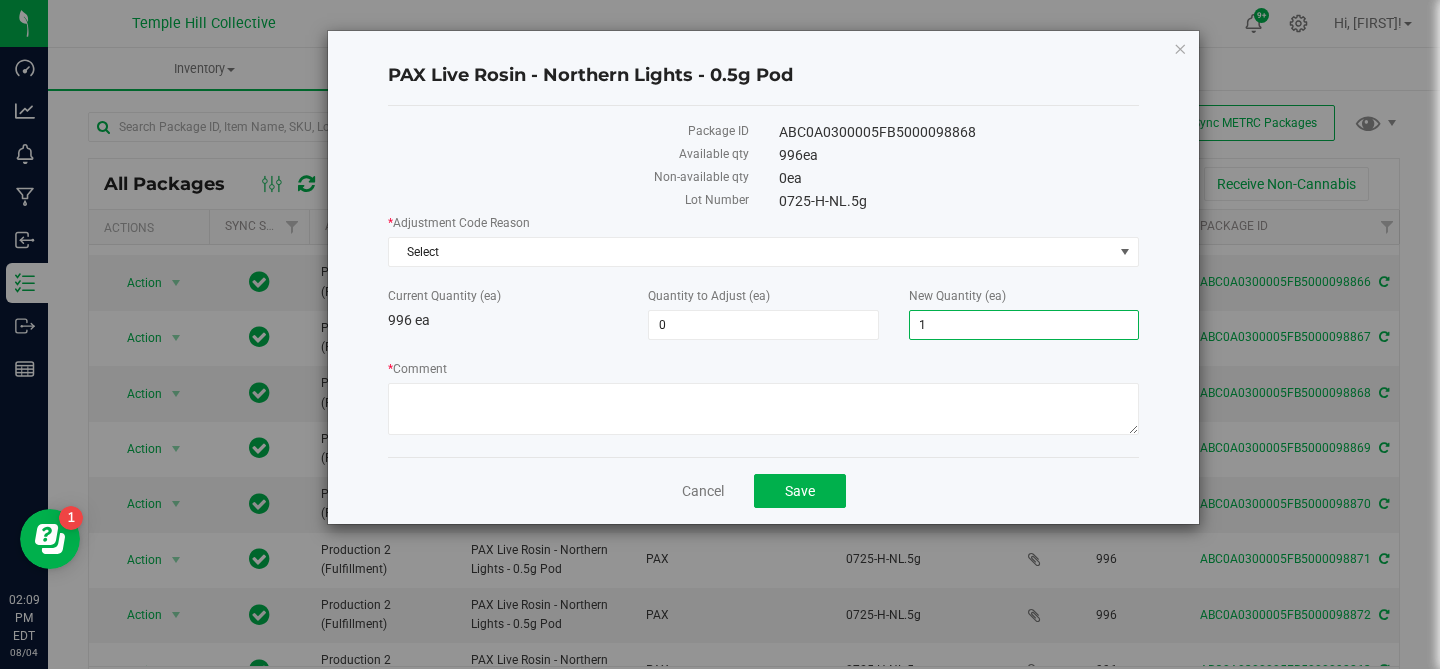 type on "12" 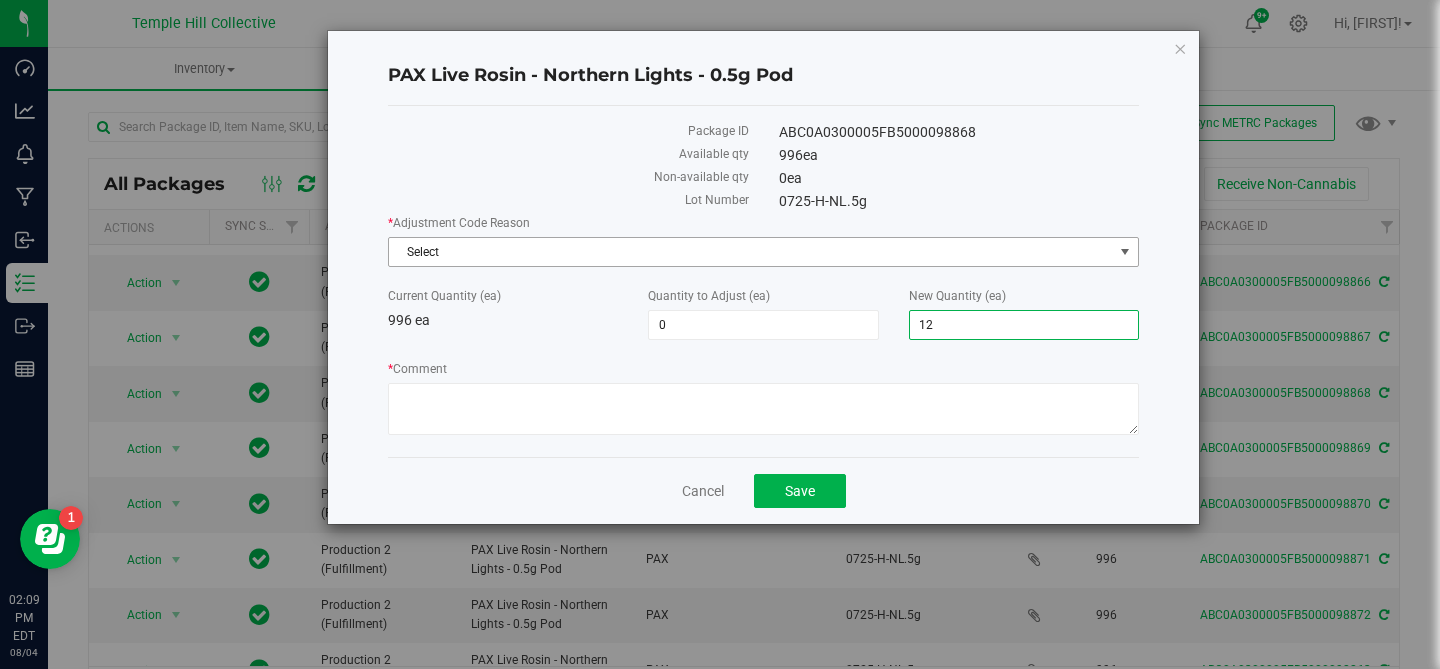 click on "Select" at bounding box center (763, 252) 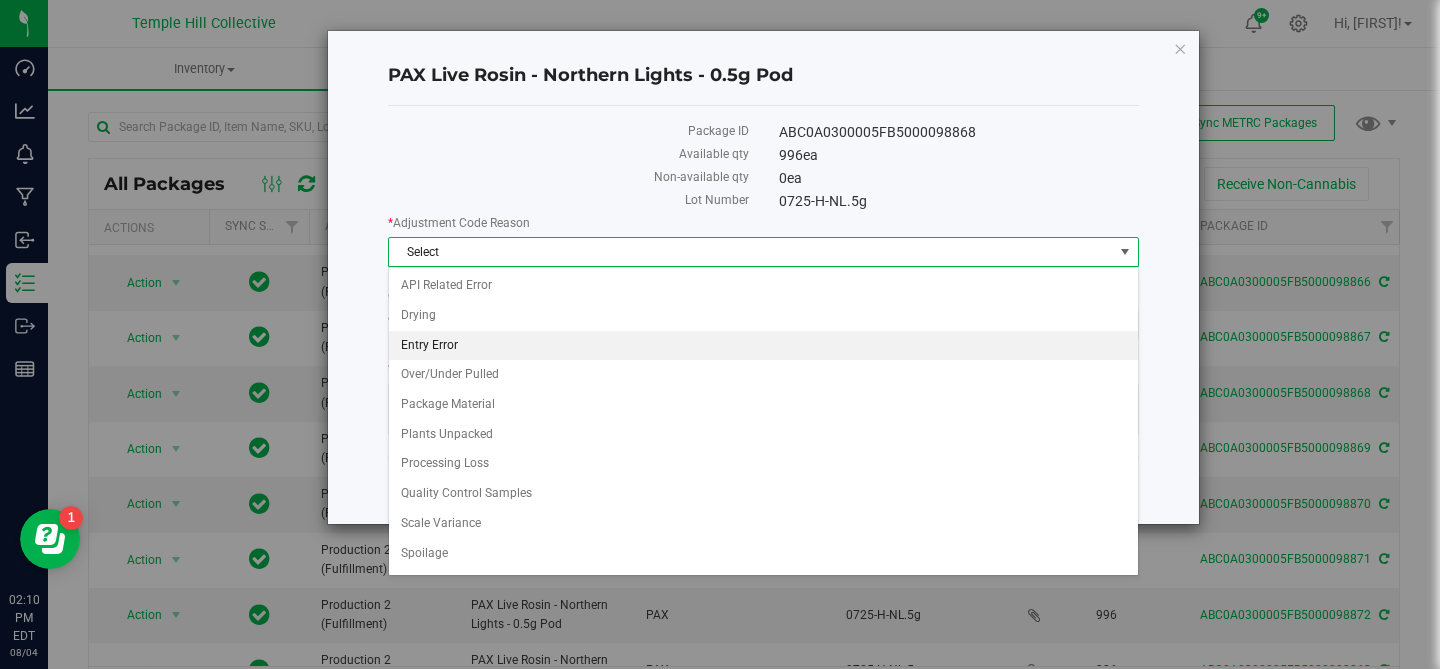 click on "Entry Error" at bounding box center (763, 346) 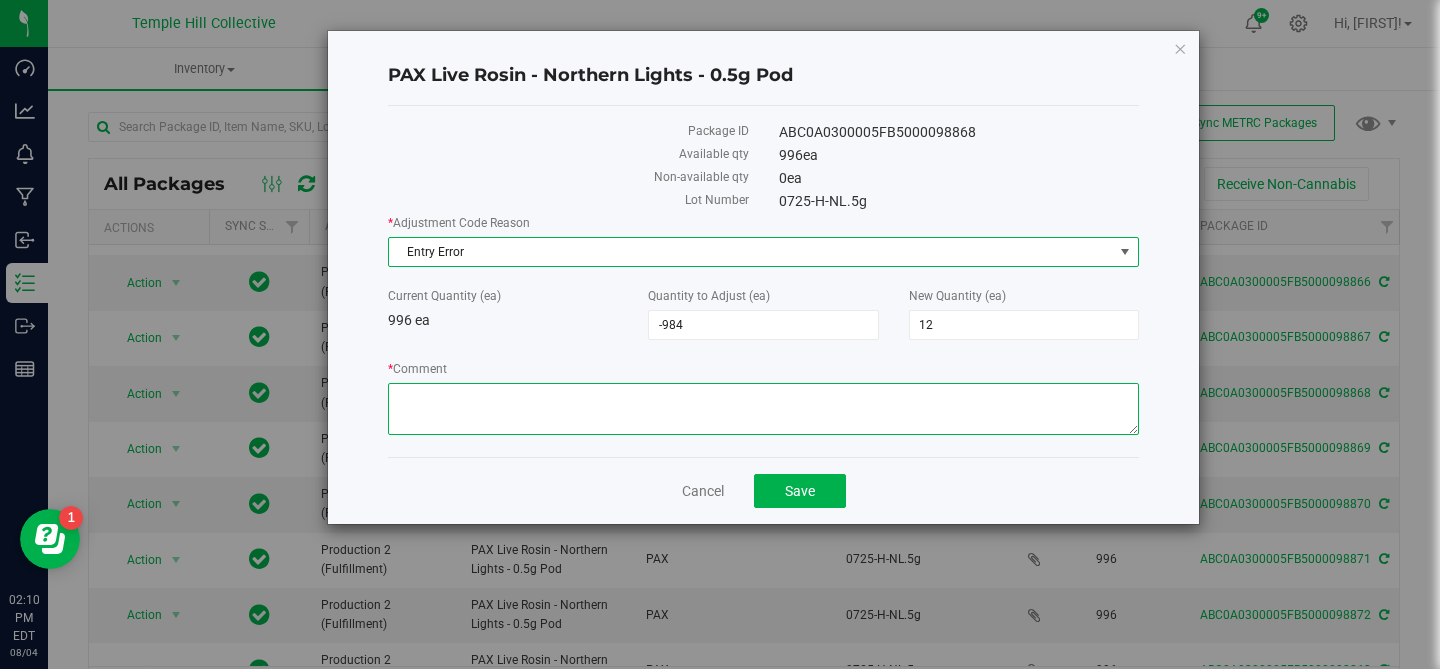 click on "*
Comment" at bounding box center (763, 409) 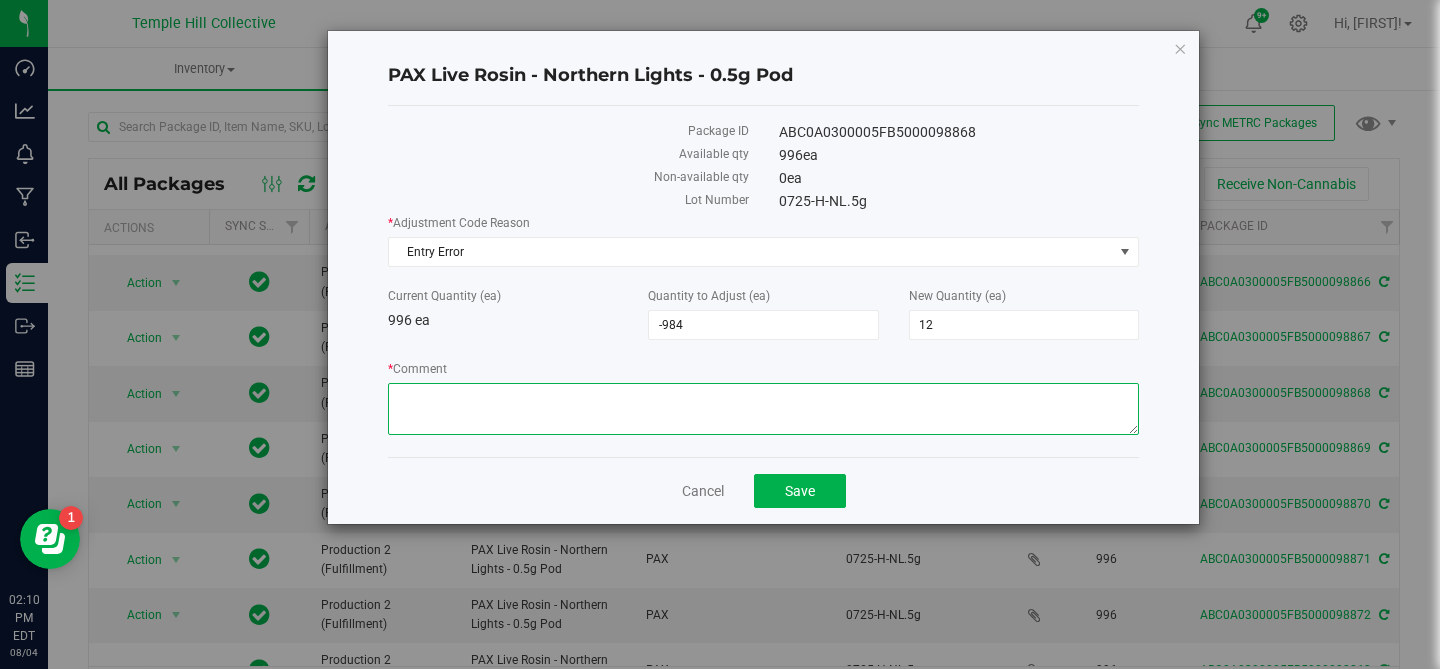 paste on "entry error" 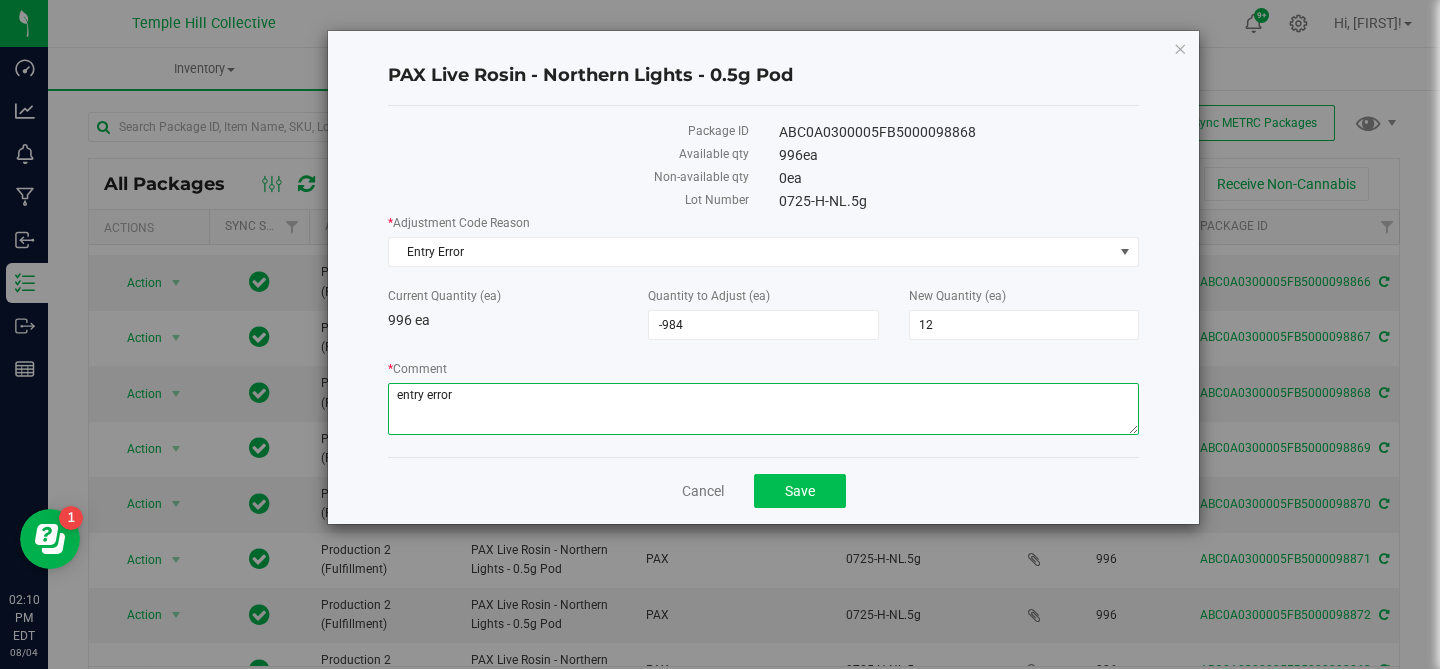 type on "entry error" 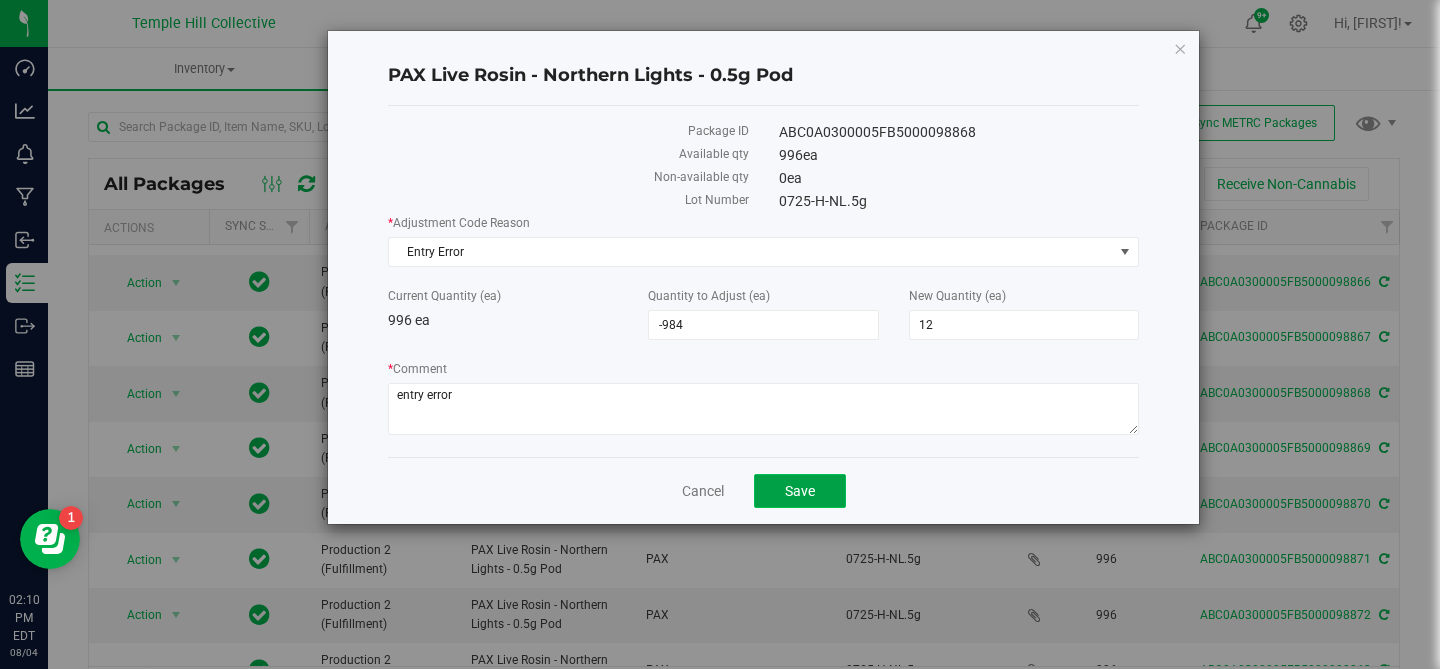 click on "Save" 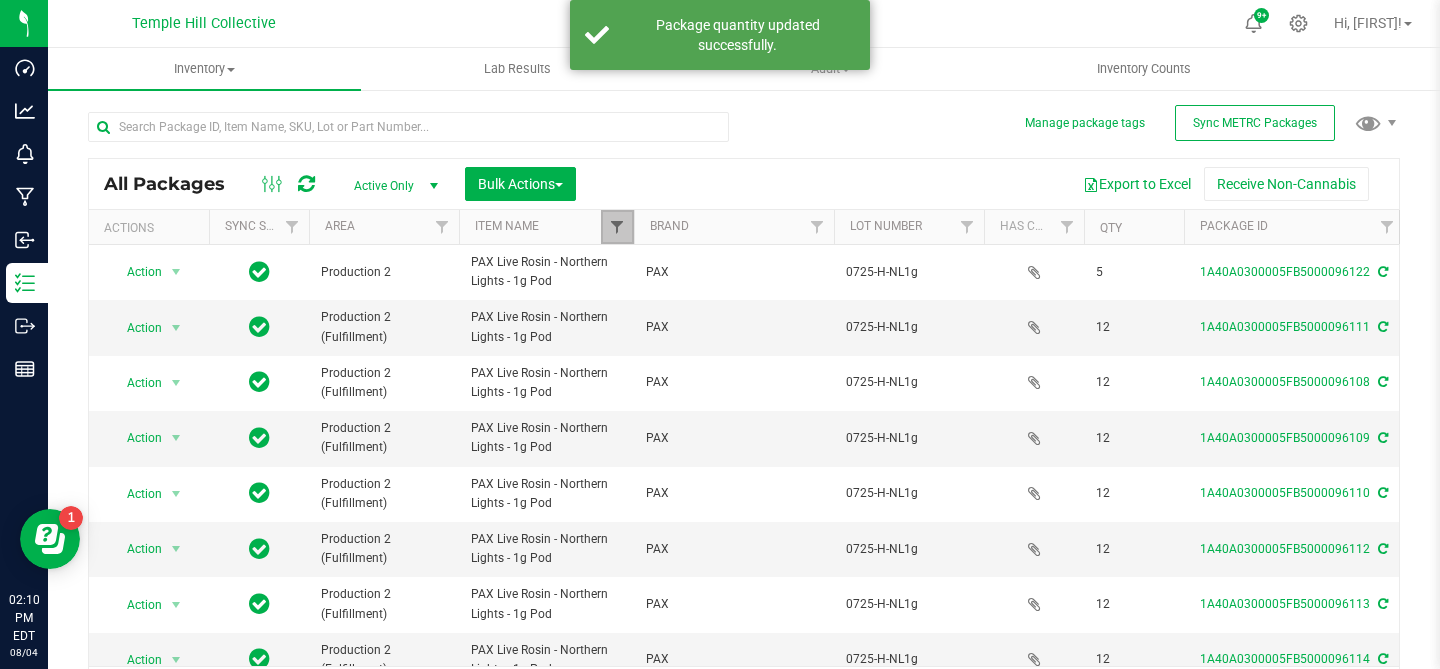 click at bounding box center (617, 227) 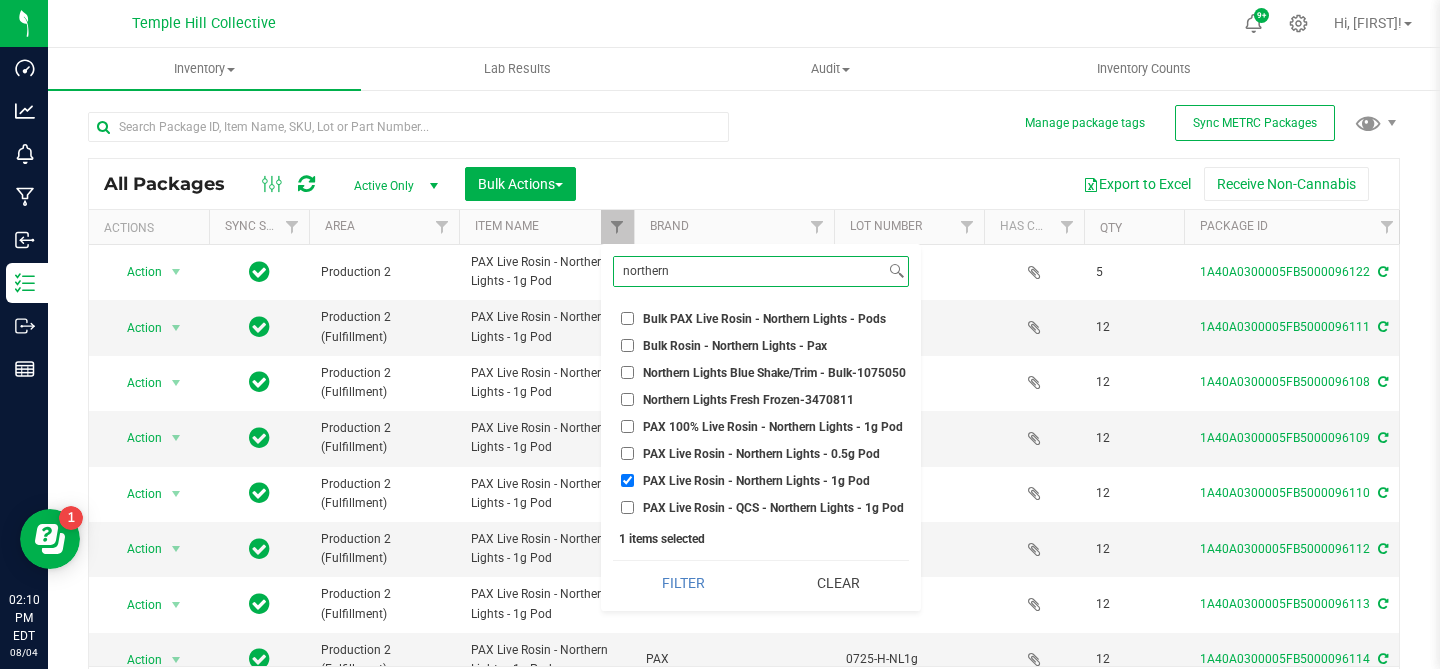 type on "northern" 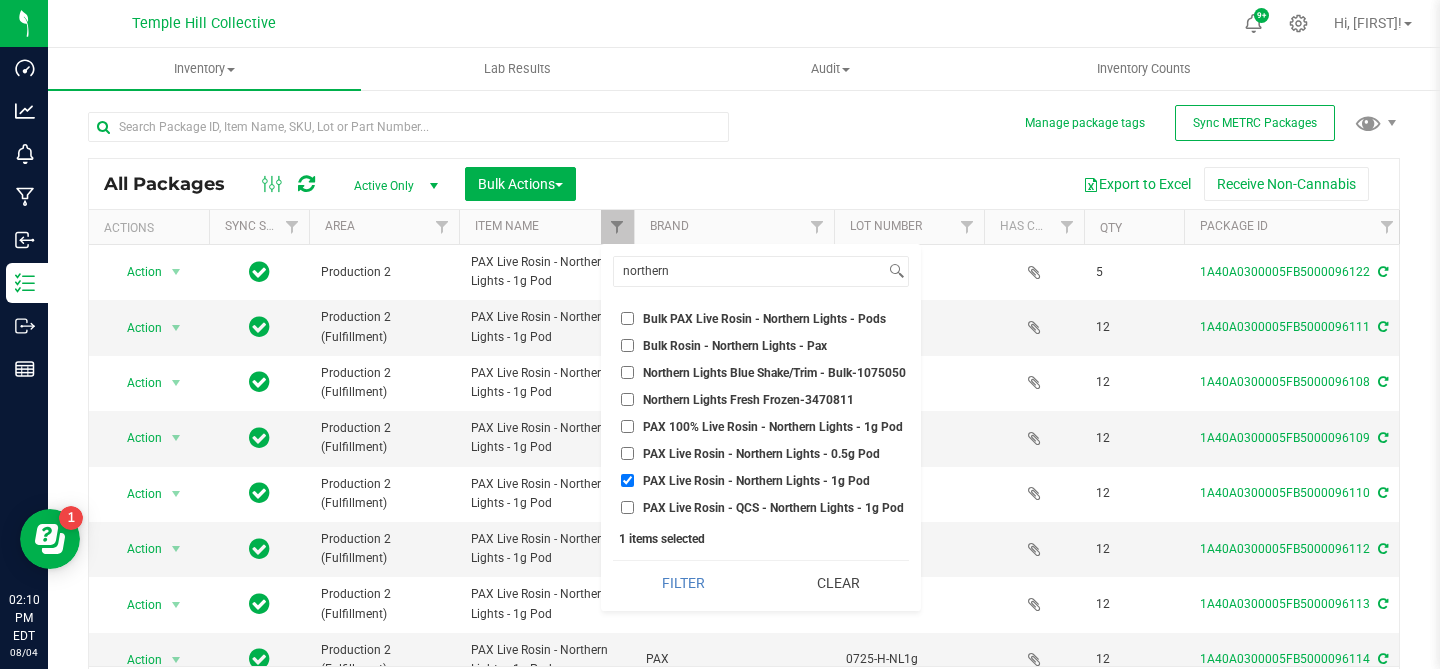 click on "PAX Live Rosin - Northern Lights - 0.5g Pod" at bounding box center (627, 453) 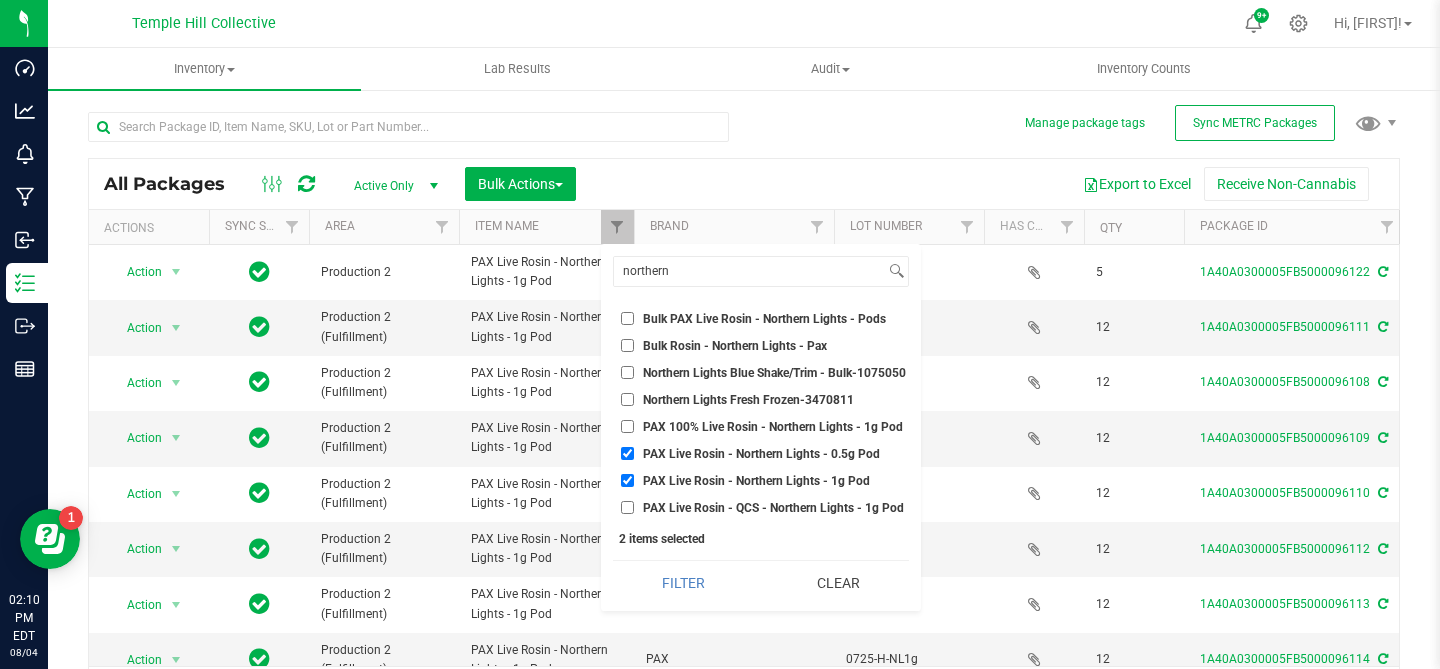 click on "PAX Live Rosin - Northern Lights - 1g Pod" at bounding box center (627, 480) 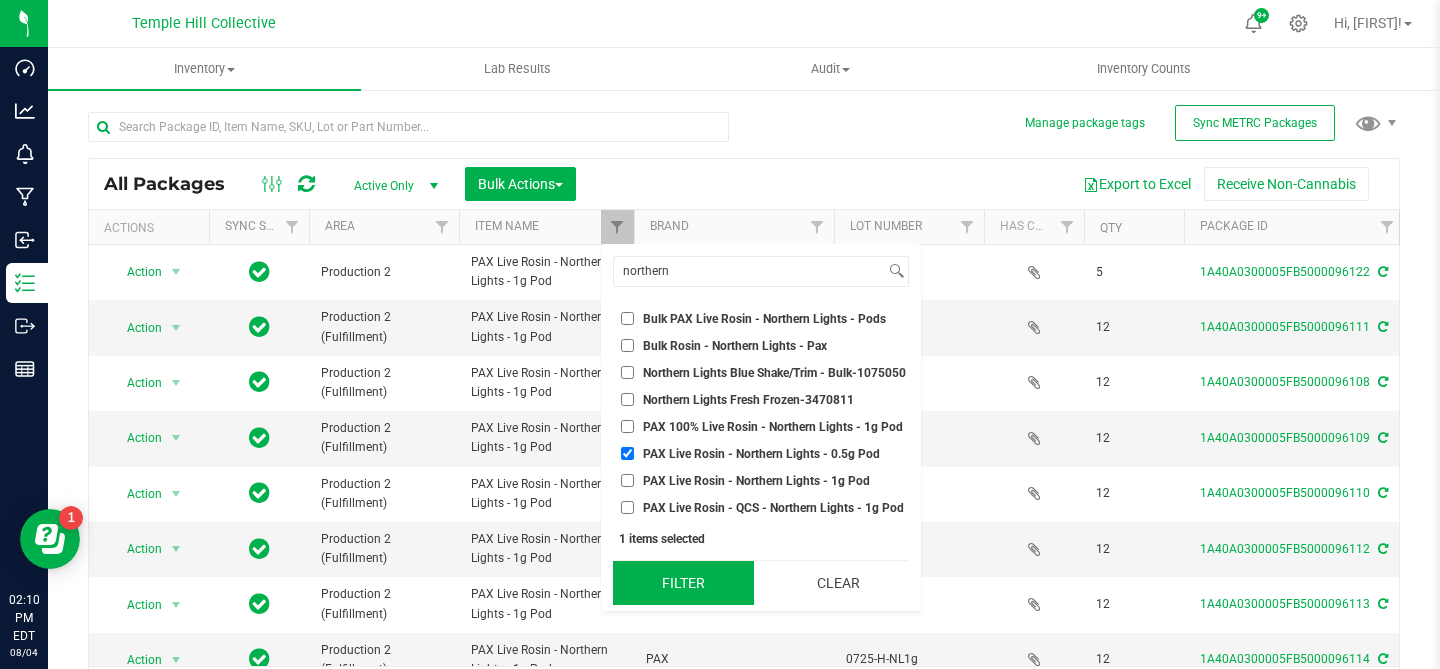 click on "Filter" at bounding box center [683, 583] 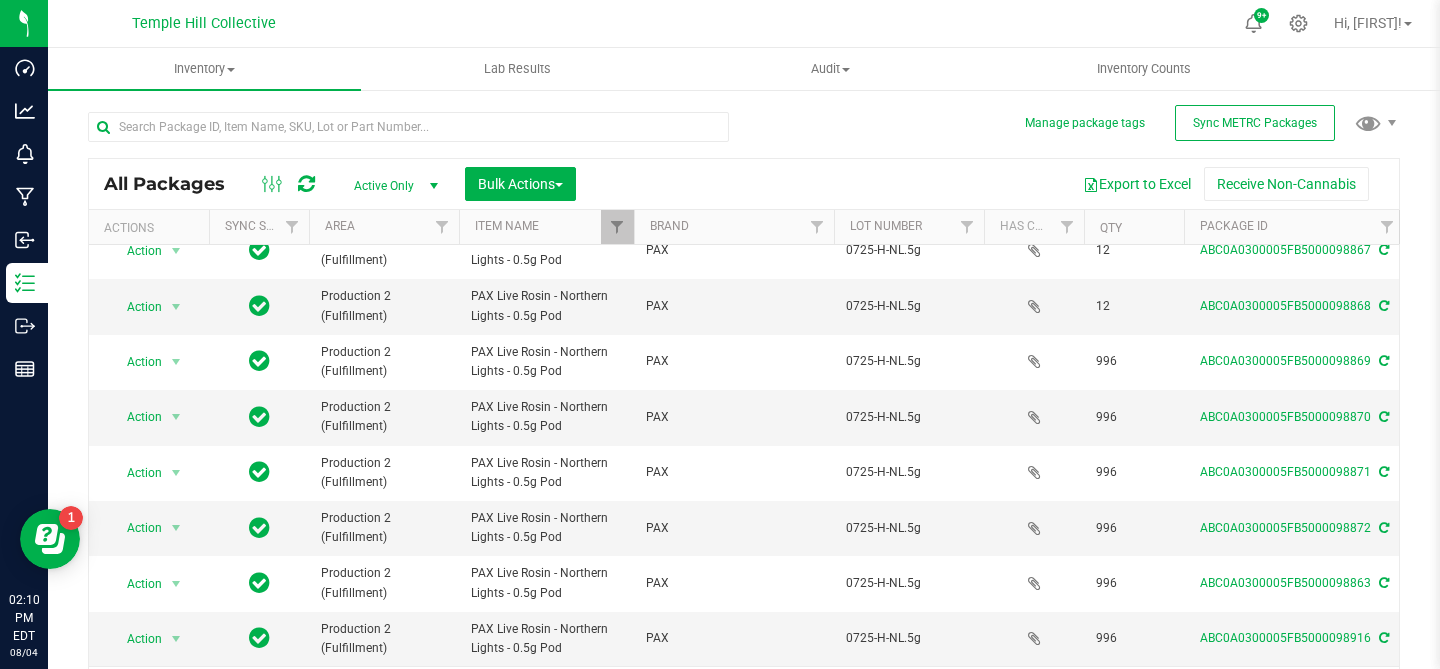 scroll, scrollTop: 669, scrollLeft: 0, axis: vertical 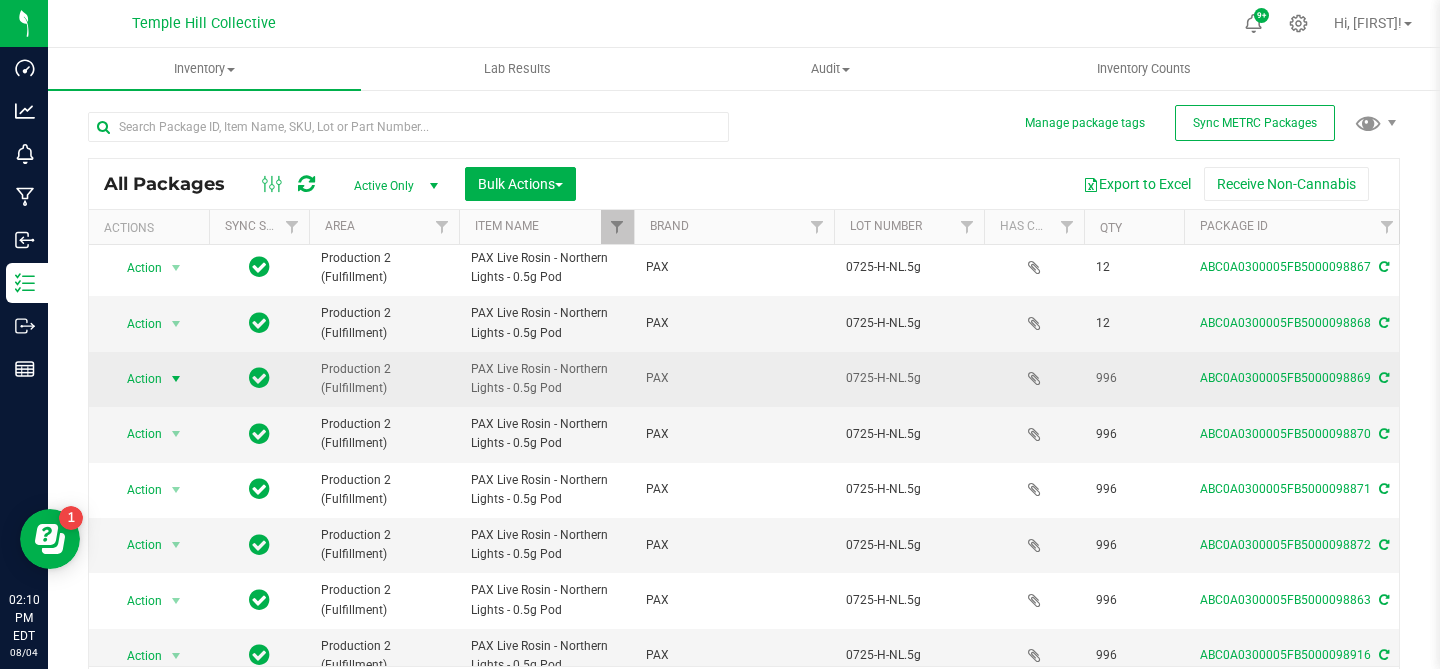 click at bounding box center (176, 379) 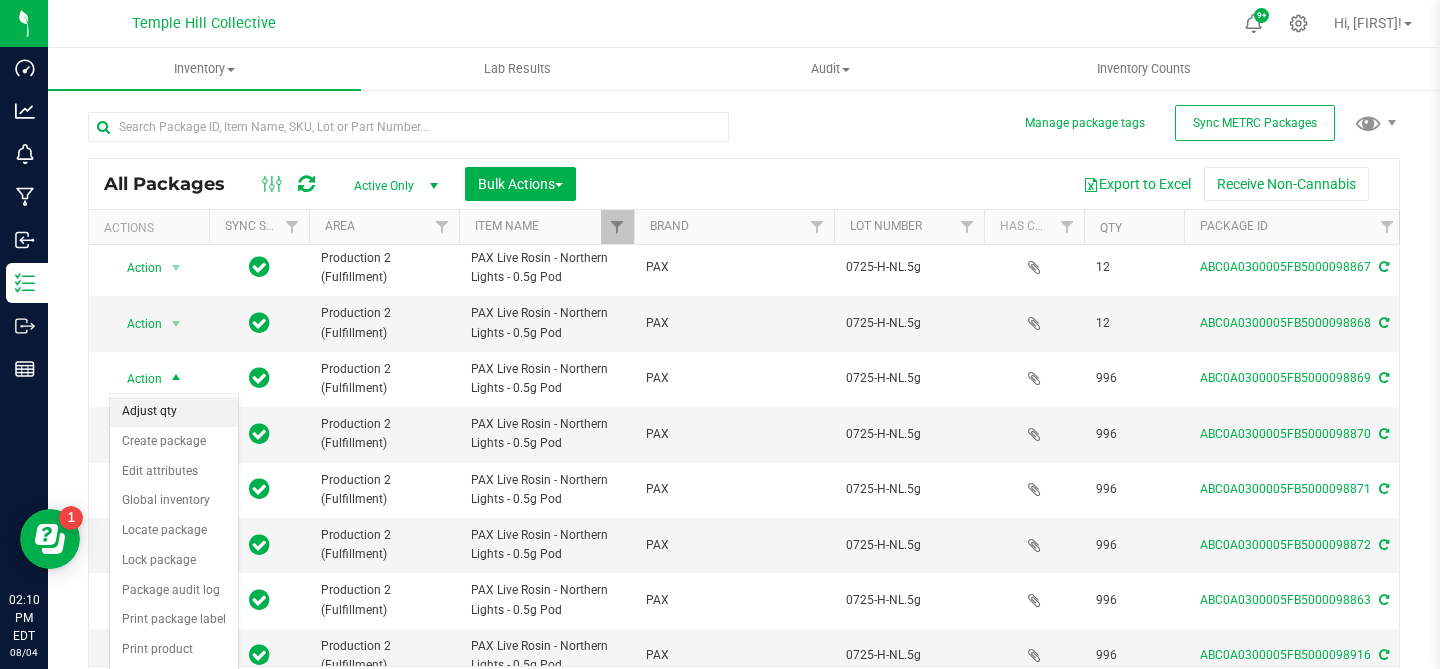 click on "Adjust qty" at bounding box center [174, 412] 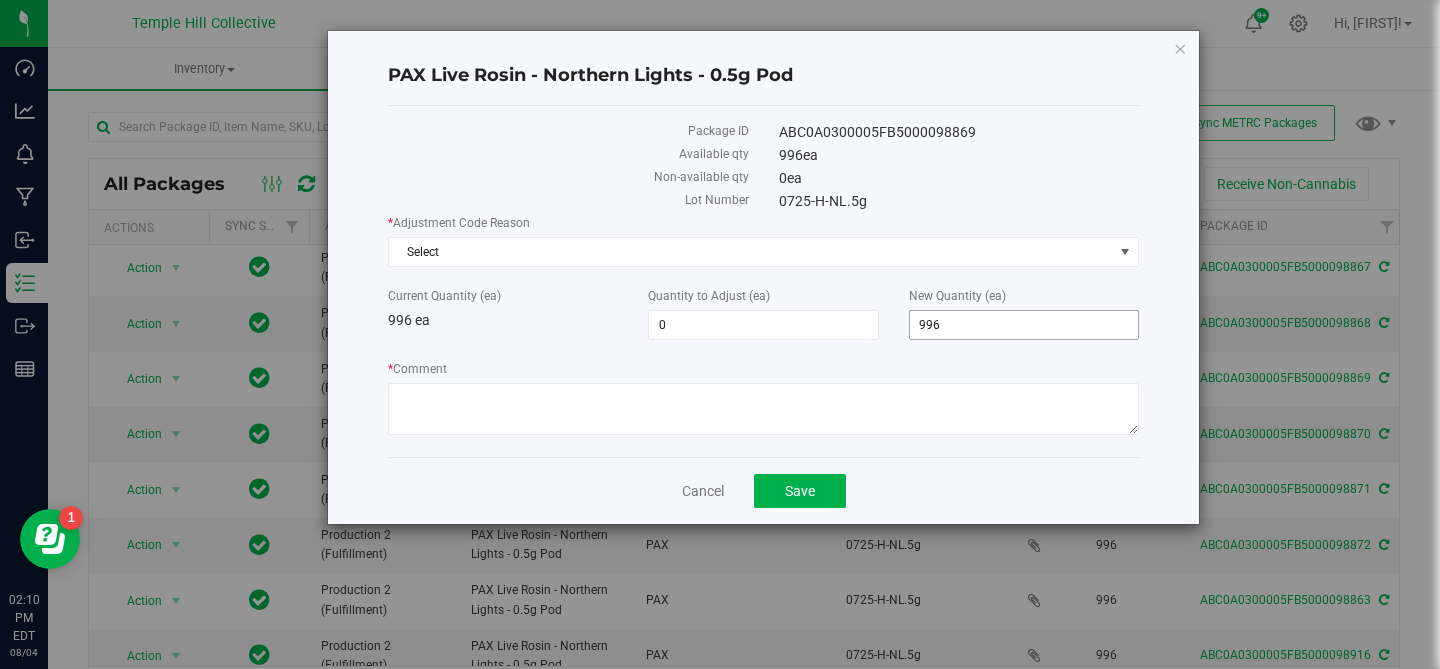 click on "996" at bounding box center [1024, 325] 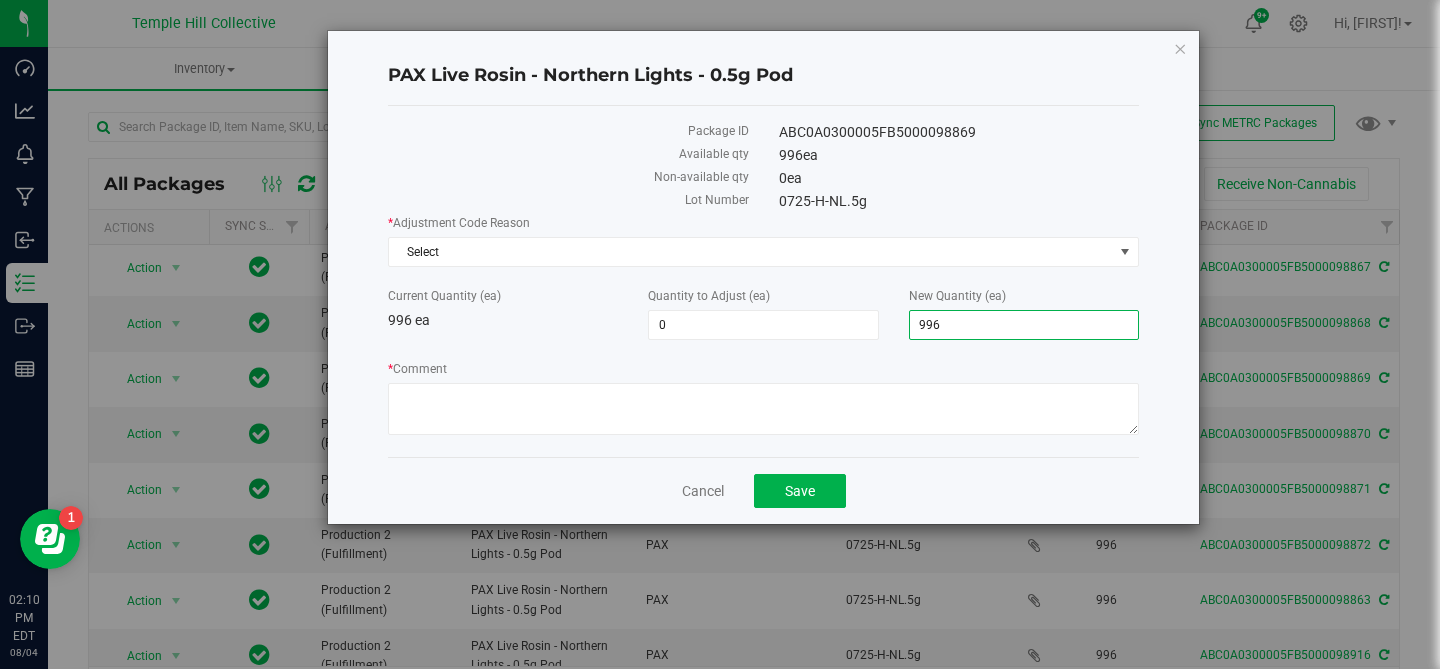 click on "996" at bounding box center [1024, 325] 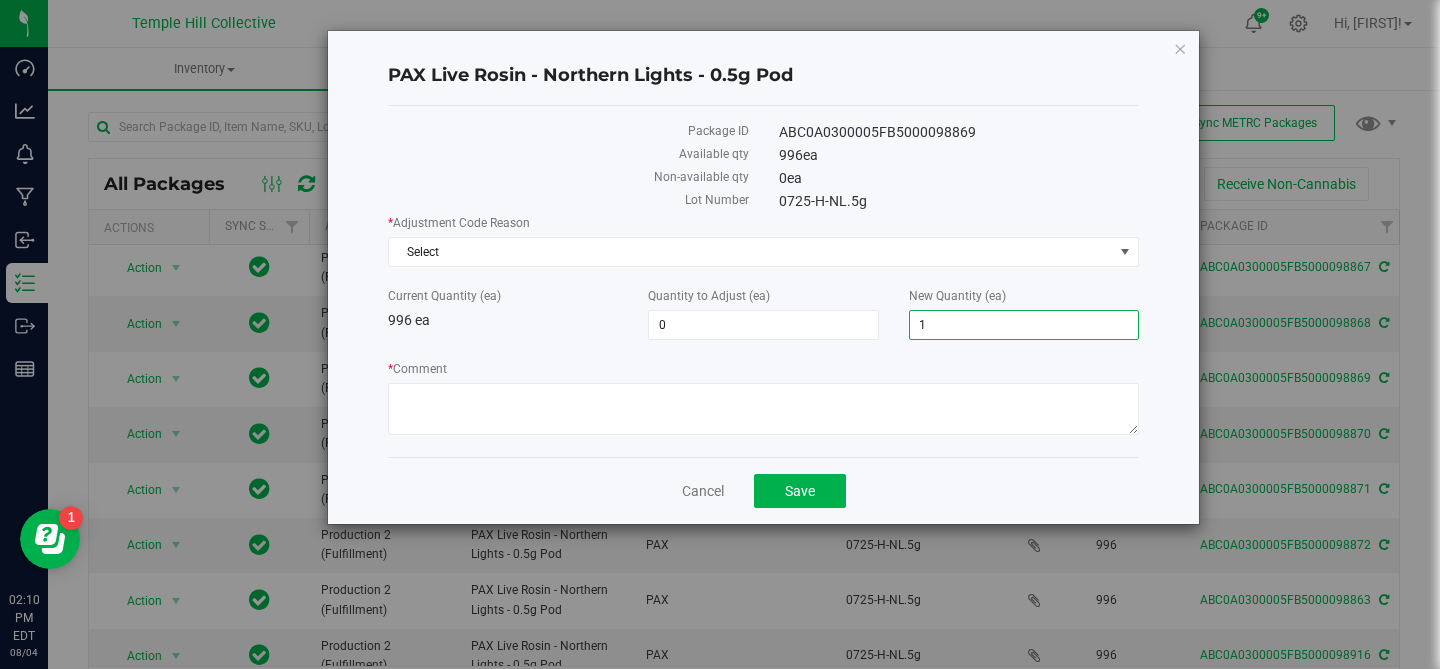 type on "12" 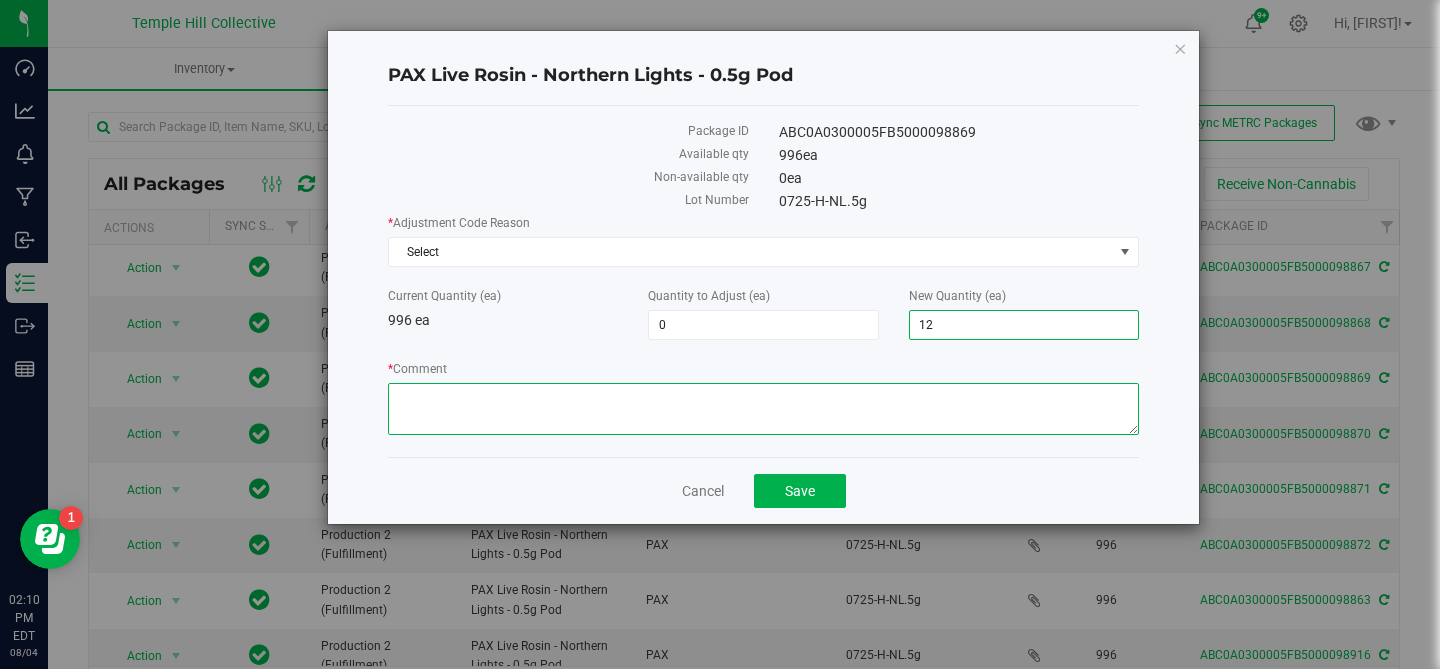 click on "*
Comment" at bounding box center (763, 409) 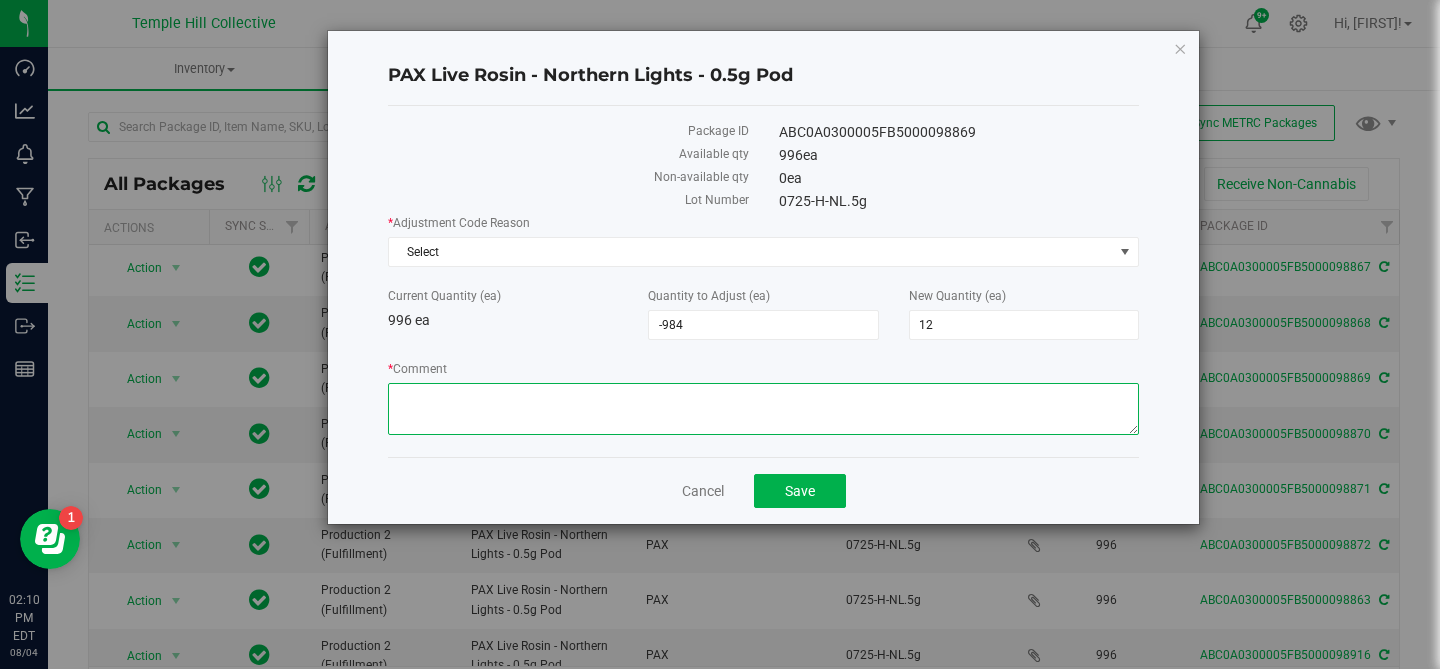 paste on "entry error" 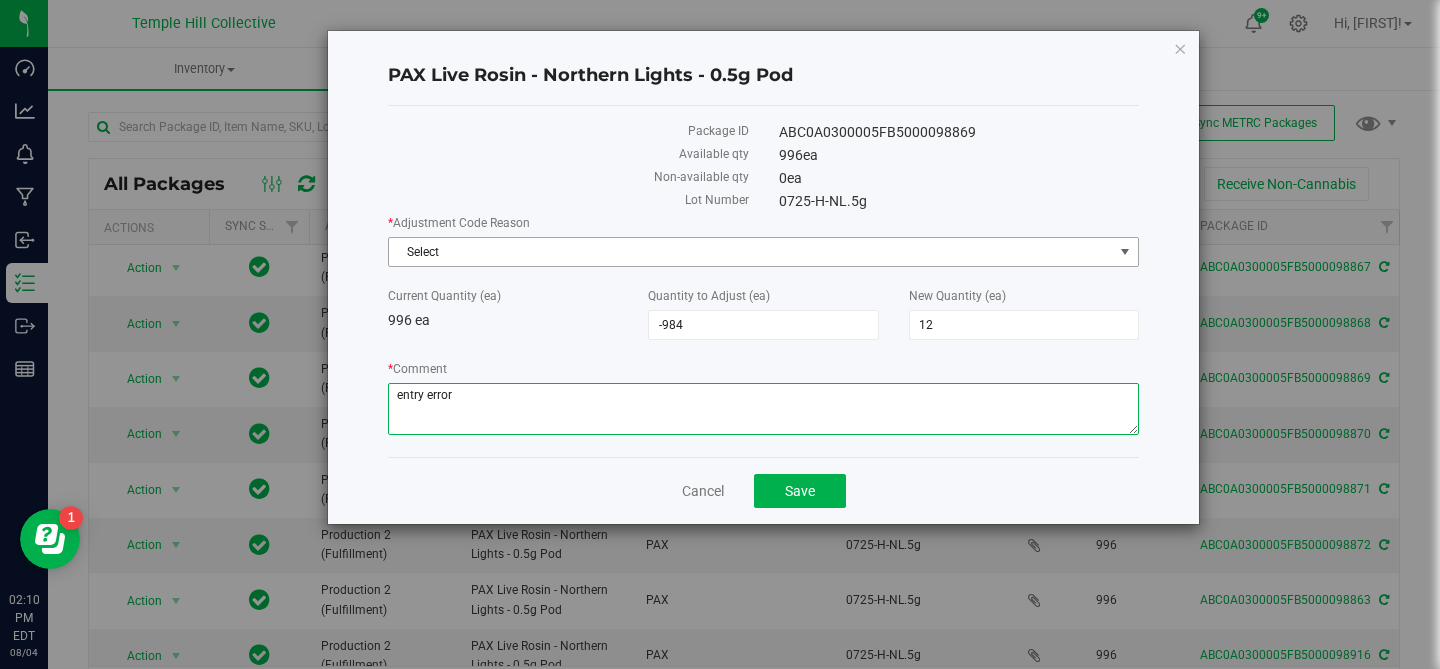 type on "entry error" 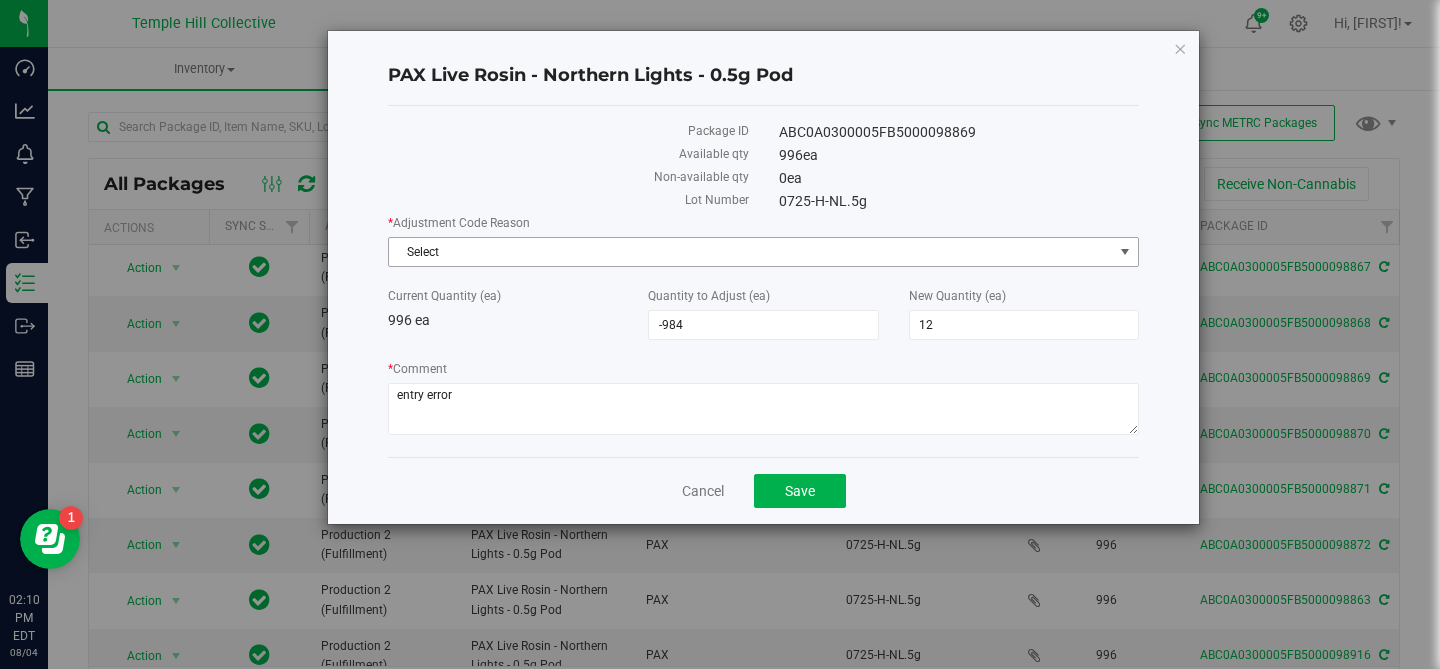 click on "Select" at bounding box center (751, 252) 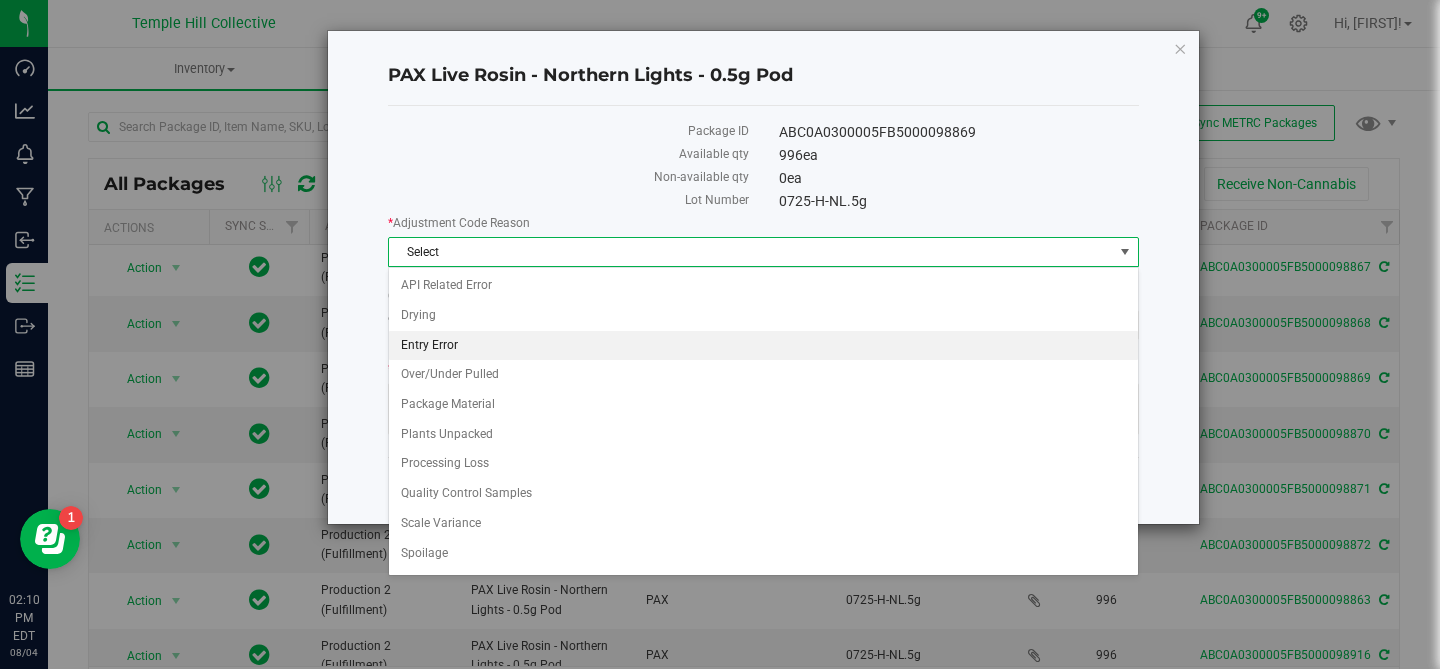 click on "Entry Error" at bounding box center [763, 346] 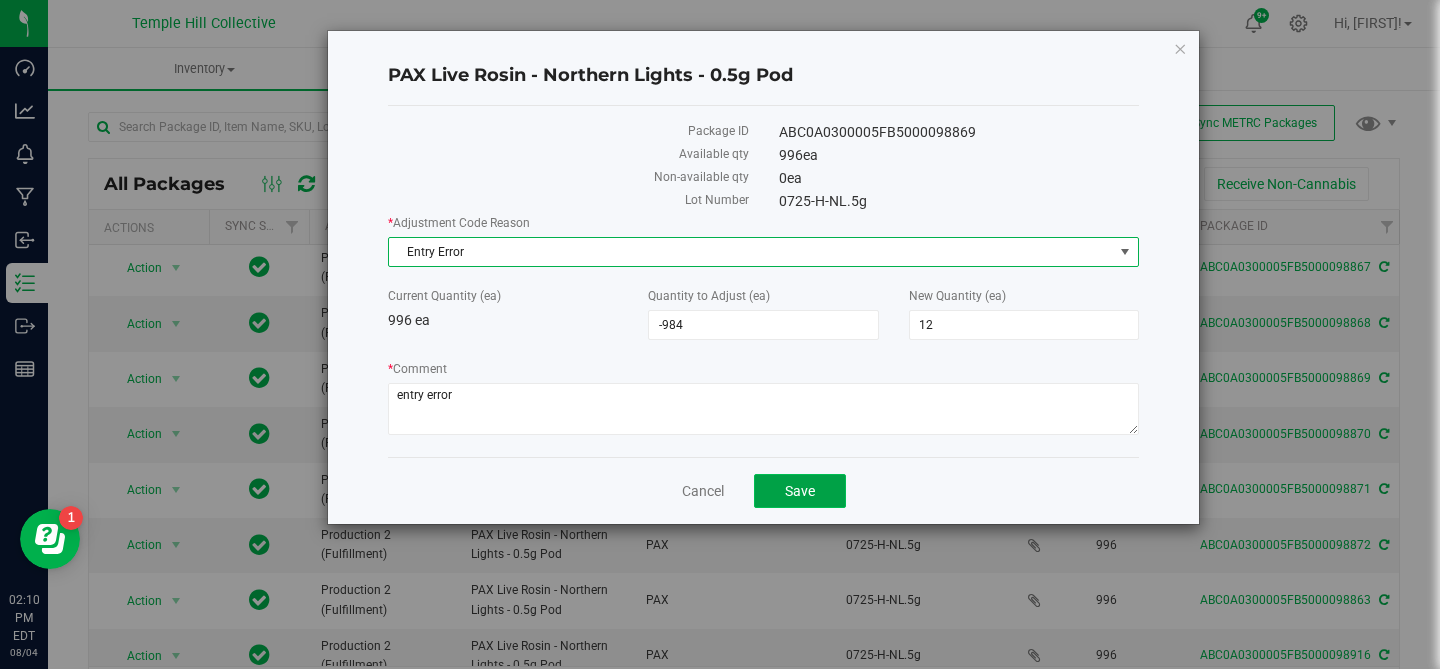 click on "Save" 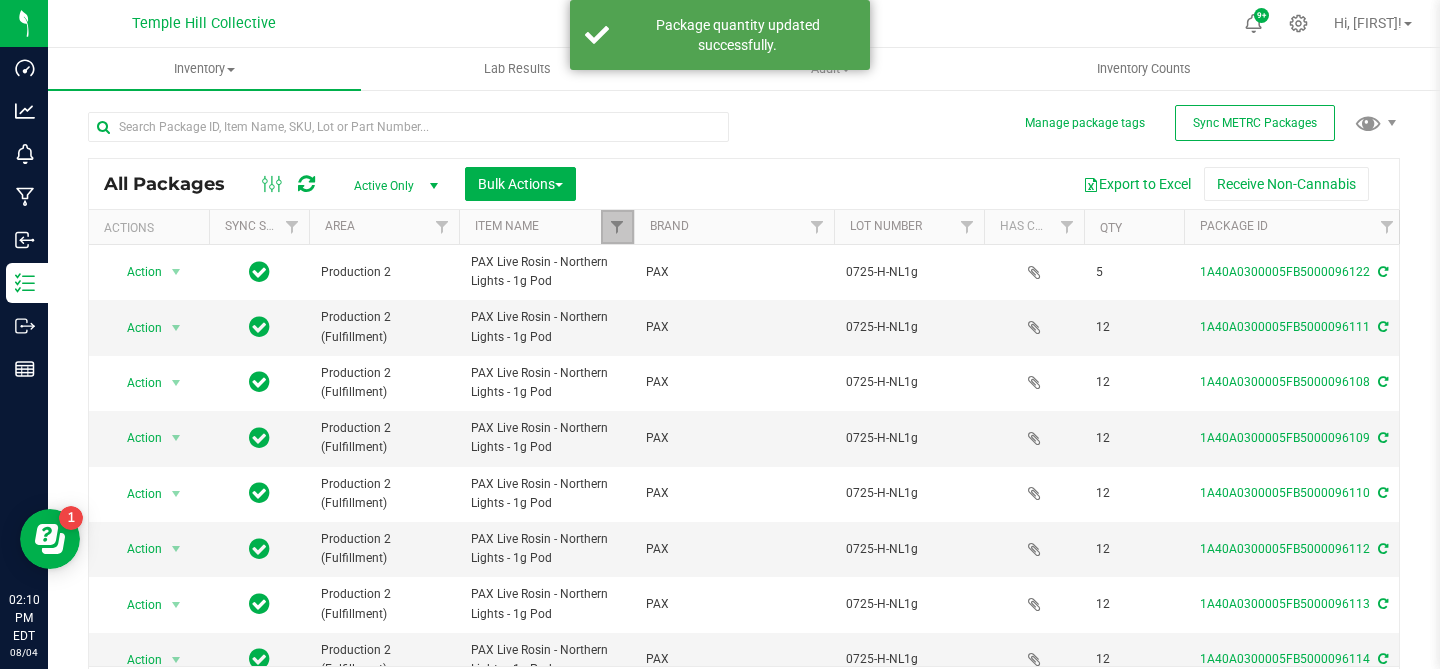 click at bounding box center [617, 227] 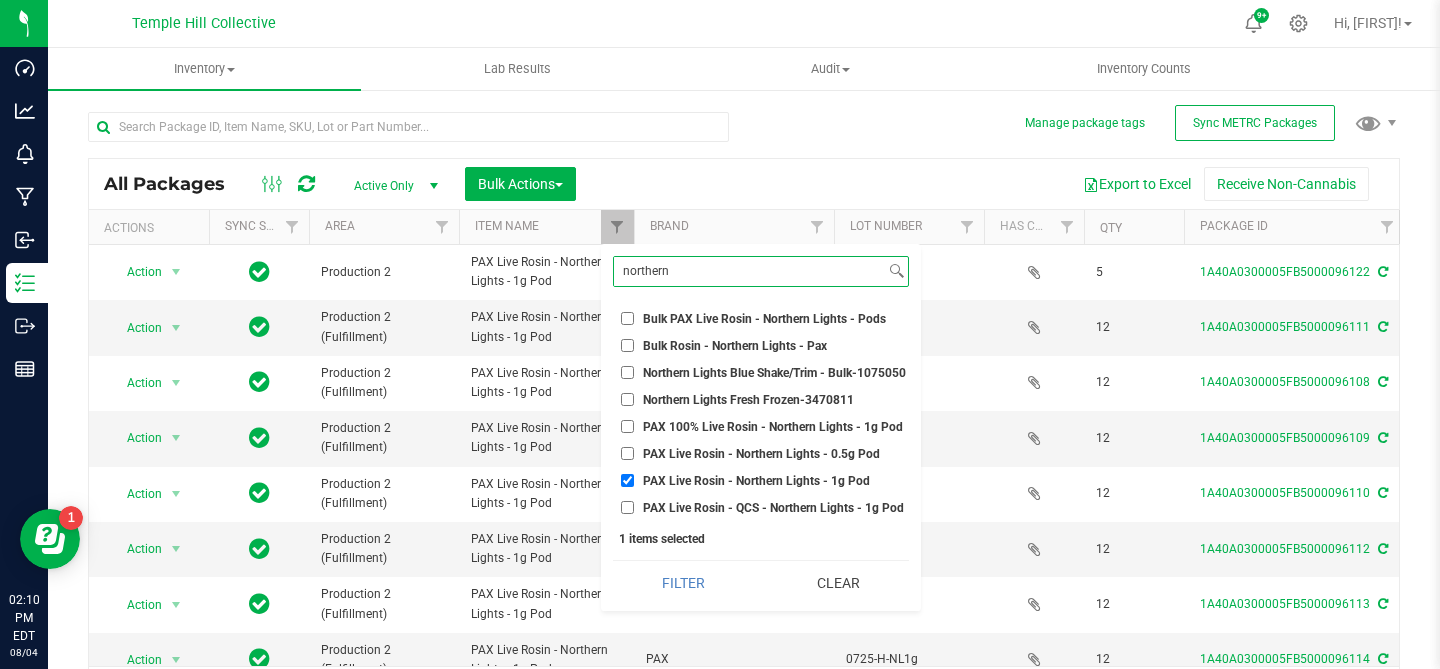 type on "northern" 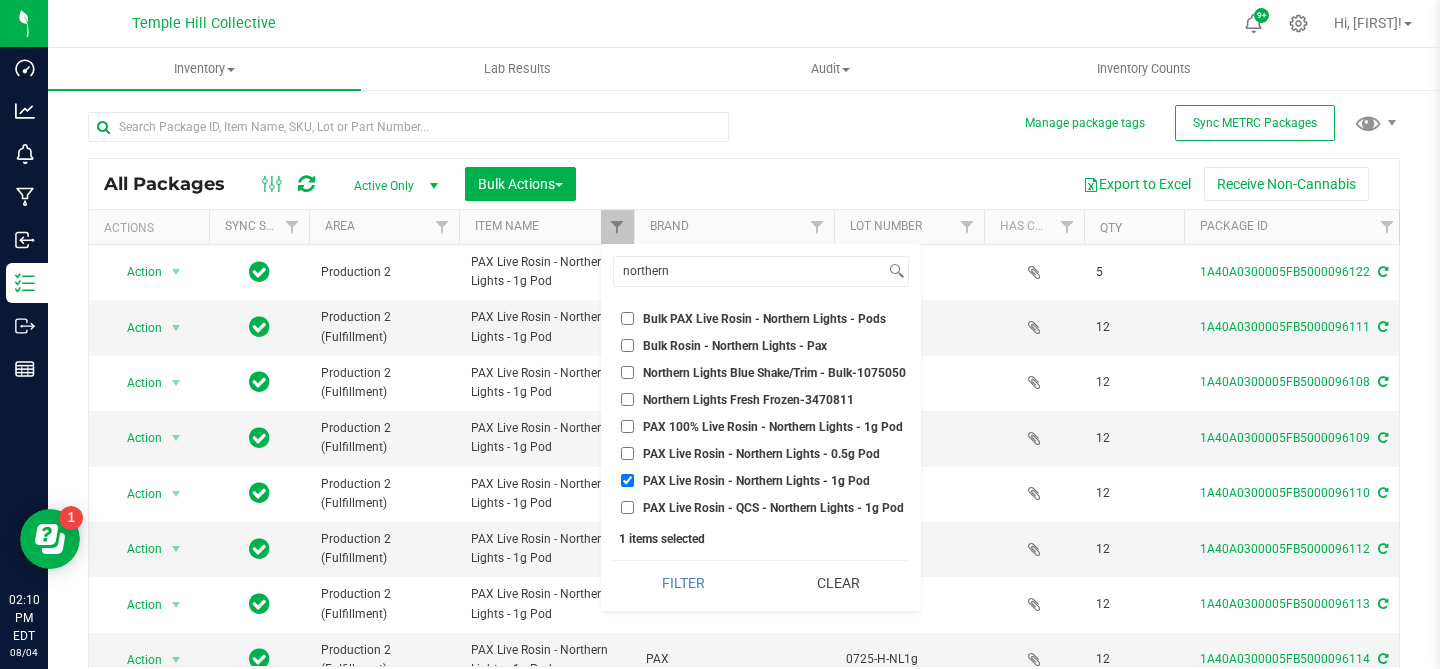 click on "PAX Live Rosin - Northern Lights - 0.5g Pod" at bounding box center (761, 453) 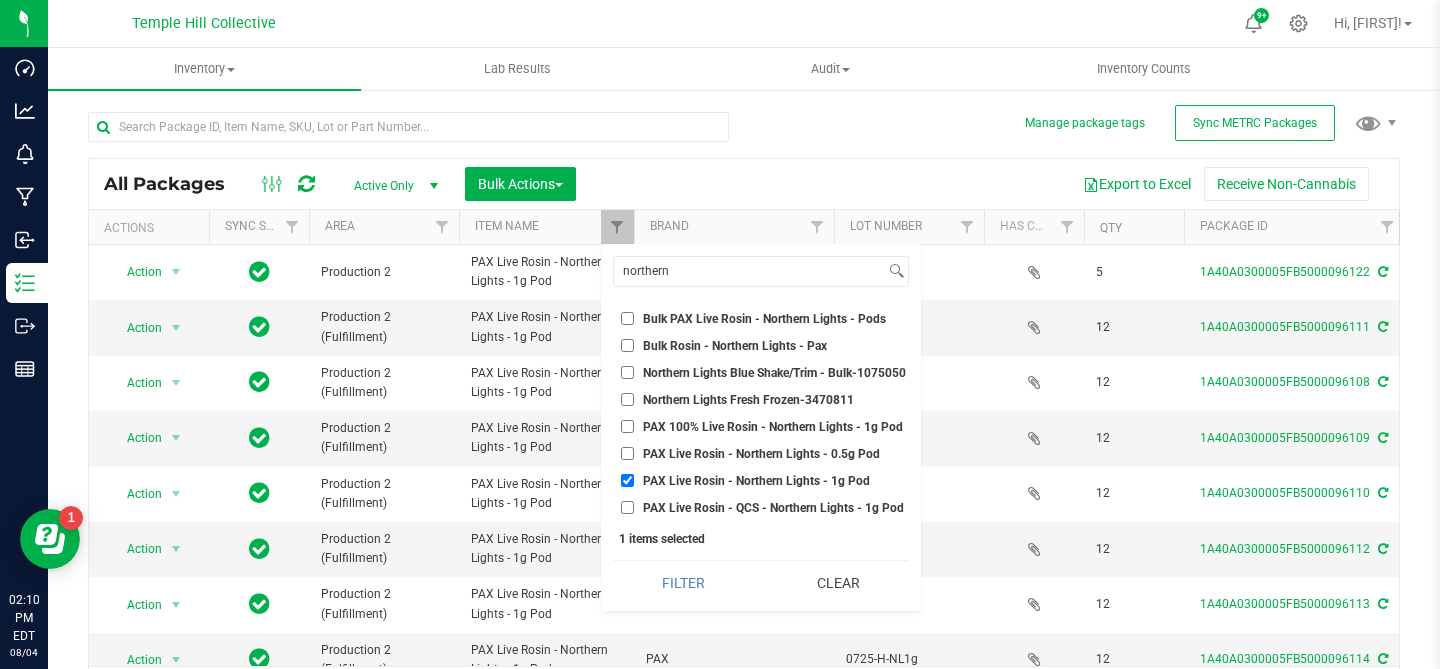 click on "PAX Live Rosin - Northern Lights - 0.5g Pod" at bounding box center [627, 453] 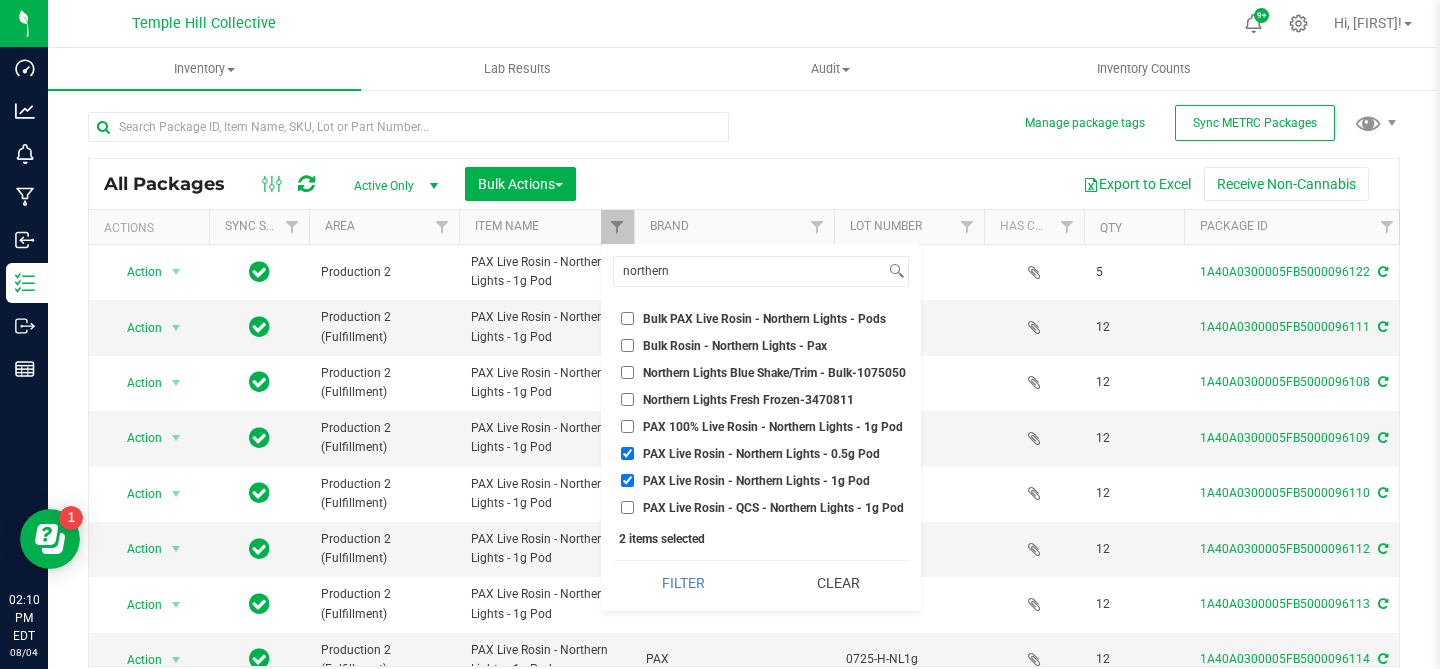 click on "PAX Live Rosin - Northern Lights - 1g Pod" at bounding box center (627, 480) 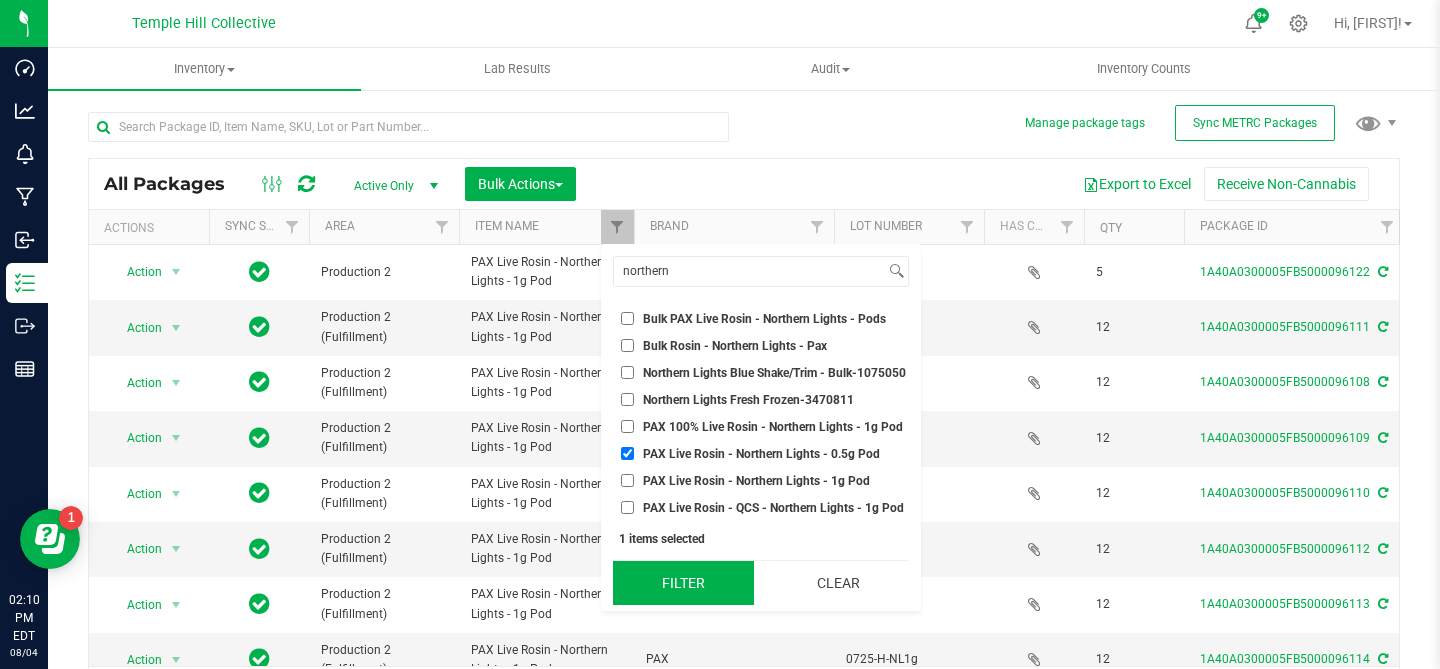 click on "Filter" at bounding box center [683, 583] 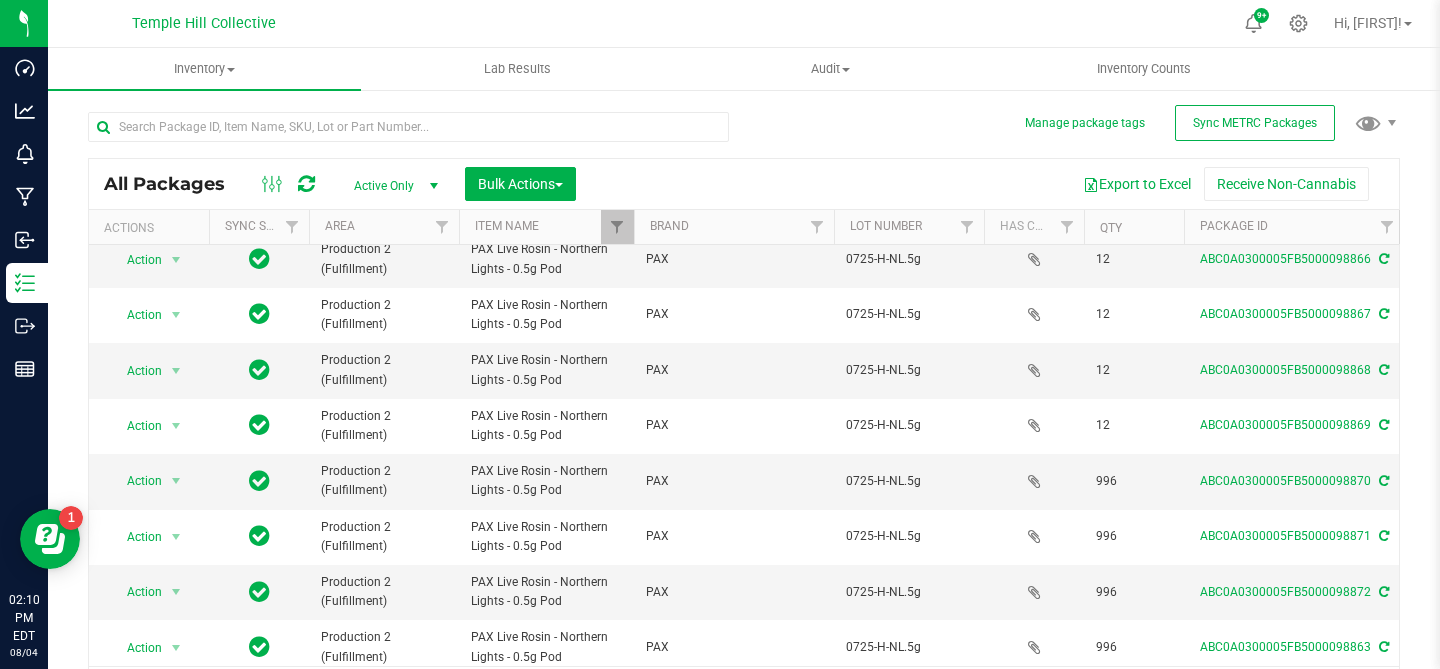 scroll, scrollTop: 643, scrollLeft: 0, axis: vertical 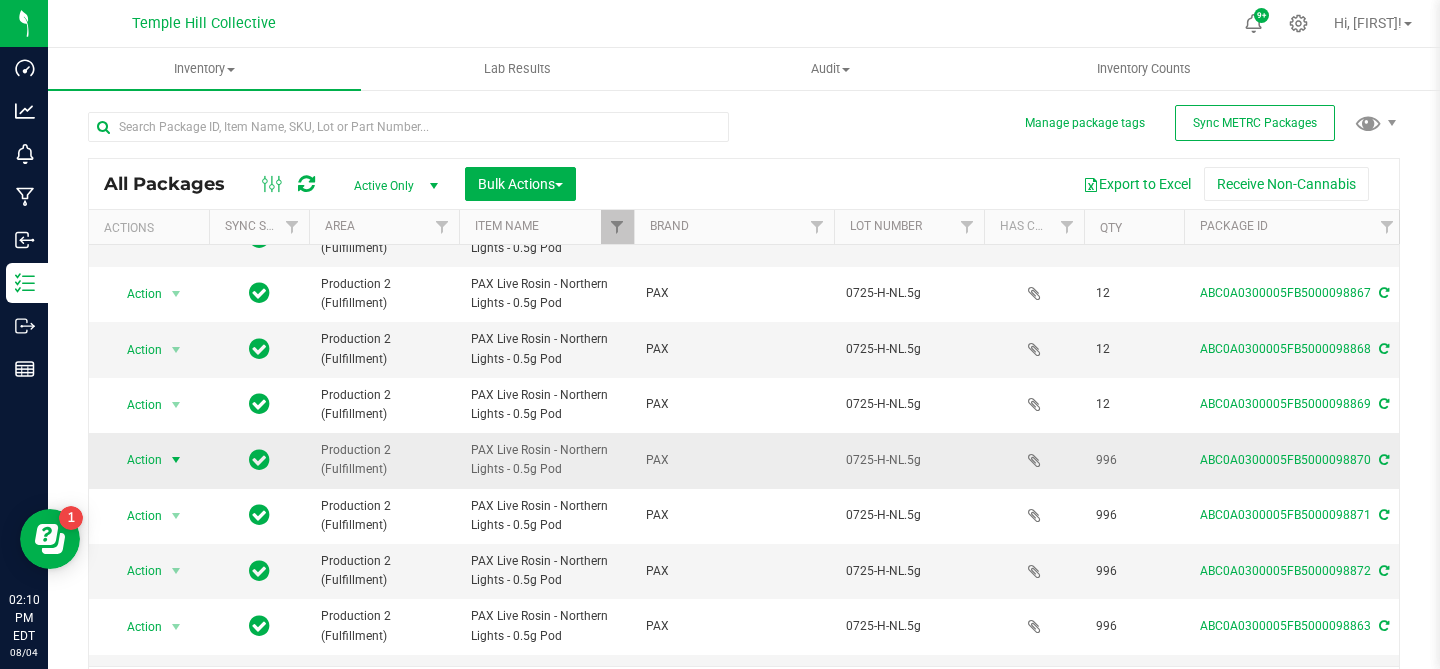 click at bounding box center [176, 460] 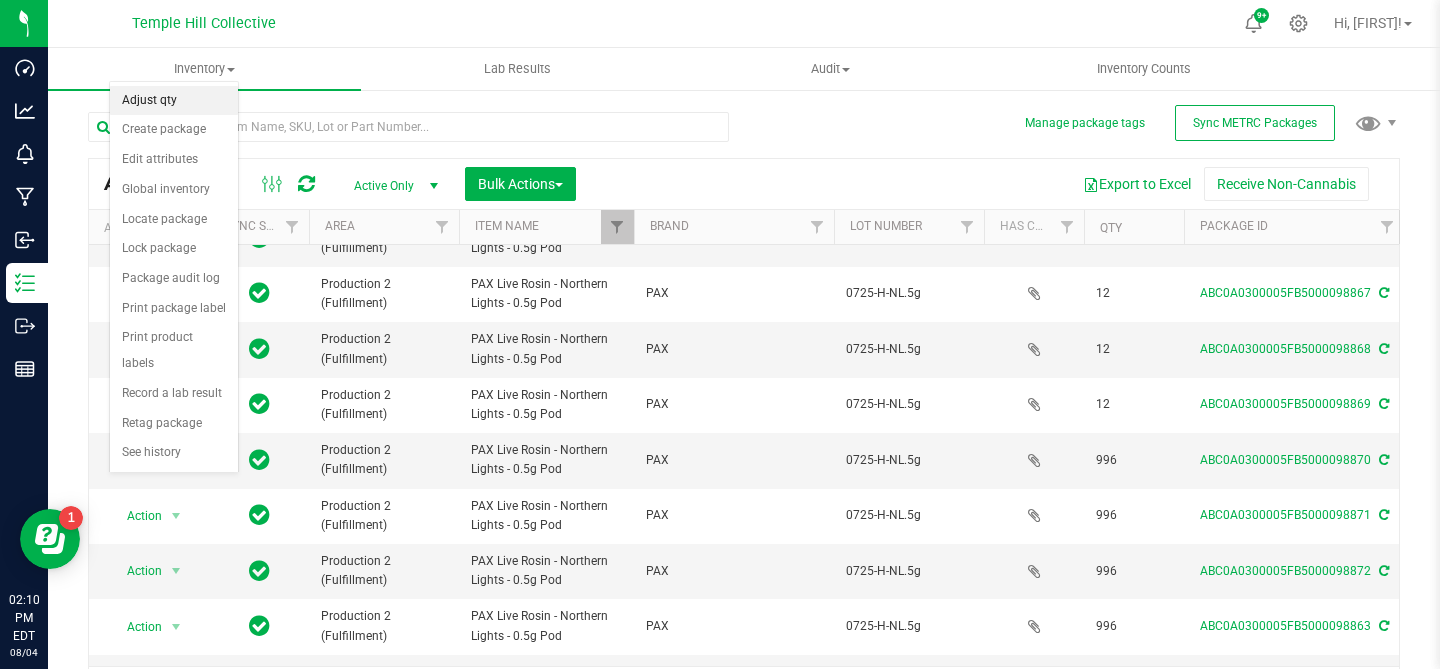 click on "Adjust qty" at bounding box center (174, 101) 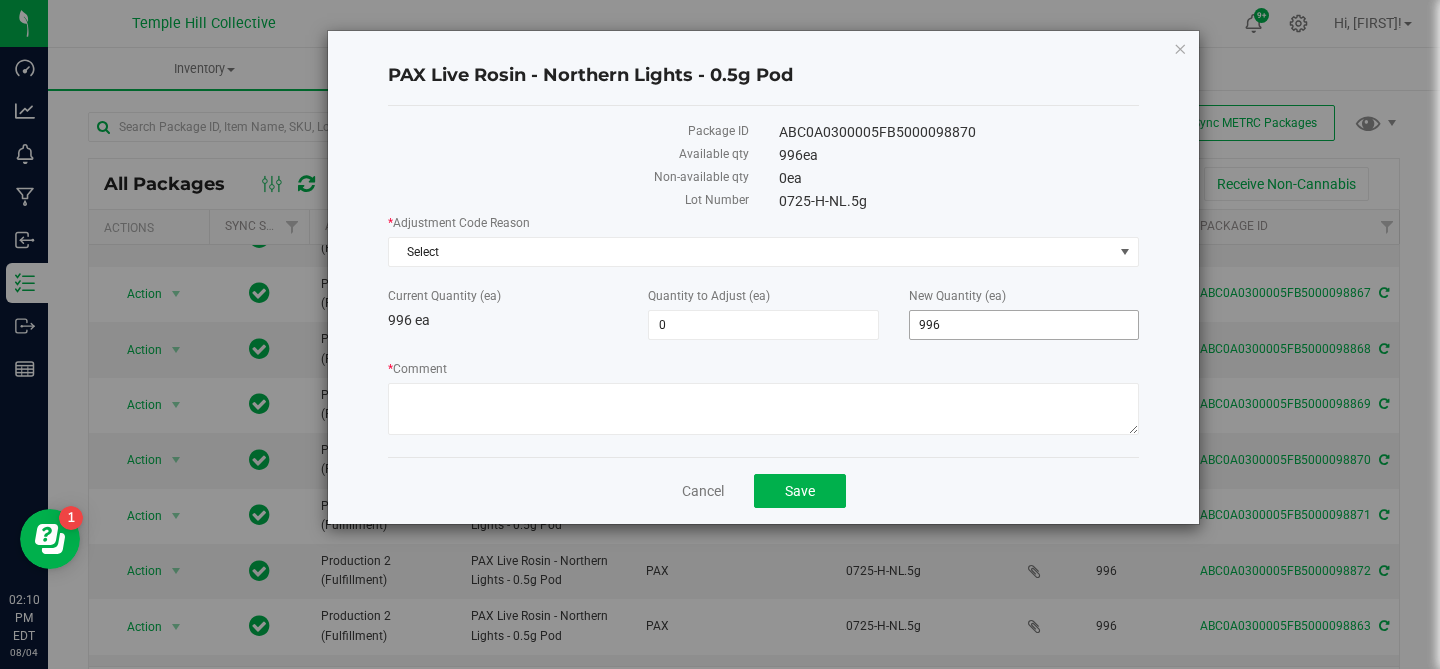 click on "996" at bounding box center [1024, 325] 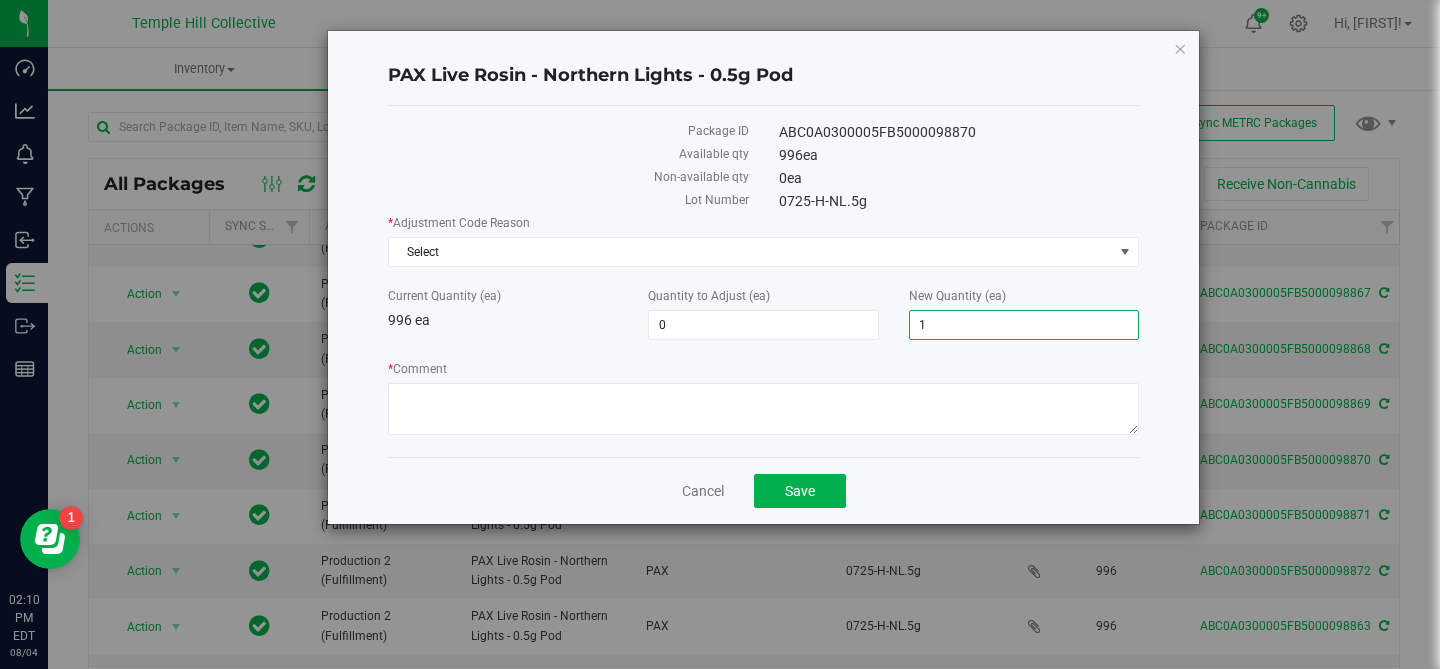 type on "12" 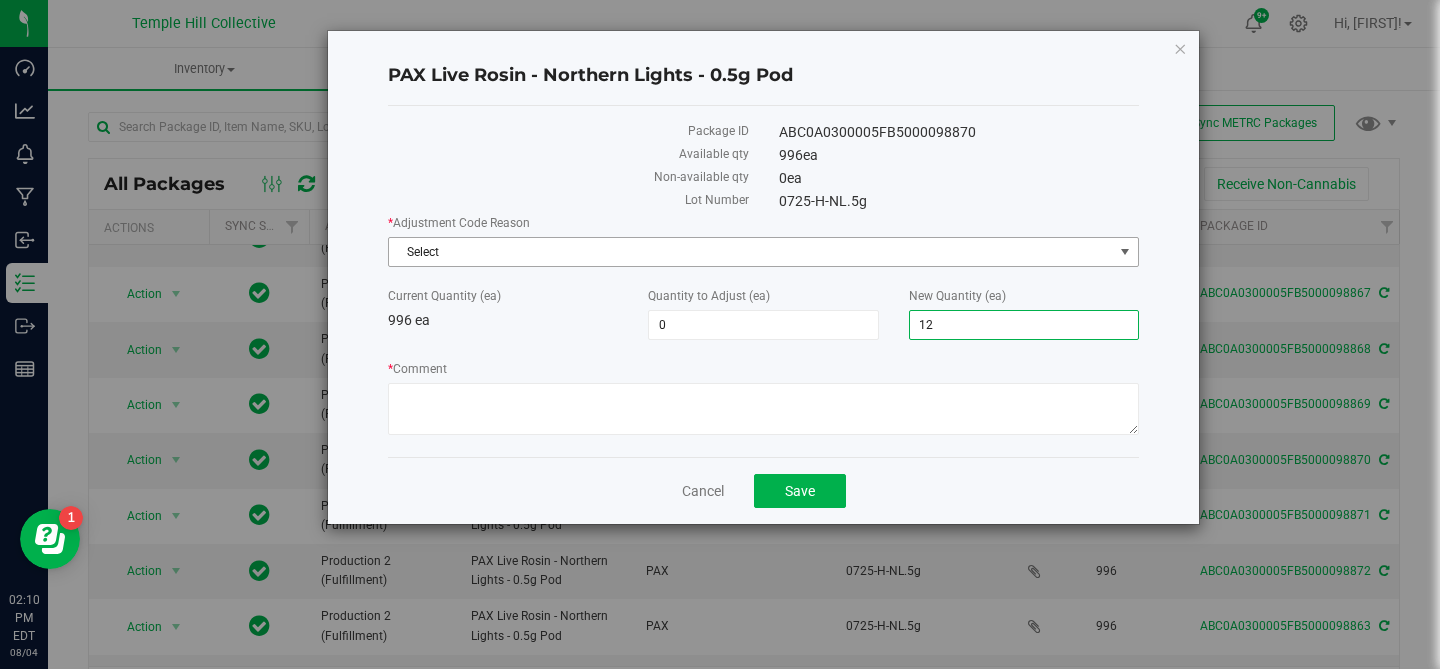 click on "Select" at bounding box center (751, 252) 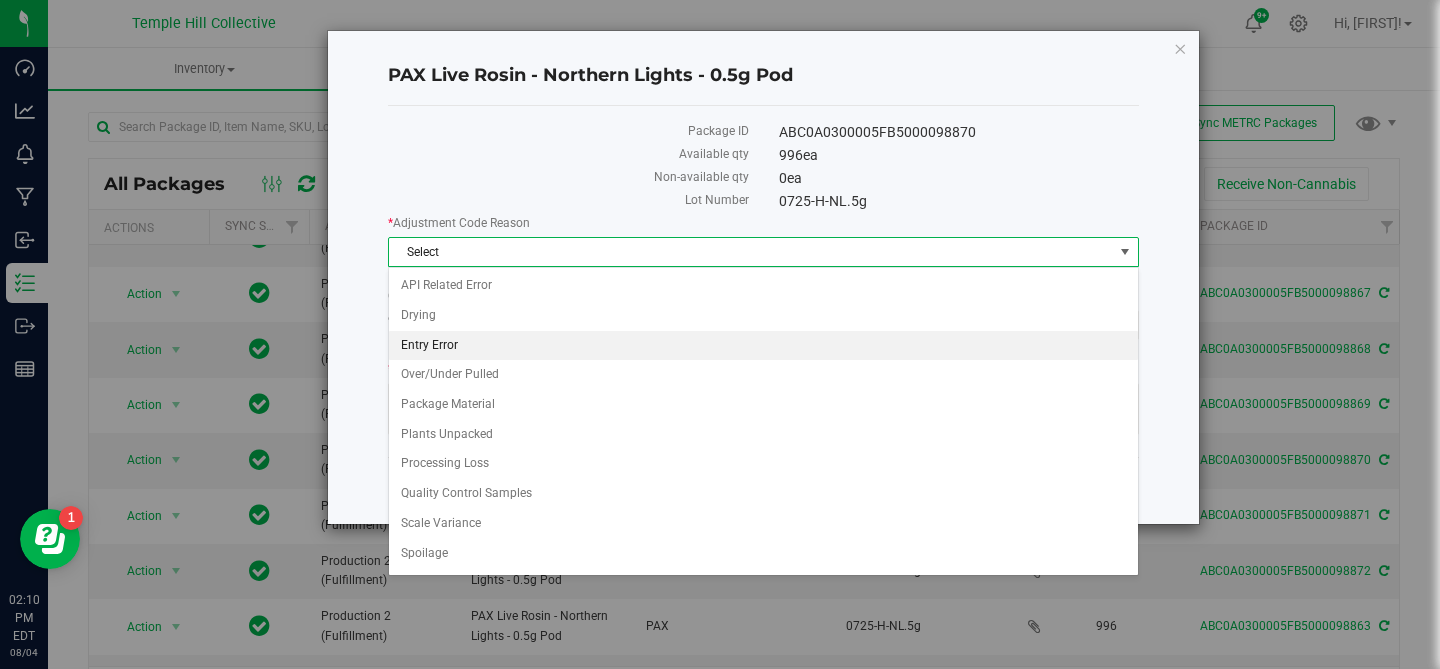 click on "Entry Error" at bounding box center [763, 346] 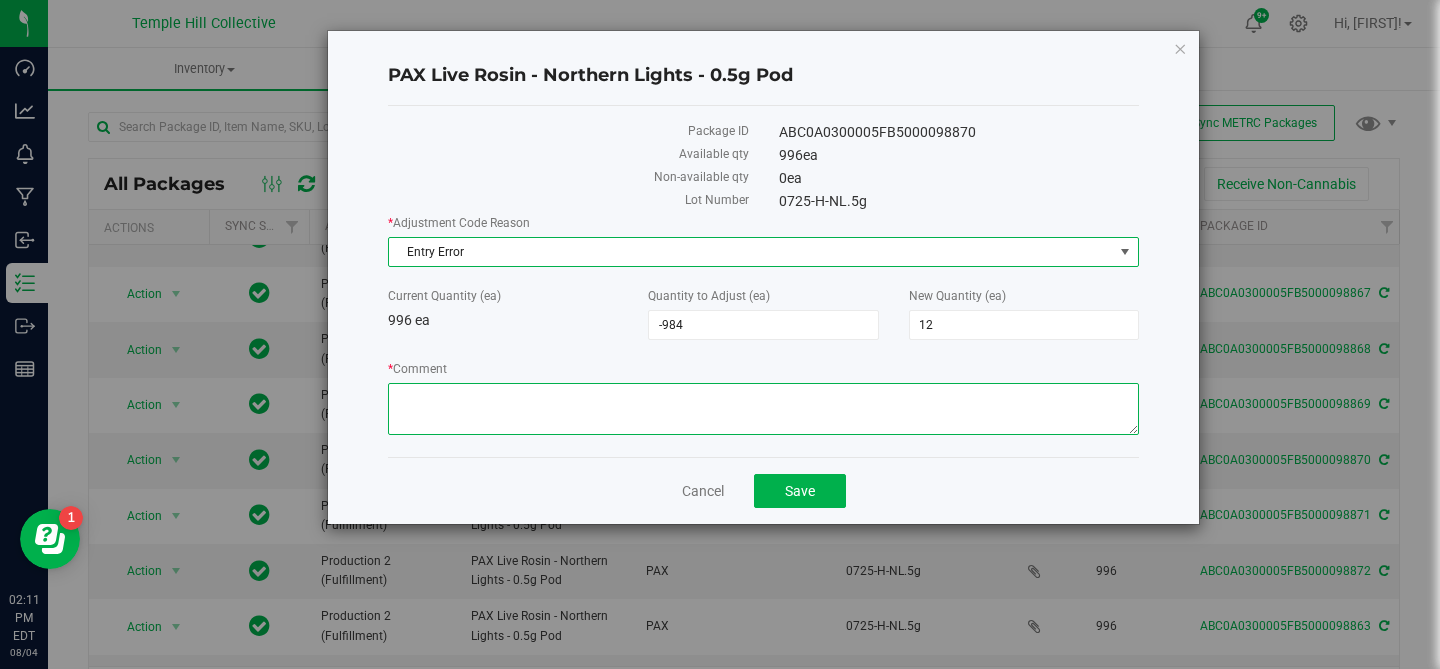 click on "*
Comment" at bounding box center (763, 409) 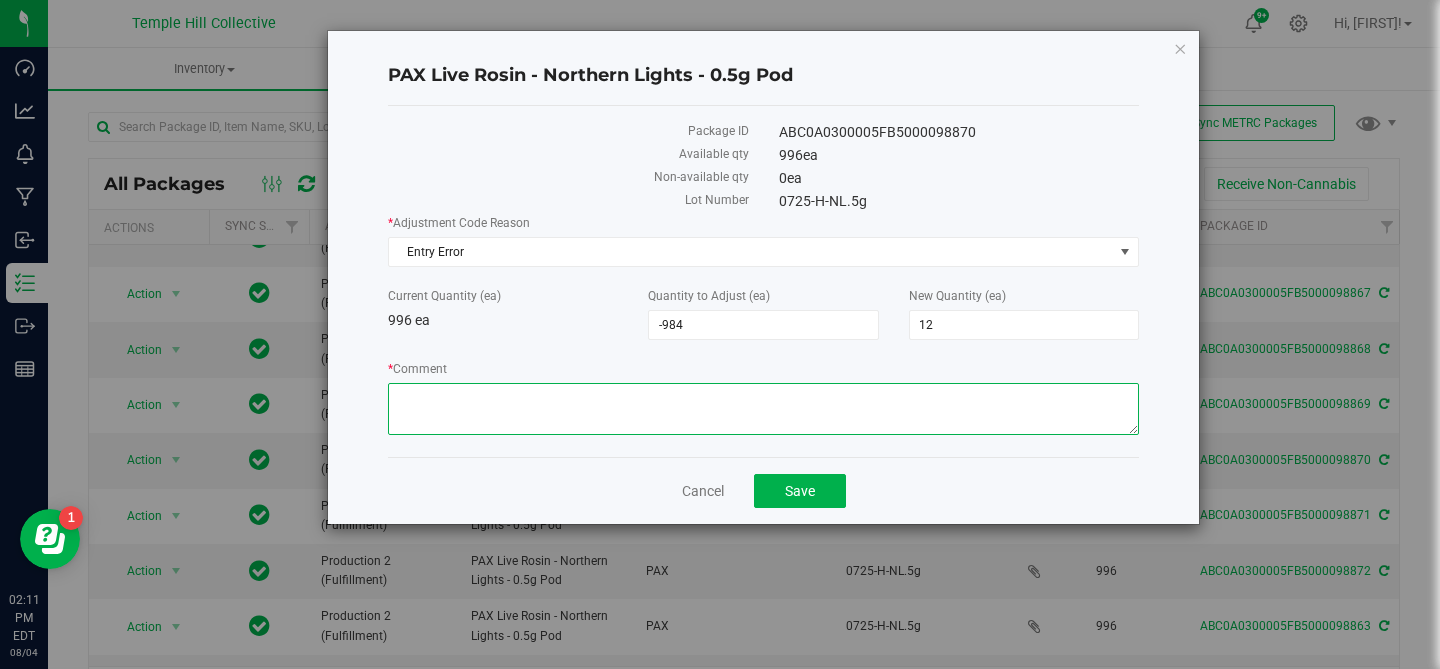 paste on "entry error" 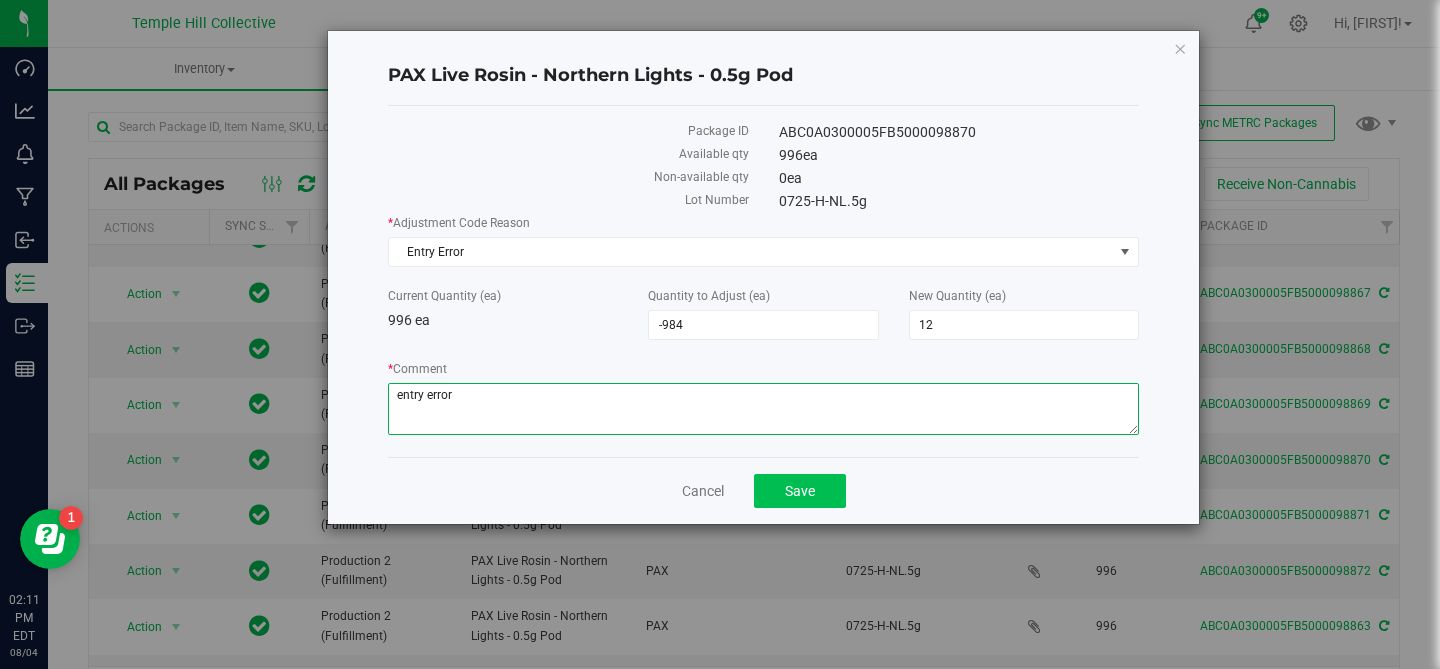 type on "entry error" 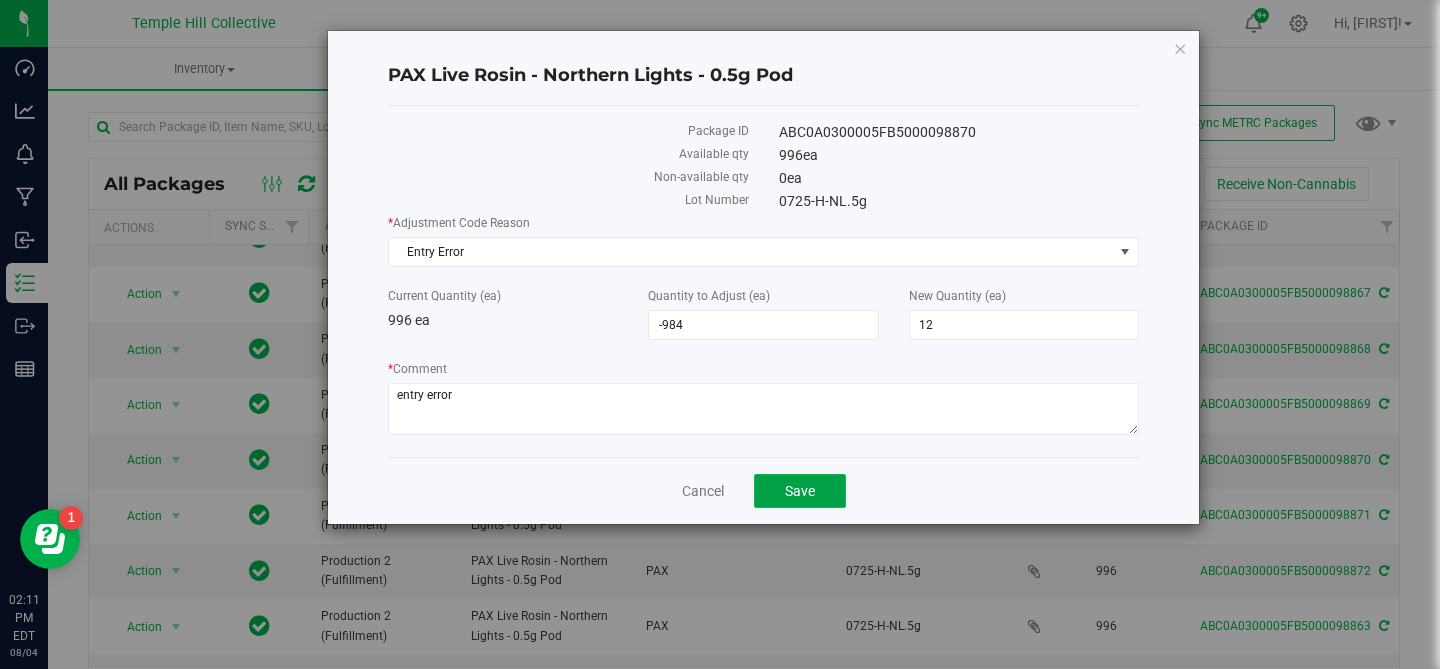 click on "Save" 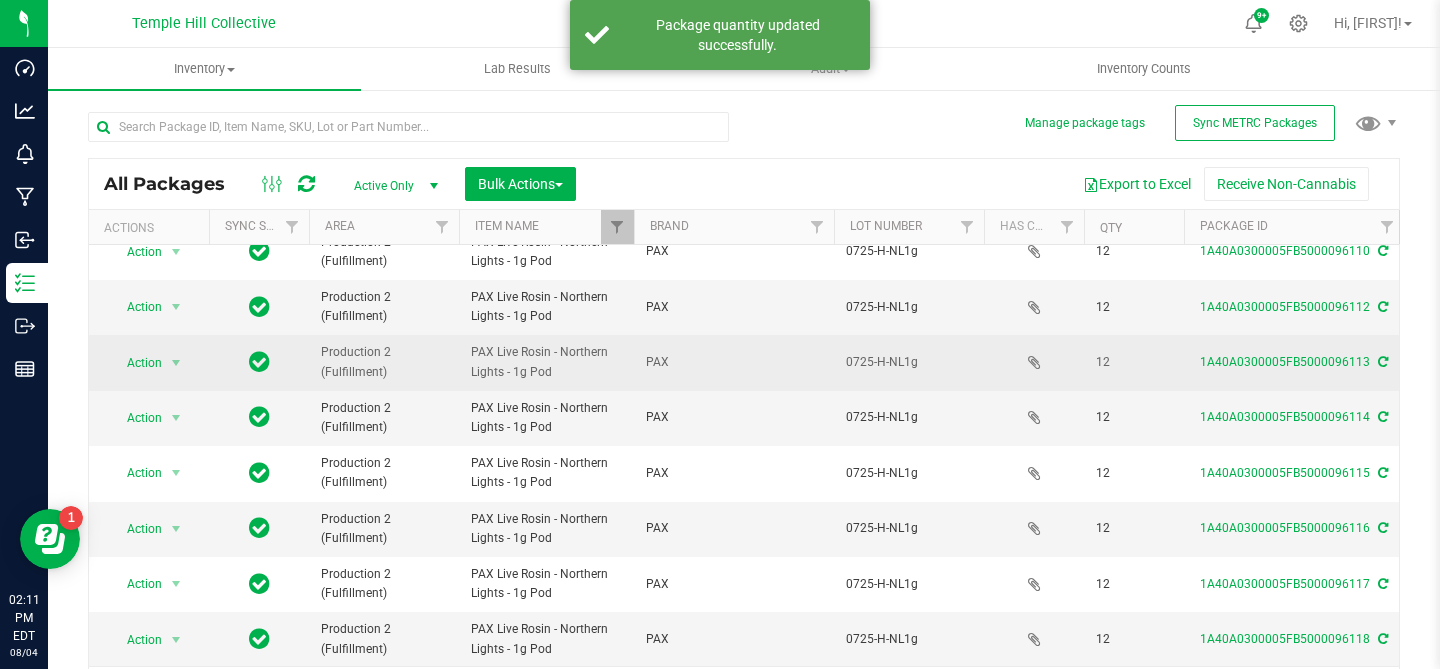 scroll, scrollTop: 252, scrollLeft: 0, axis: vertical 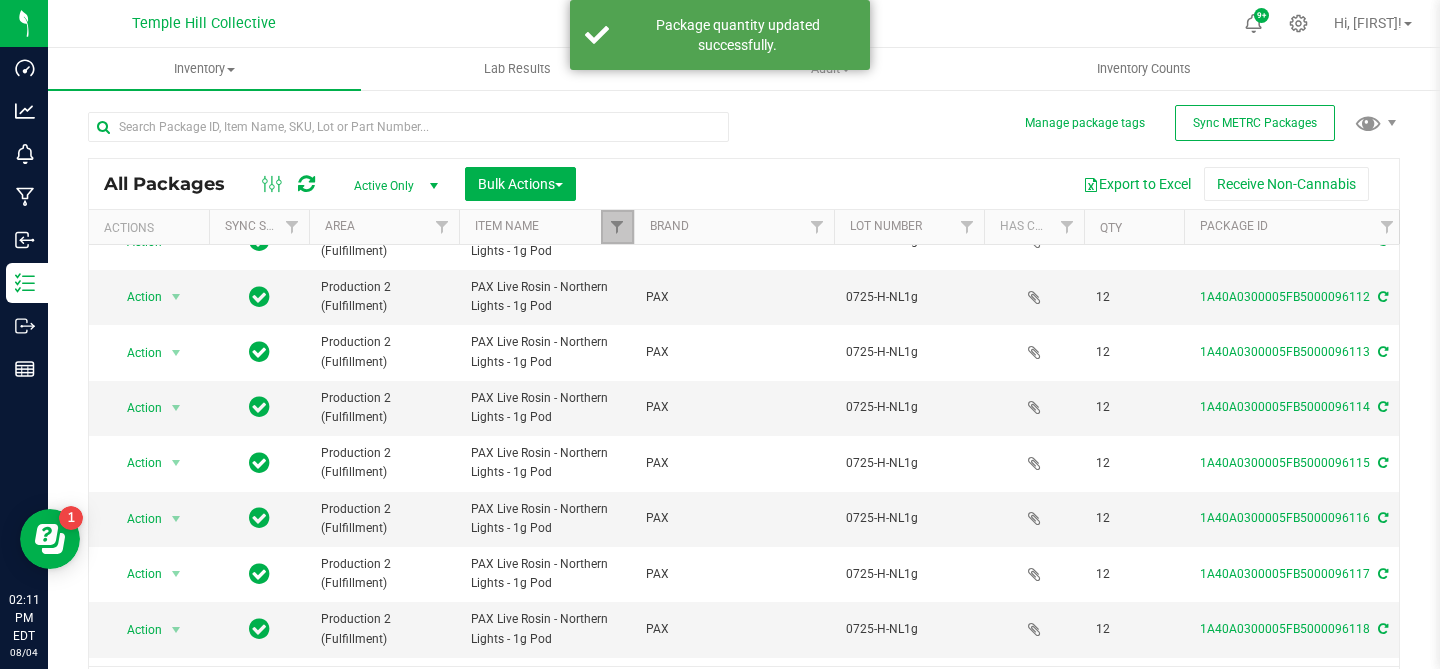 click at bounding box center [617, 227] 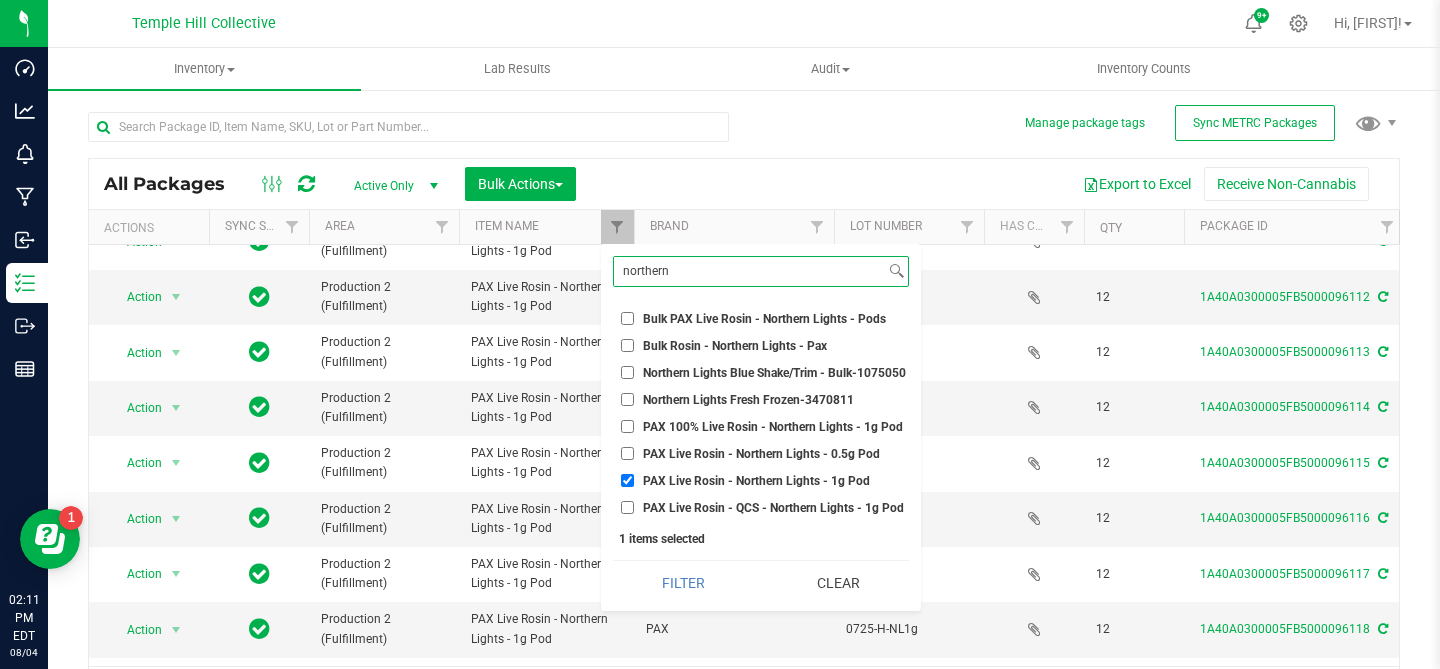 type on "northern" 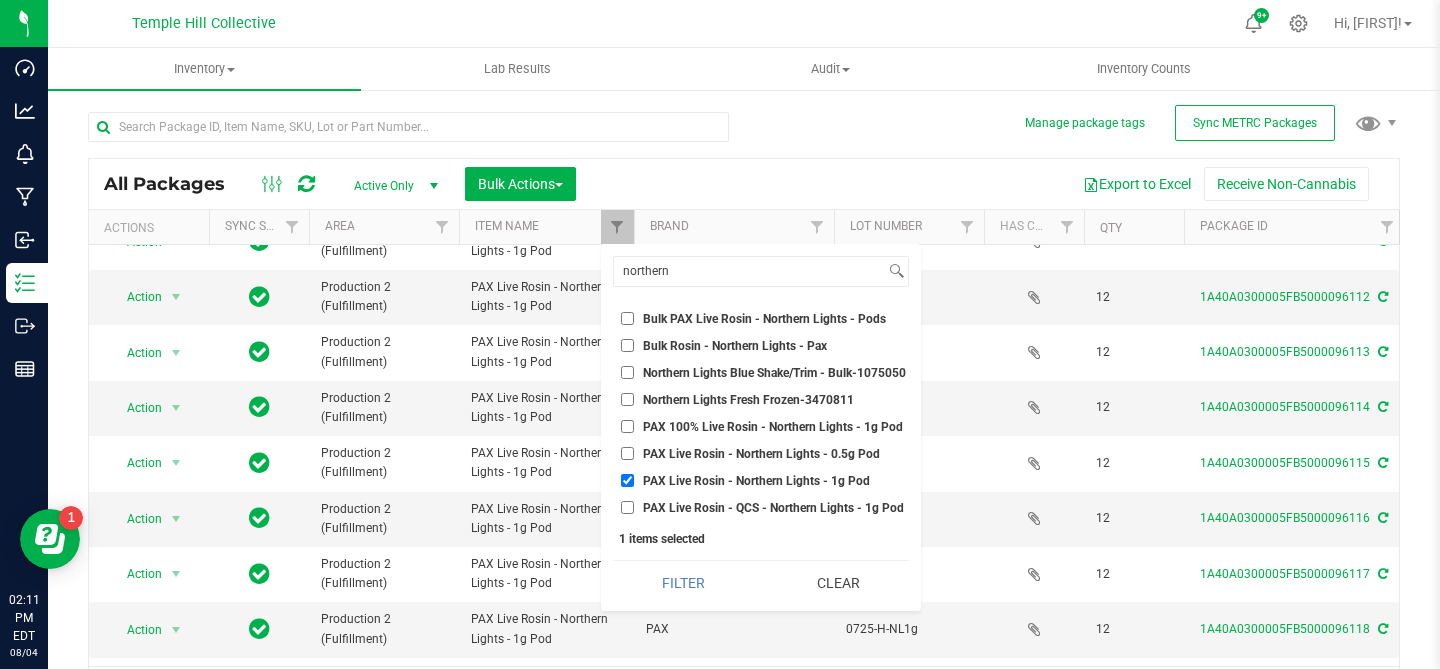 click on "PAX Live Rosin - Northern Lights - 0.5g Pod" at bounding box center (627, 453) 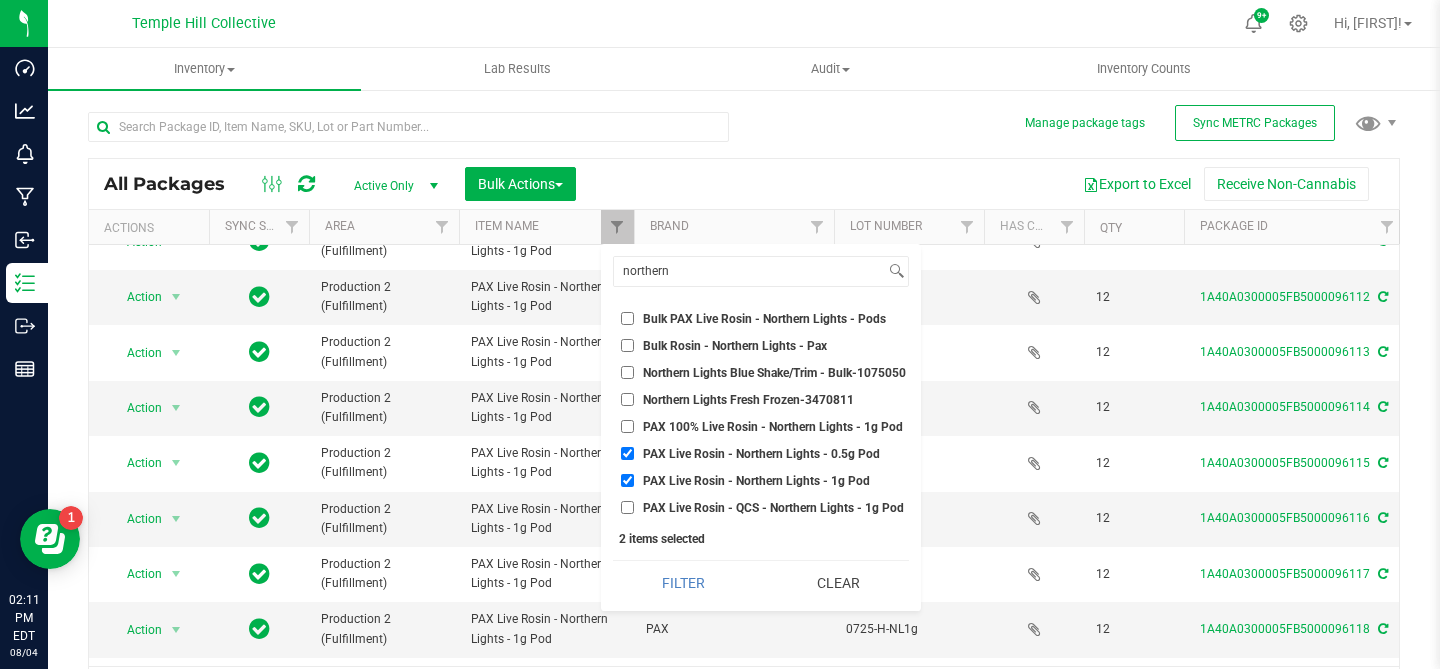 click on "PAX Live Rosin - Northern Lights - 1g Pod" at bounding box center [627, 480] 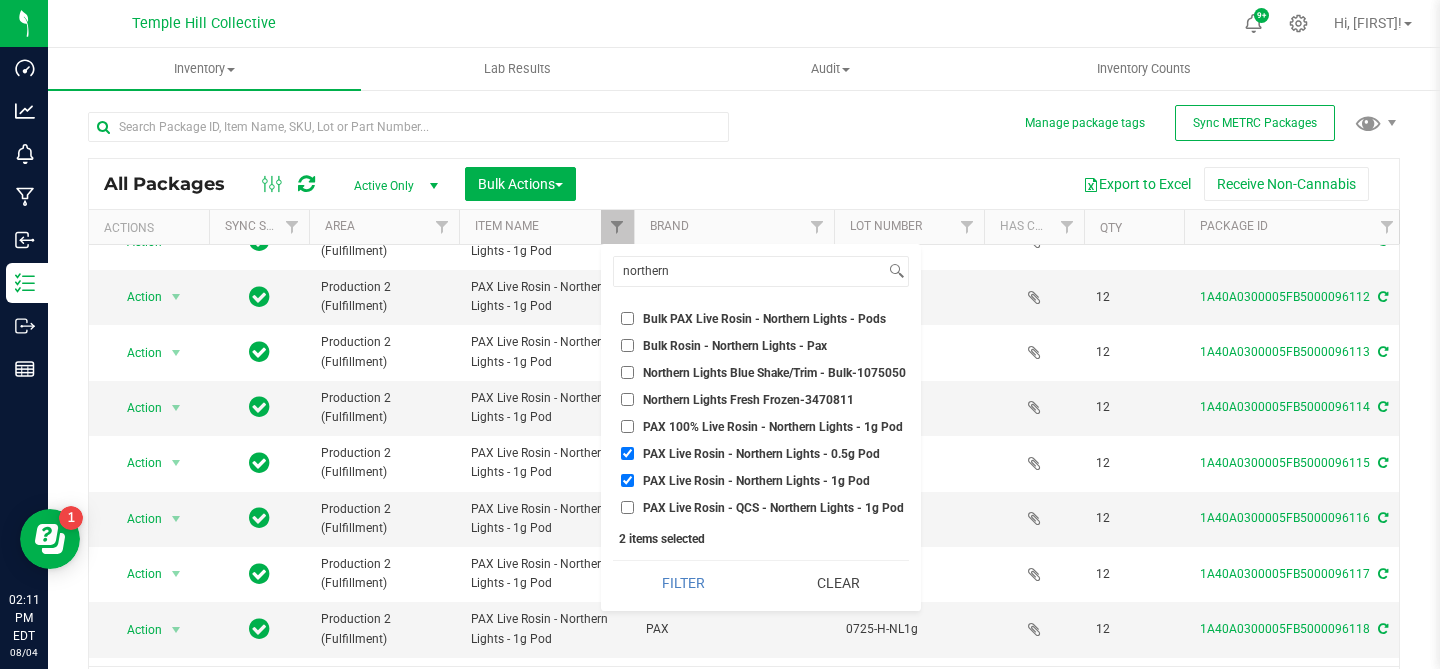 checkbox on "false" 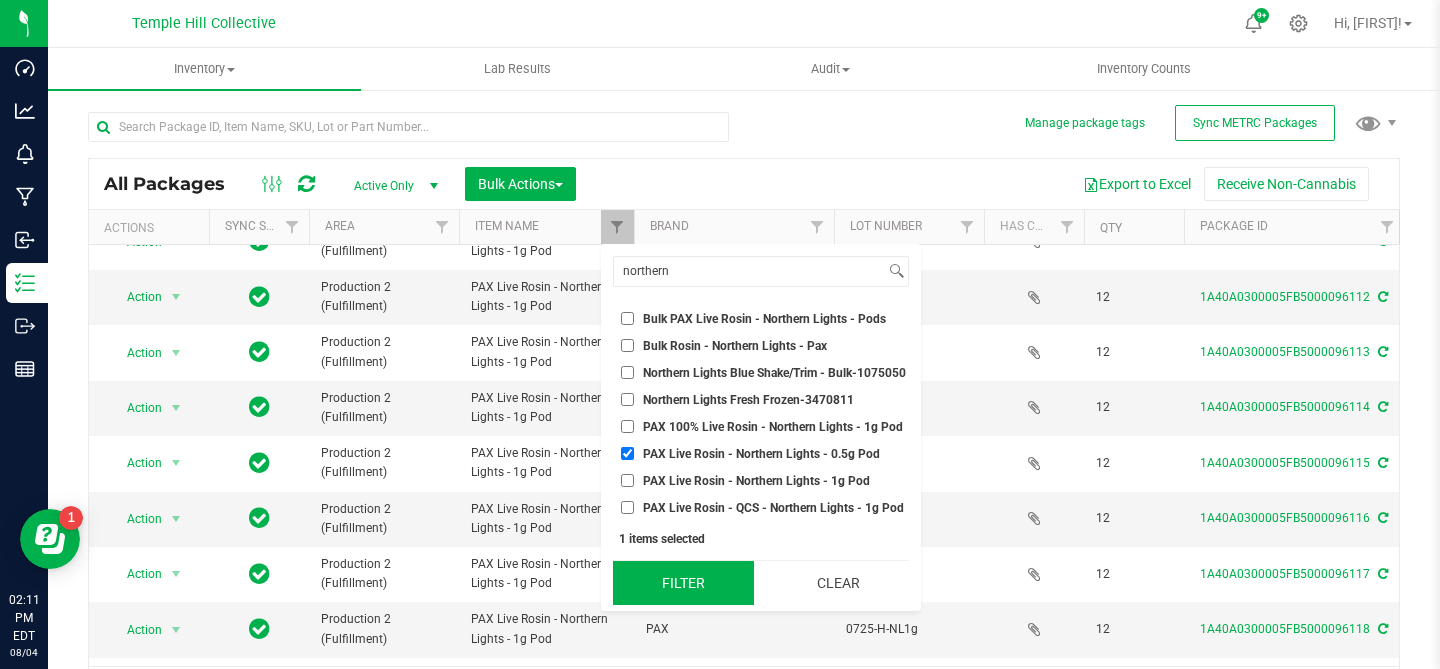 click on "Filter" at bounding box center [683, 583] 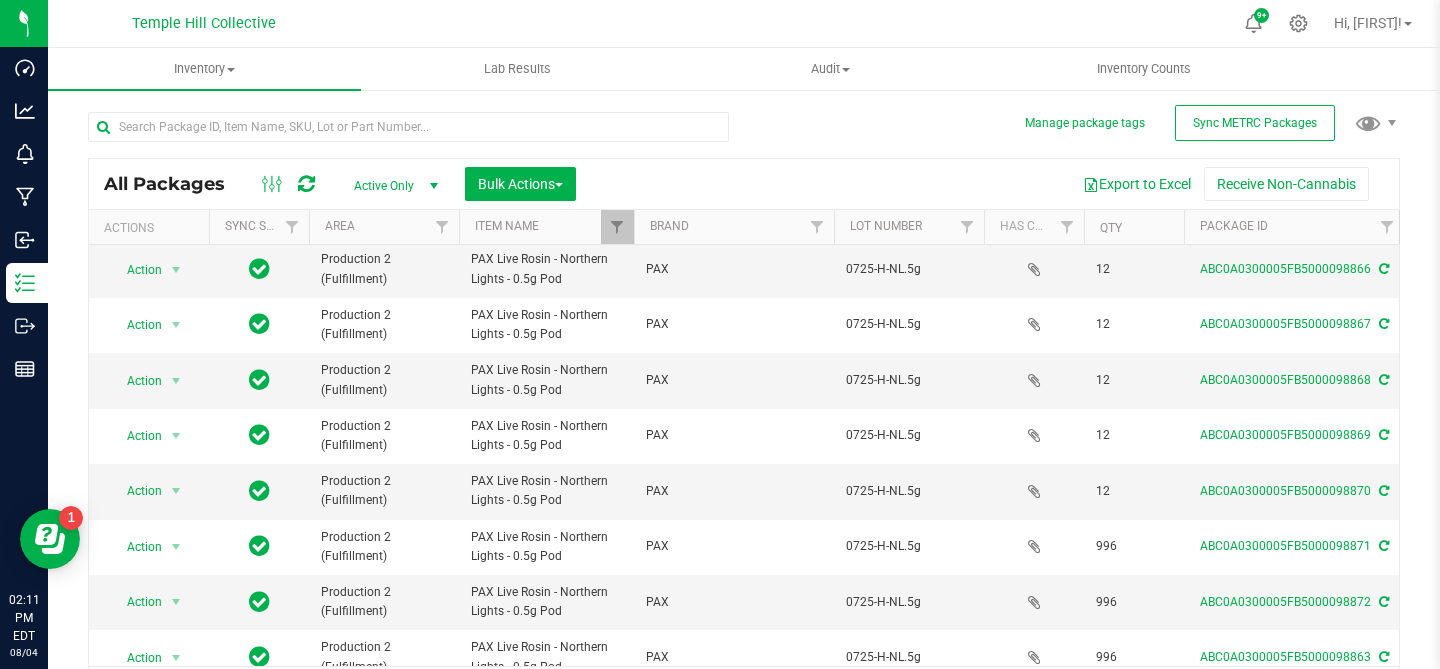 scroll, scrollTop: 686, scrollLeft: 0, axis: vertical 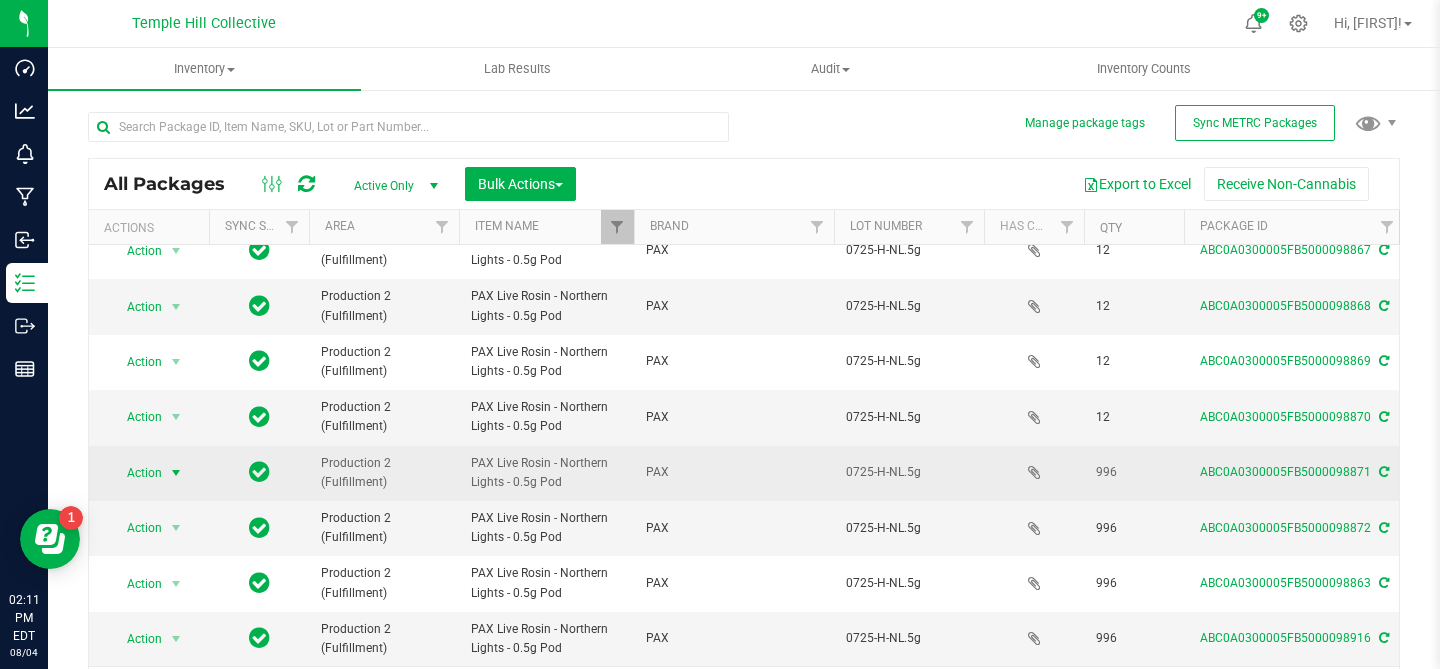 click at bounding box center (176, 473) 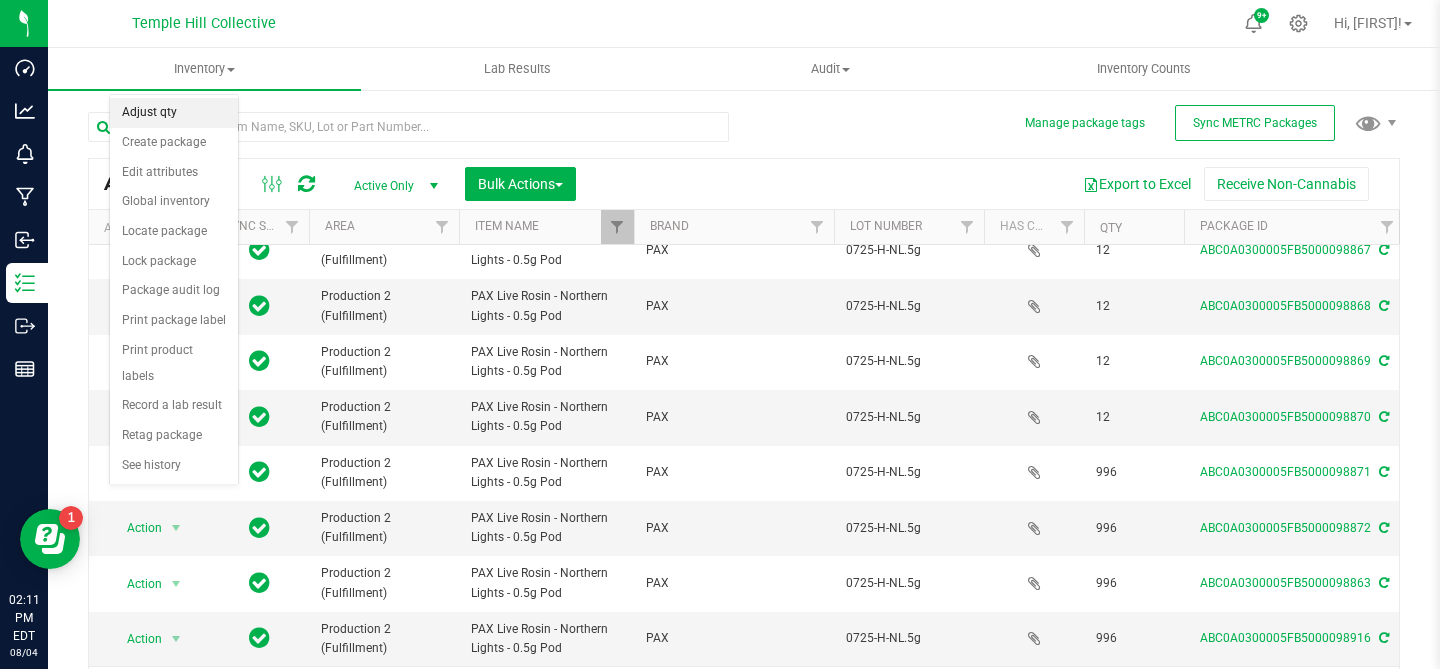 click on "Adjust qty" at bounding box center (174, 113) 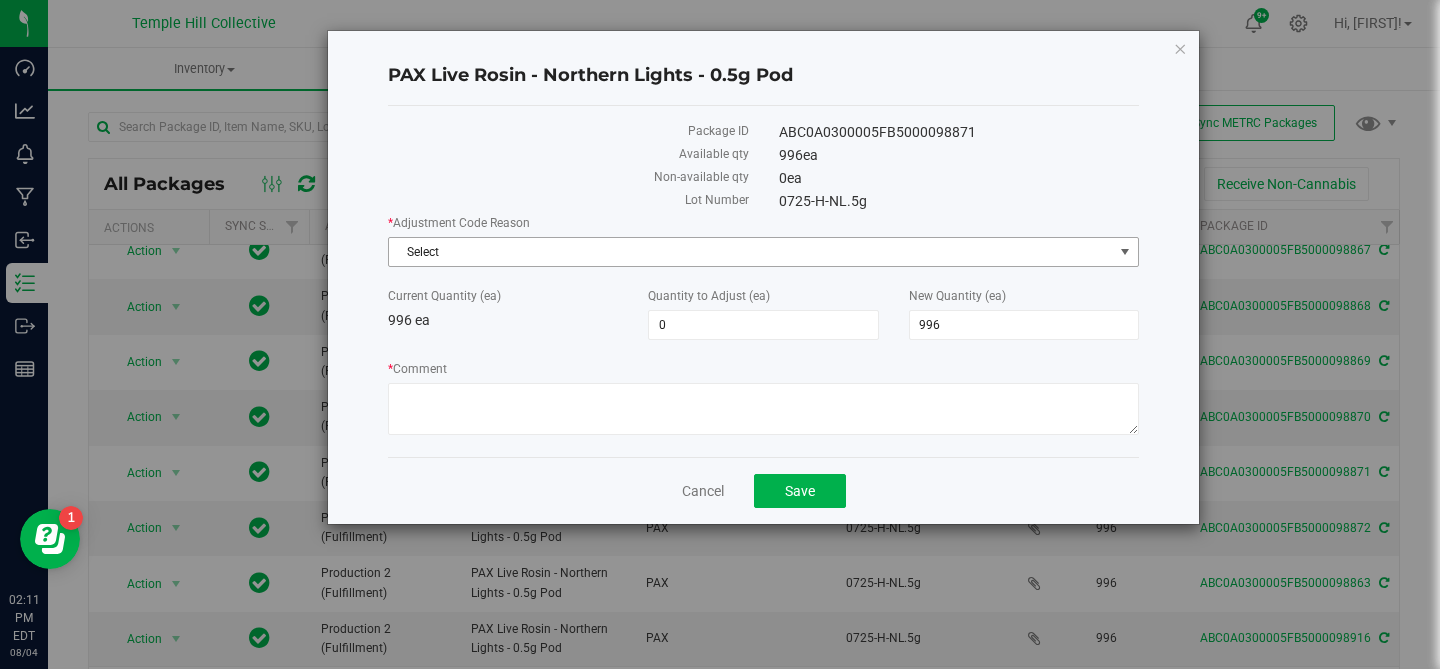 click on "Select" at bounding box center (751, 252) 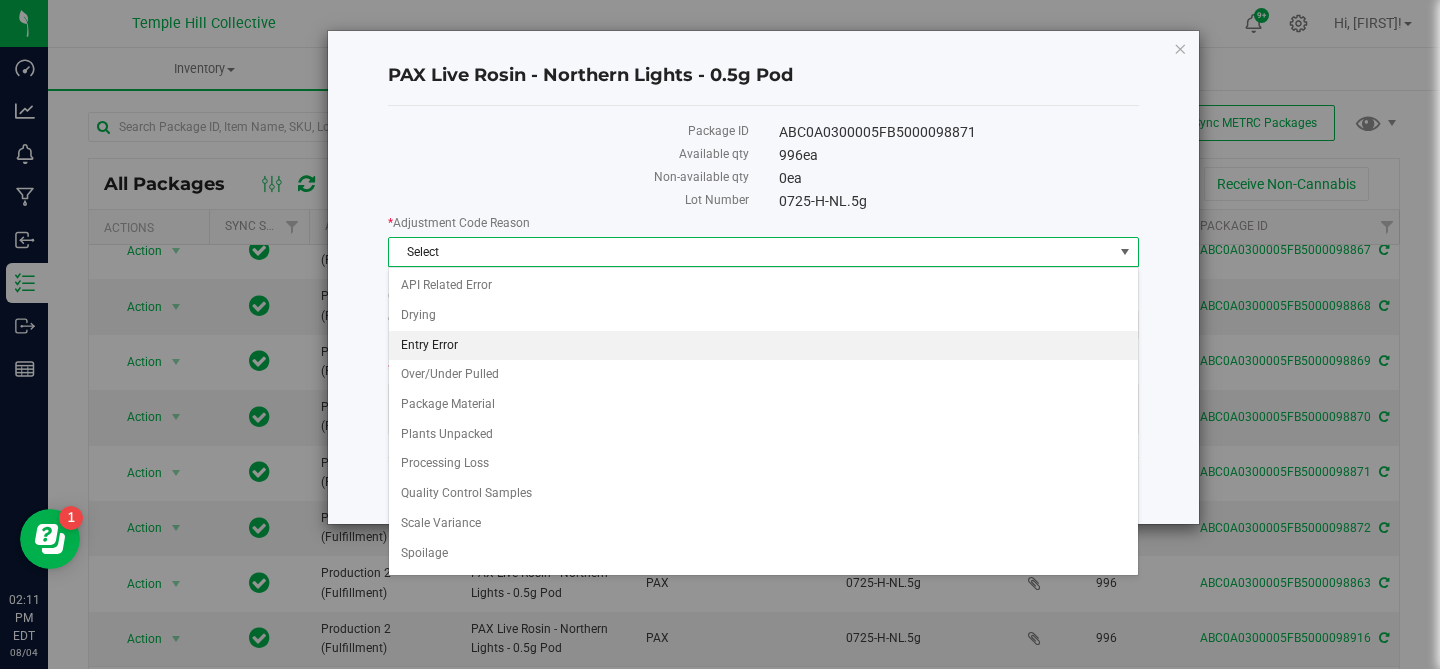 click on "Entry Error" at bounding box center [763, 346] 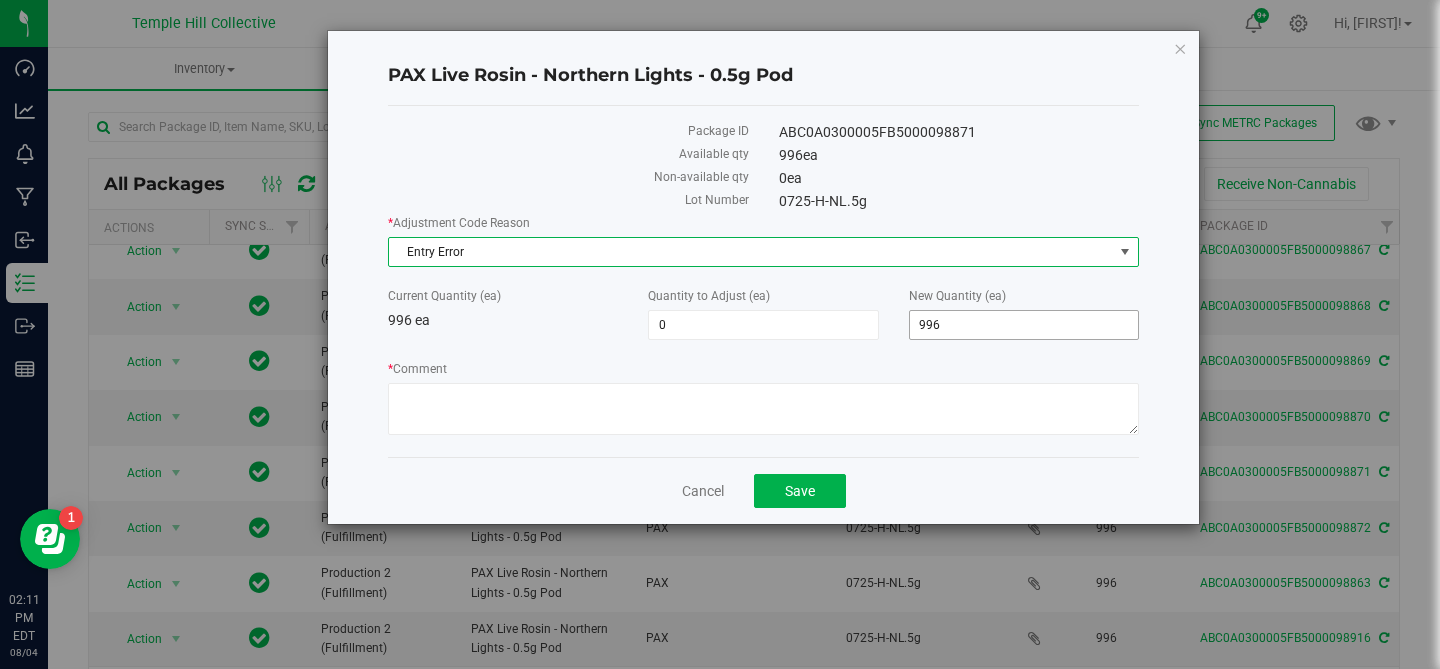 click on "996" at bounding box center (1024, 325) 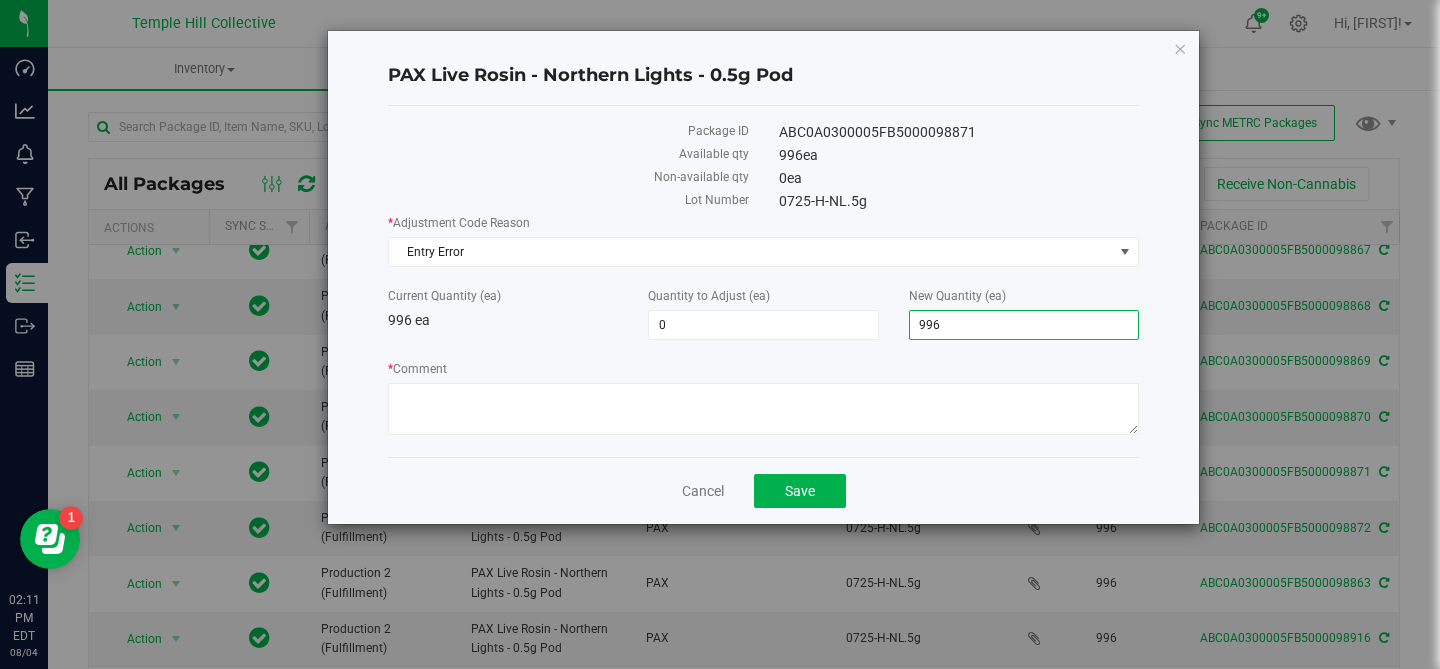 click on "996" at bounding box center [1024, 325] 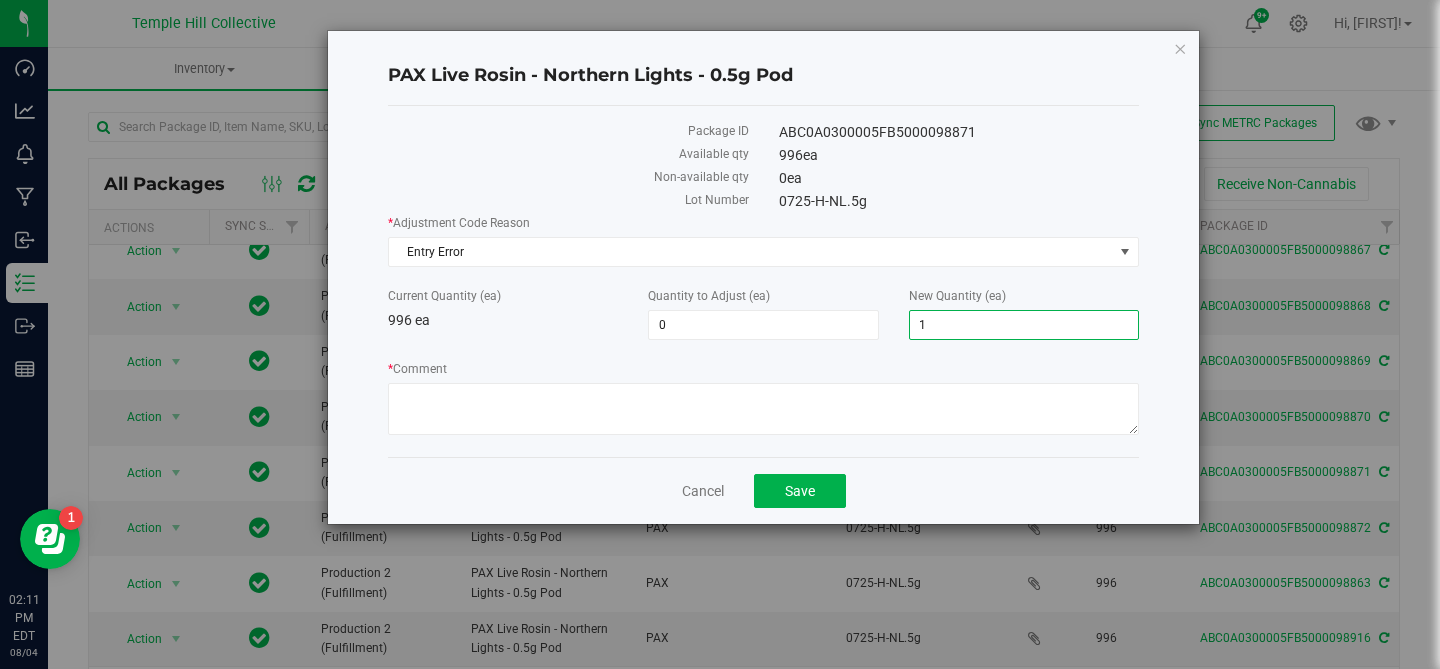 type on "12" 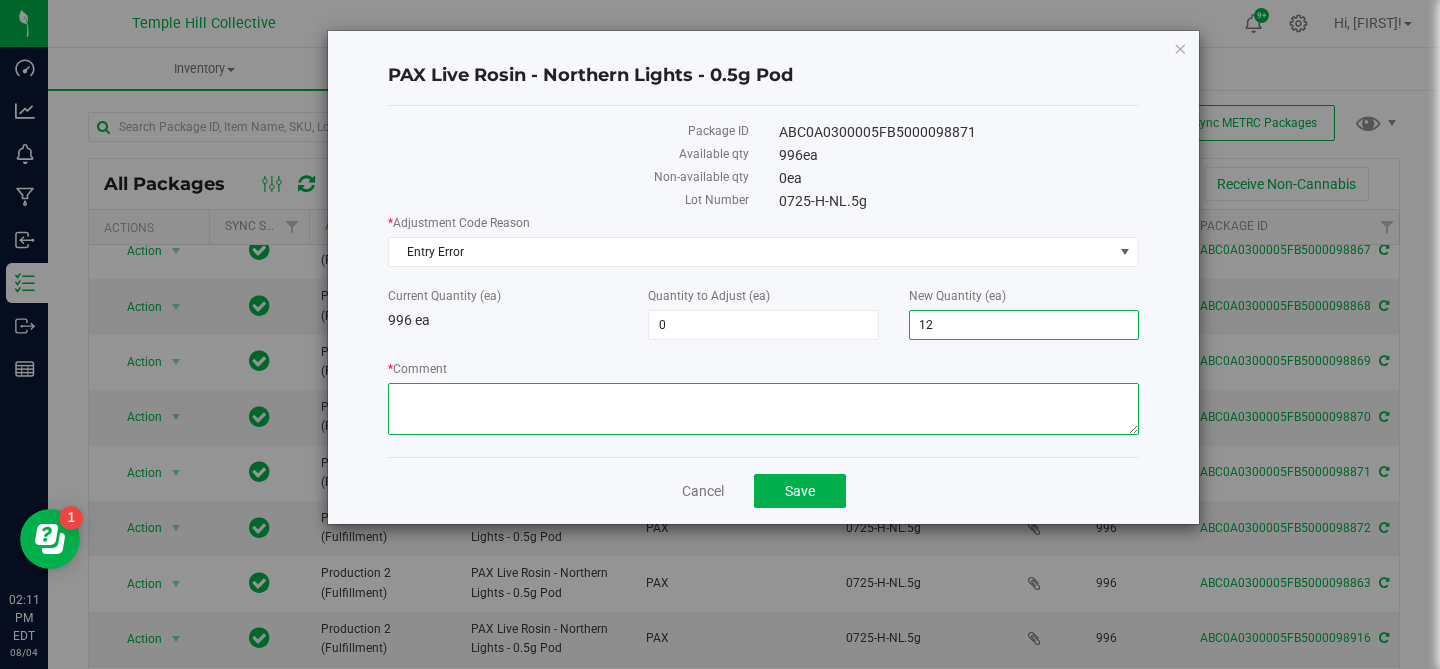 click on "*
Comment" at bounding box center (763, 409) 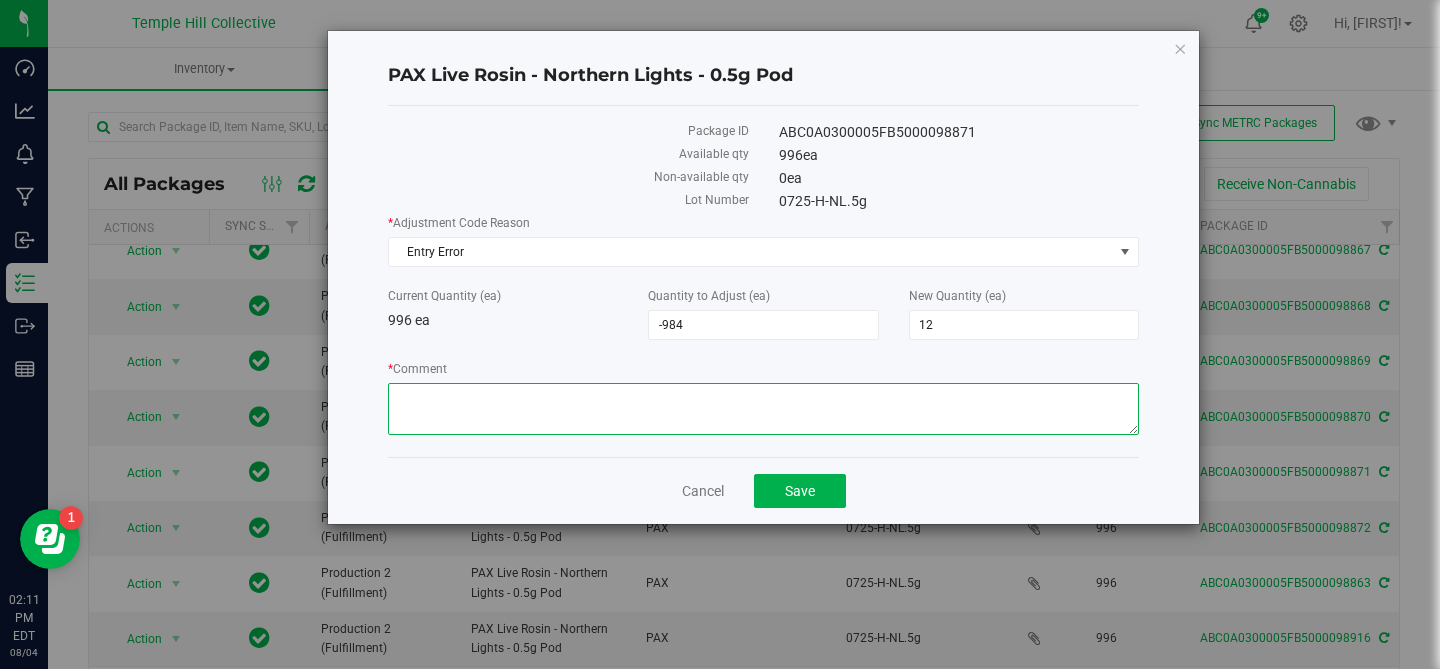 paste on "entry error" 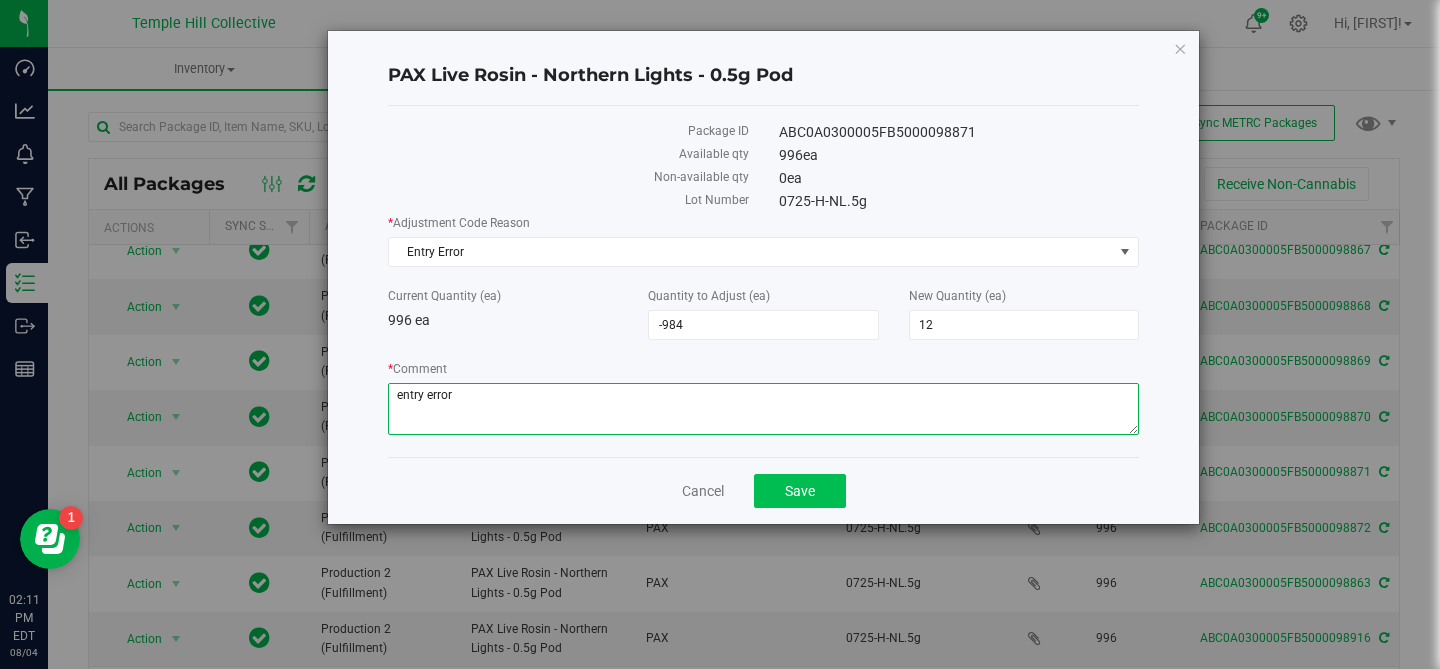 type on "entry error" 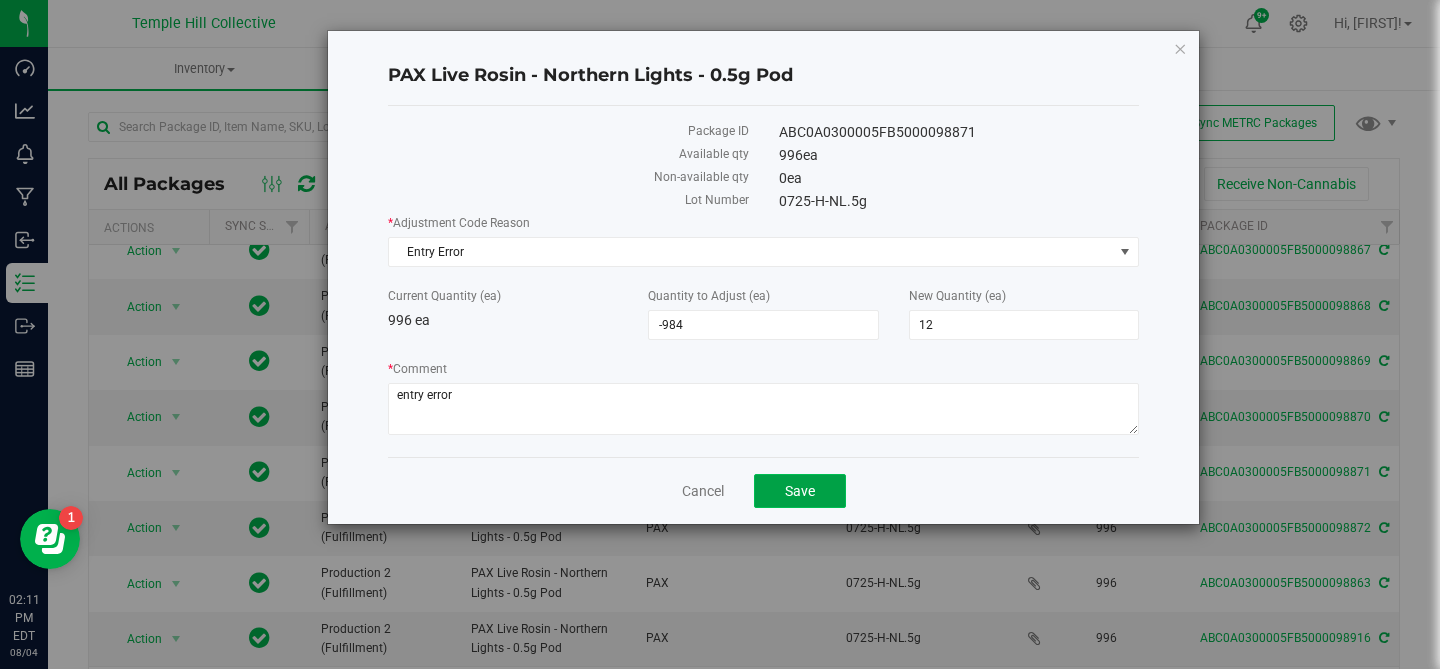 click on "Save" 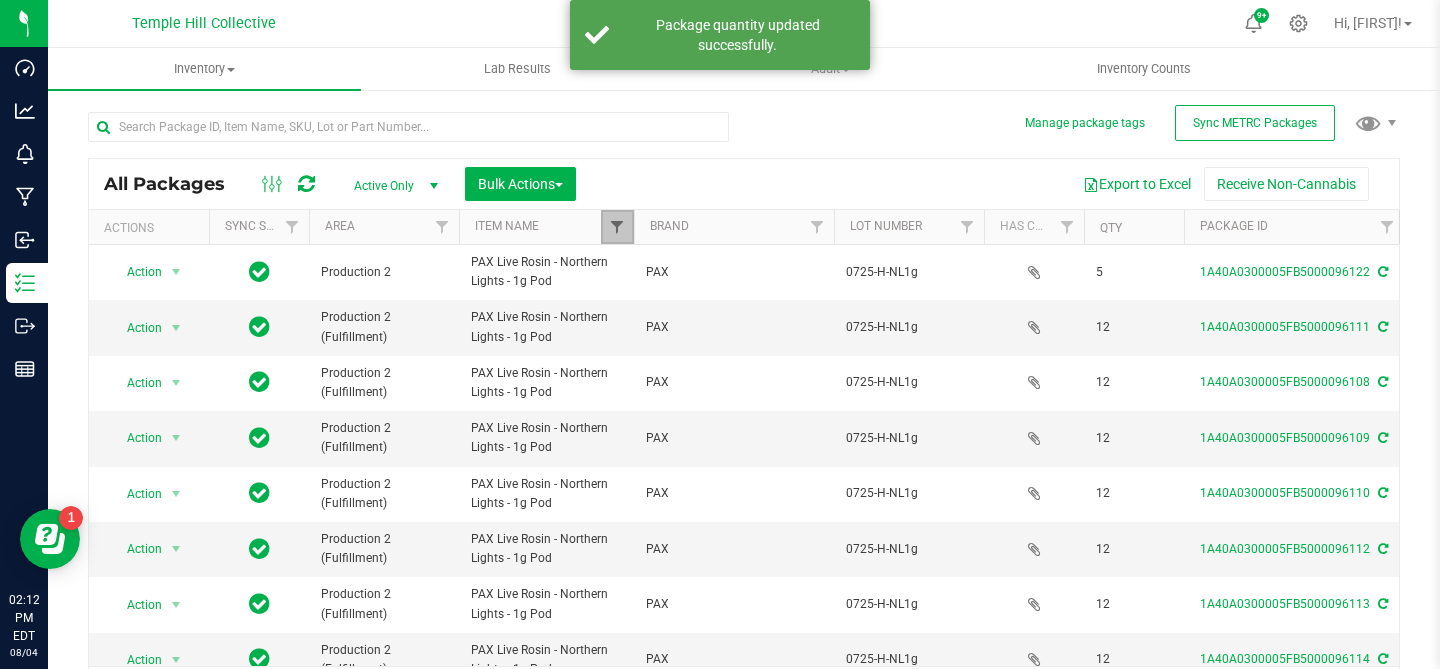 click at bounding box center [617, 227] 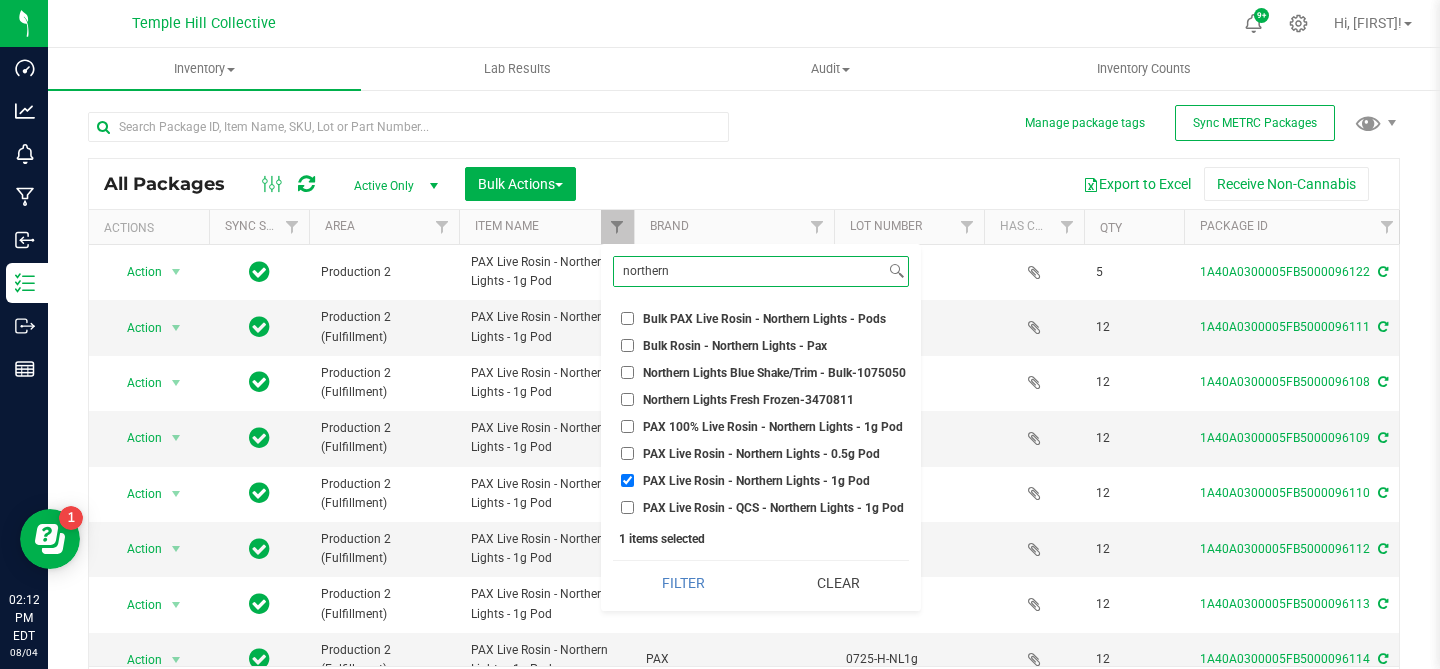 type on "northern" 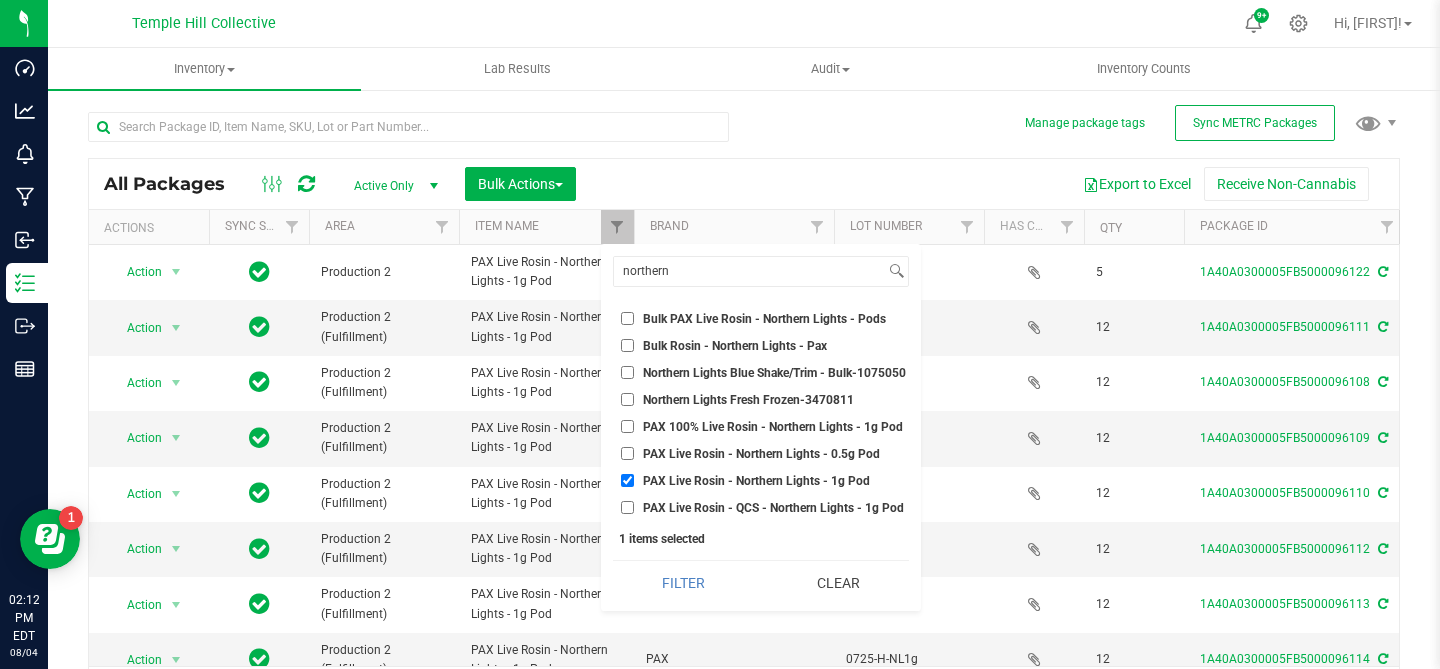 click on "PAX Live Rosin - Northern Lights - 0.5g Pod" at bounding box center (627, 453) 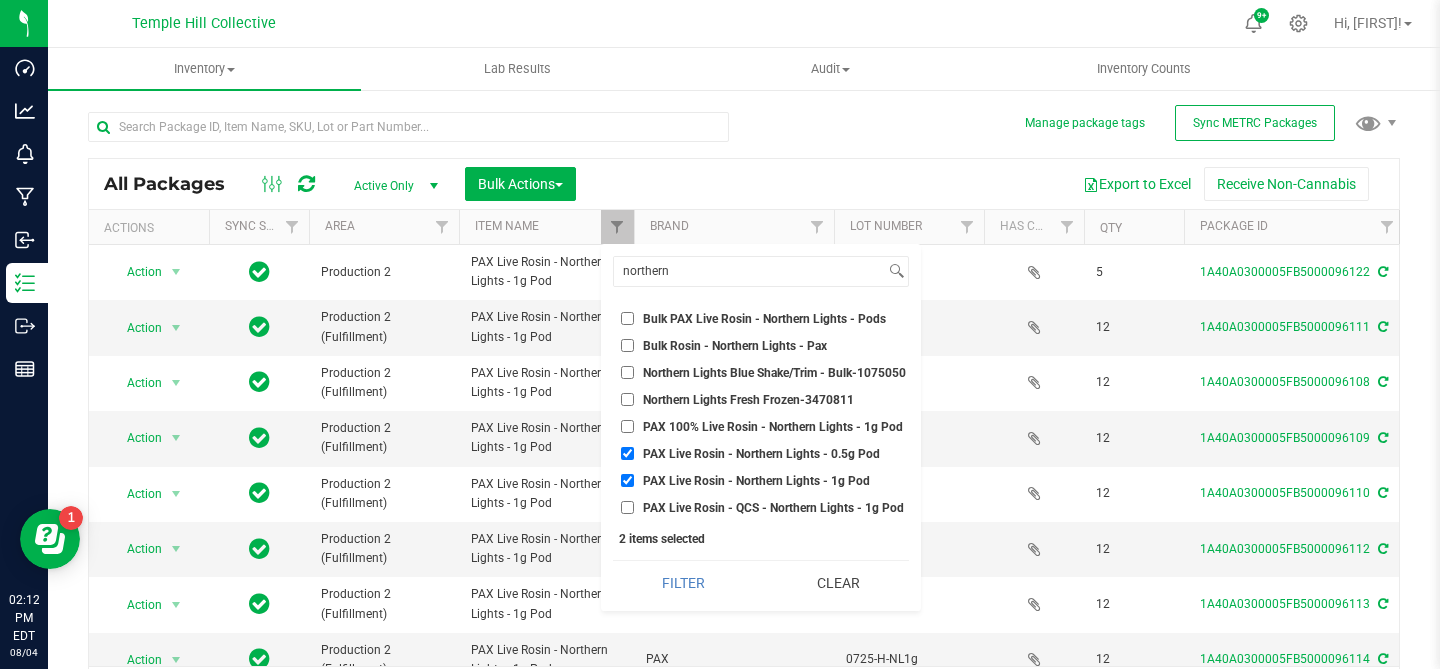 click on "PAX Live Rosin - Northern Lights - 1g Pod" at bounding box center (627, 480) 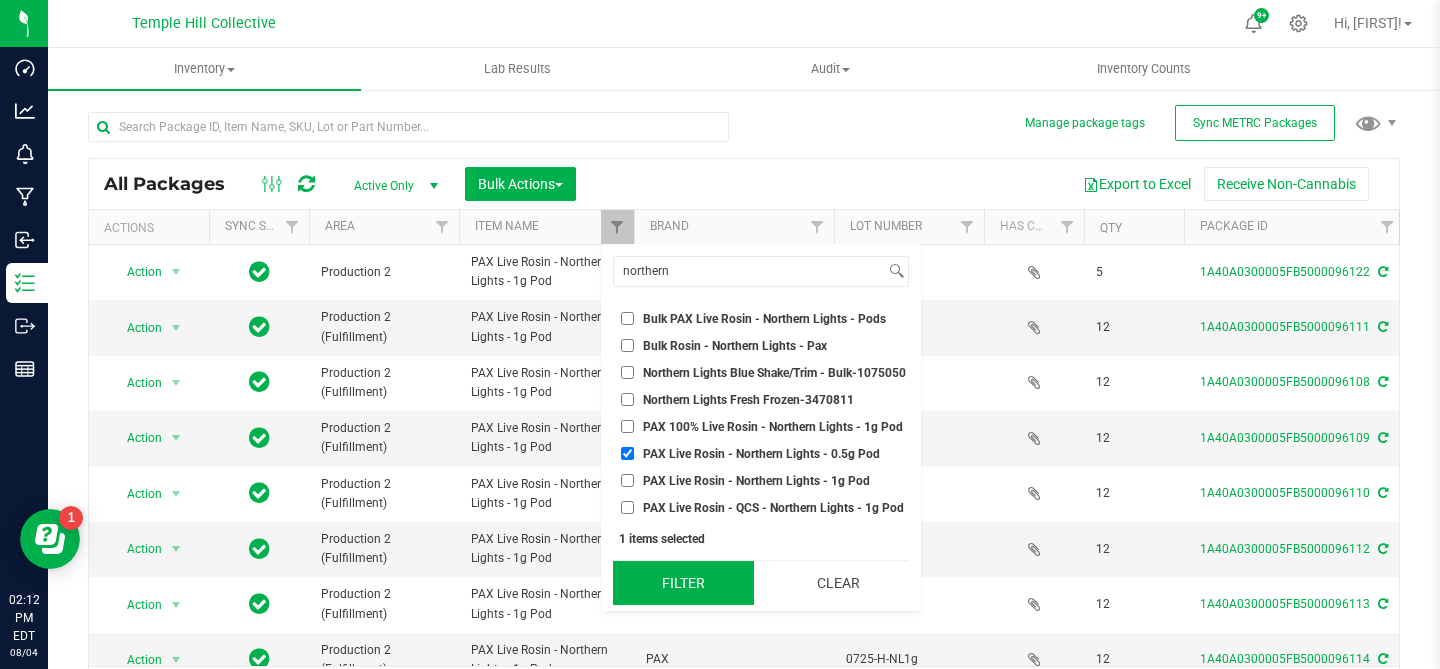 click on "Filter" at bounding box center [683, 583] 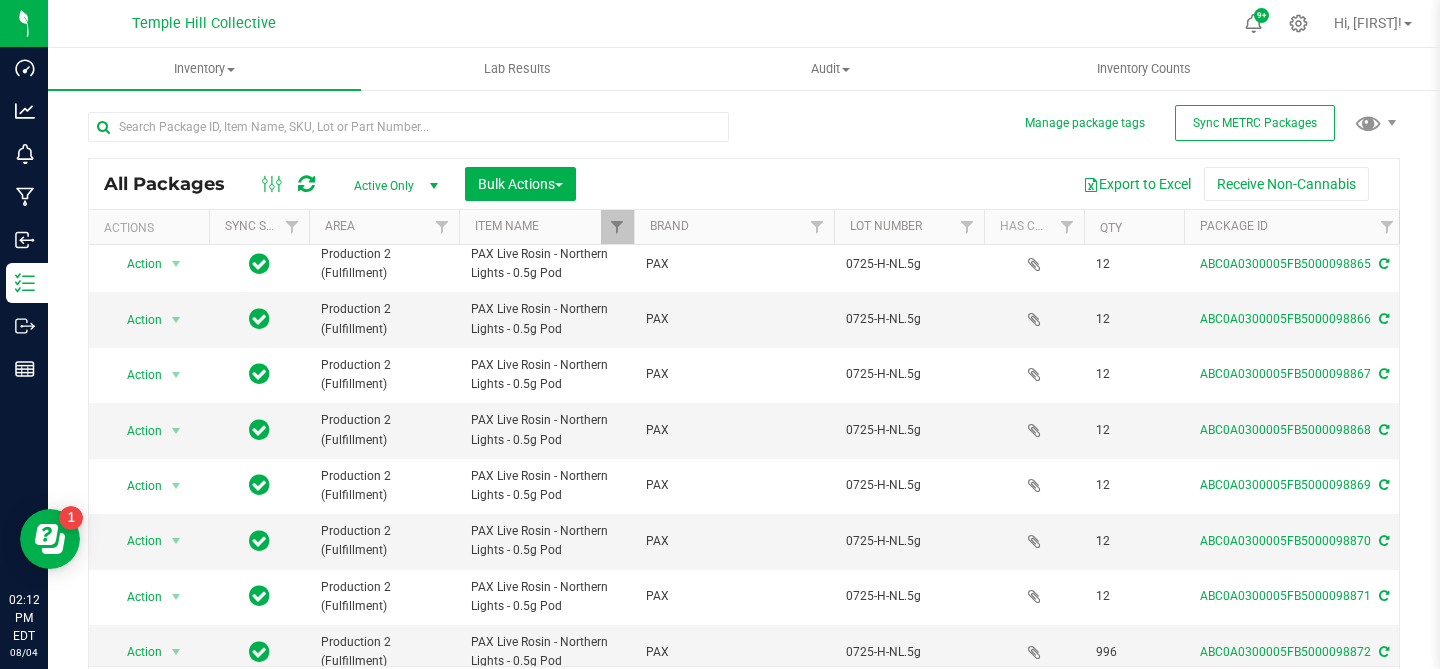 scroll, scrollTop: 686, scrollLeft: 0, axis: vertical 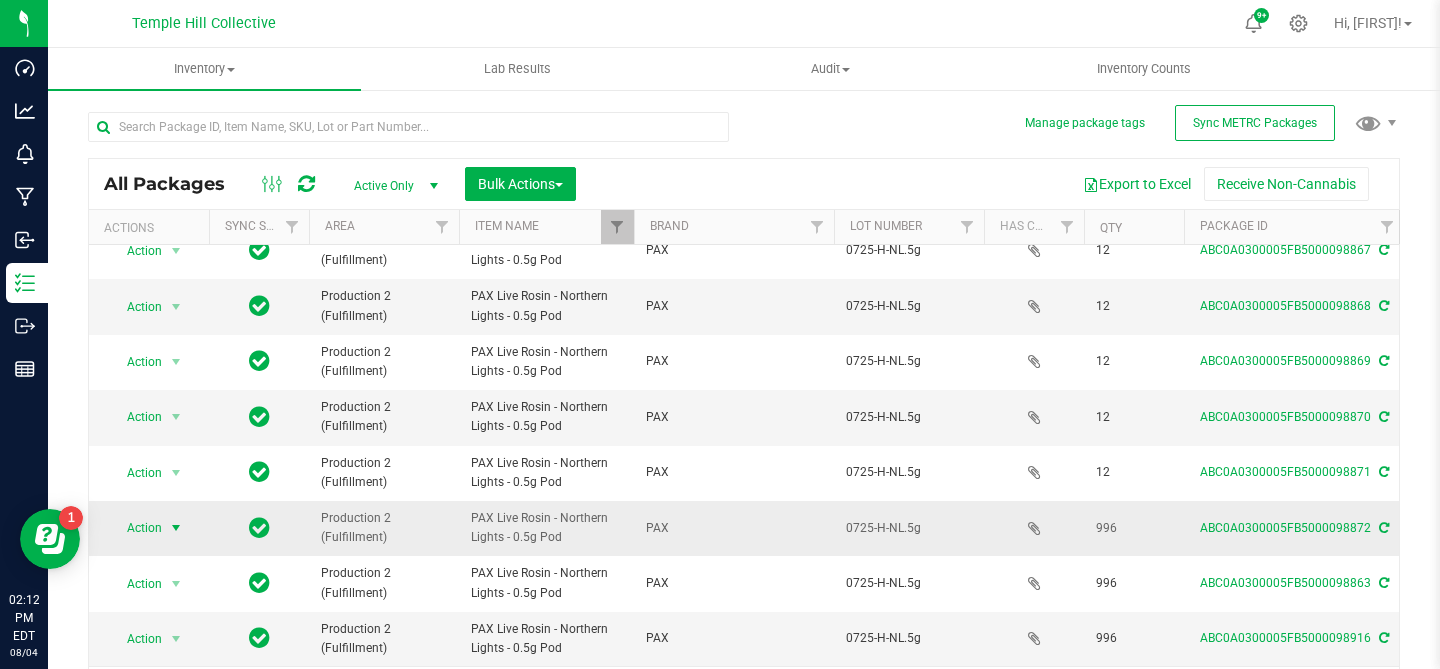 click at bounding box center (176, 528) 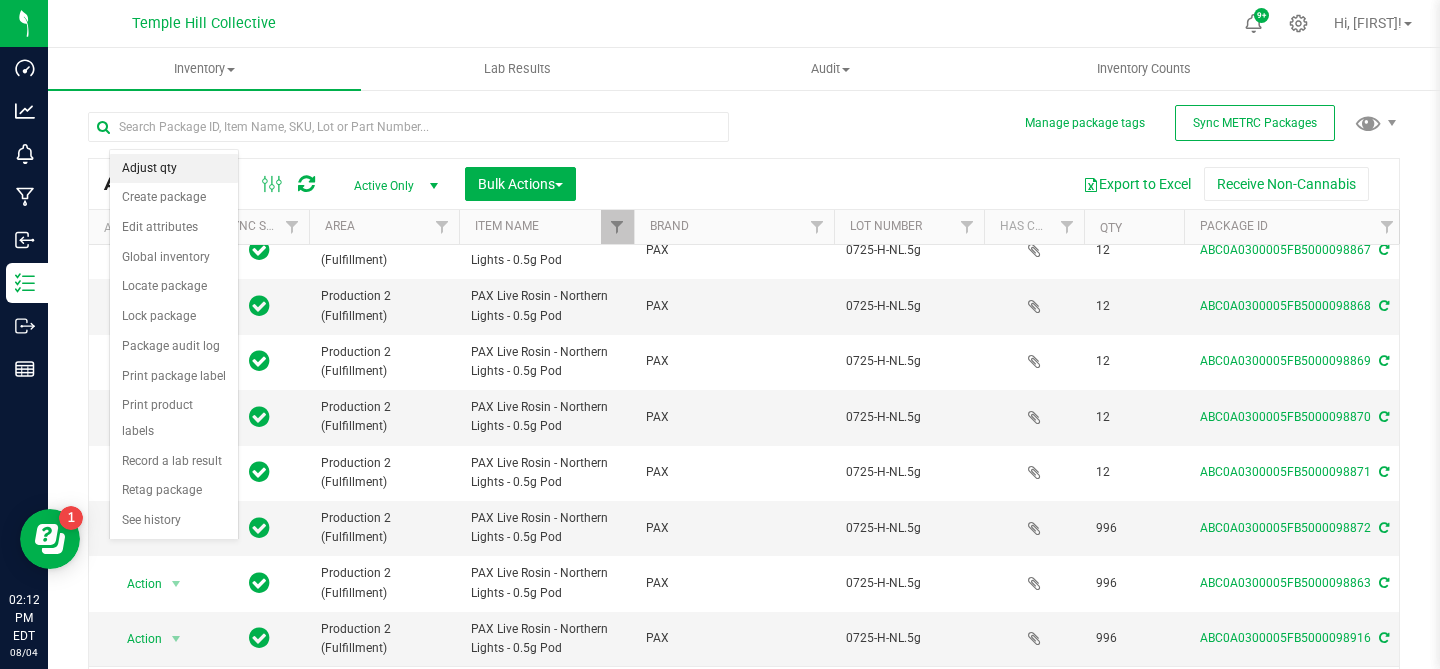 click on "Adjust qty" at bounding box center (174, 169) 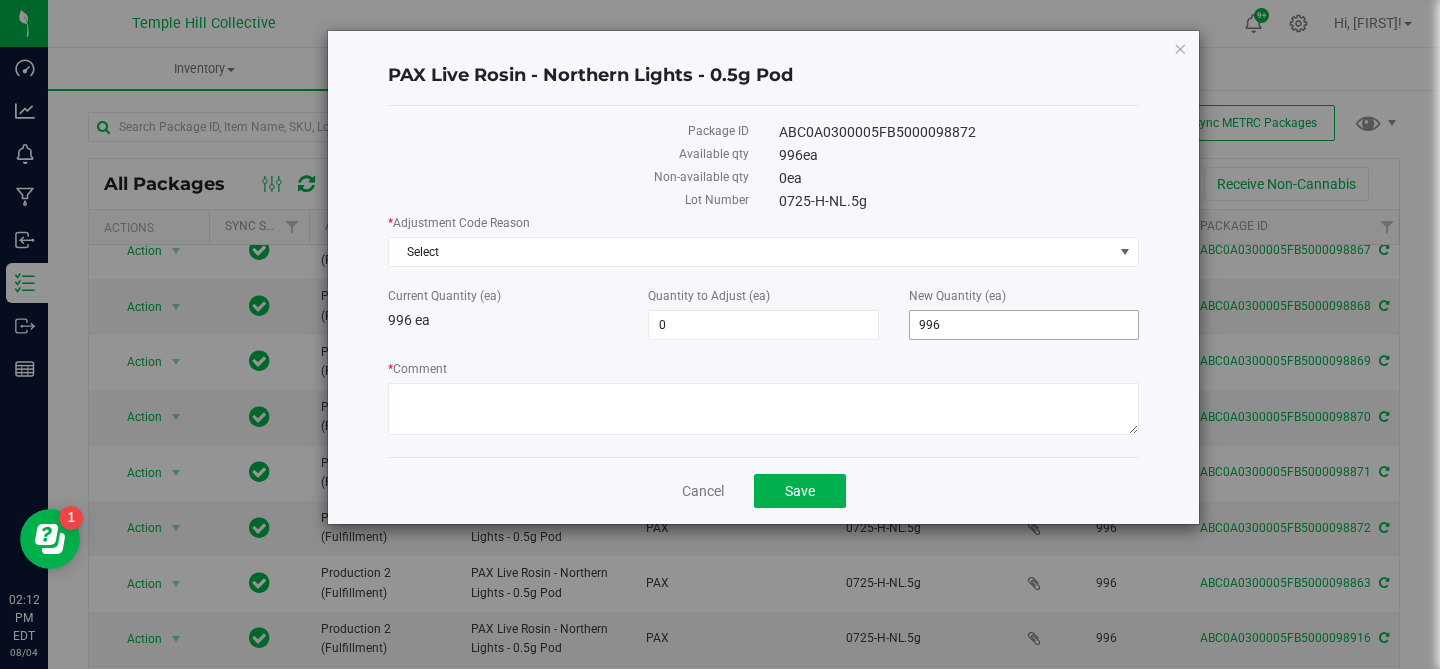 click on "996" at bounding box center [1024, 325] 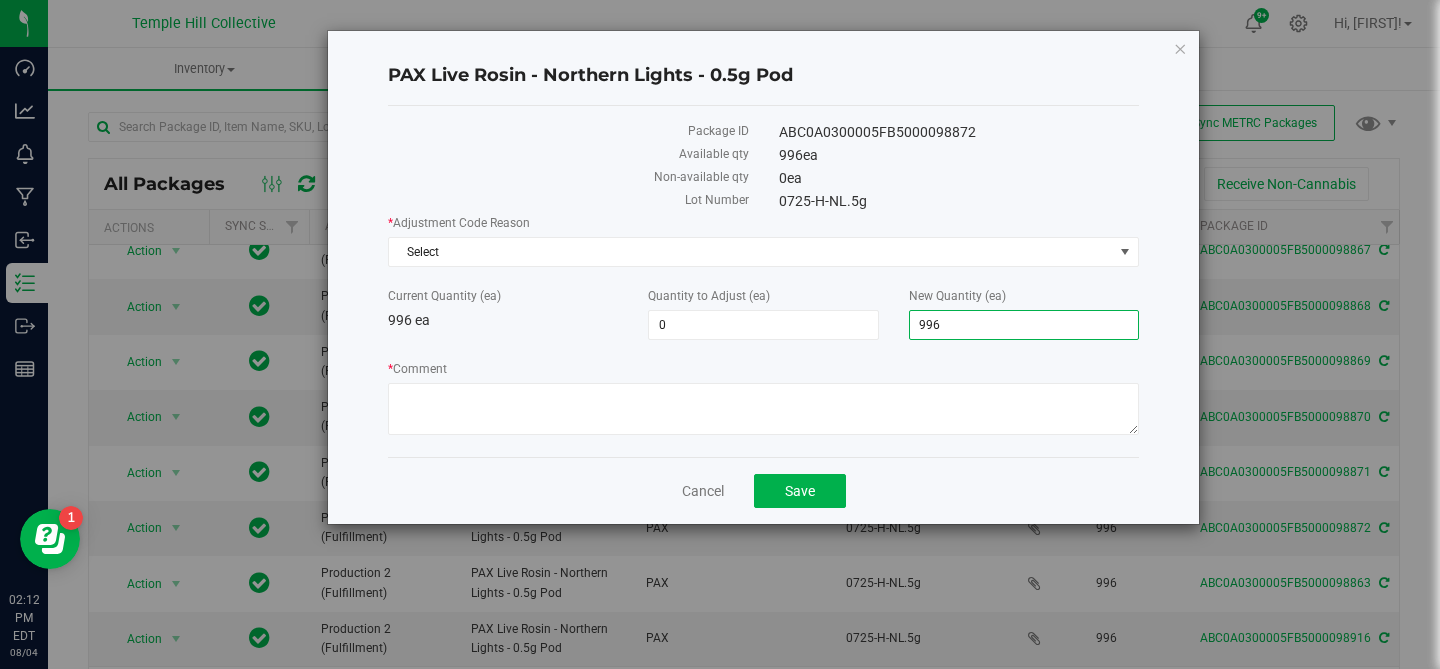 click on "996" at bounding box center [1024, 325] 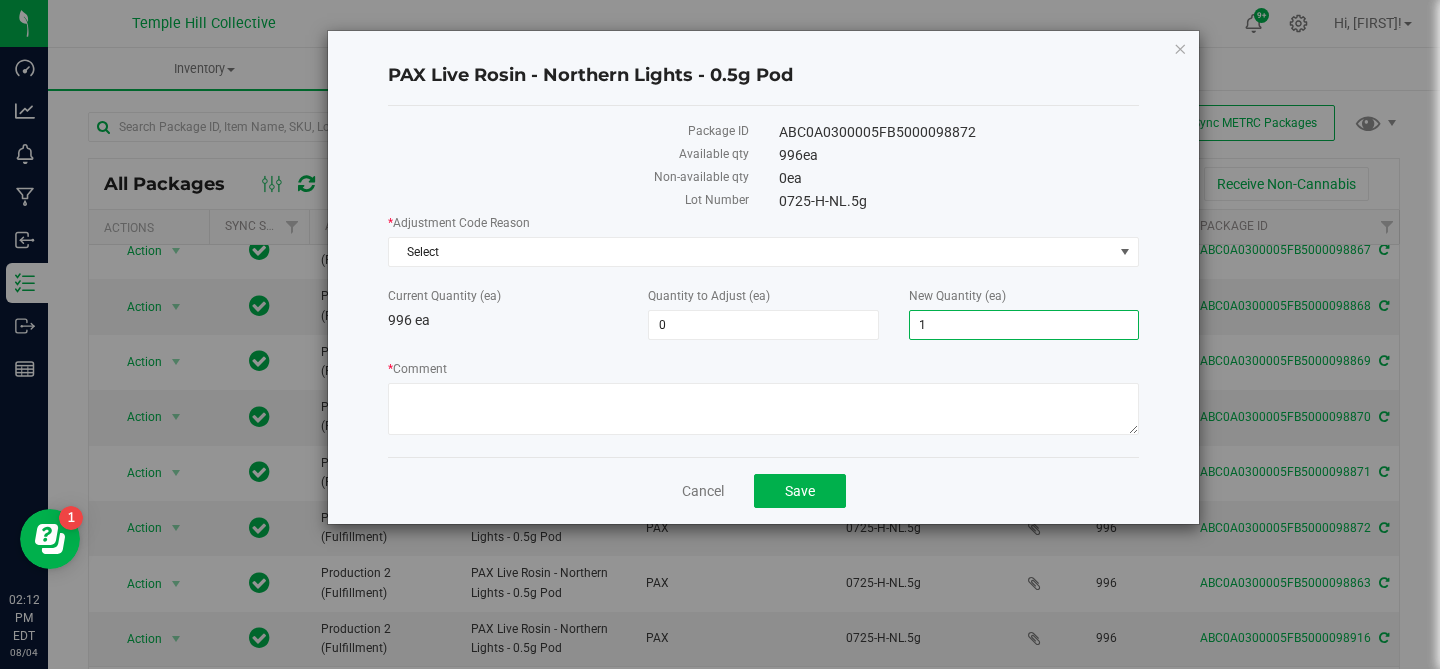 type on "12" 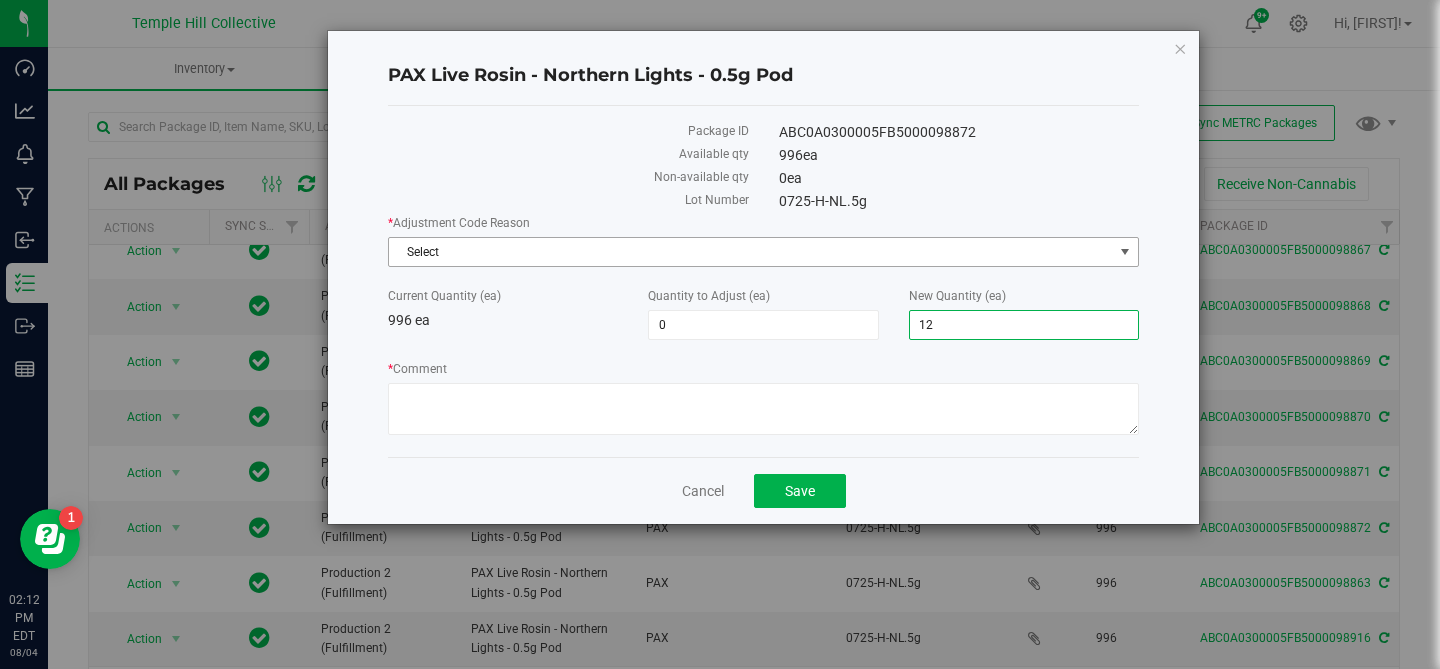 click on "Select" at bounding box center (751, 252) 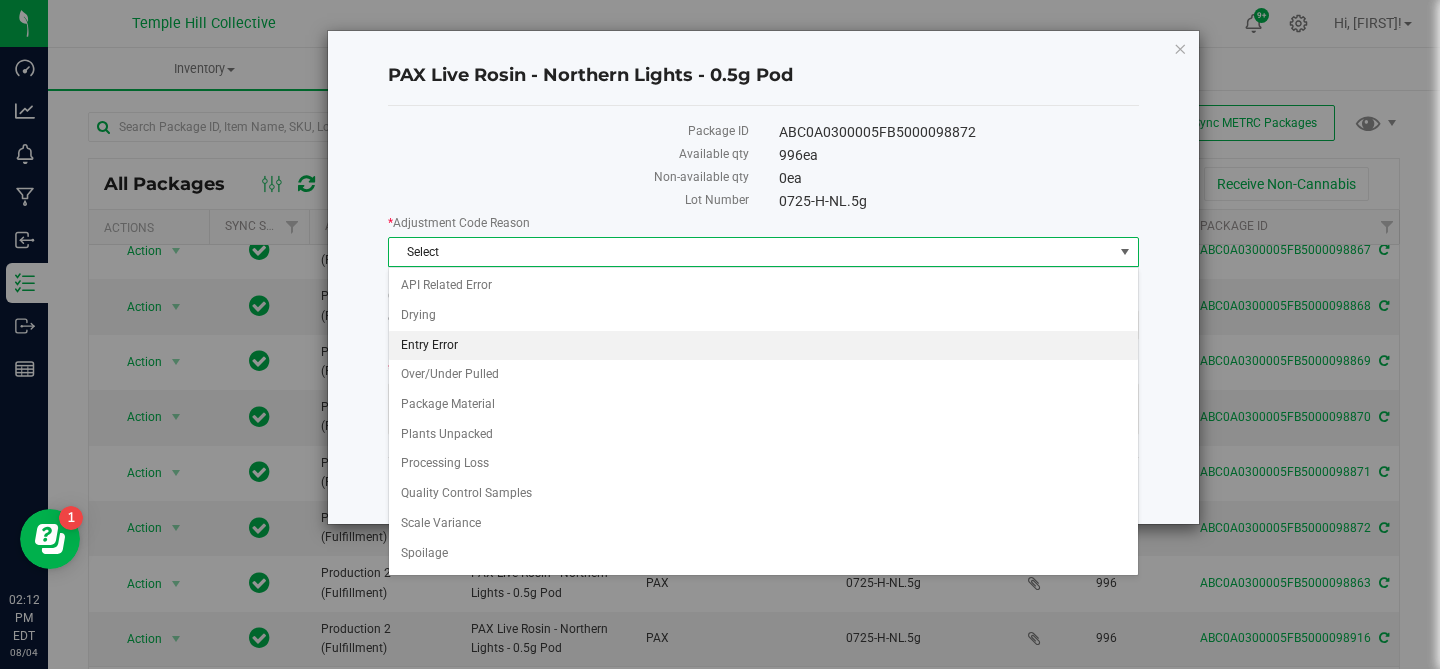click on "Entry Error" at bounding box center (763, 346) 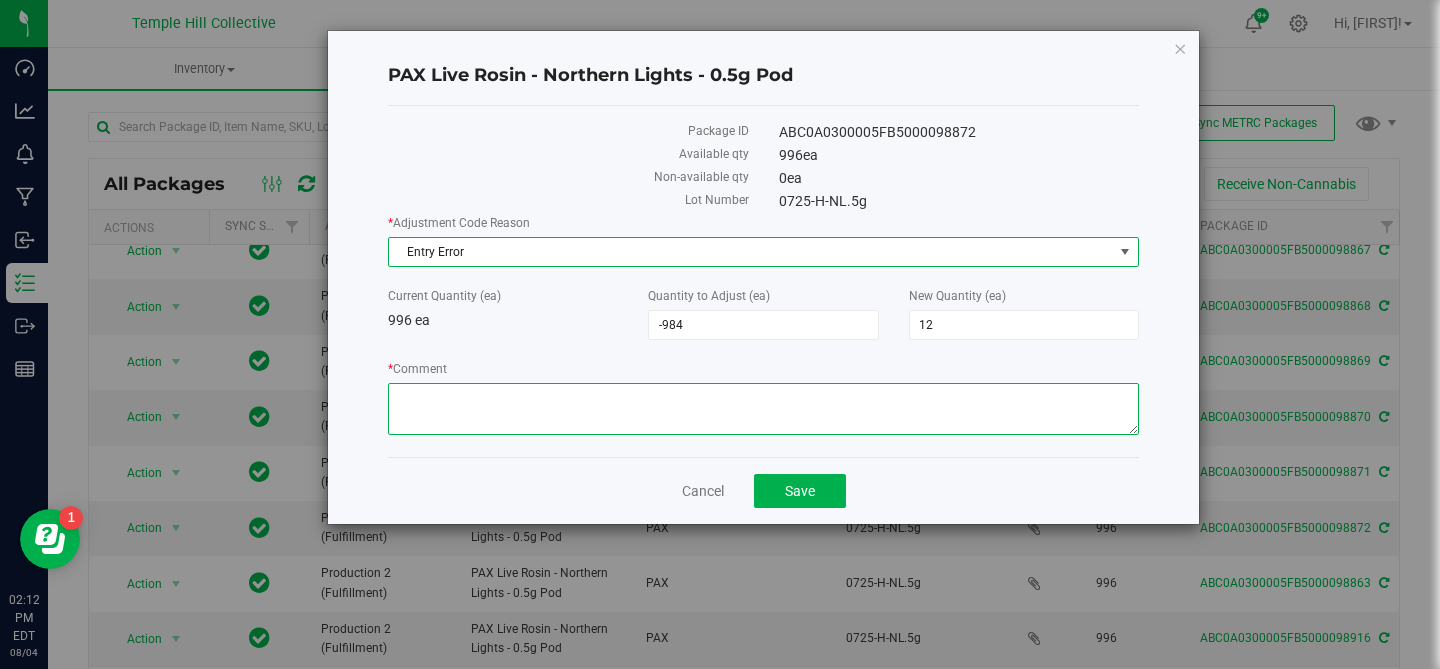 click on "*
Comment" at bounding box center [763, 409] 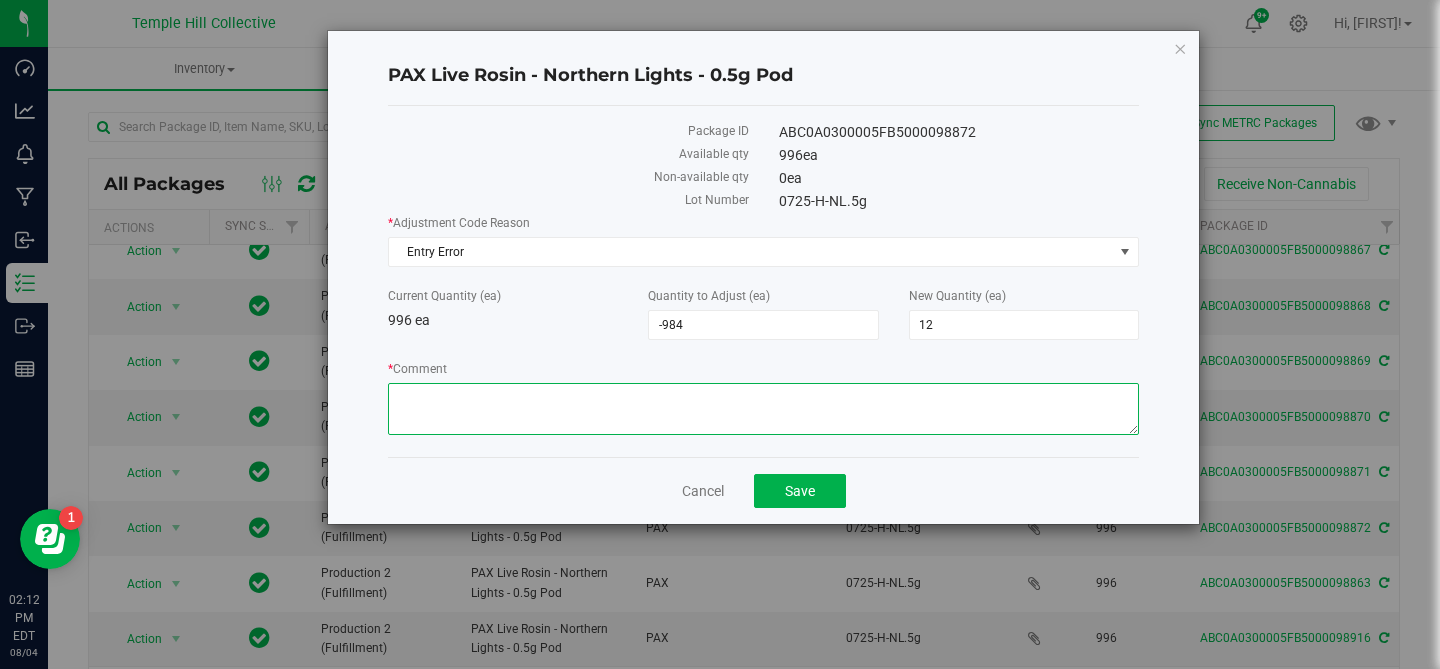 paste on "entry error" 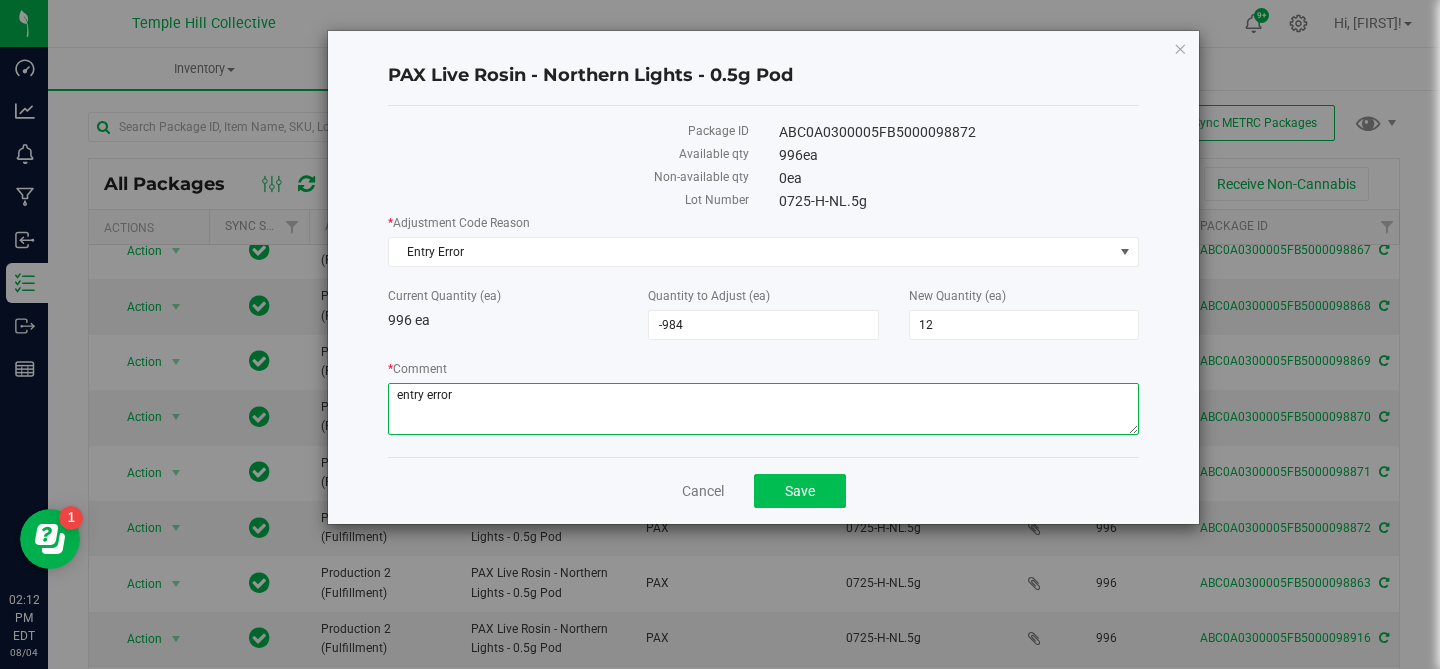type on "entry error" 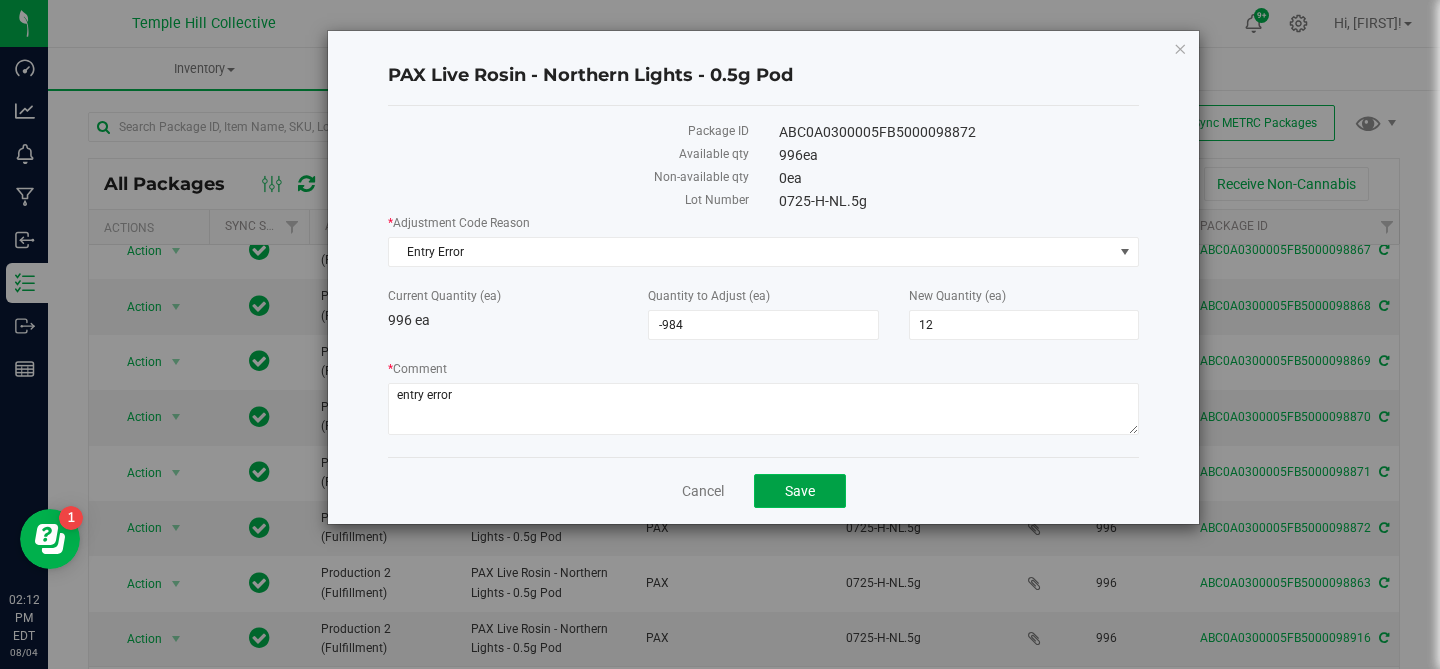 click on "Save" 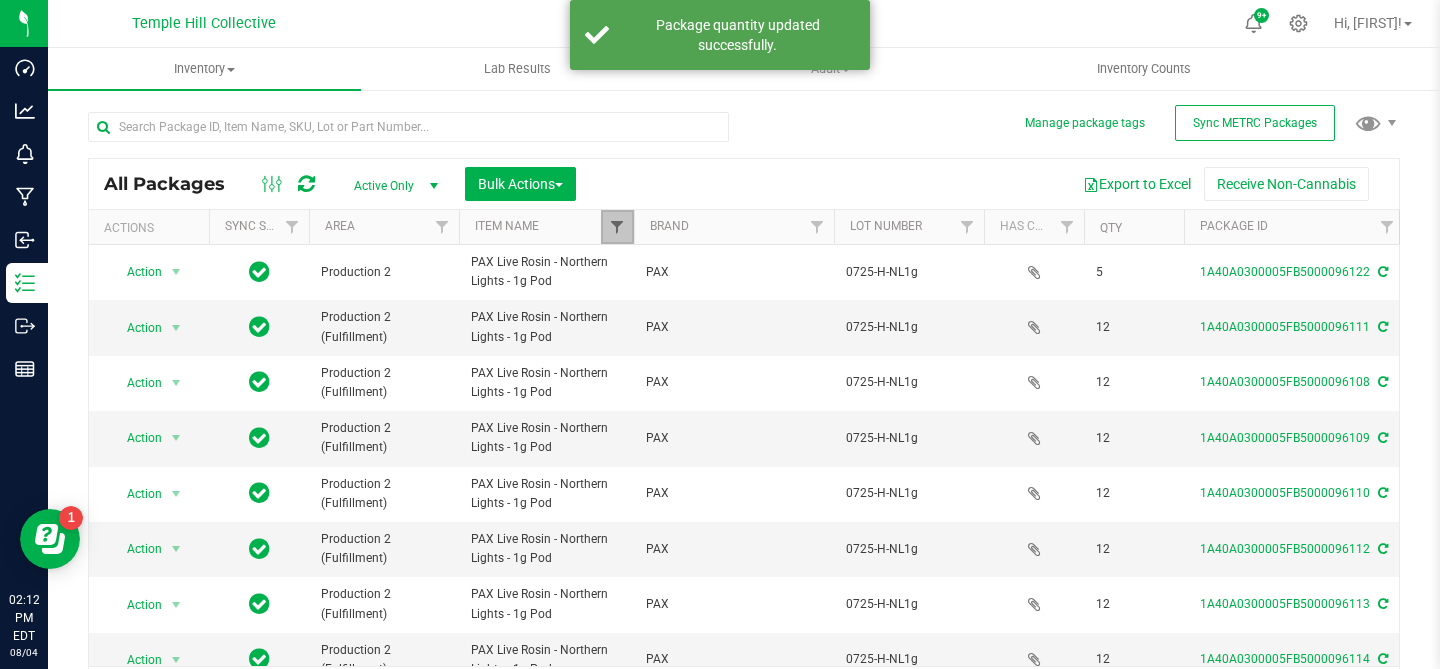 click at bounding box center (617, 227) 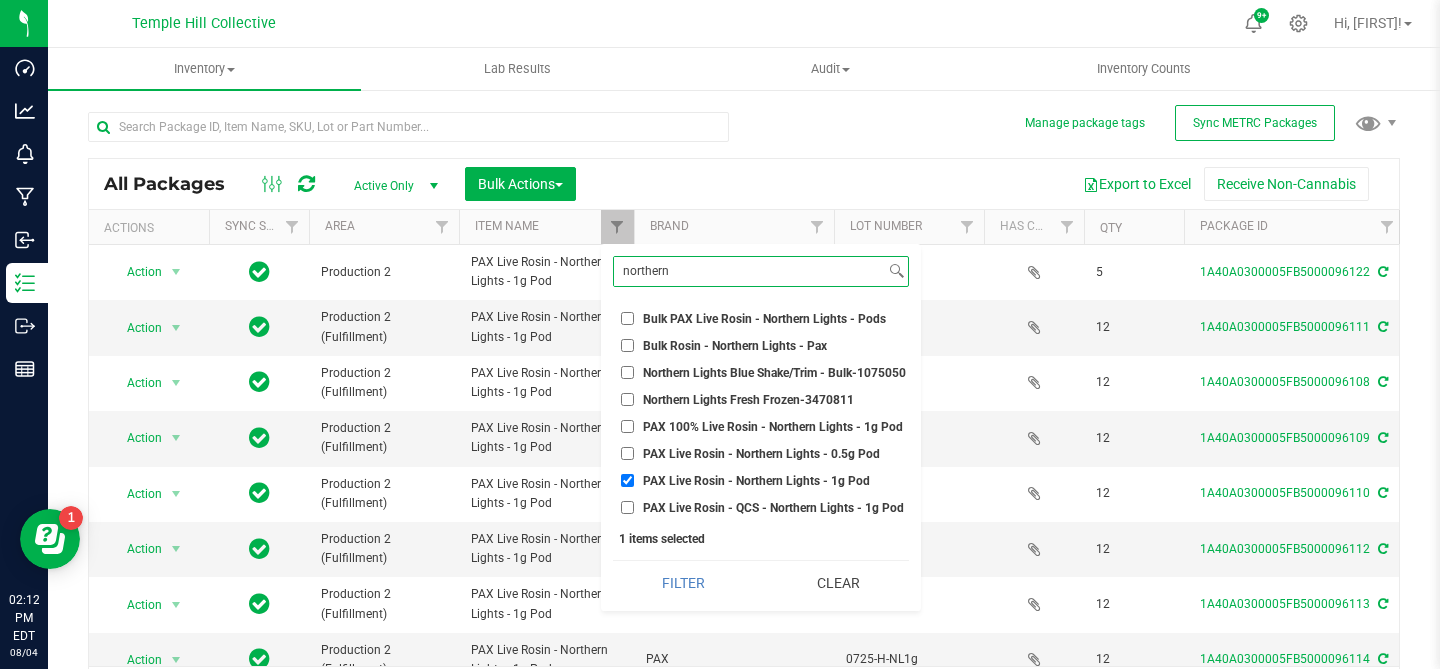 type on "northern" 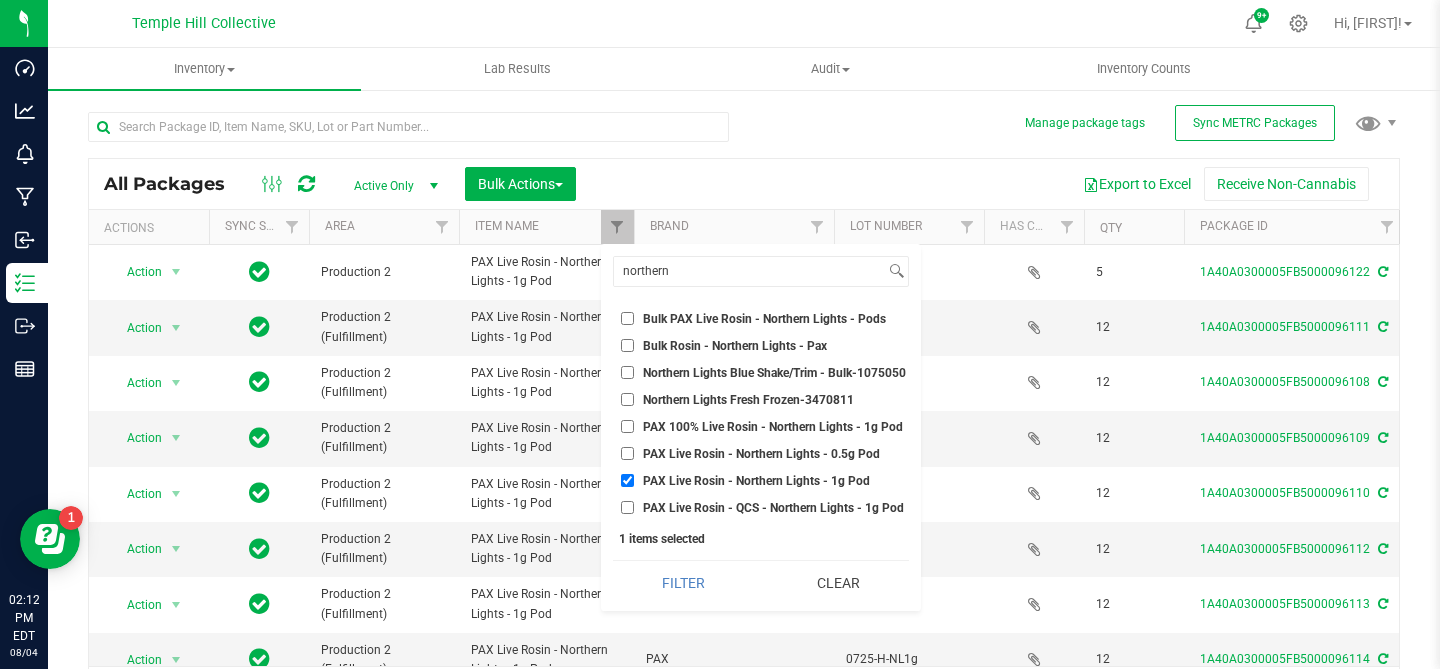 click on "PAX Live Rosin - Northern Lights - 0.5g Pod" at bounding box center [627, 453] 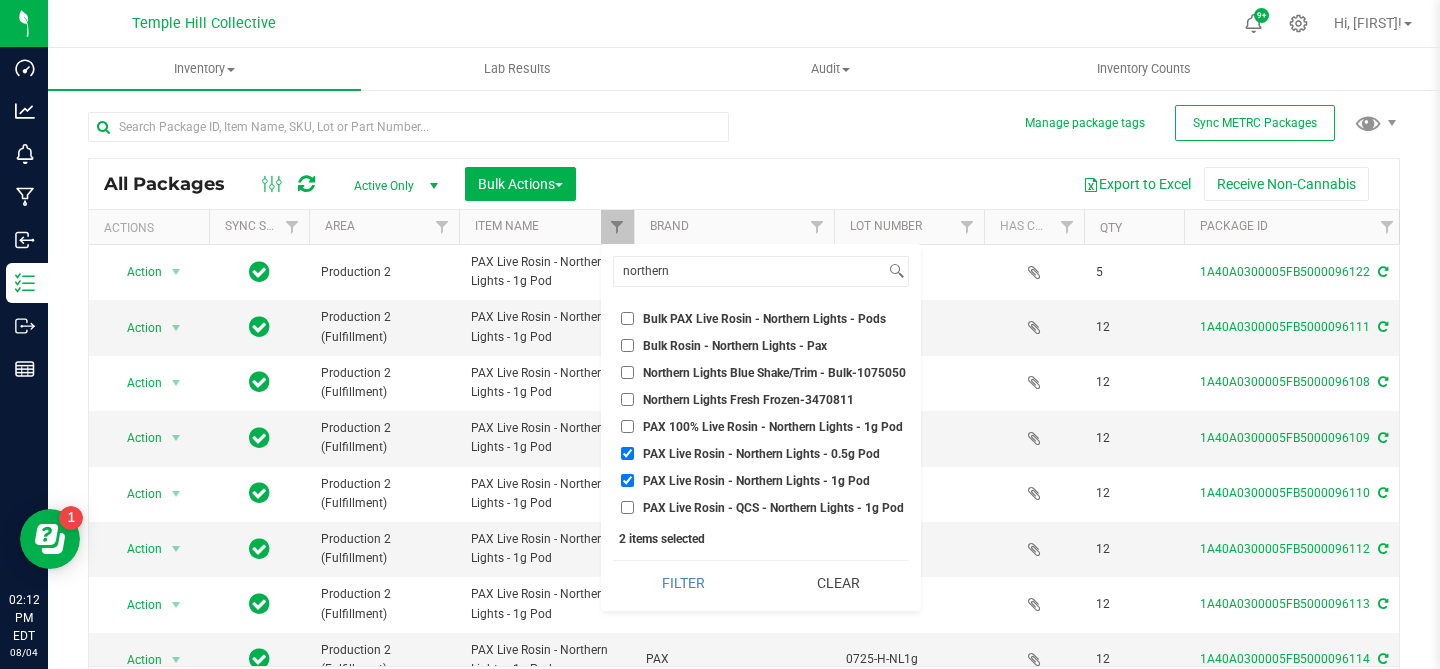 click on "PAX Live Rosin - Northern Lights - 1g Pod" at bounding box center (627, 480) 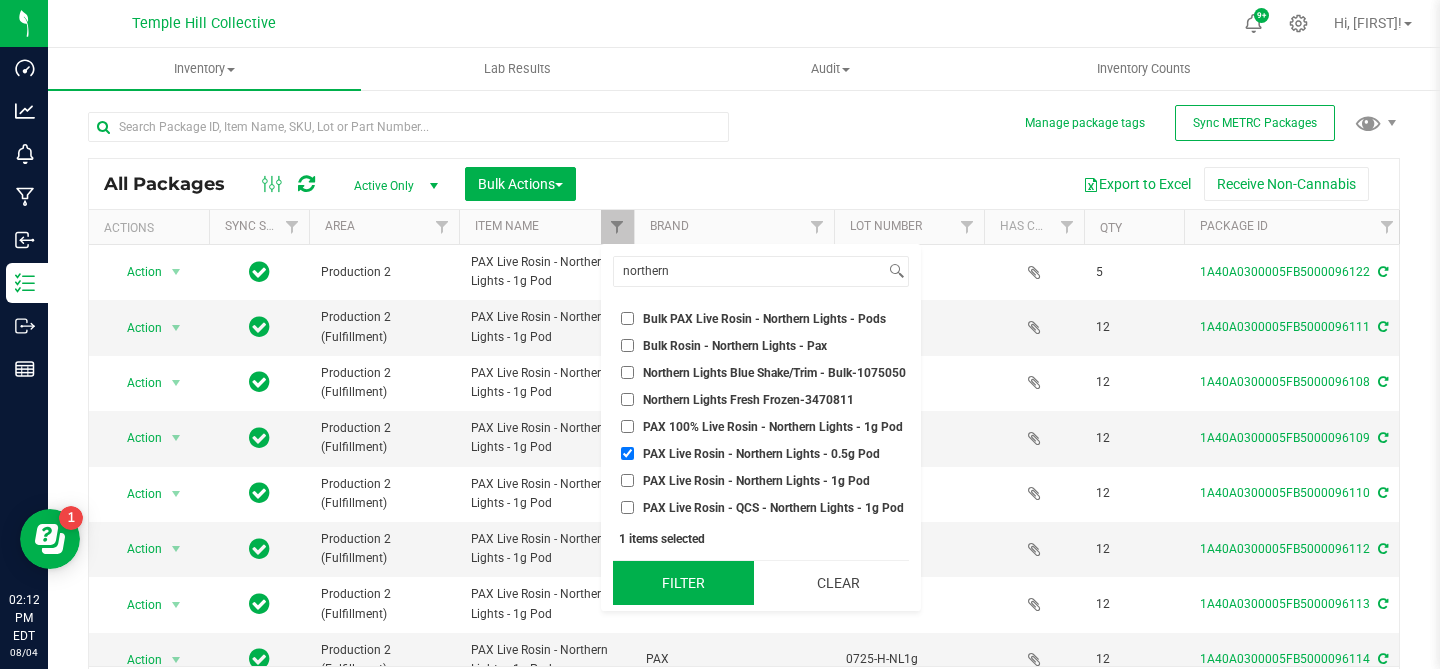 click on "Filter" at bounding box center (683, 583) 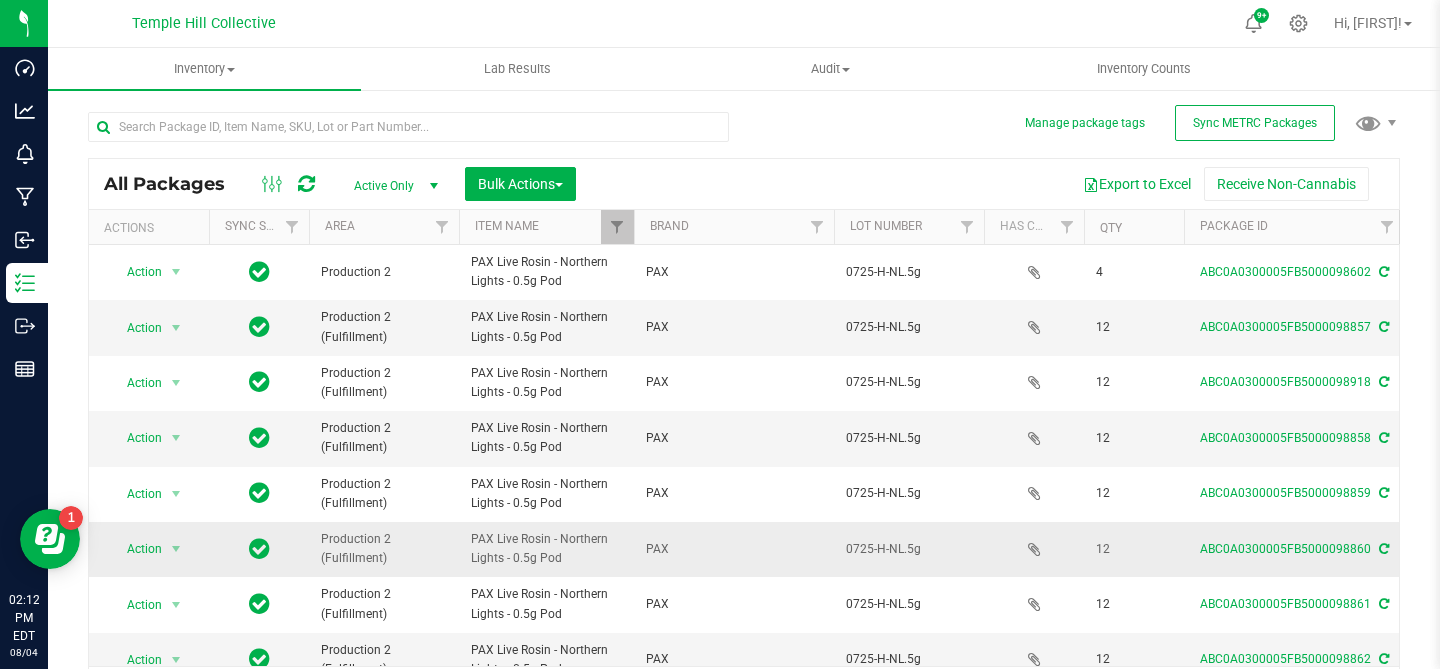 scroll, scrollTop: 686, scrollLeft: 0, axis: vertical 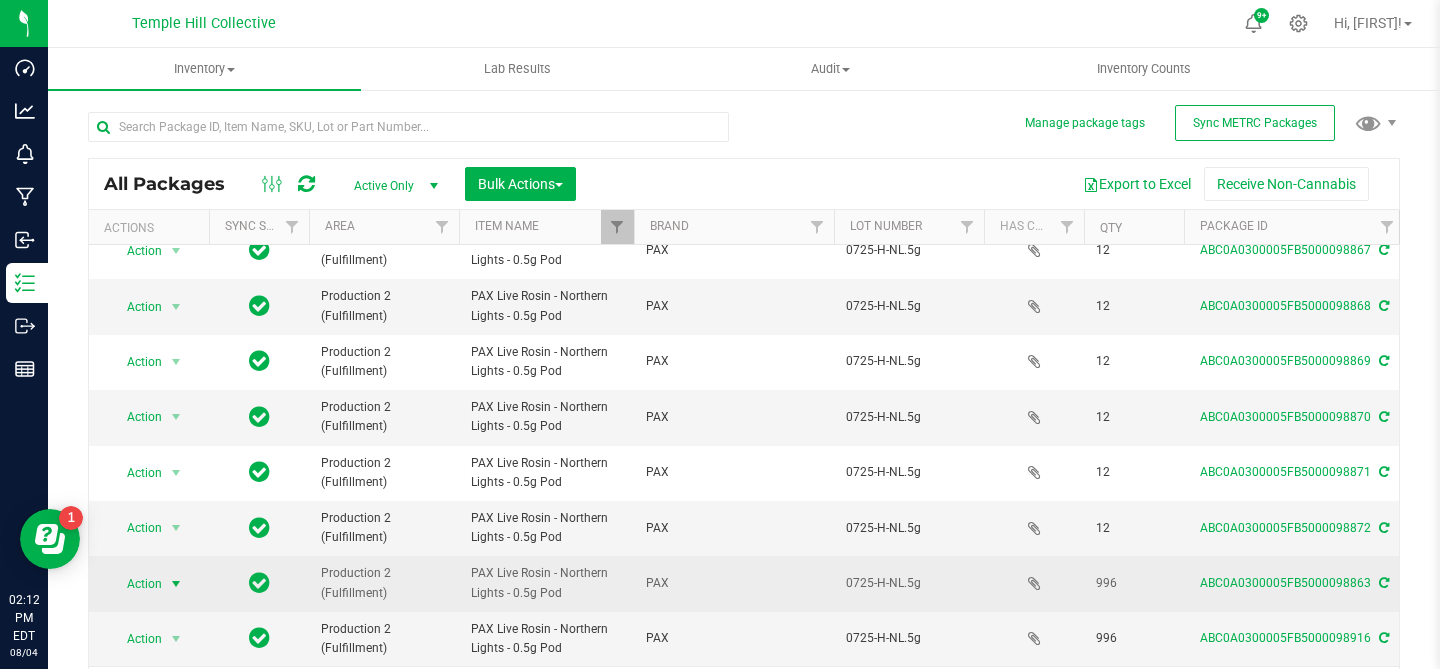 click at bounding box center [176, 584] 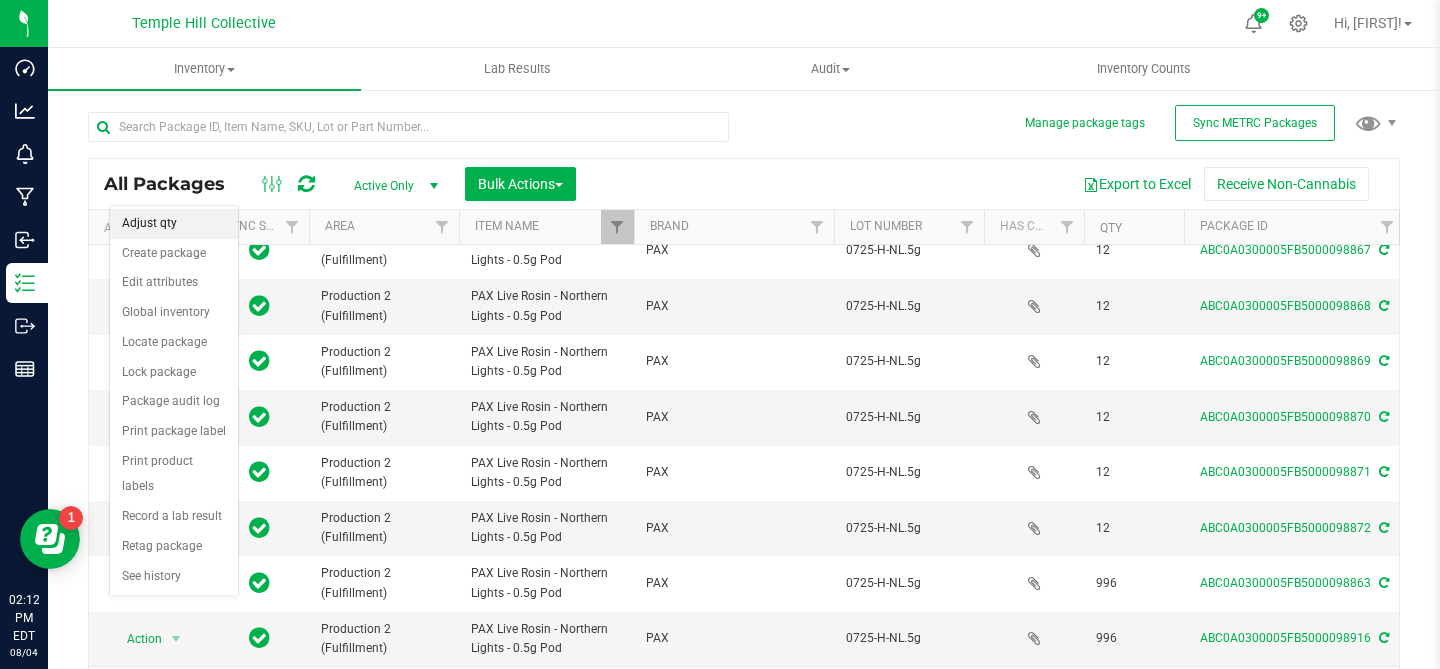 click on "Adjust qty" at bounding box center (174, 224) 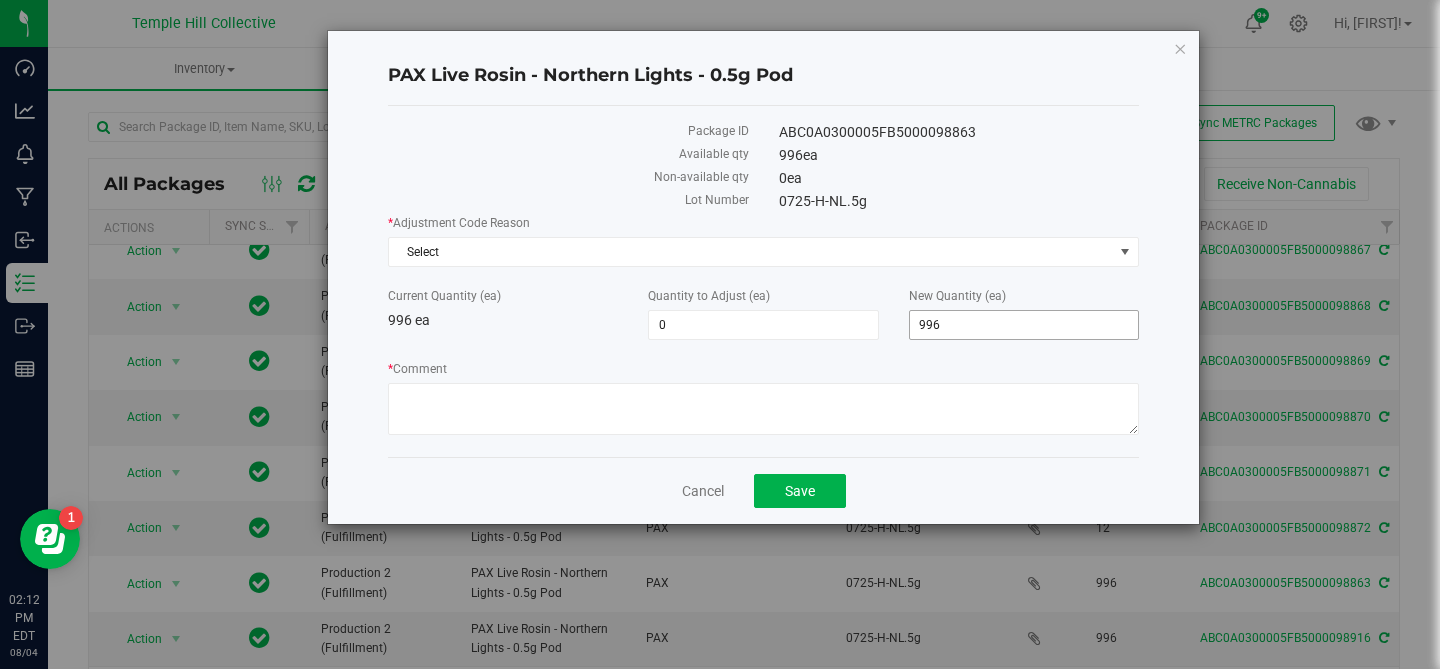 click on "996" at bounding box center (1024, 325) 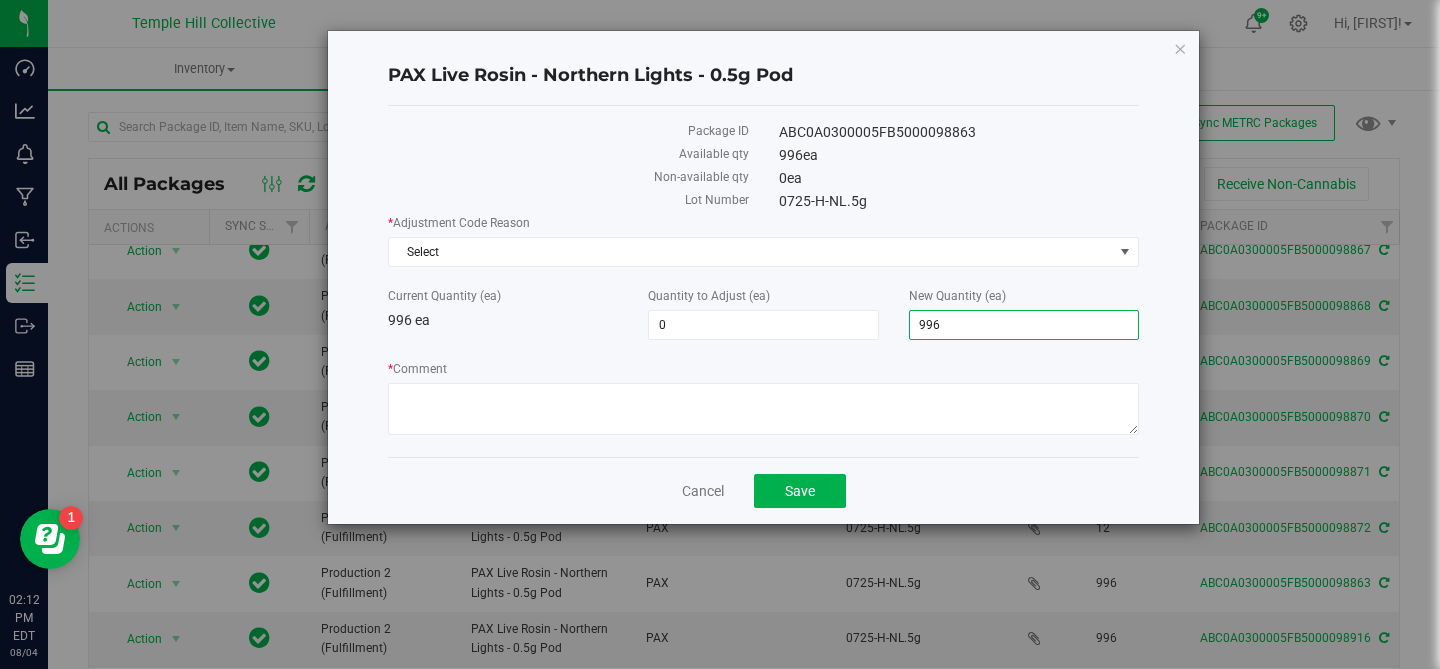 click on "996" at bounding box center [1024, 325] 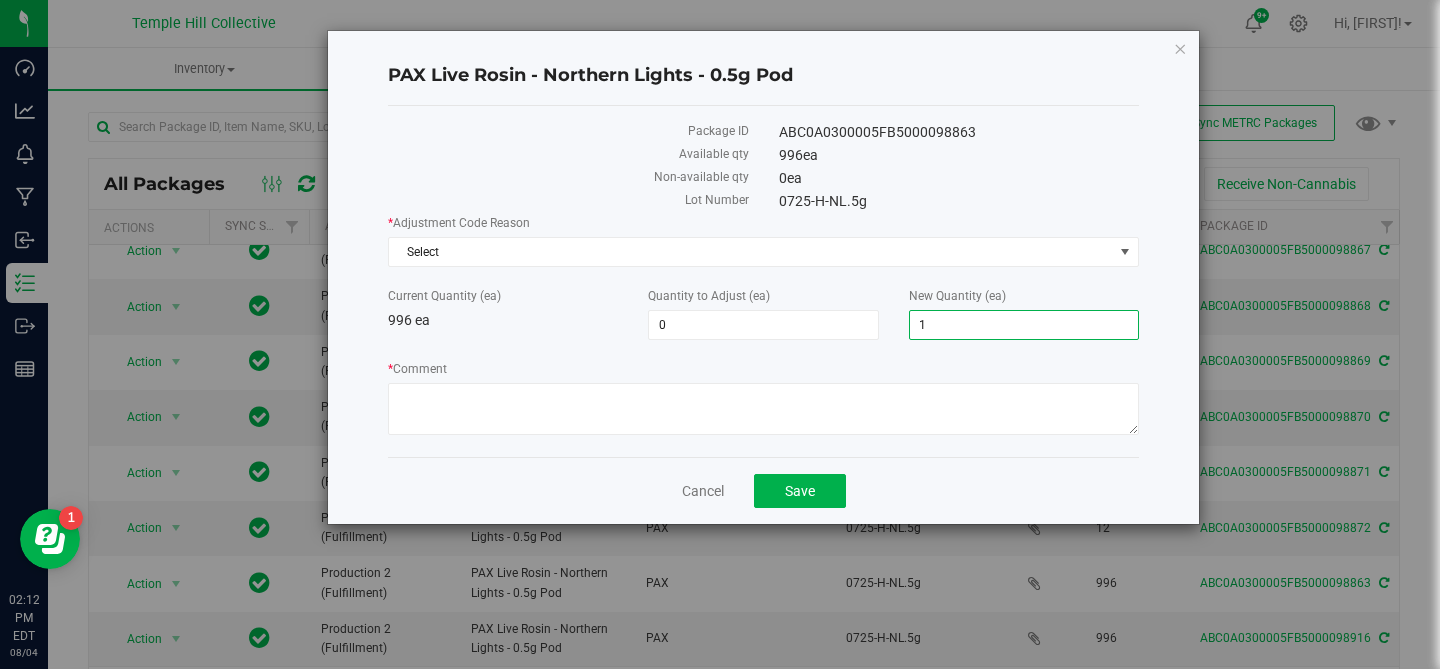 type on "12" 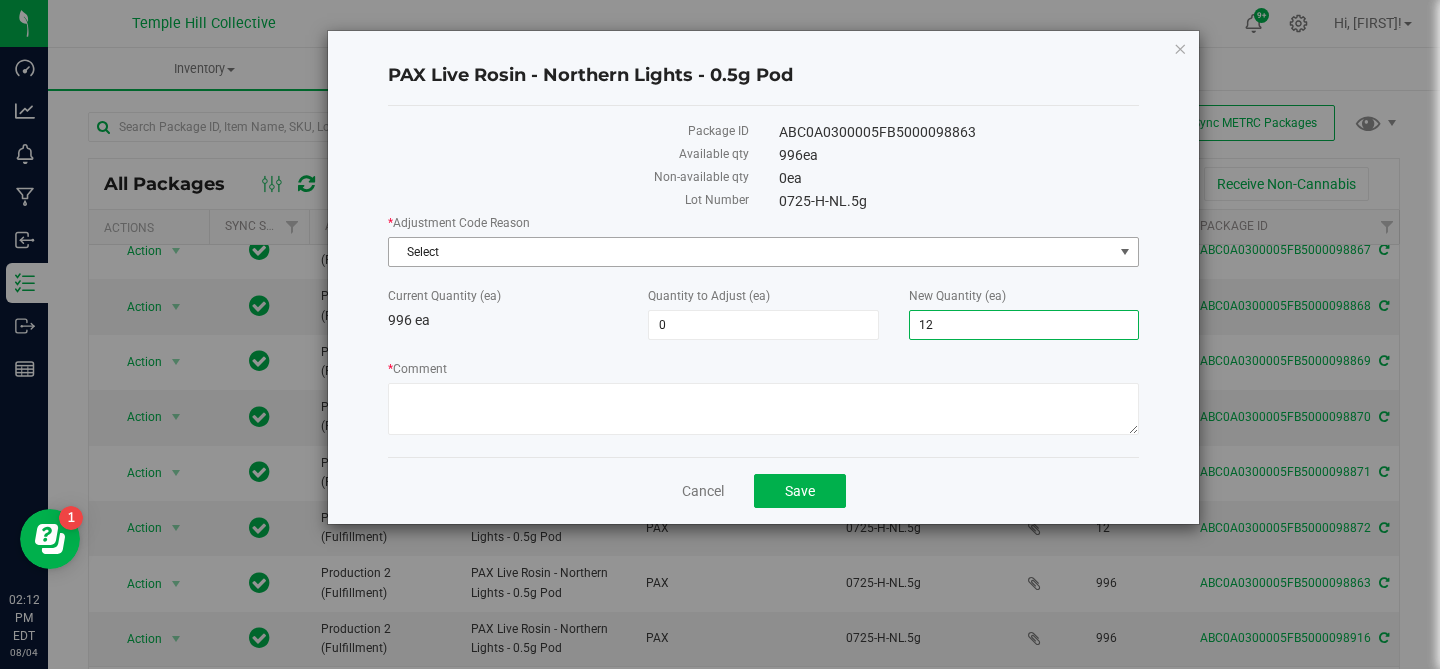 click on "Select" at bounding box center (751, 252) 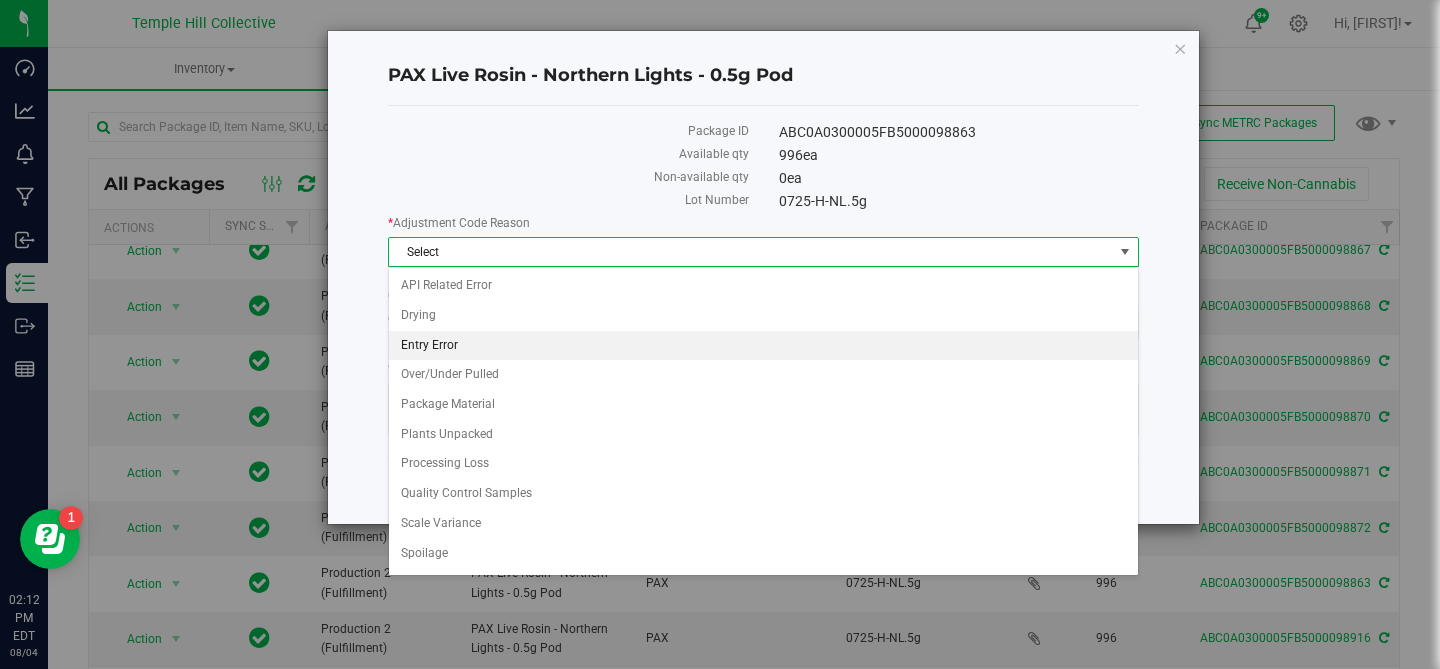 click on "Entry Error" at bounding box center (763, 346) 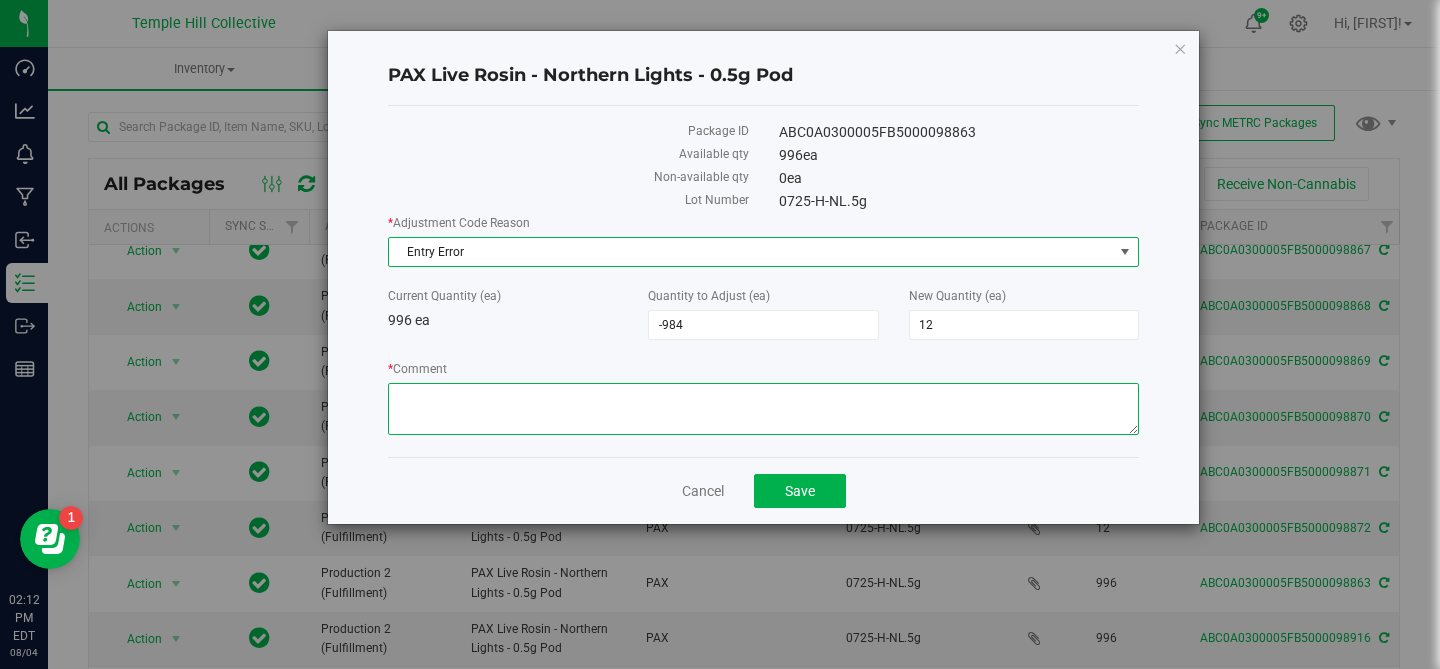 click on "*
Comment" at bounding box center (763, 409) 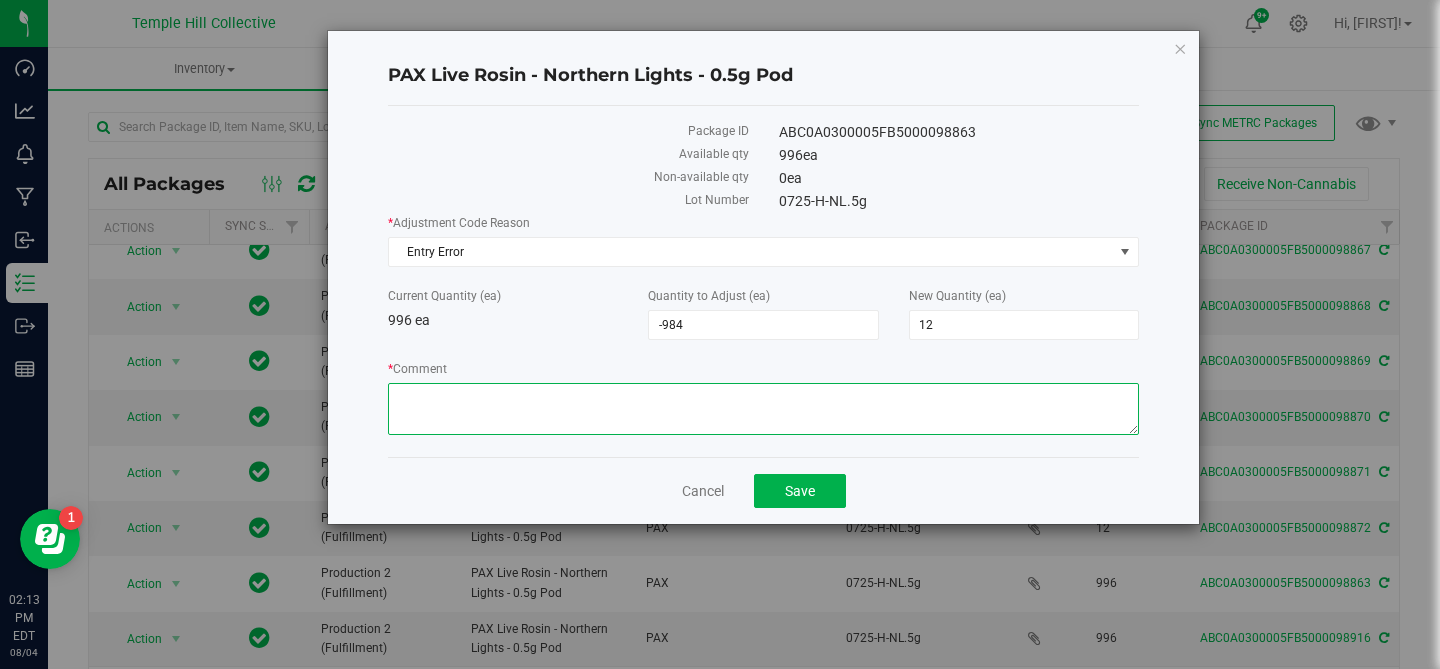 paste on "entry error" 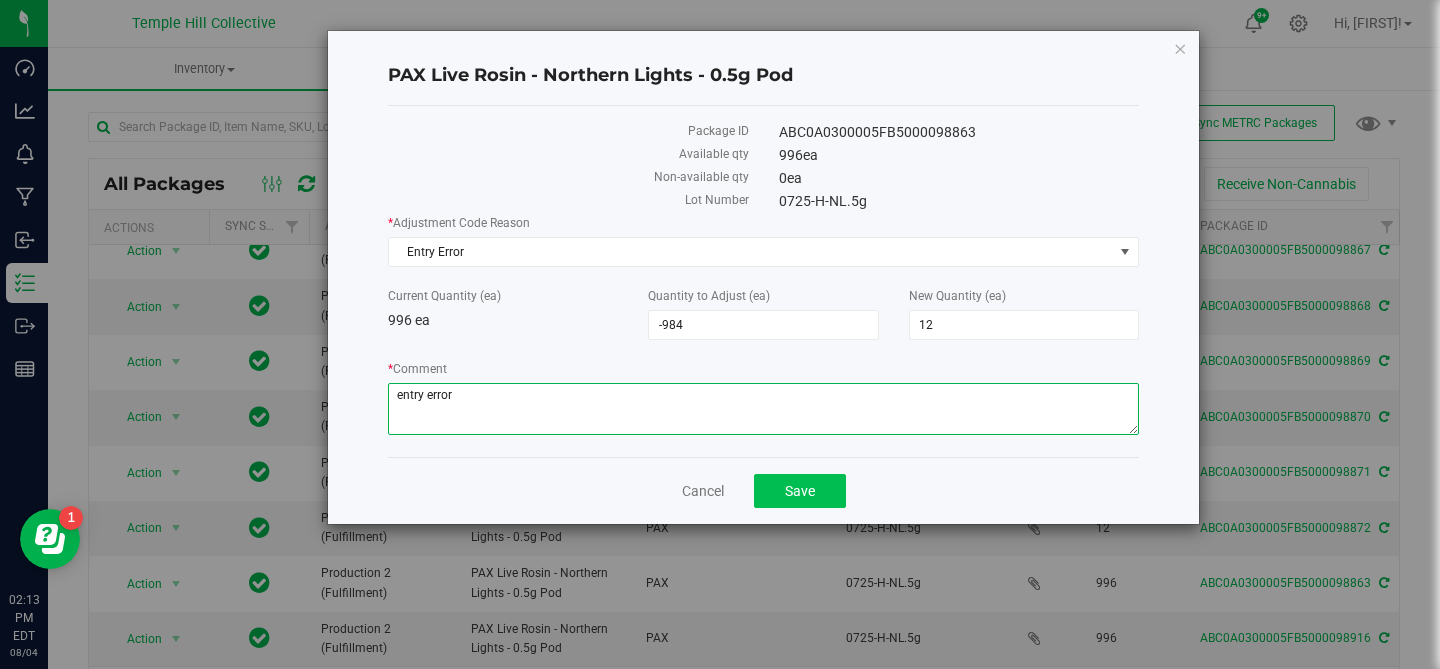 type on "entry error" 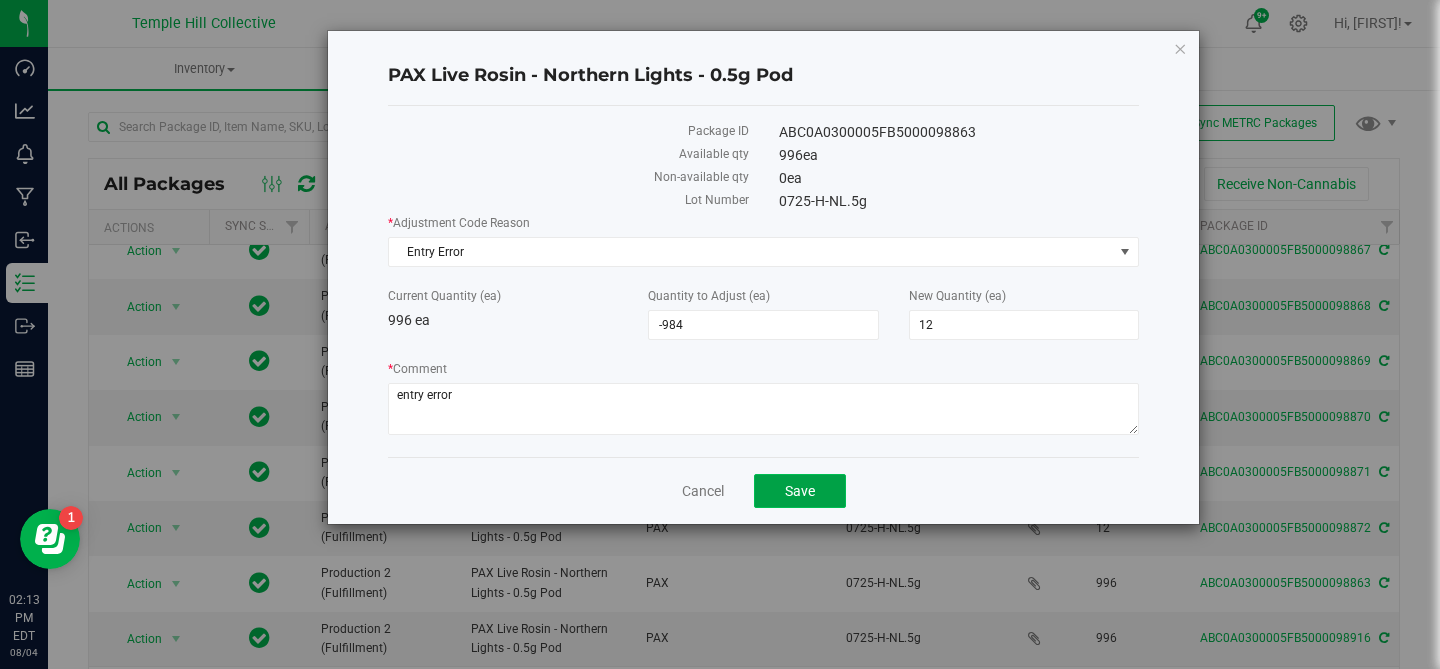 click on "Save" 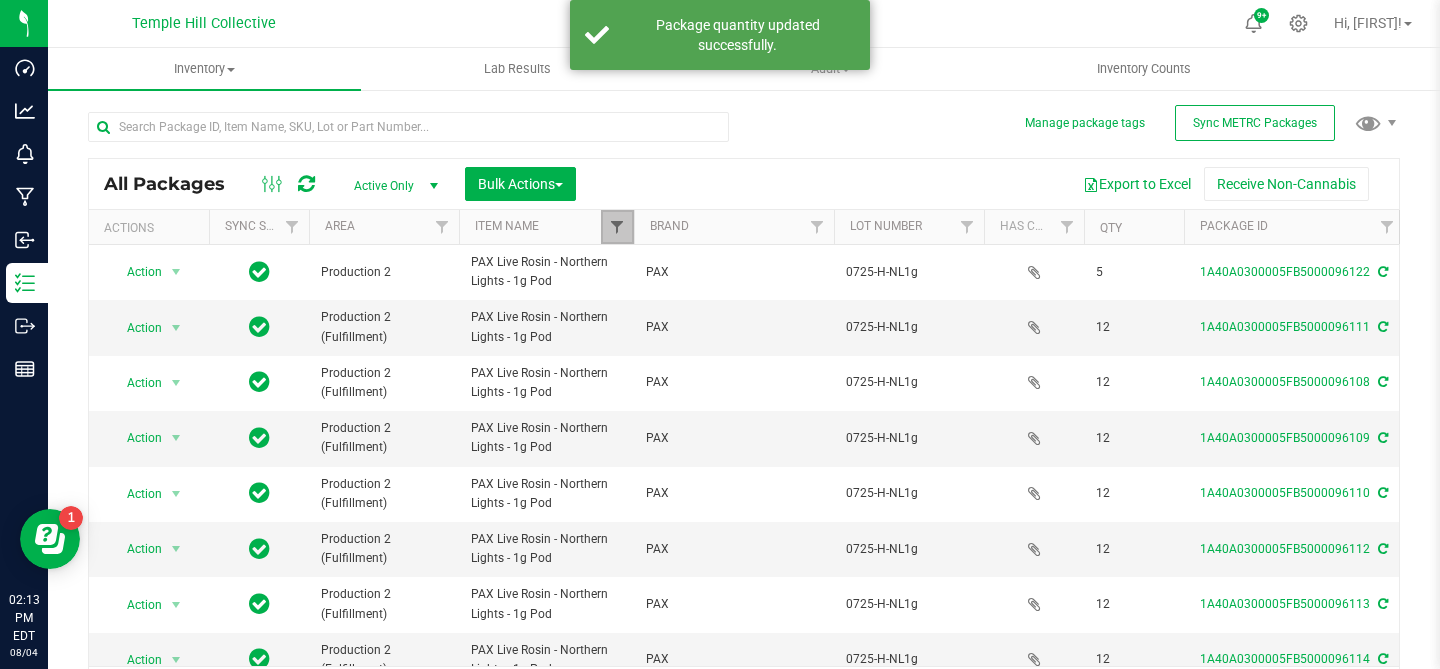click at bounding box center (617, 227) 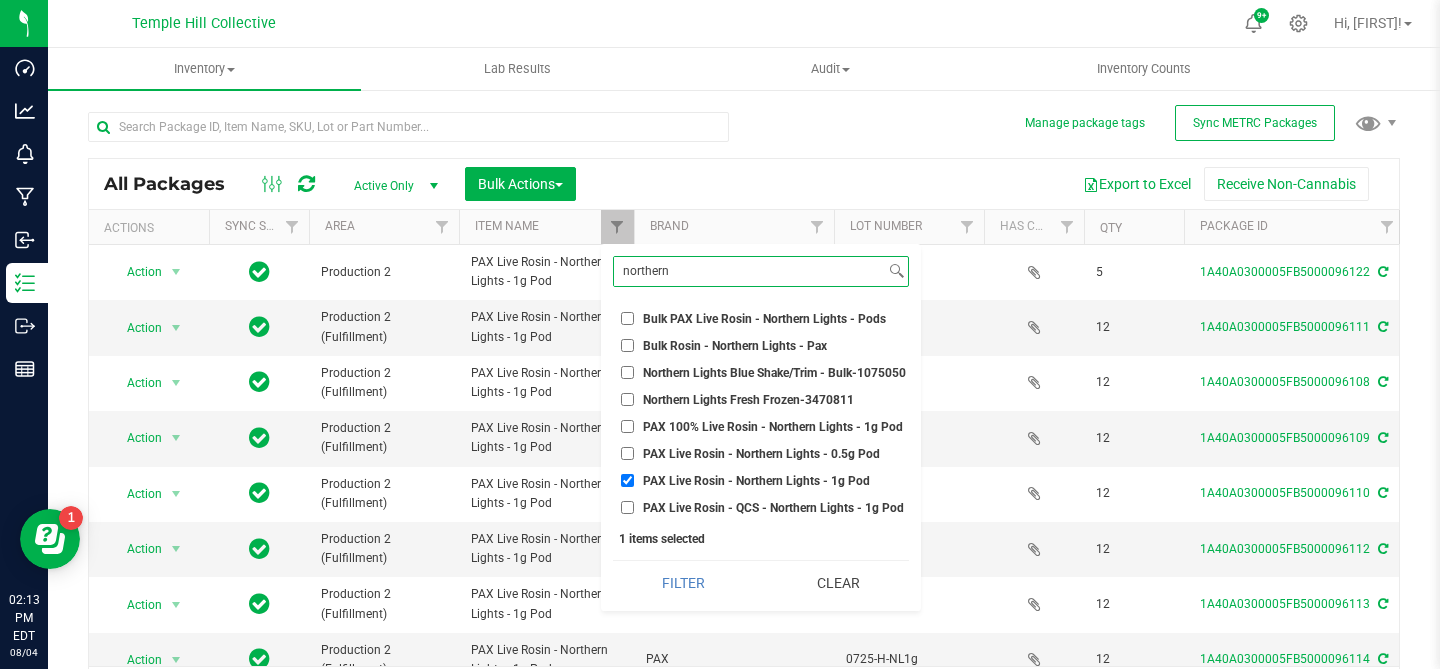 type on "northern" 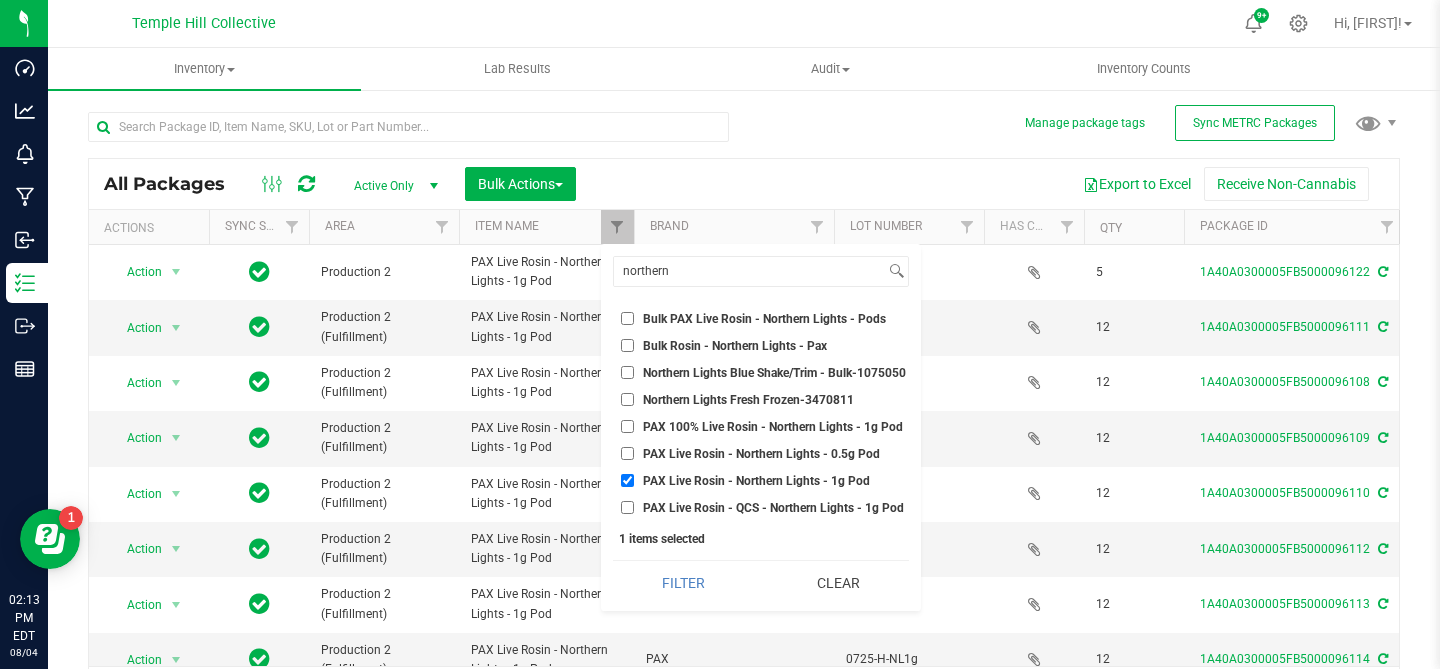 click on "PAX Live Rosin - Northern Lights - 0.5g Pod" at bounding box center [627, 453] 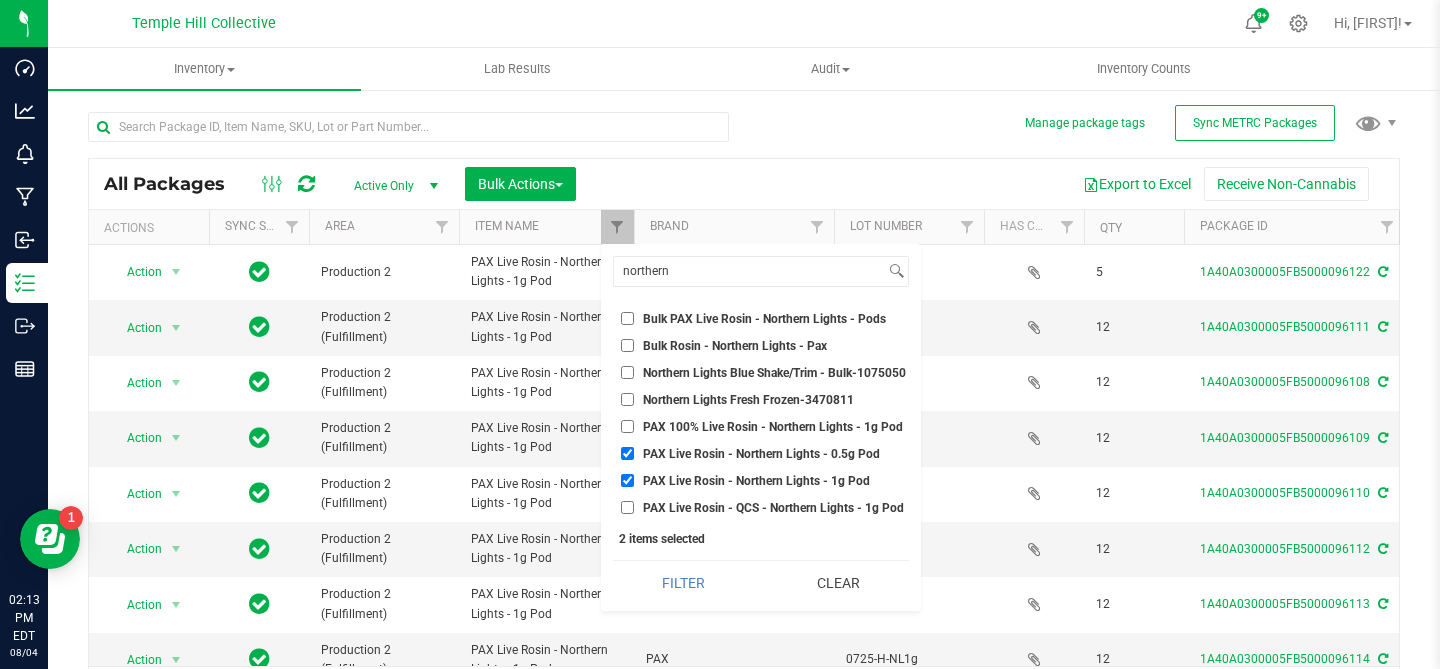 click on "PAX Live Rosin - Northern Lights - 1g Pod" at bounding box center [627, 480] 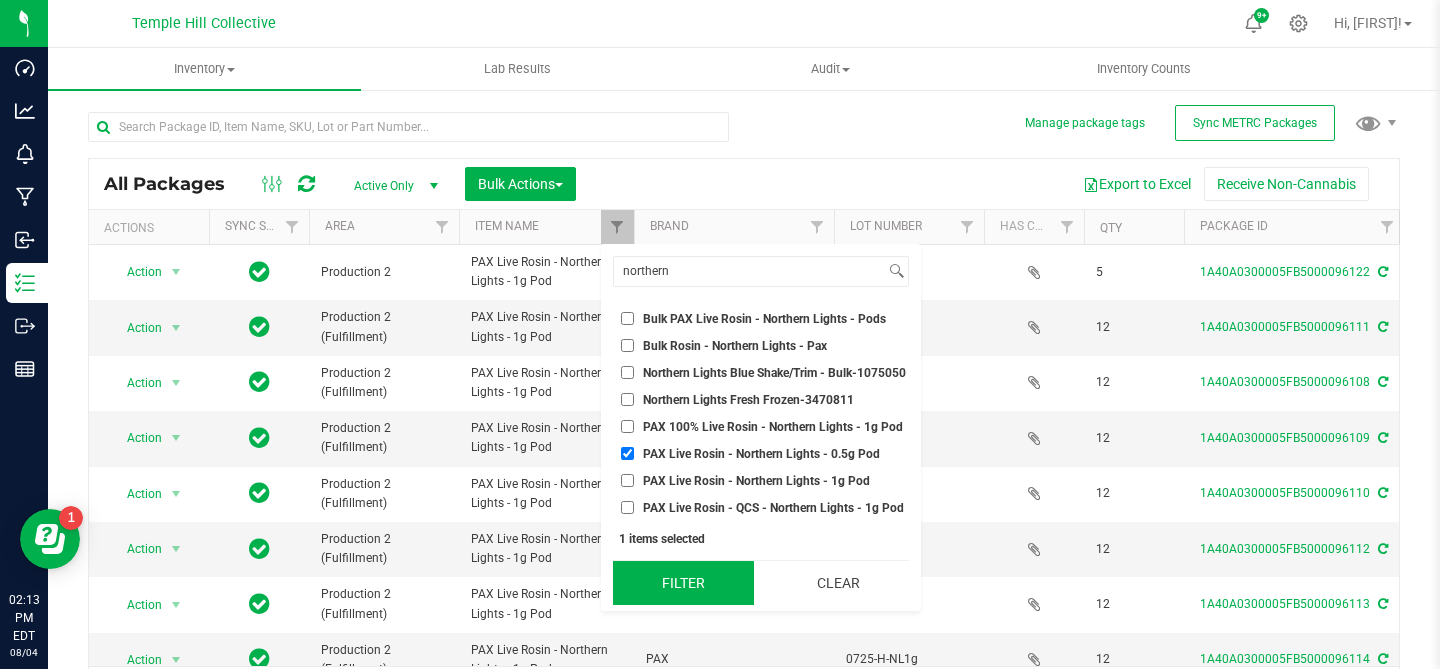 click on "Filter" at bounding box center [683, 583] 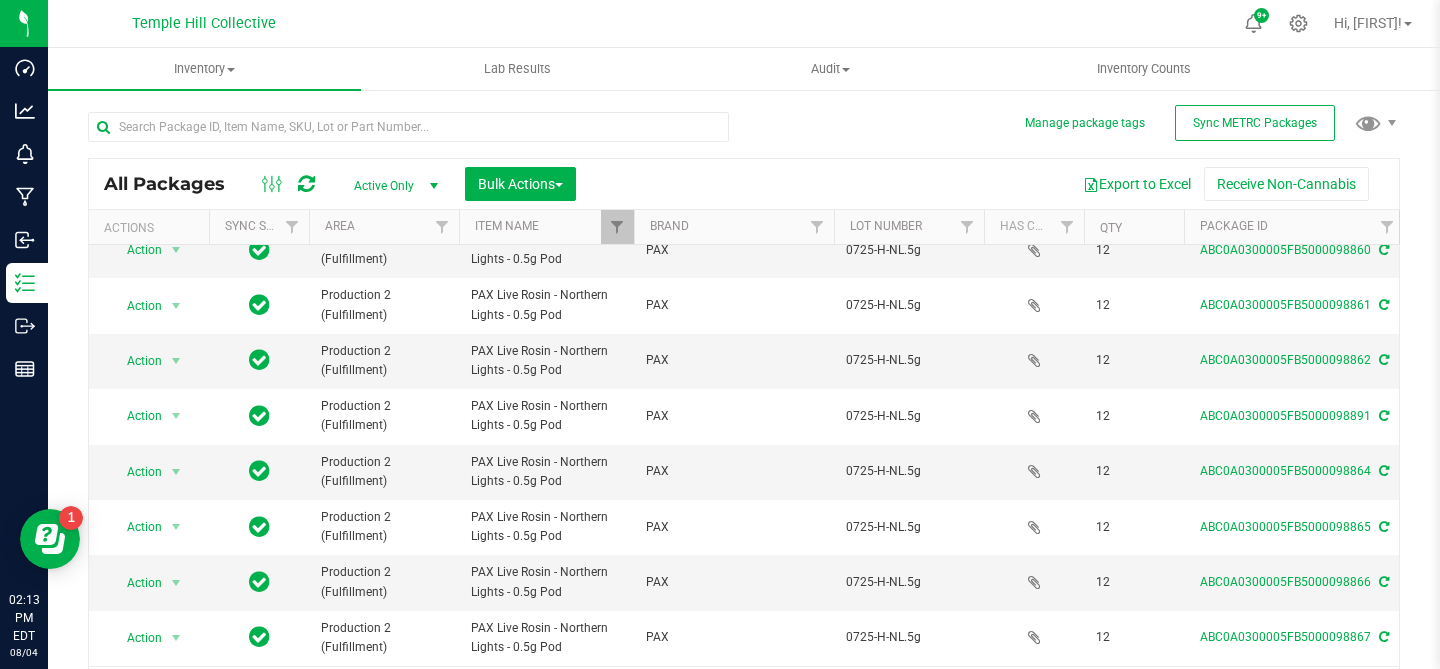 scroll, scrollTop: 686, scrollLeft: 0, axis: vertical 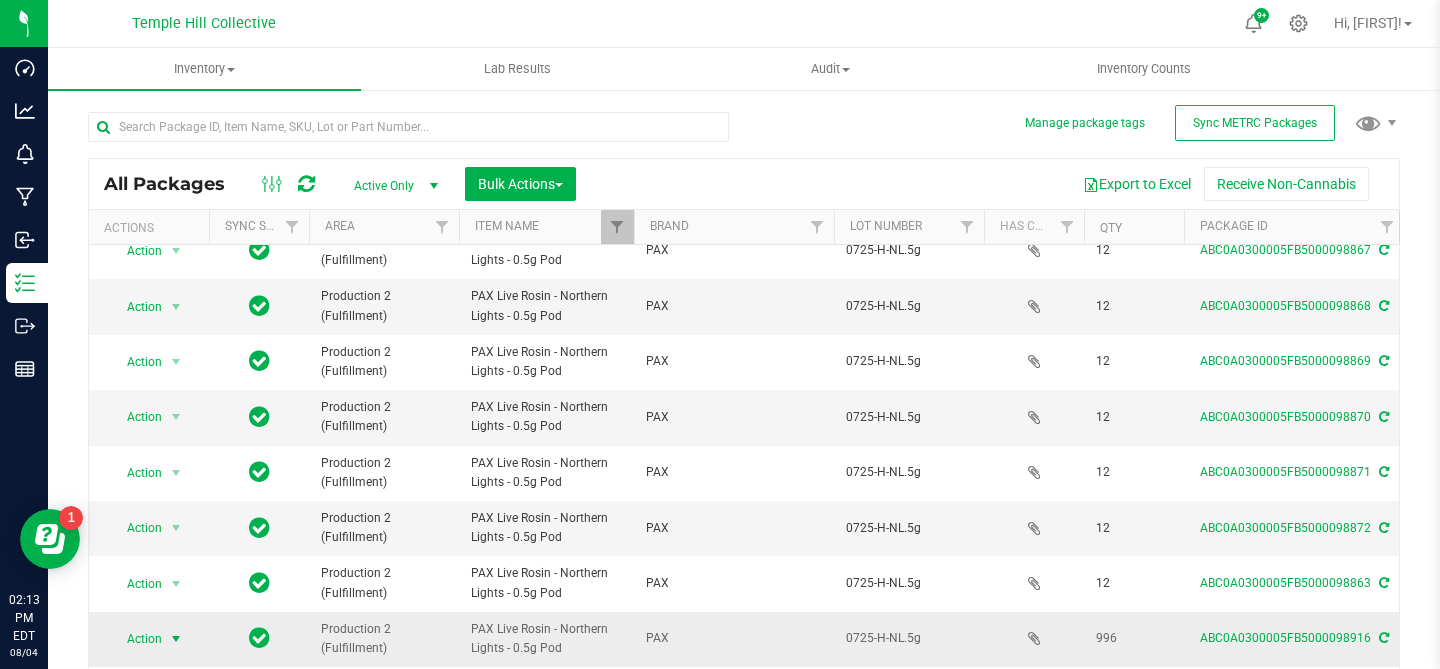click on "Action" at bounding box center [136, 639] 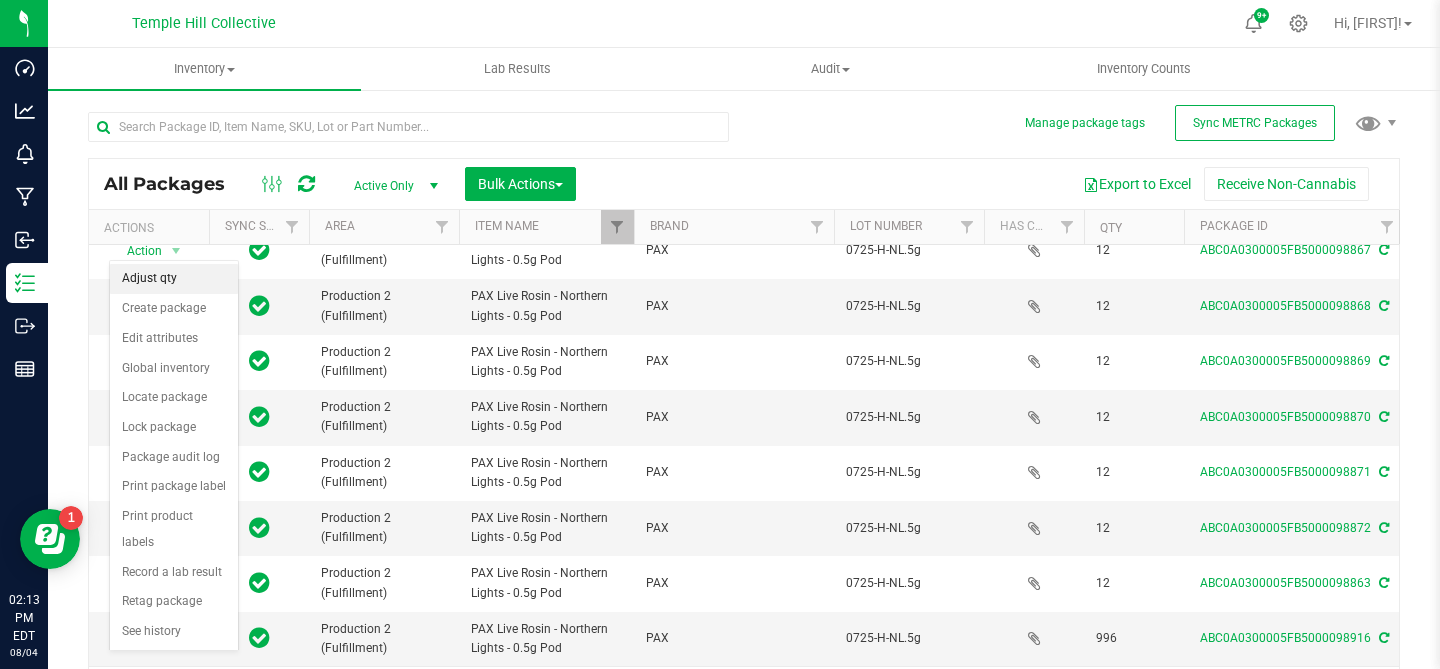 click on "Adjust qty" at bounding box center (174, 279) 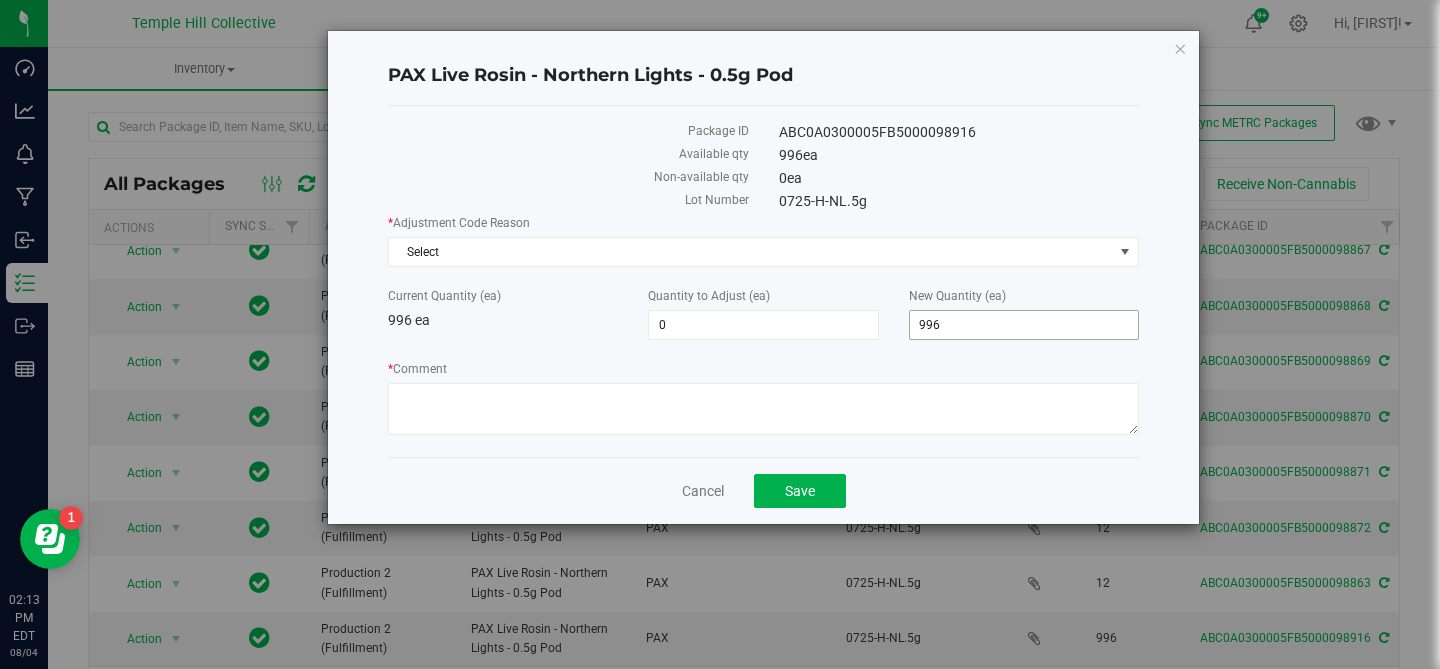 click on "996" at bounding box center [1024, 325] 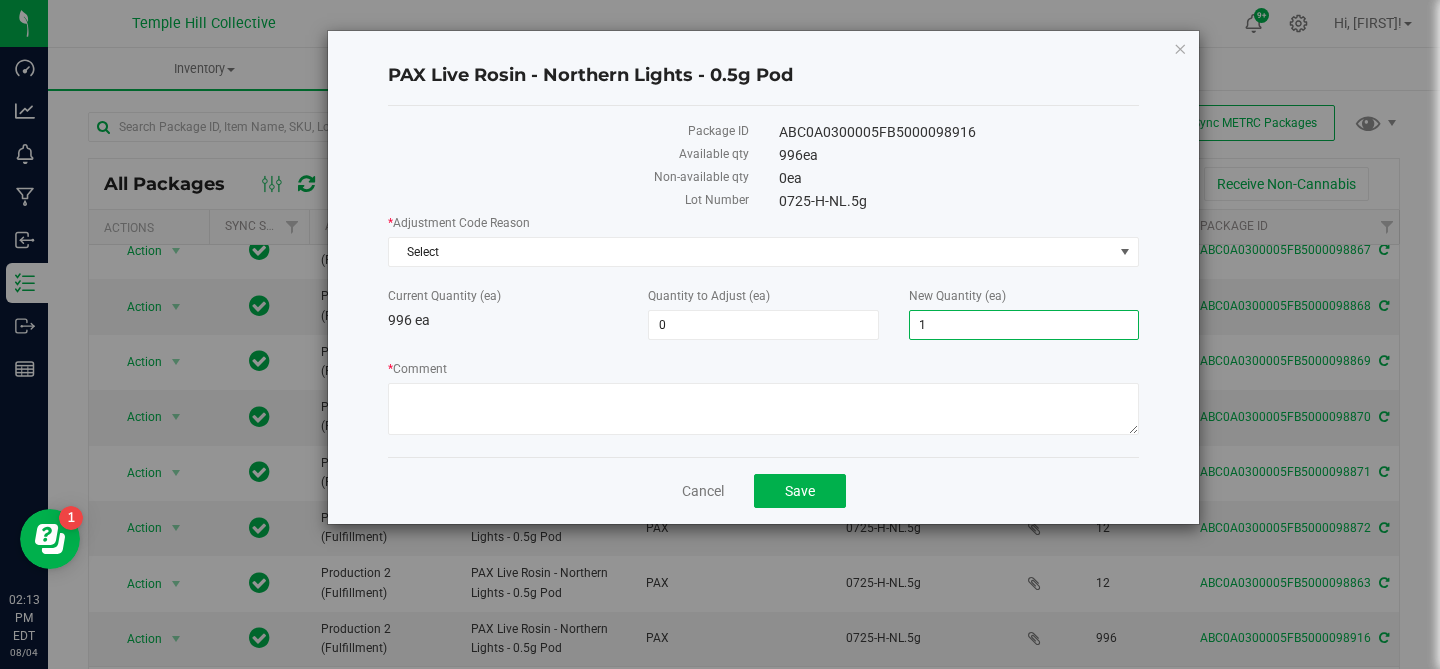 type on "12" 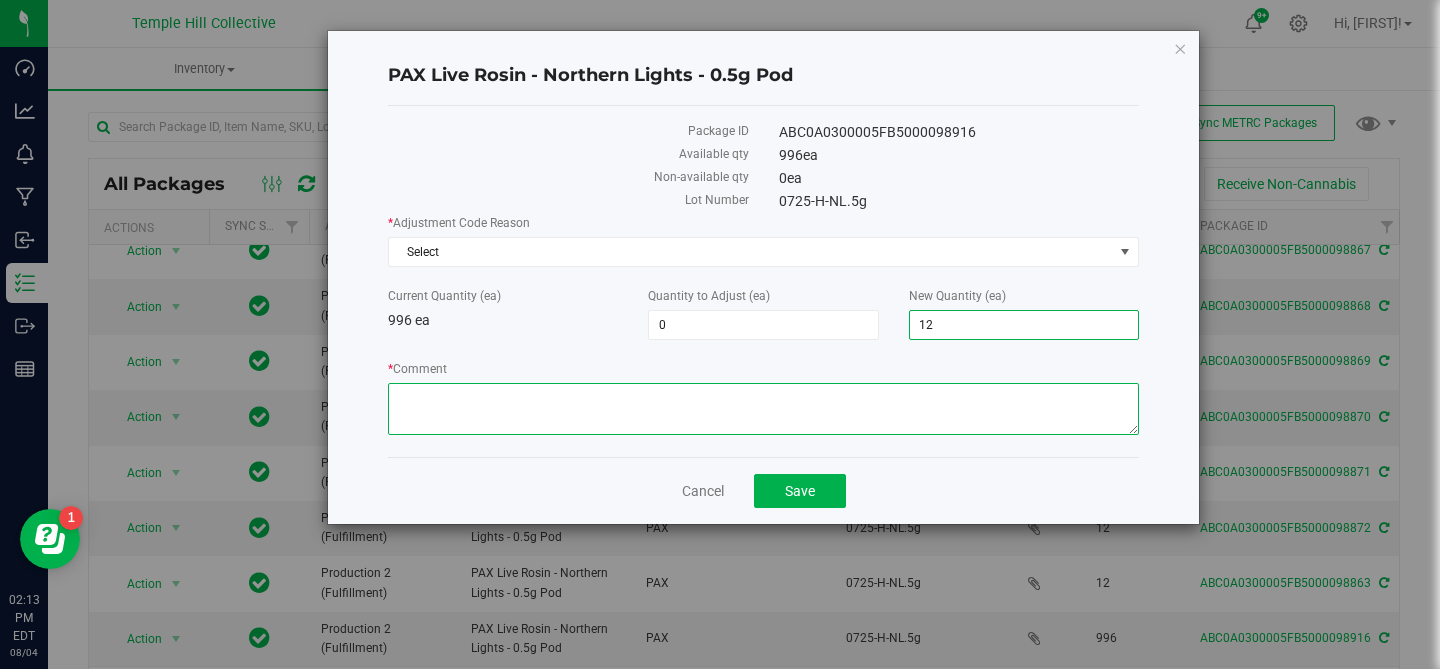 click on "*
Comment" at bounding box center [763, 409] 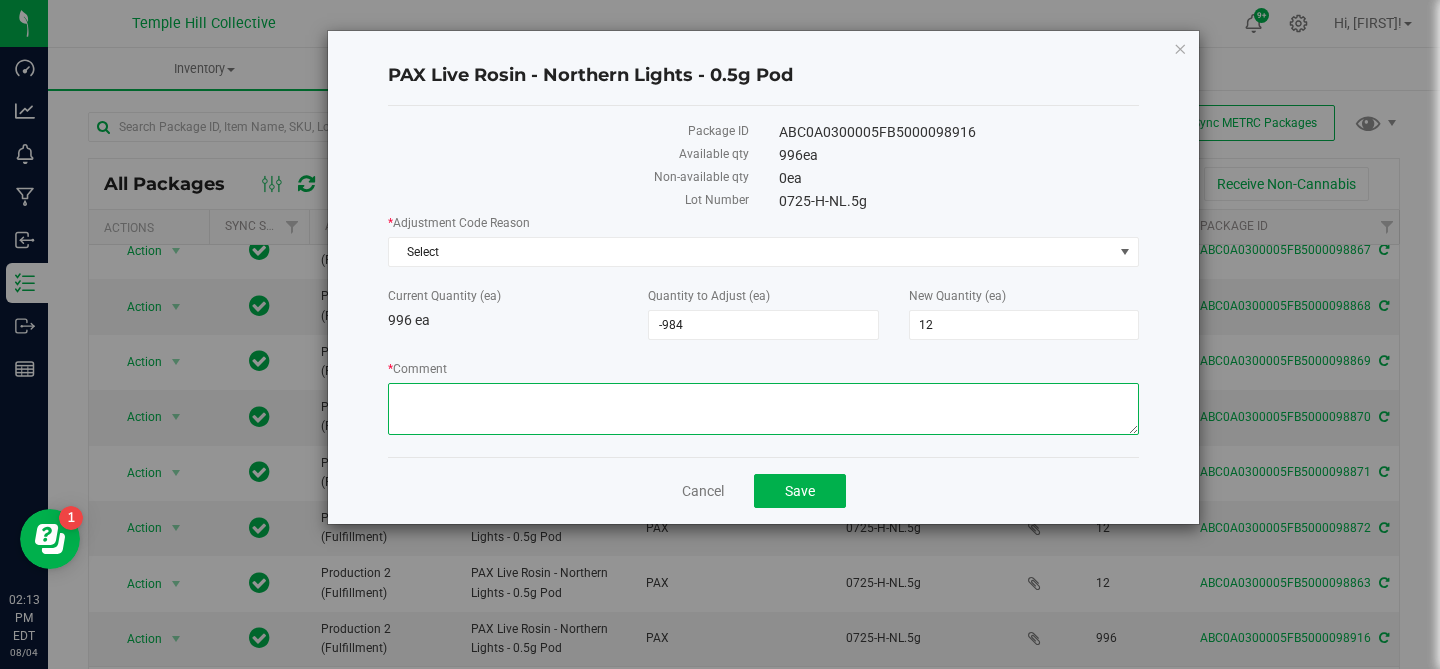 paste on "entry error" 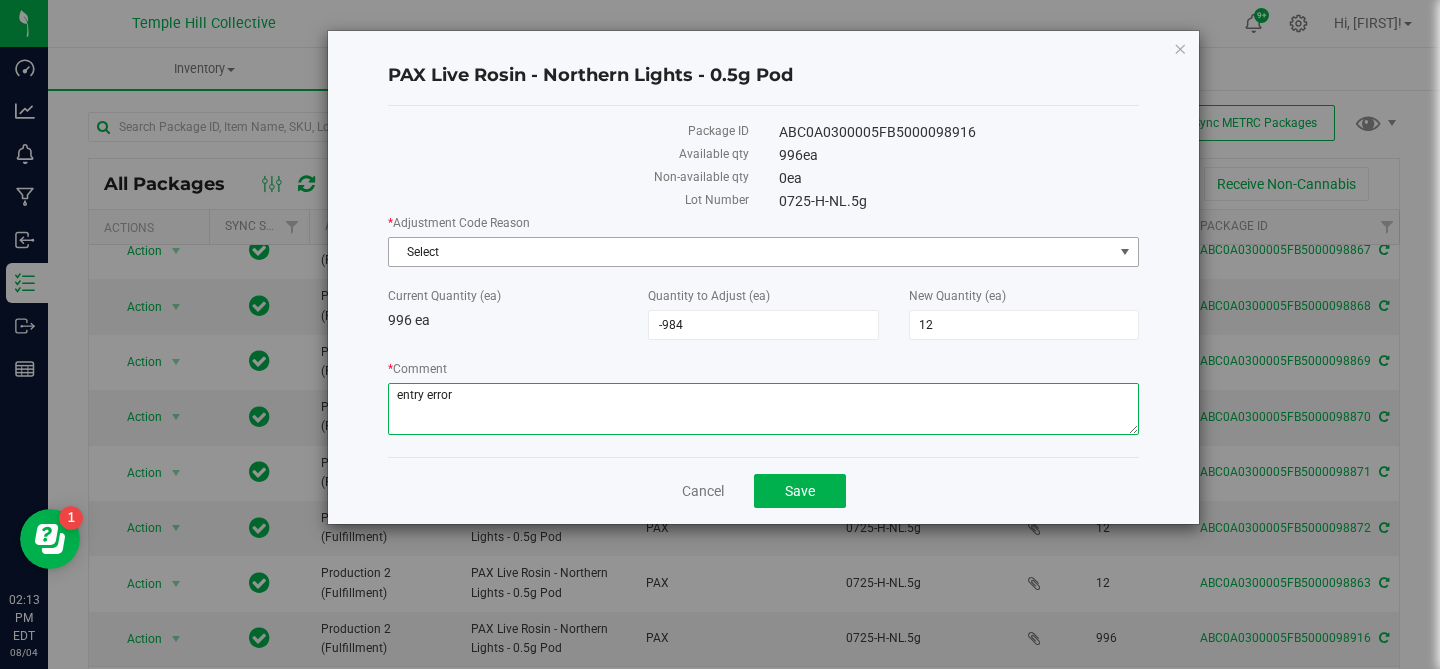 type on "entry error" 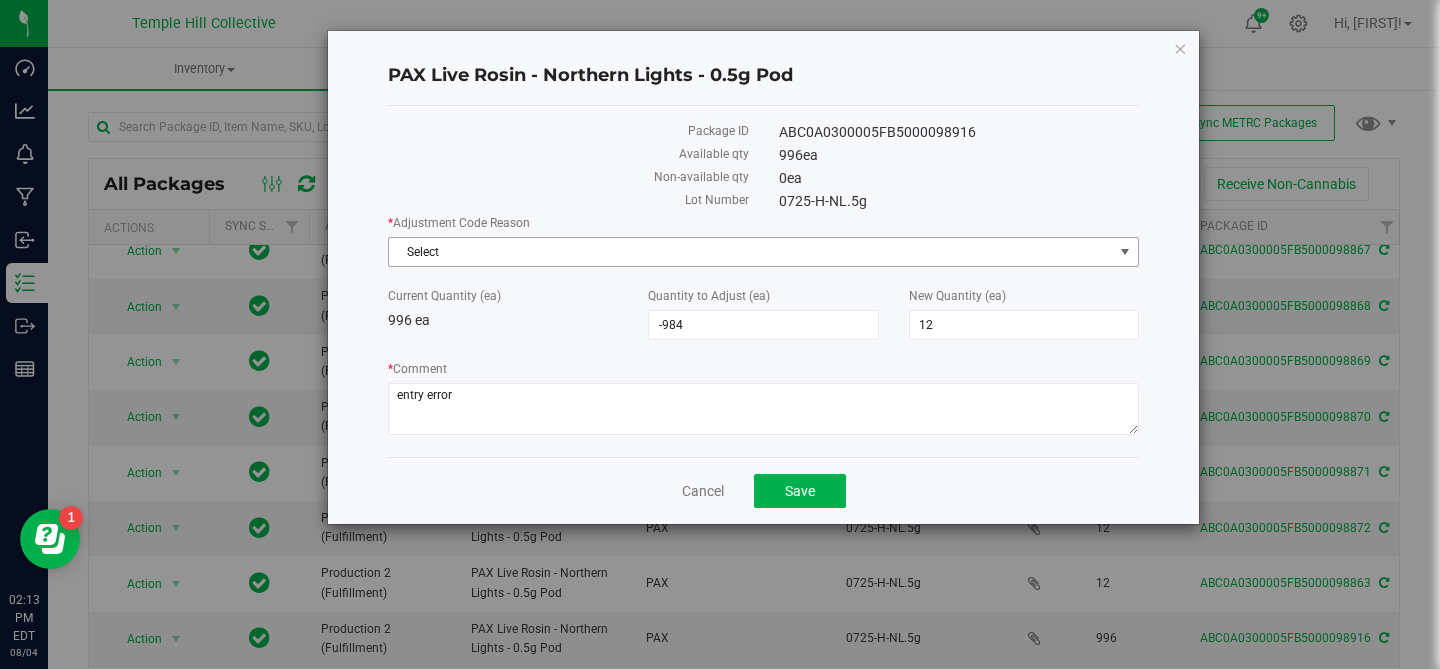 click on "Select" at bounding box center [751, 252] 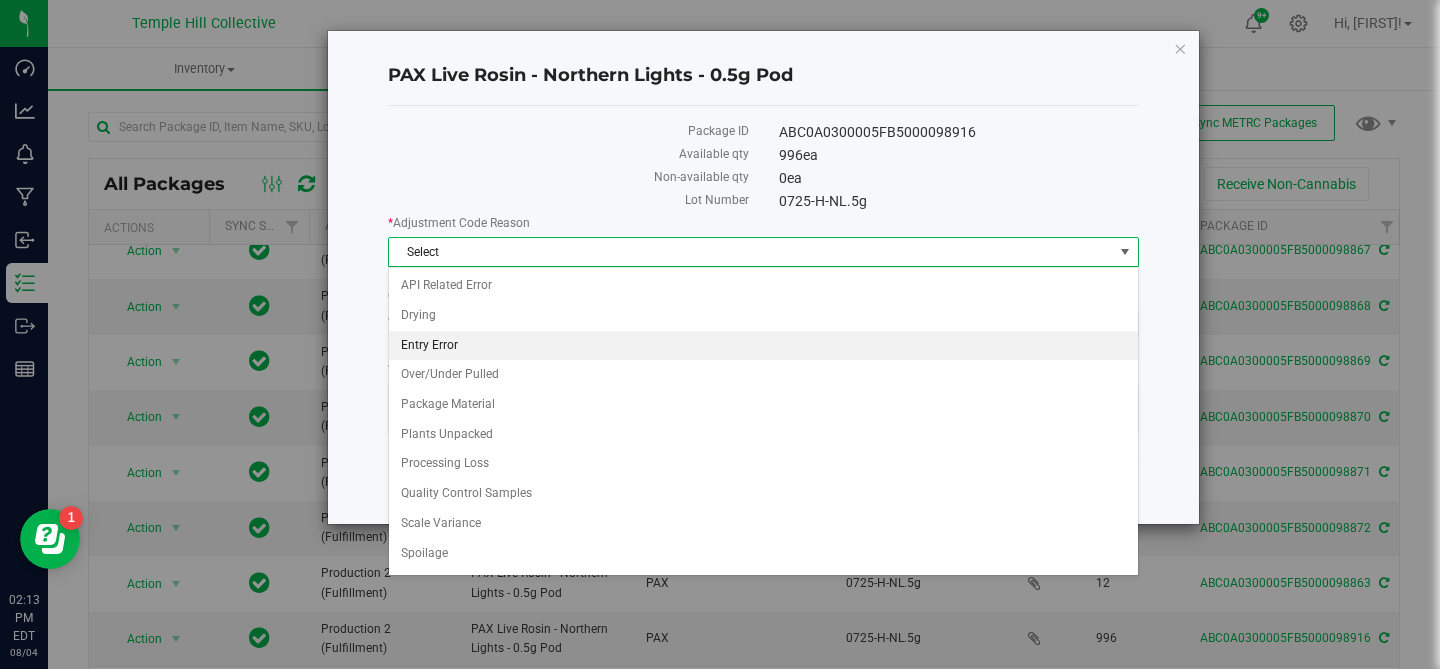 click on "Entry Error" at bounding box center (763, 346) 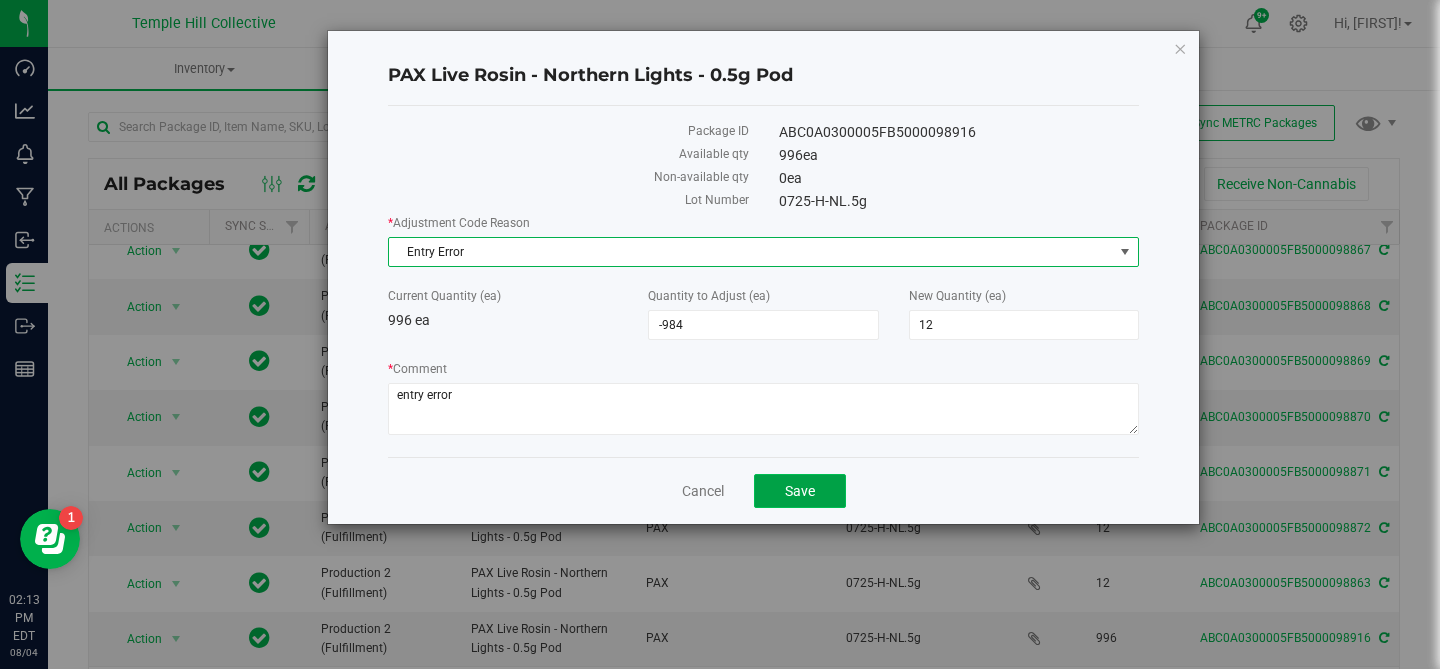 click on "Save" 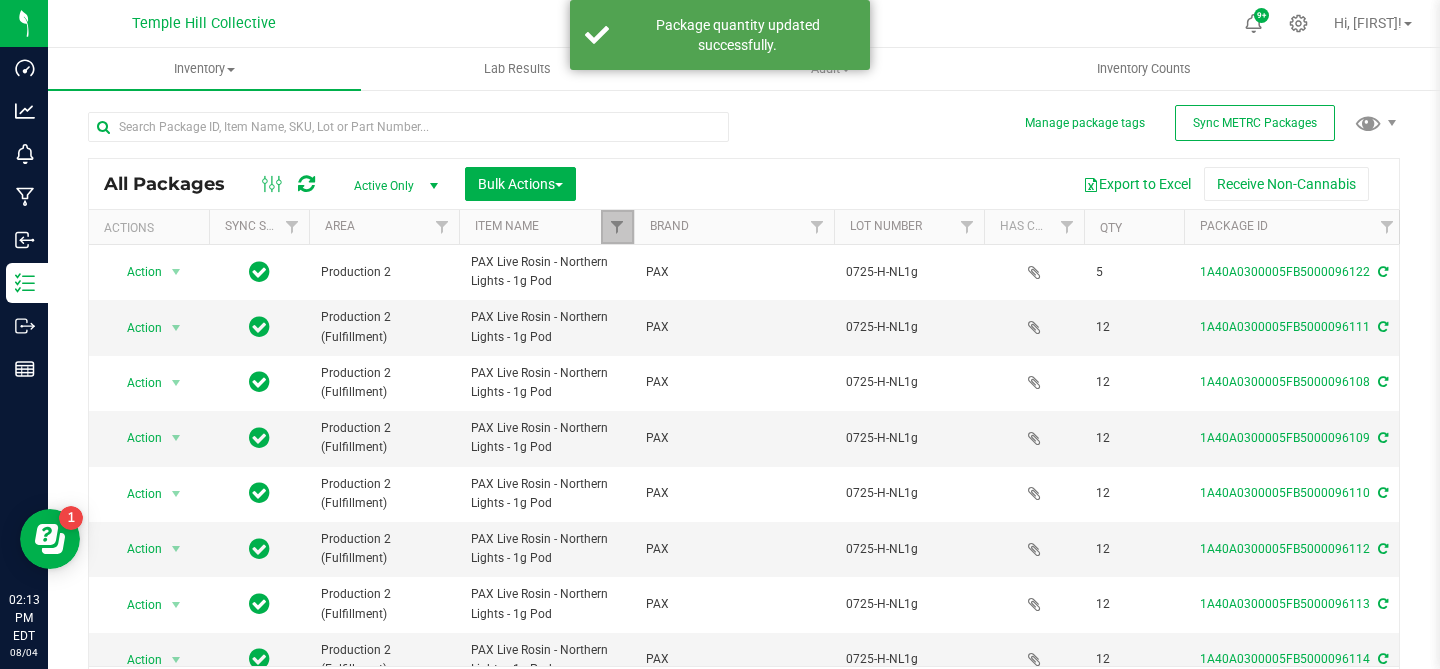 click at bounding box center [617, 227] 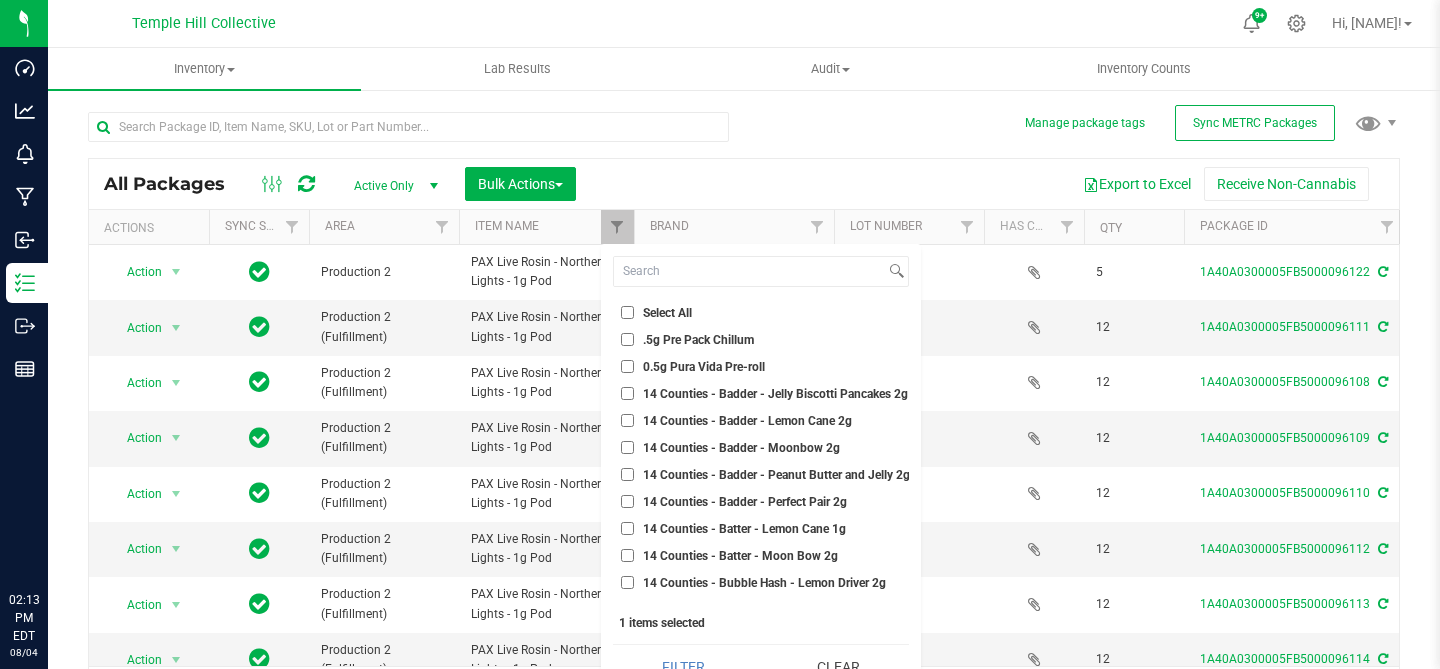 scroll, scrollTop: 0, scrollLeft: 0, axis: both 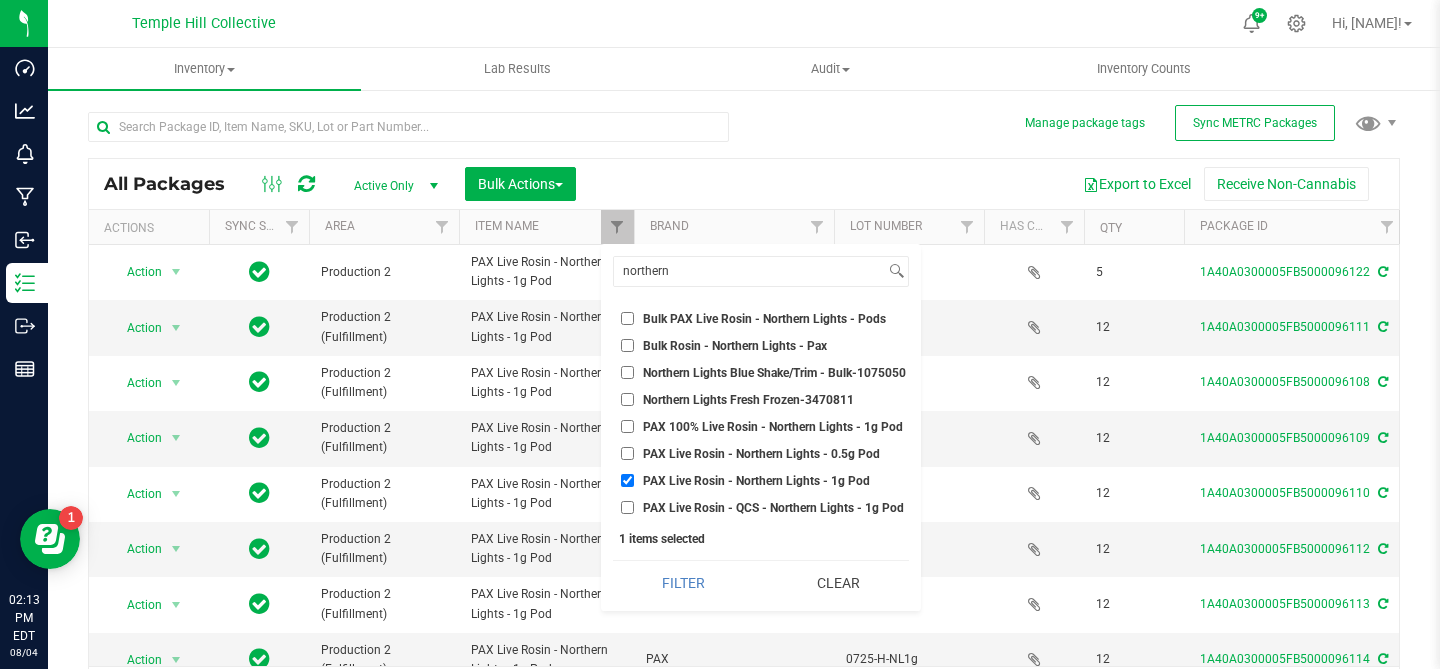 type on "northern" 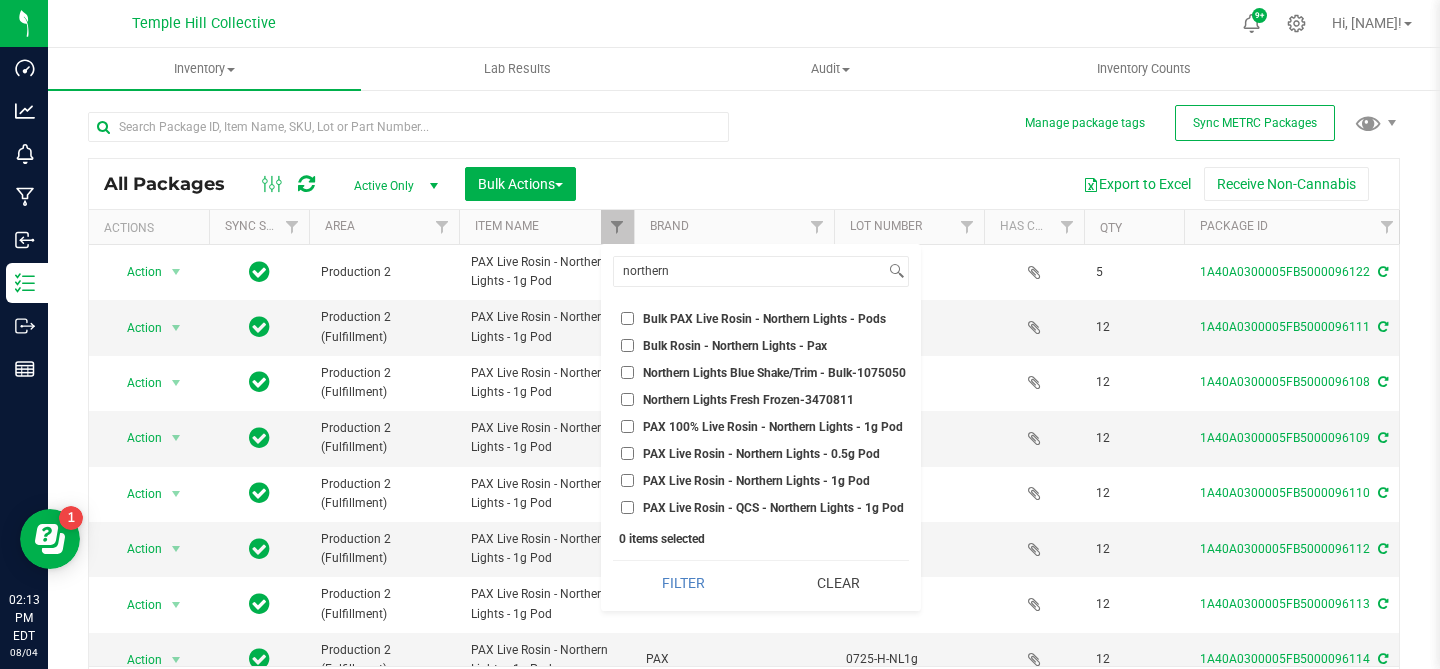 click on "PAX Live Rosin - Northern Lights - 0.5g Pod" at bounding box center (627, 453) 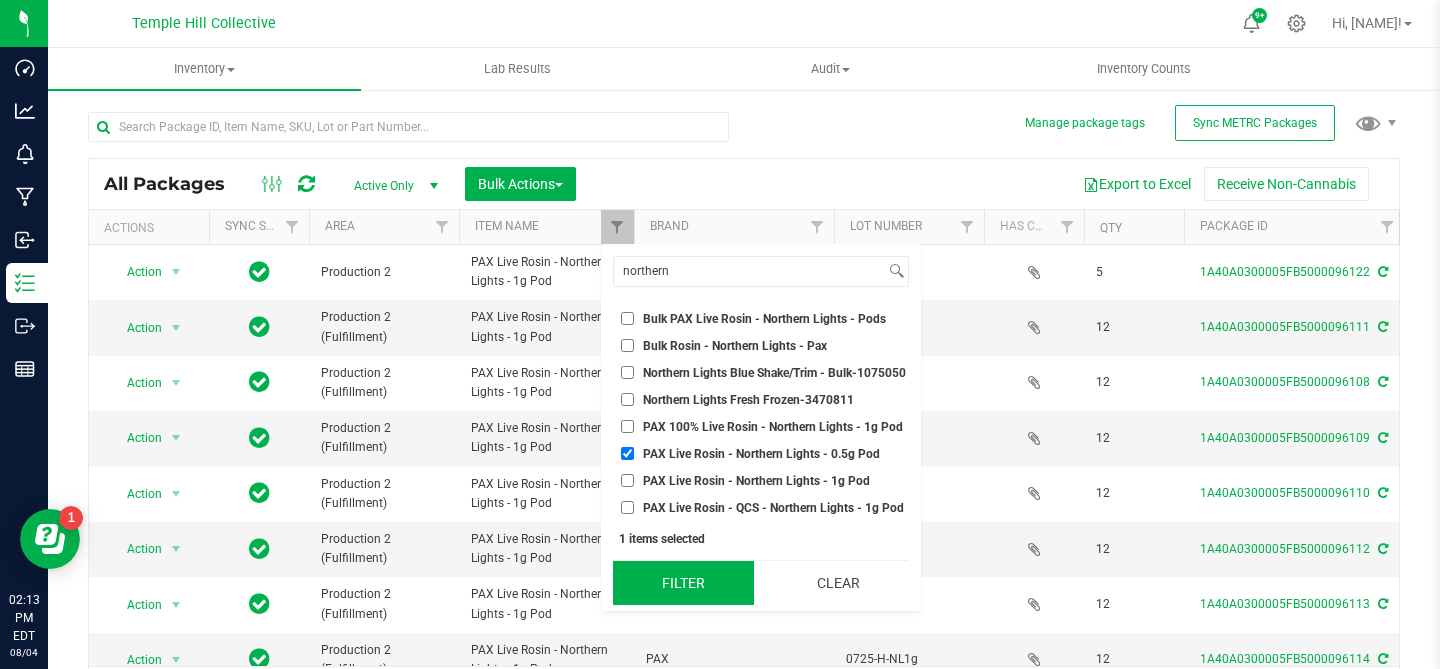 click on "Filter" at bounding box center (683, 583) 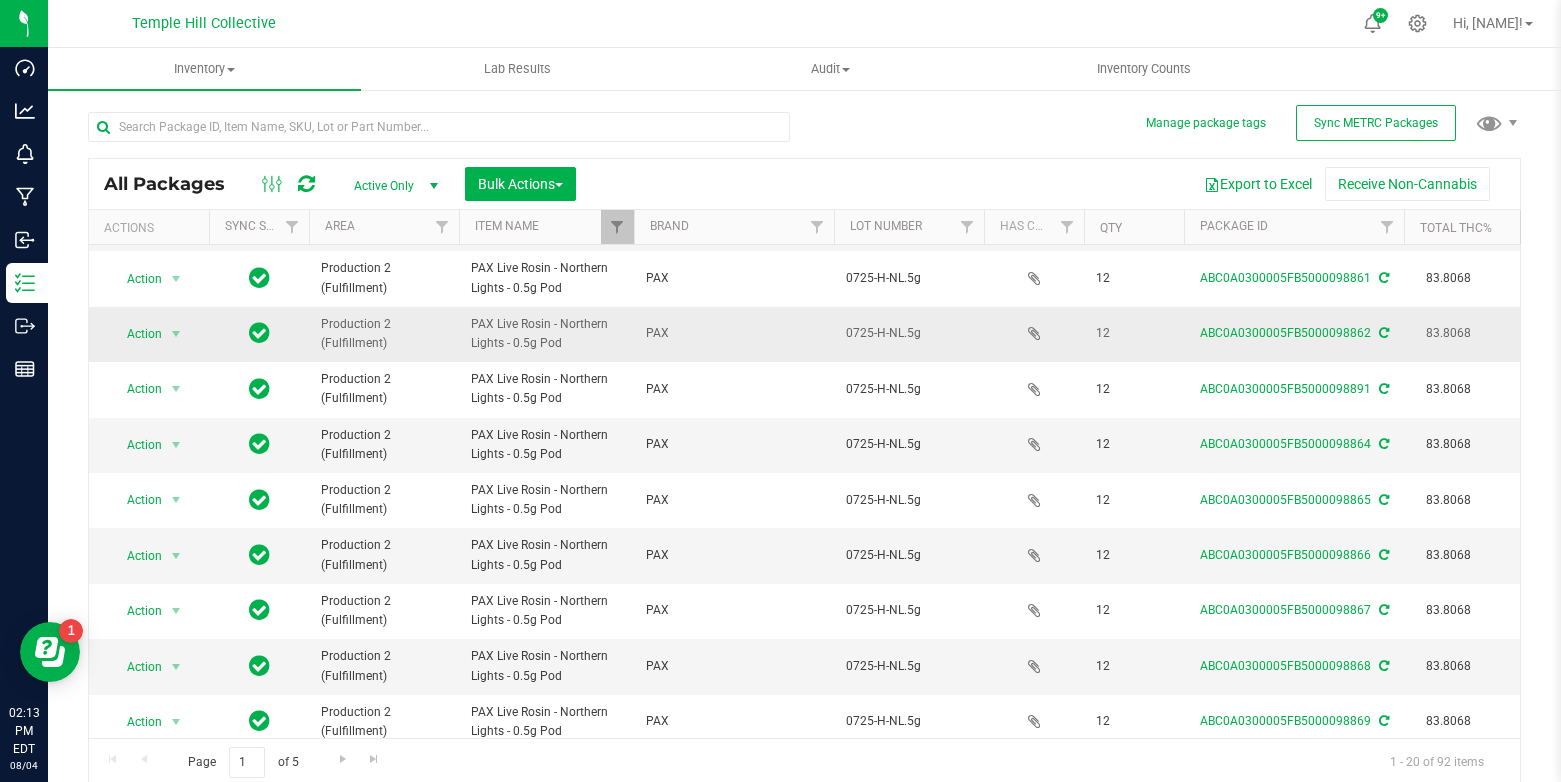 scroll, scrollTop: 614, scrollLeft: 0, axis: vertical 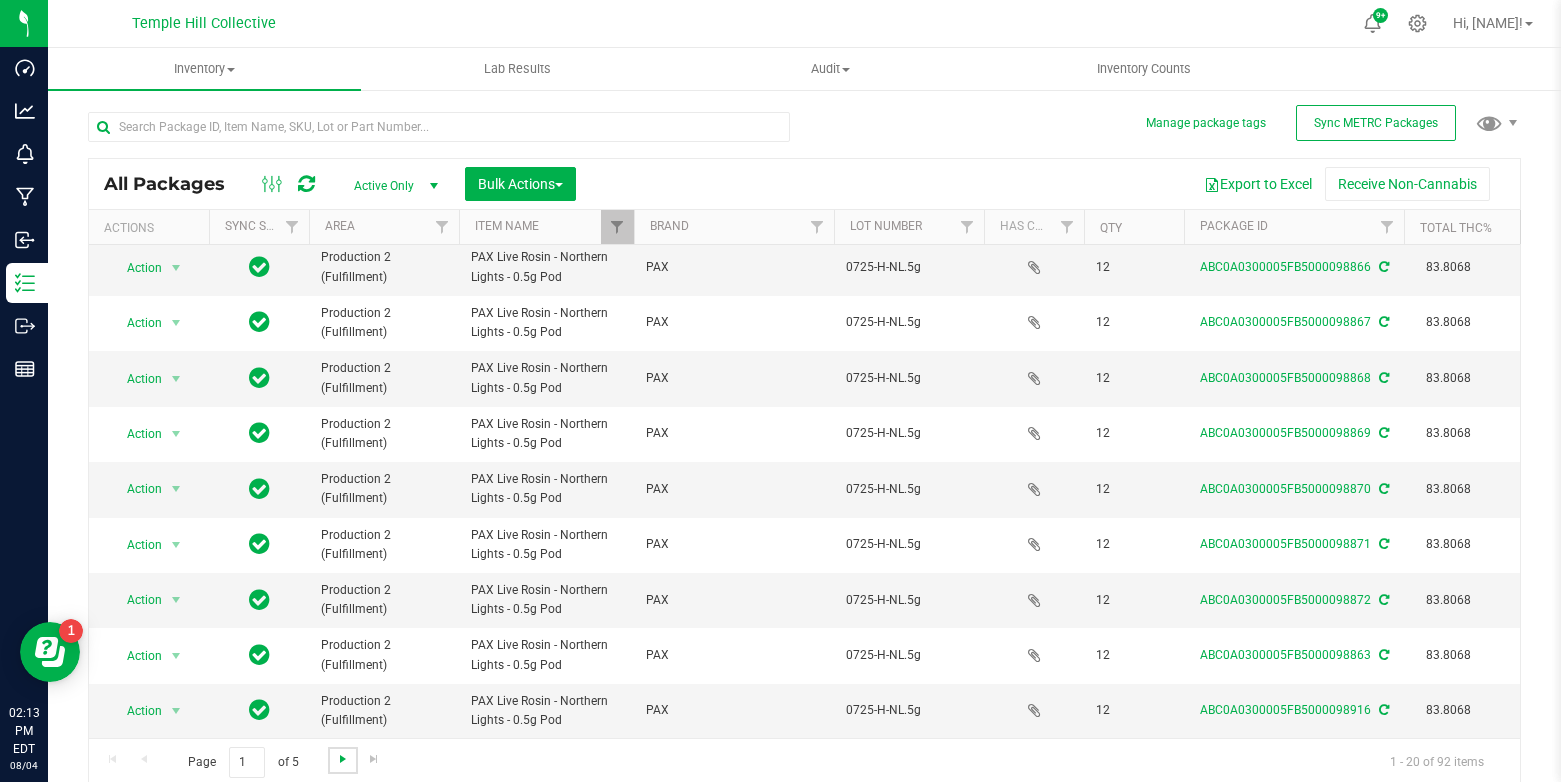click at bounding box center [343, 759] 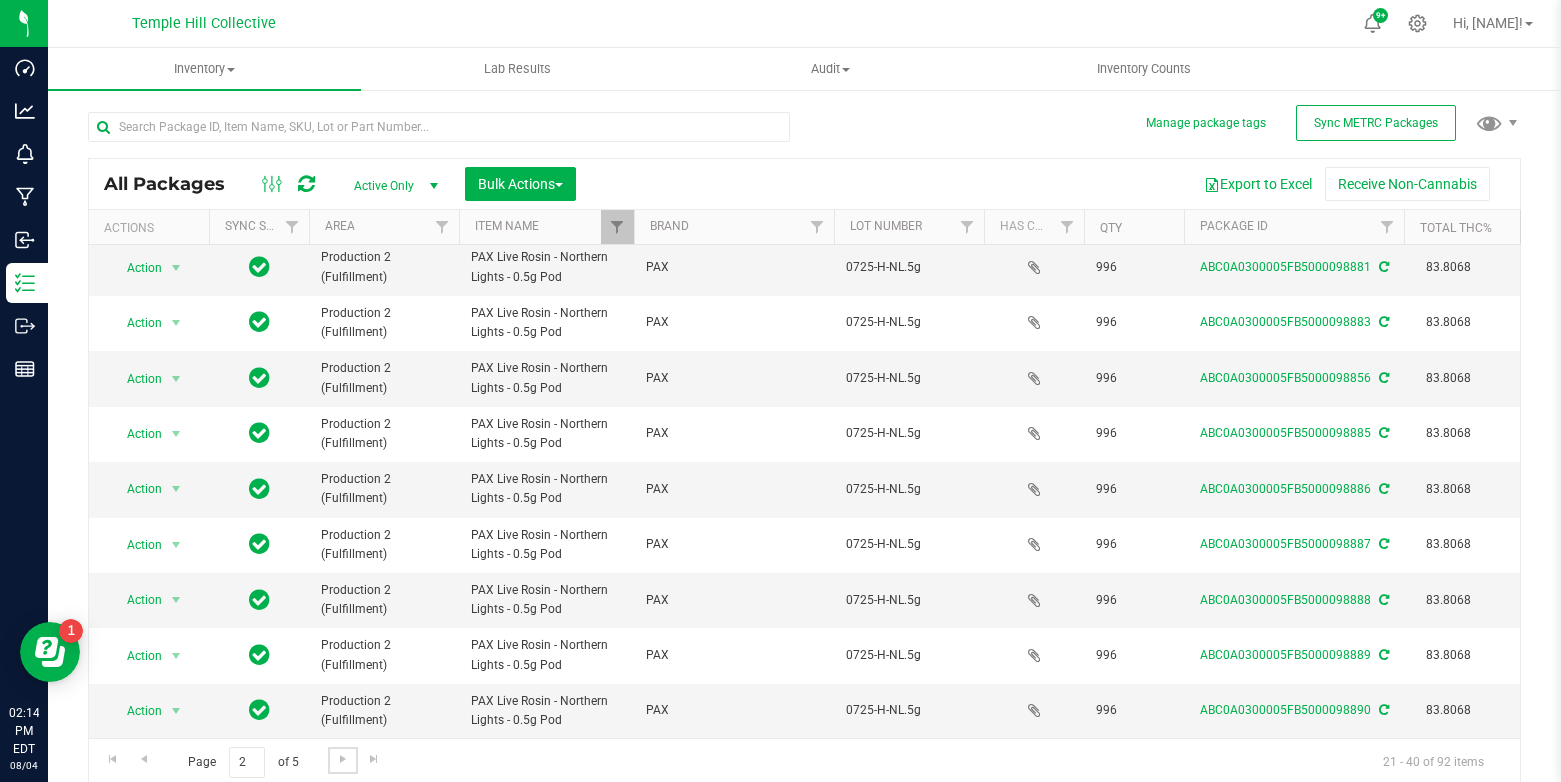 scroll, scrollTop: 0, scrollLeft: 0, axis: both 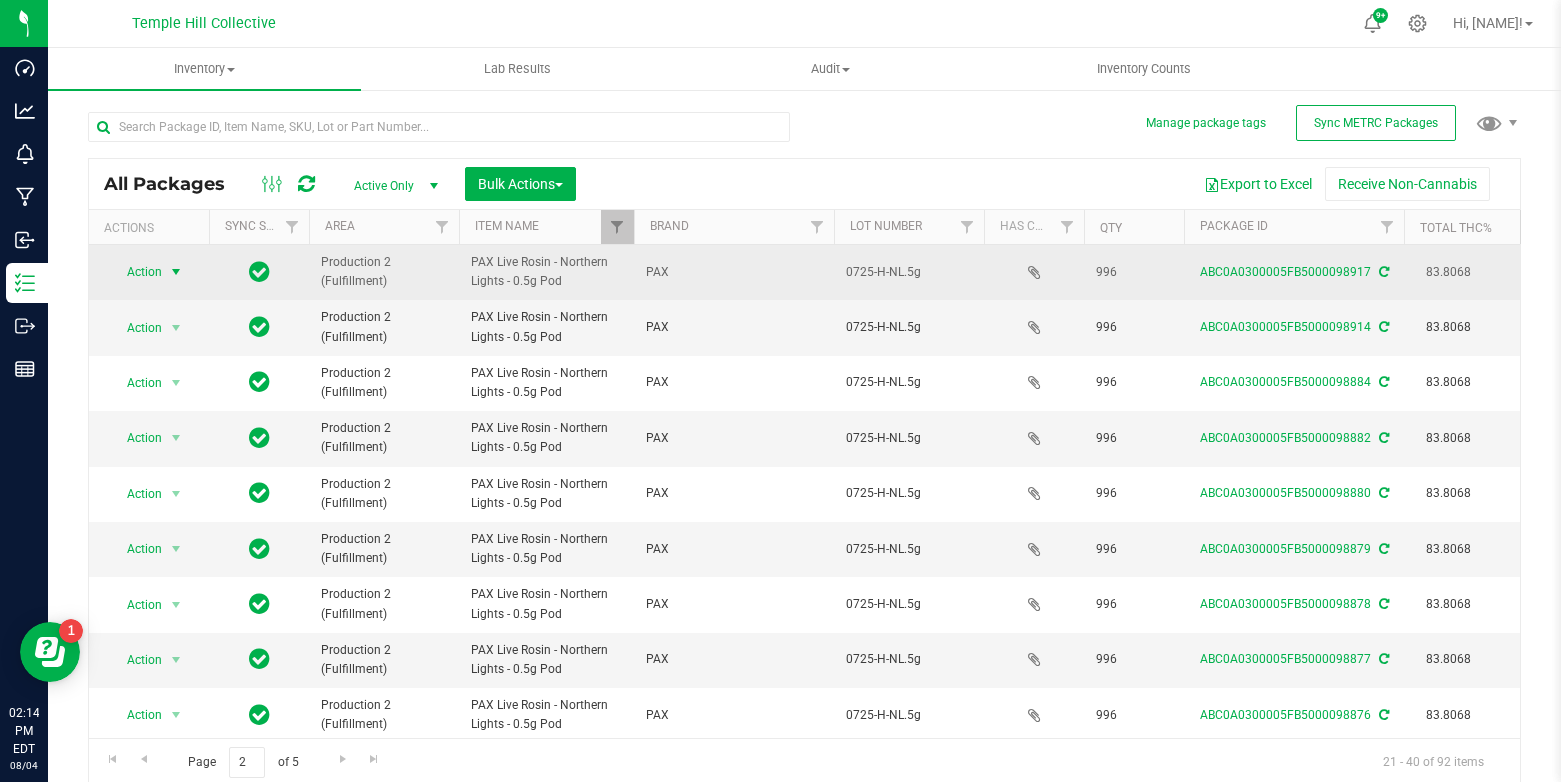 click at bounding box center (176, 272) 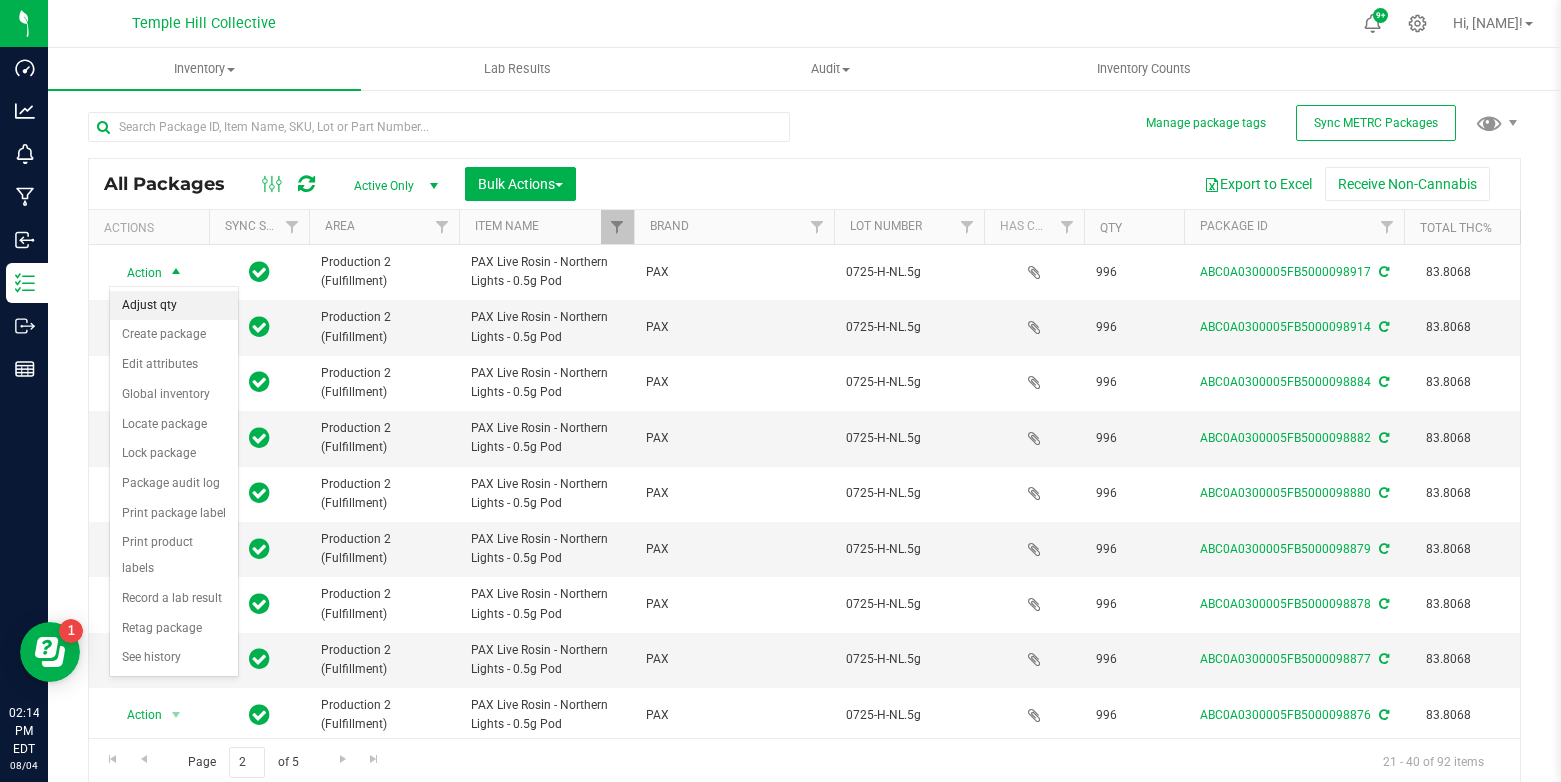 click on "Adjust qty" at bounding box center (174, 306) 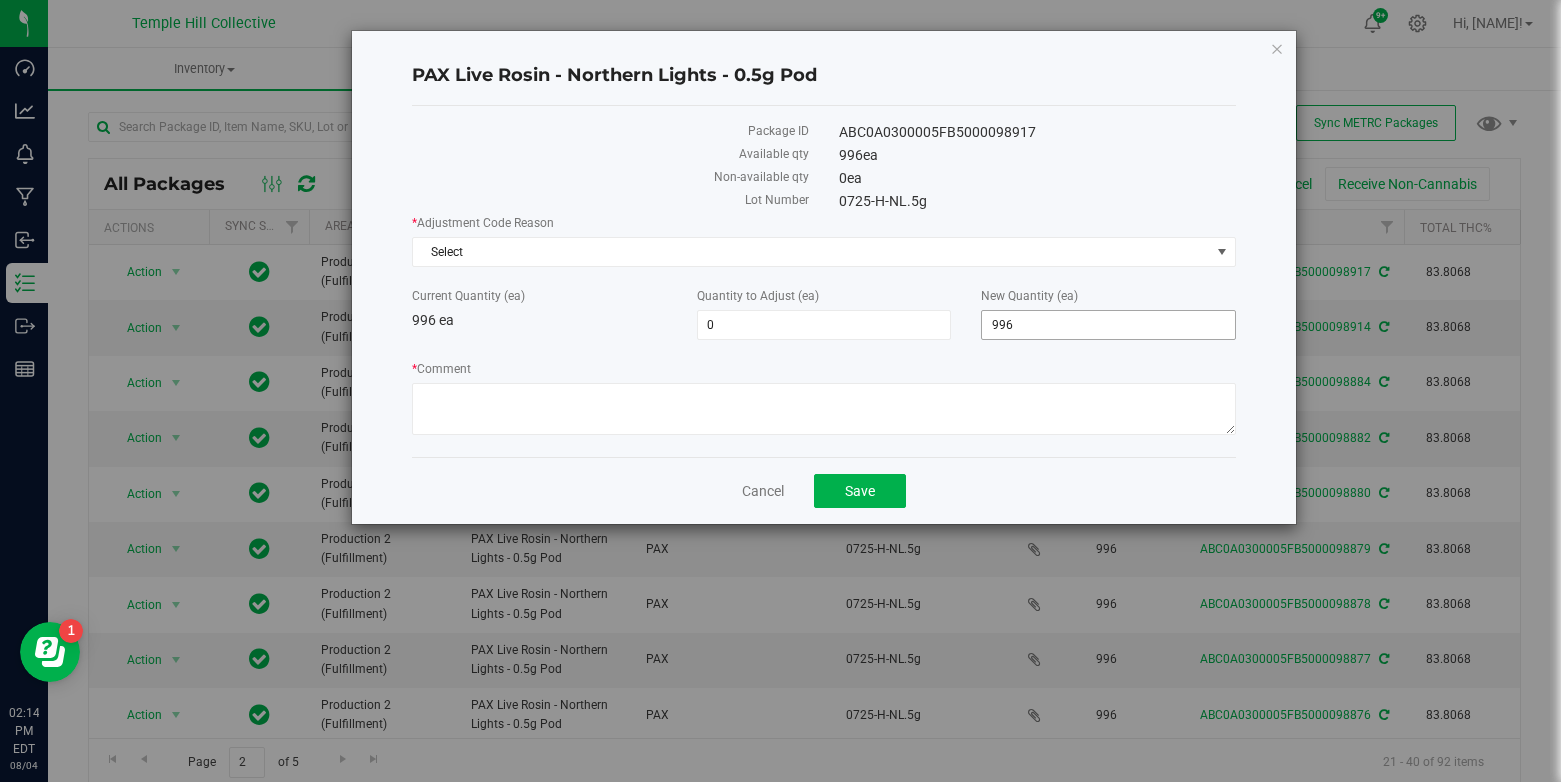click on "996" at bounding box center (1108, 325) 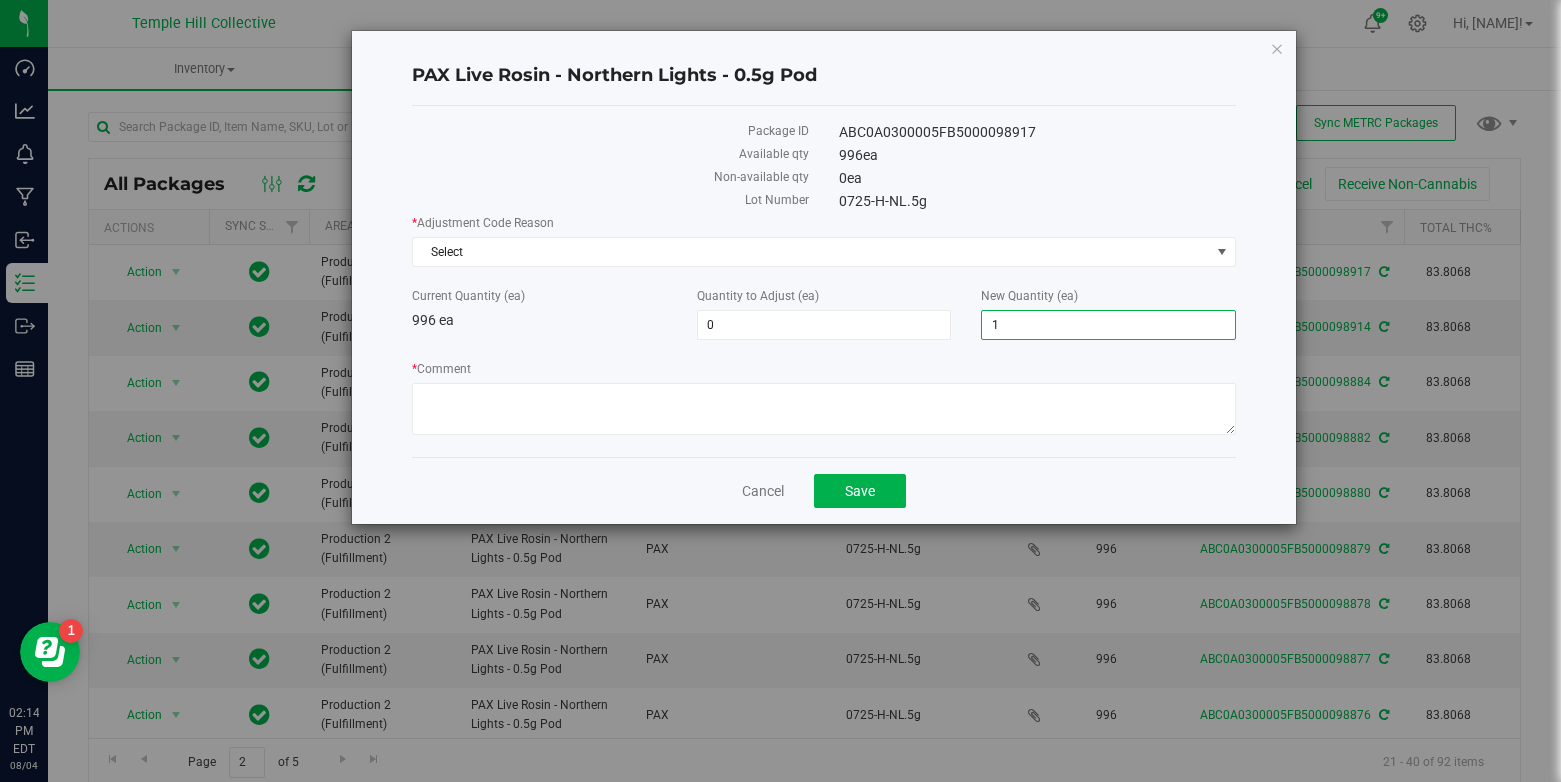 type on "12" 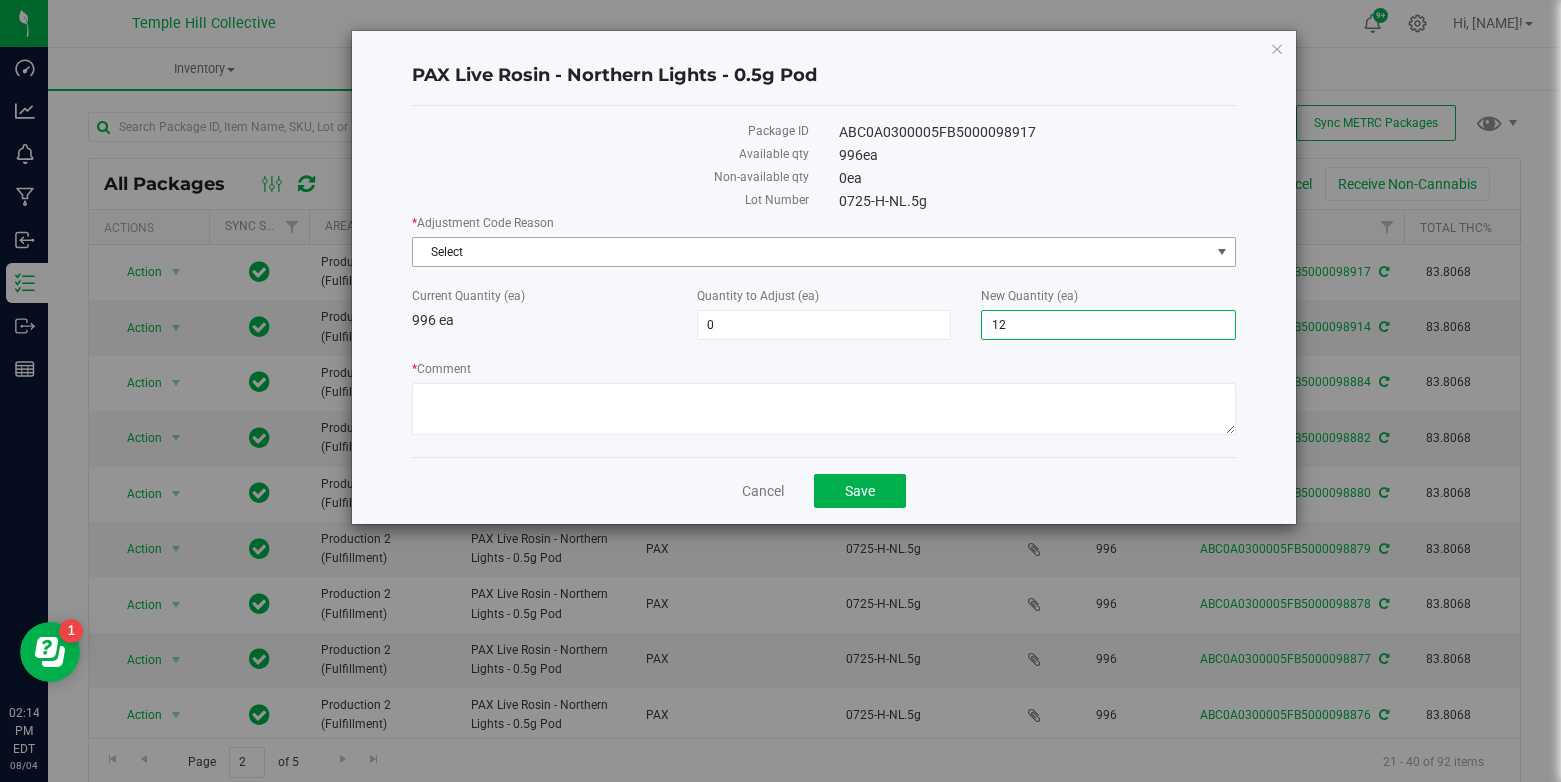 click on "Select" at bounding box center (811, 252) 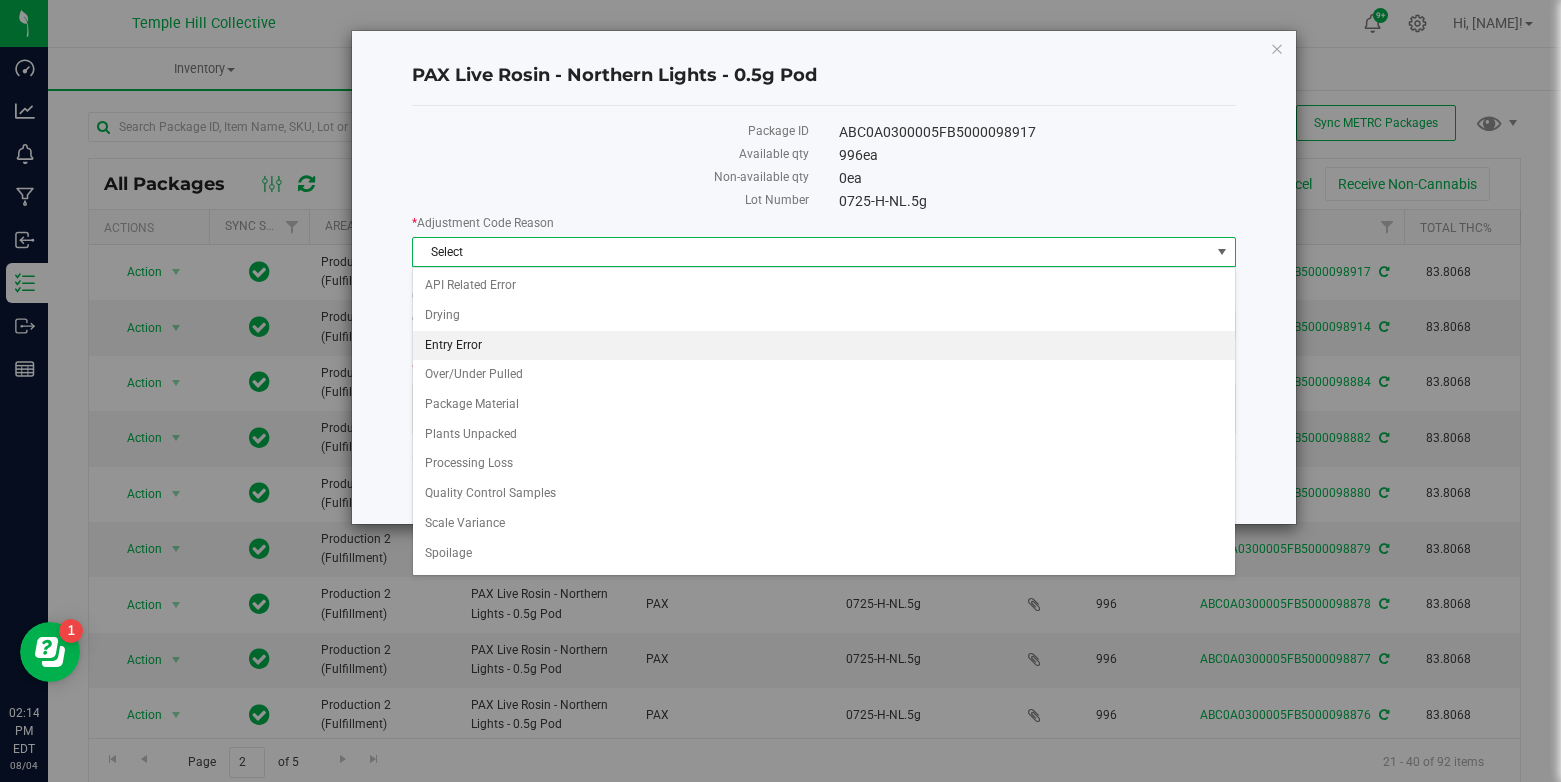 click on "Entry Error" at bounding box center [824, 346] 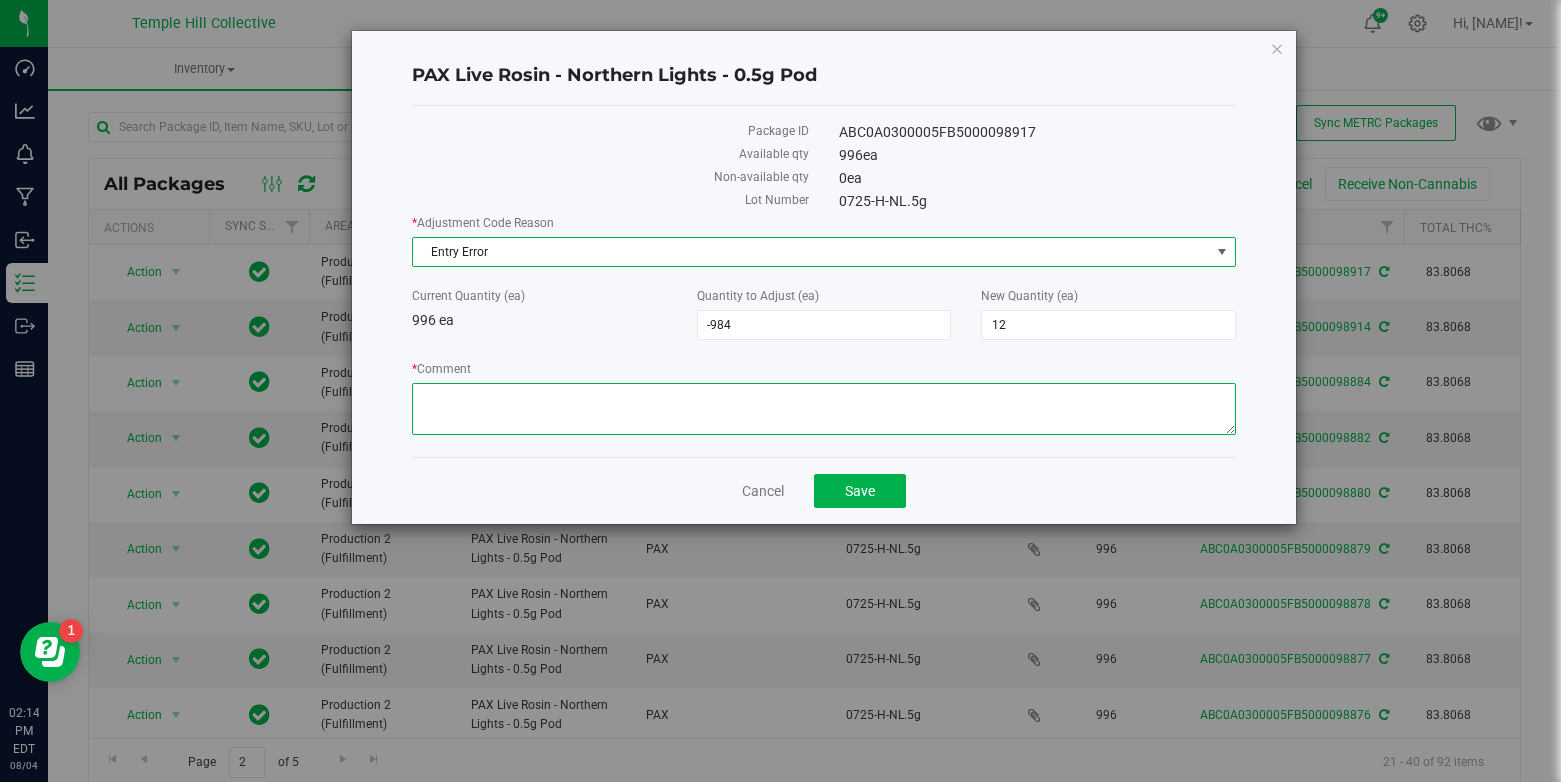click on "*
Comment" at bounding box center [824, 409] 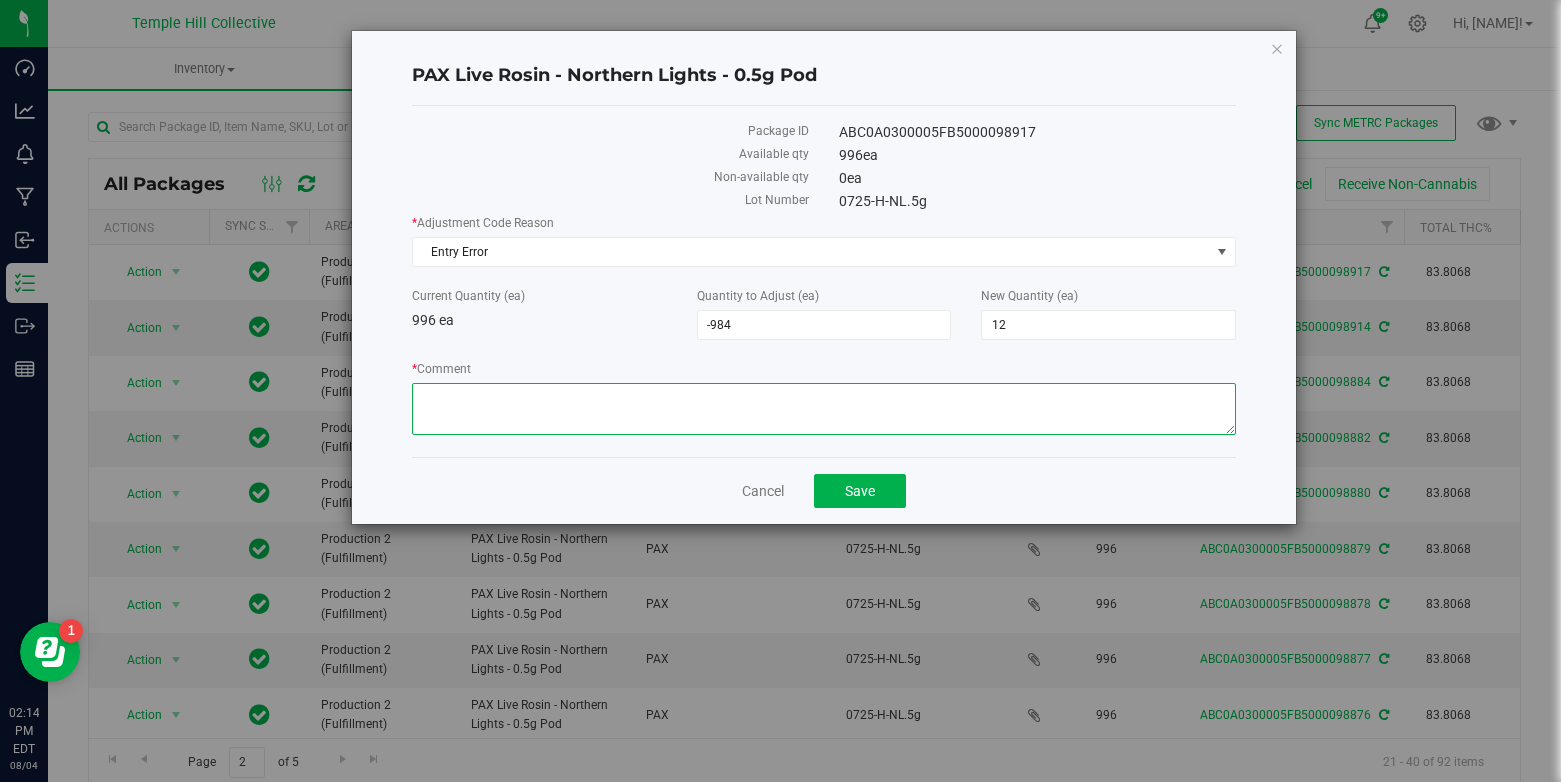 paste on "entry error" 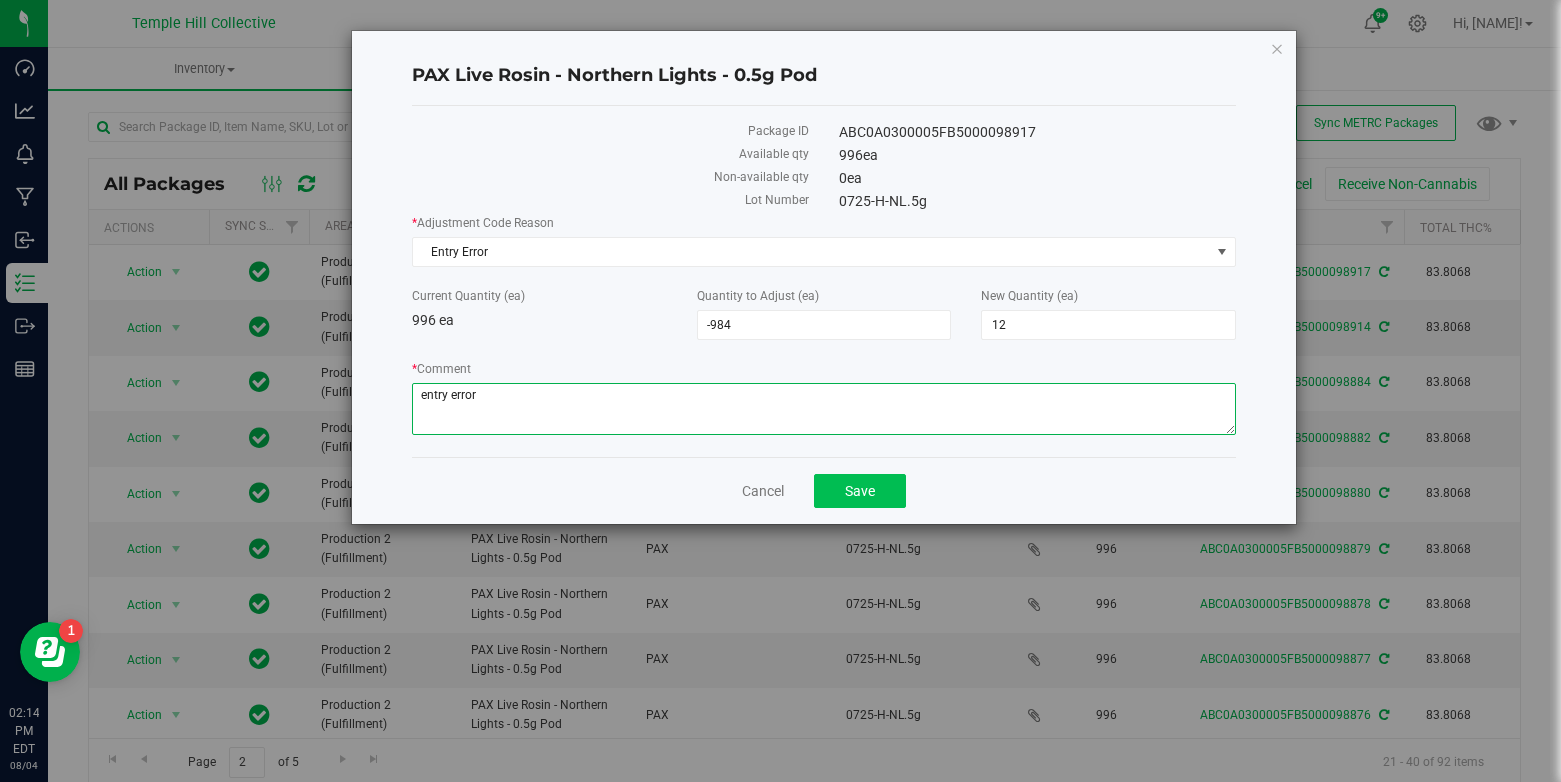 type on "entry error" 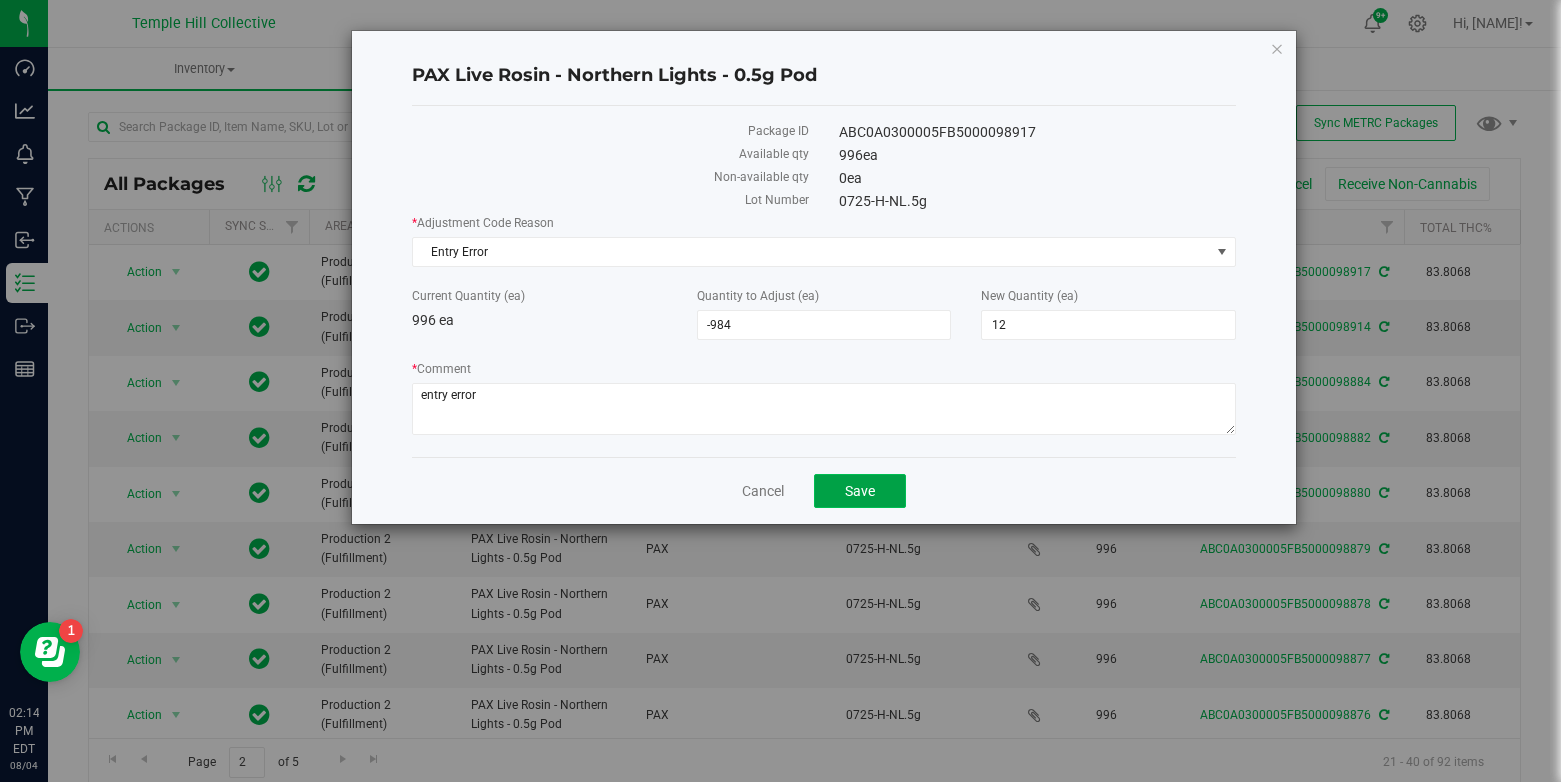 click on "Save" 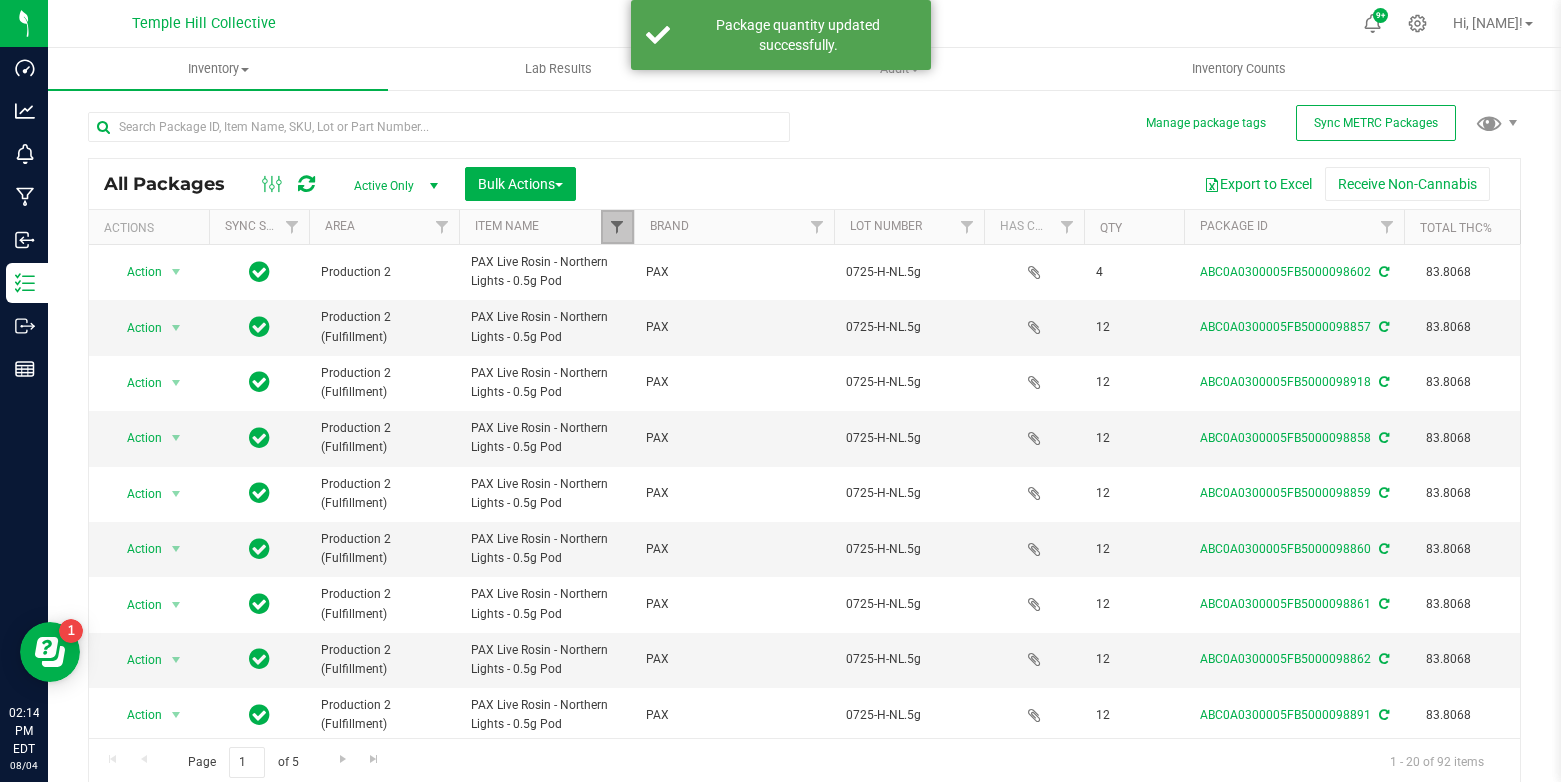 click at bounding box center (617, 227) 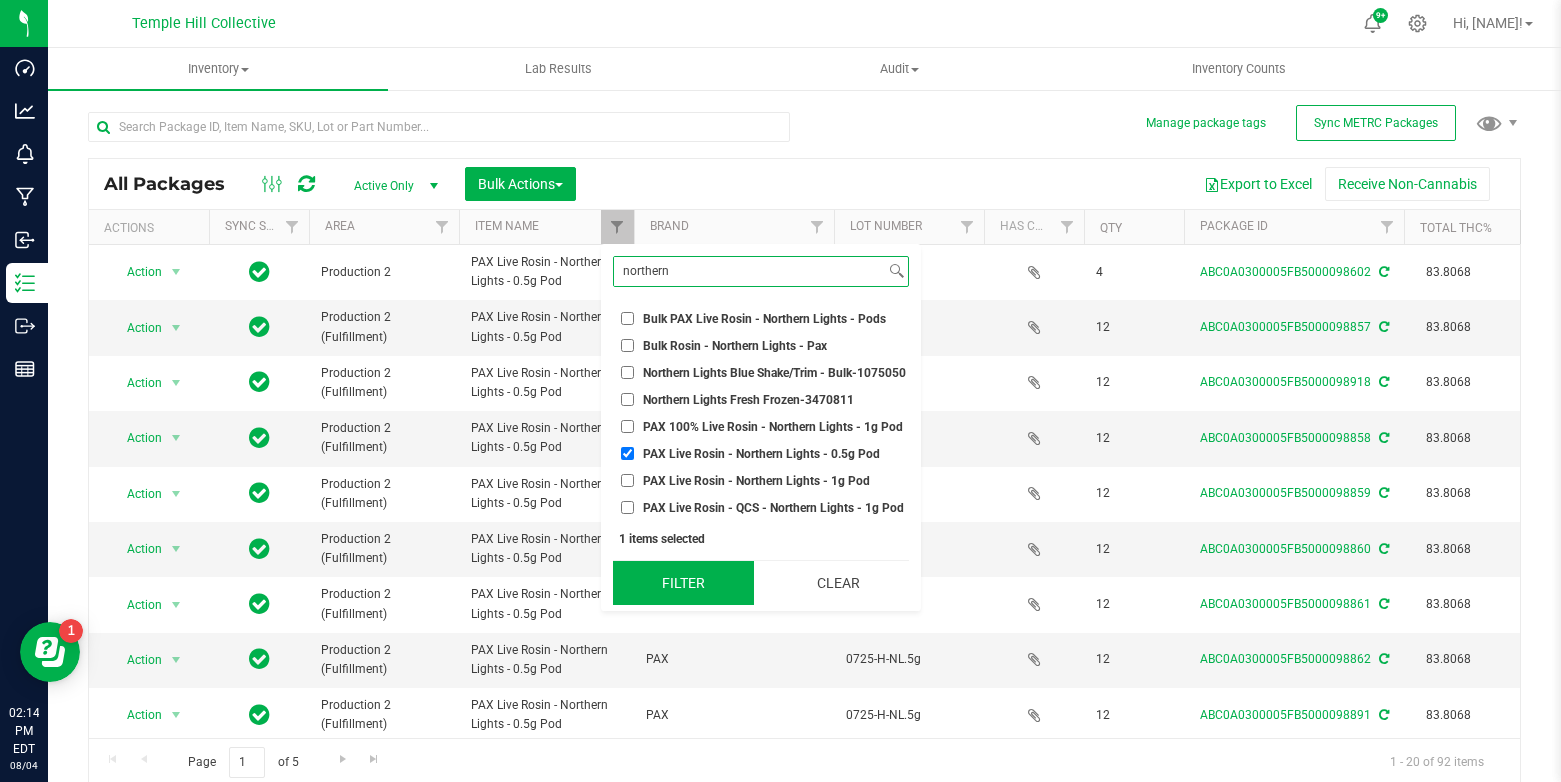type on "northern" 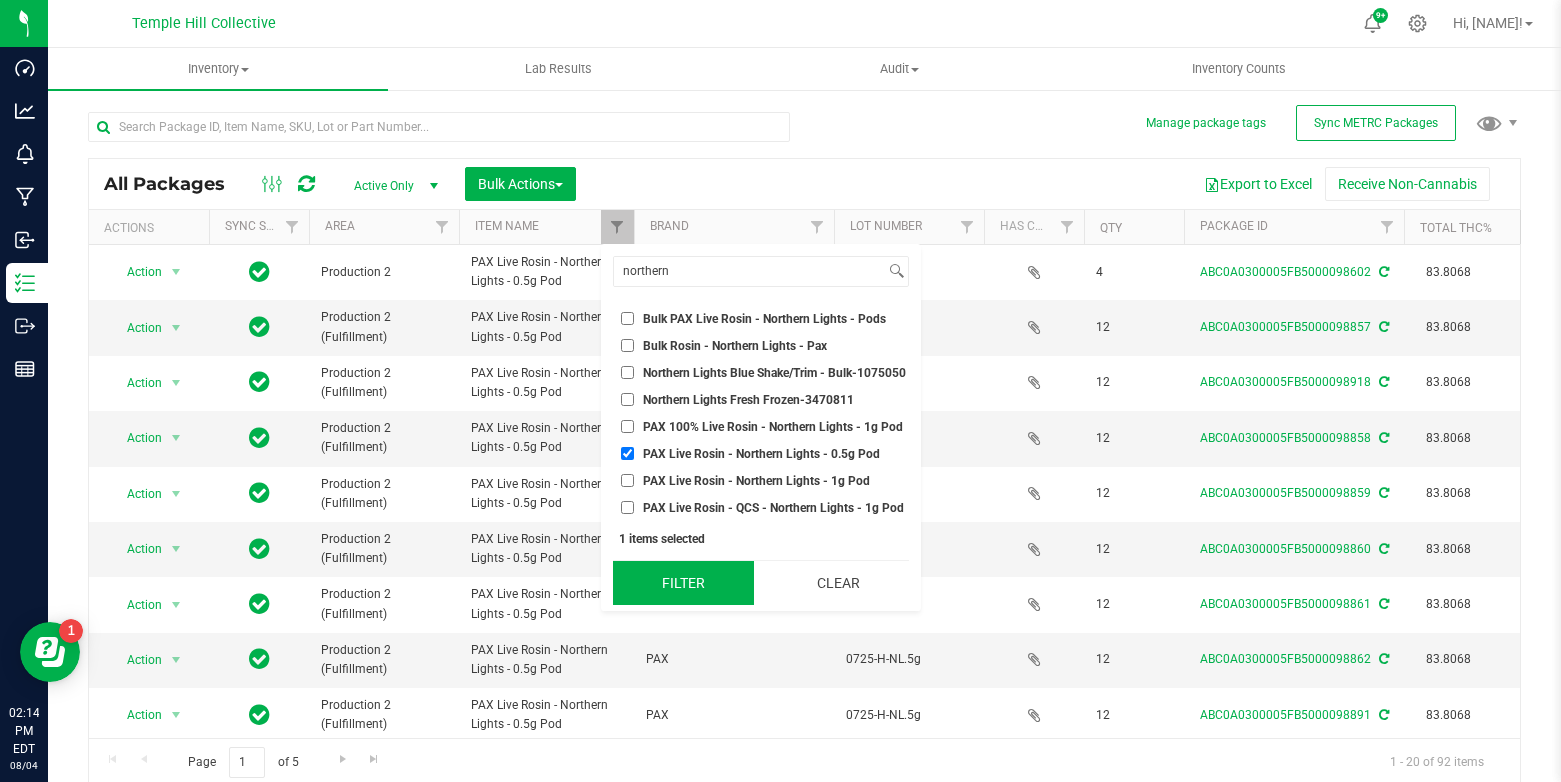 click on "Filter" at bounding box center [683, 583] 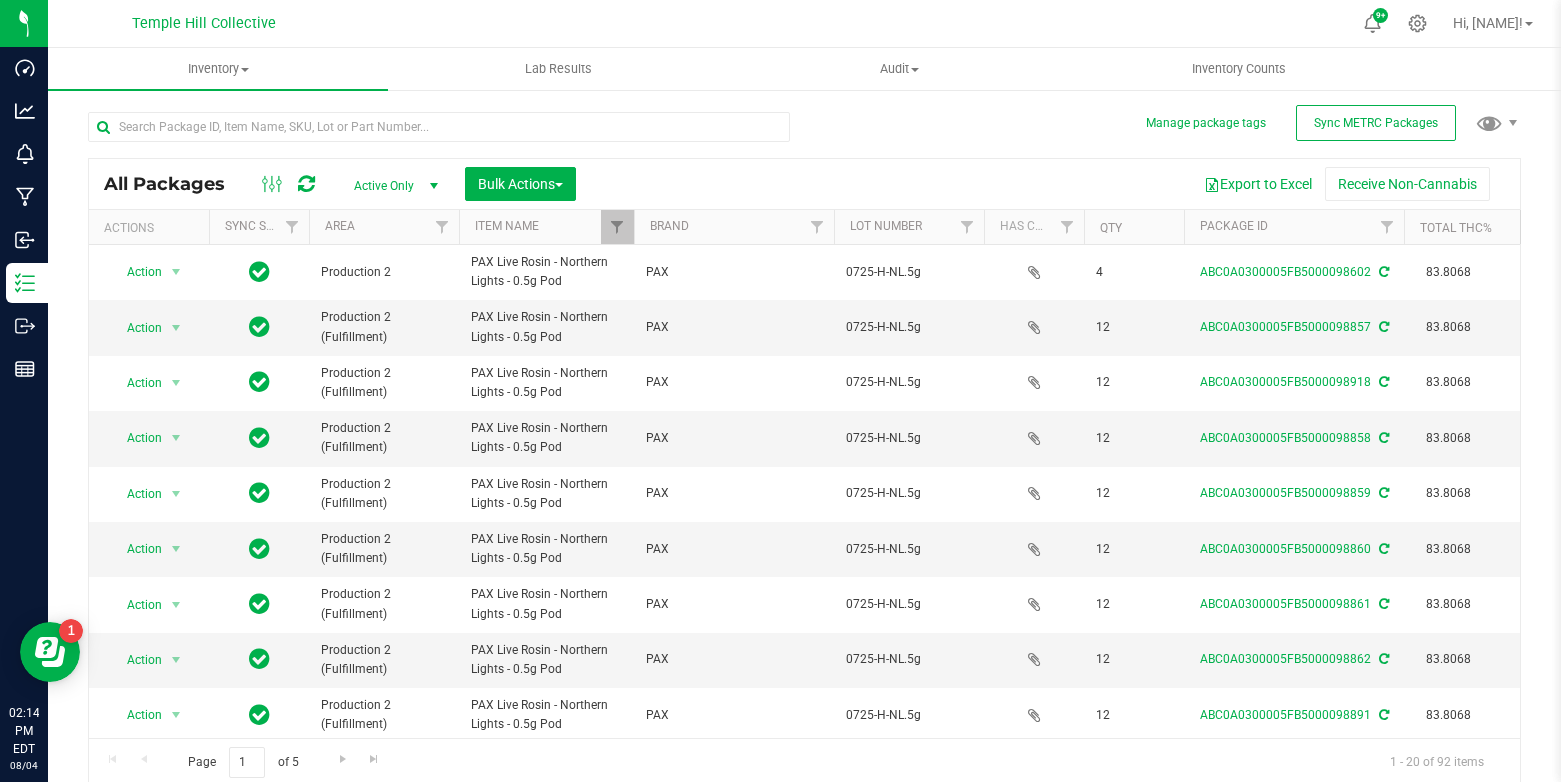 click on "Qty" at bounding box center [1134, 227] 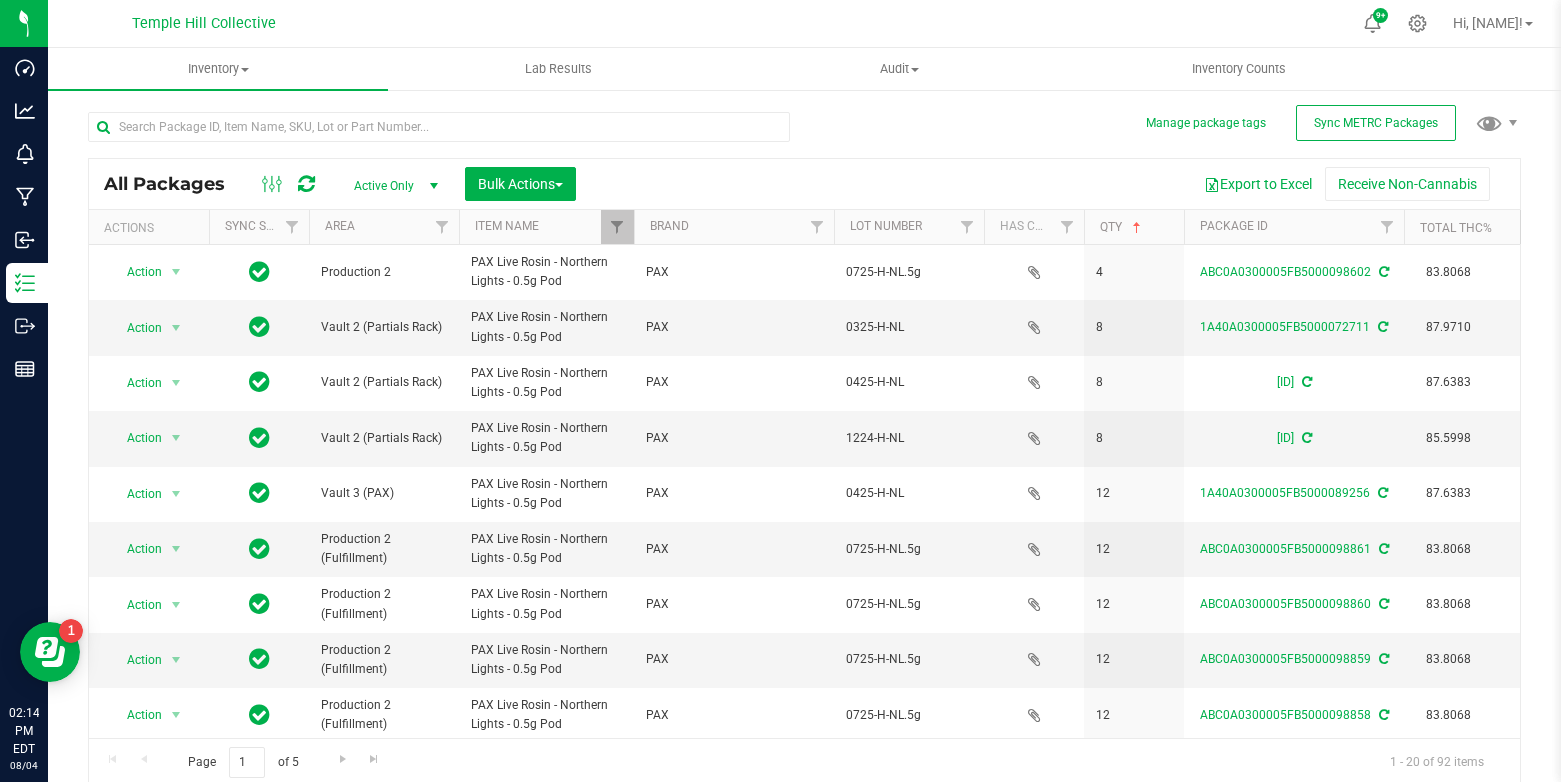 click on "Qty" at bounding box center [1134, 227] 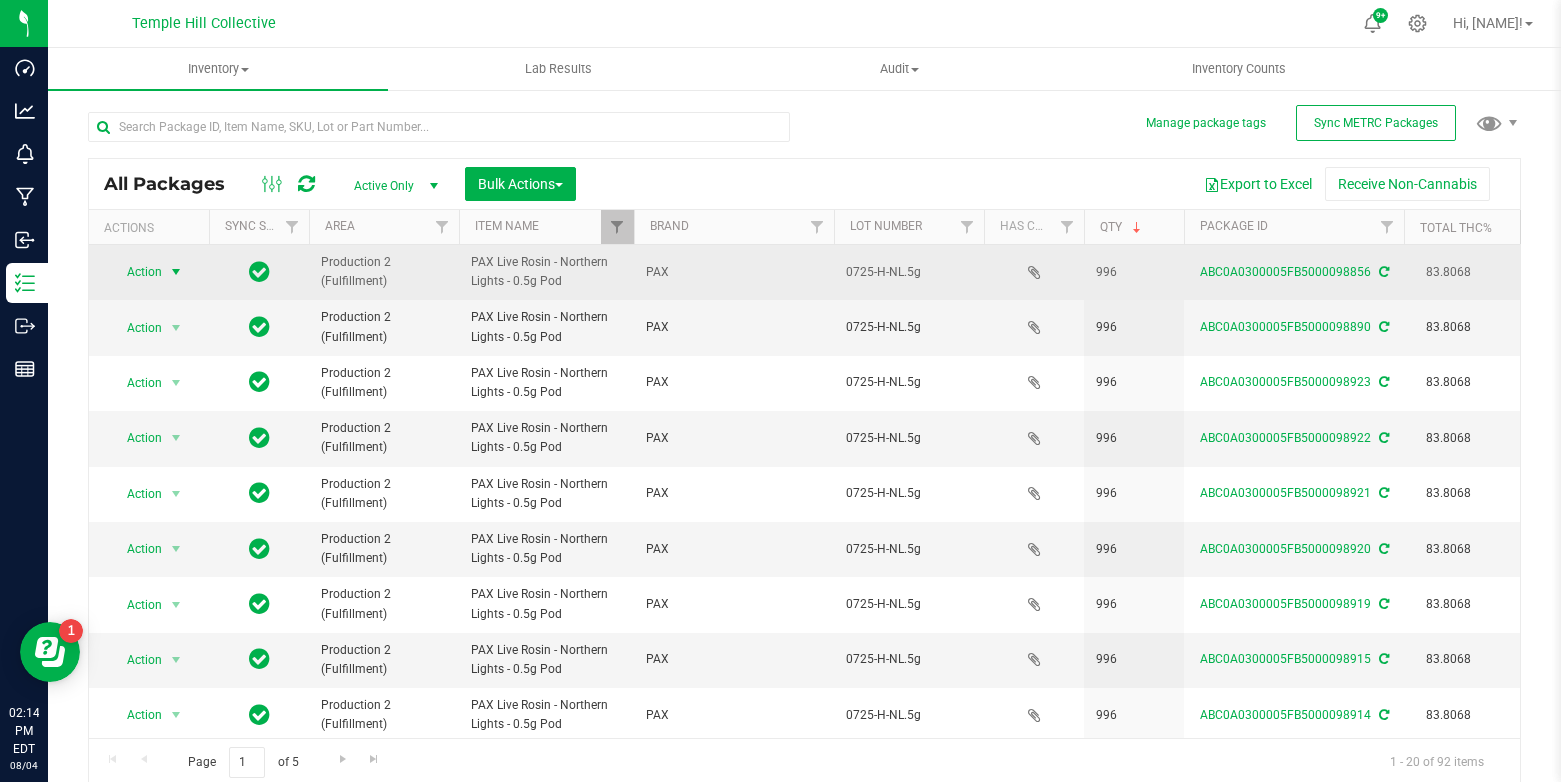 click at bounding box center [176, 272] 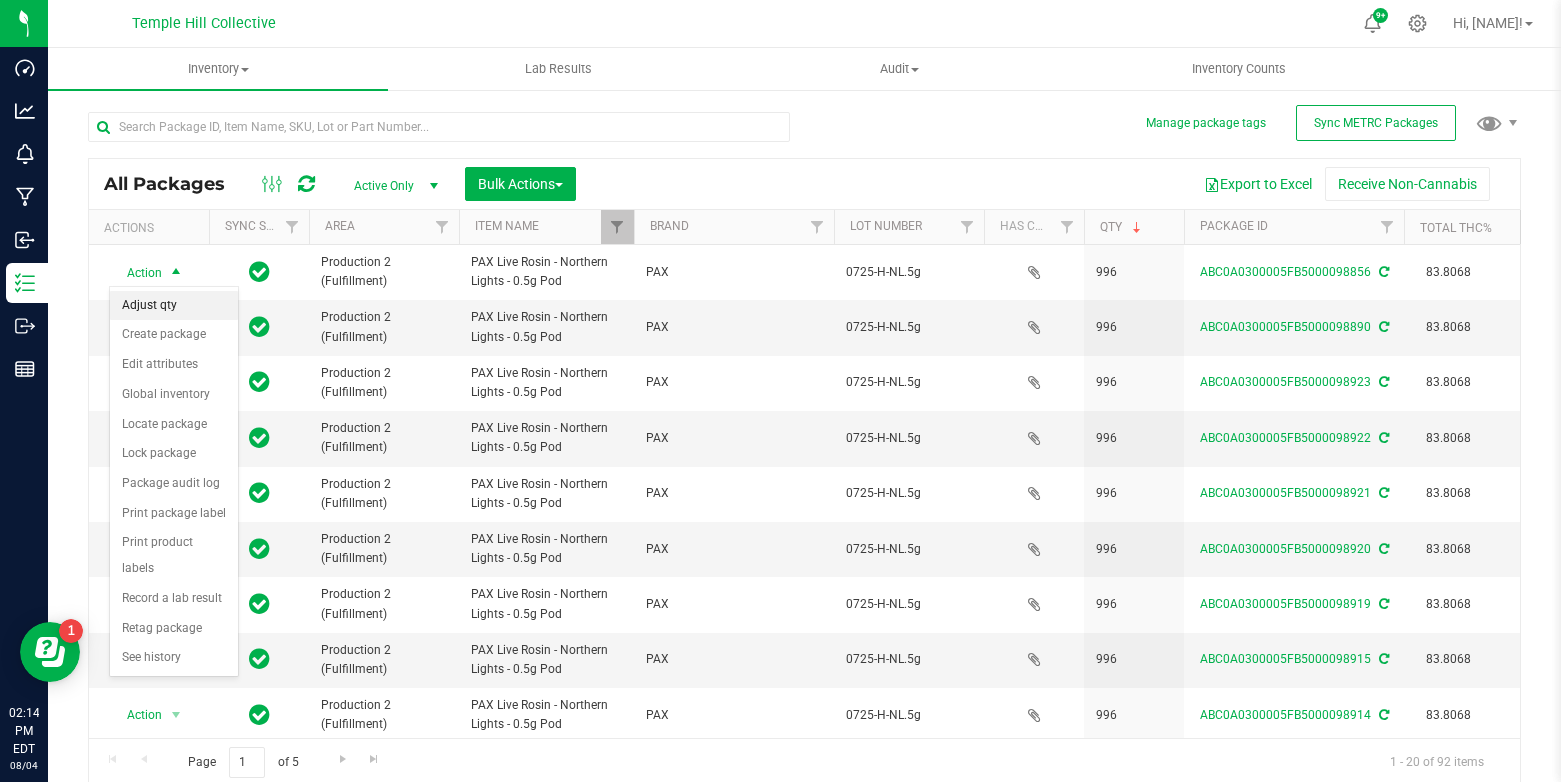 click on "Adjust qty" at bounding box center (174, 306) 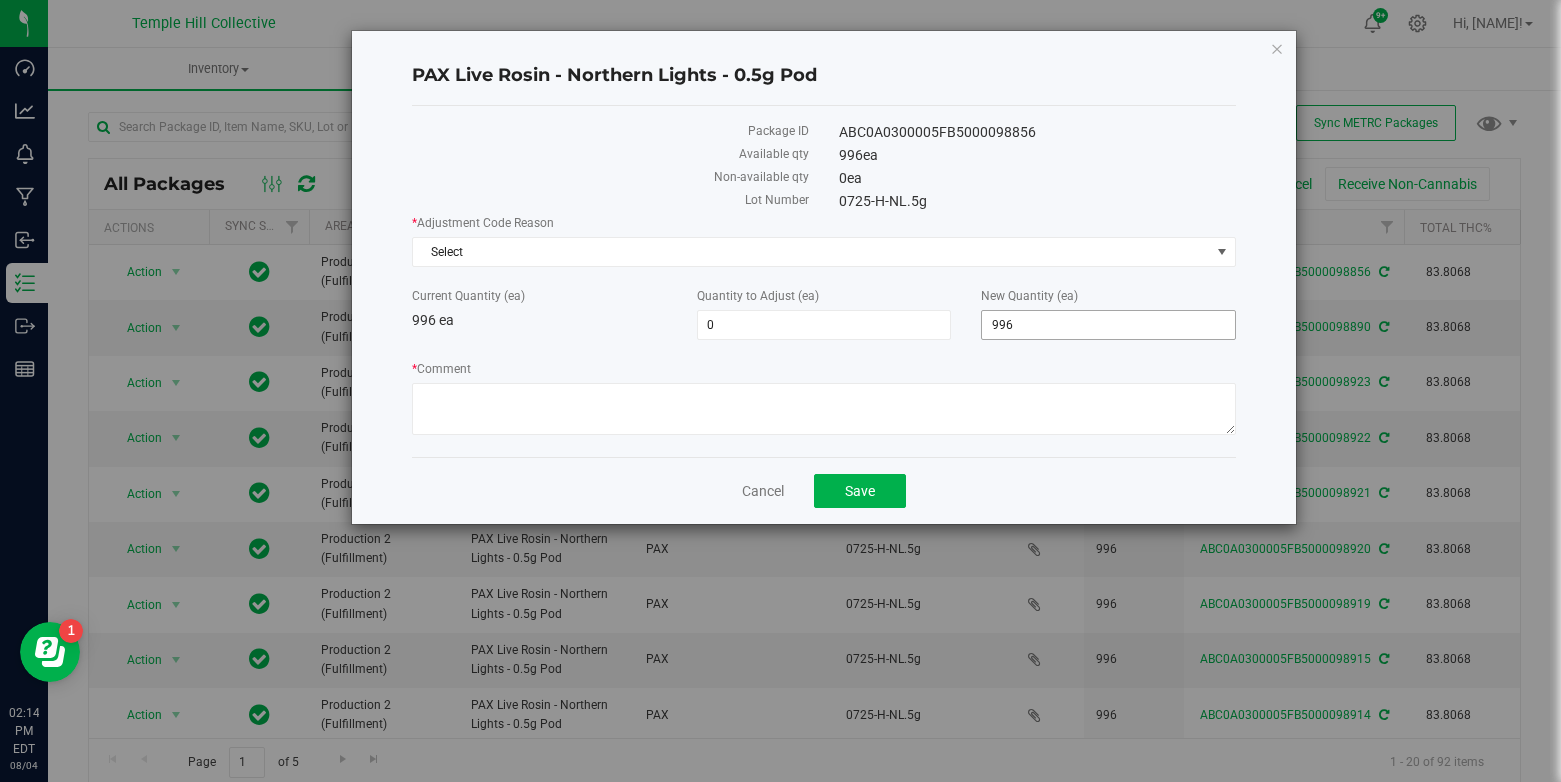 click on "996" at bounding box center [1108, 325] 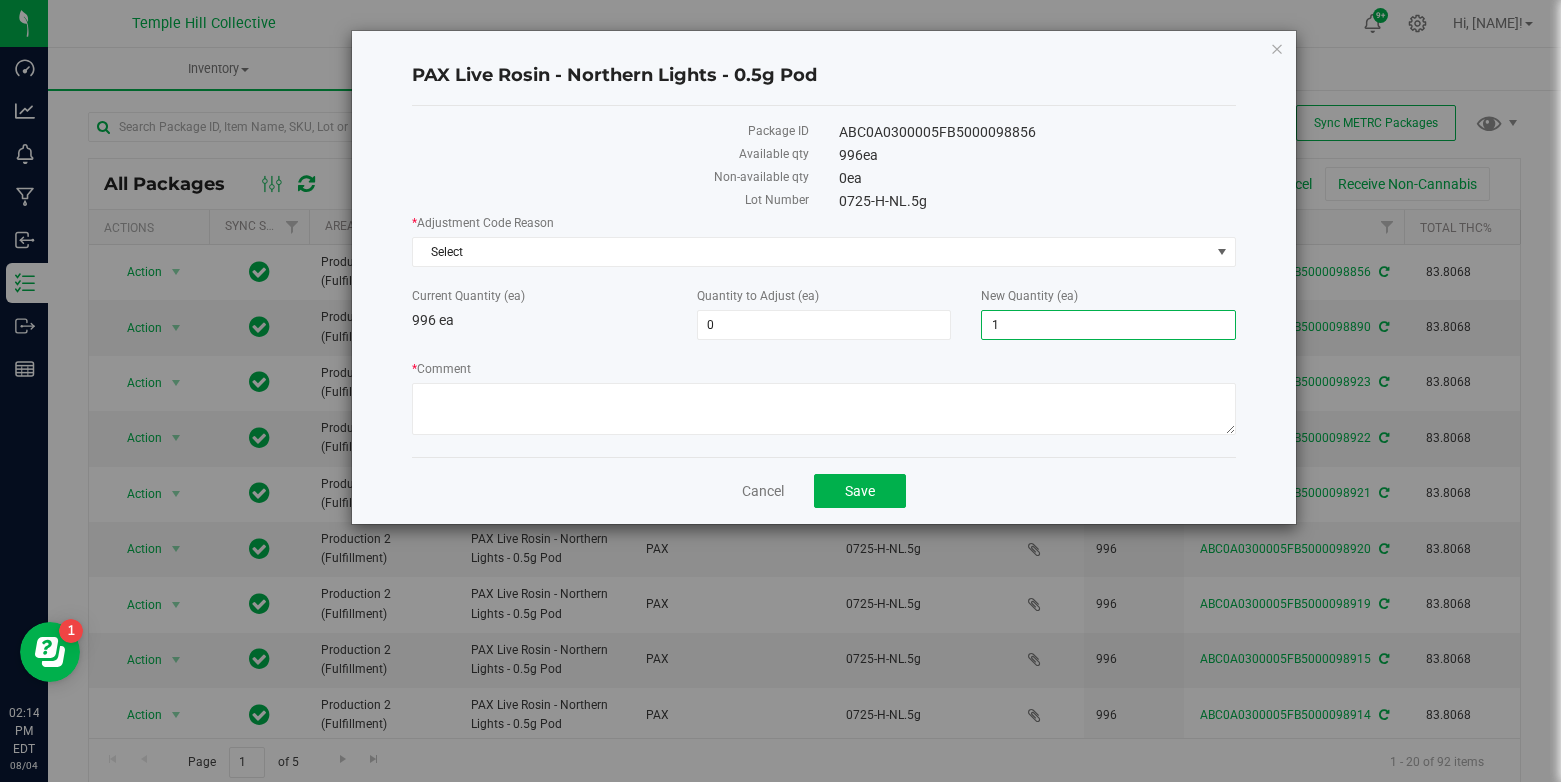 type on "12" 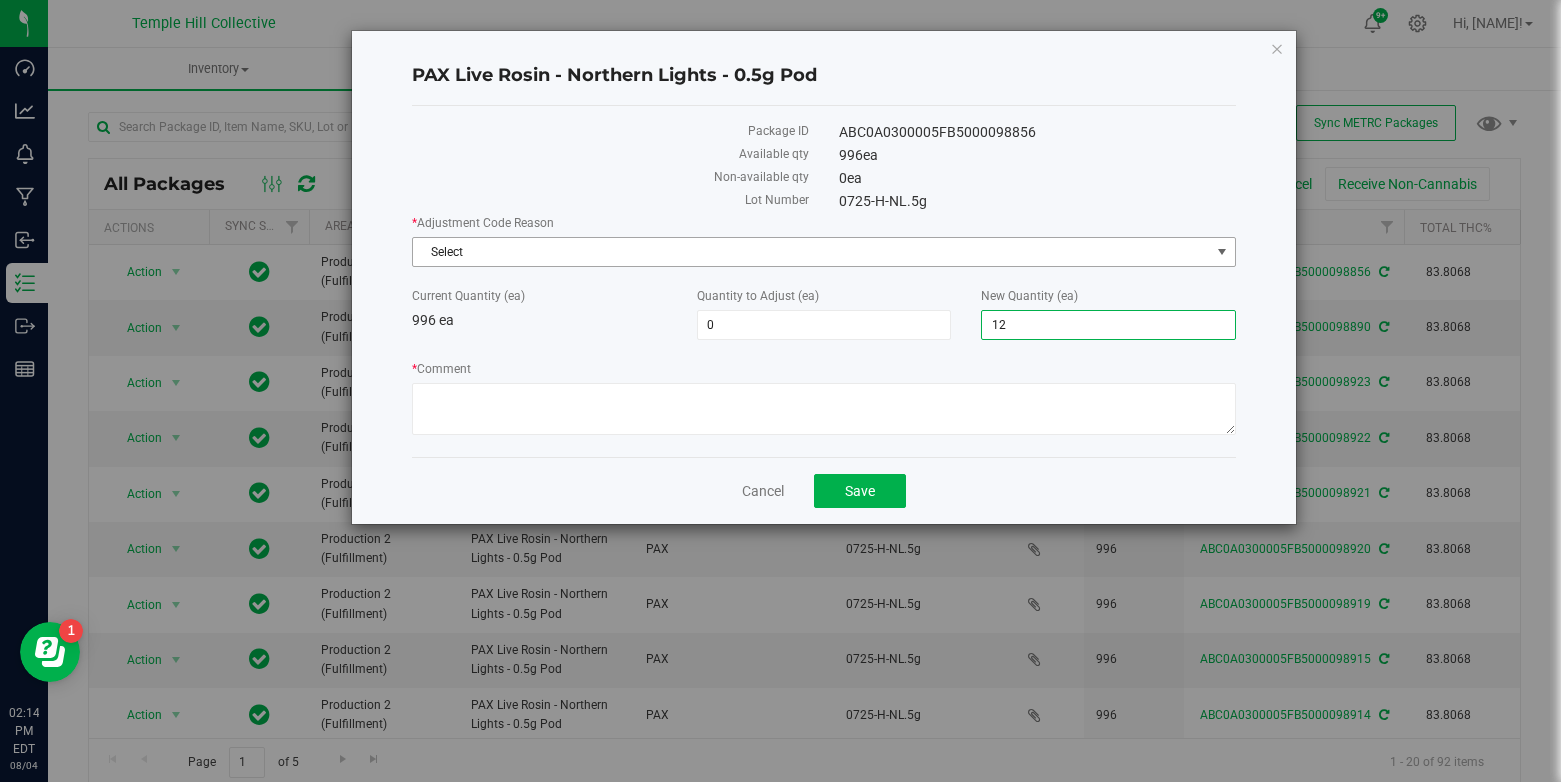 click on "Select" at bounding box center [811, 252] 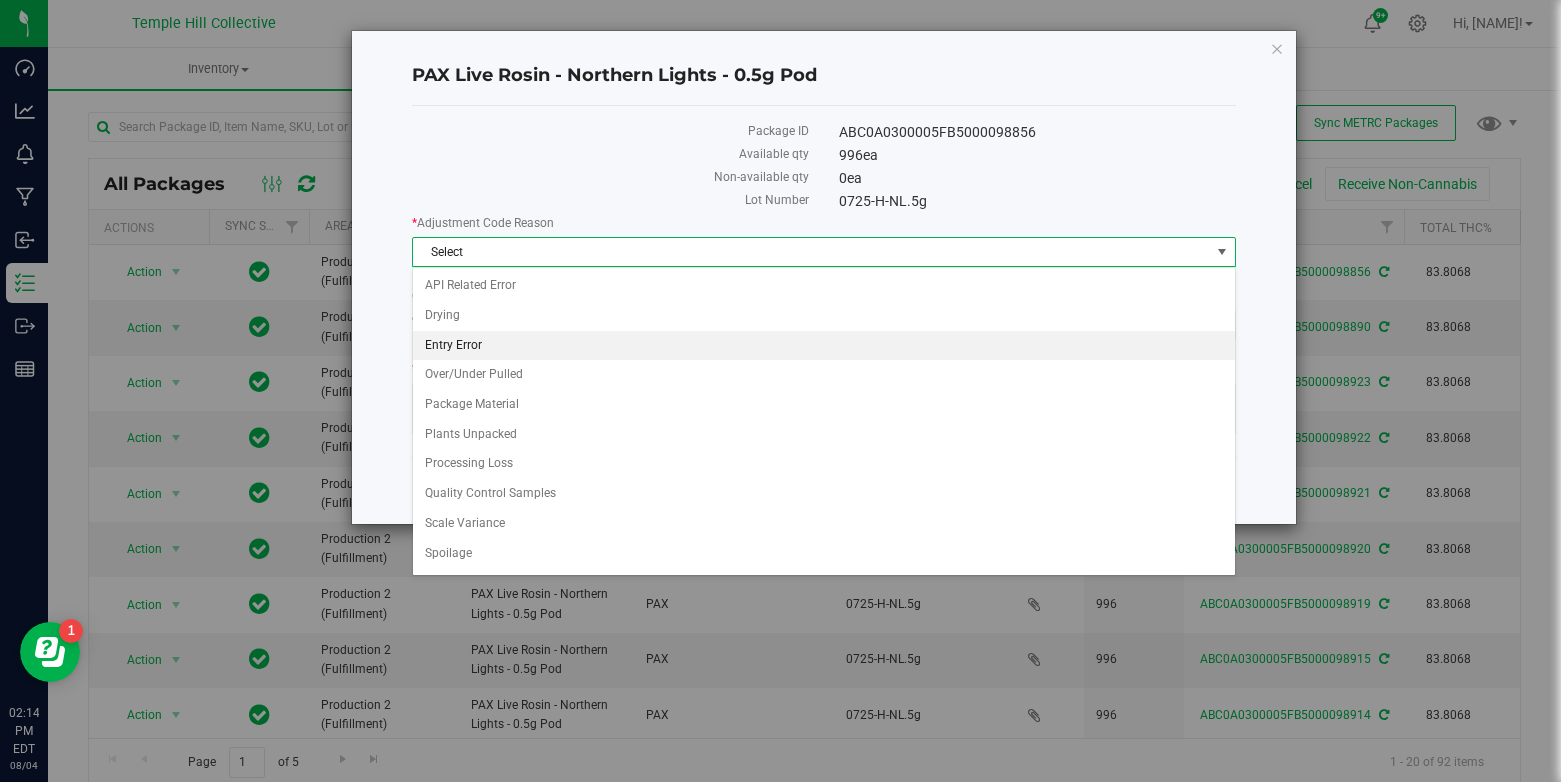 click on "Entry Error" at bounding box center [824, 346] 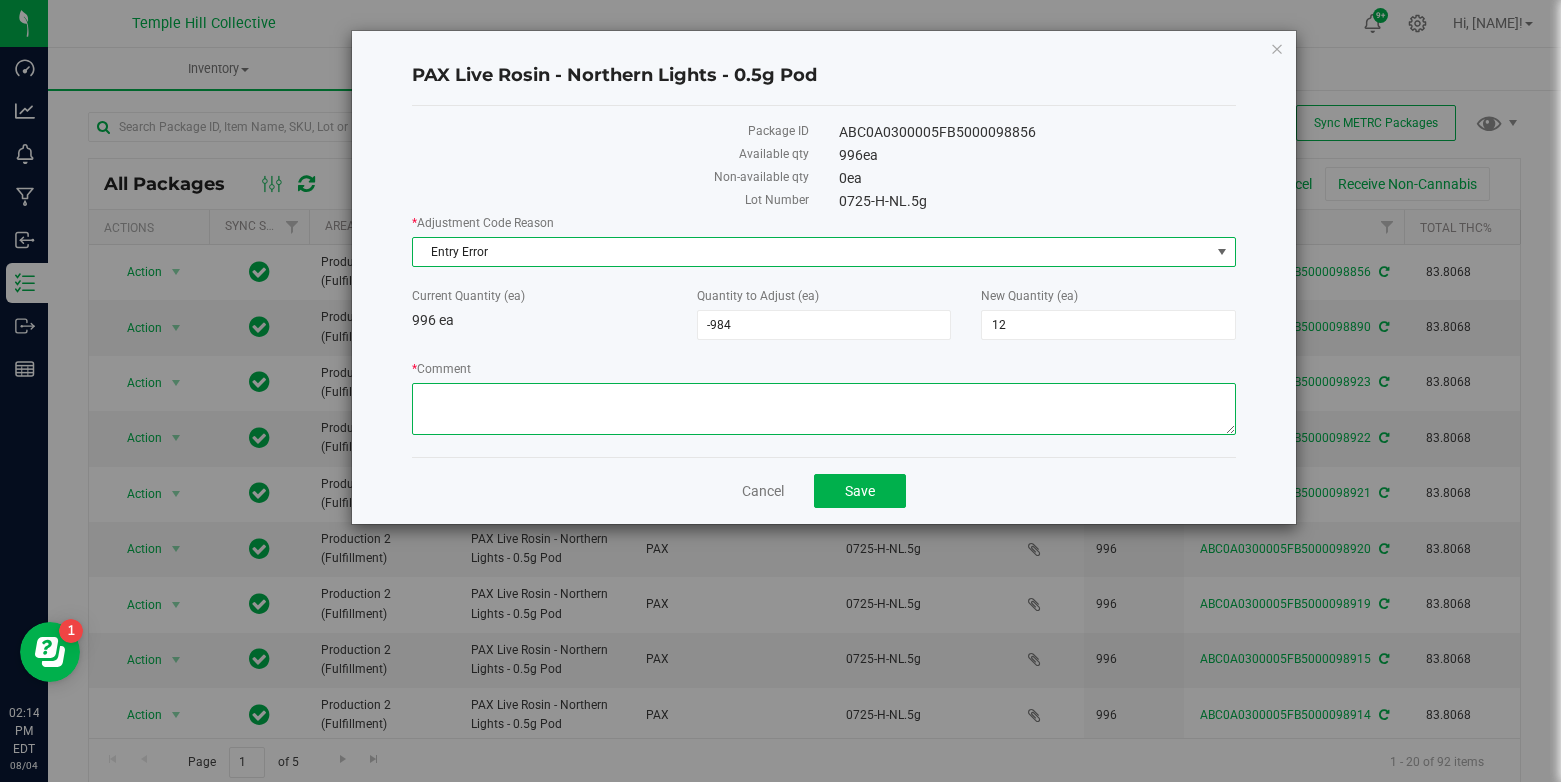 click on "*
Comment" at bounding box center (824, 409) 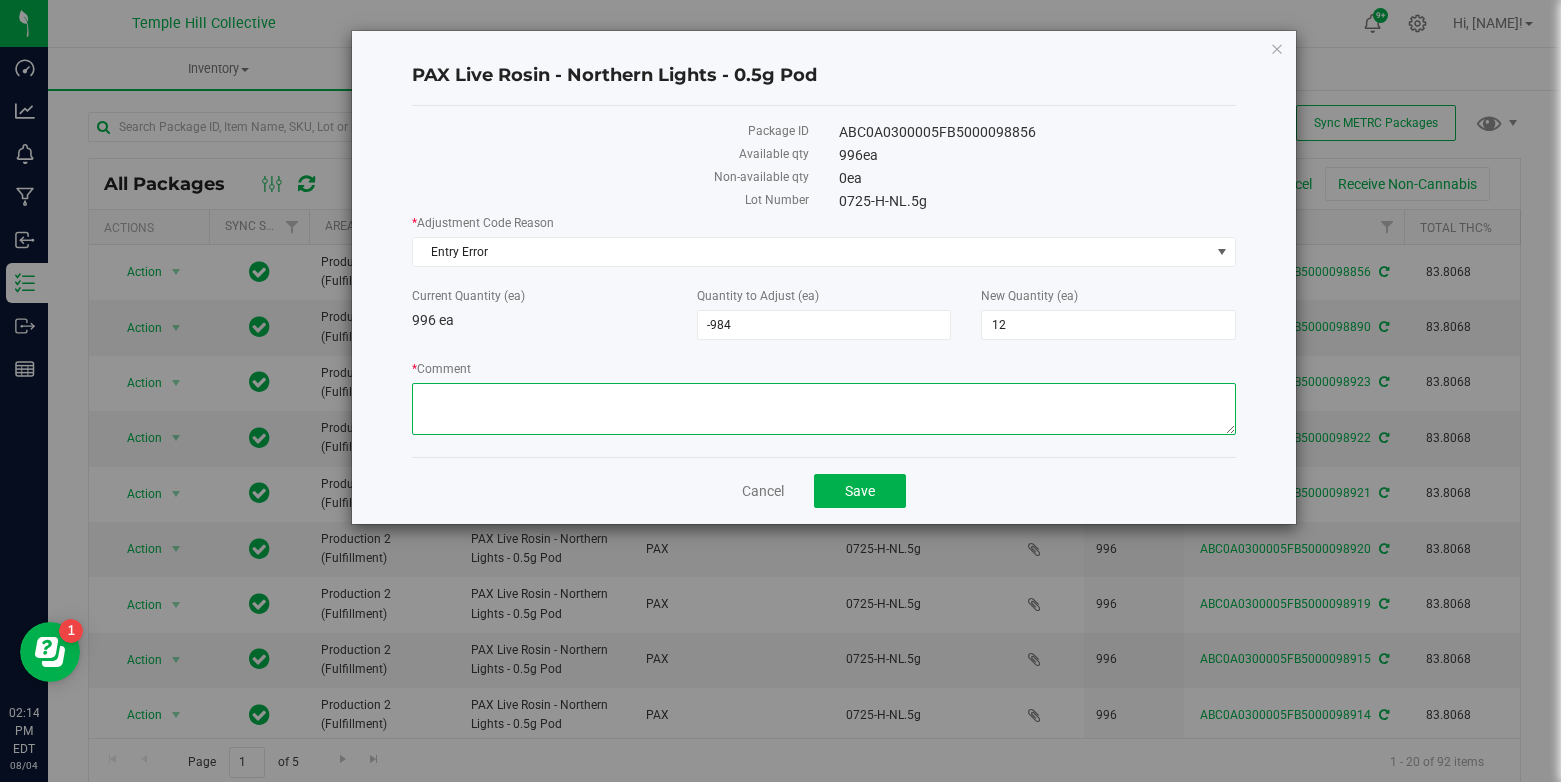 paste on "entry error" 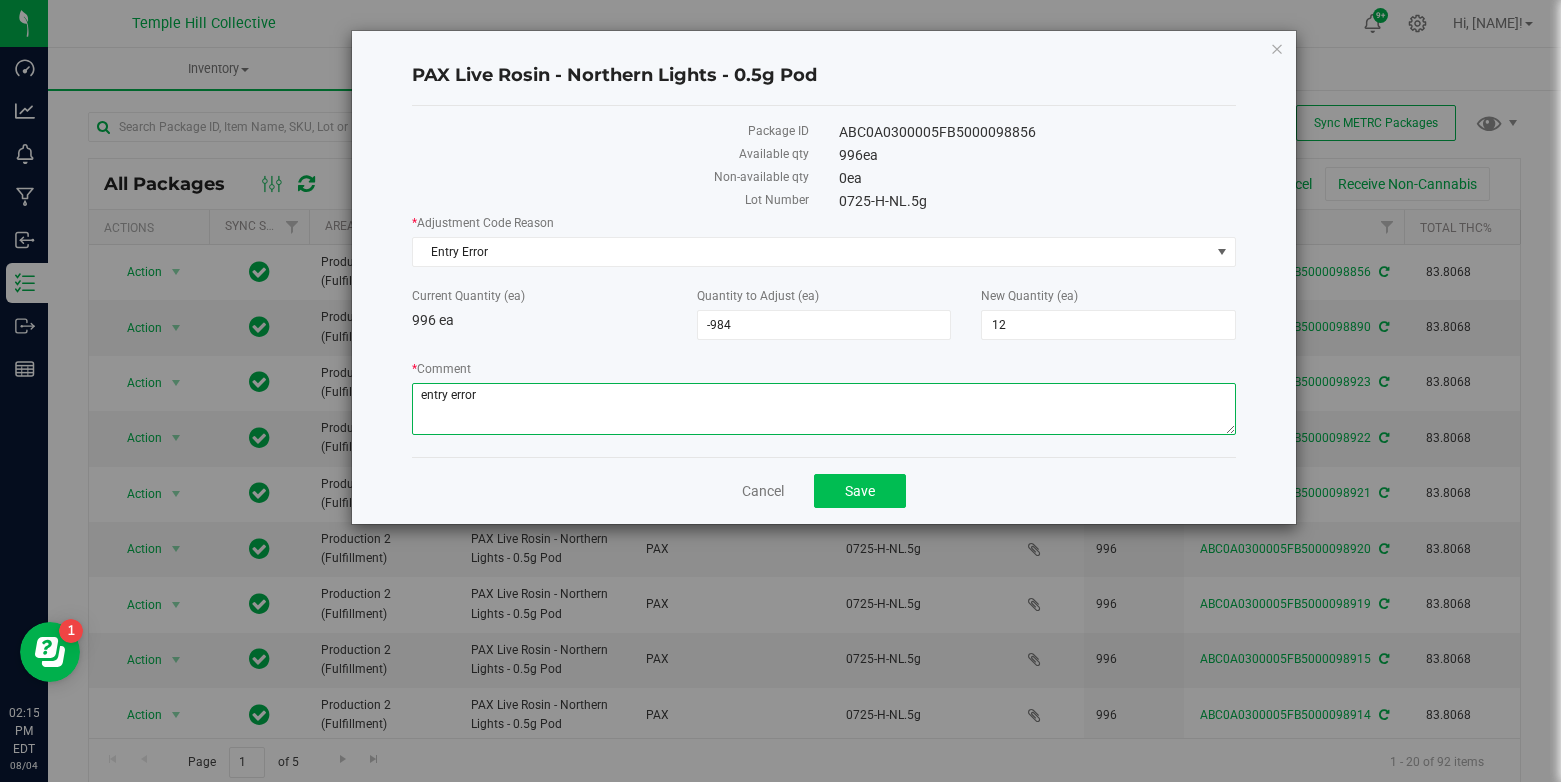 type on "entry error" 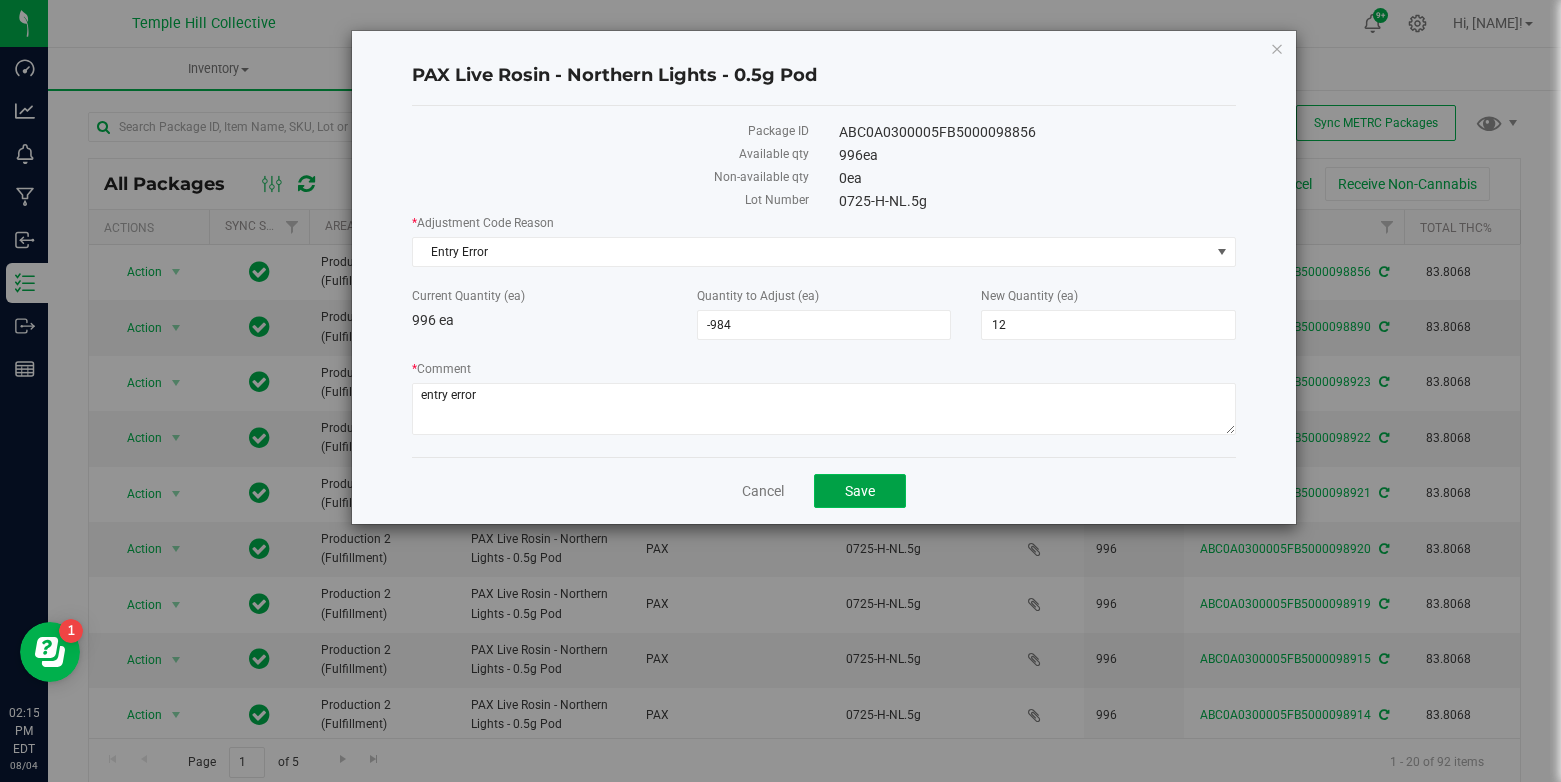 click on "Save" 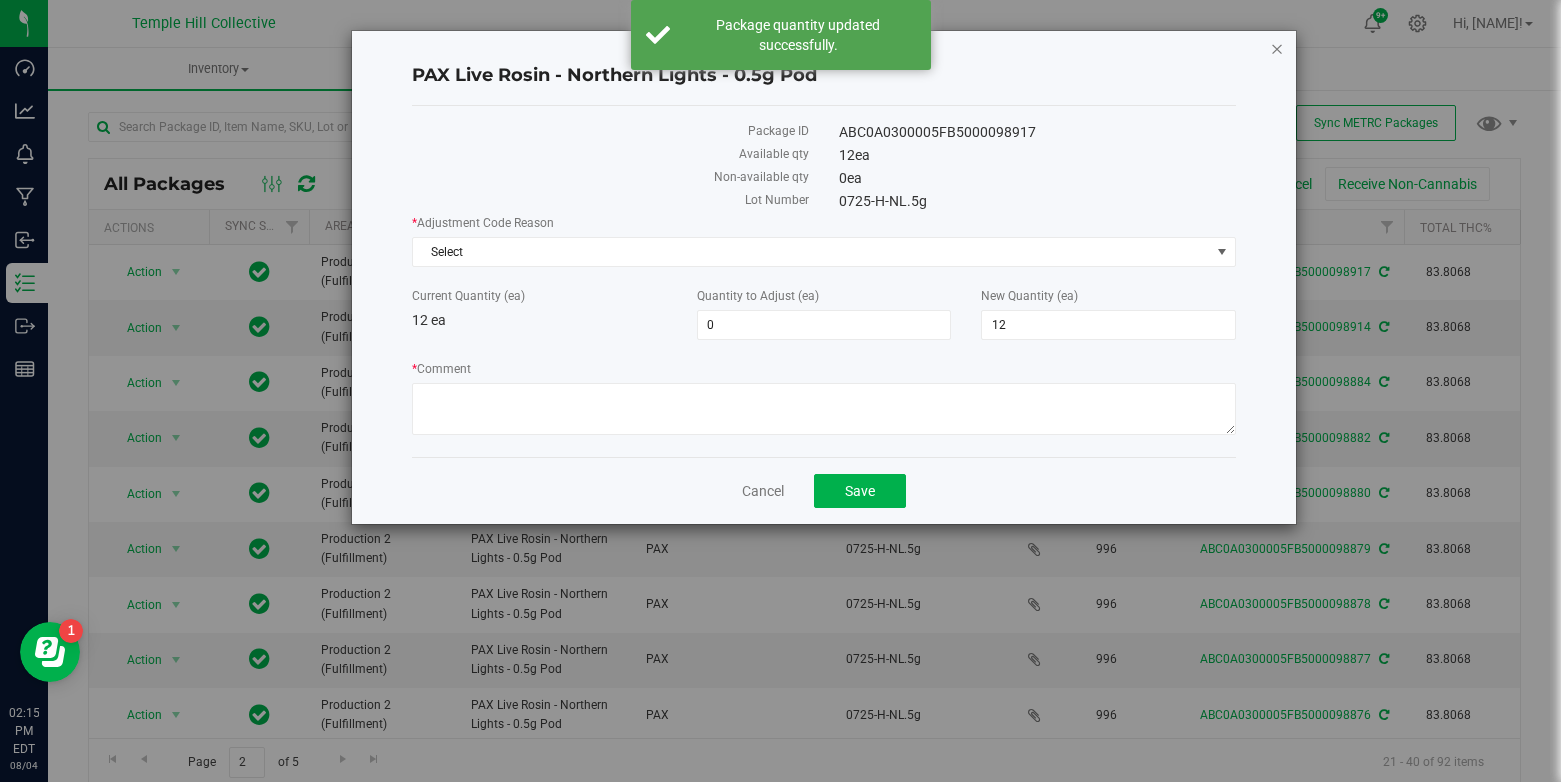 click at bounding box center [1277, 48] 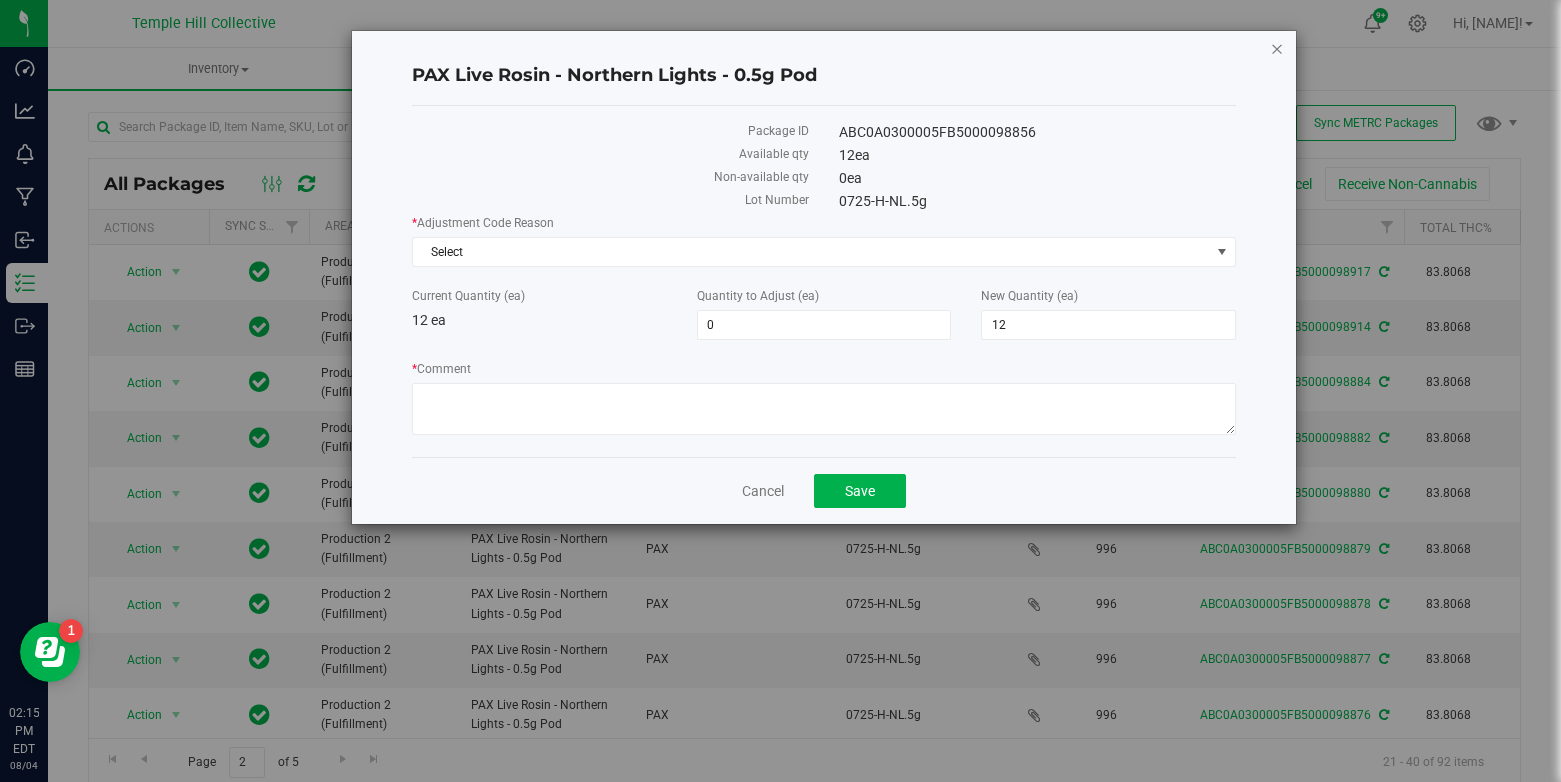 click at bounding box center [1277, 48] 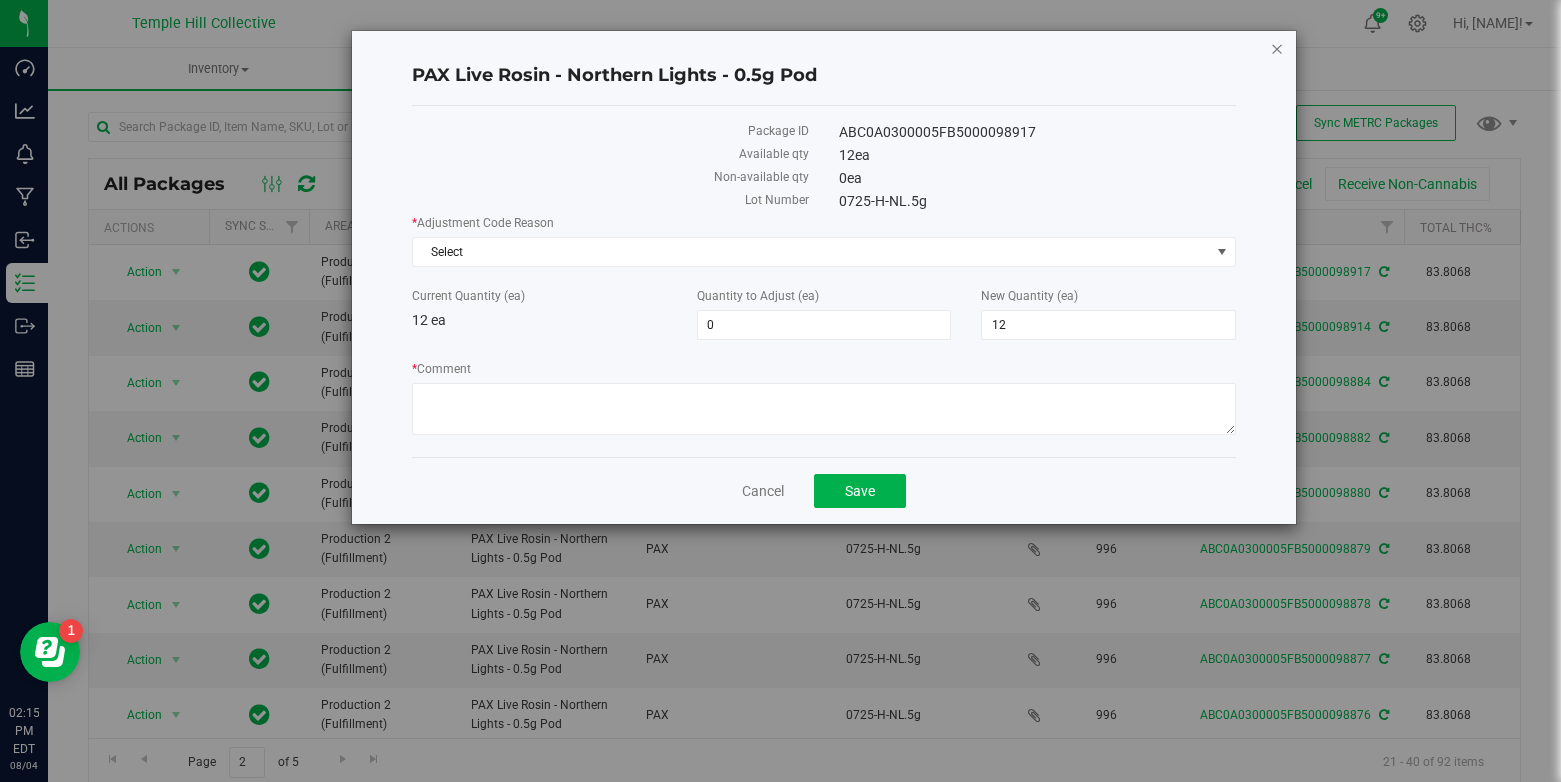 click at bounding box center (1277, 48) 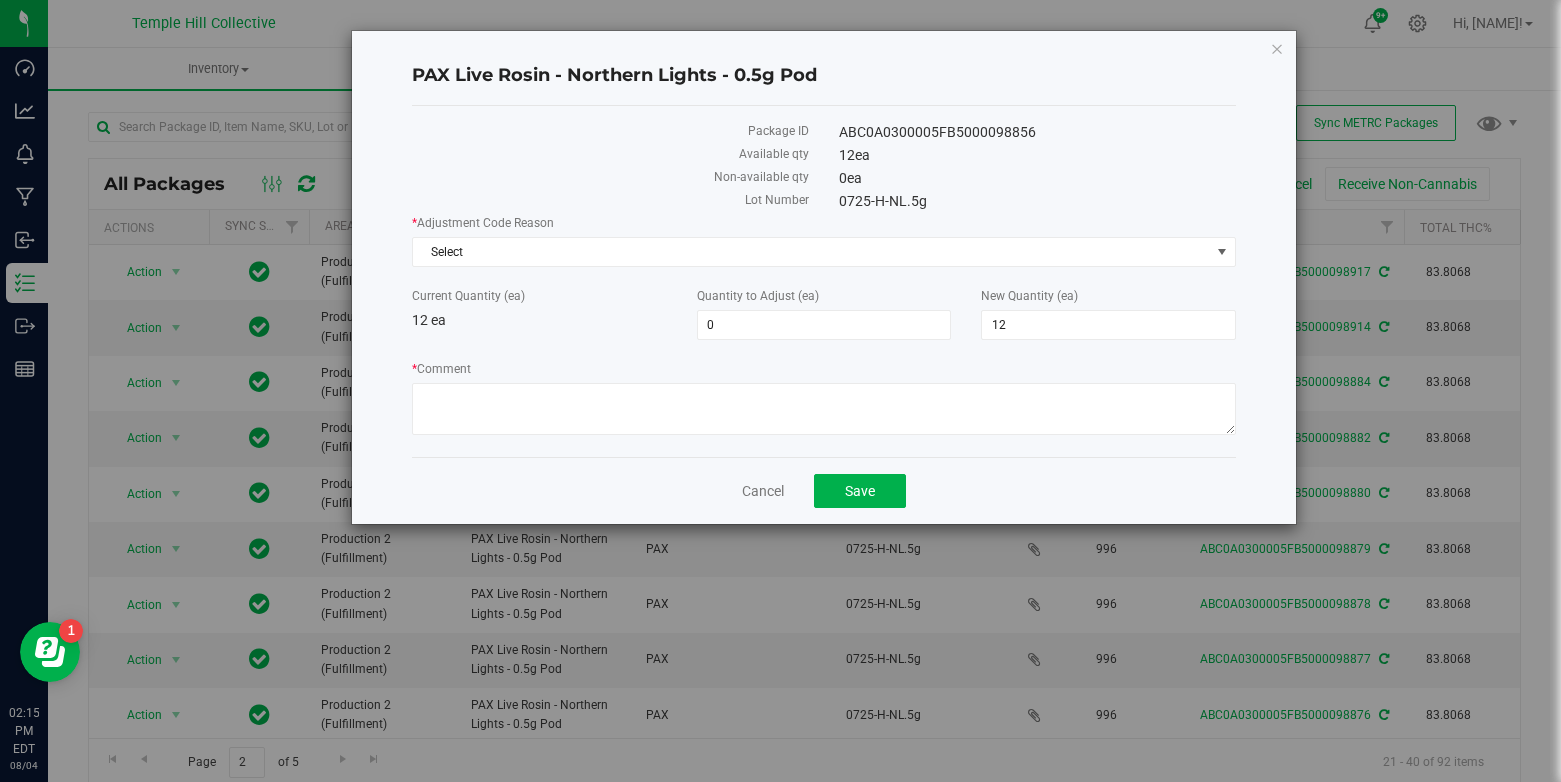 click at bounding box center [1277, 48] 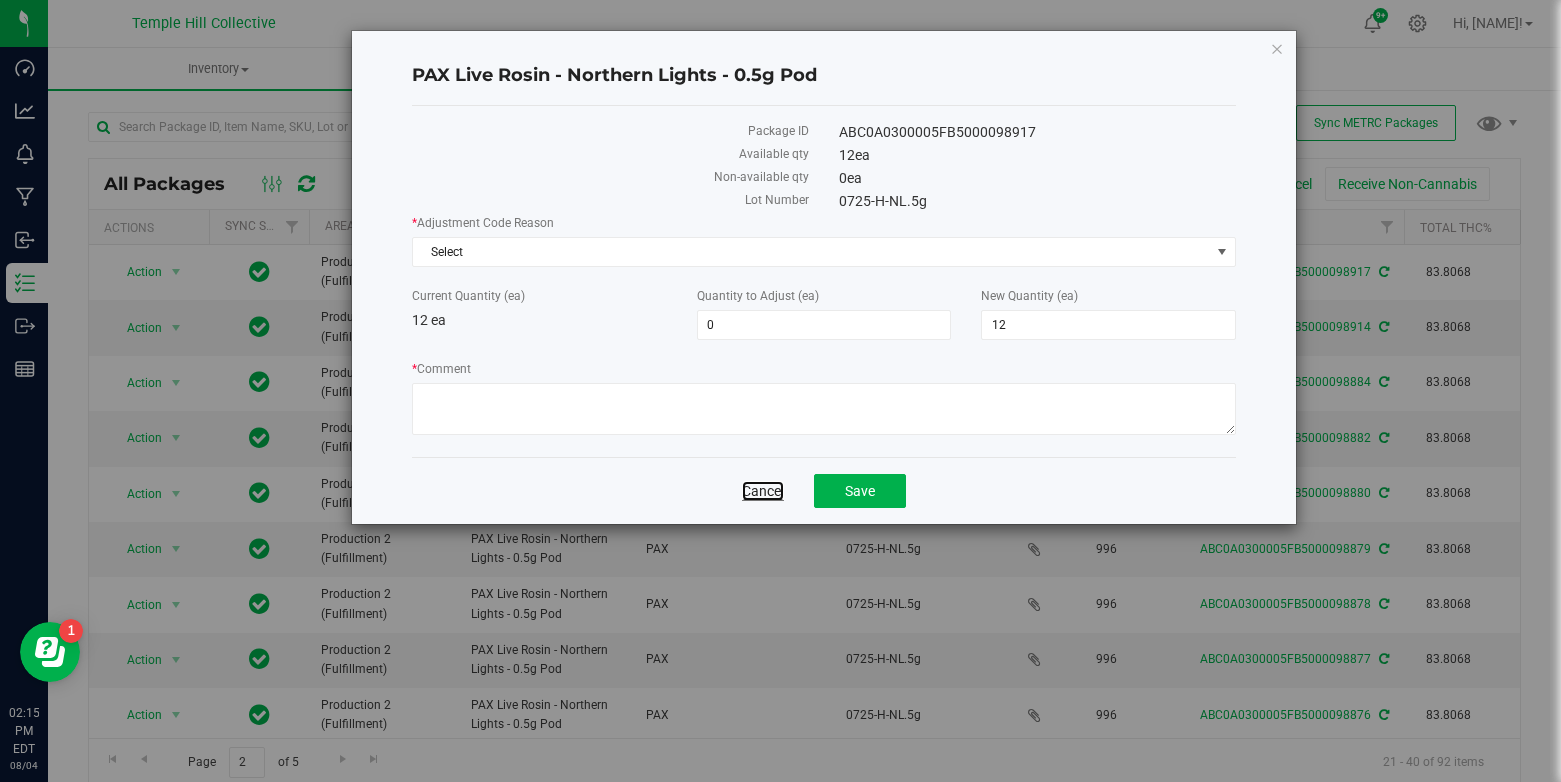 click on "Cancel" at bounding box center [763, 491] 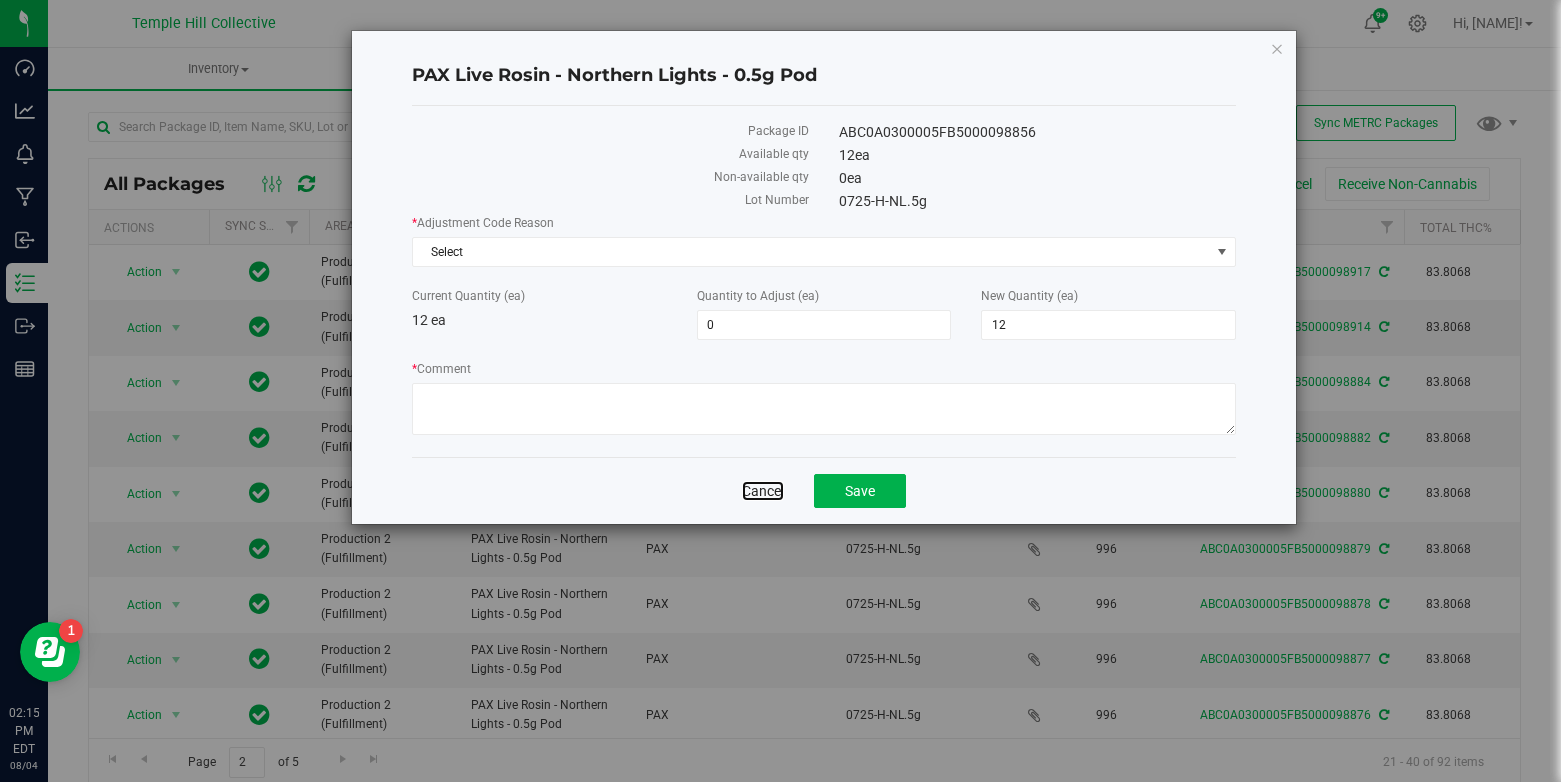 click on "Cancel" at bounding box center (763, 491) 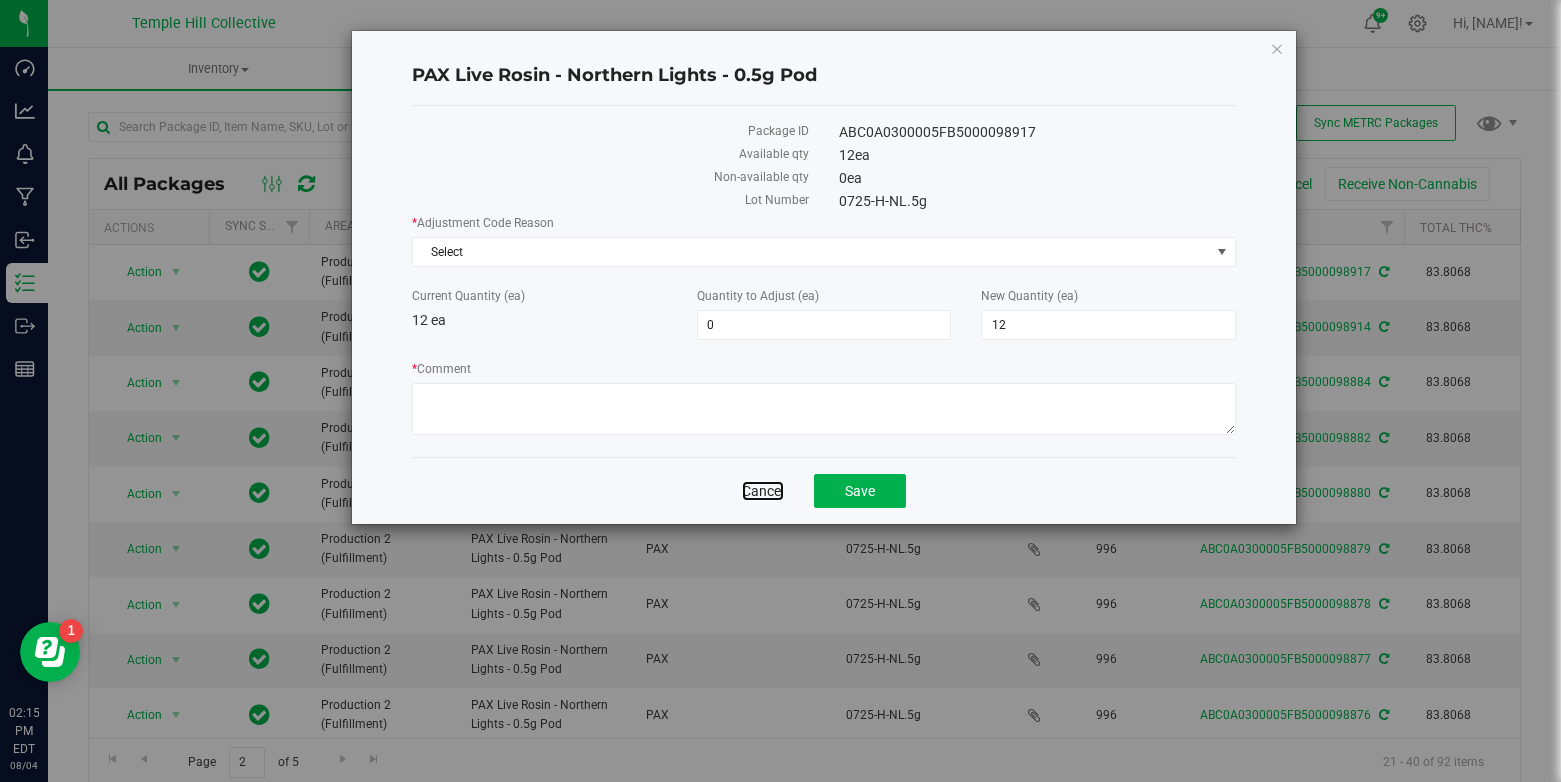 click on "Cancel" at bounding box center [763, 491] 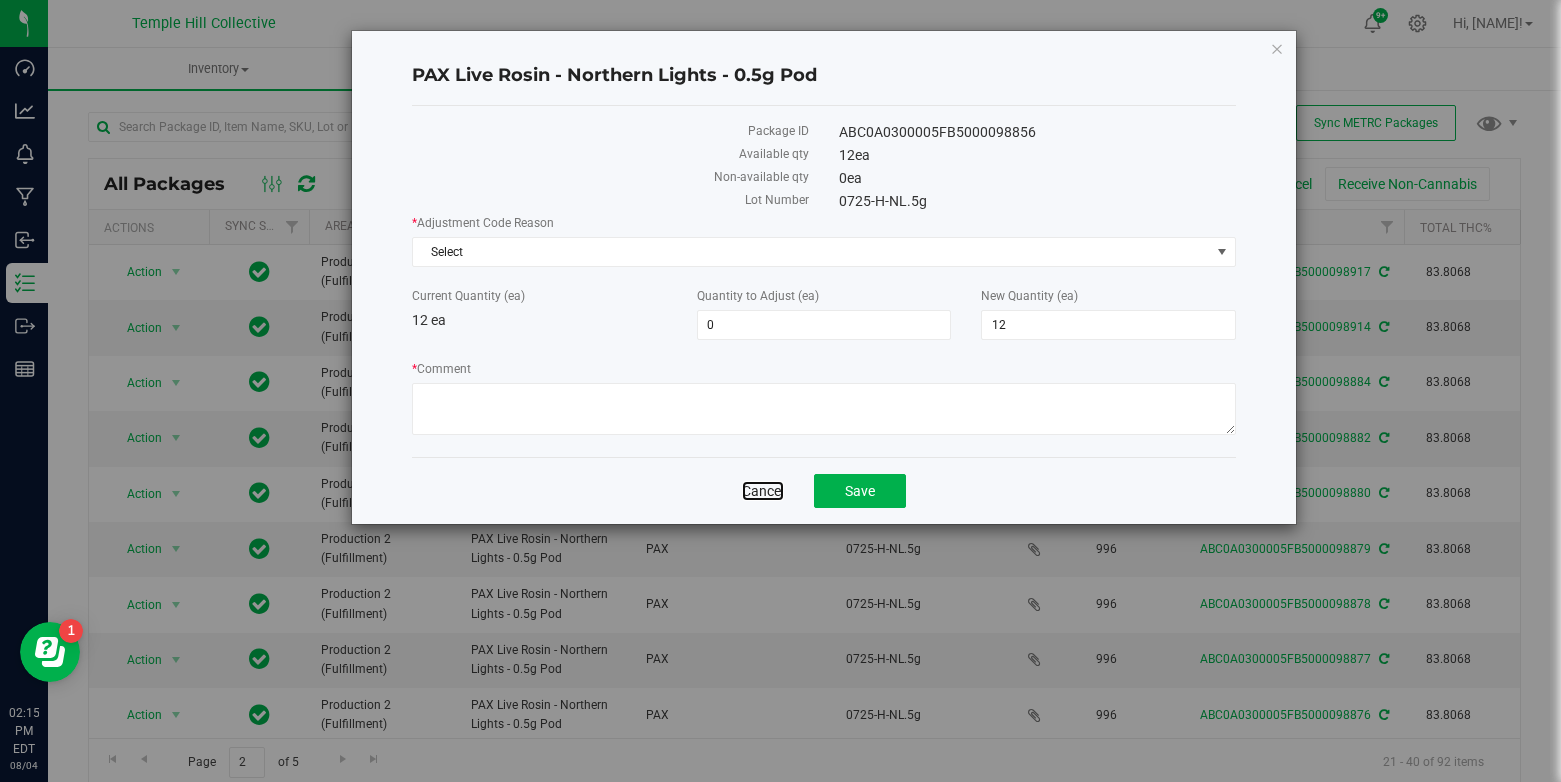 click on "Cancel" at bounding box center [763, 491] 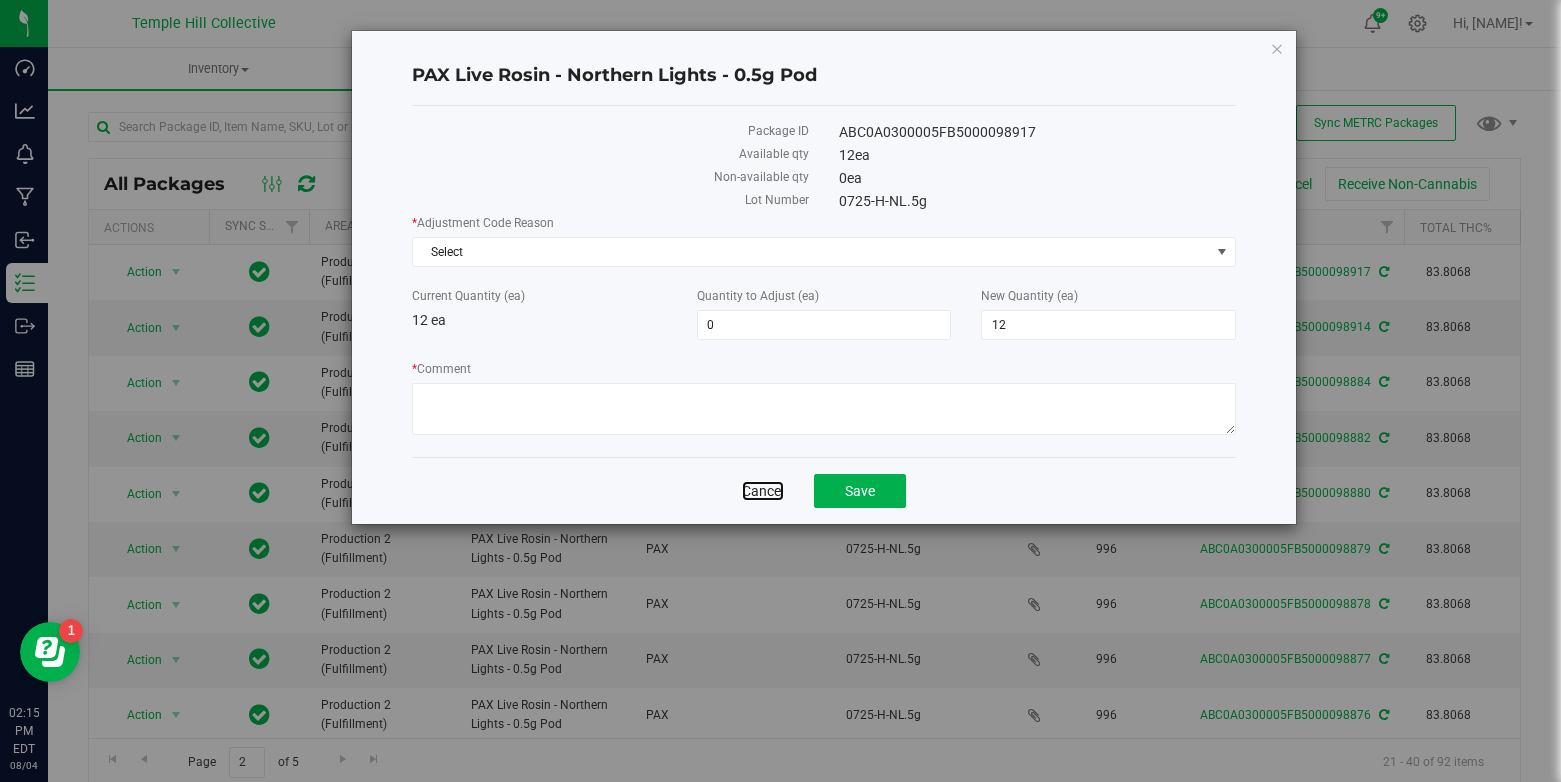 click on "Cancel" at bounding box center (763, 491) 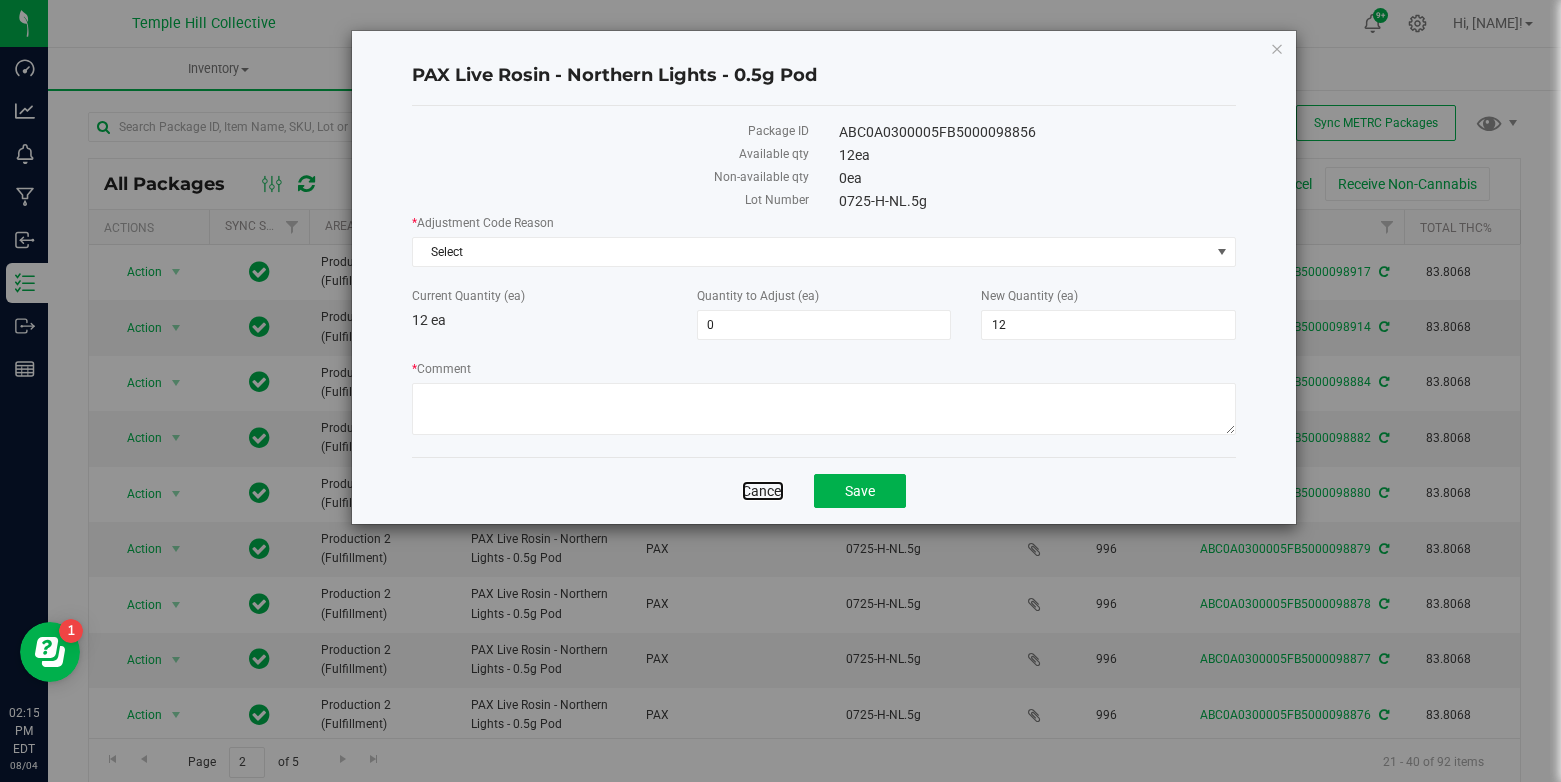 click on "Cancel" at bounding box center [763, 491] 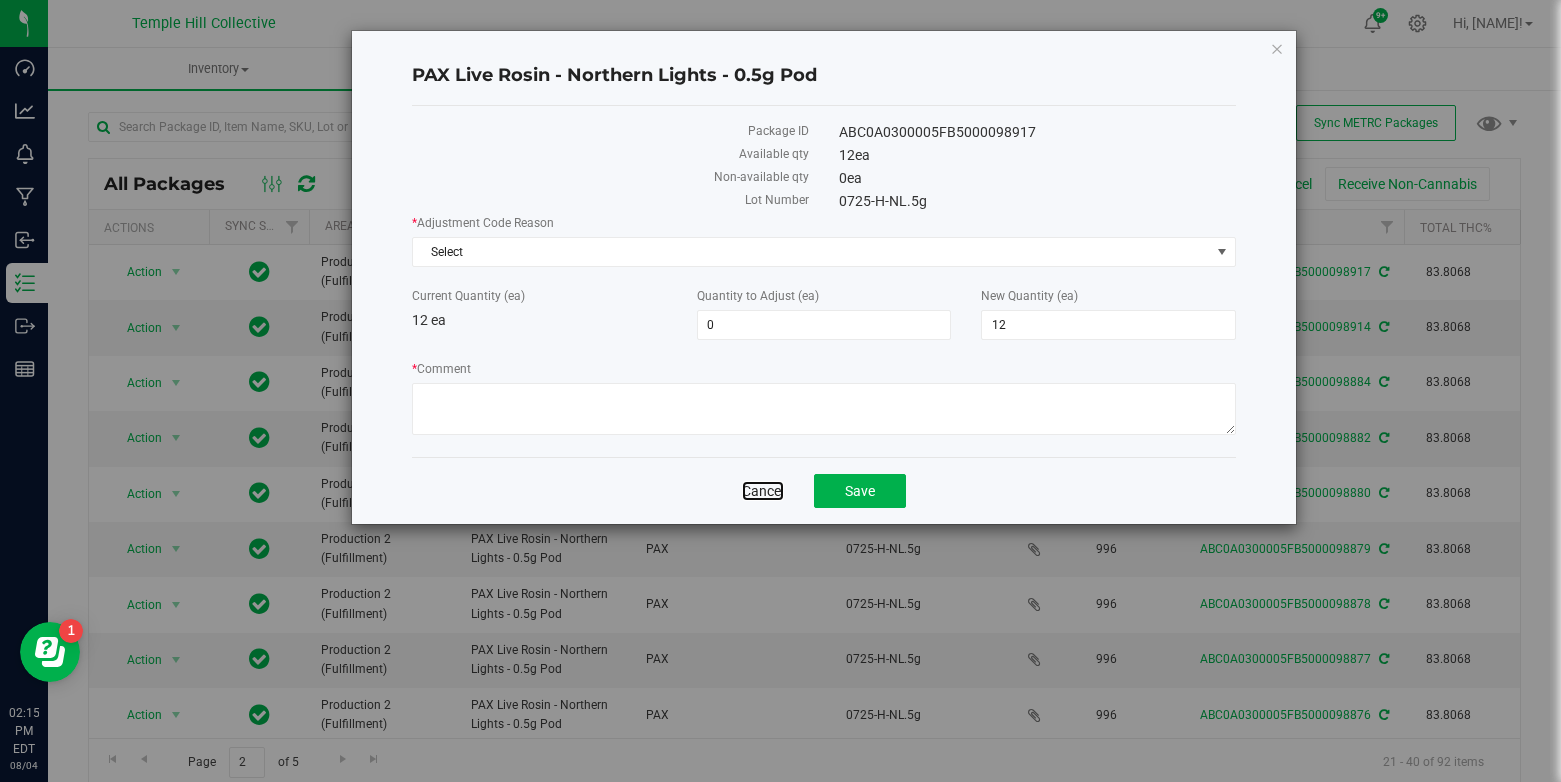 click on "Cancel" at bounding box center (763, 491) 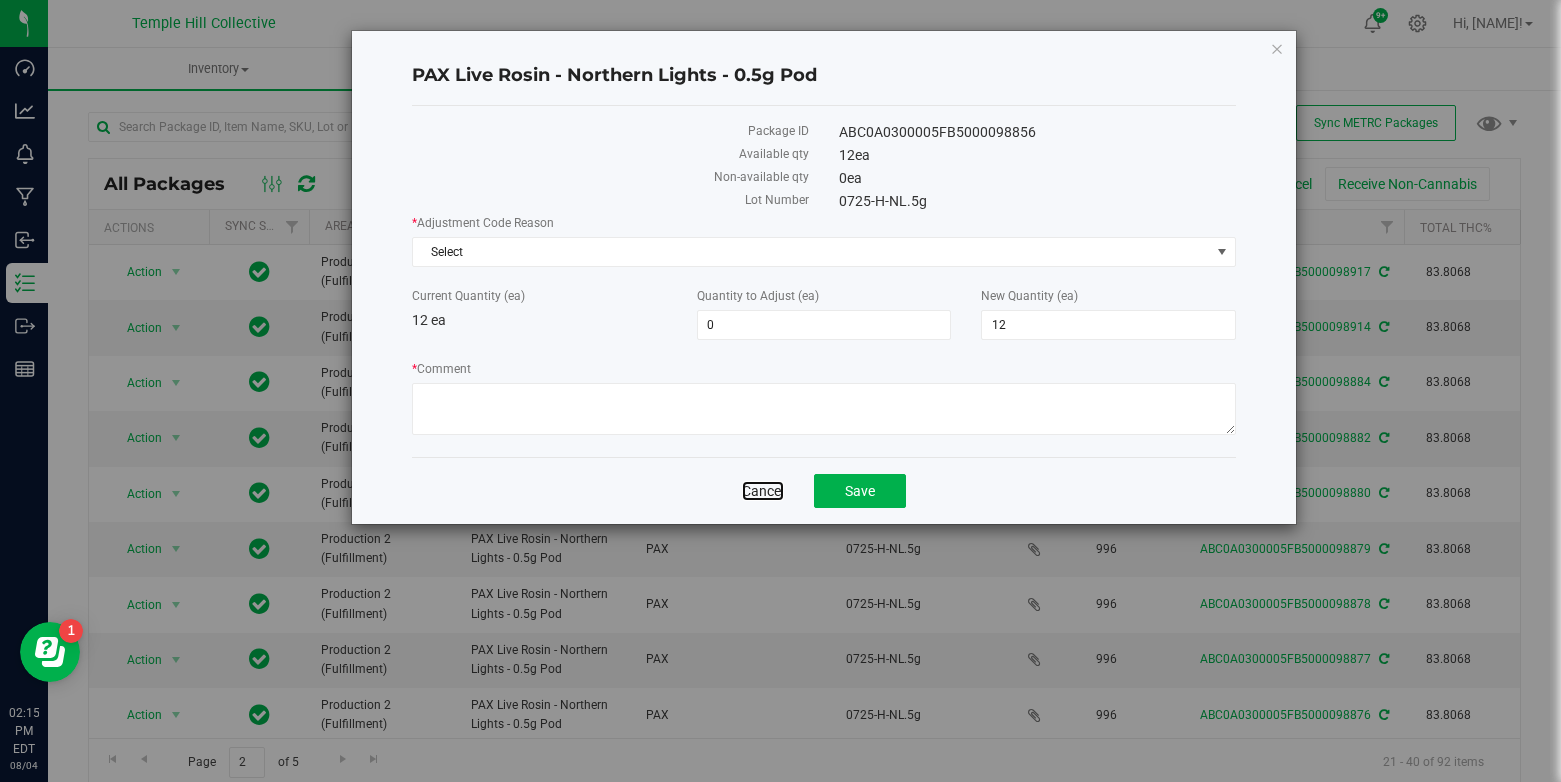 click on "Cancel" at bounding box center [763, 491] 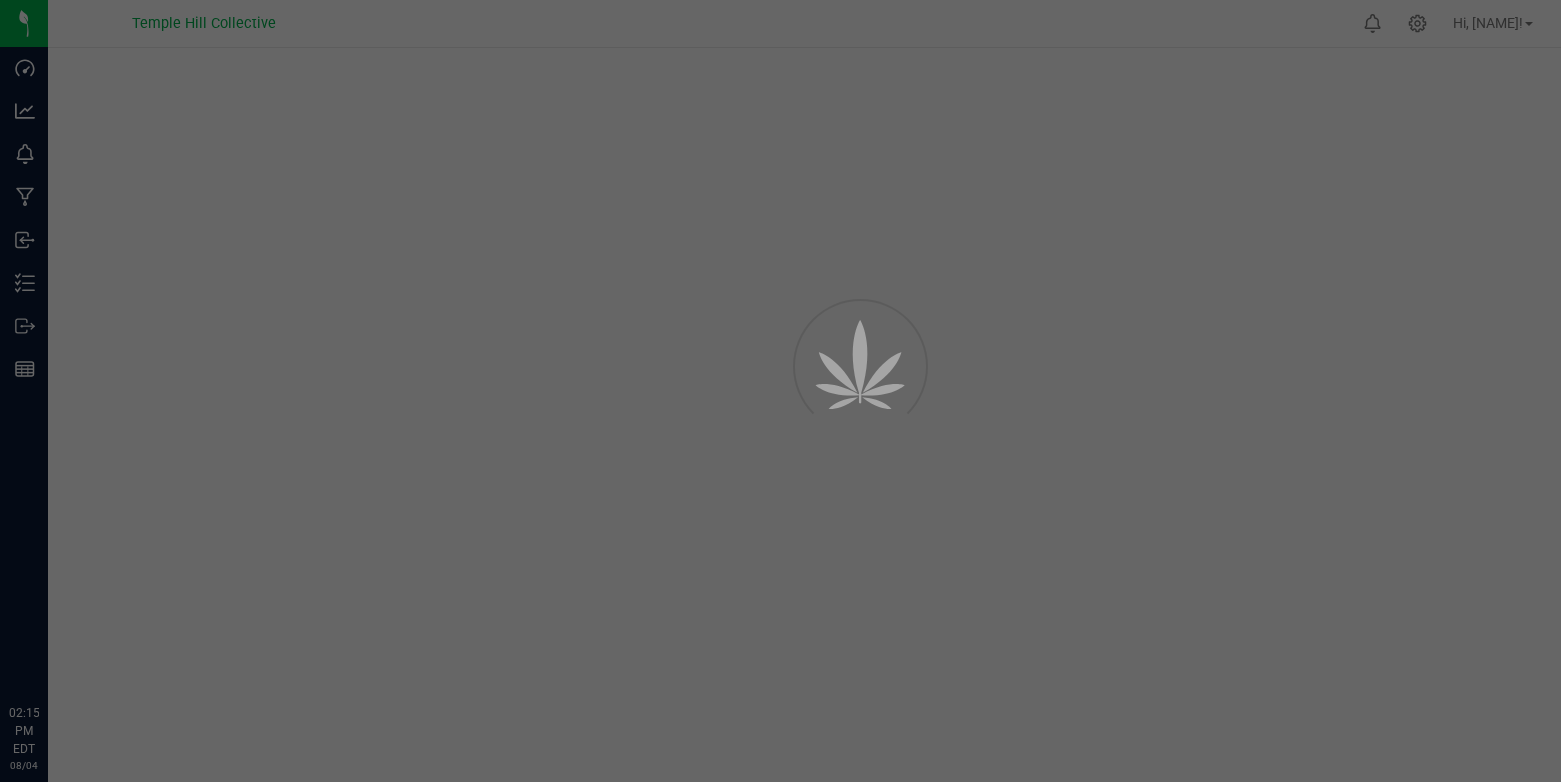 scroll, scrollTop: 0, scrollLeft: 0, axis: both 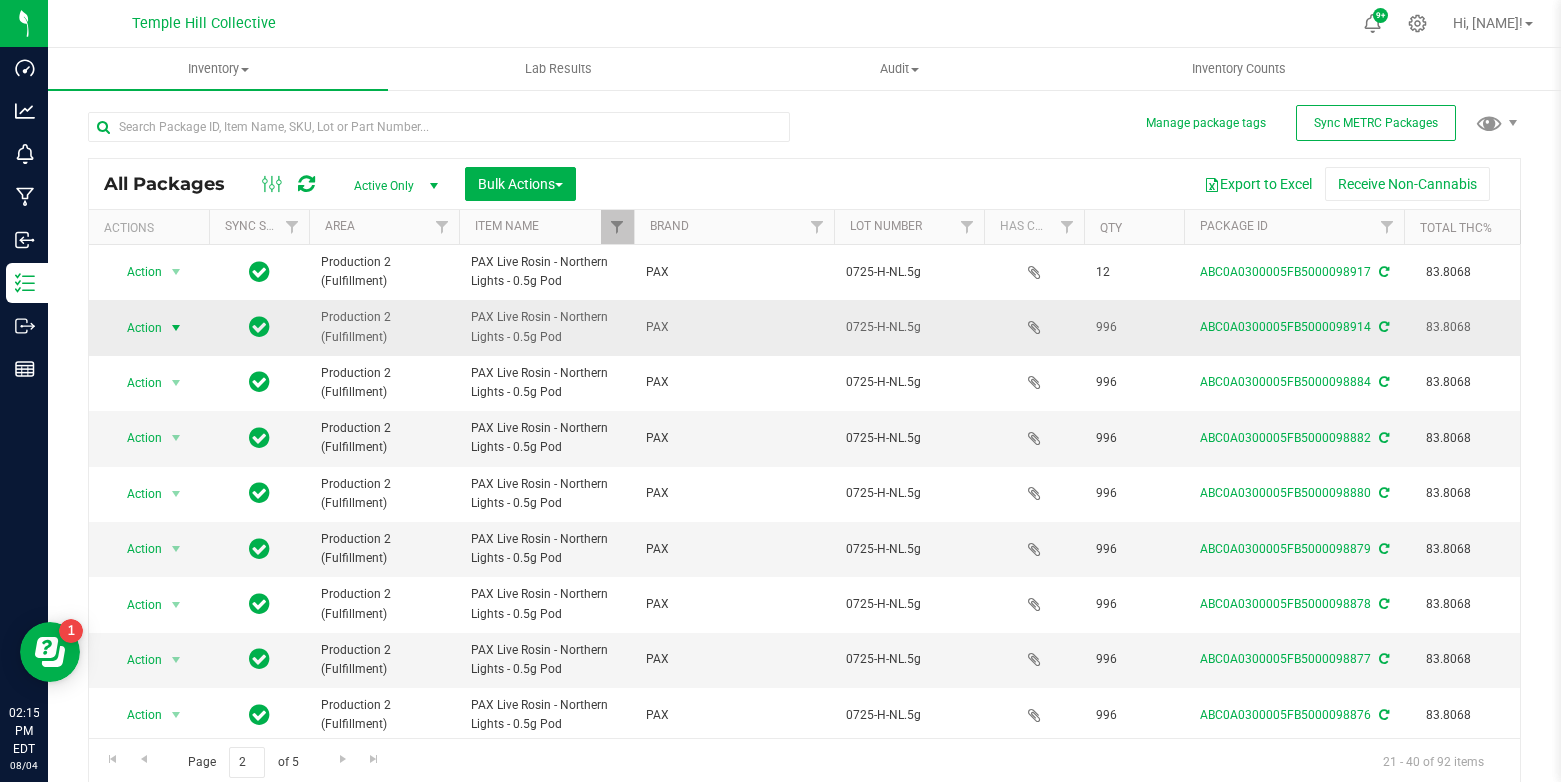 click at bounding box center [176, 328] 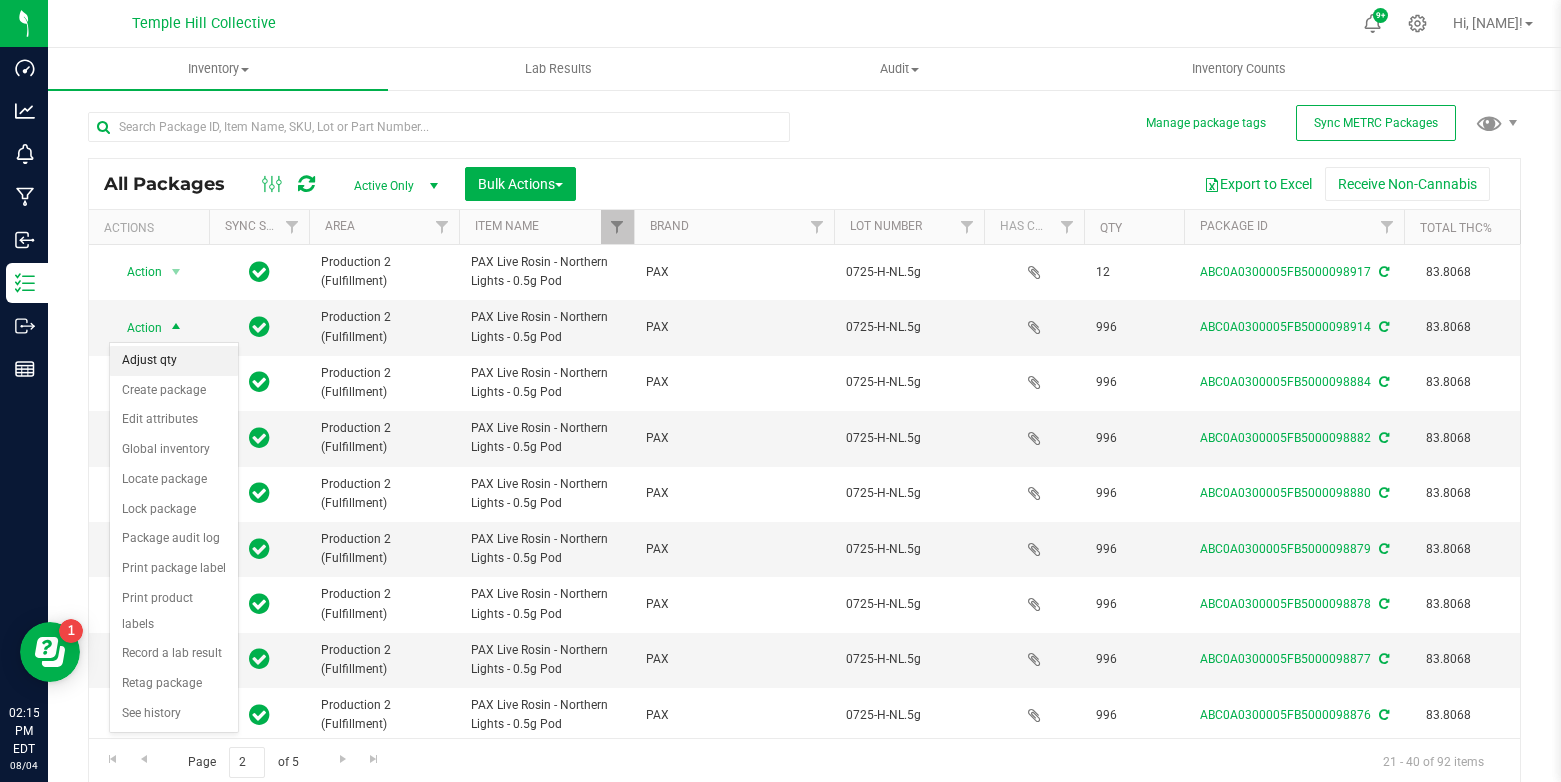 click on "Adjust qty" at bounding box center [174, 361] 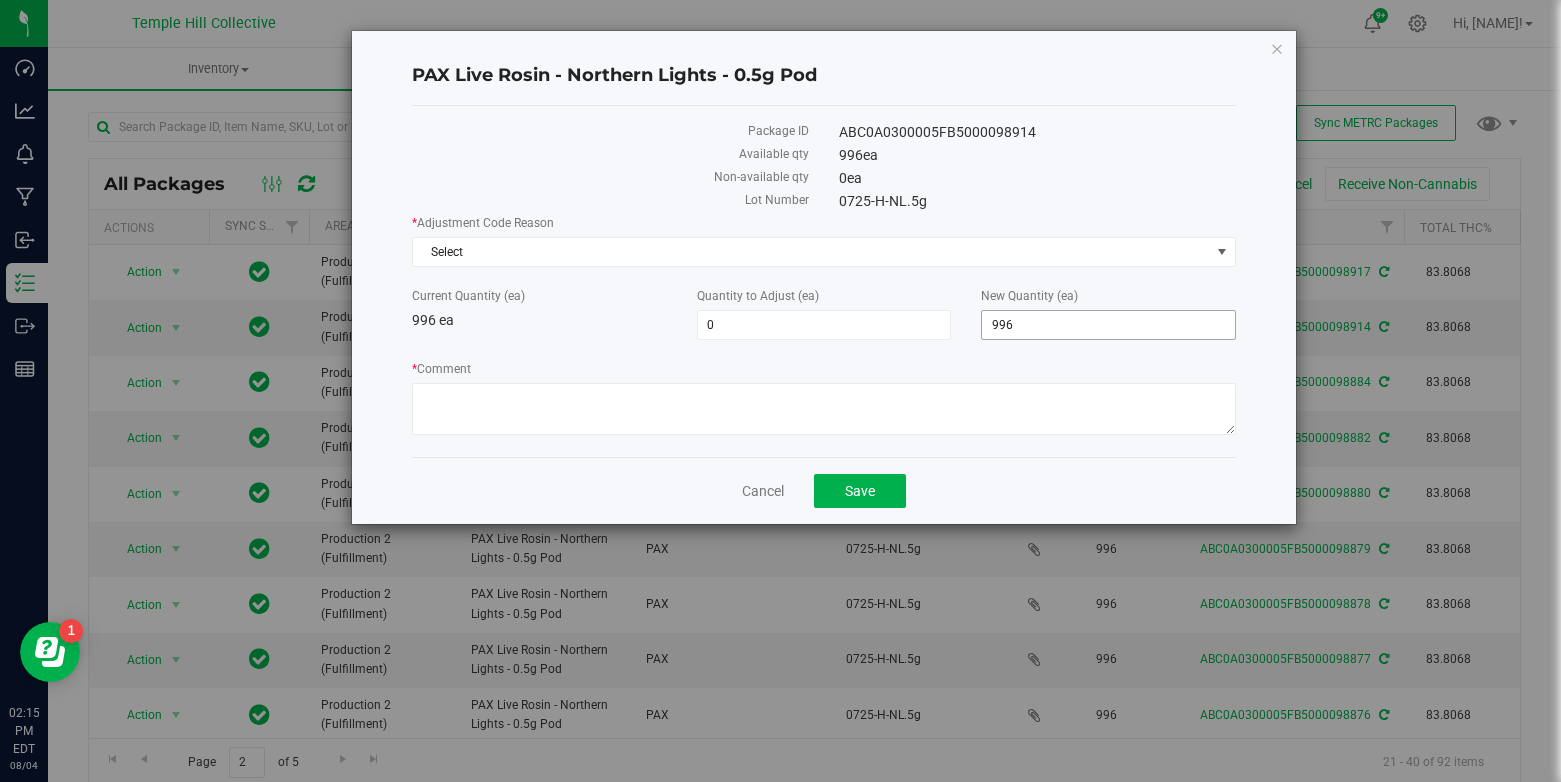 click on "996" at bounding box center (1108, 325) 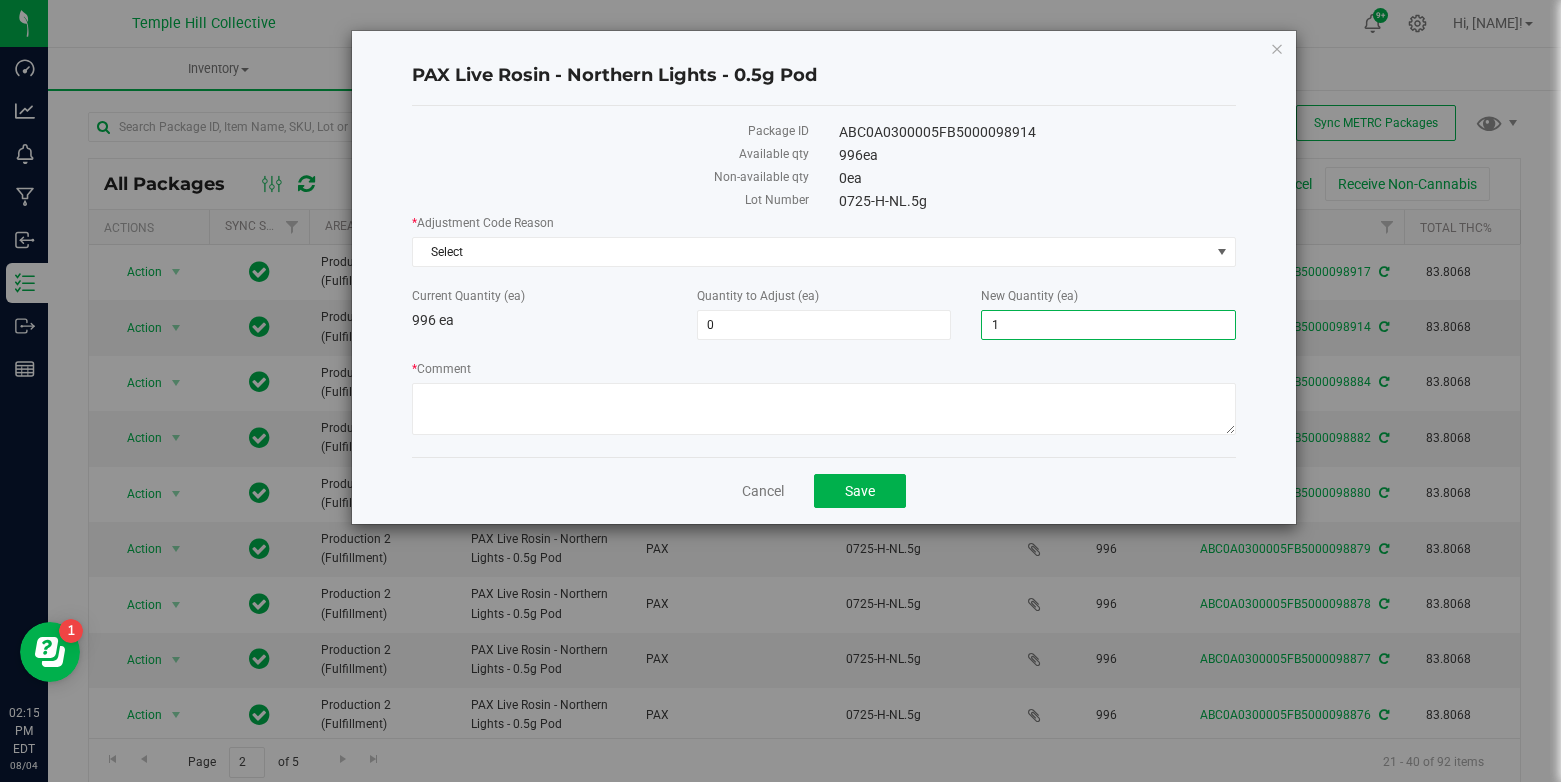 type on "12" 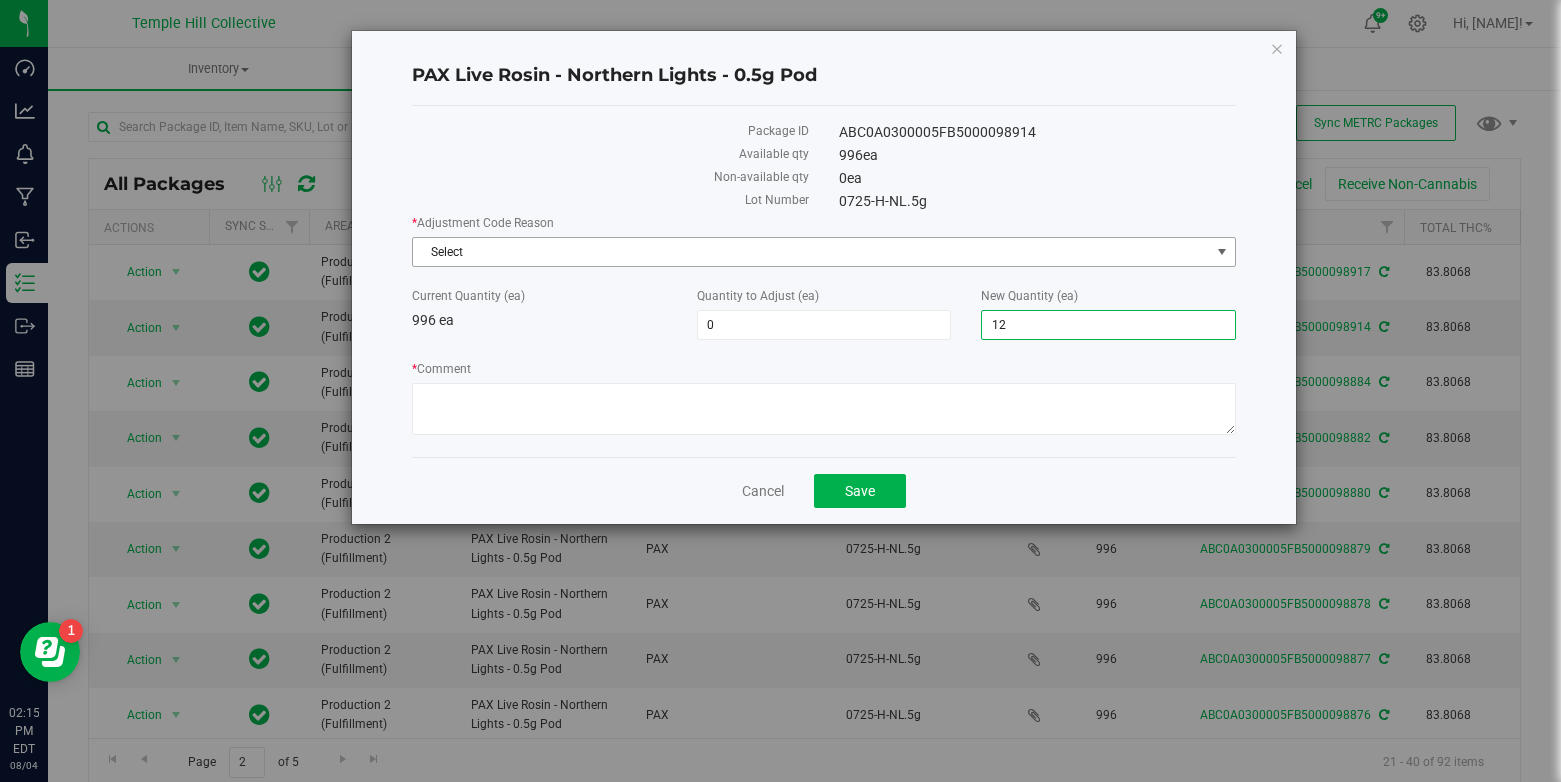 click on "Select" at bounding box center (811, 252) 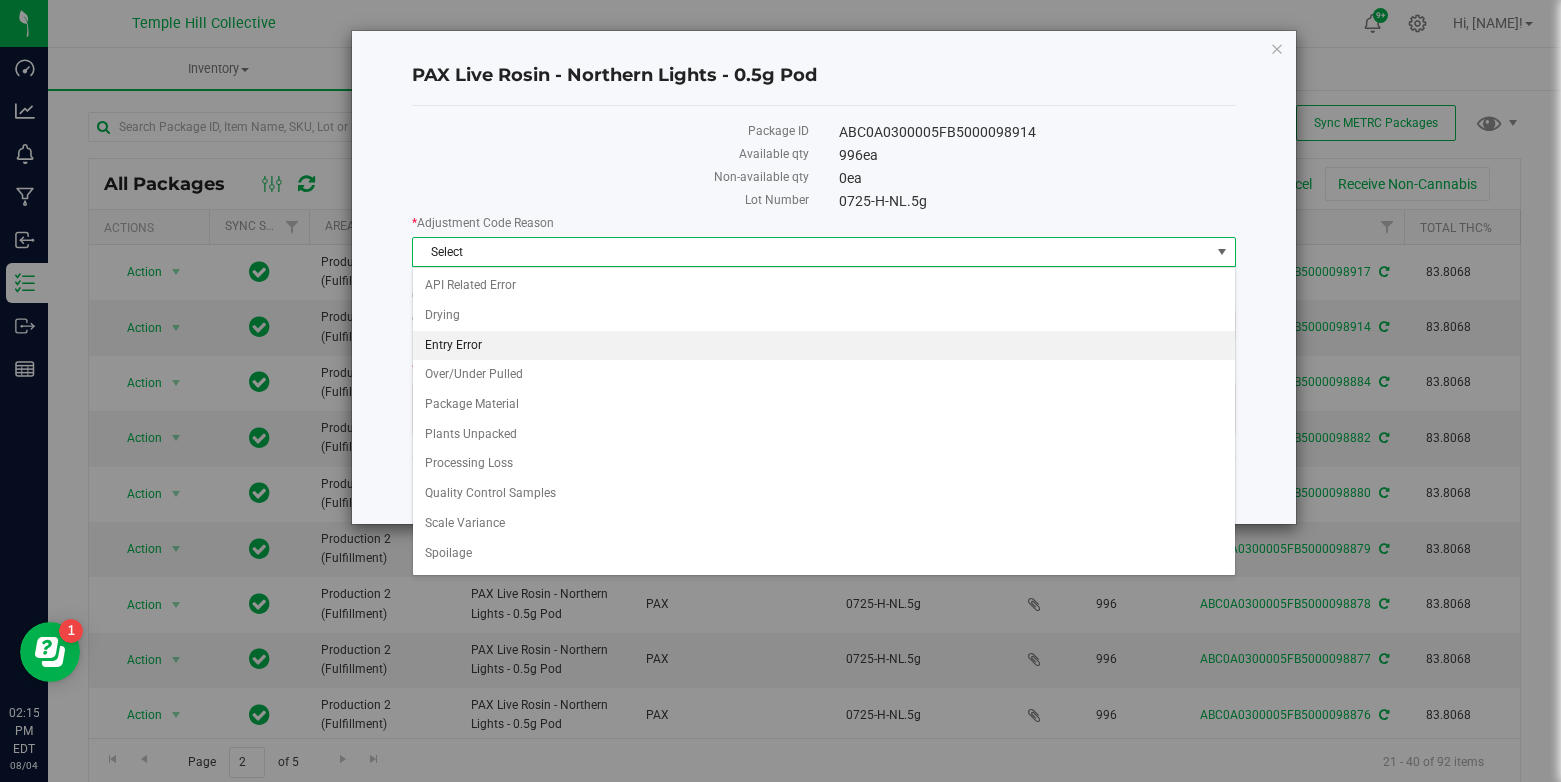 click on "Entry Error" at bounding box center [824, 346] 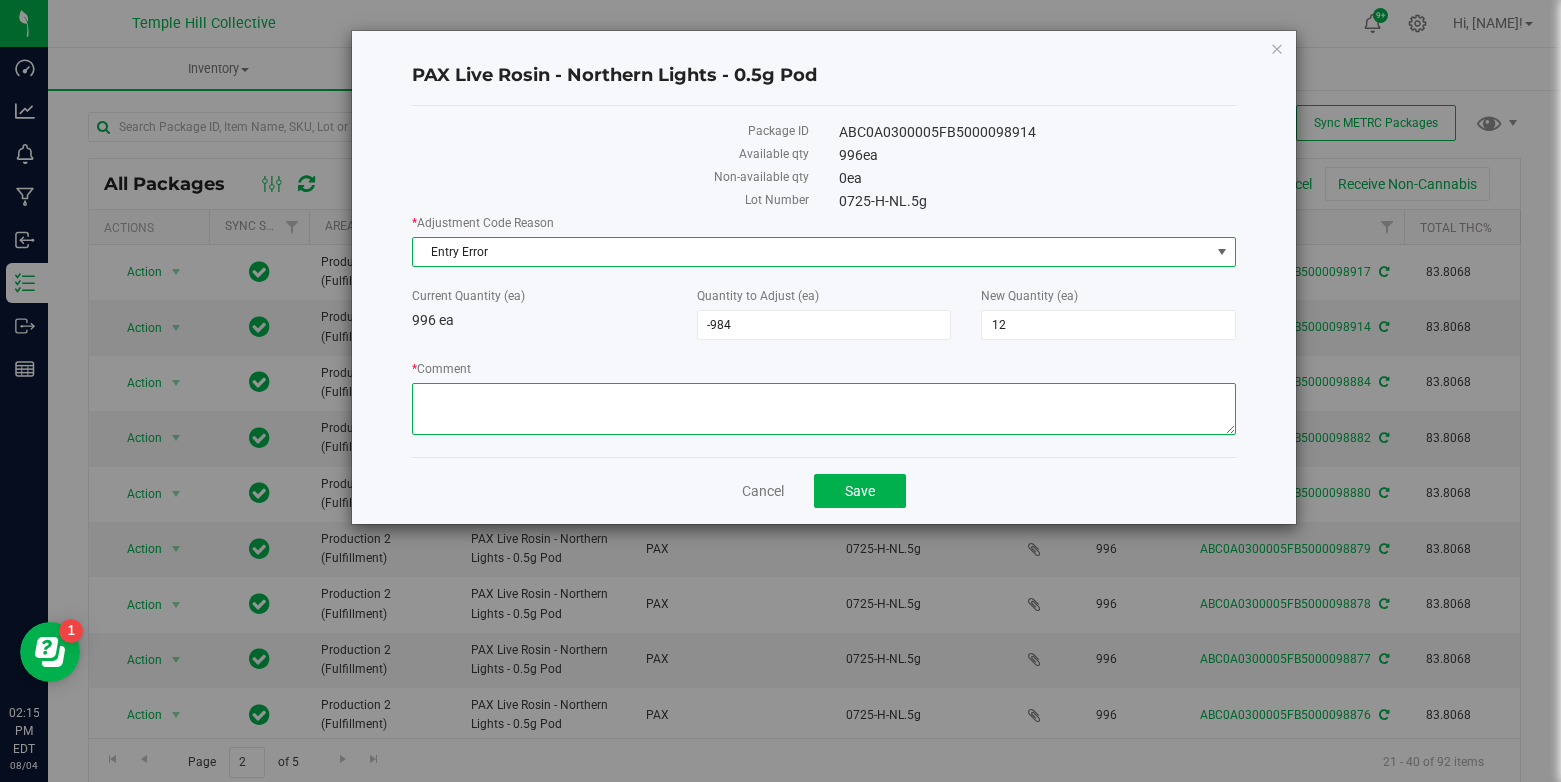 click on "*
Comment" at bounding box center [824, 409] 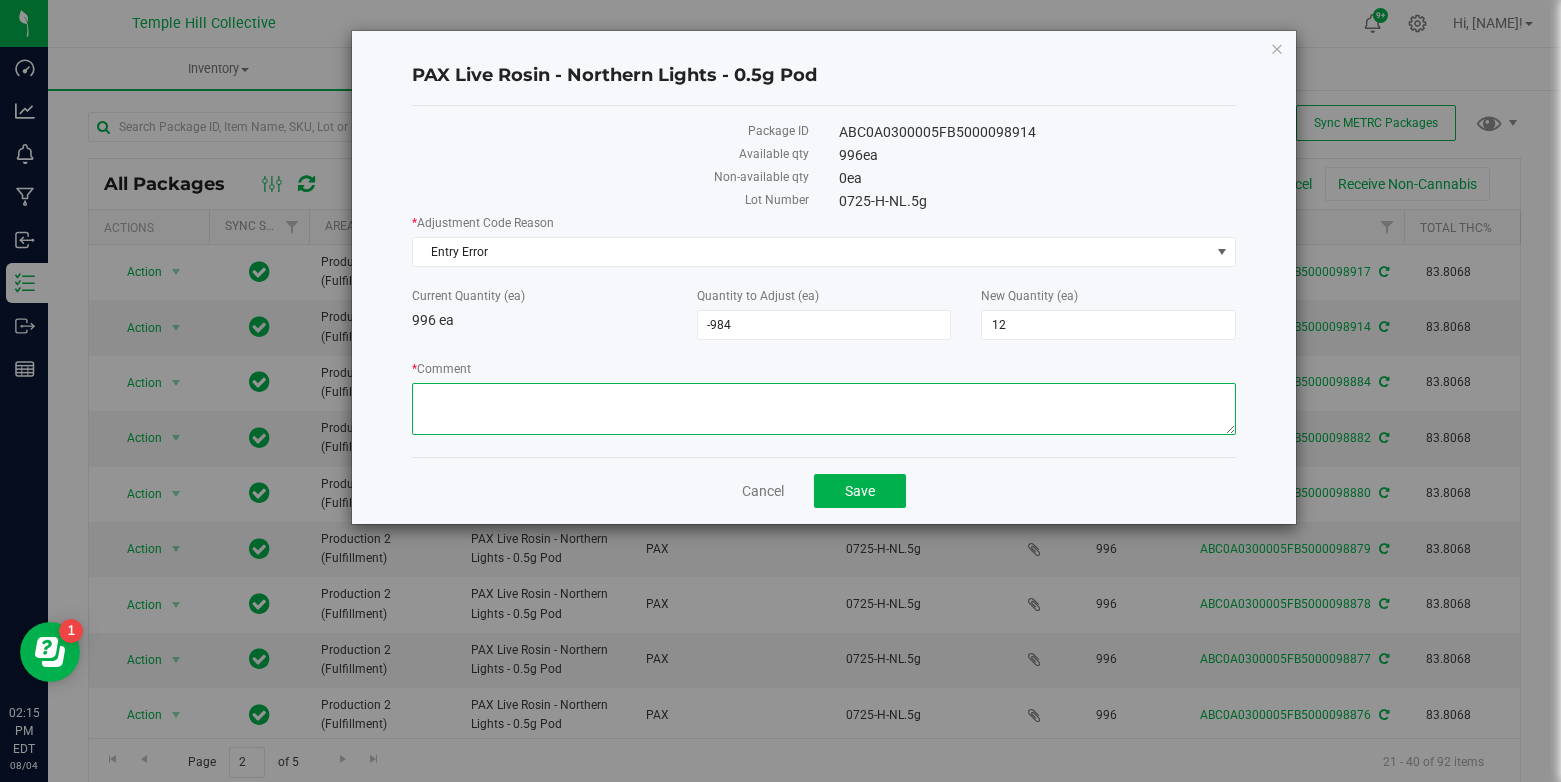 paste on "entry error" 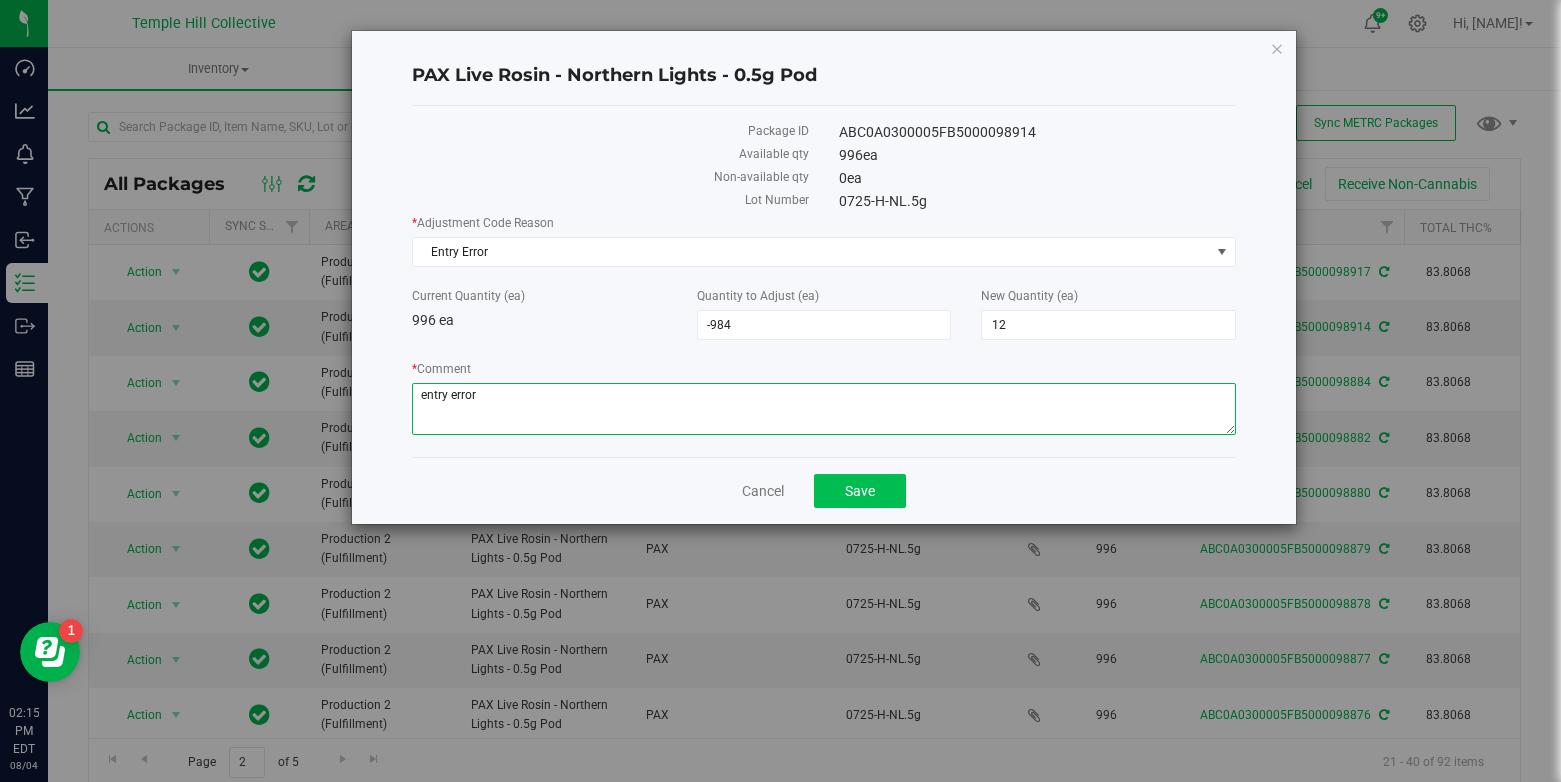 type on "entry error" 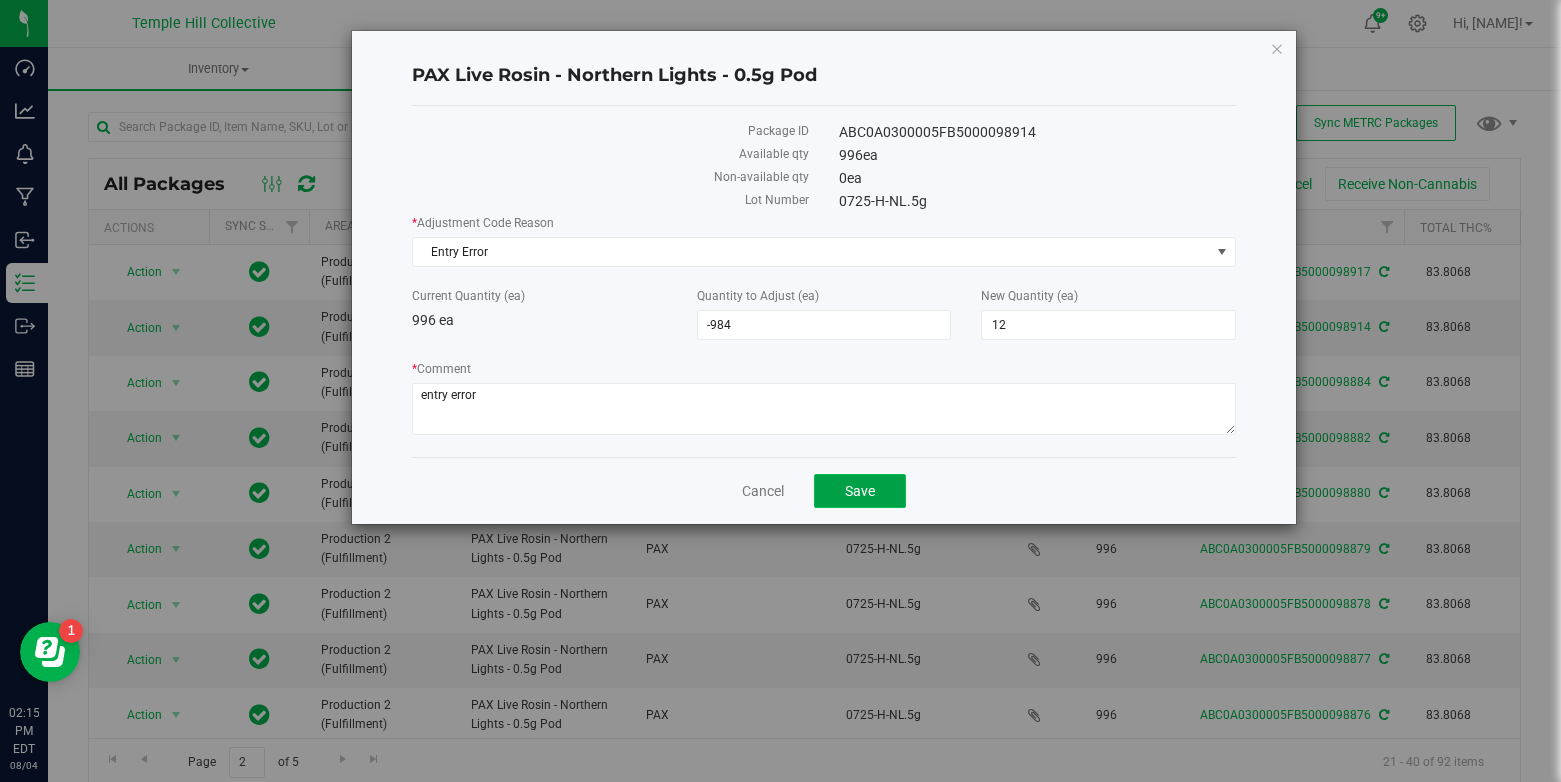 click on "Save" 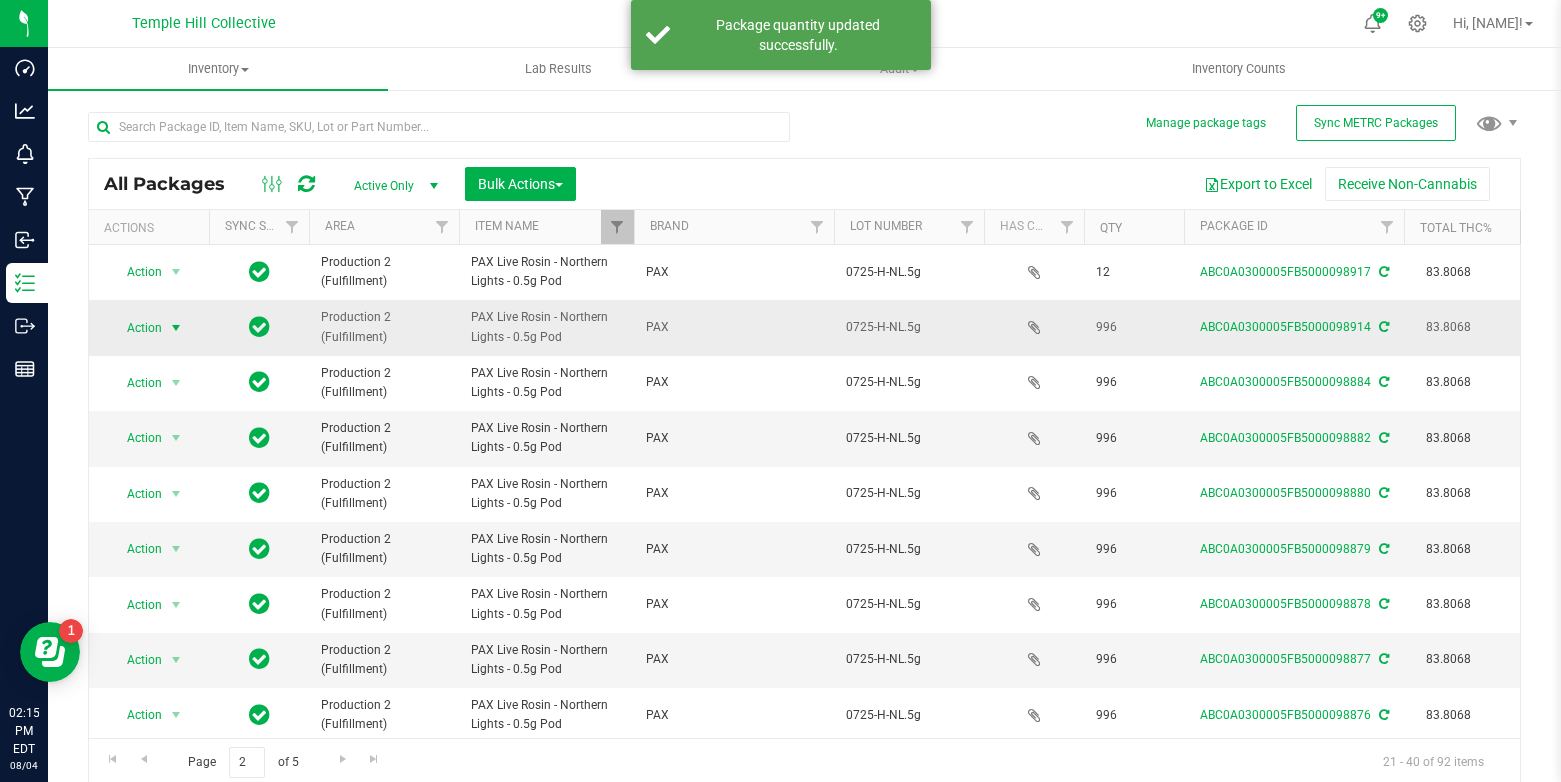 click at bounding box center (176, 328) 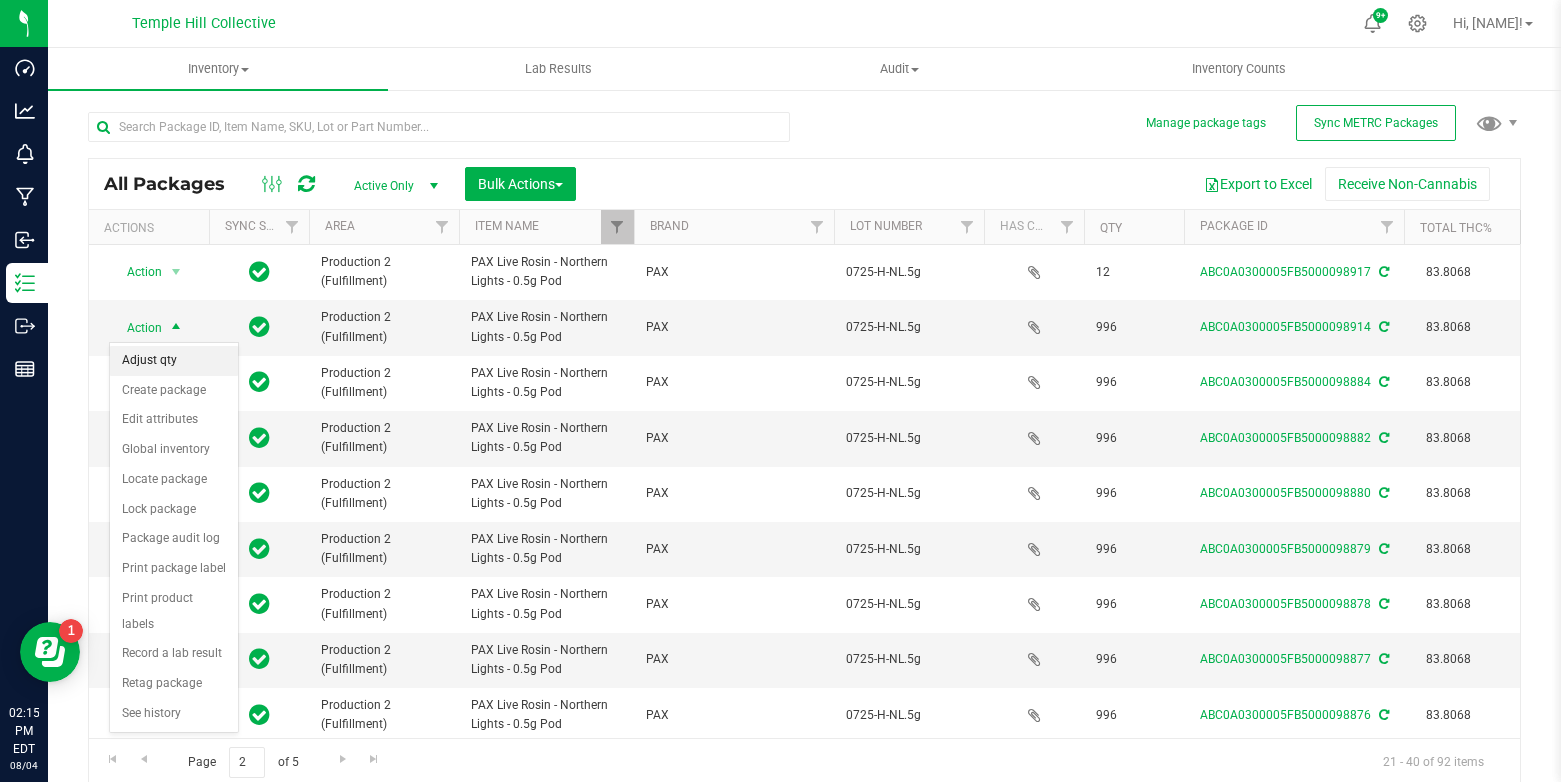 click on "Adjust qty" at bounding box center (174, 361) 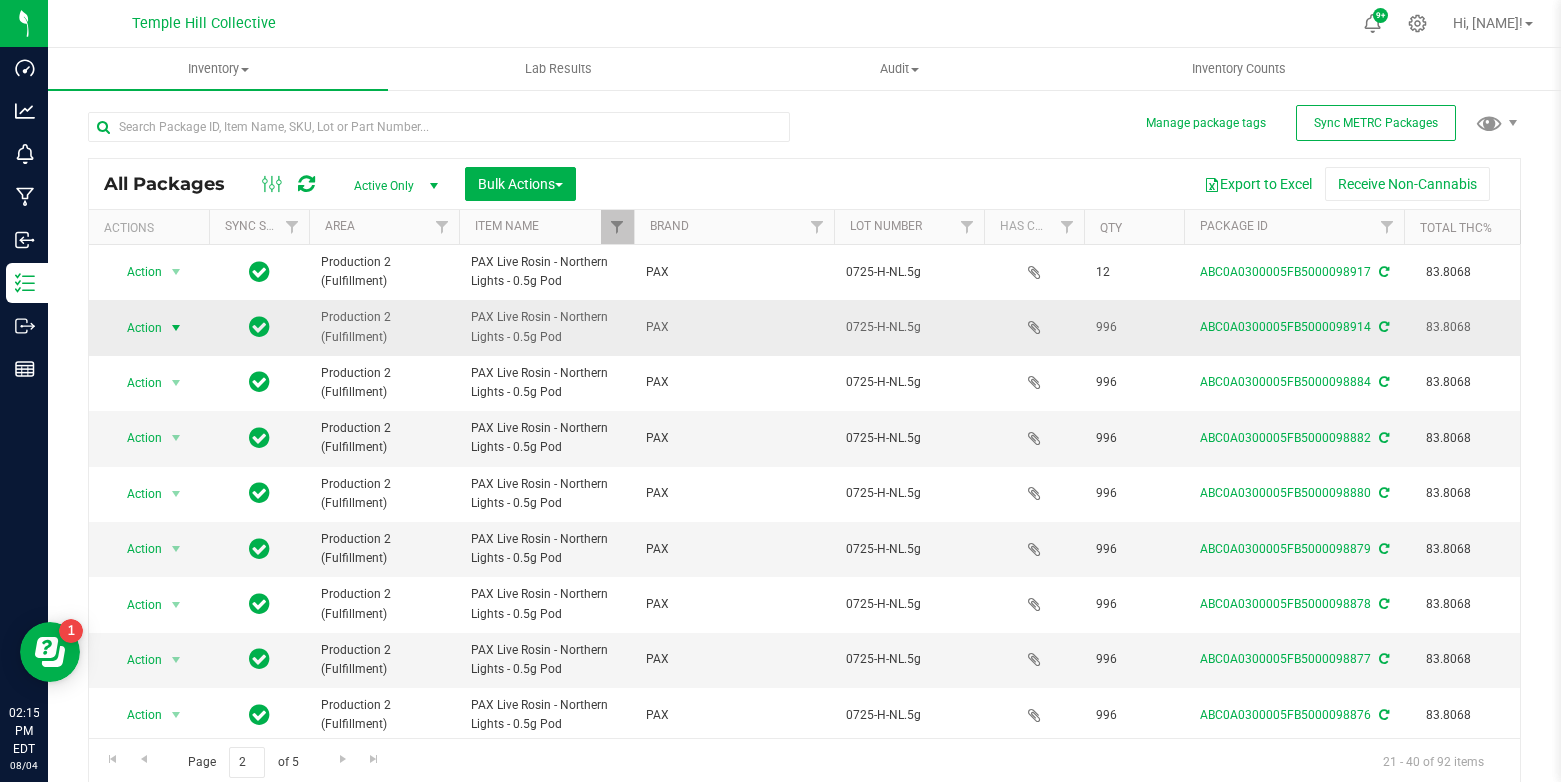click at bounding box center (176, 328) 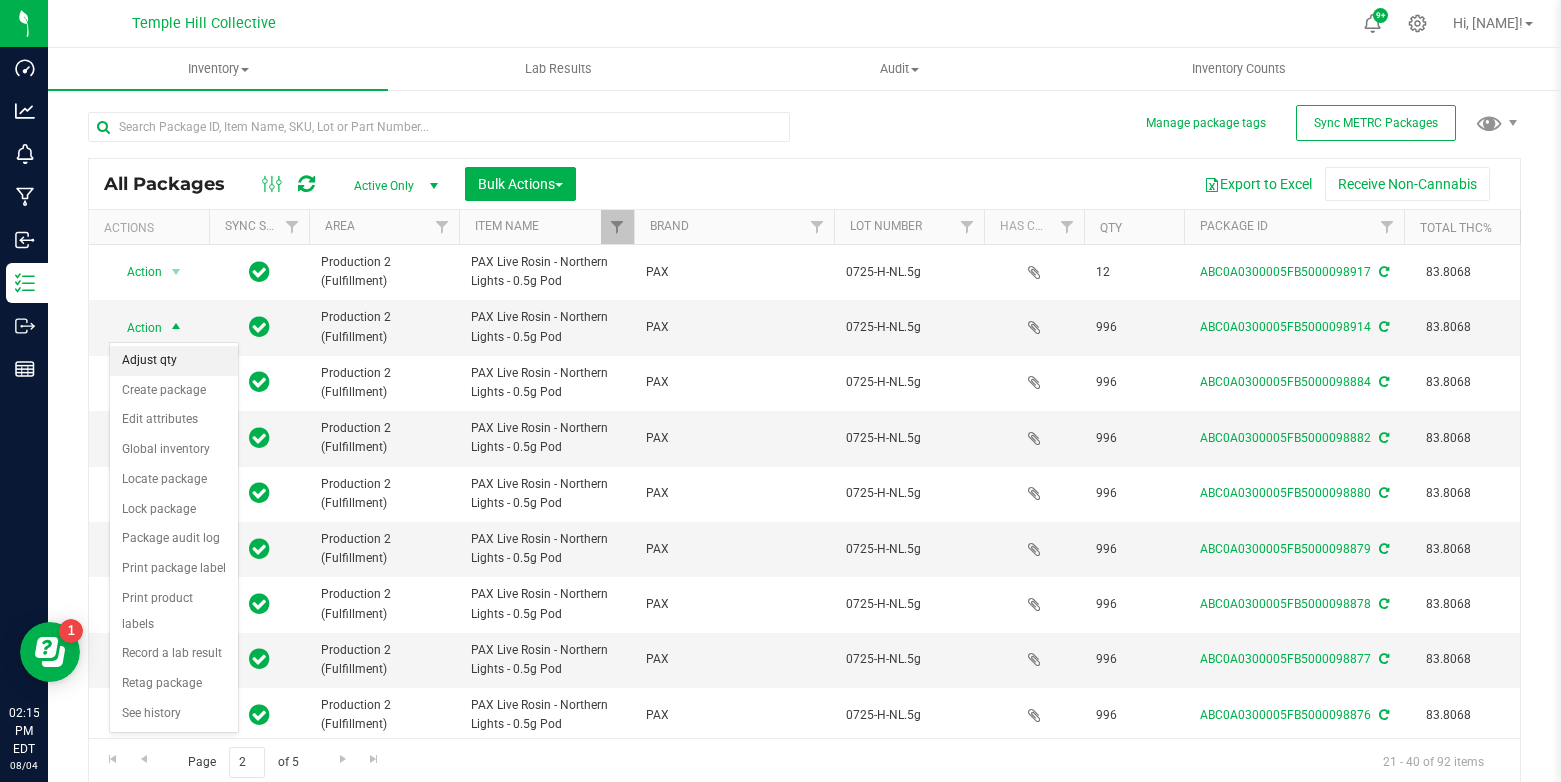 click on "Adjust qty" at bounding box center (174, 361) 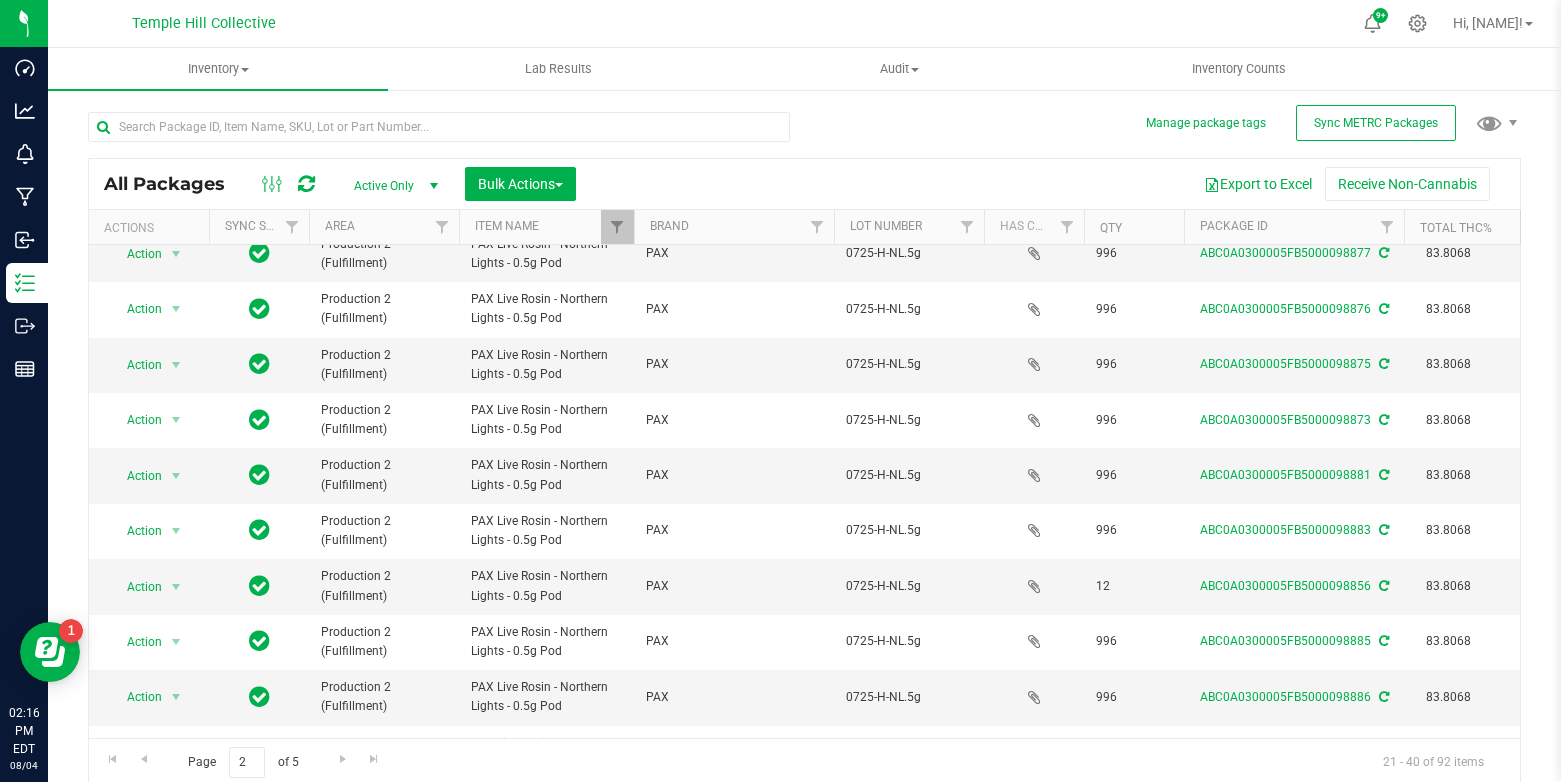 scroll, scrollTop: 0, scrollLeft: 0, axis: both 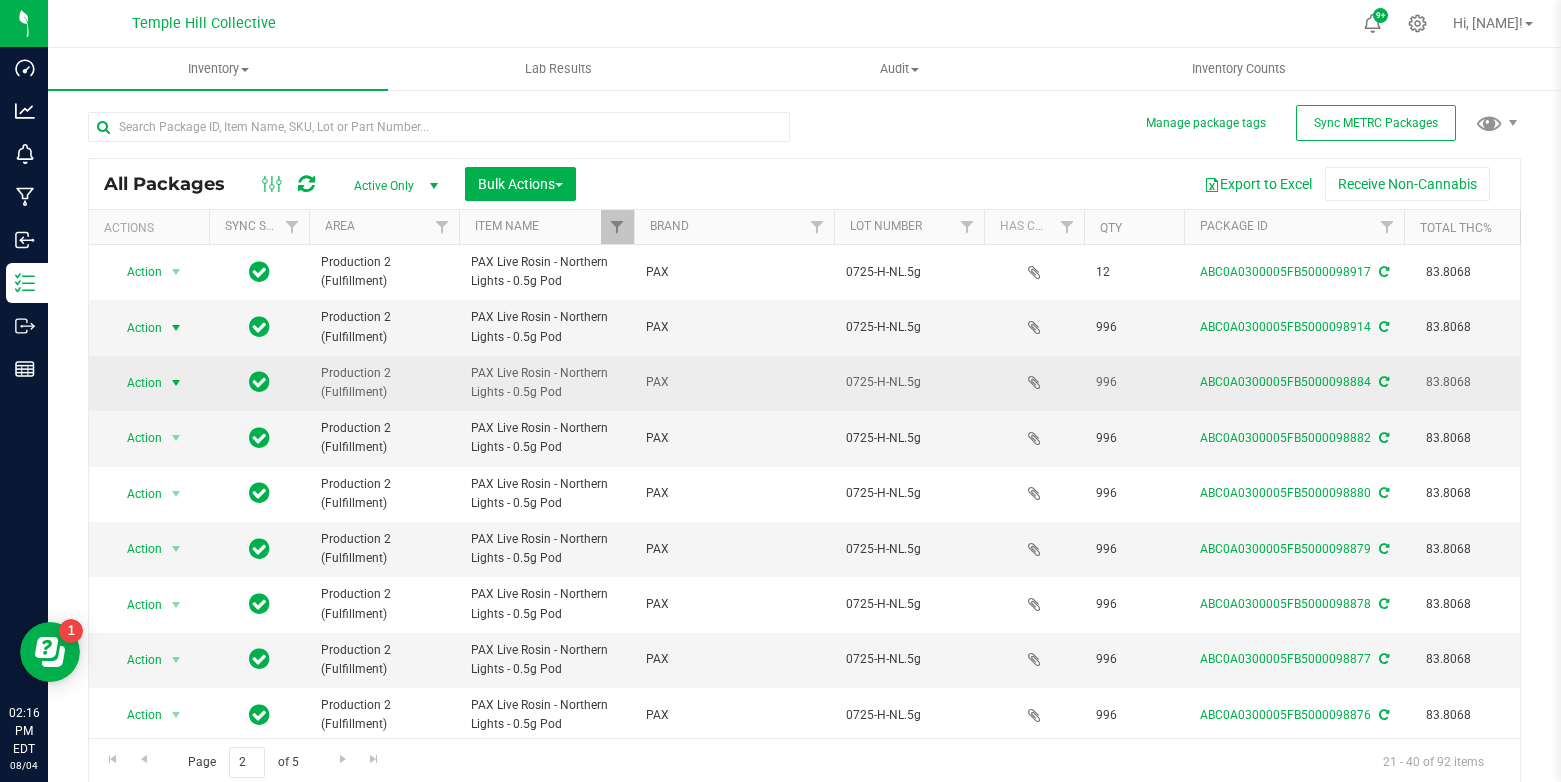 click at bounding box center (176, 383) 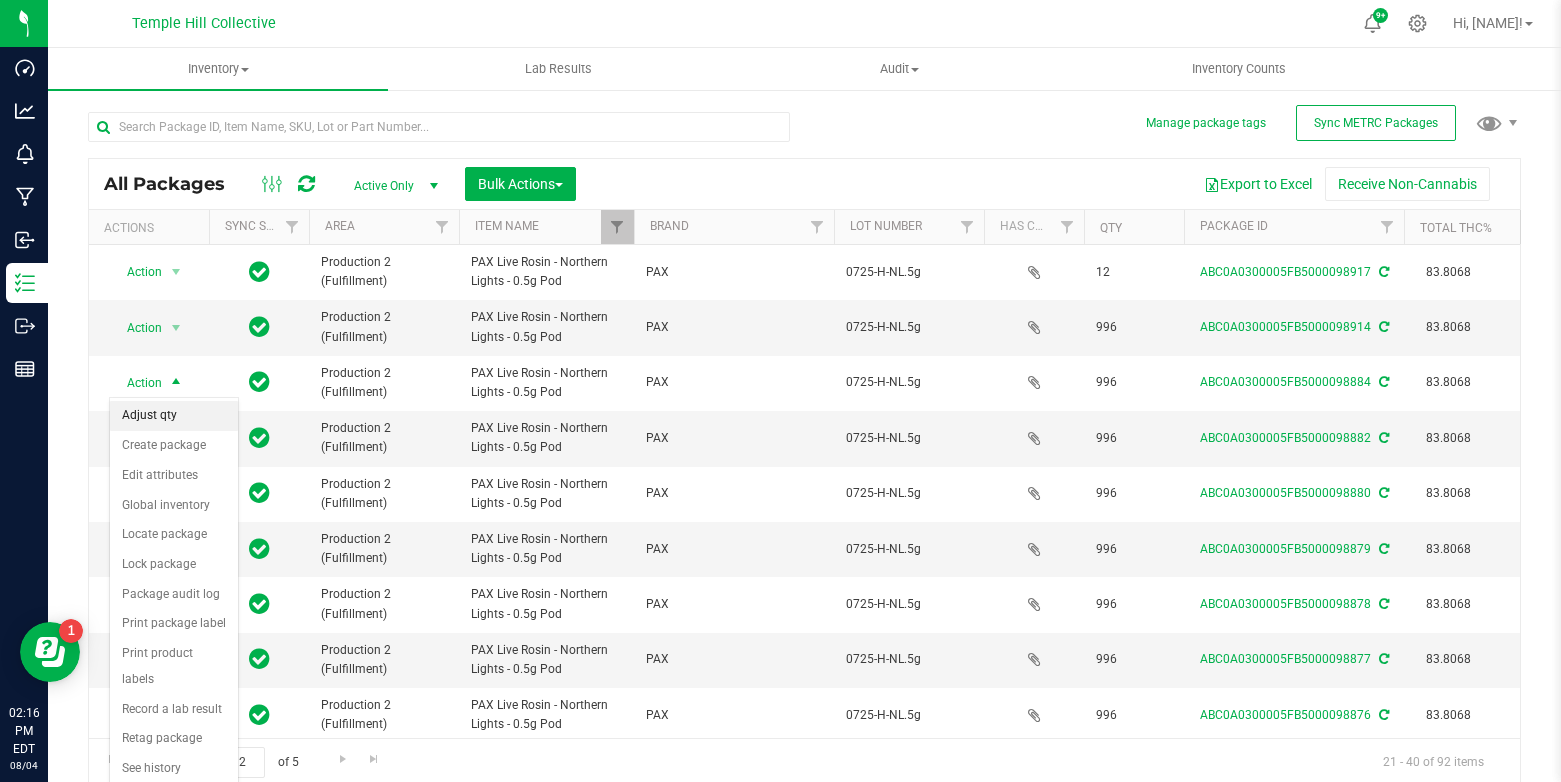 click on "Adjust qty" at bounding box center [174, 416] 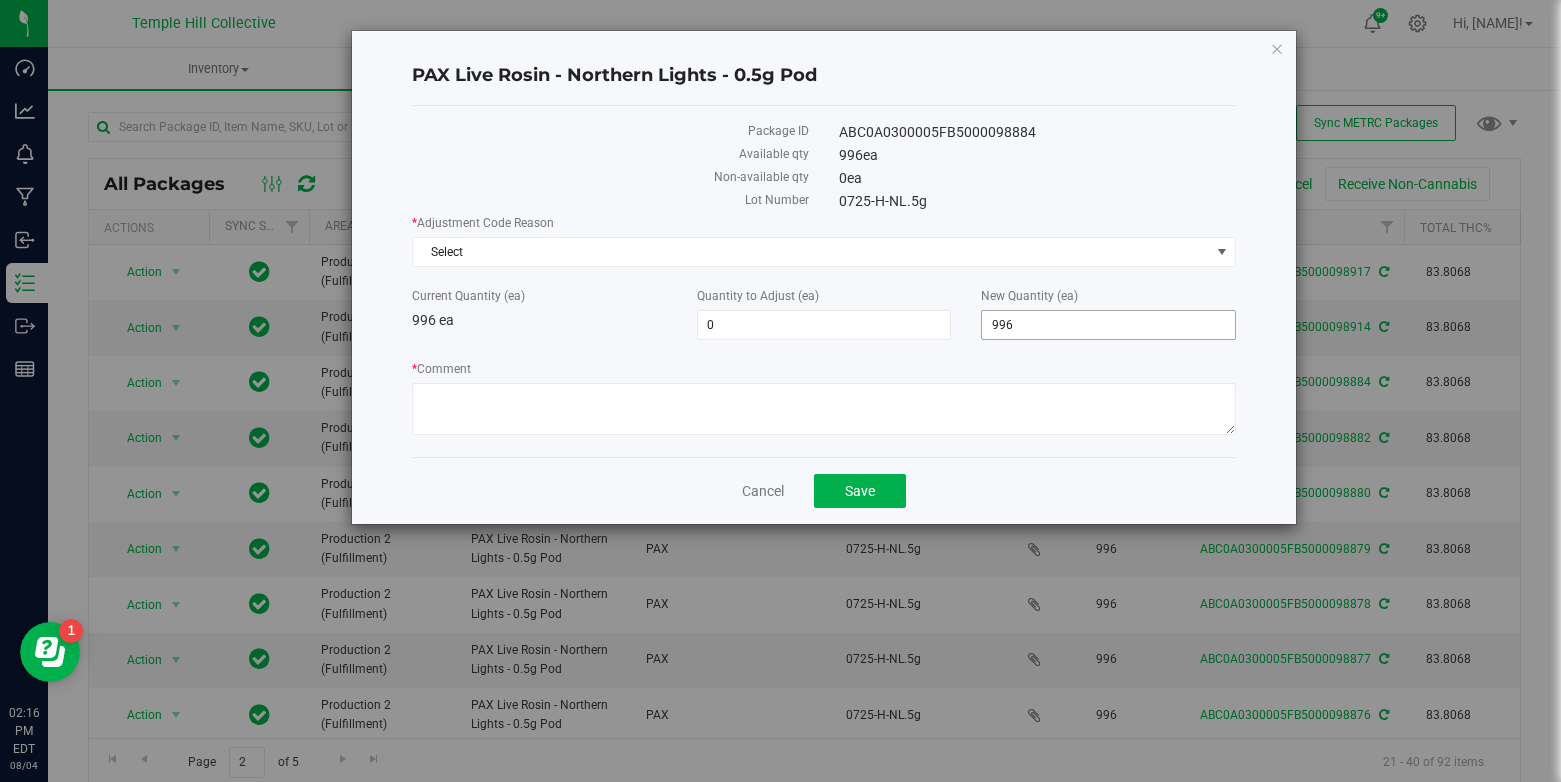 click on "996" at bounding box center (1108, 325) 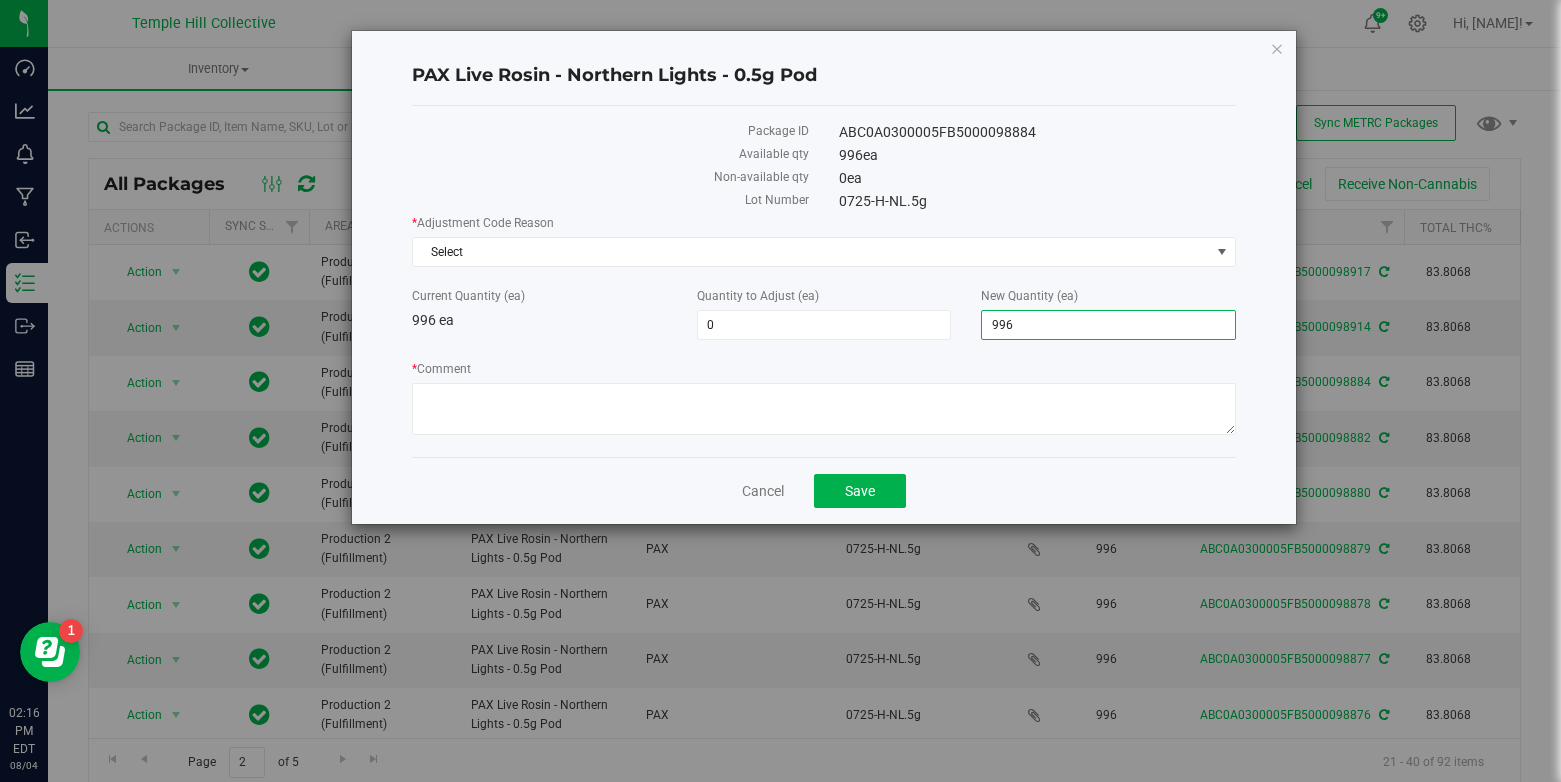 click on "996" at bounding box center [1108, 325] 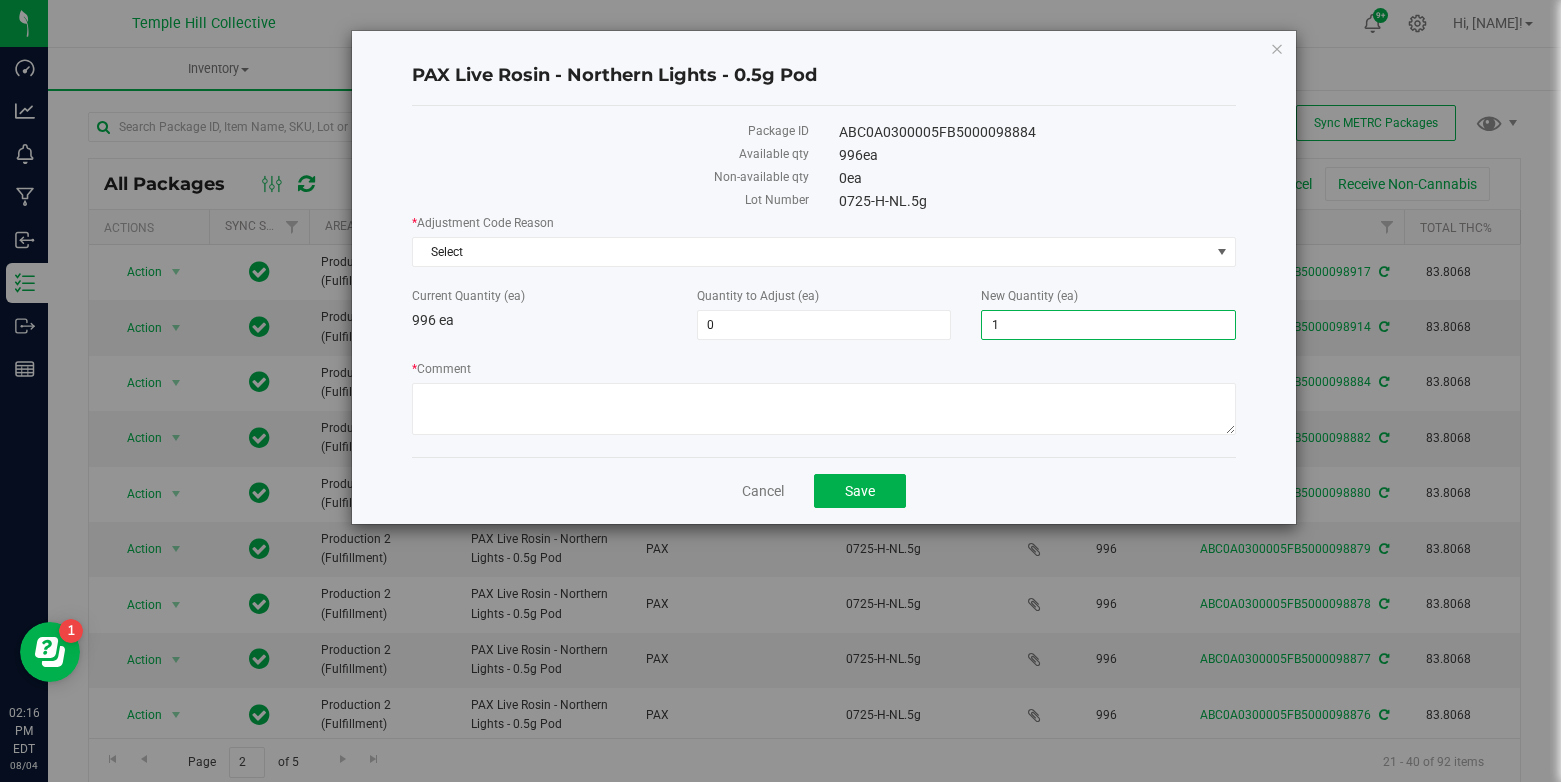 type on "12" 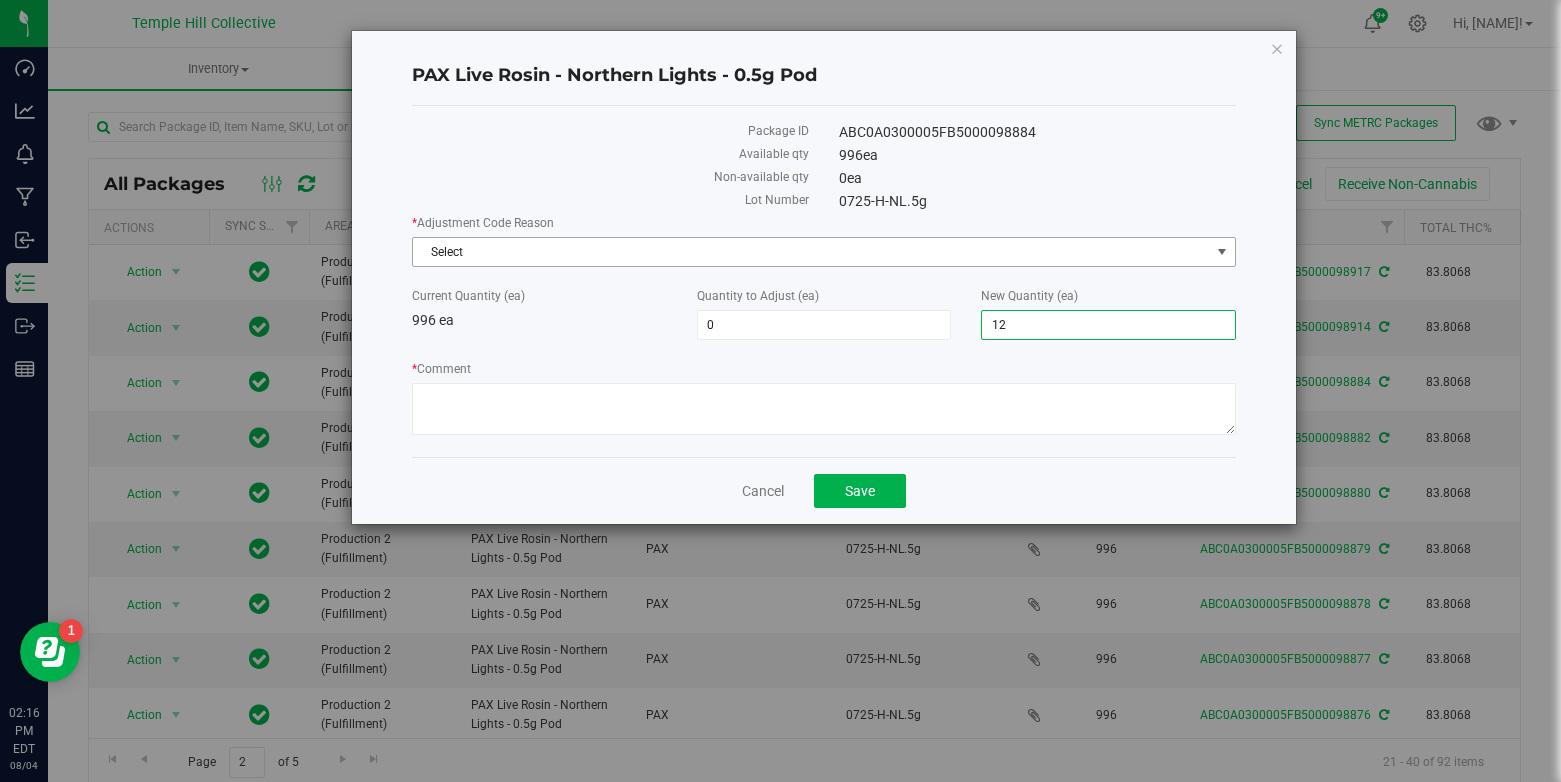 click on "Select" at bounding box center [811, 252] 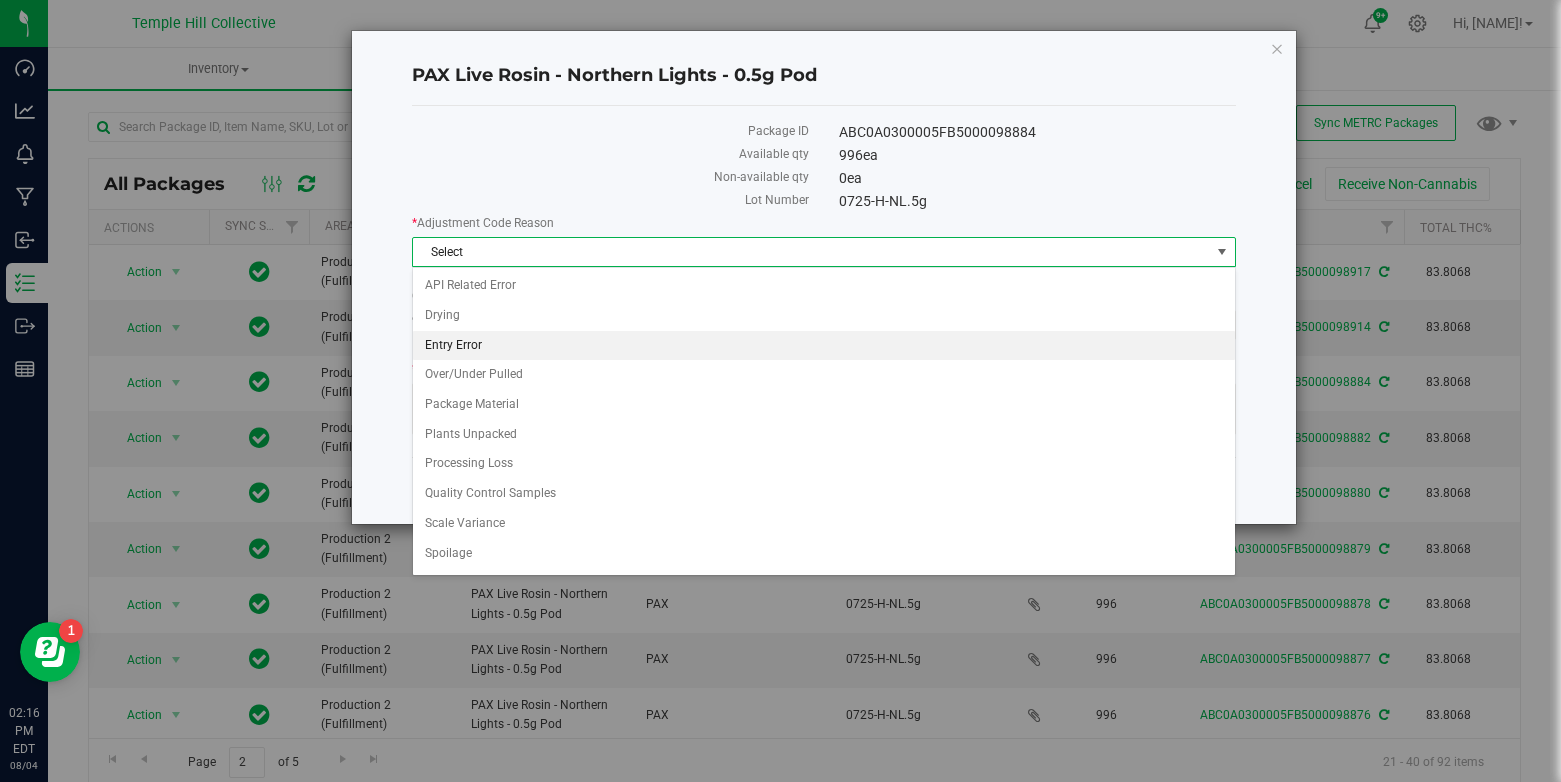 click on "Entry Error" at bounding box center (824, 346) 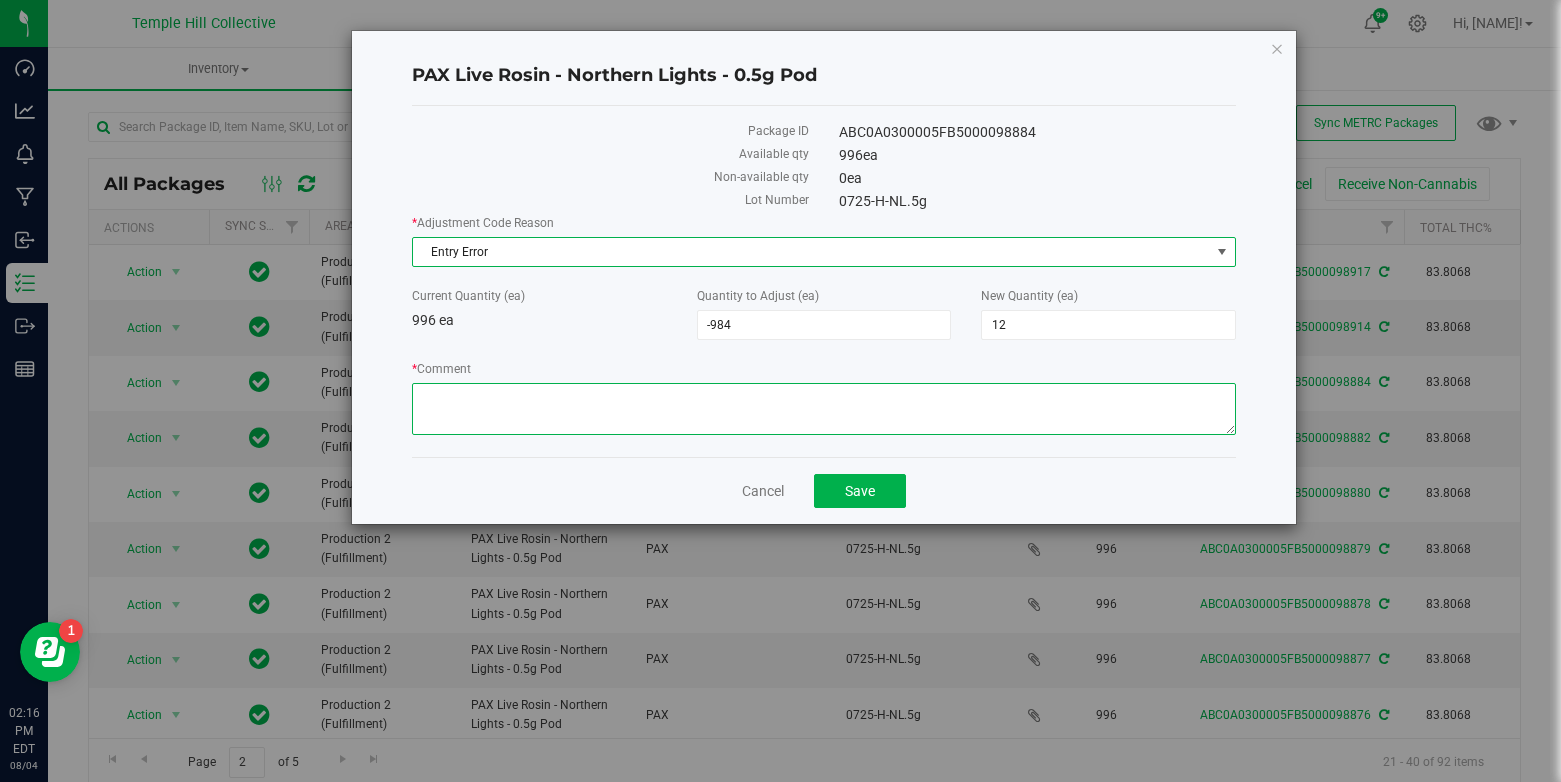 click on "*
Comment" at bounding box center (824, 409) 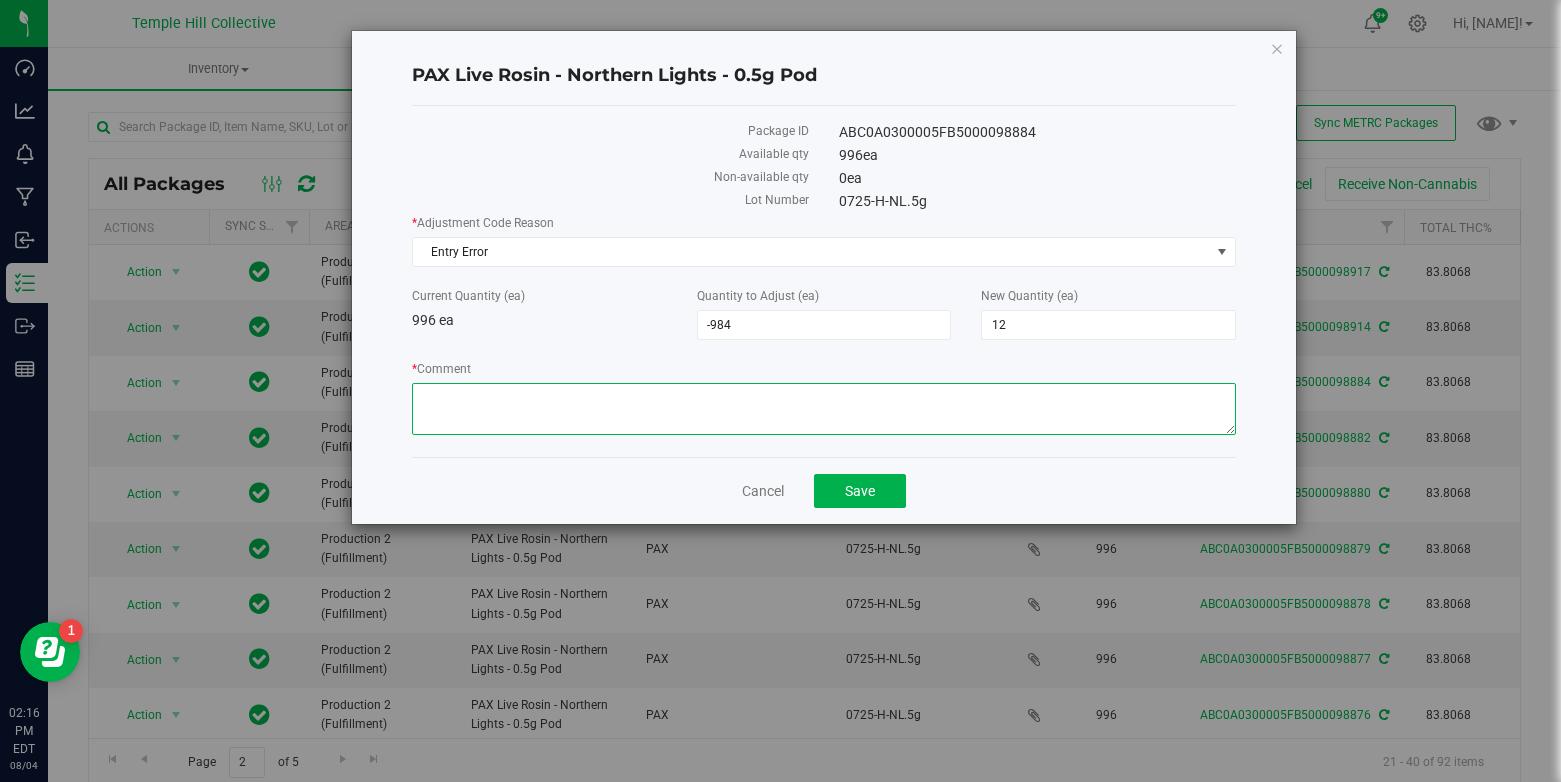 paste on "entry error" 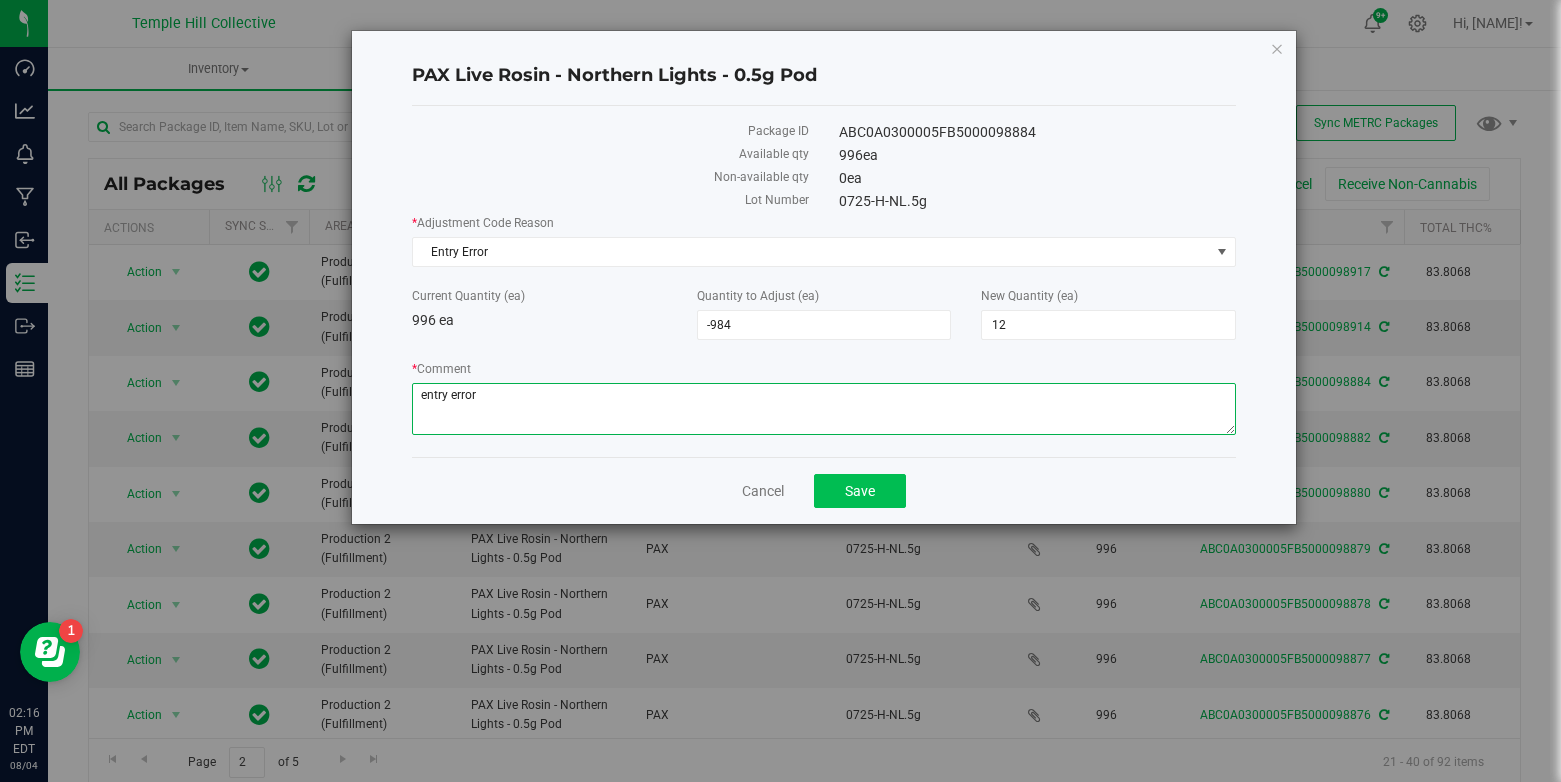 type on "entry error" 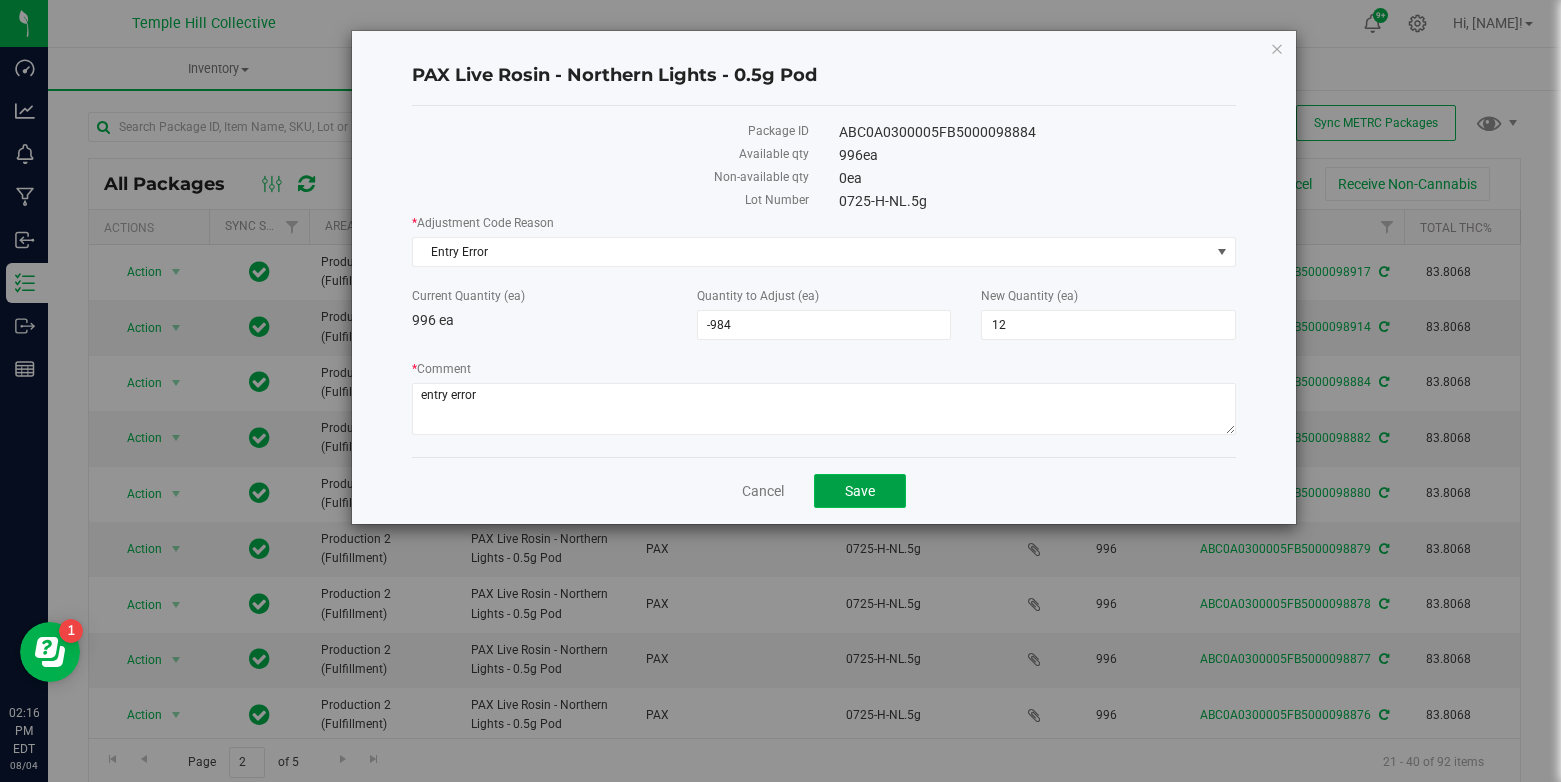 click on "Save" 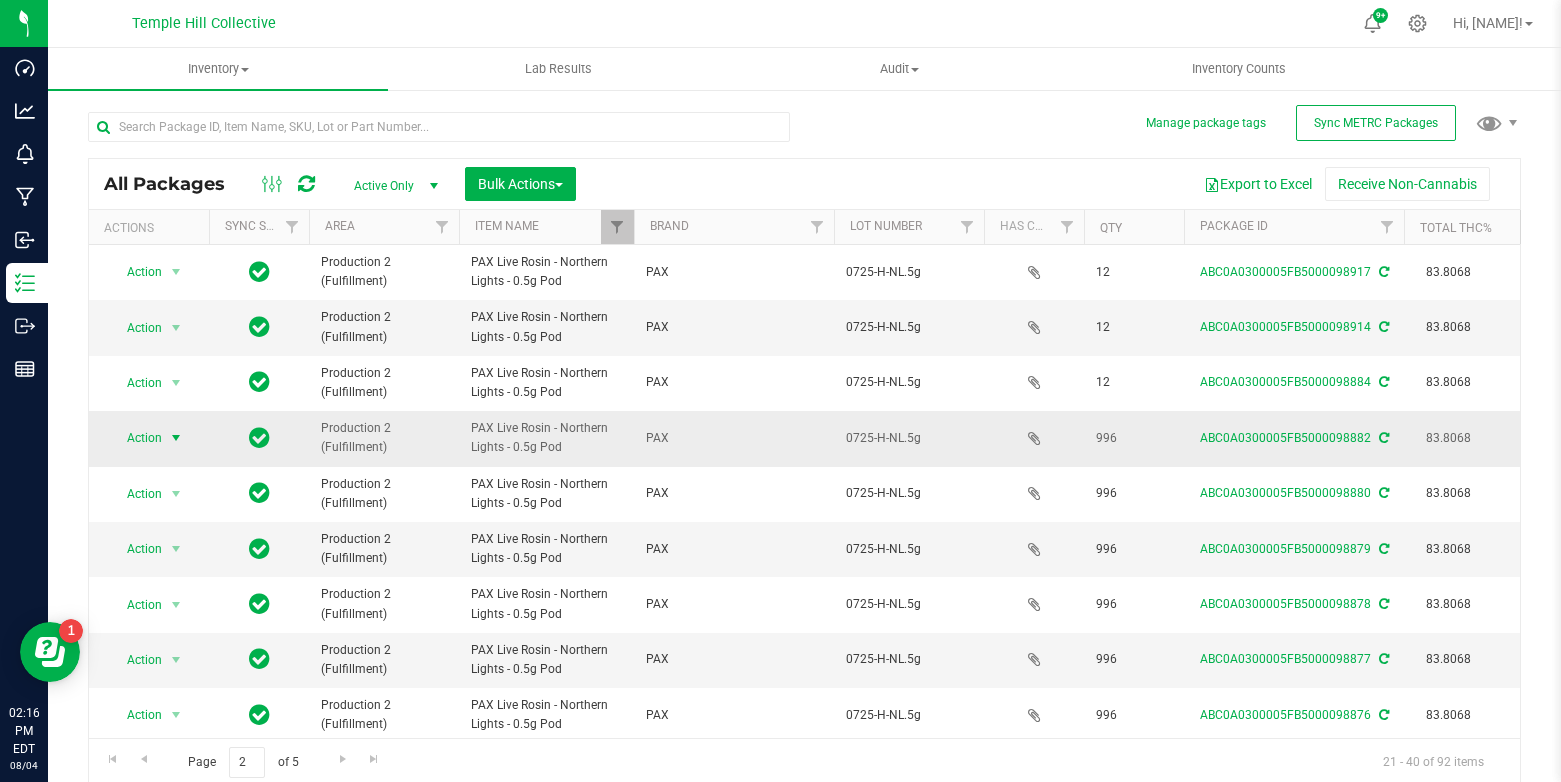 click at bounding box center [176, 438] 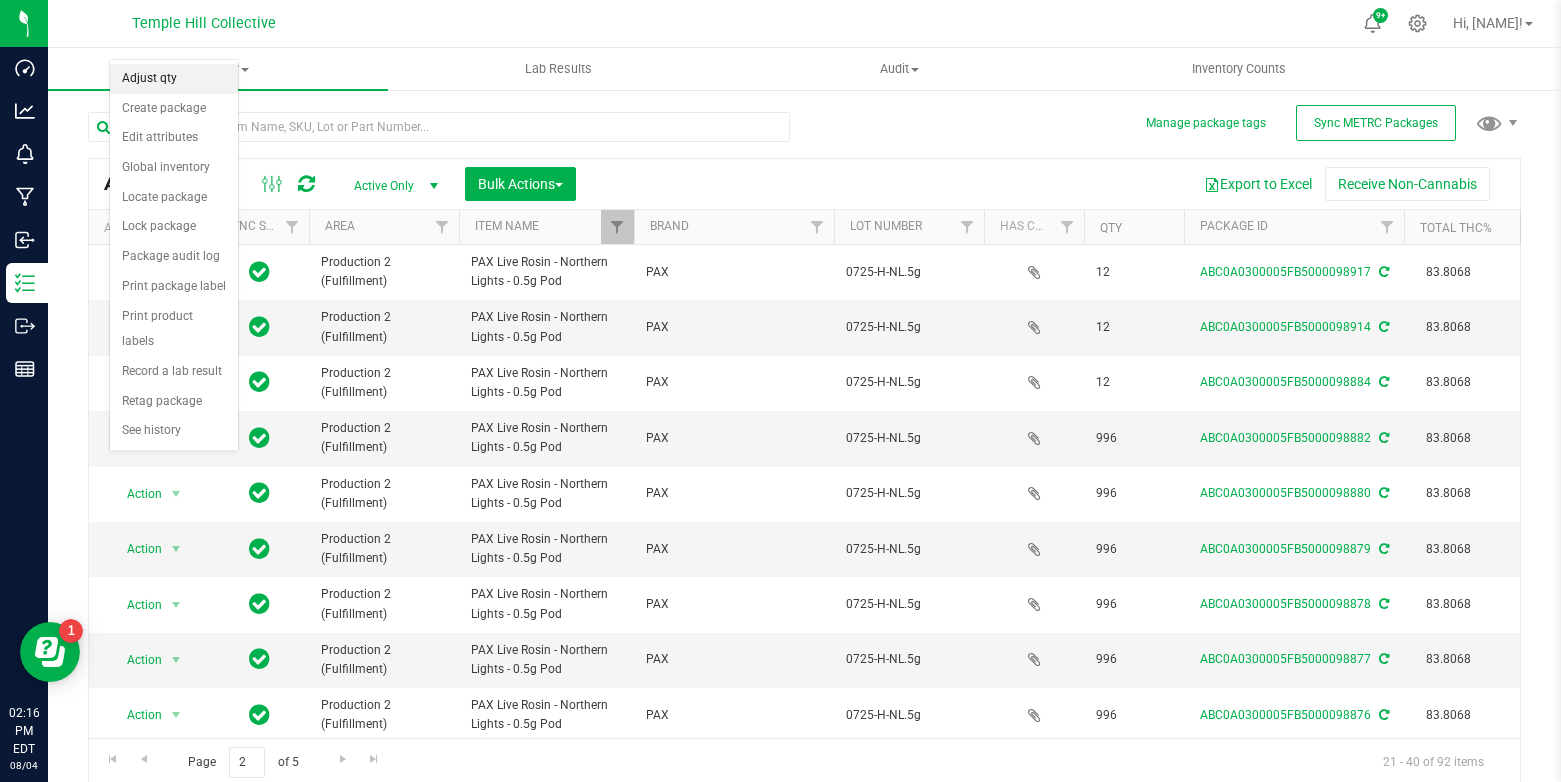 click on "Adjust qty" at bounding box center [174, 79] 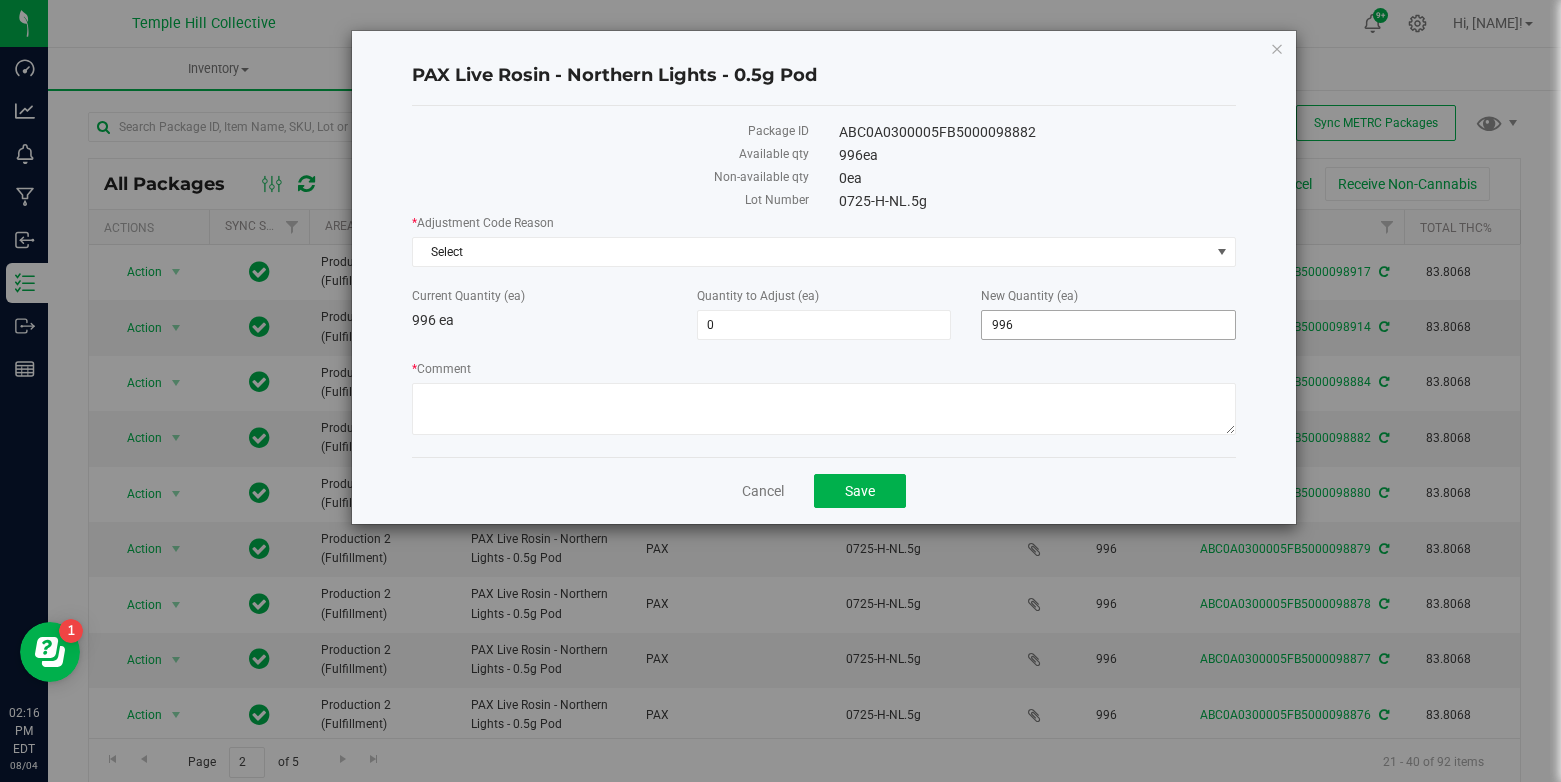 click on "996" at bounding box center [1108, 325] 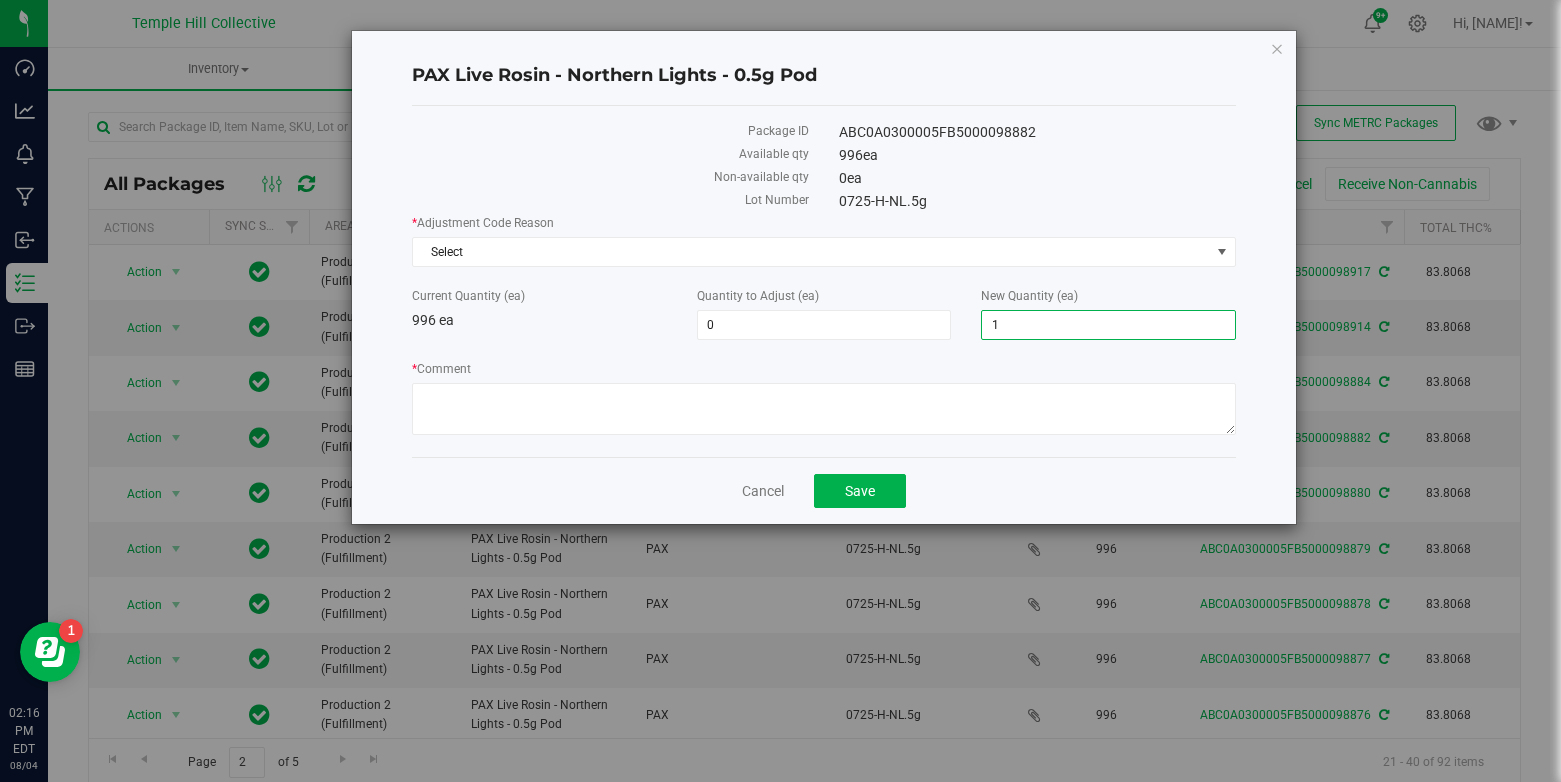 type on "12" 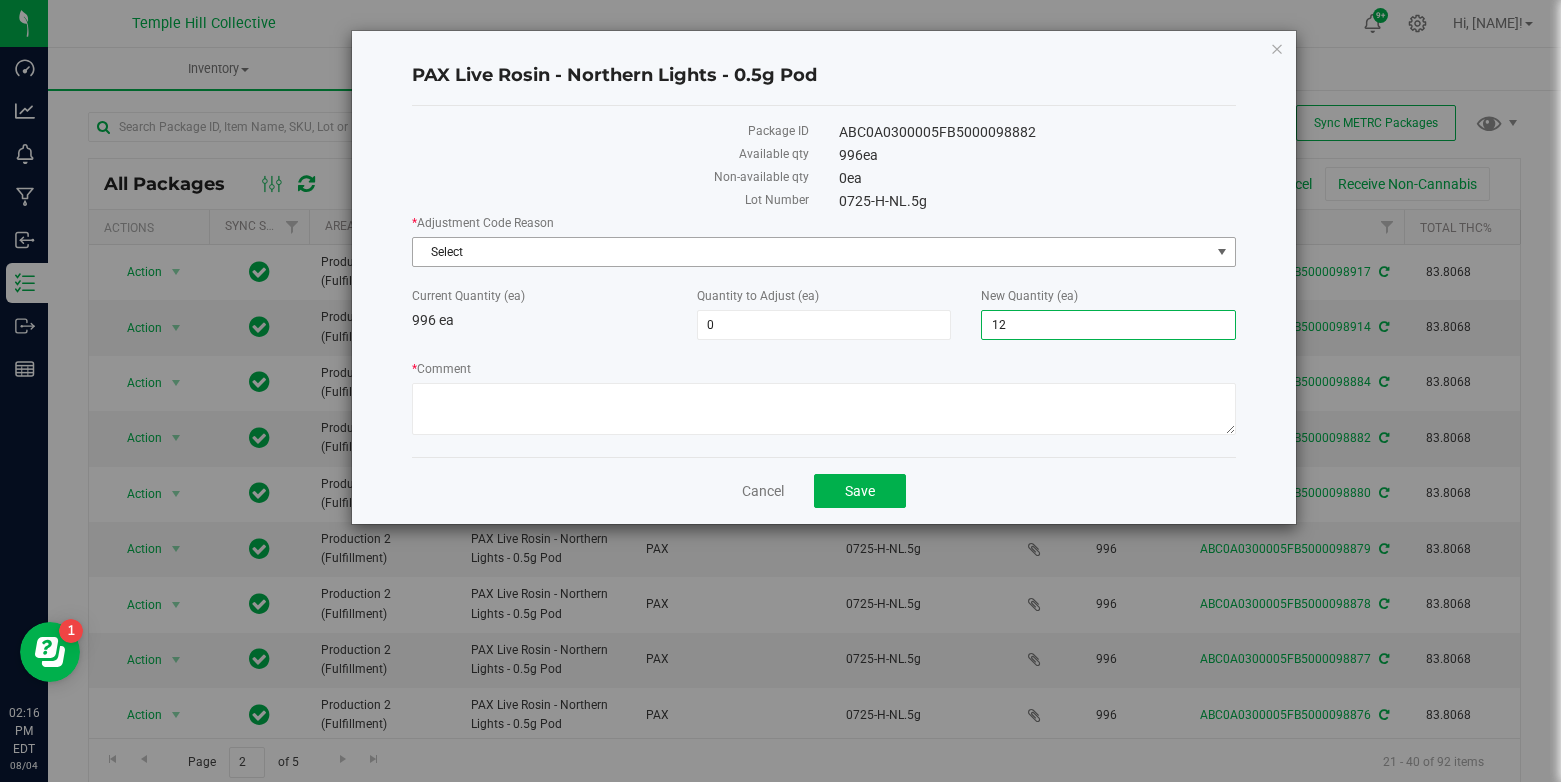 click on "Select" at bounding box center [811, 252] 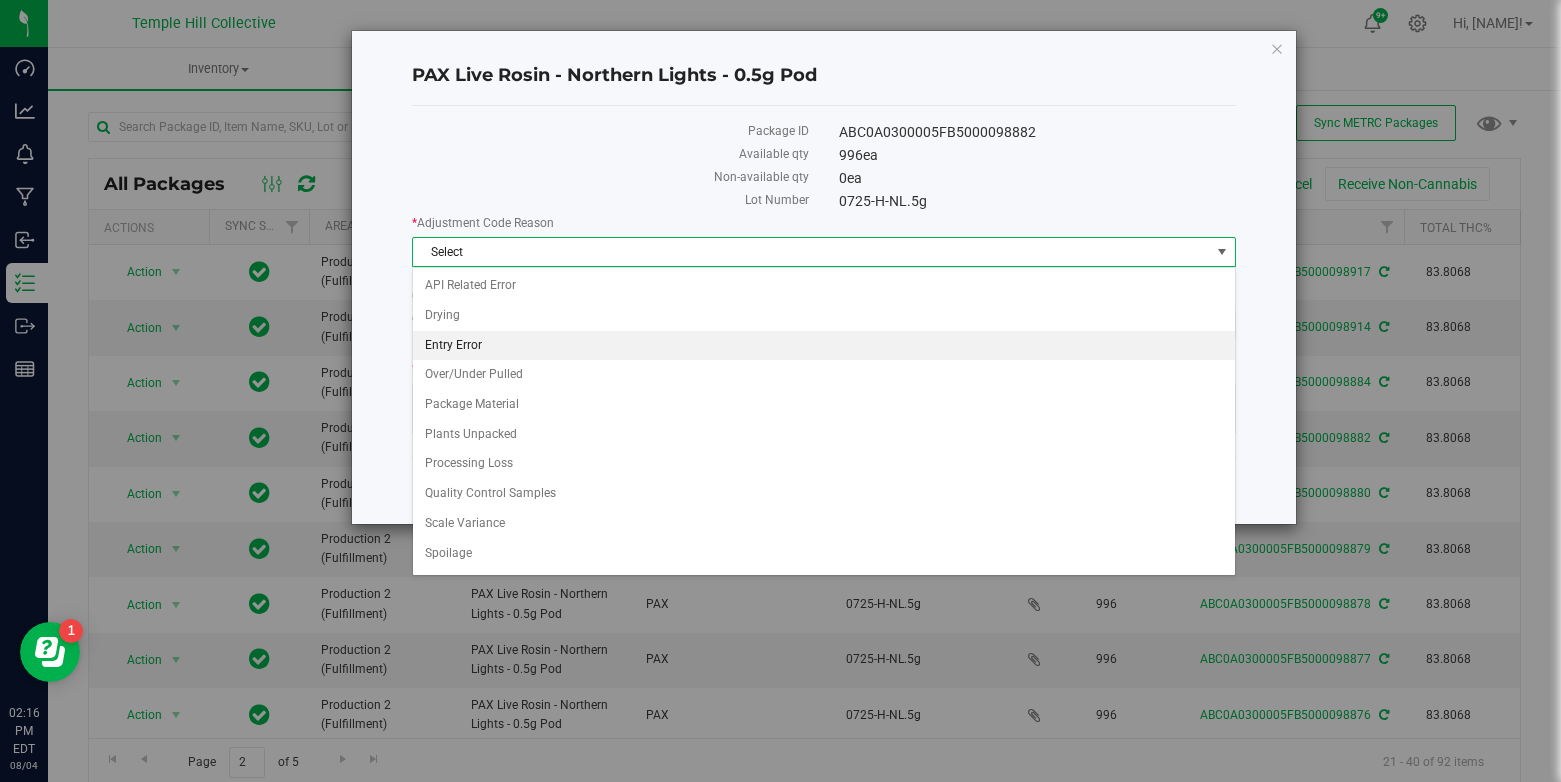 click on "Entry Error" at bounding box center [824, 346] 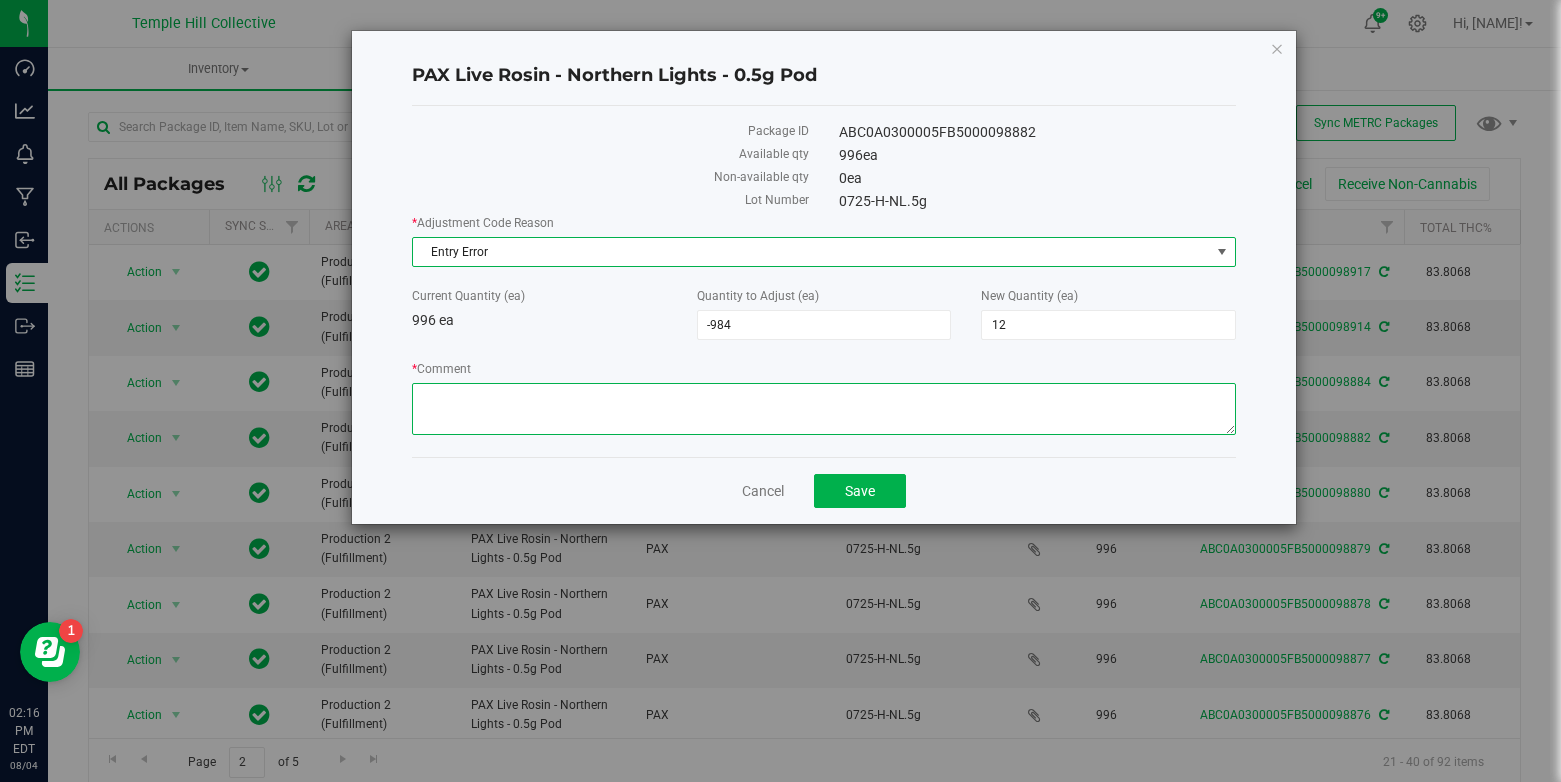 click on "*
Comment" at bounding box center [824, 409] 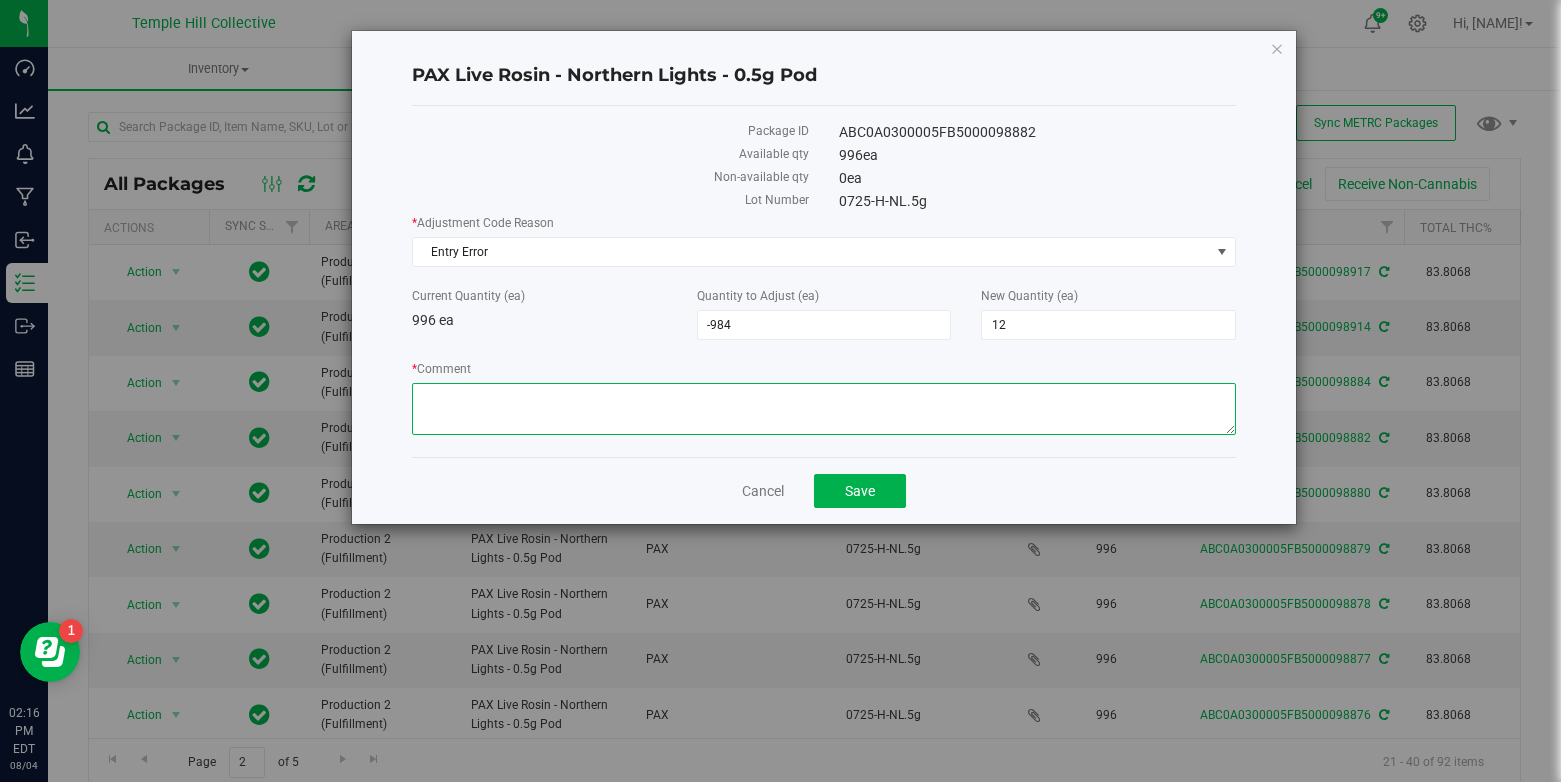 paste on "entry error" 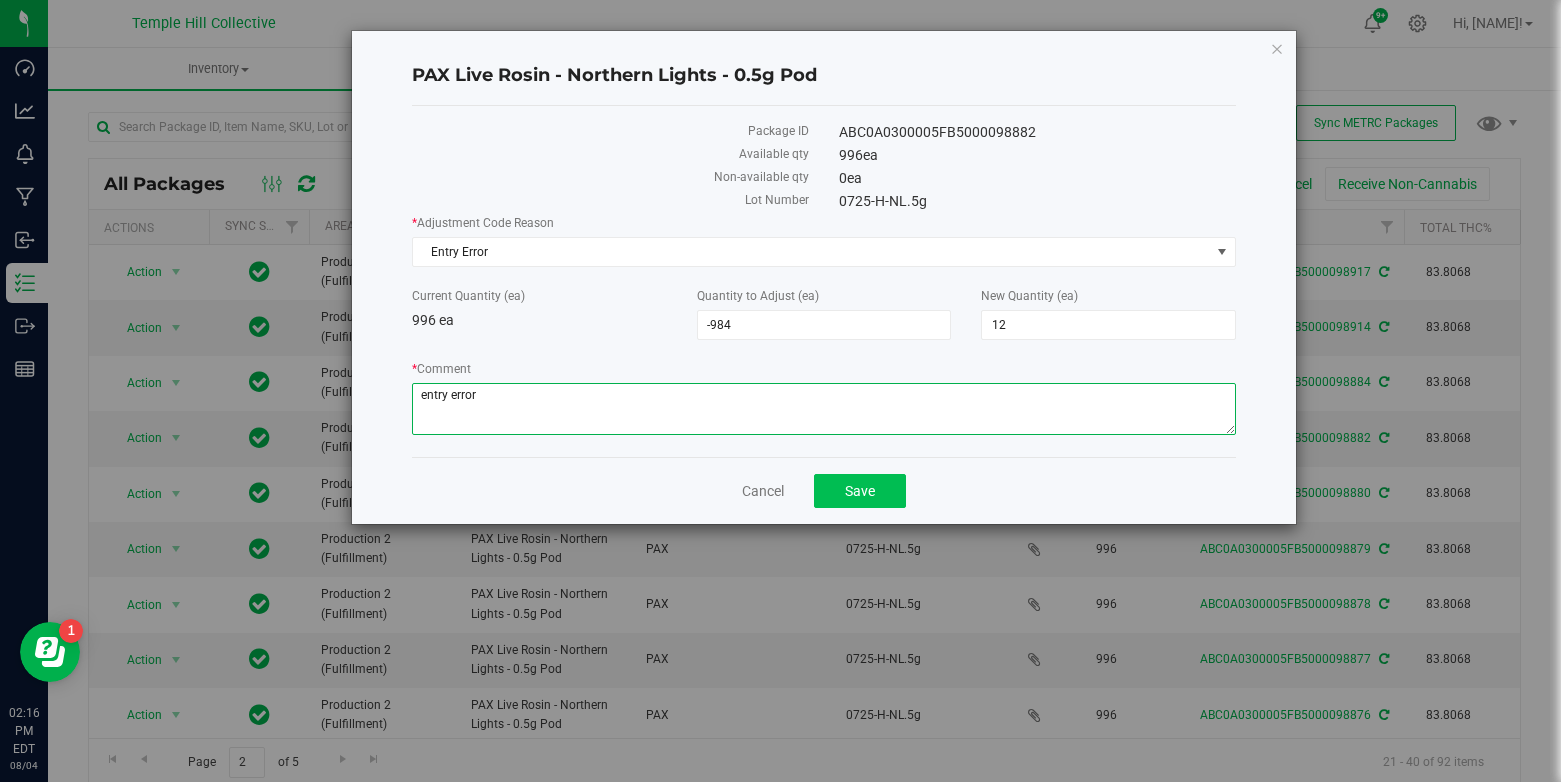 type on "entry error" 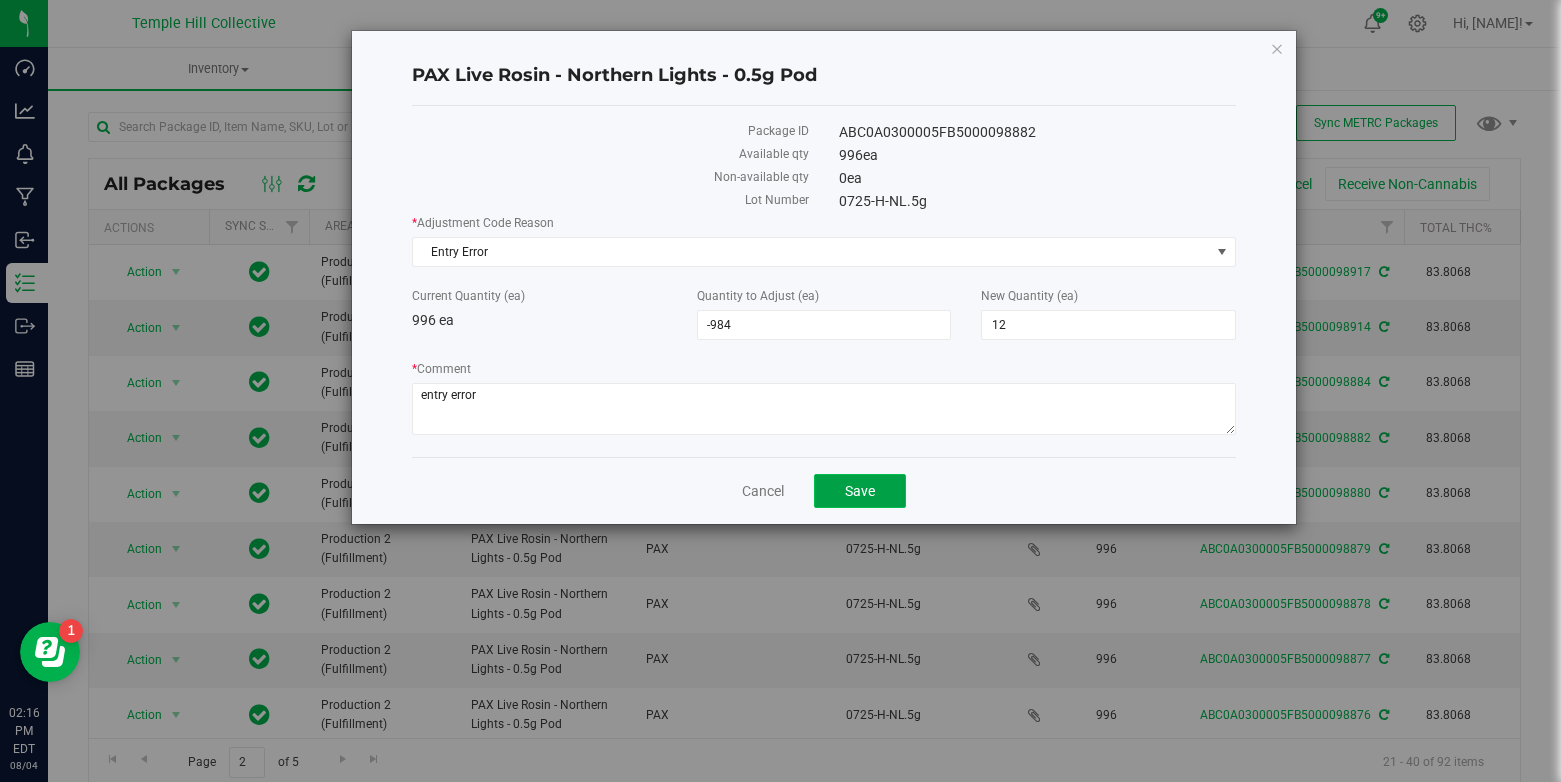 click on "Save" 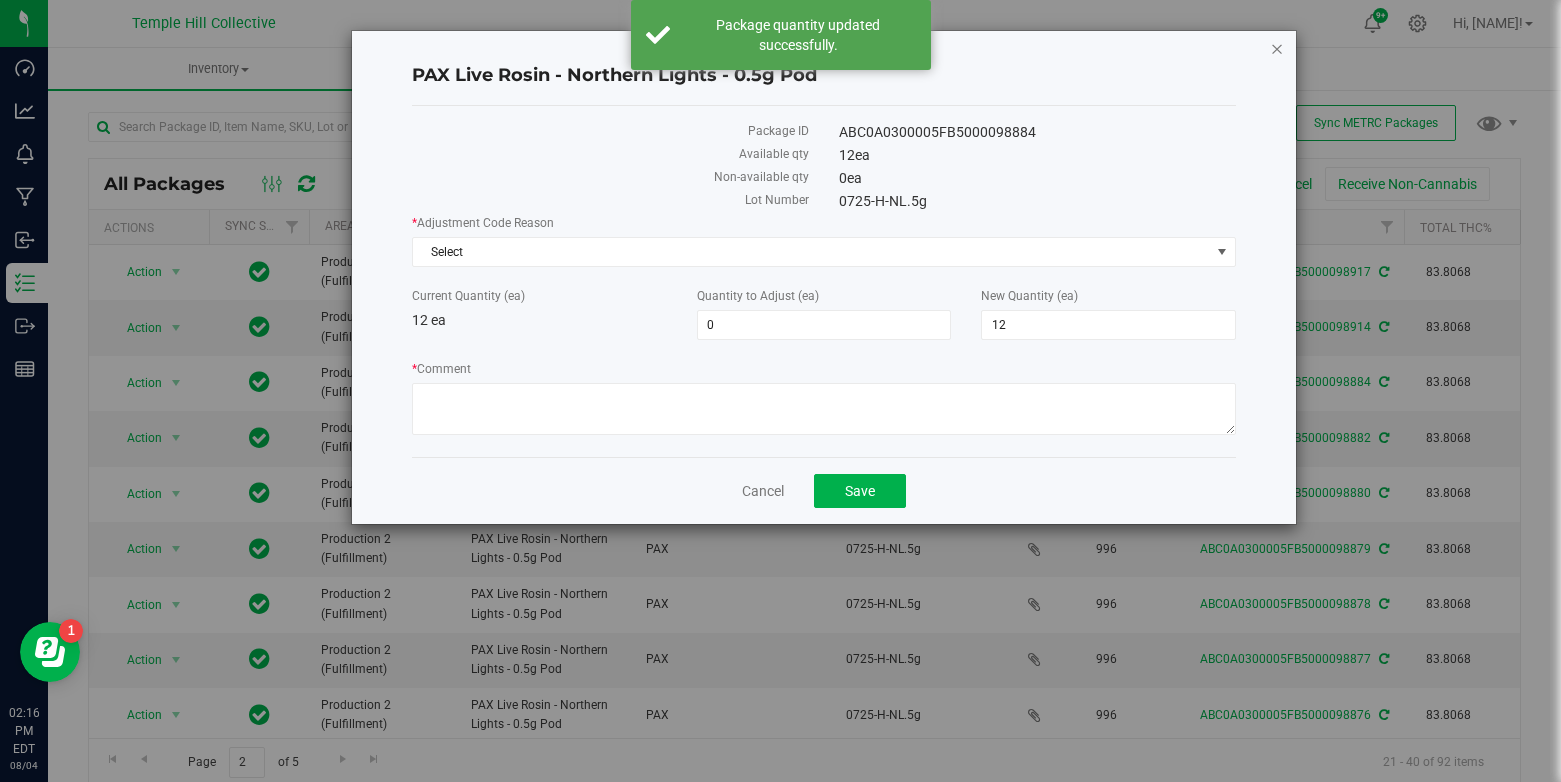 click at bounding box center [1277, 48] 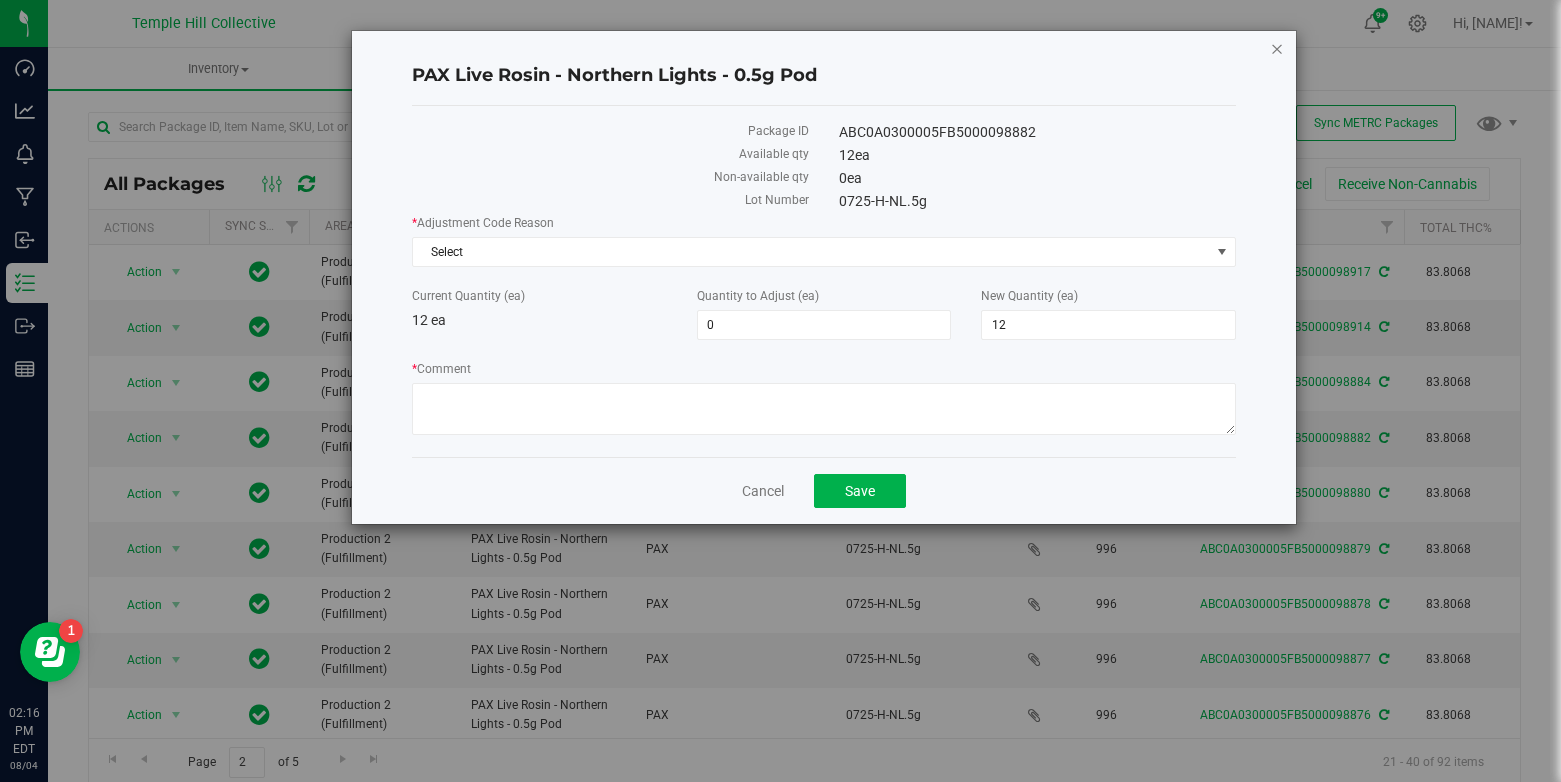 click at bounding box center (1277, 48) 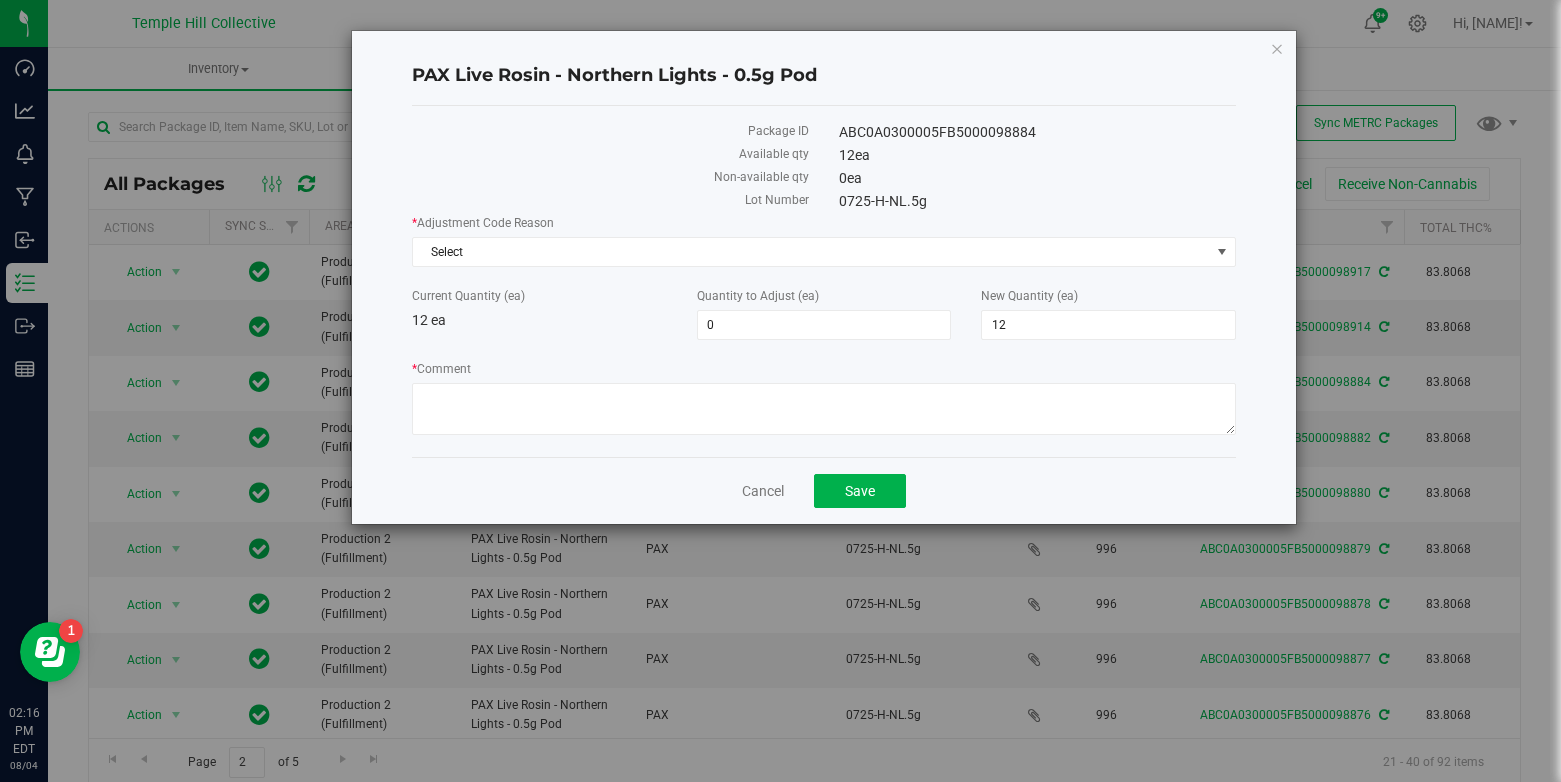 click at bounding box center (1277, 48) 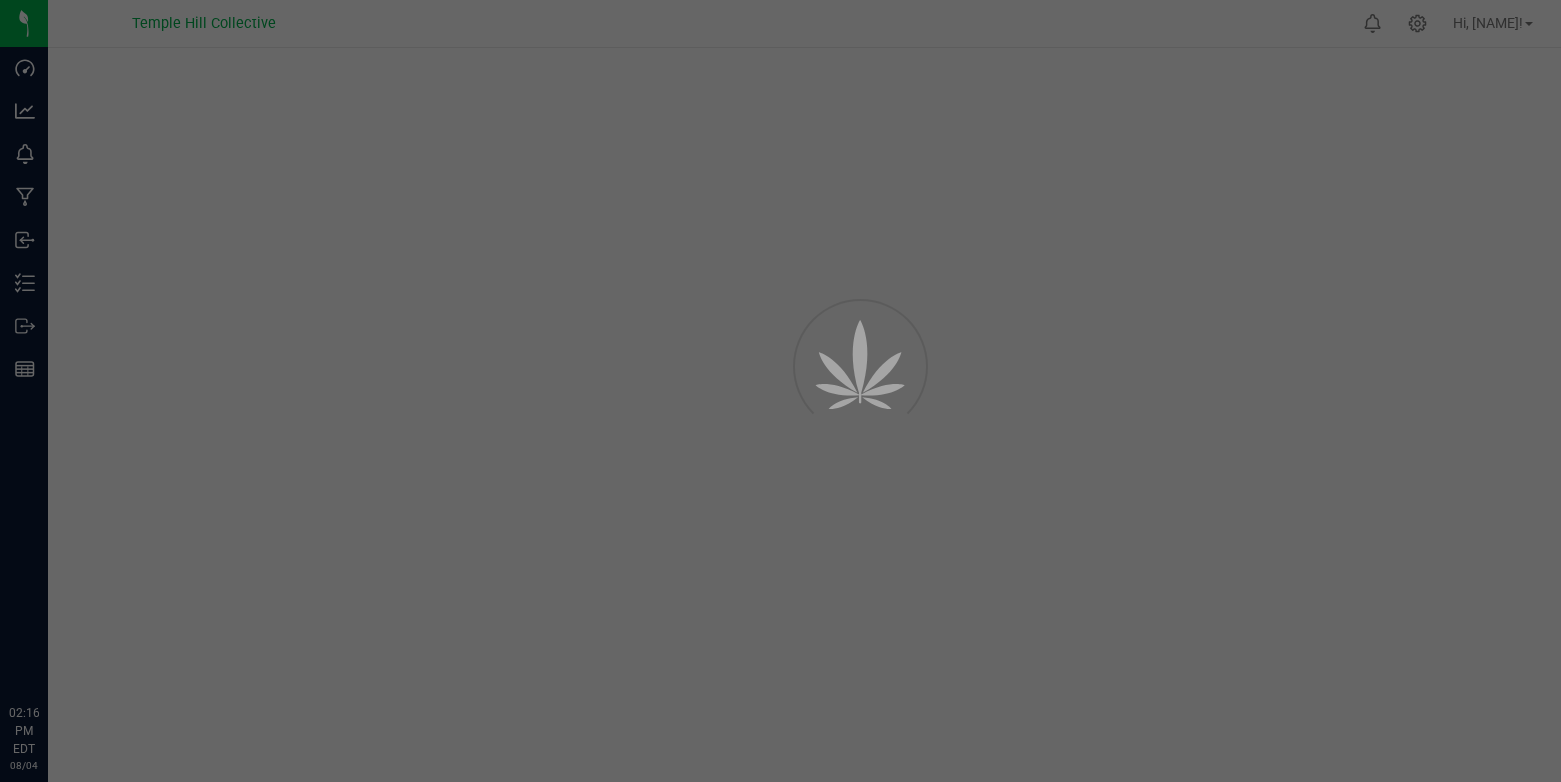 scroll, scrollTop: 0, scrollLeft: 0, axis: both 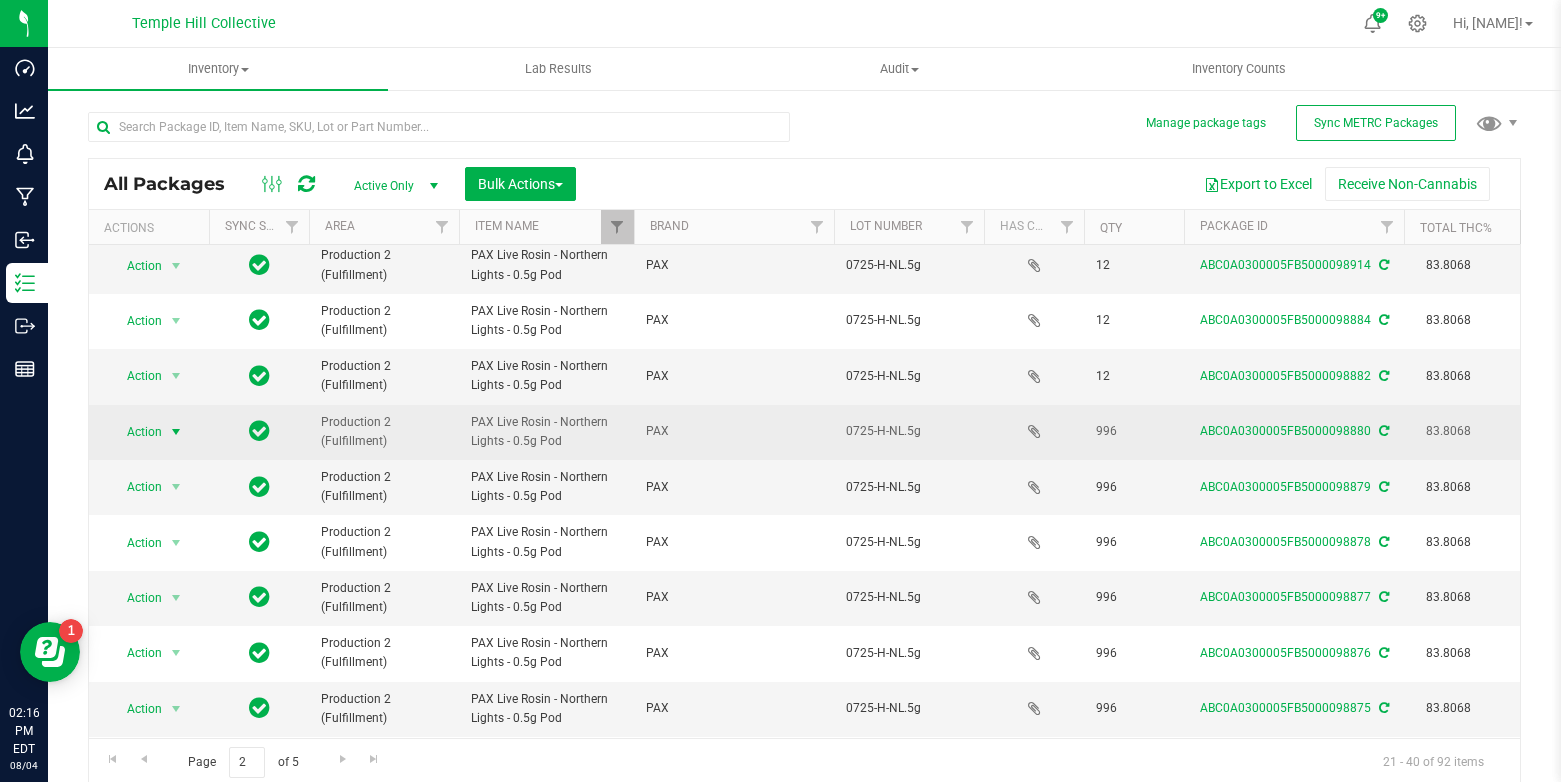 click at bounding box center [176, 432] 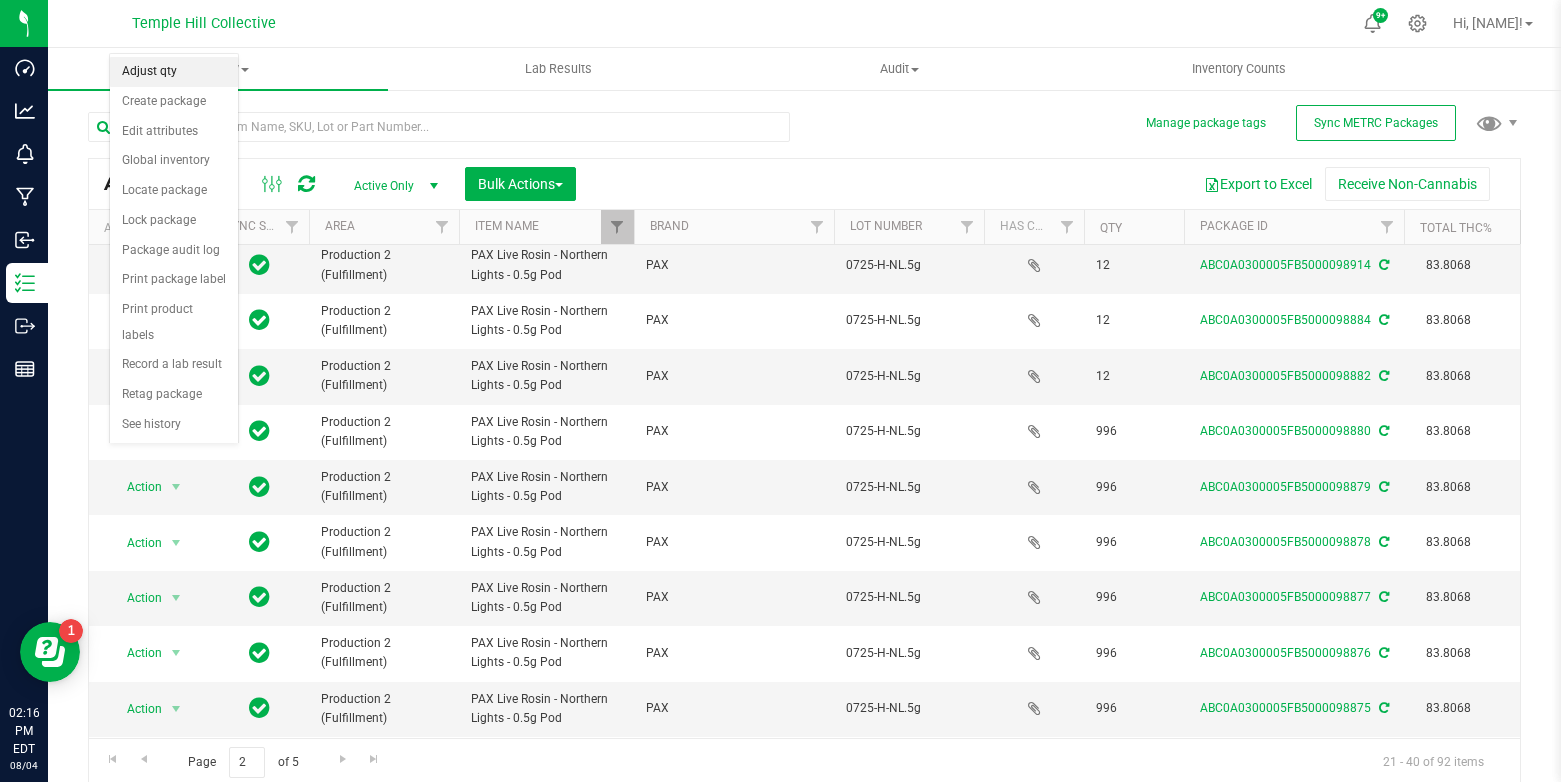click on "Adjust qty" at bounding box center [174, 72] 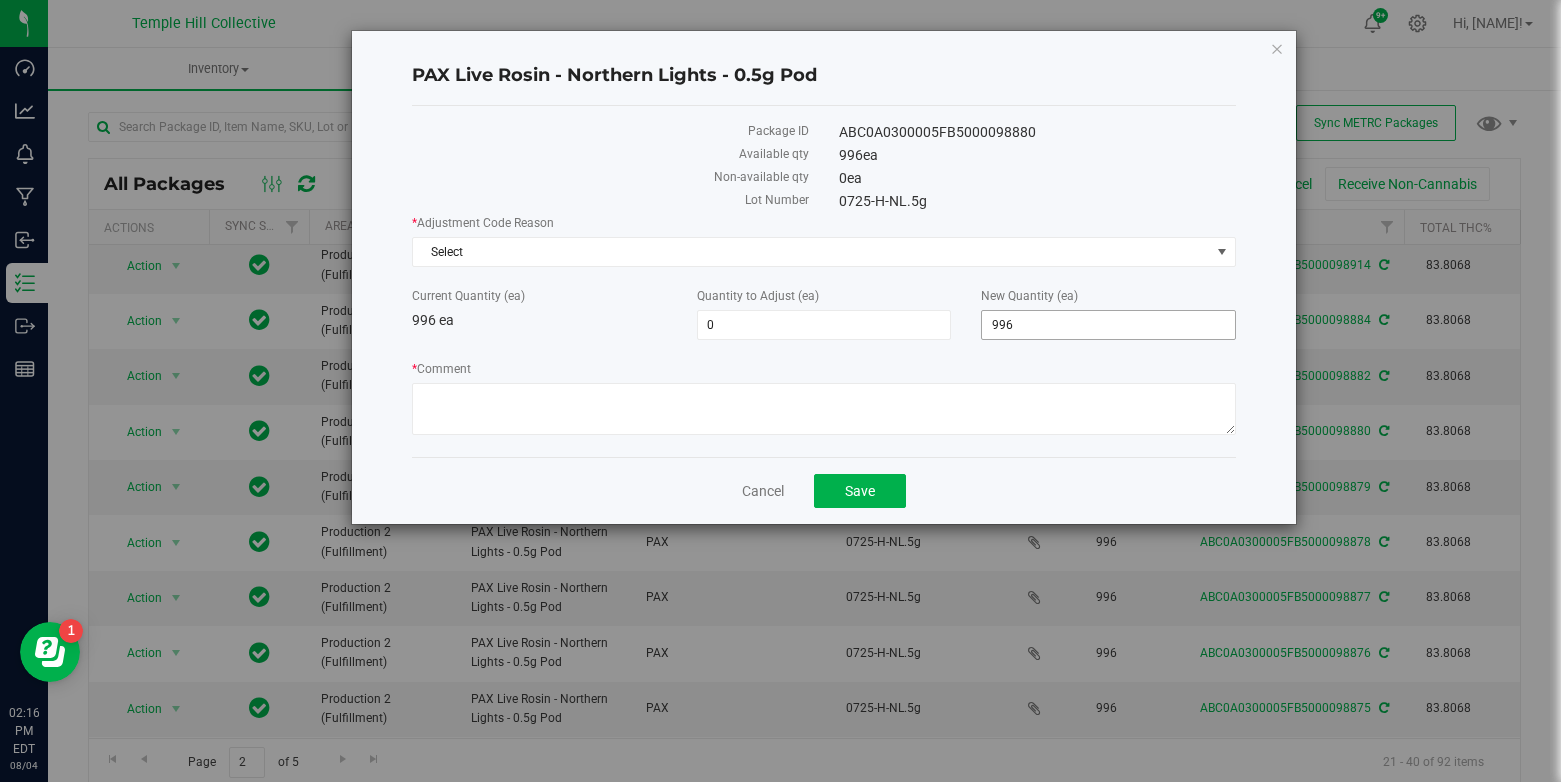 click on "996" at bounding box center [1108, 325] 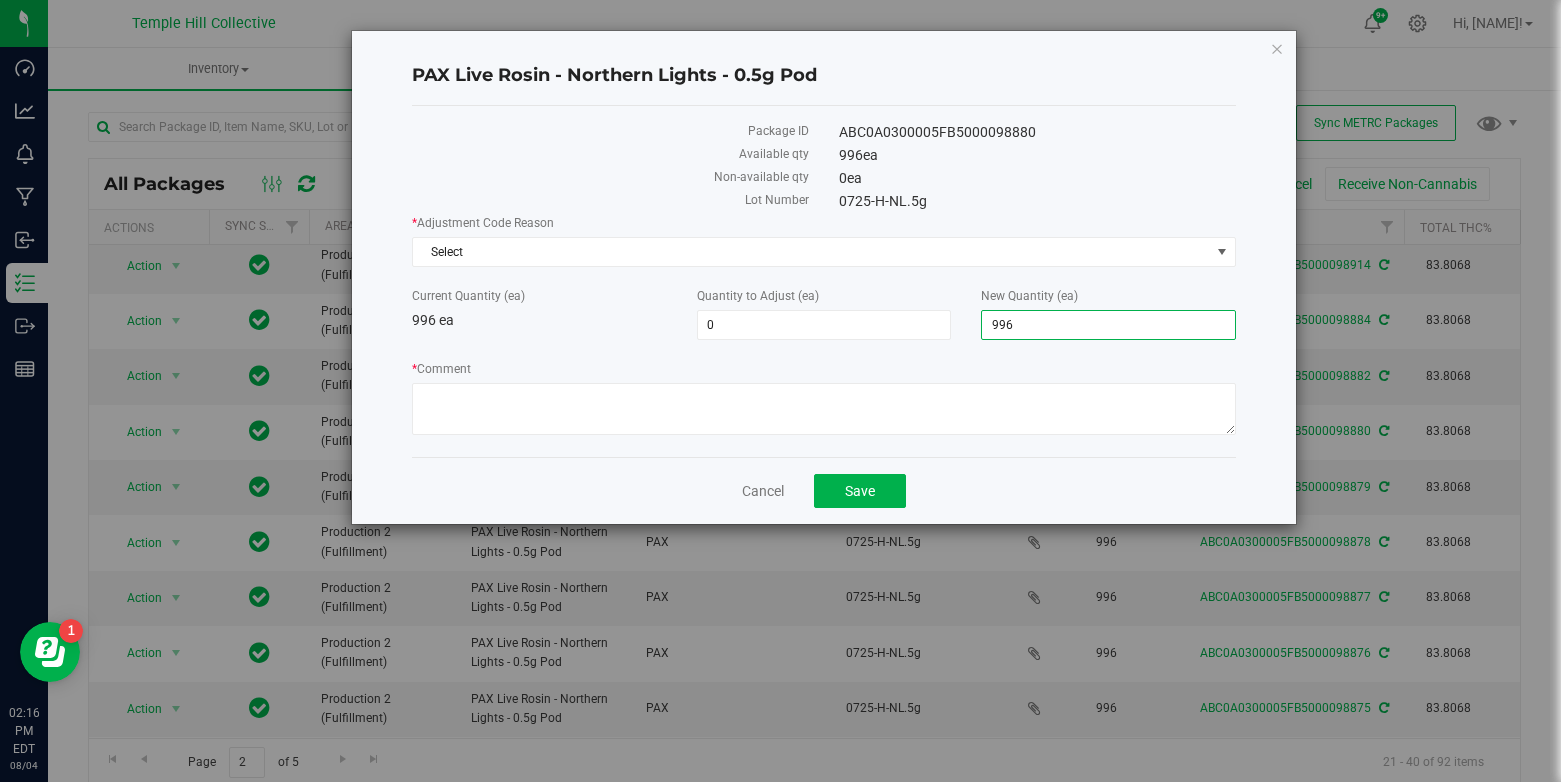 click on "996" at bounding box center (1108, 325) 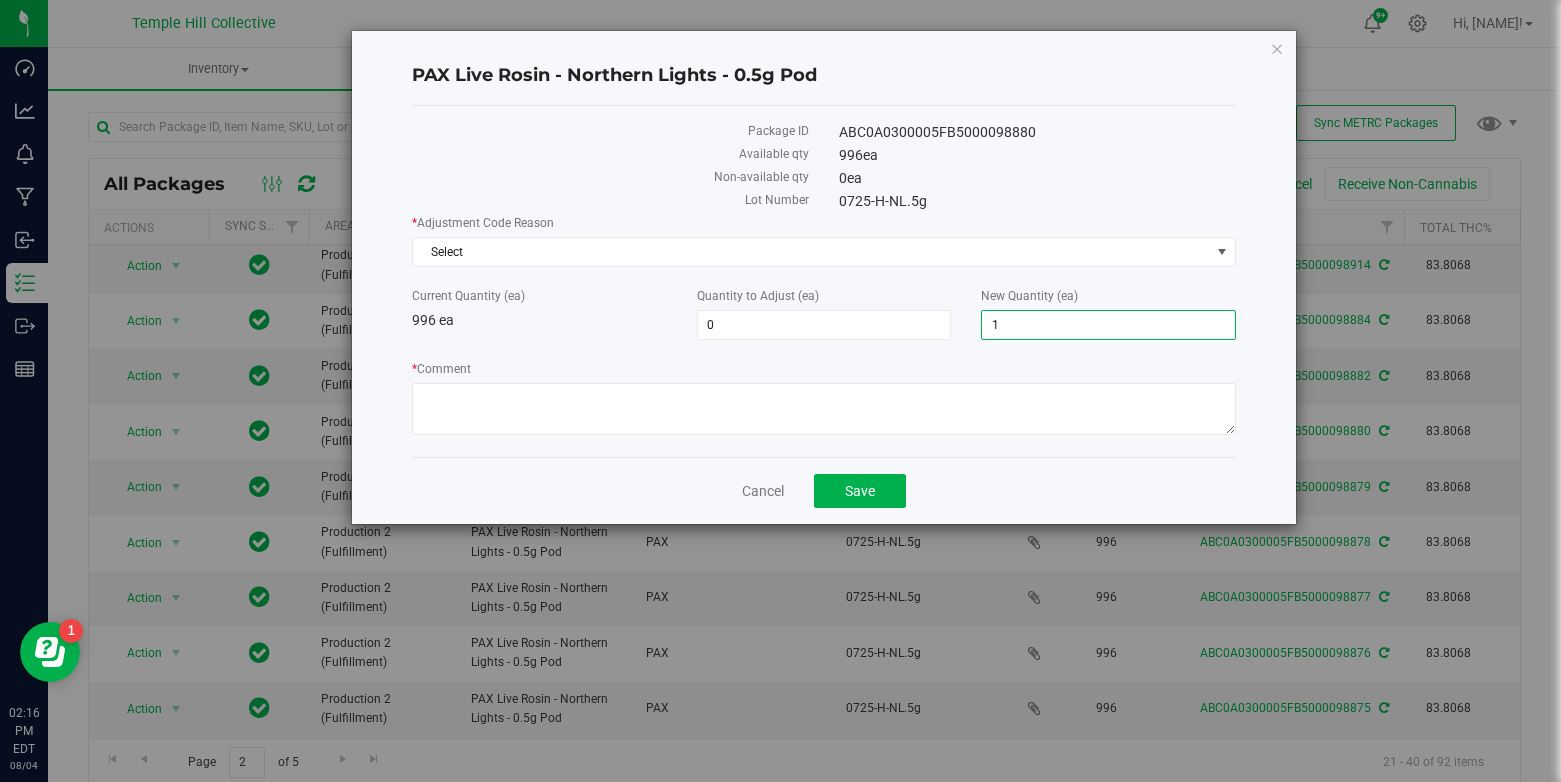 type on "12" 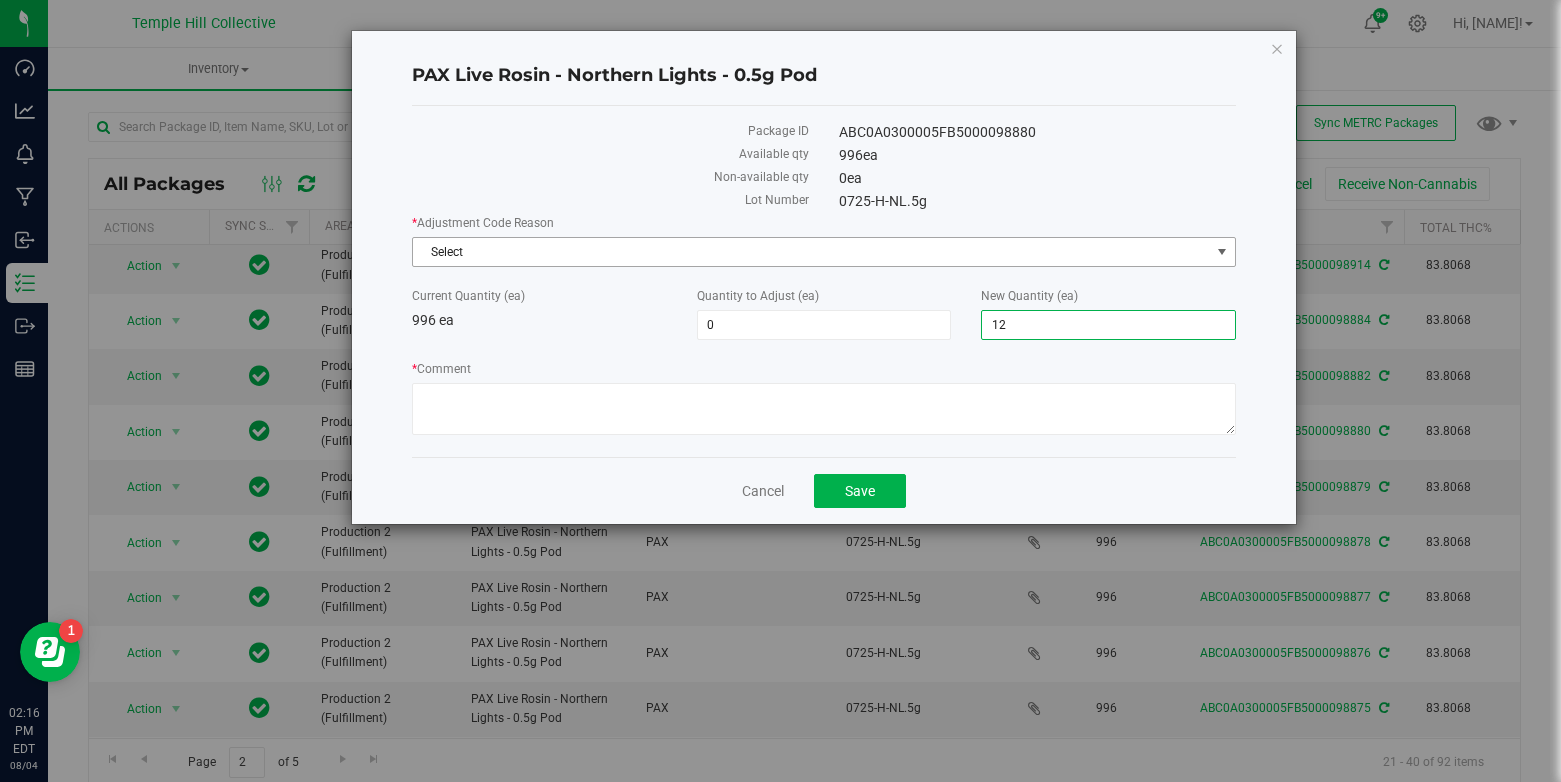 click on "Select" at bounding box center [811, 252] 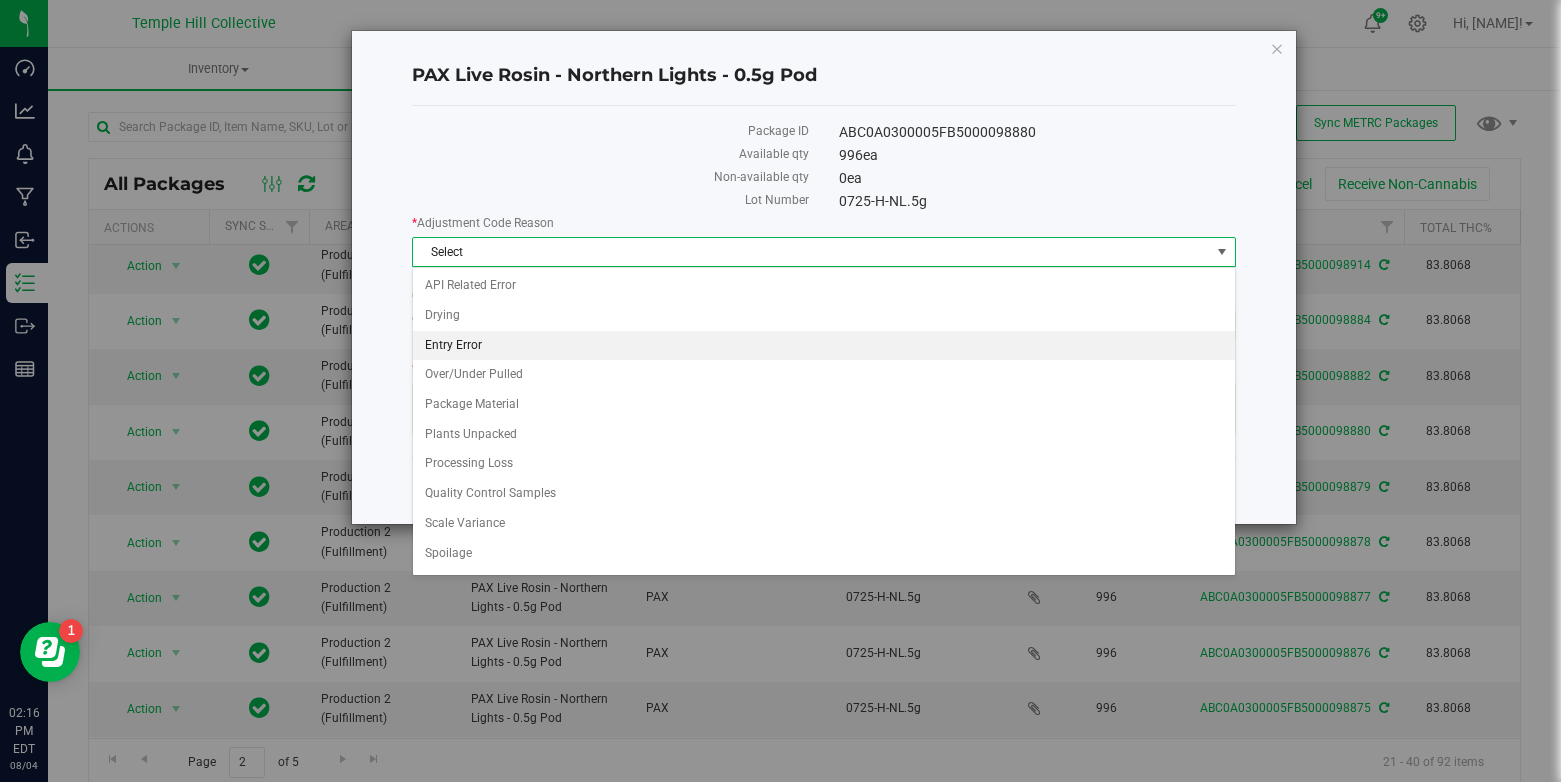 click on "Entry Error" at bounding box center (824, 346) 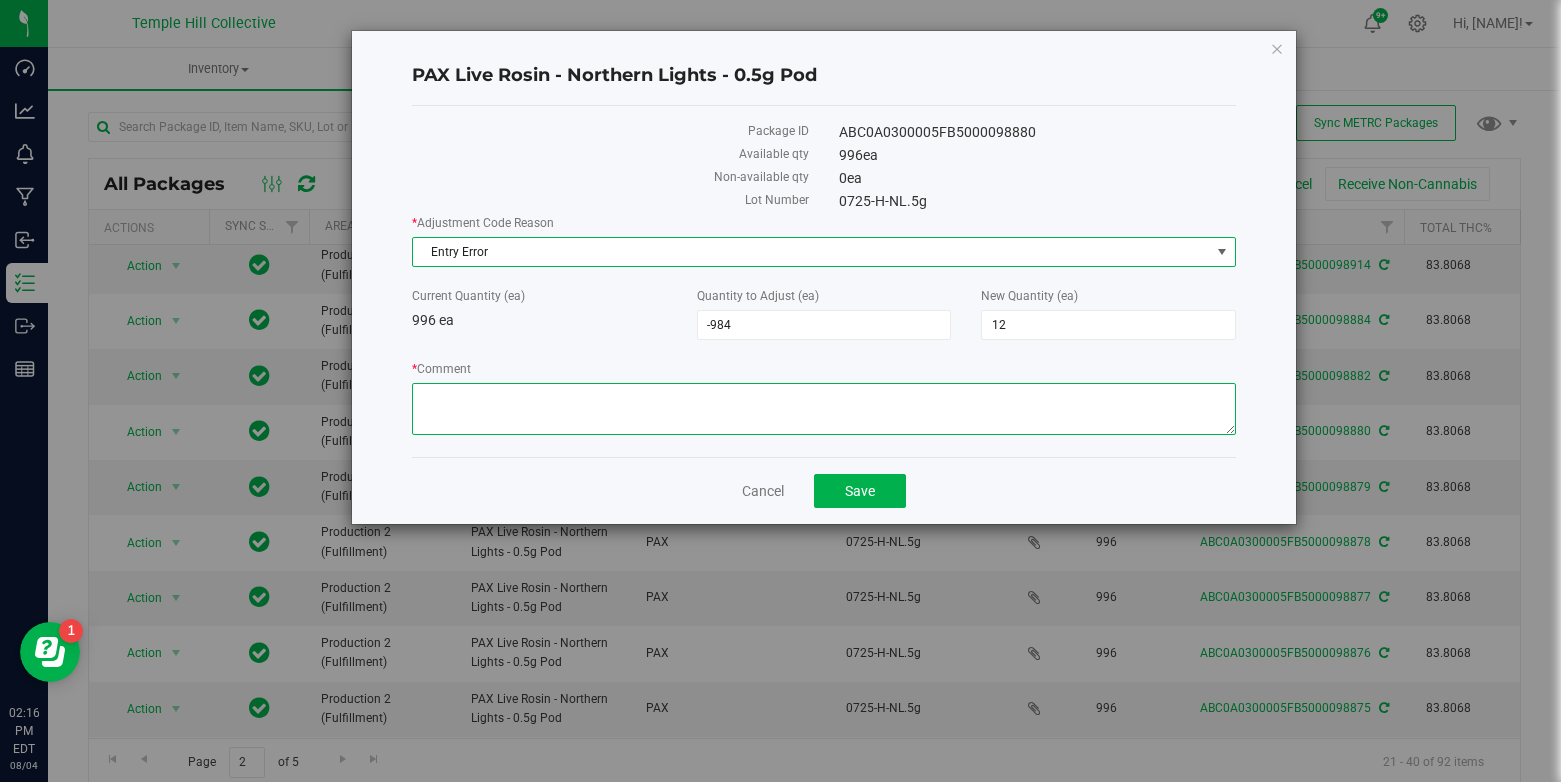 click on "*
Comment" at bounding box center (824, 409) 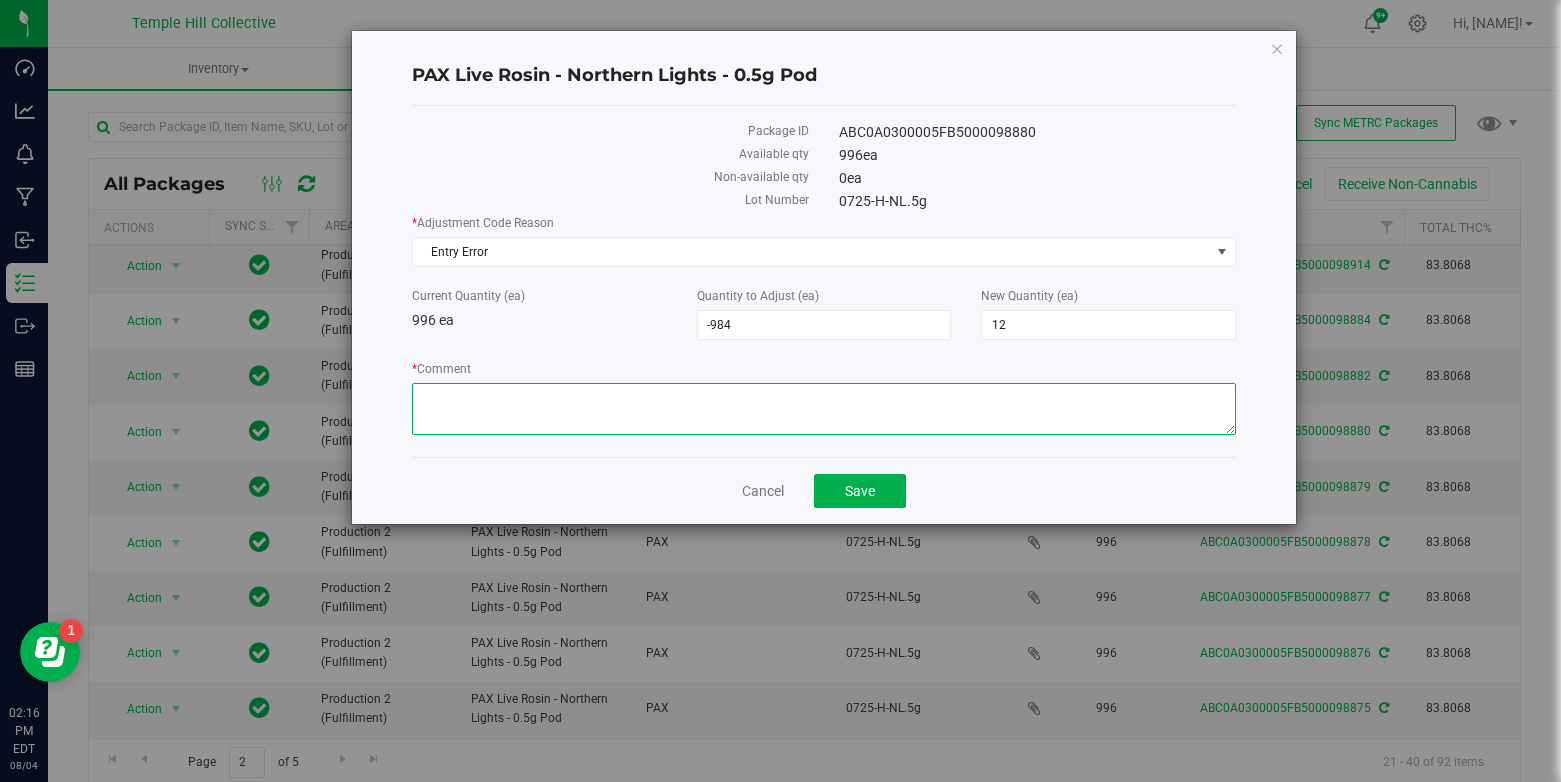 paste on "entry error" 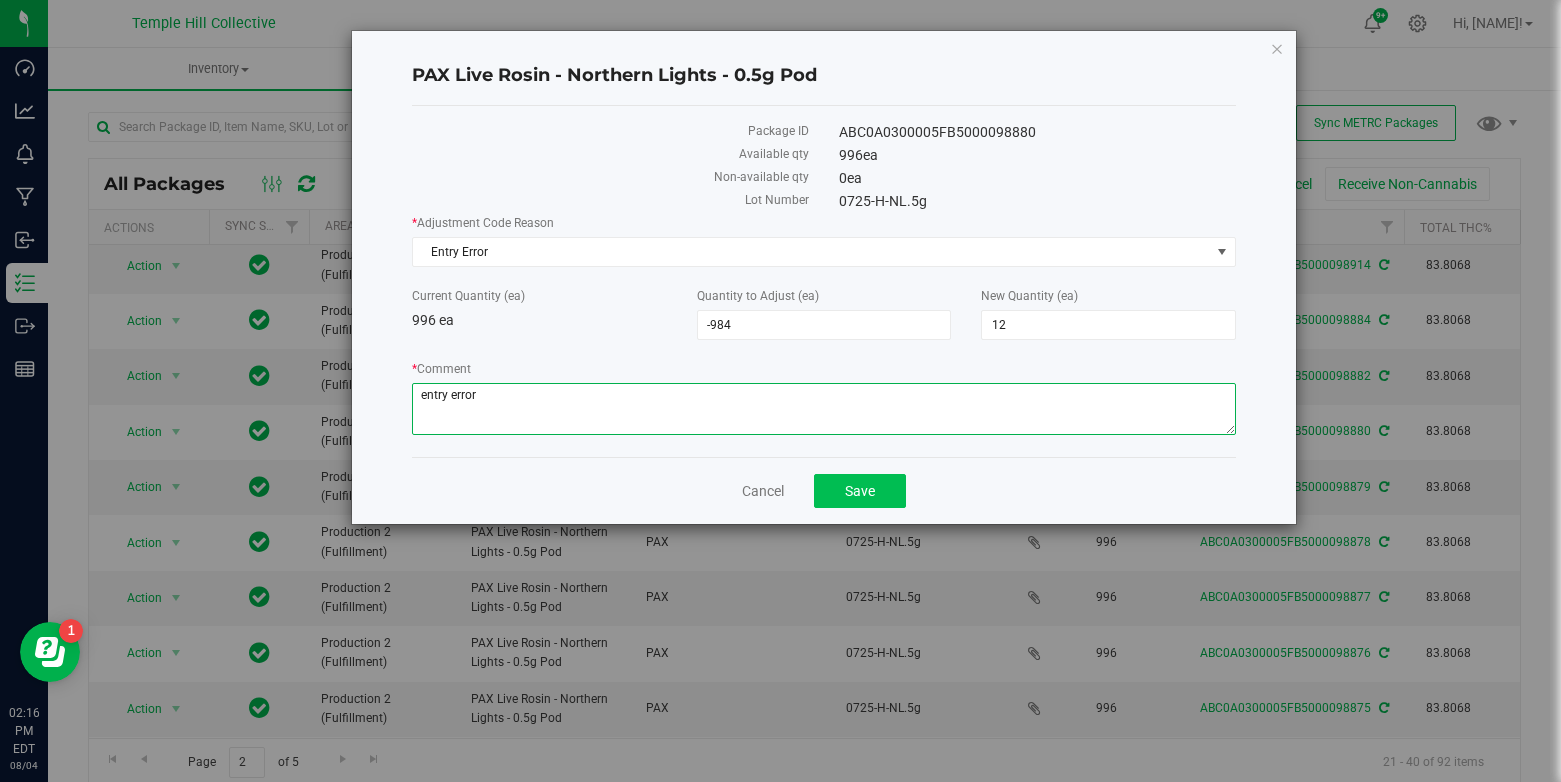 type on "entry error" 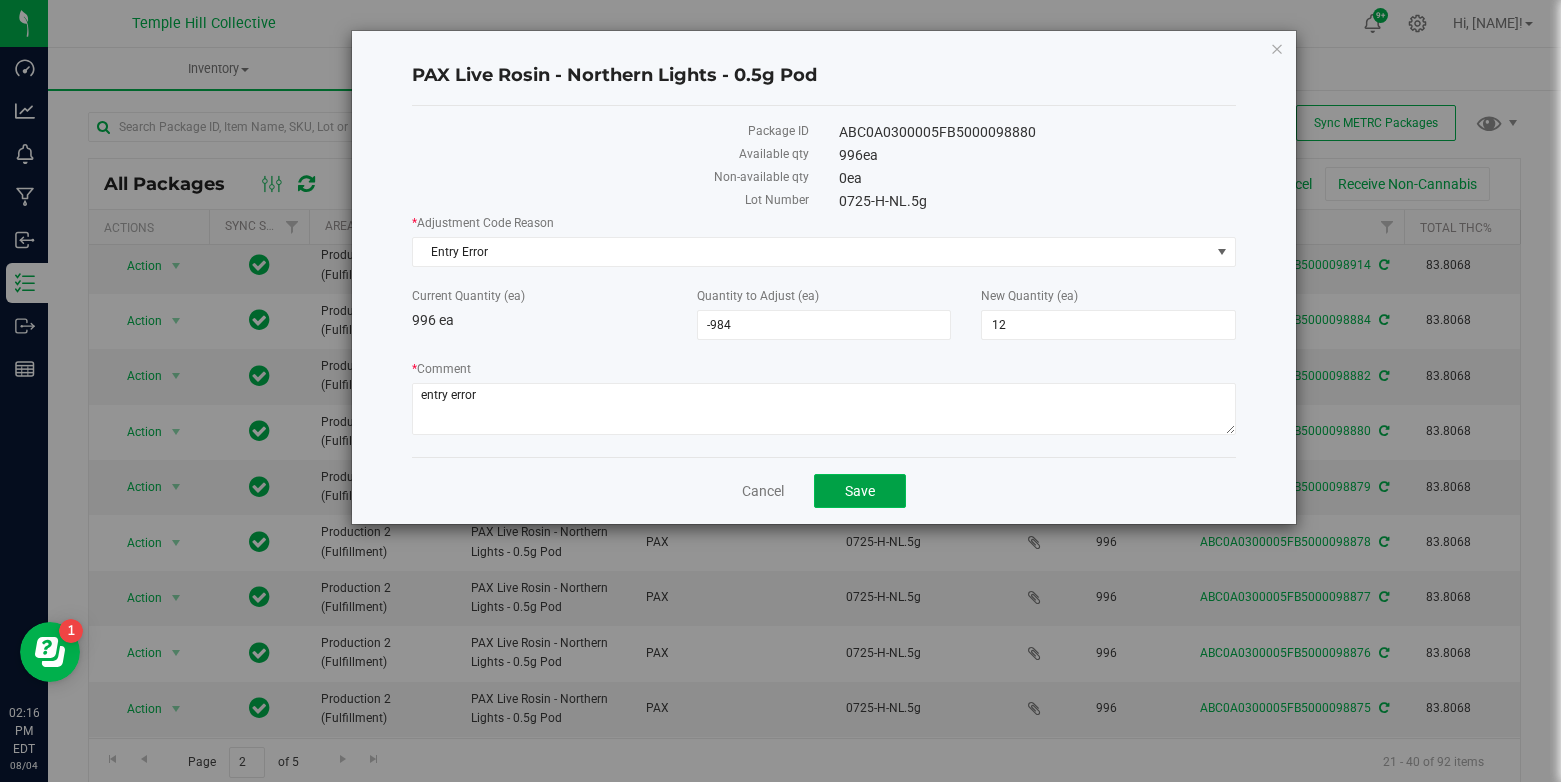 click on "Save" 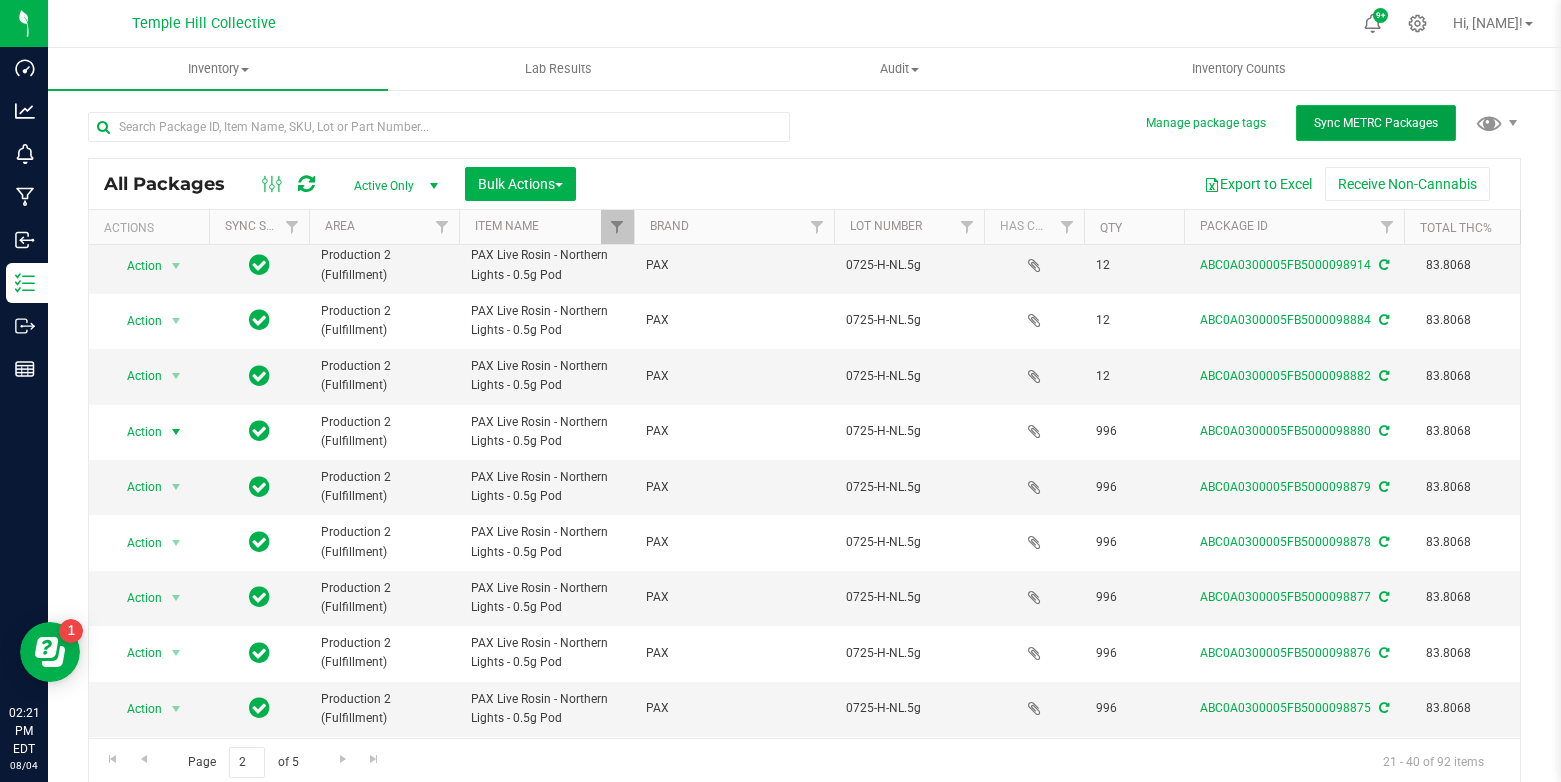 click on "Sync METRC Packages" at bounding box center [1376, 123] 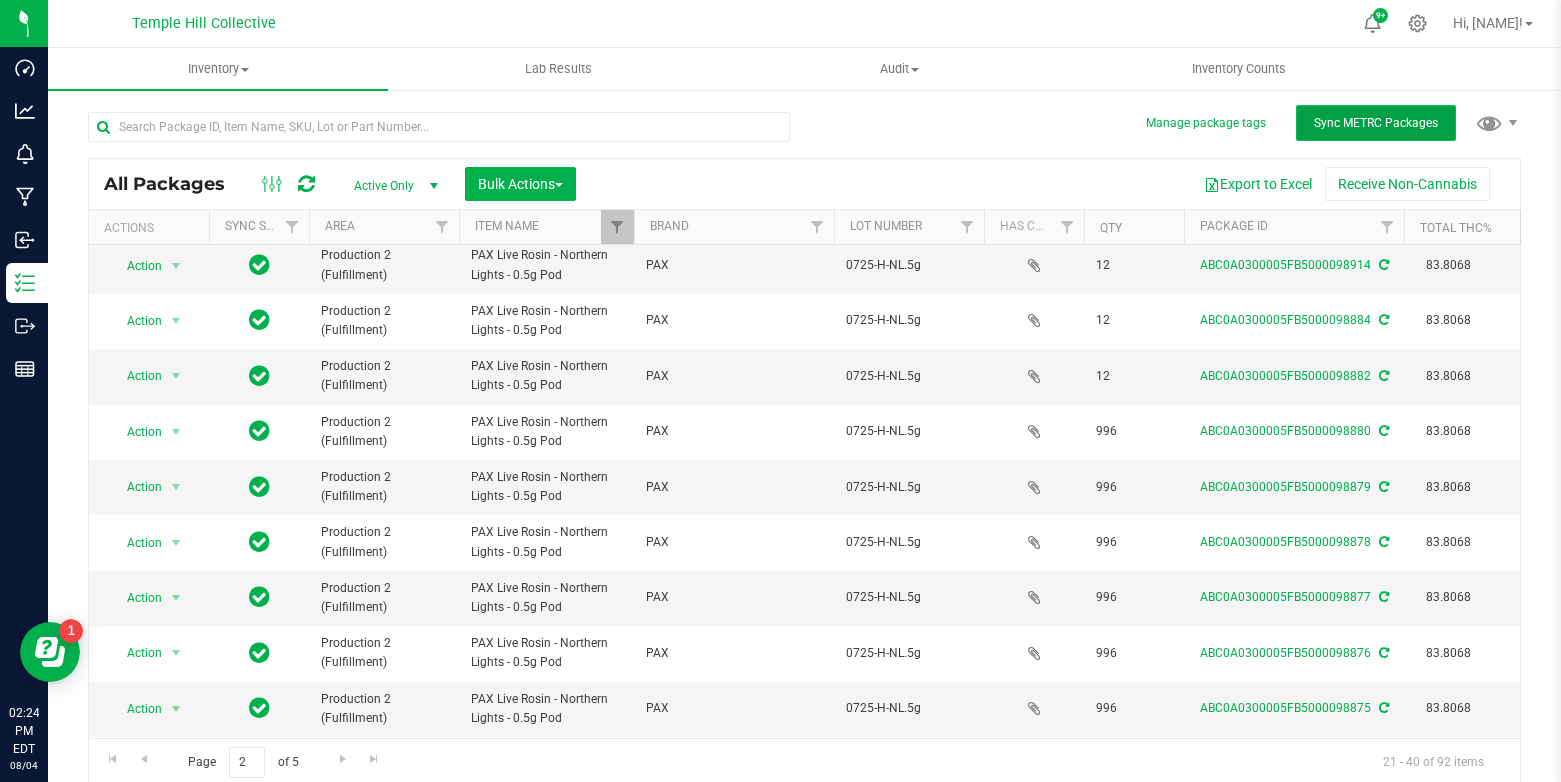click on "Sync METRC Packages" at bounding box center [1376, 123] 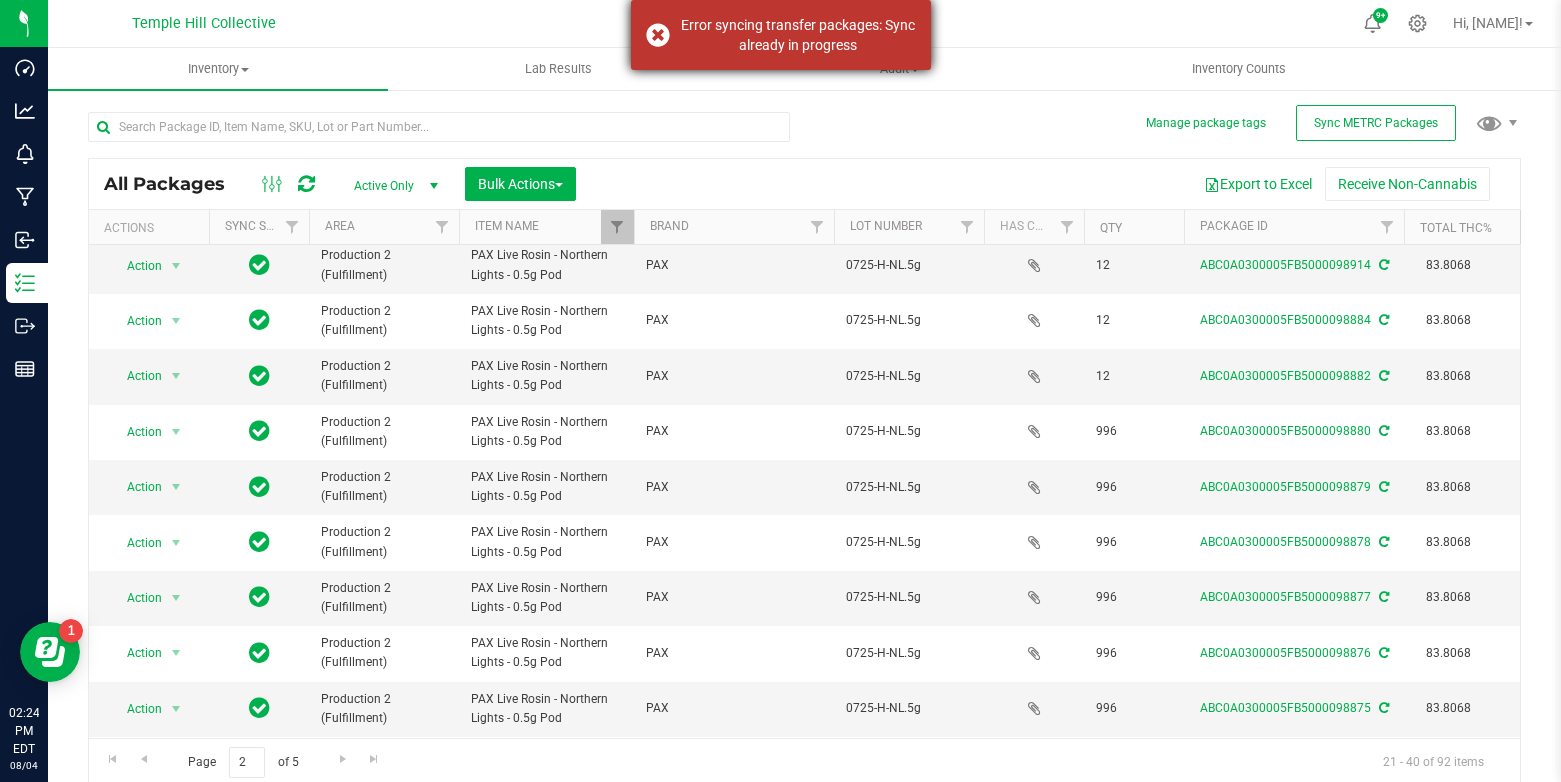click on "Error syncing transfer packages: Sync already in progress" at bounding box center (781, 35) 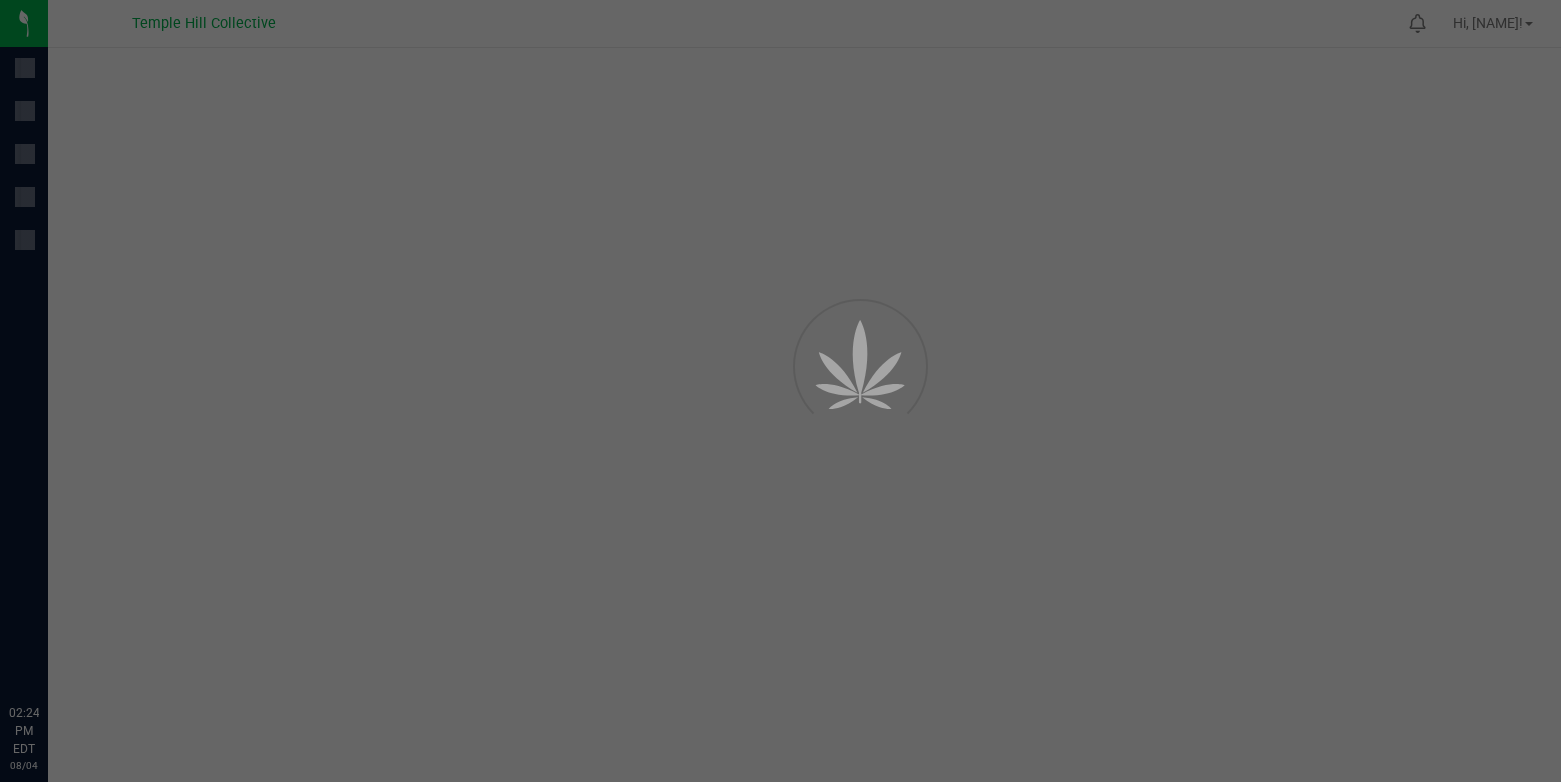 scroll, scrollTop: 0, scrollLeft: 0, axis: both 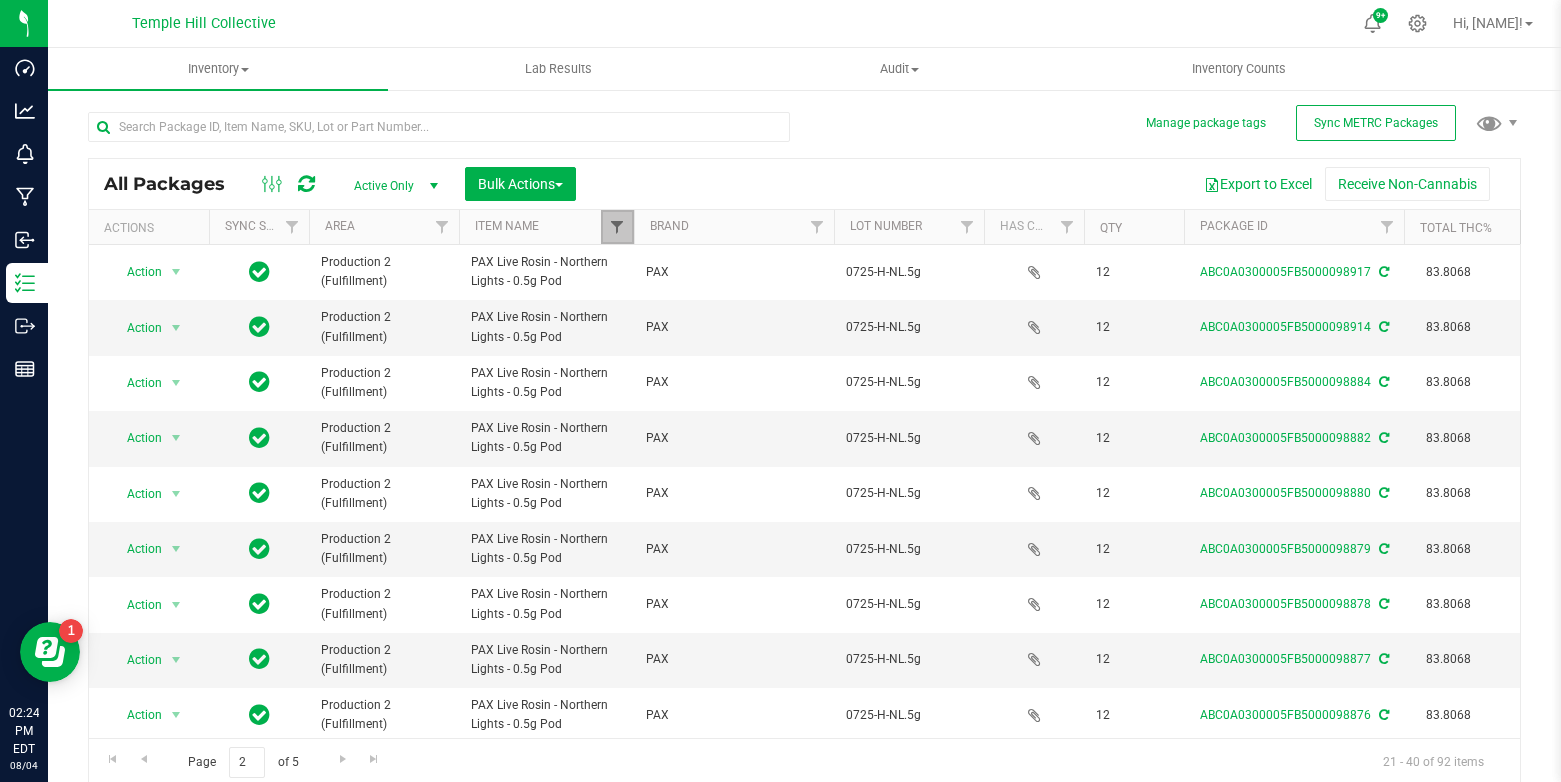 click at bounding box center (617, 227) 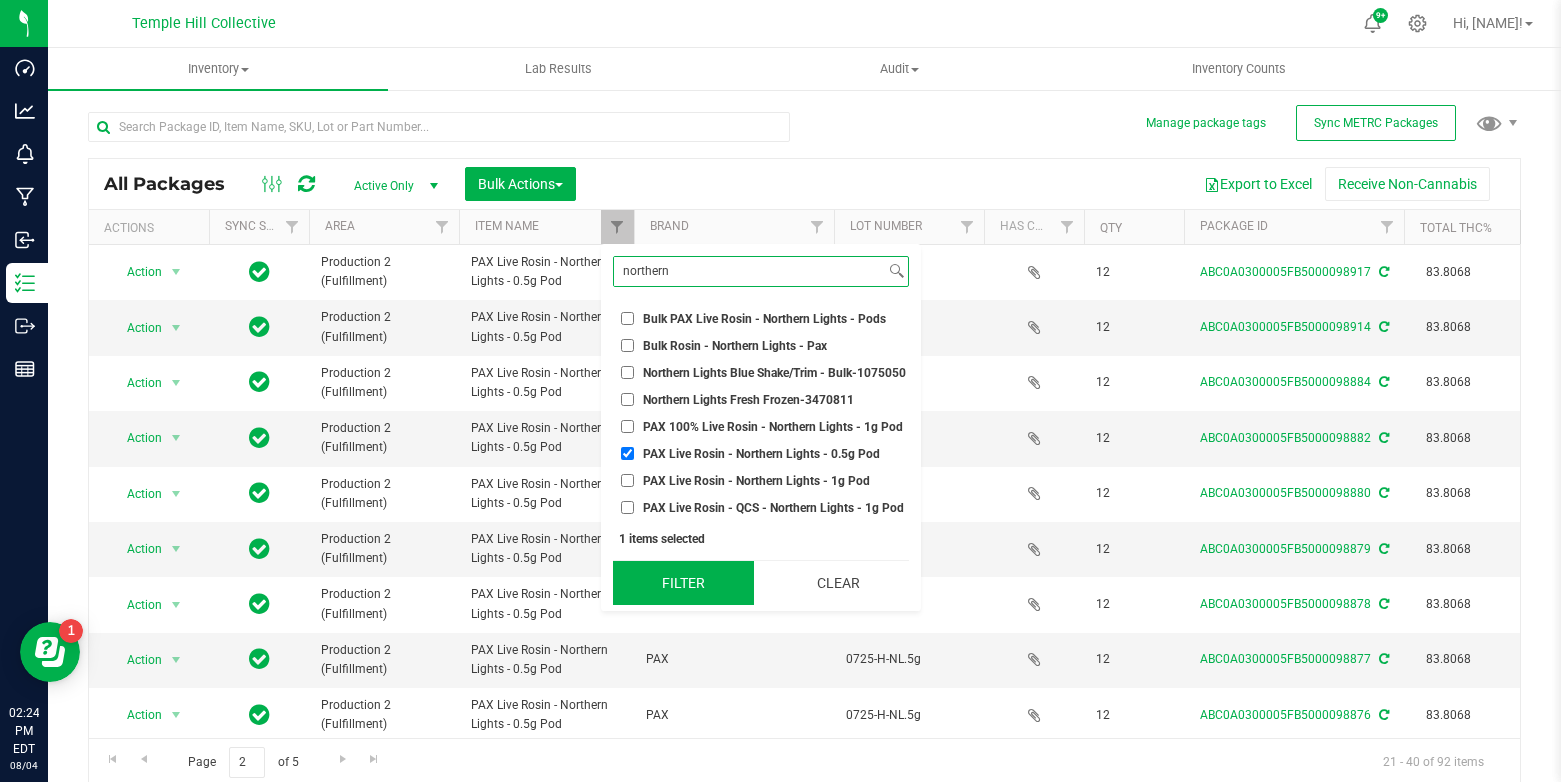 type on "northern" 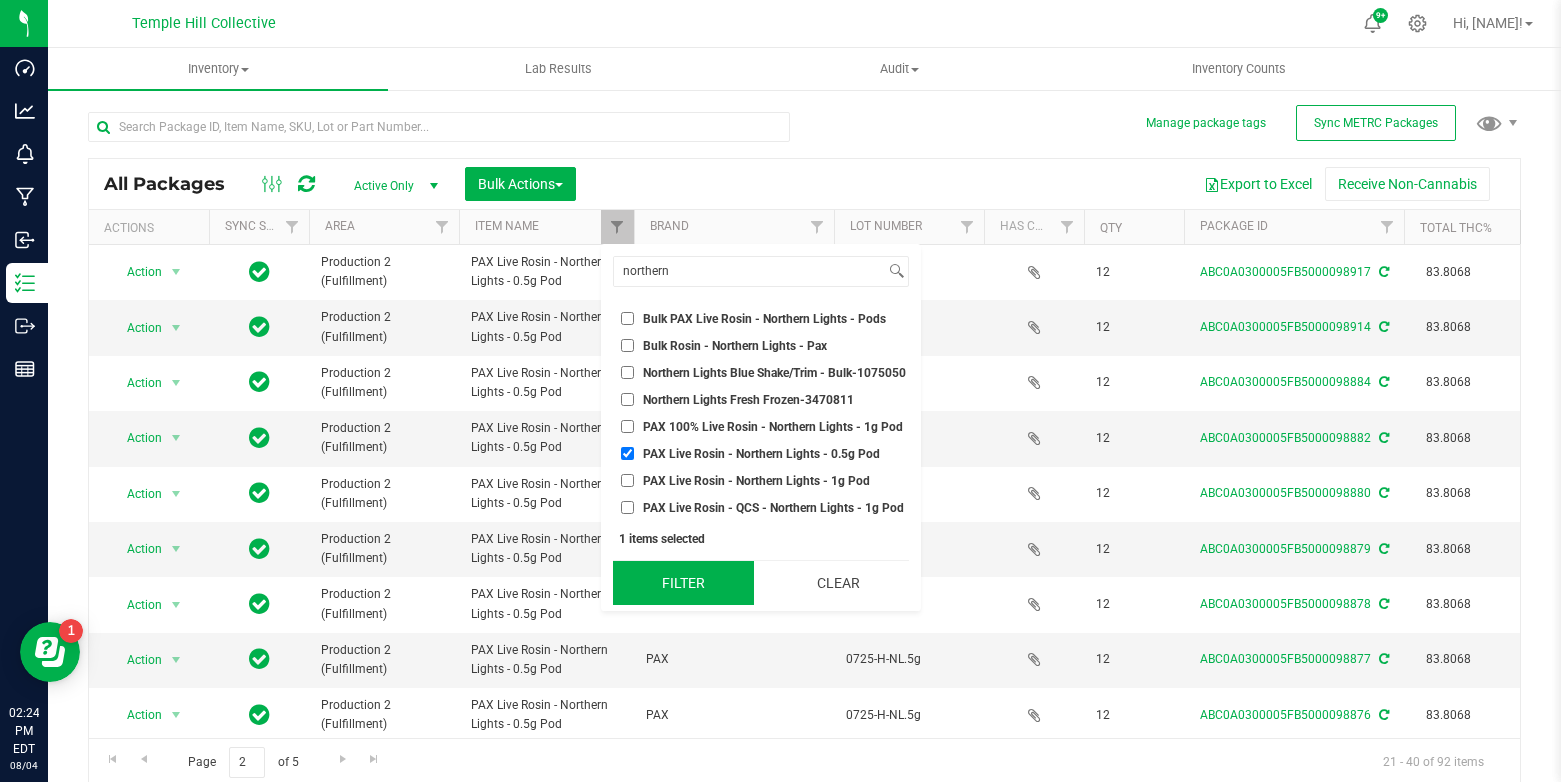 click on "Filter" at bounding box center [683, 583] 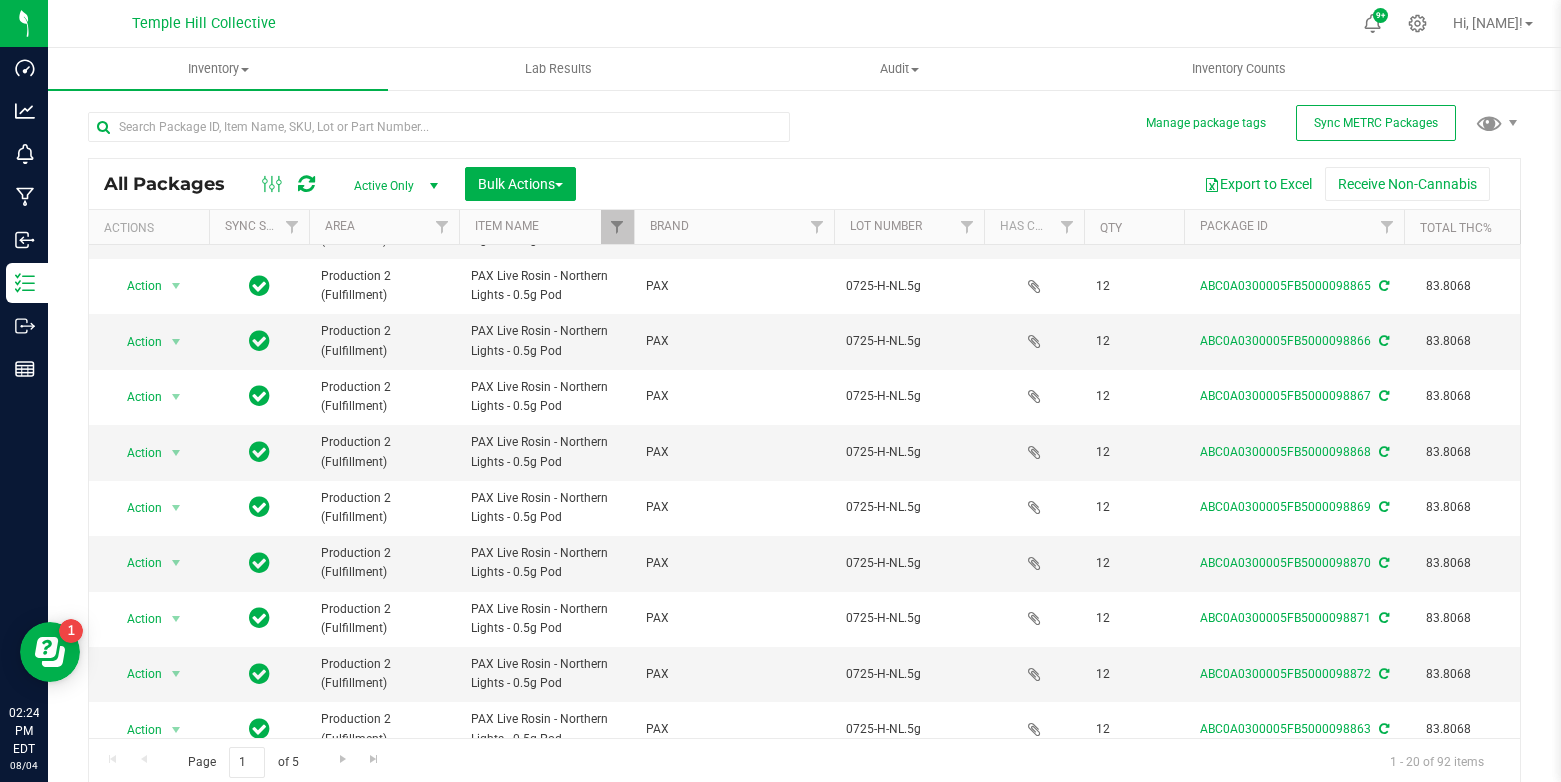 scroll, scrollTop: 614, scrollLeft: 0, axis: vertical 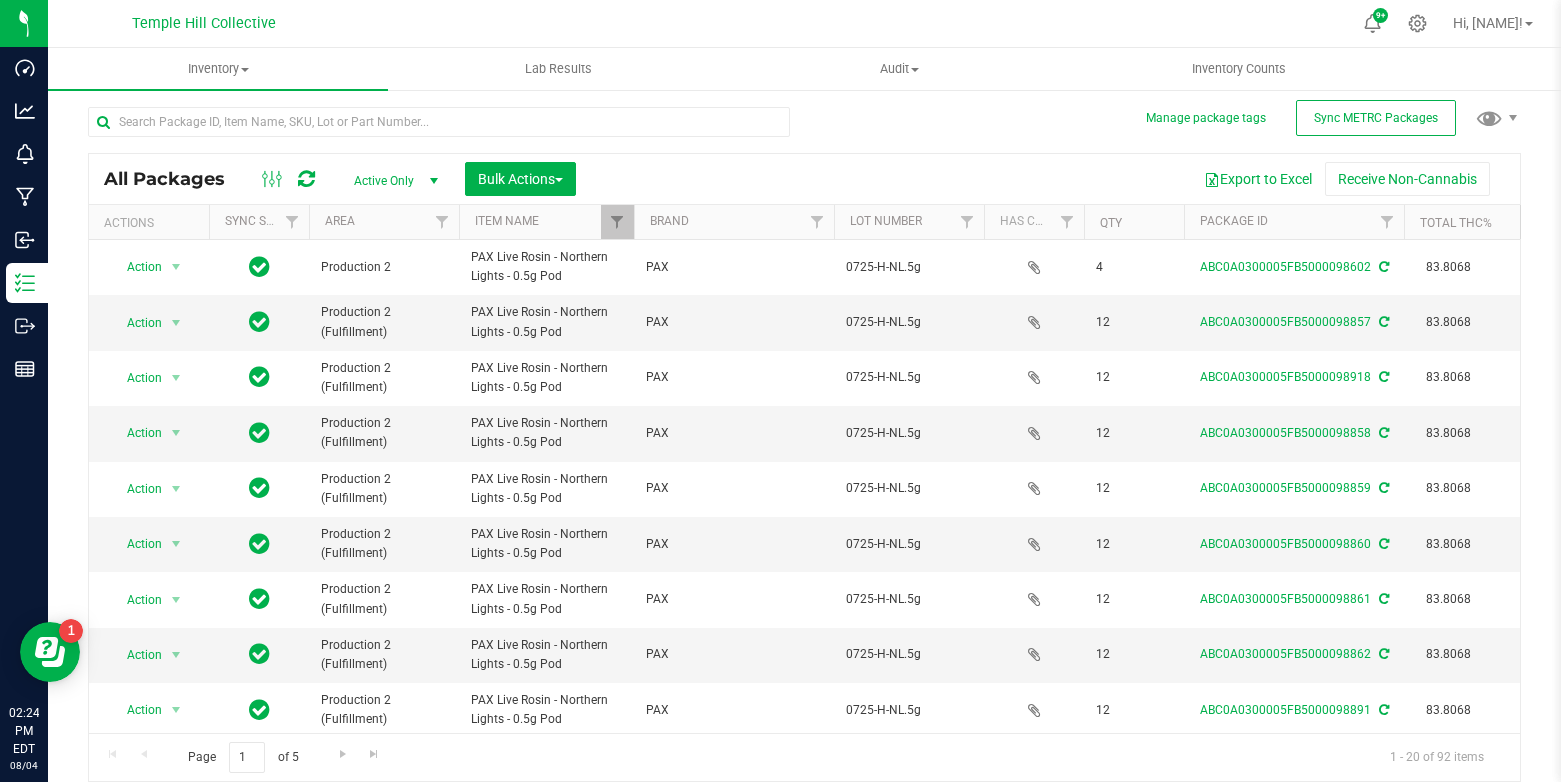 click on "Qty" at bounding box center [1134, 222] 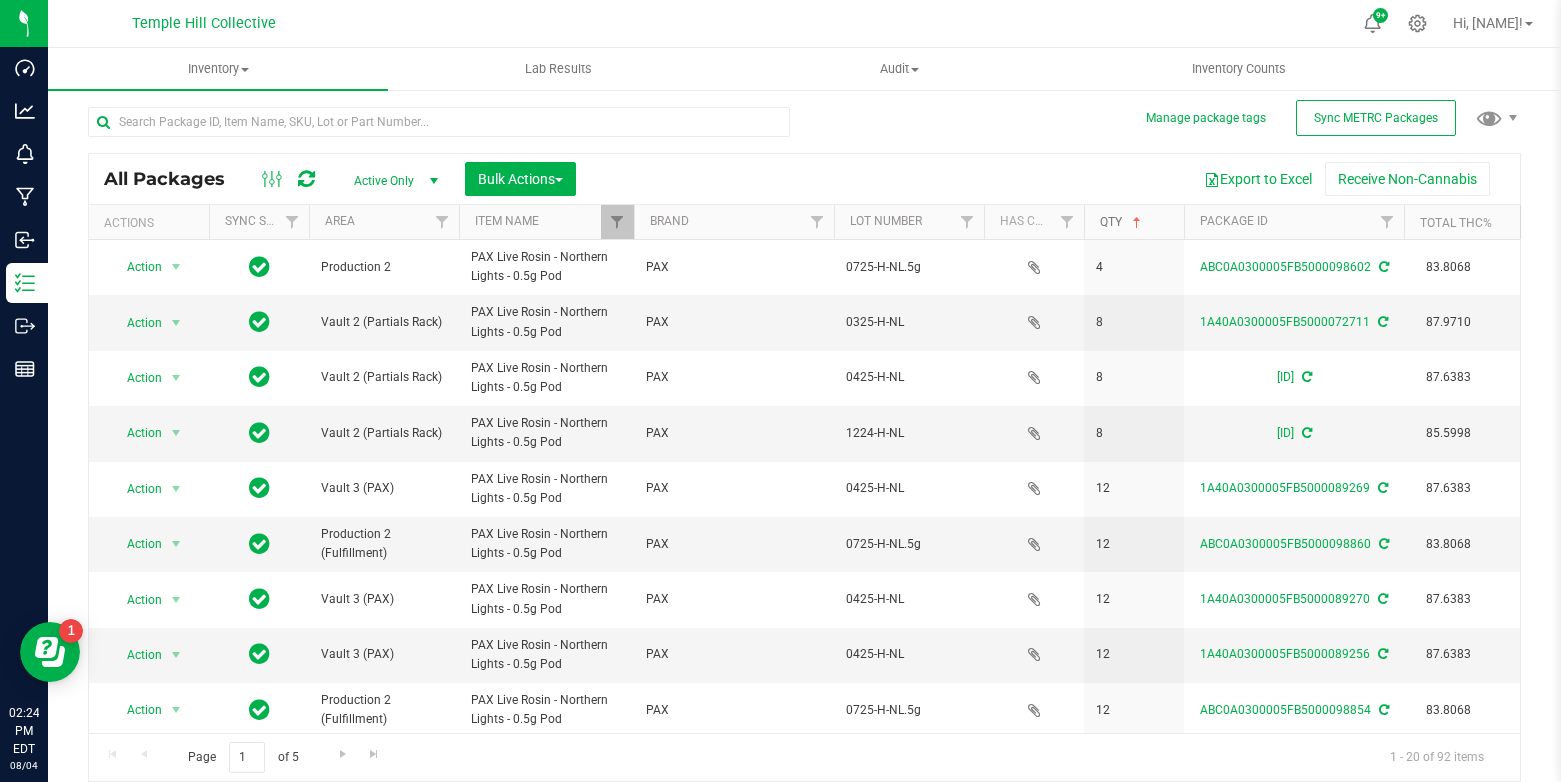 click at bounding box center (1137, 223) 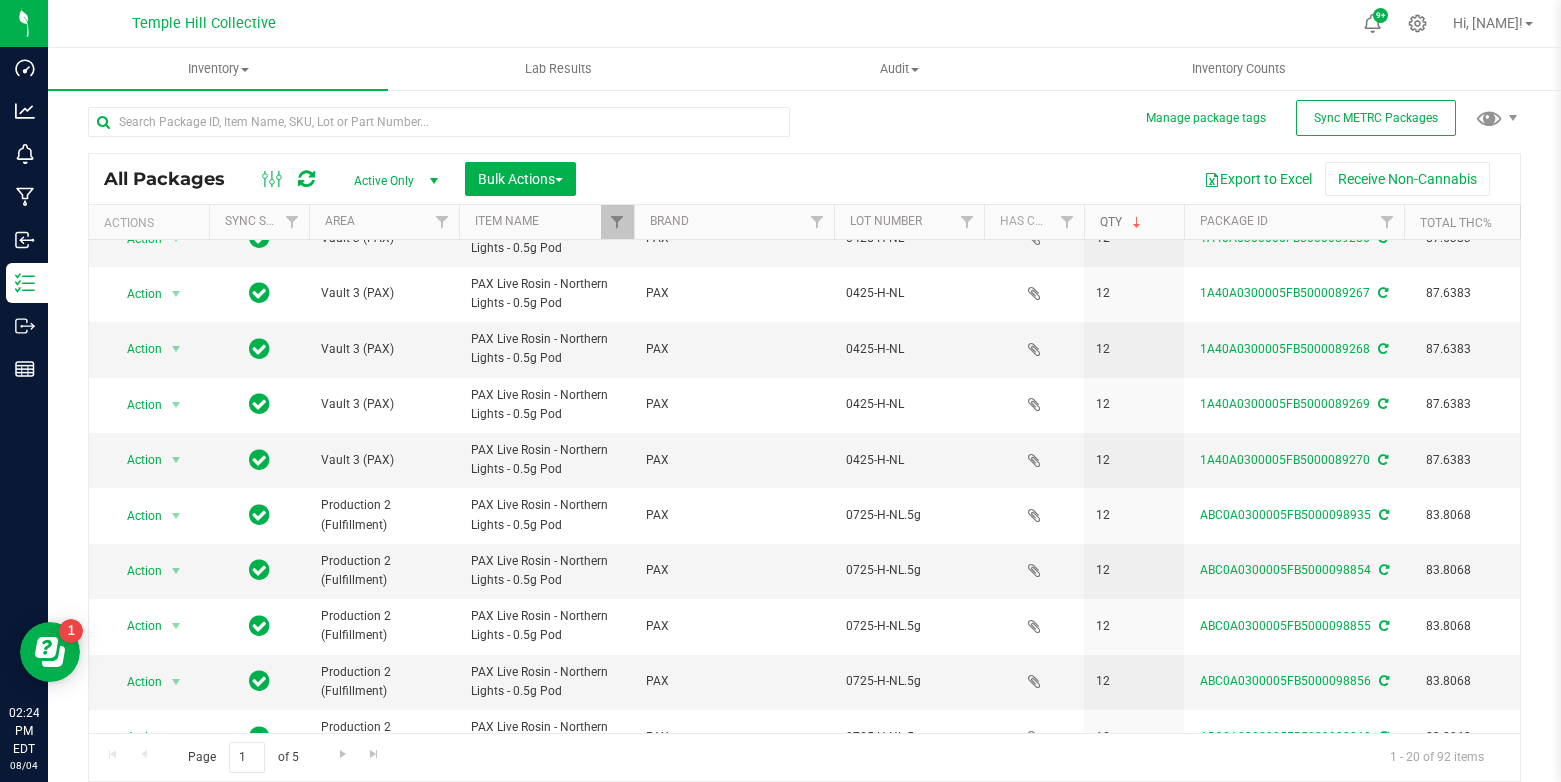 scroll, scrollTop: 0, scrollLeft: 0, axis: both 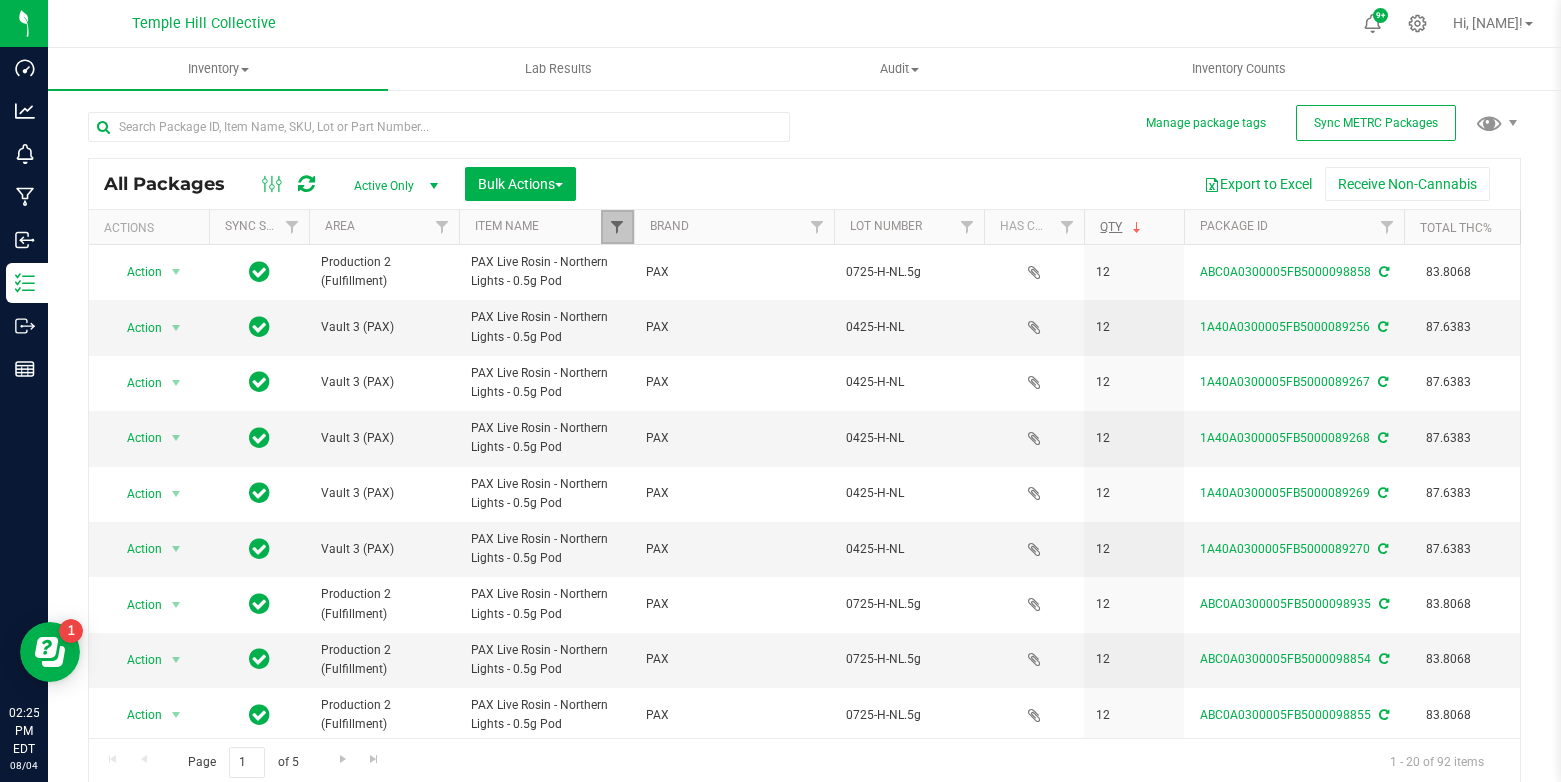 click at bounding box center [617, 227] 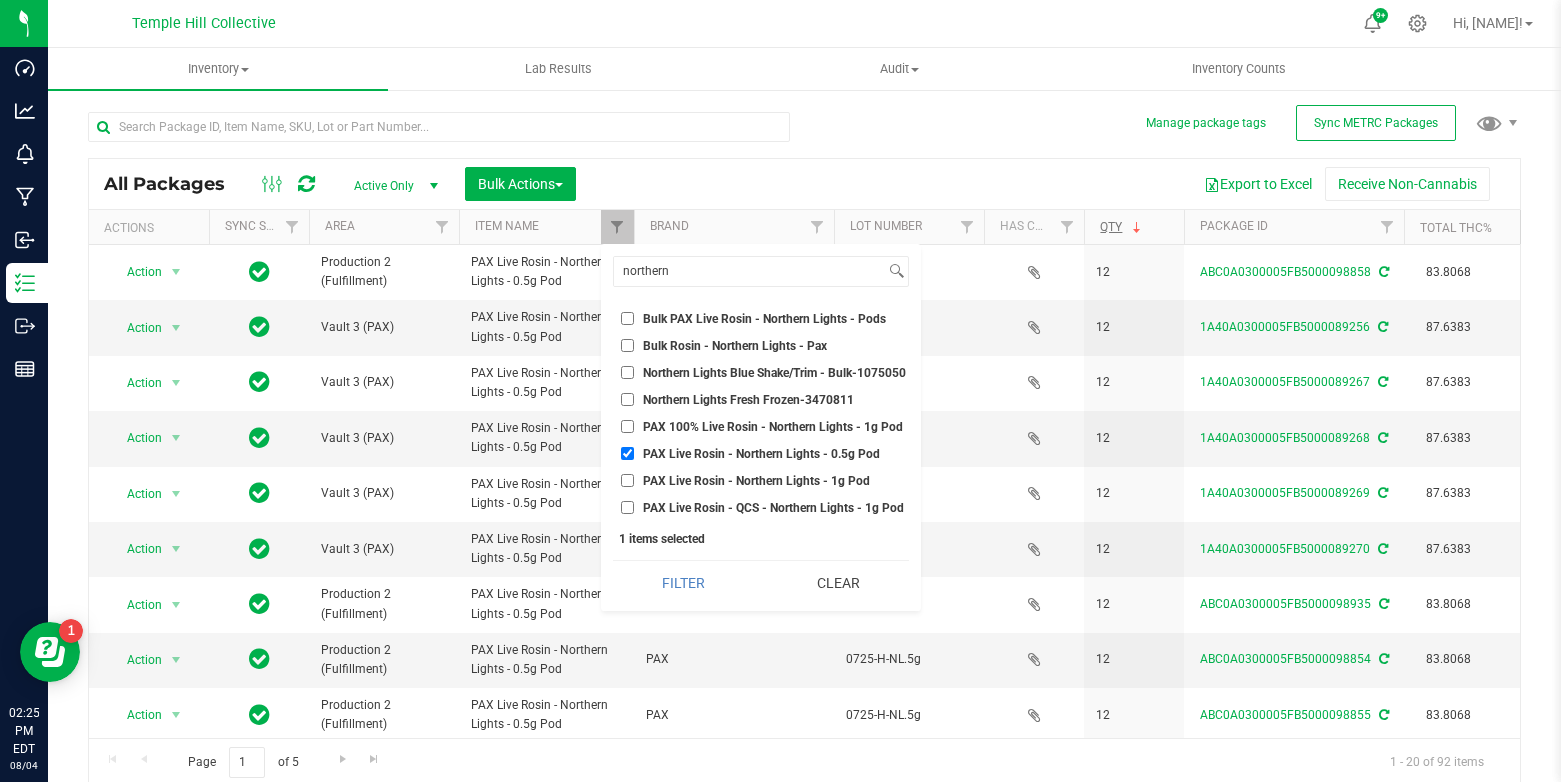 click on "Export to Excel
Receive Non-Cannabis" at bounding box center (1048, 184) 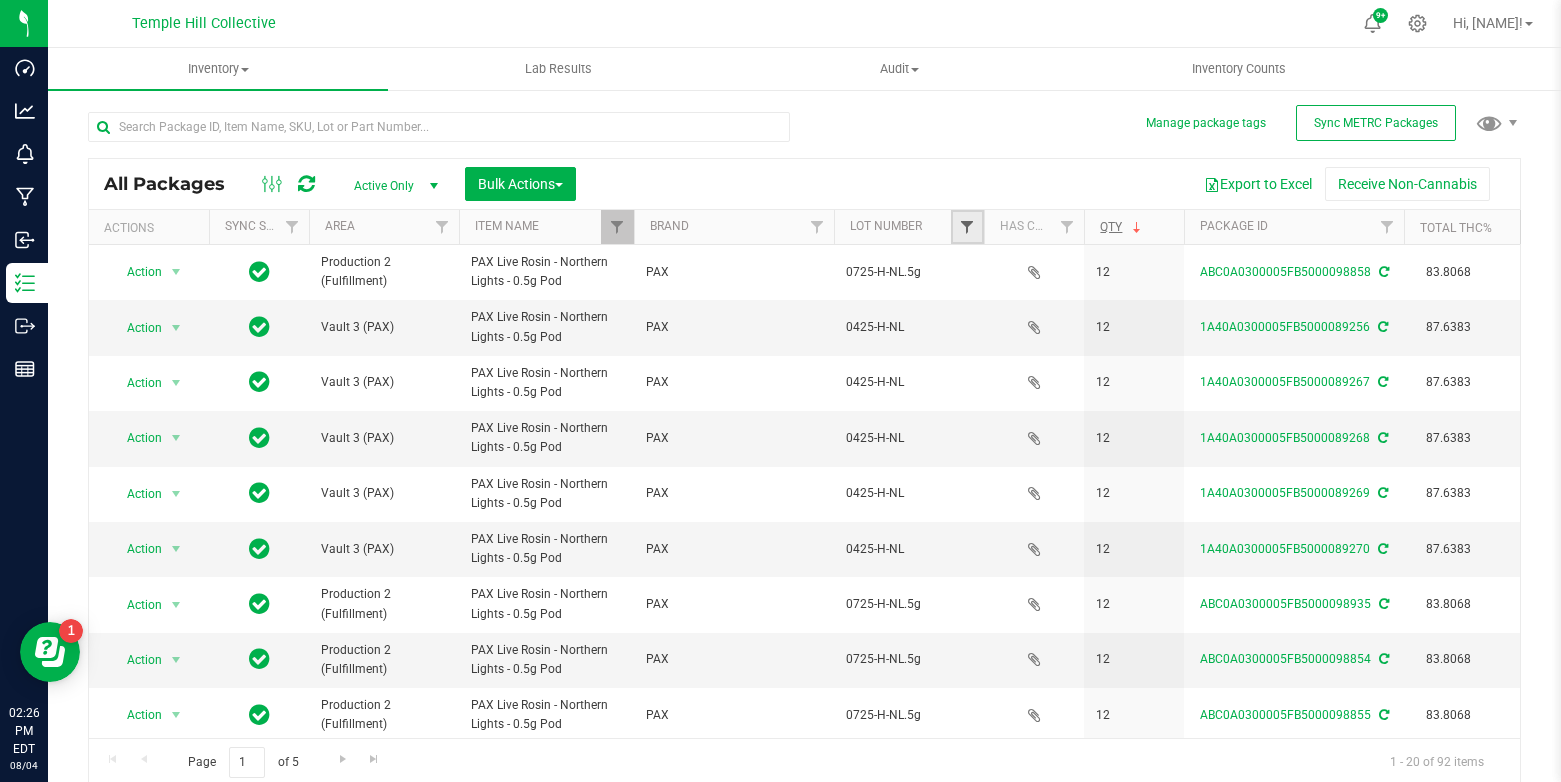 click at bounding box center [967, 227] 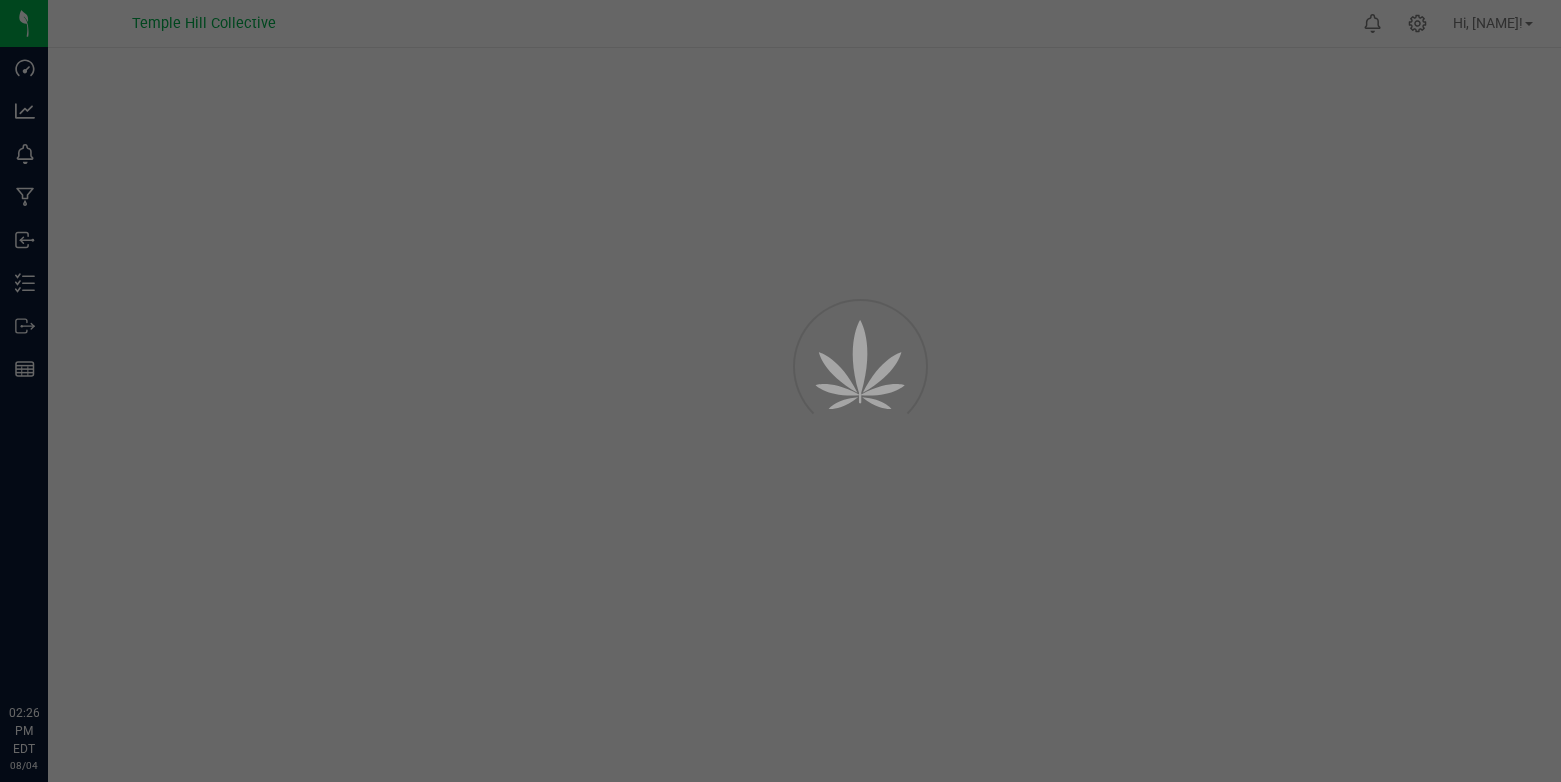 scroll, scrollTop: 0, scrollLeft: 0, axis: both 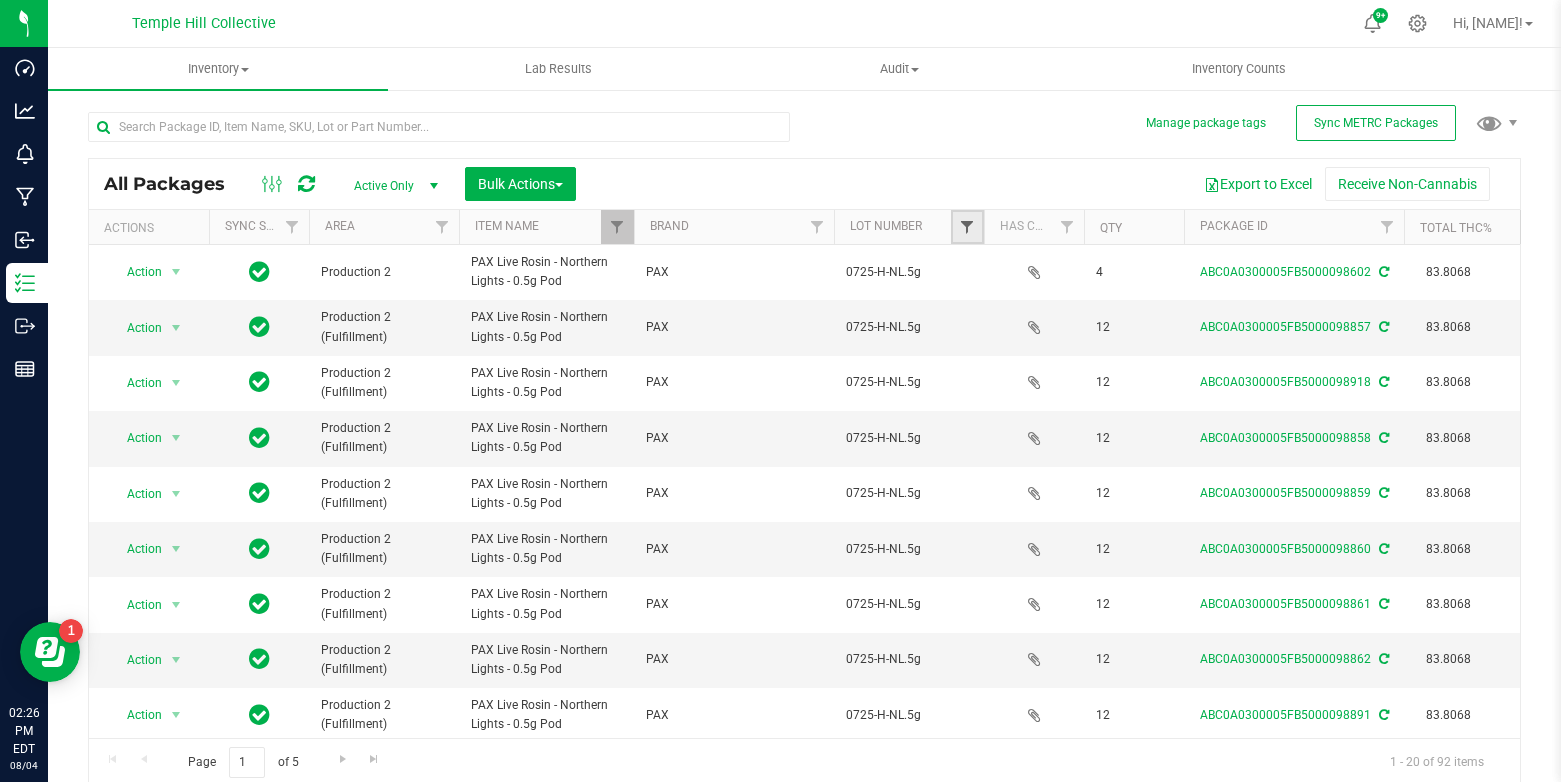 click at bounding box center [967, 227] 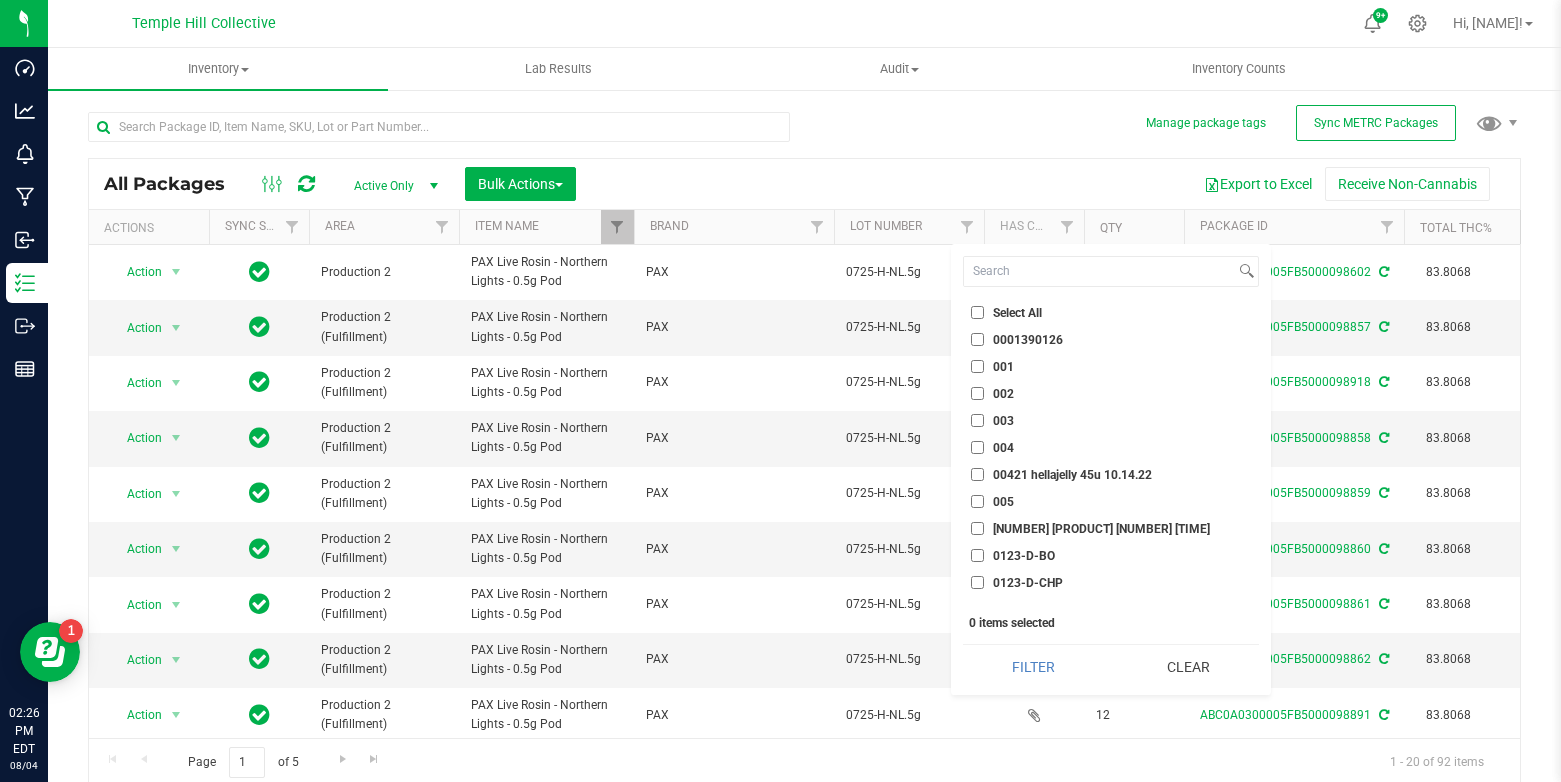 click on "All Packages
Active Only Active Only Lab Samples Locked All External Internal
Bulk Actions
Add to manufacturing run
Add to outbound order
Combine packages" at bounding box center (804, 440) 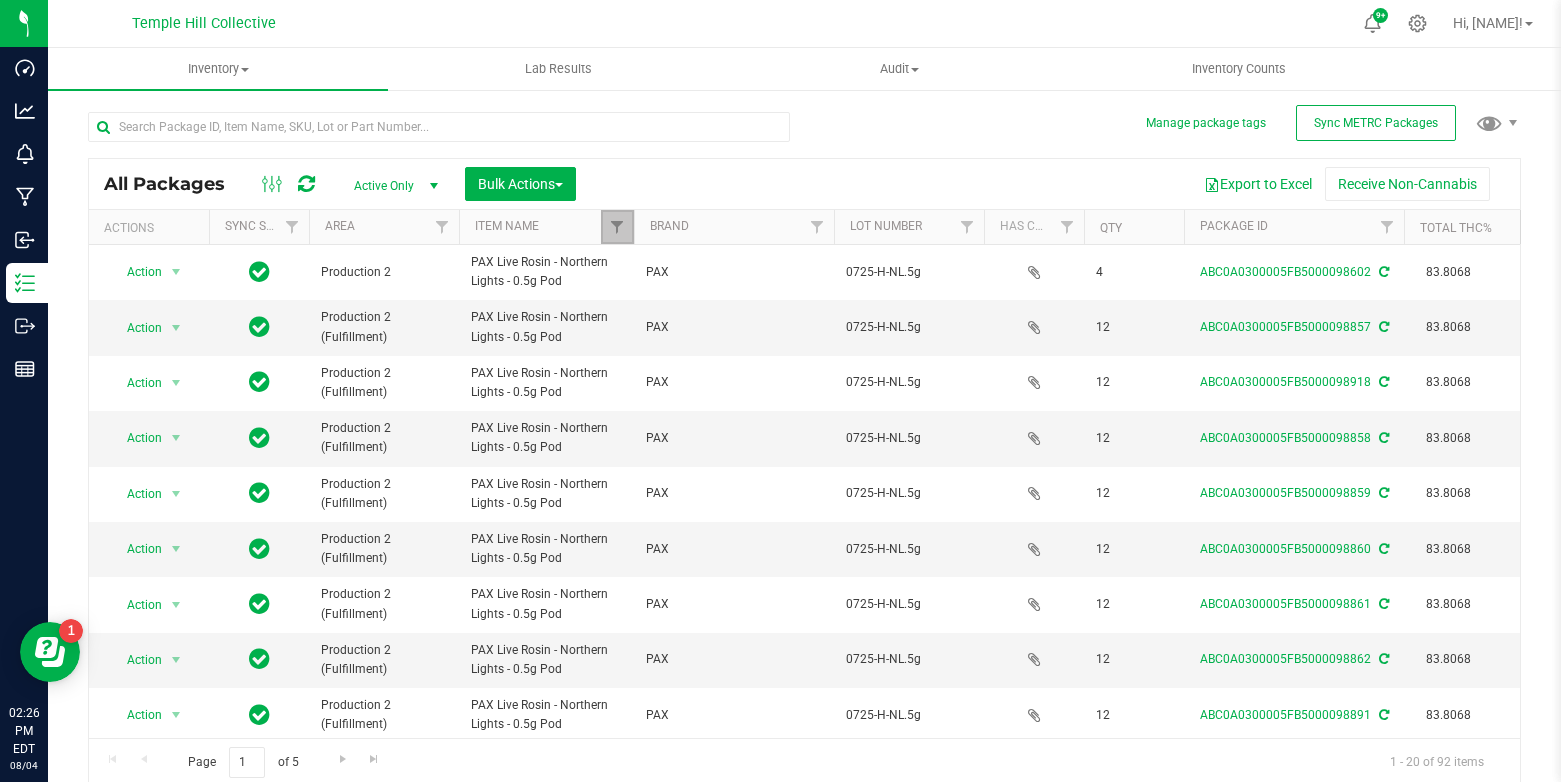 click at bounding box center [617, 227] 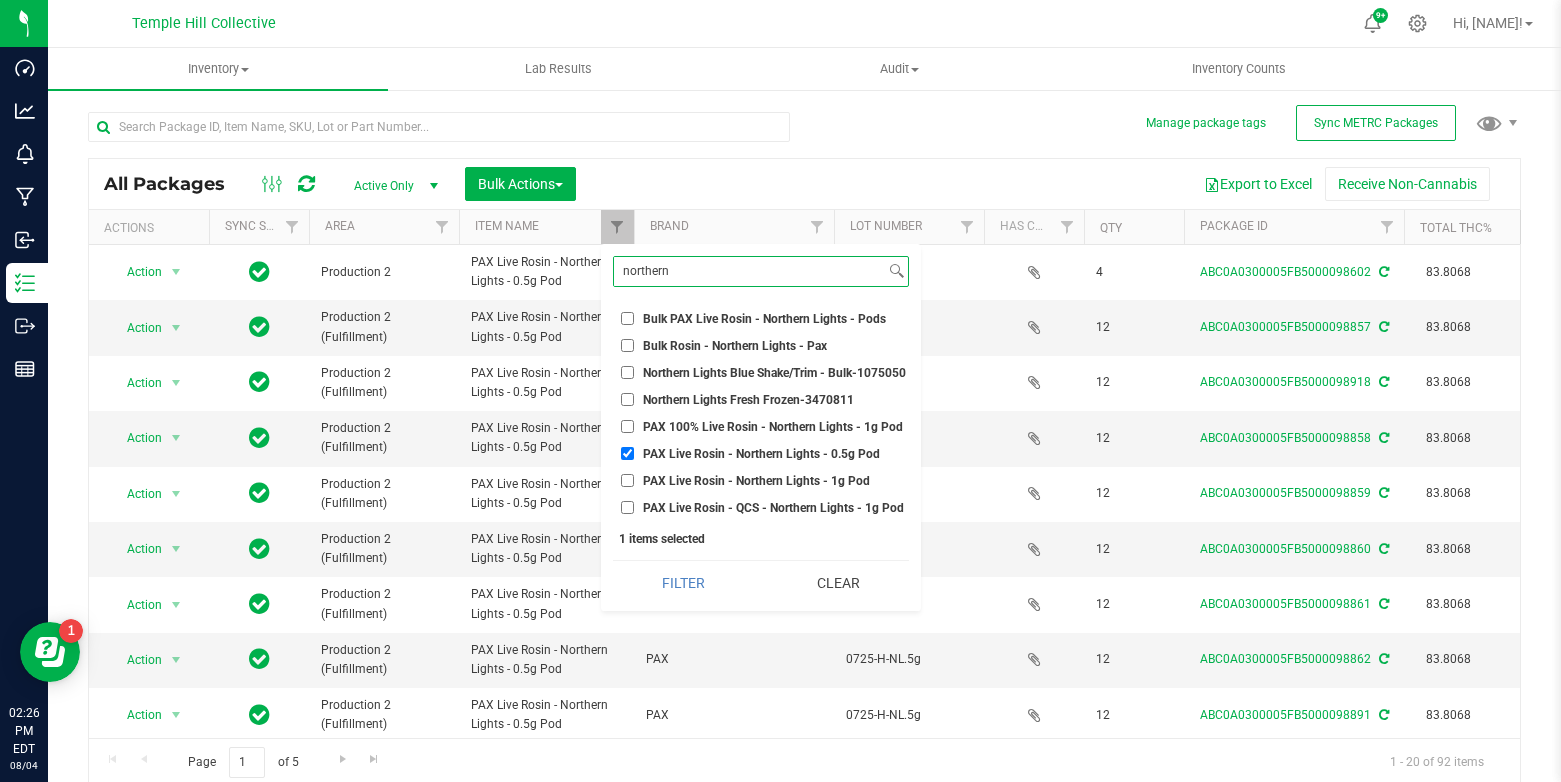 type on "northern" 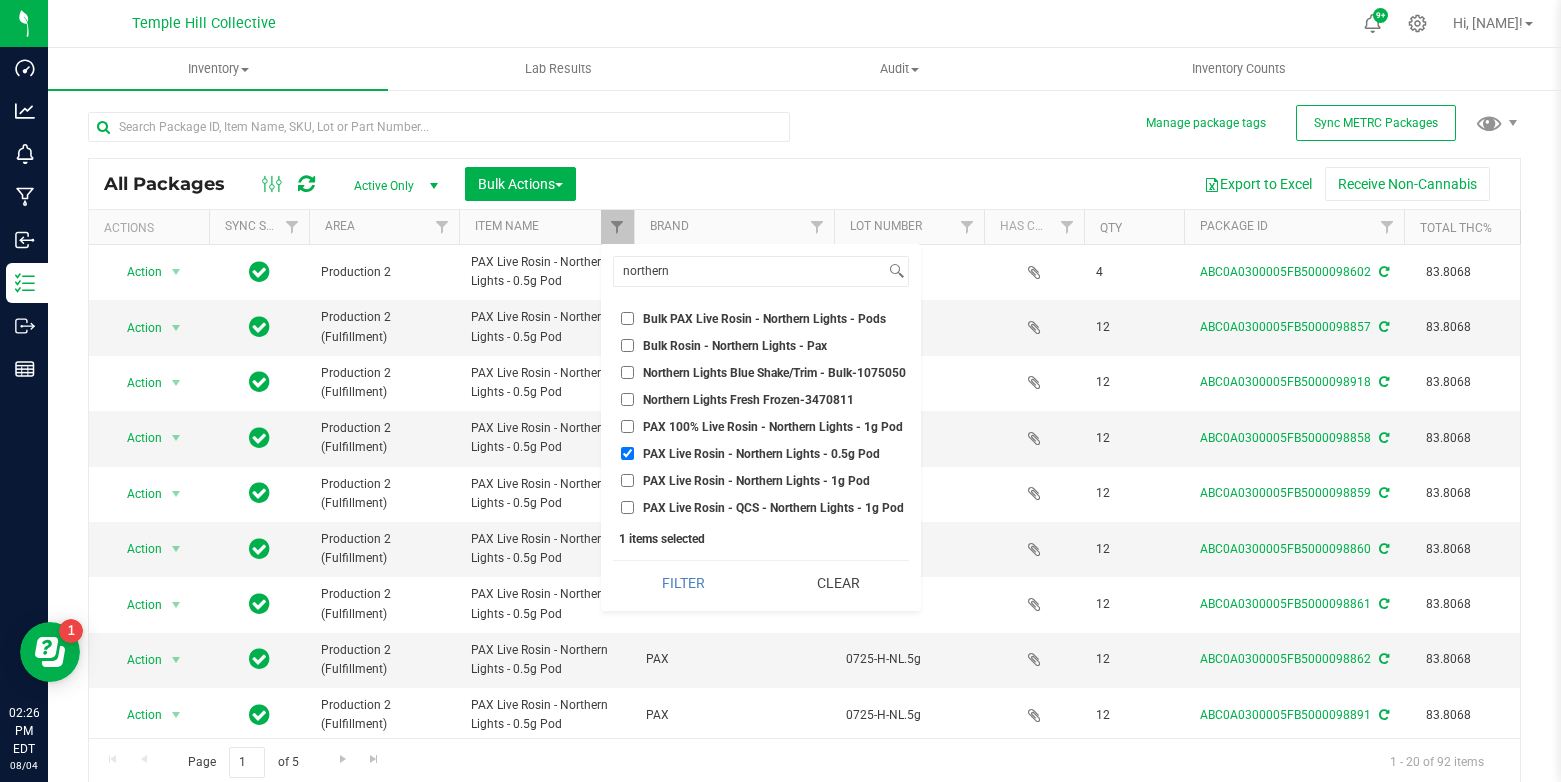 click on "PAX Live Rosin - Northern Lights - 1g Pod" at bounding box center [627, 480] 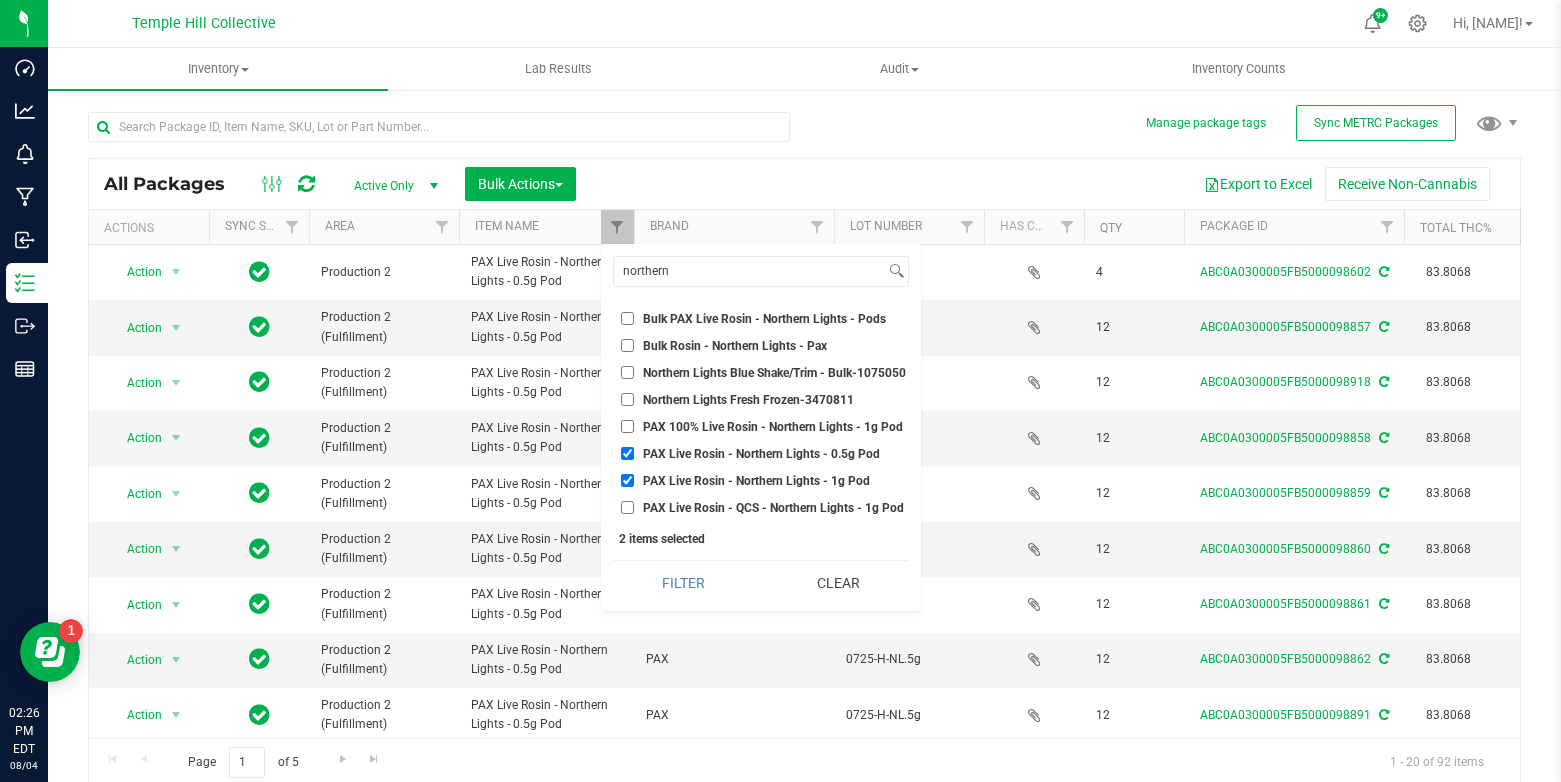 click on "PAX Live Rosin - Northern Lights - 0.5g Pod" at bounding box center (627, 453) 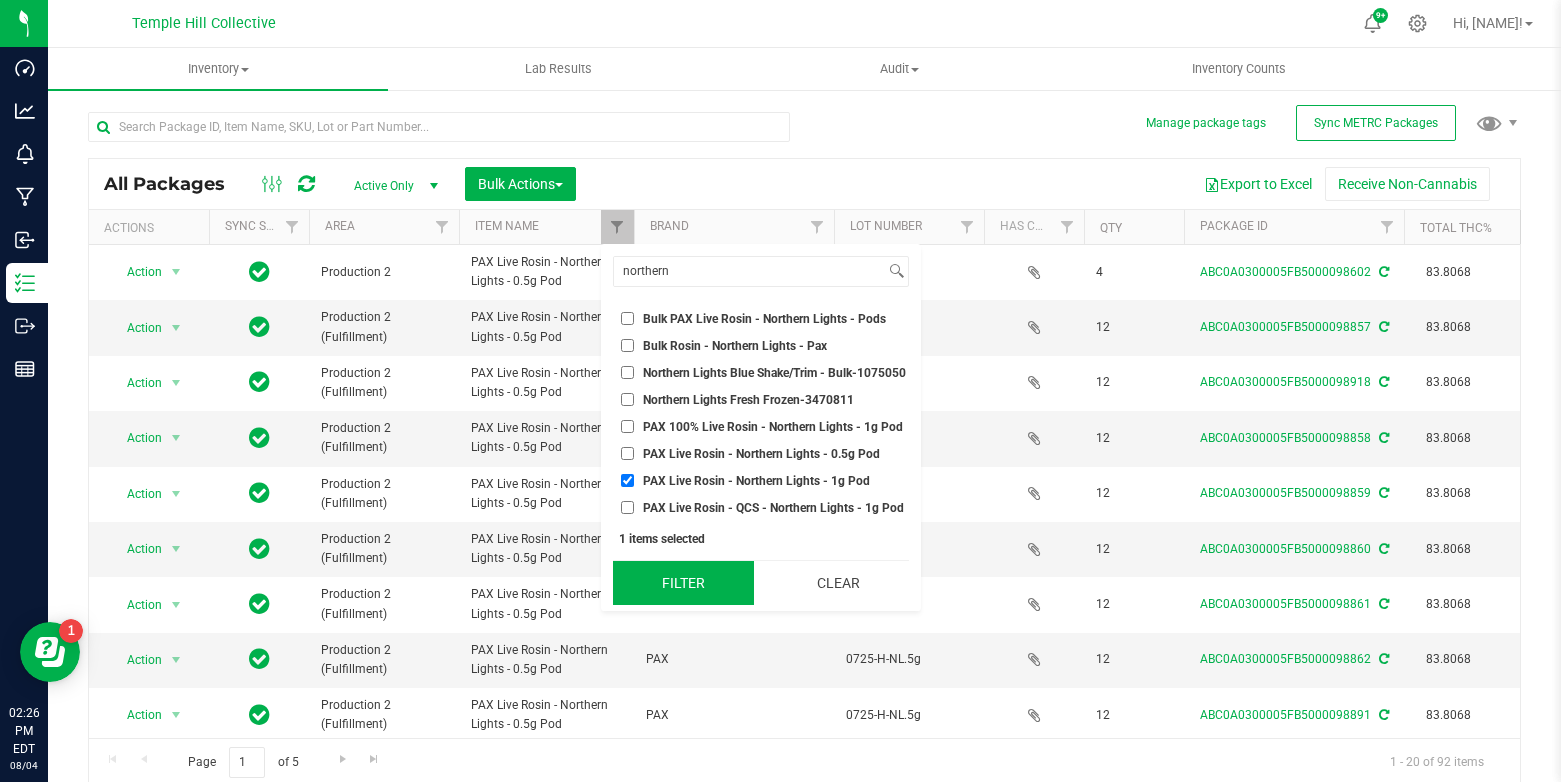 click on "Filter" at bounding box center (683, 583) 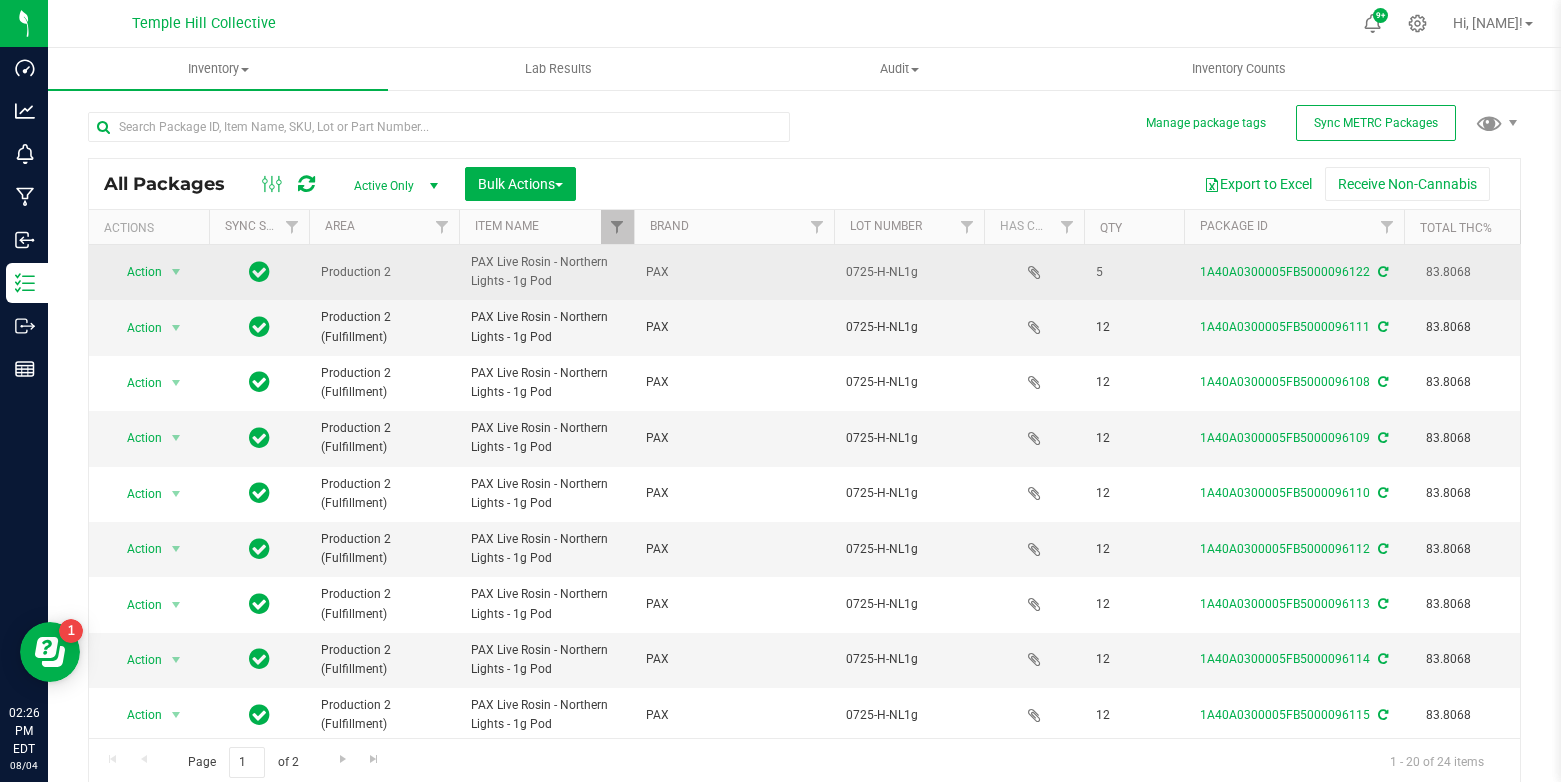 click on "PAX" at bounding box center [734, 272] 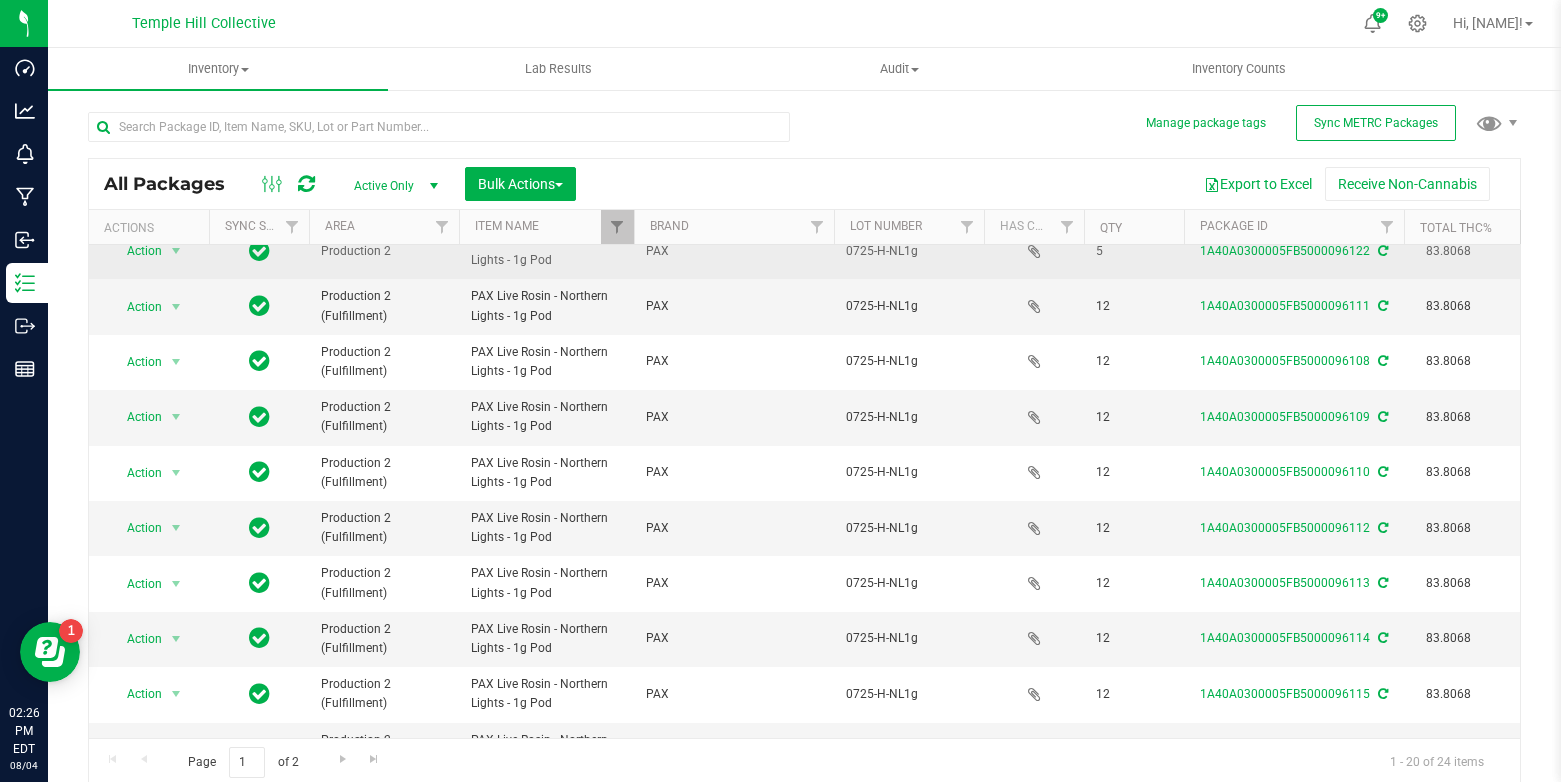 scroll, scrollTop: 0, scrollLeft: 0, axis: both 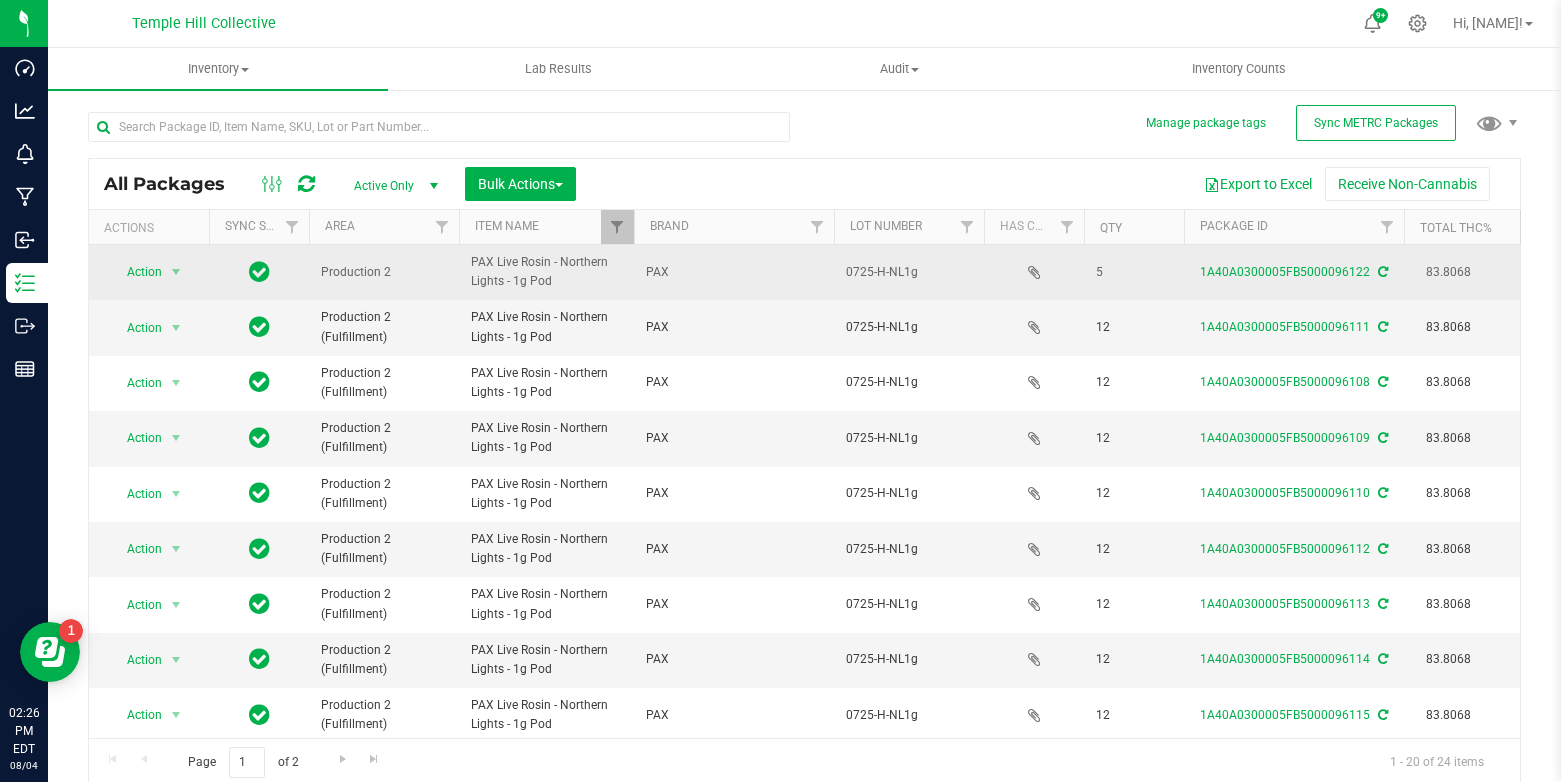 click on "PAX" at bounding box center (734, 272) 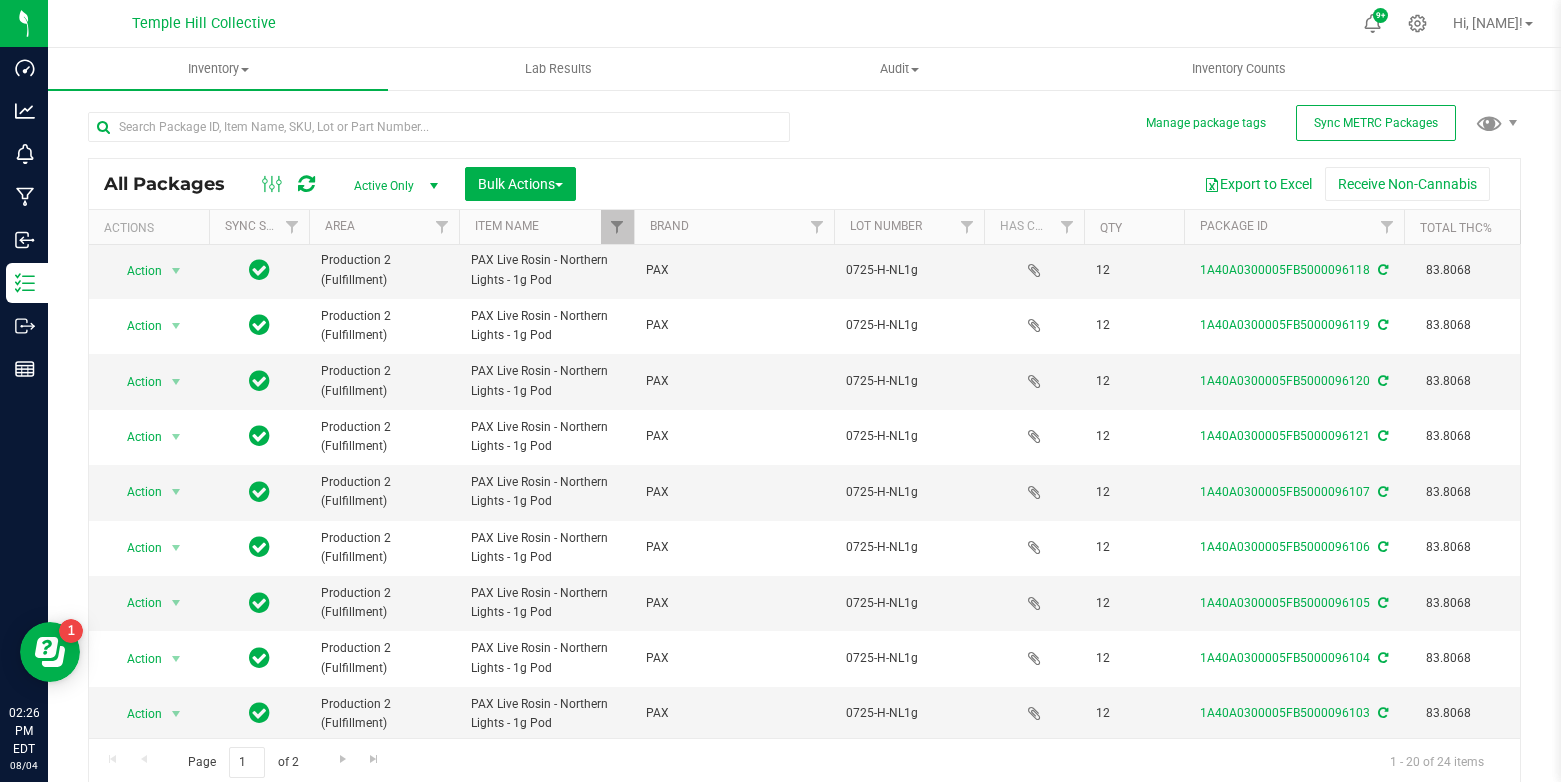 scroll, scrollTop: 614, scrollLeft: 0, axis: vertical 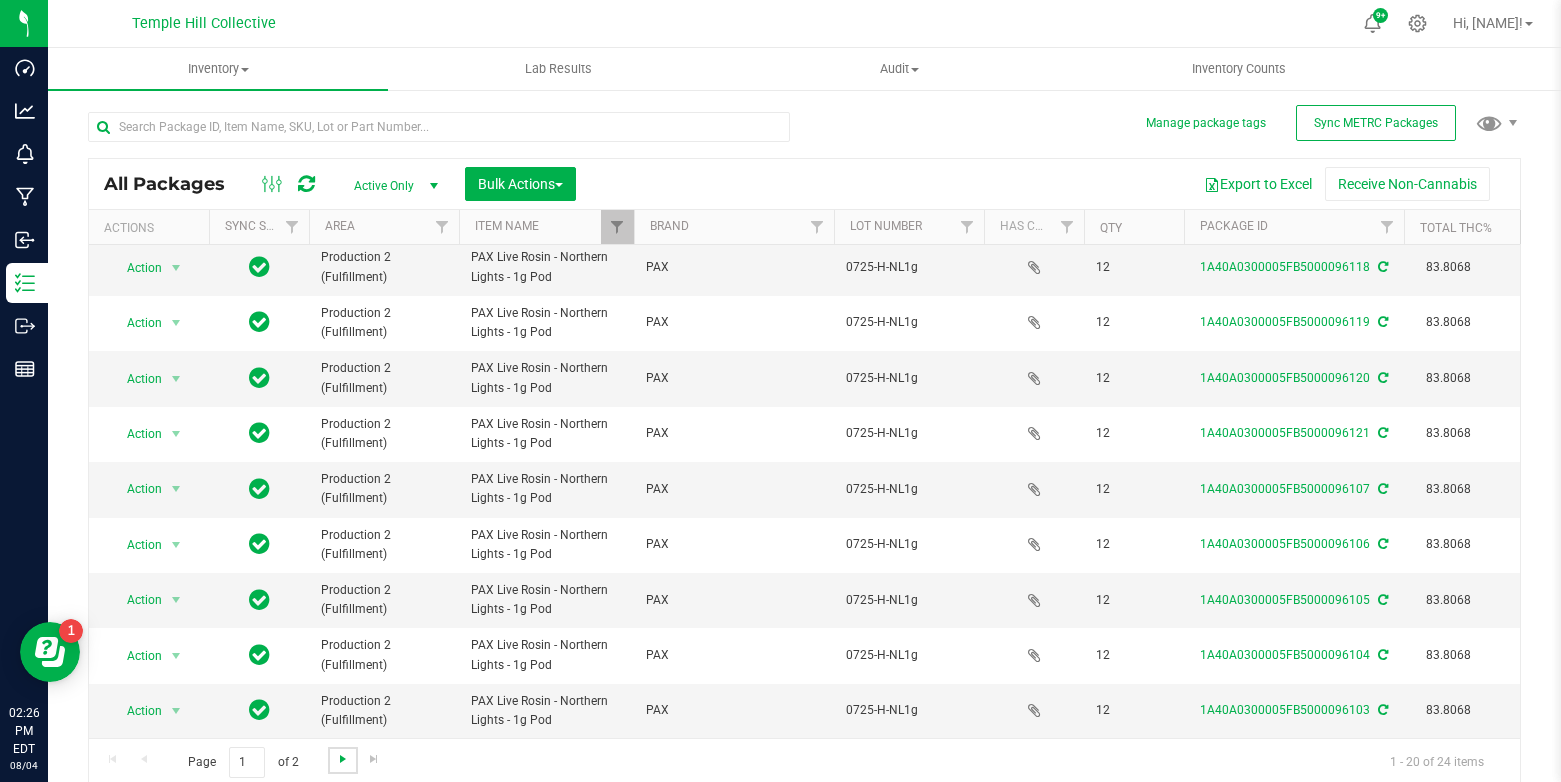 click at bounding box center (343, 759) 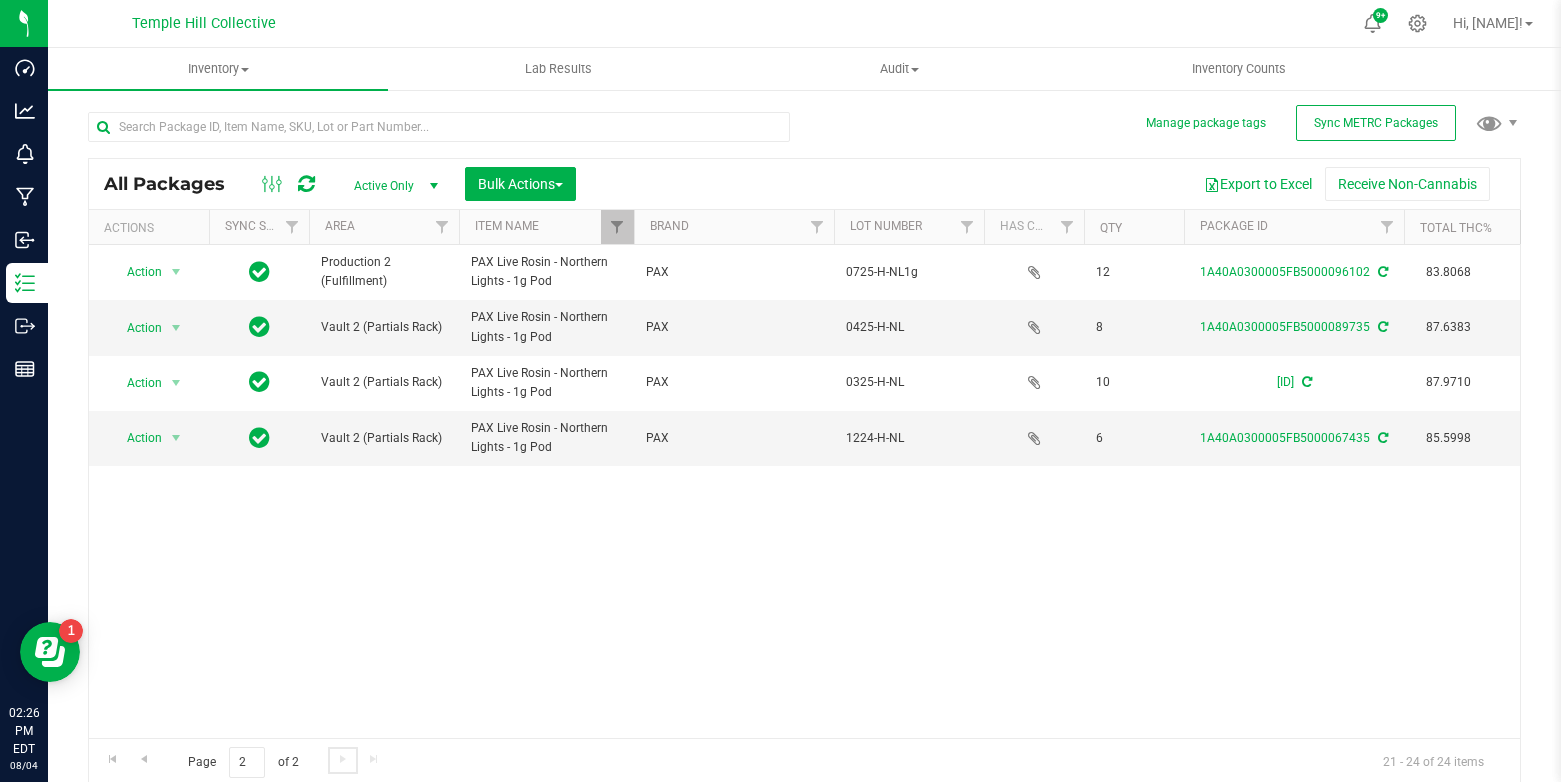 scroll, scrollTop: 0, scrollLeft: 0, axis: both 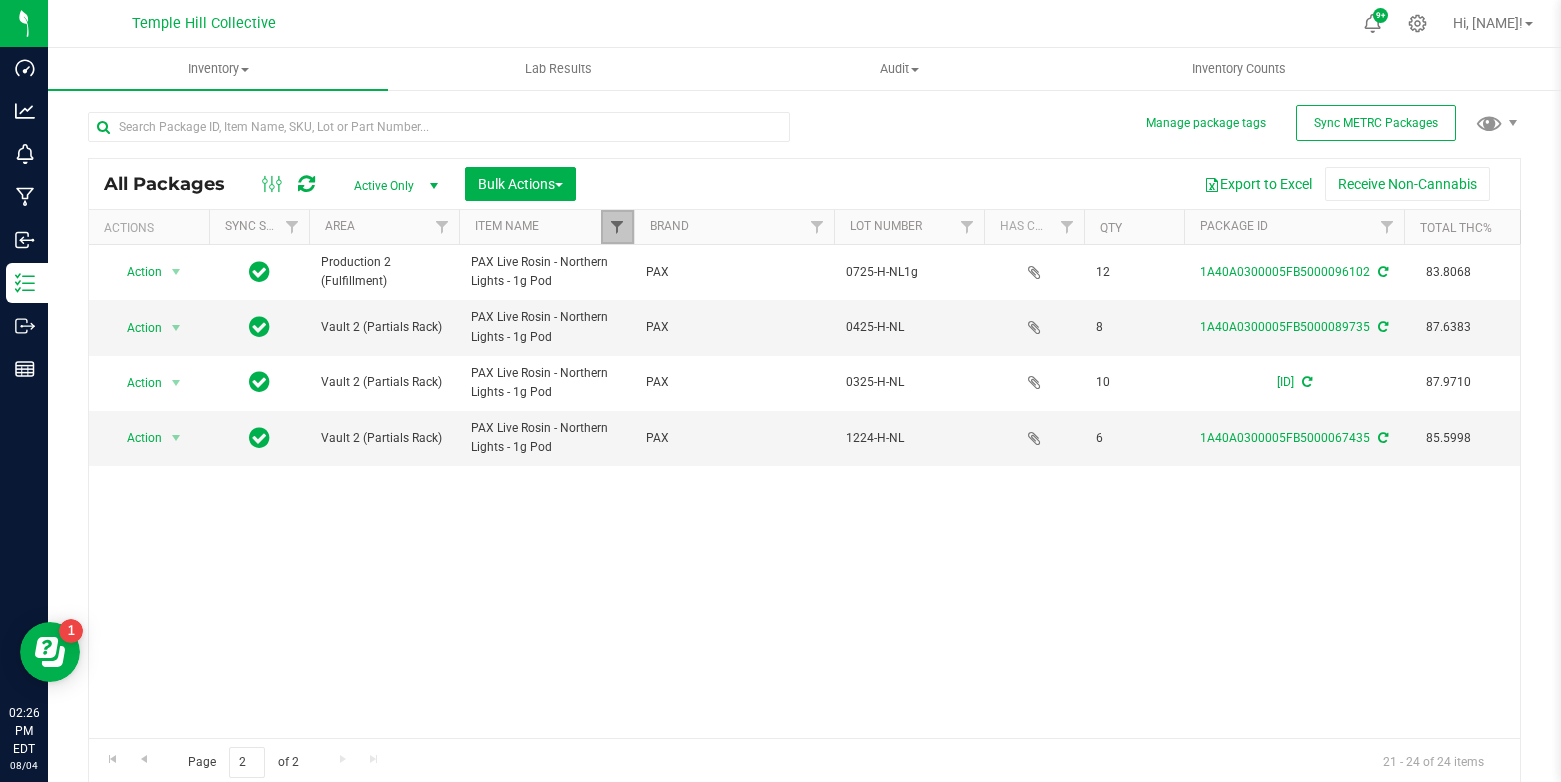 click at bounding box center (617, 227) 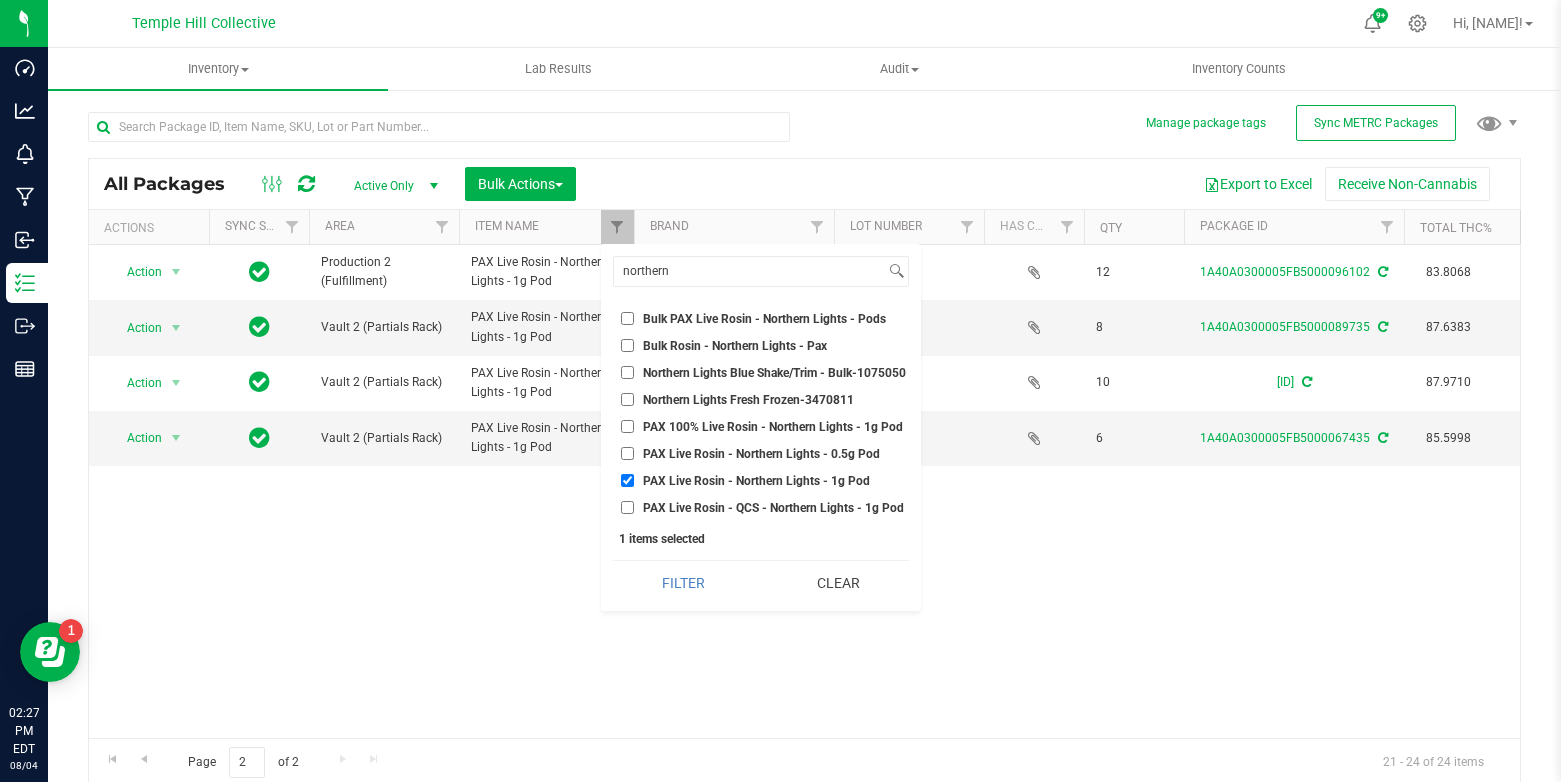 click on "Bulk Rosin - Northern Lights - Pax" at bounding box center [627, 345] 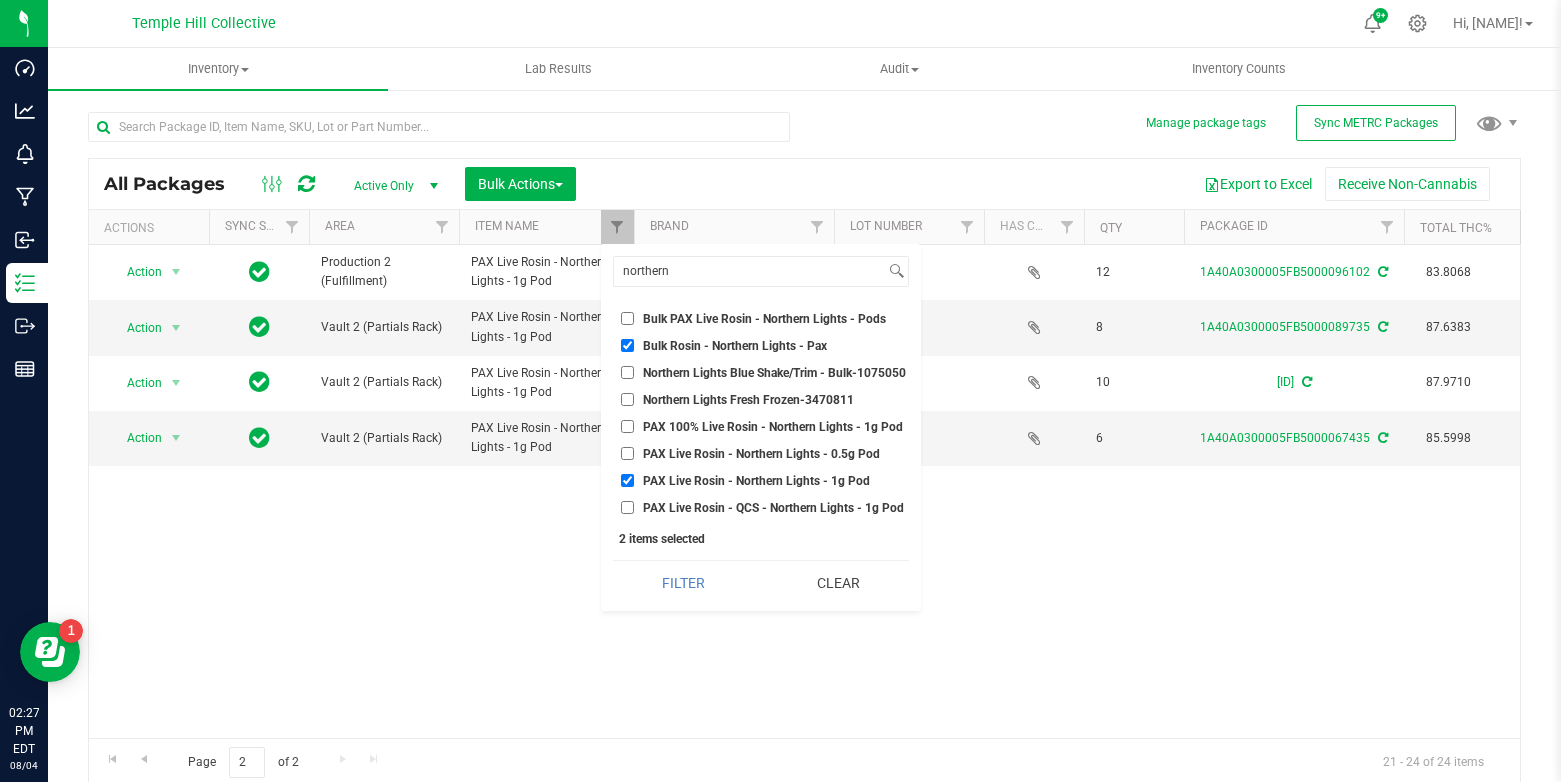 click on "PAX Live Rosin - Northern Lights - 1g Pod" at bounding box center (627, 480) 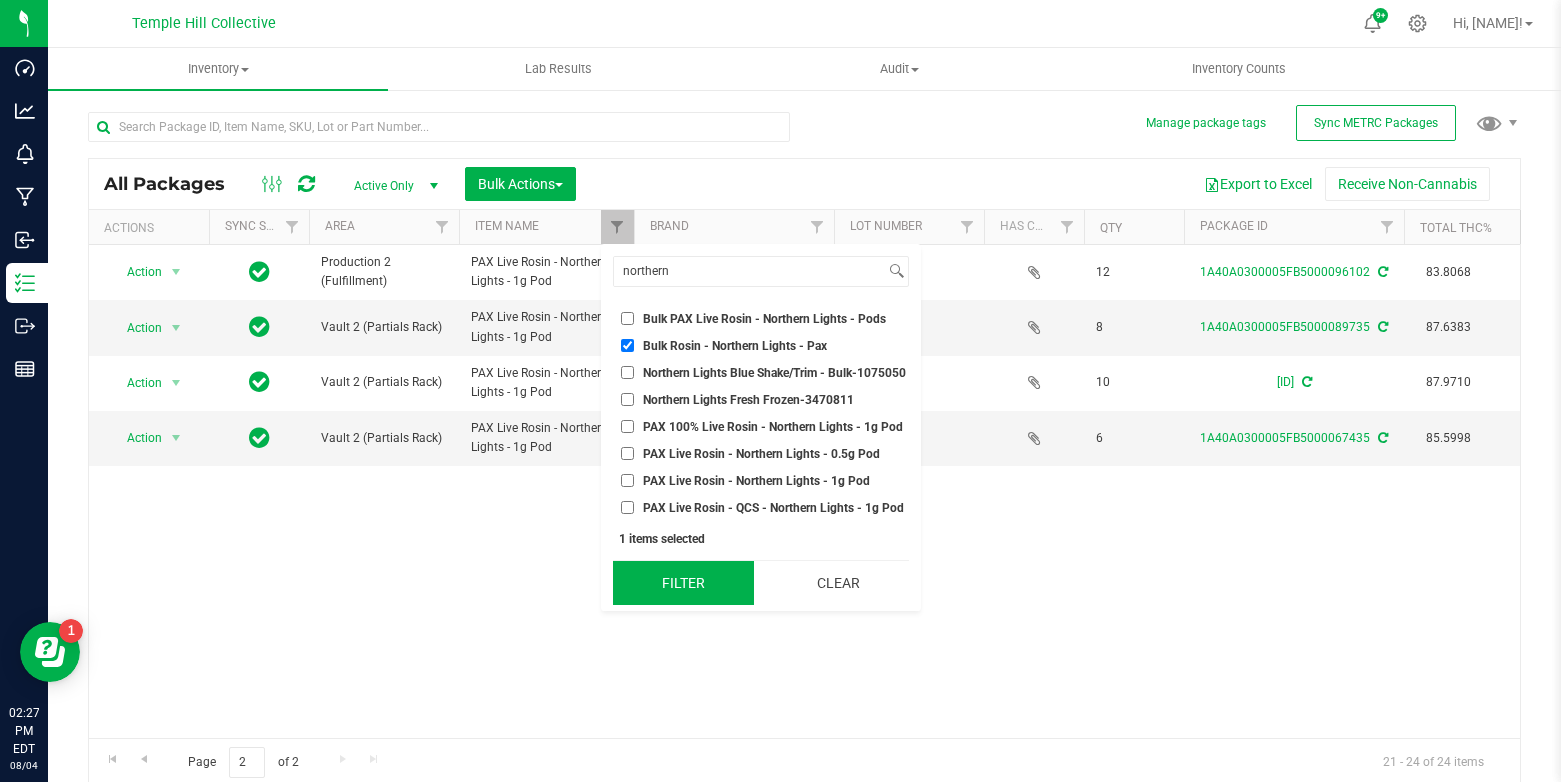 click on "Filter" at bounding box center (683, 583) 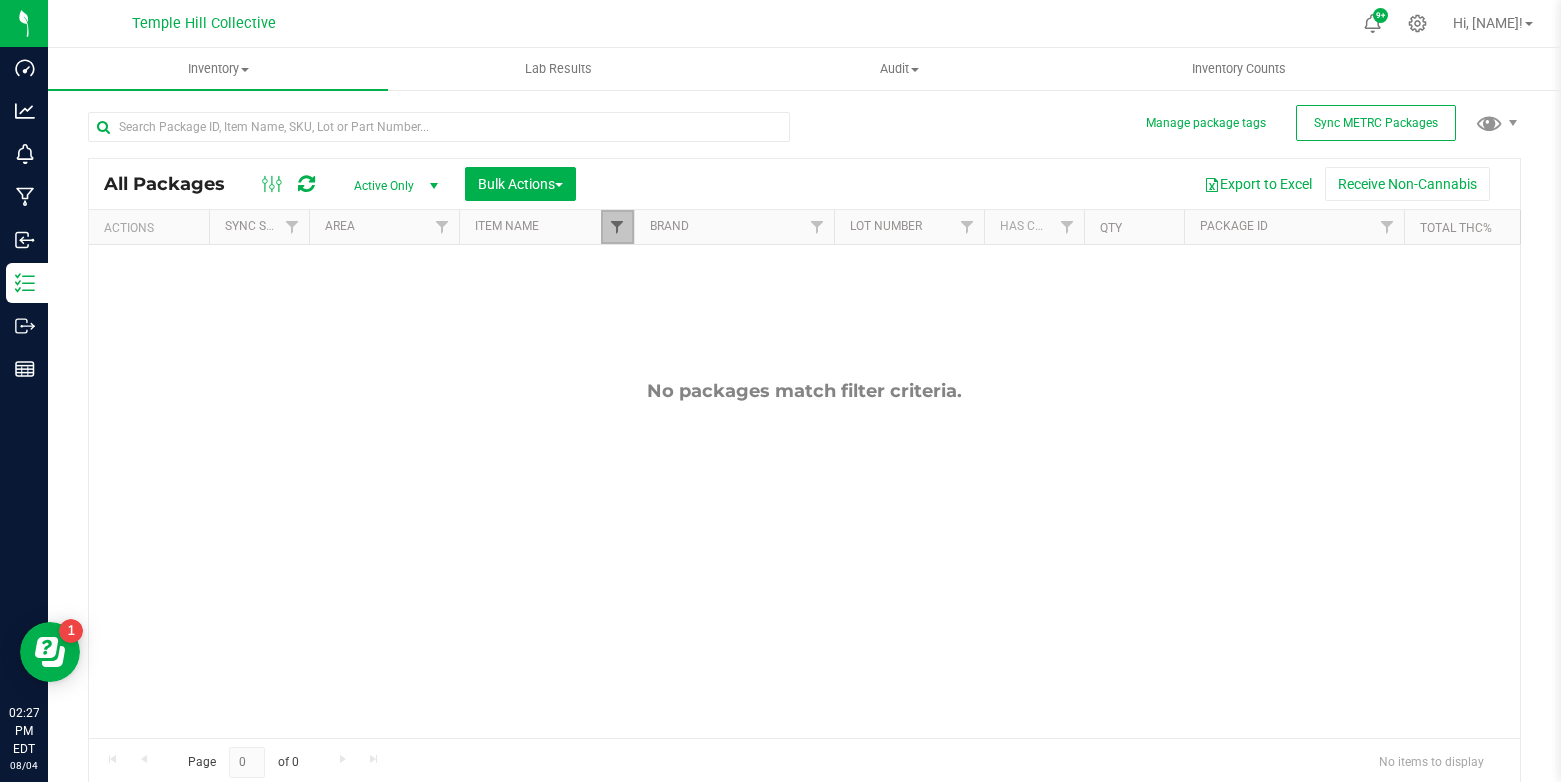 click at bounding box center (617, 227) 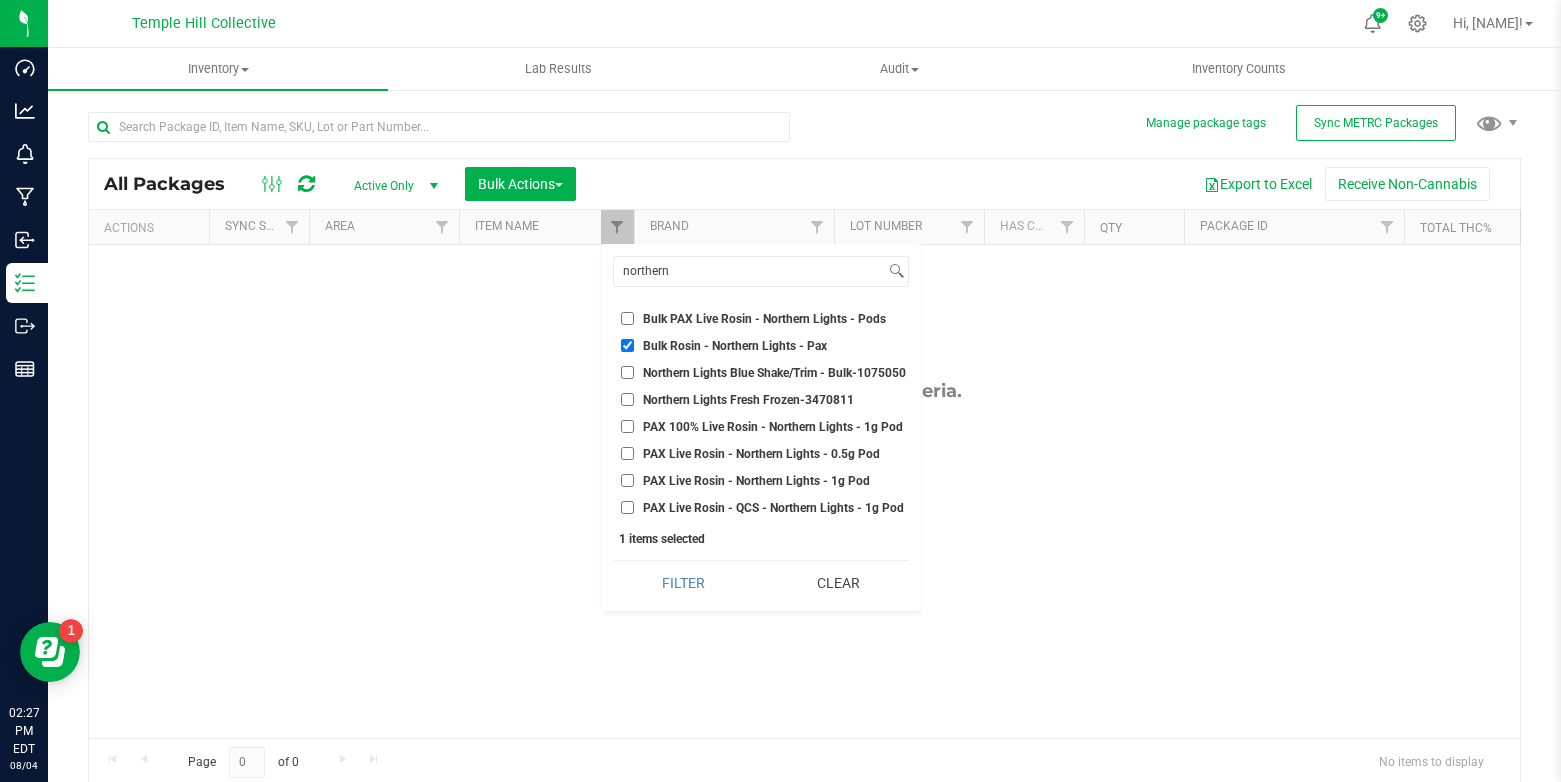 click on "Bulk PAX Live Rosin - Northern Lights - Pods" at bounding box center (753, 318) 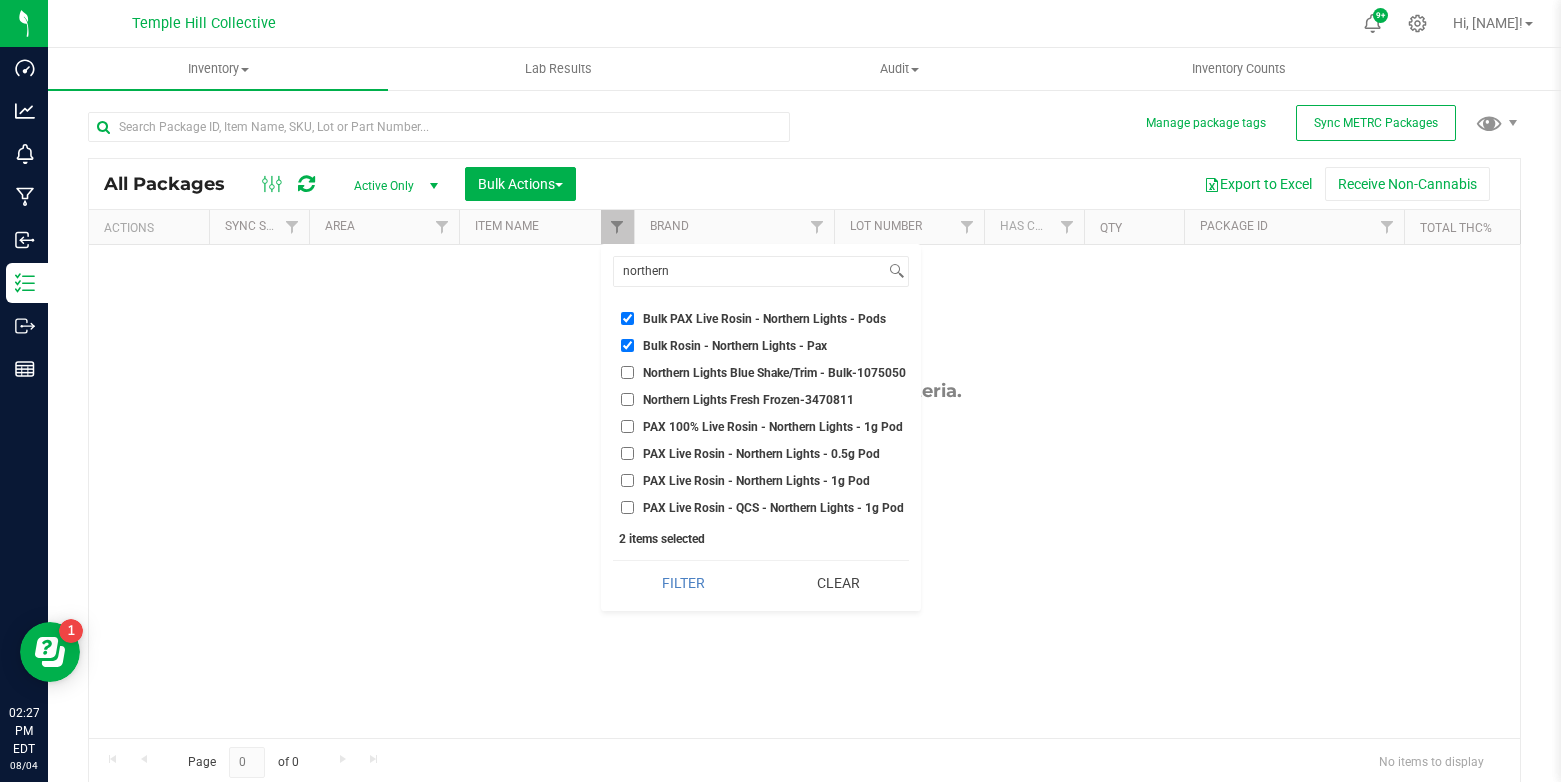 click on "Bulk Rosin - Northern Lights - Pax" at bounding box center [627, 345] 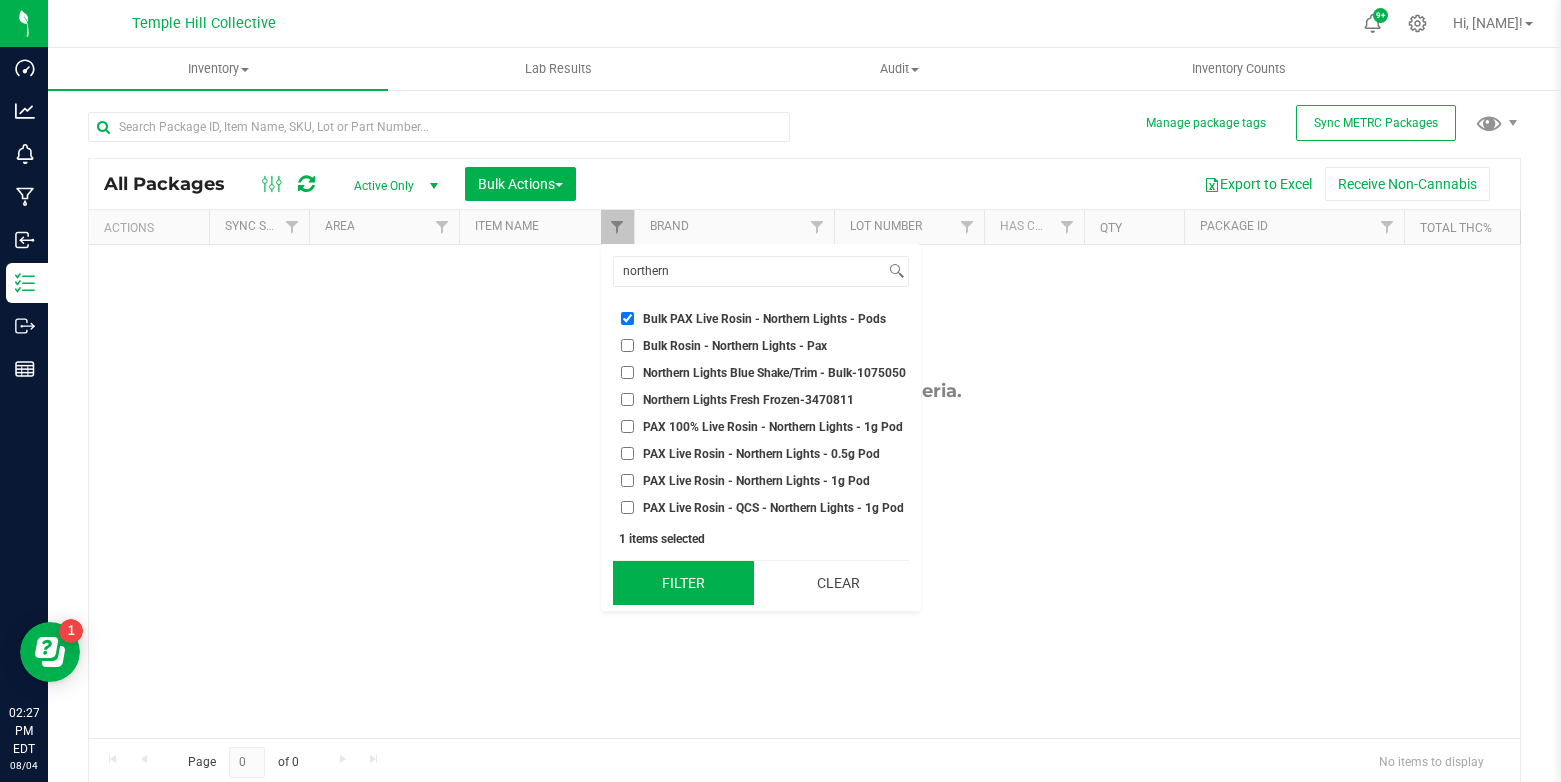 click on "Filter" at bounding box center [683, 583] 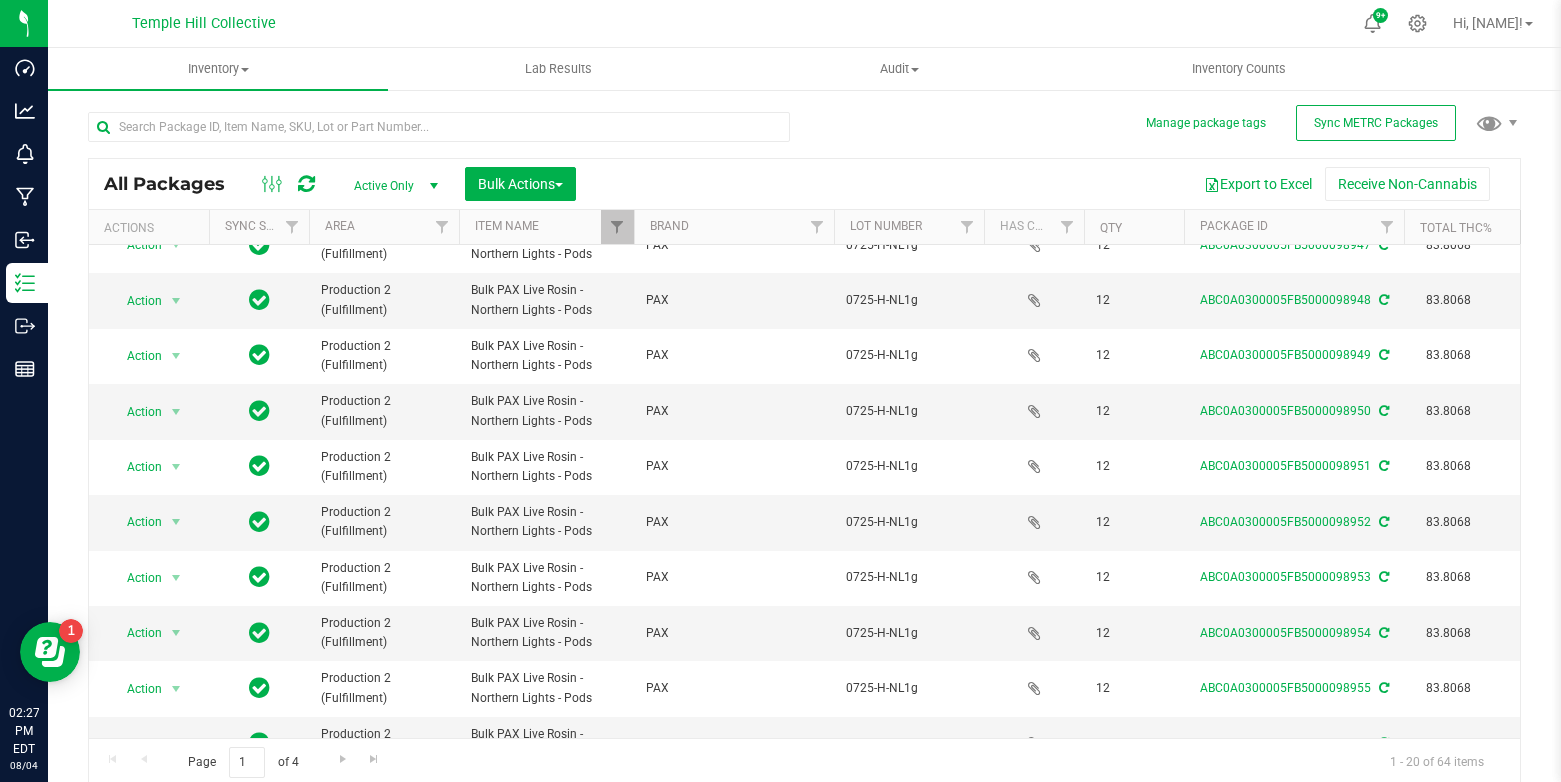 scroll, scrollTop: 614, scrollLeft: 0, axis: vertical 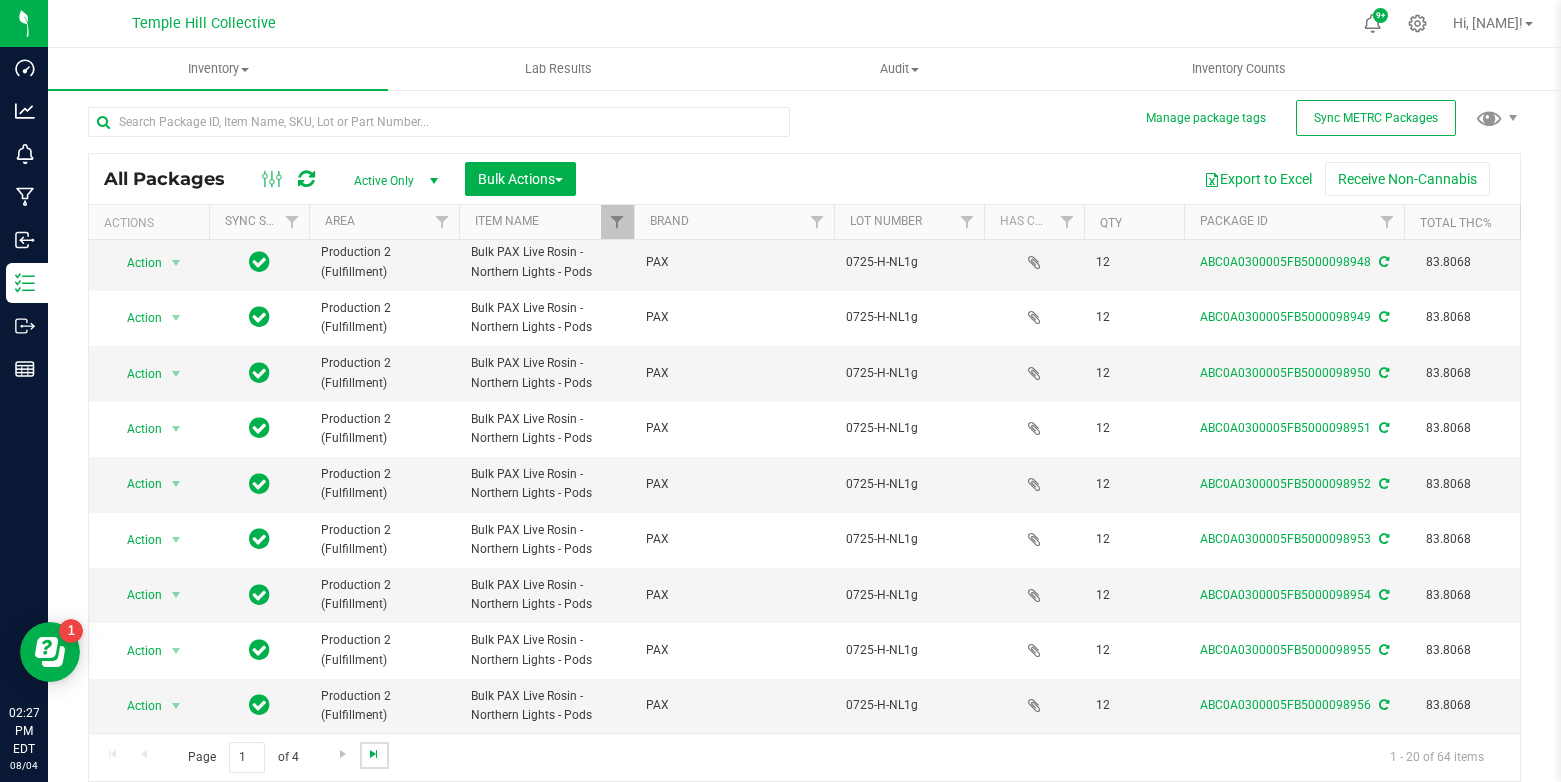 click at bounding box center [374, 754] 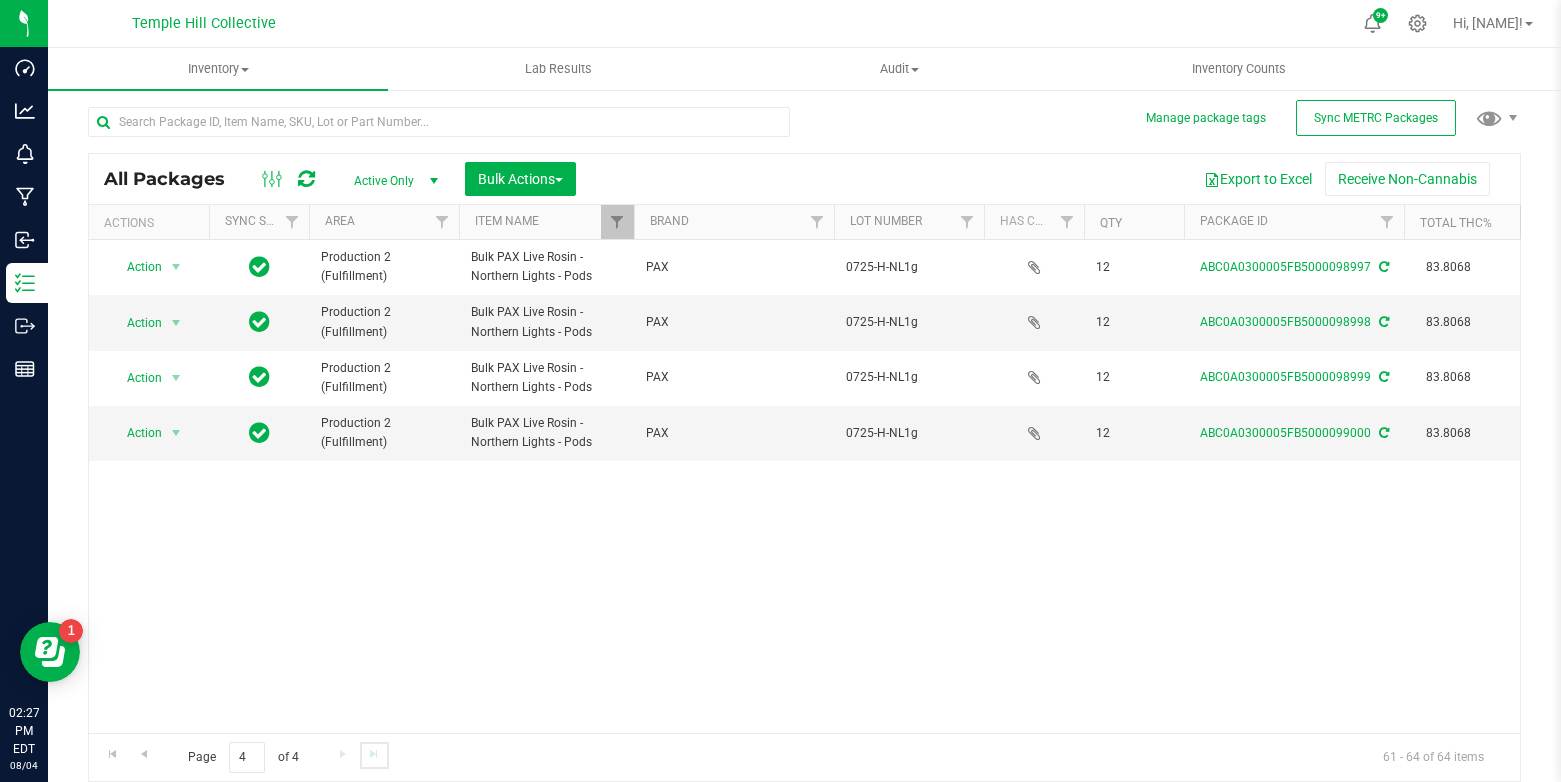 scroll, scrollTop: 0, scrollLeft: 0, axis: both 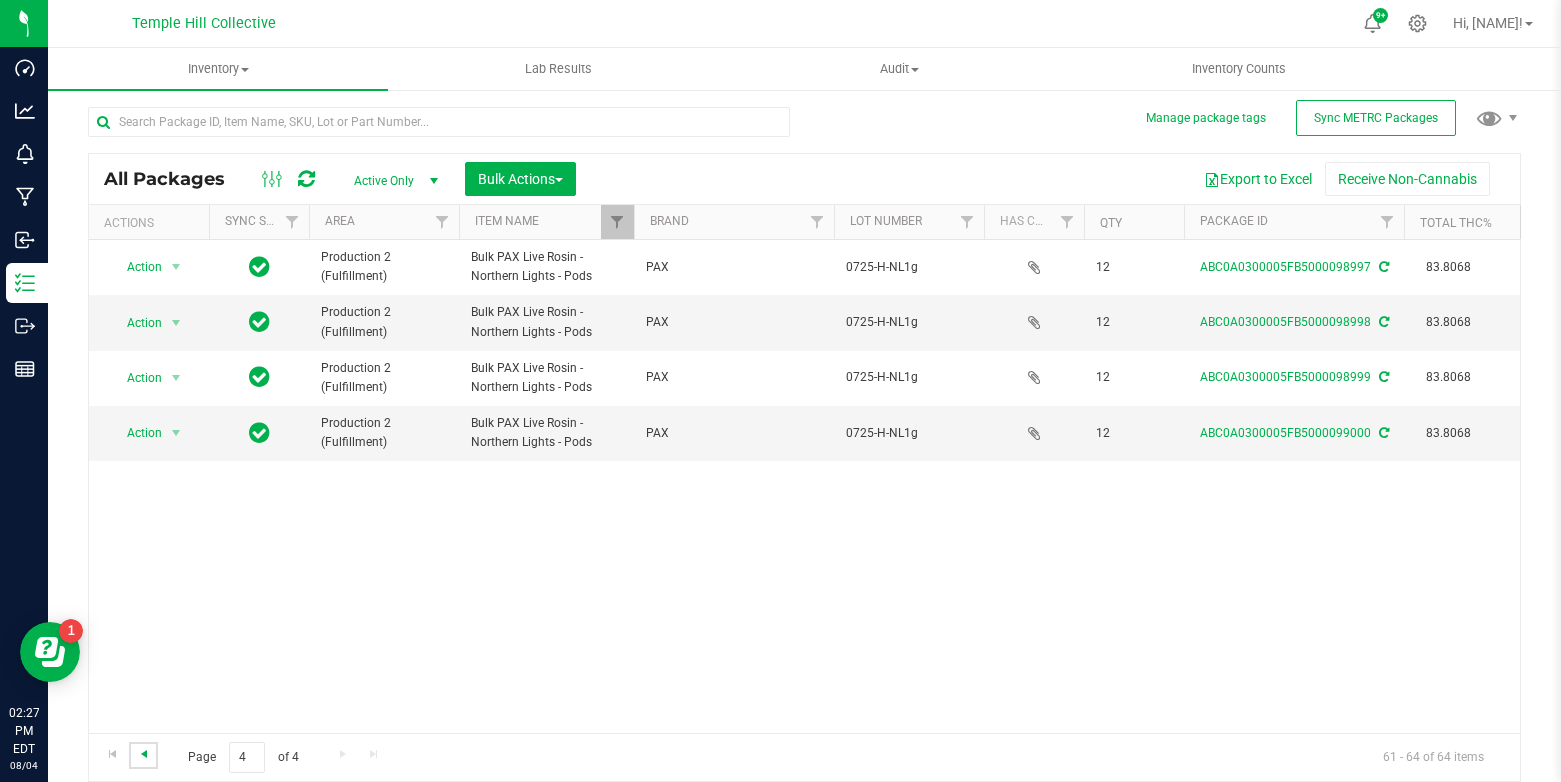 click at bounding box center (144, 754) 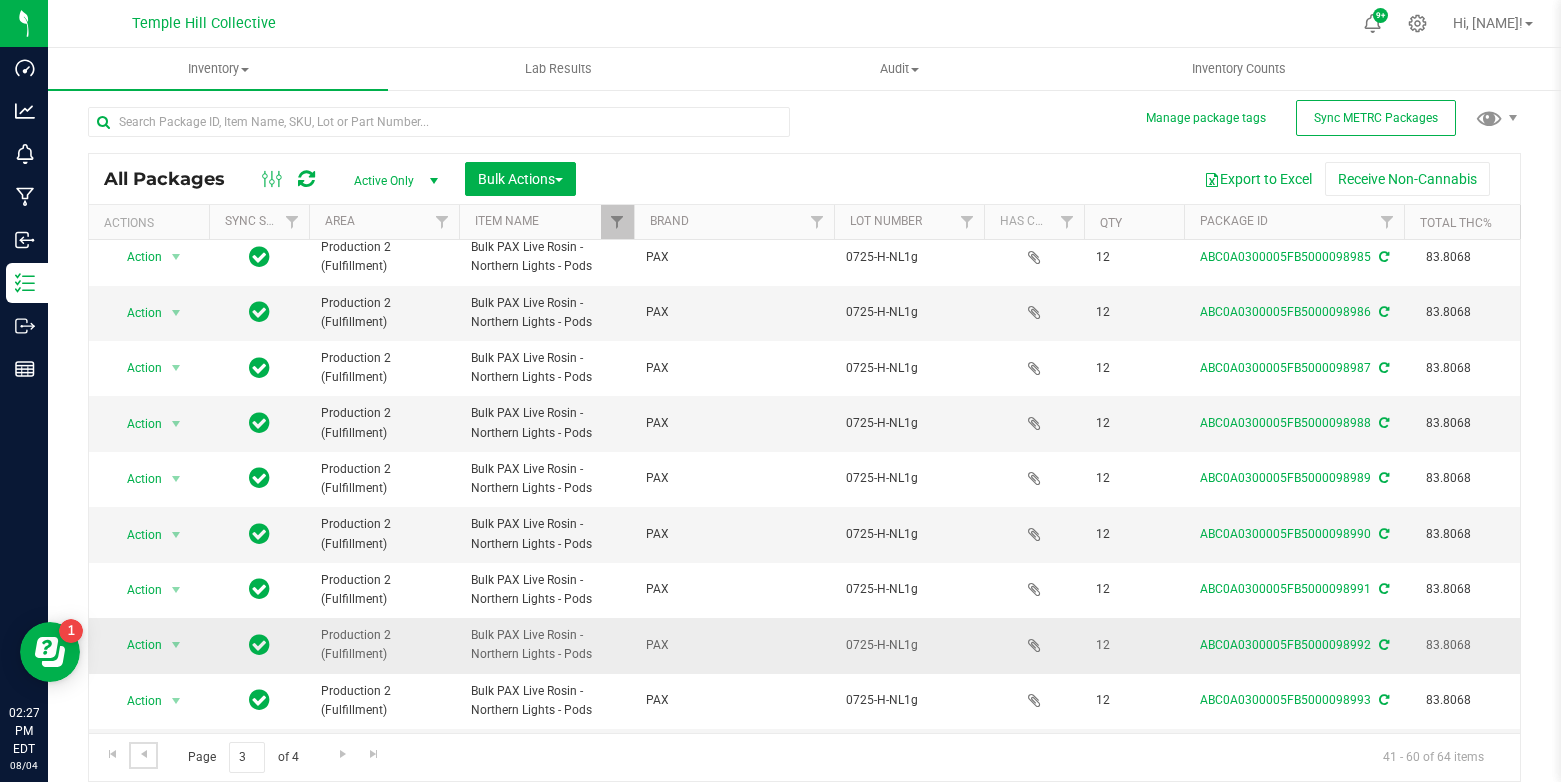 scroll, scrollTop: 507, scrollLeft: 0, axis: vertical 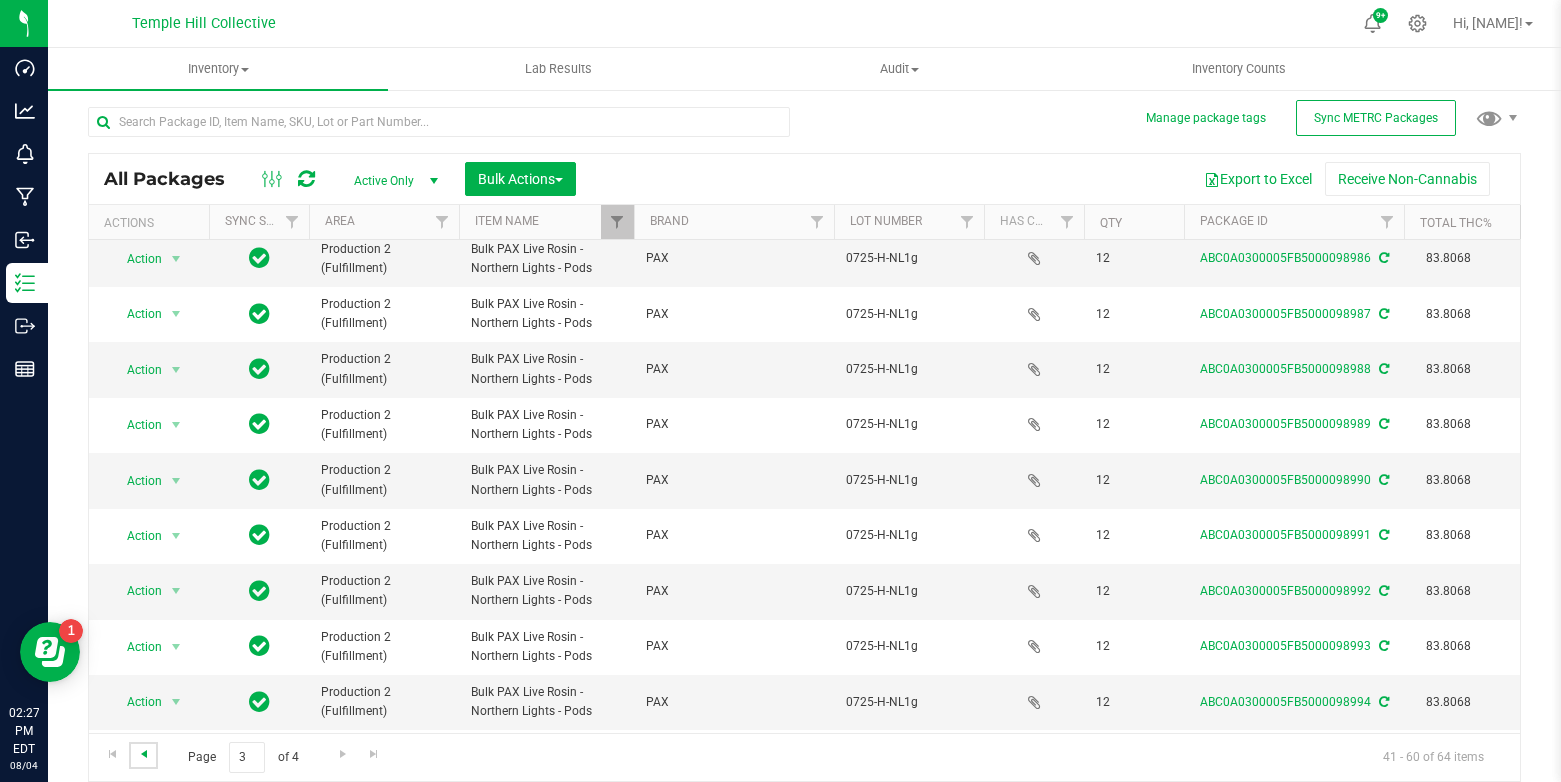 click at bounding box center [144, 754] 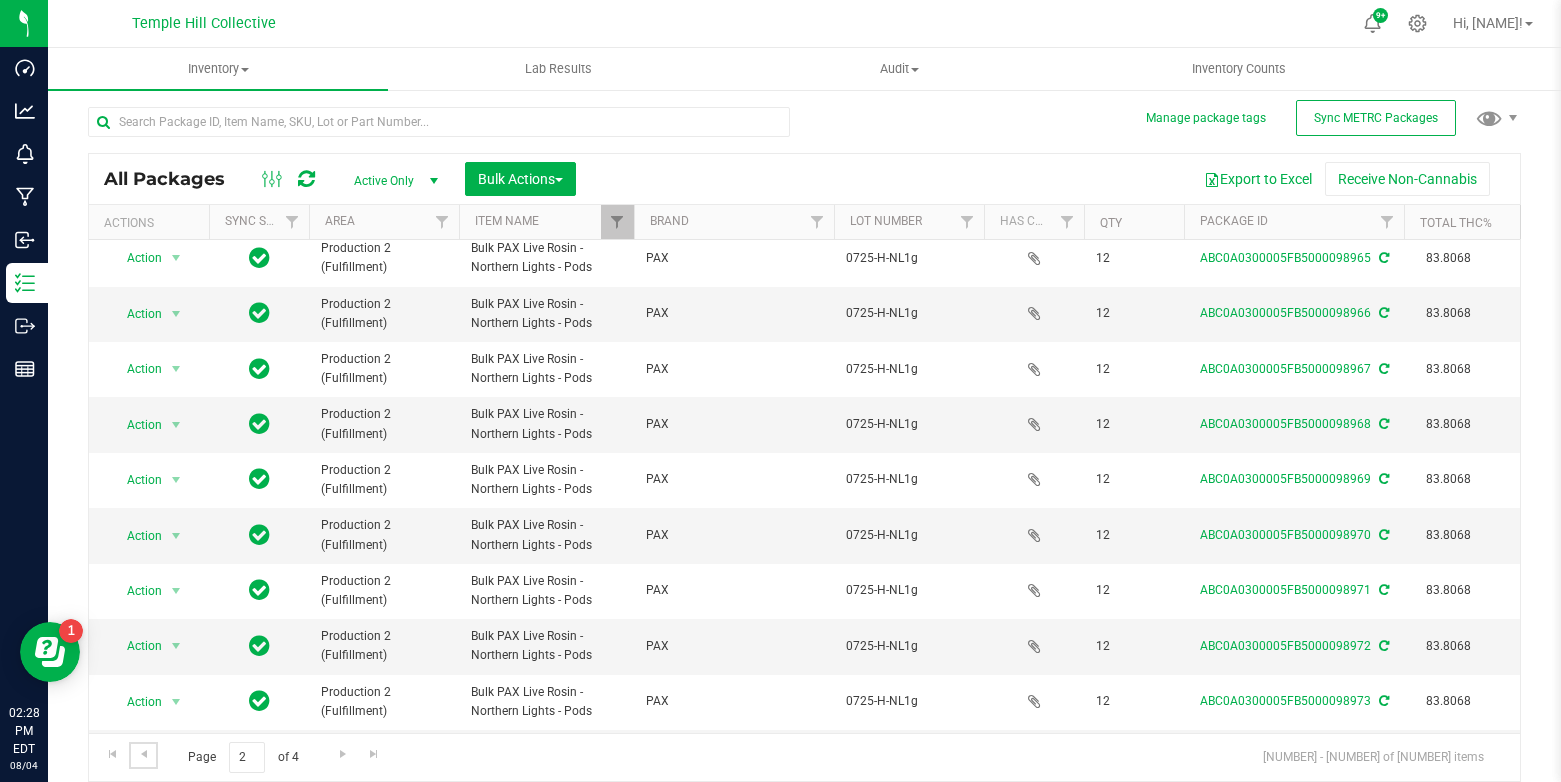 scroll, scrollTop: 458, scrollLeft: 0, axis: vertical 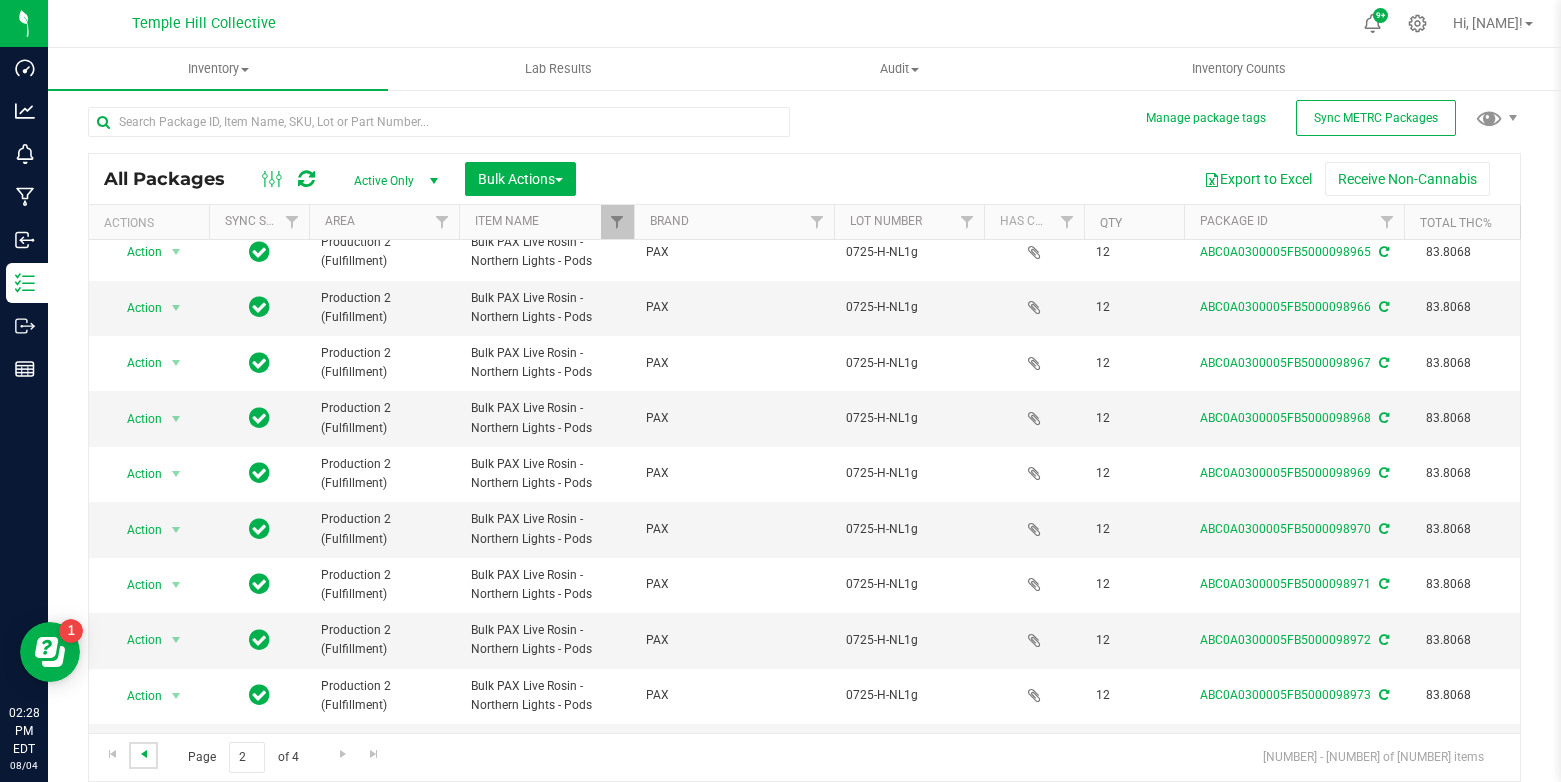 click at bounding box center (144, 754) 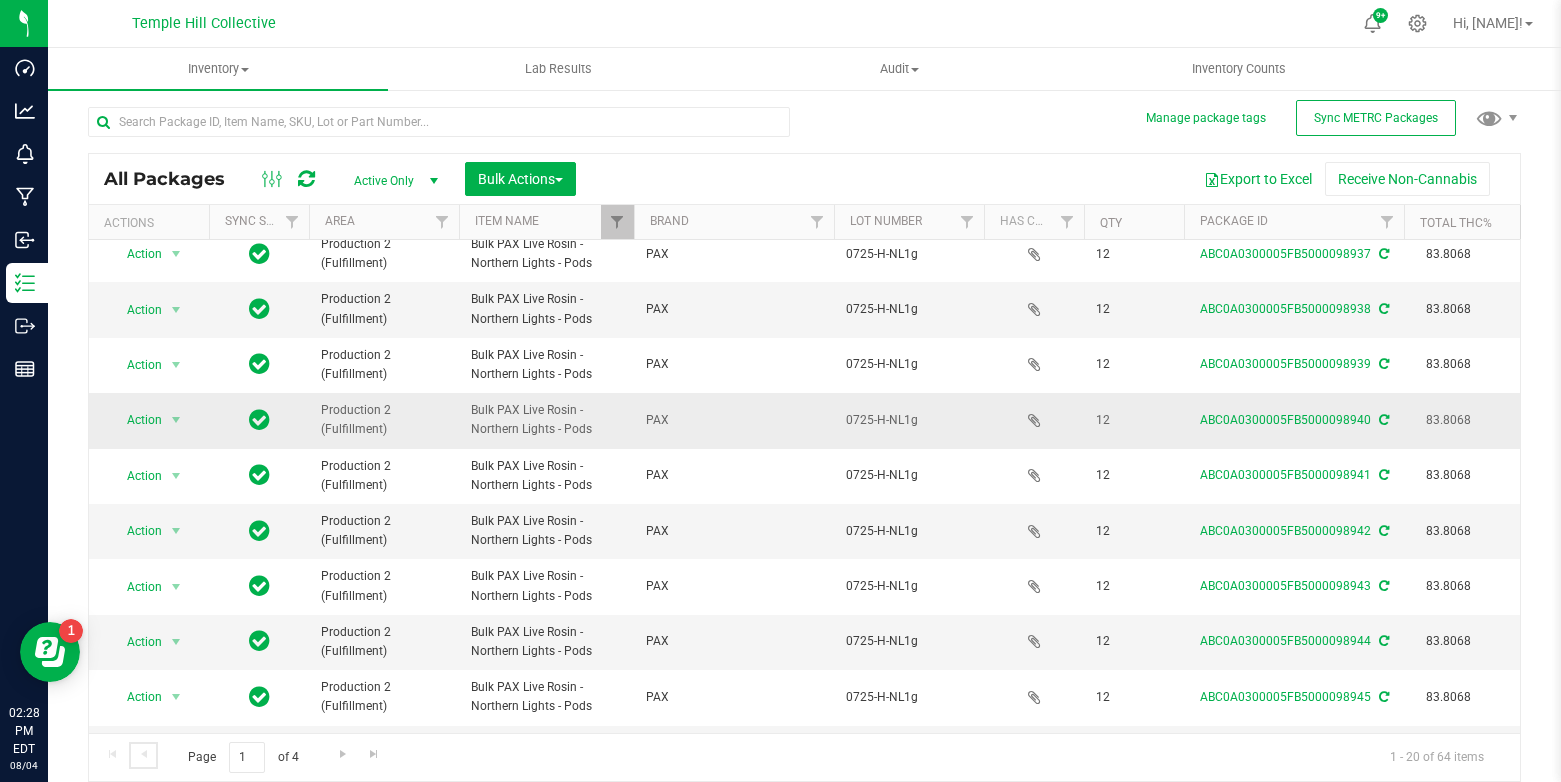 scroll, scrollTop: 6, scrollLeft: 0, axis: vertical 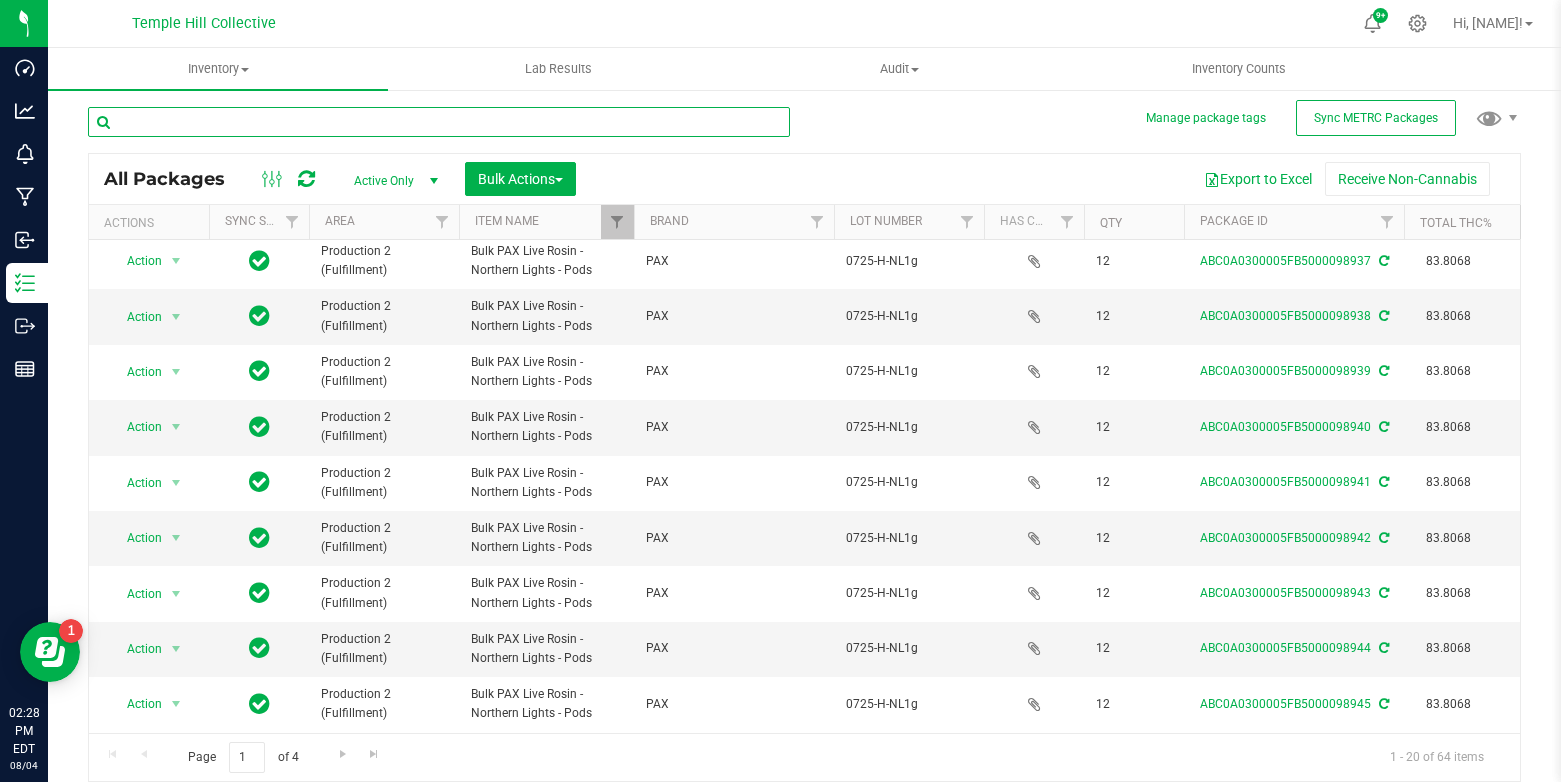 click at bounding box center (439, 122) 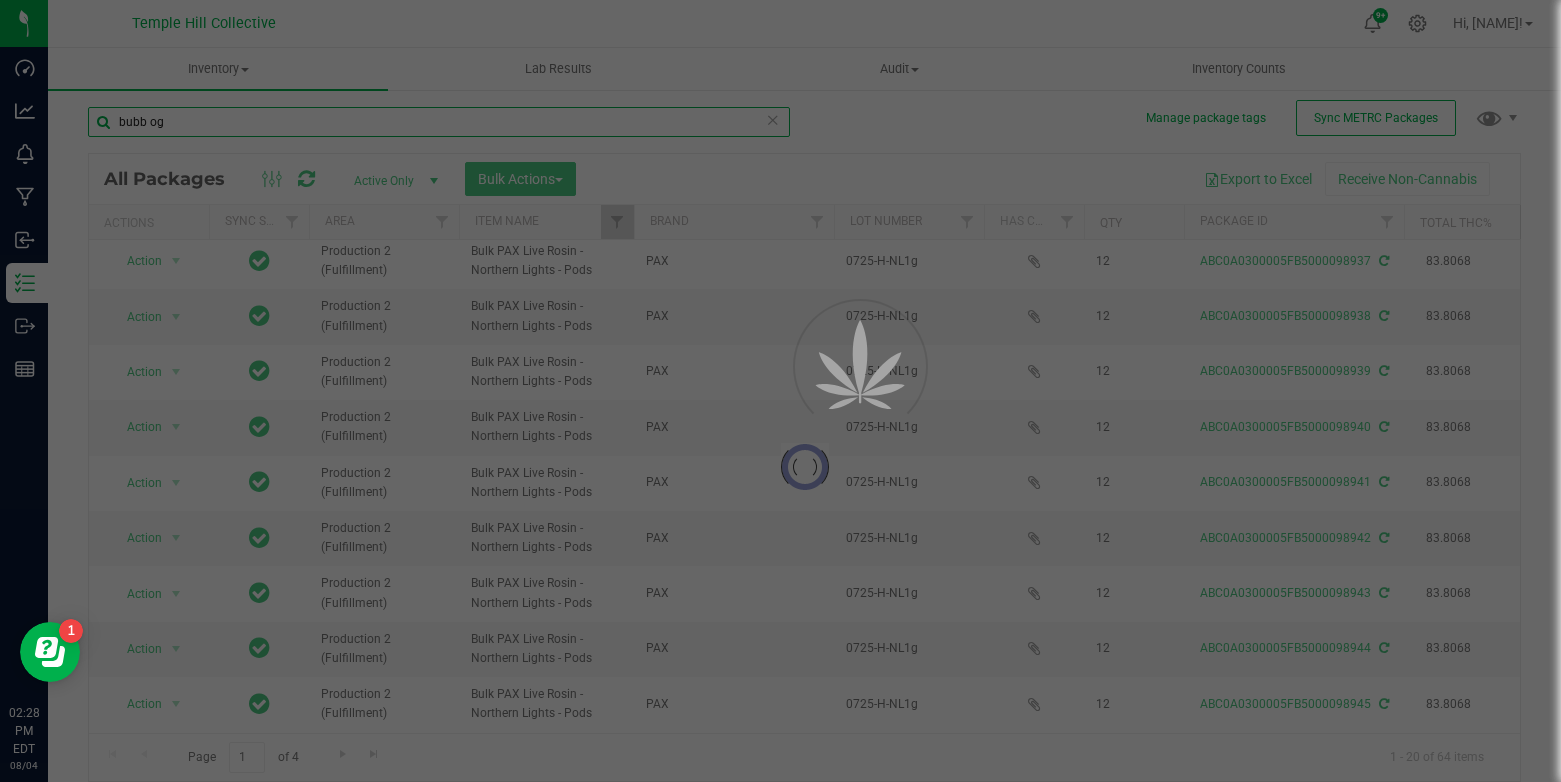 click on "bubb og" at bounding box center (439, 122) 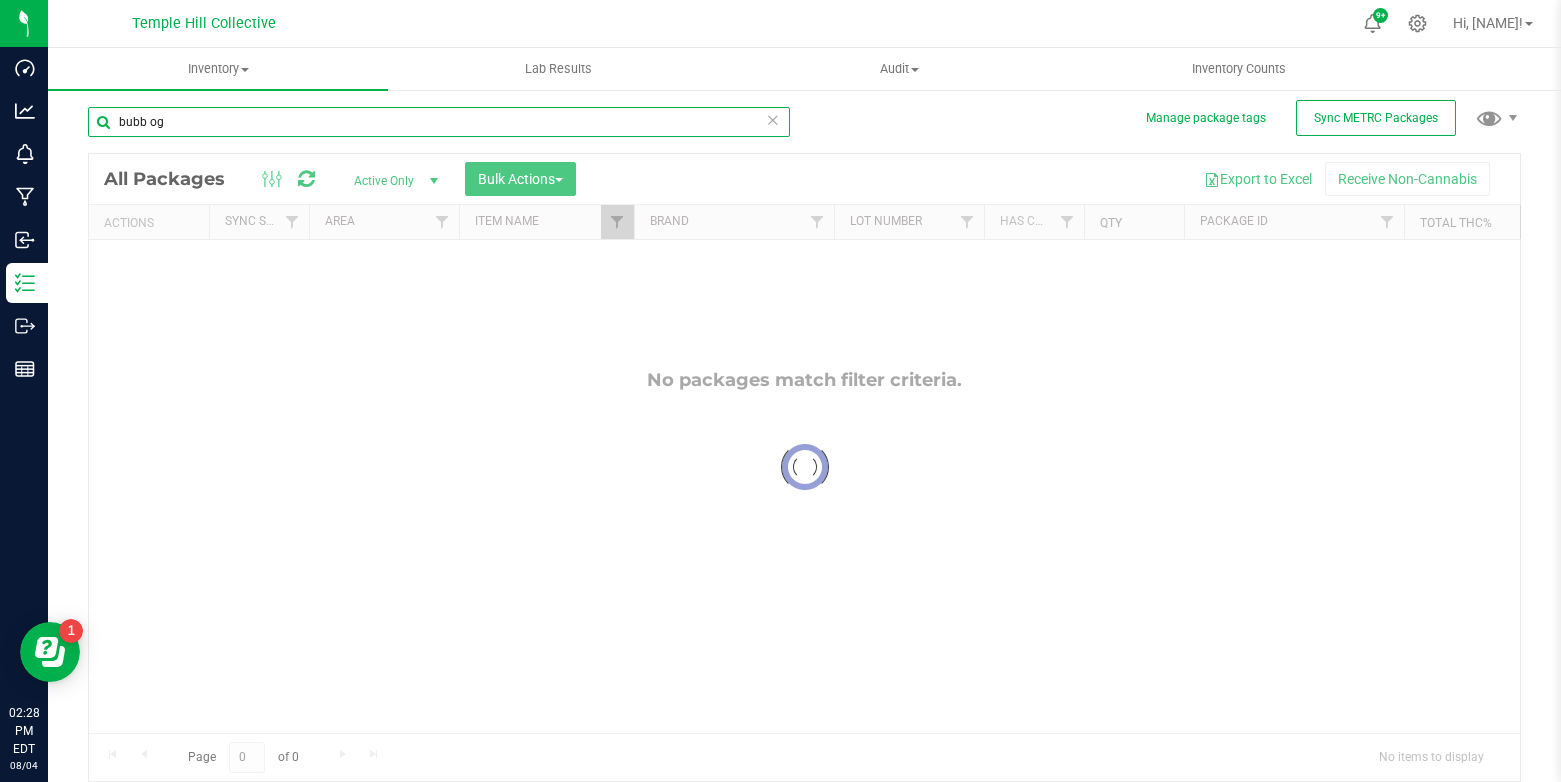 scroll, scrollTop: 0, scrollLeft: 0, axis: both 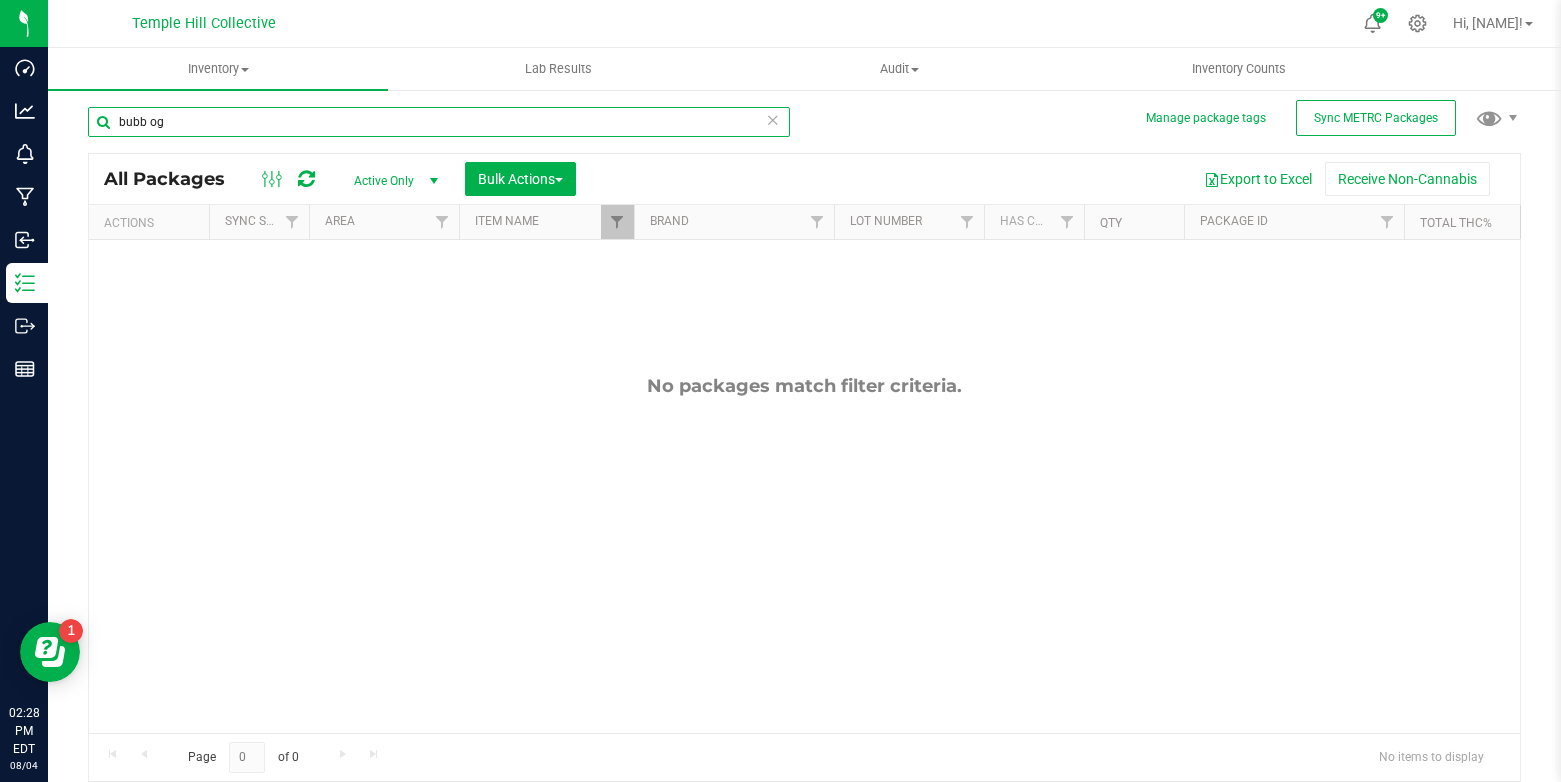 click on "bubb og" at bounding box center (439, 122) 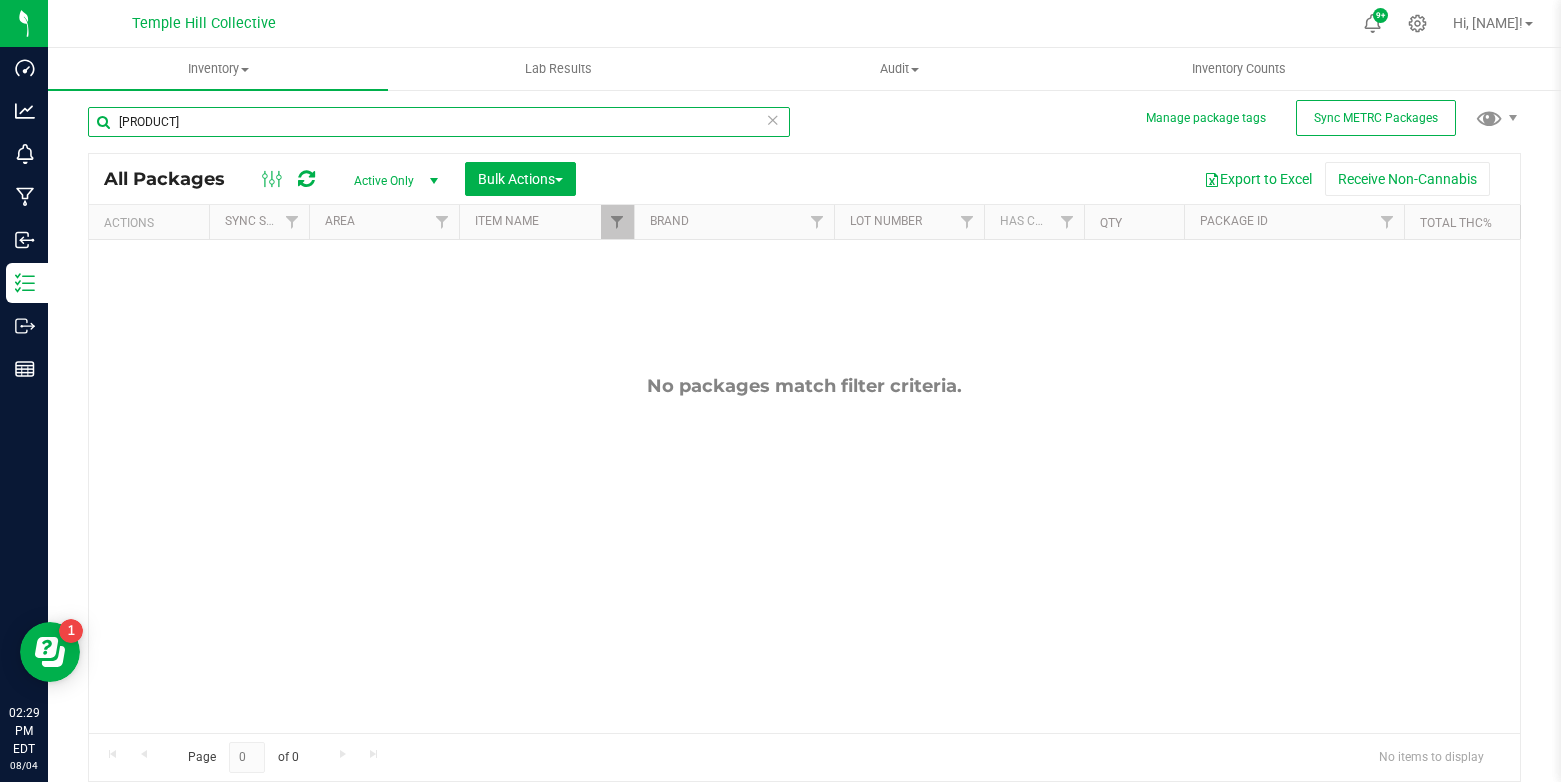 type on "bubba og" 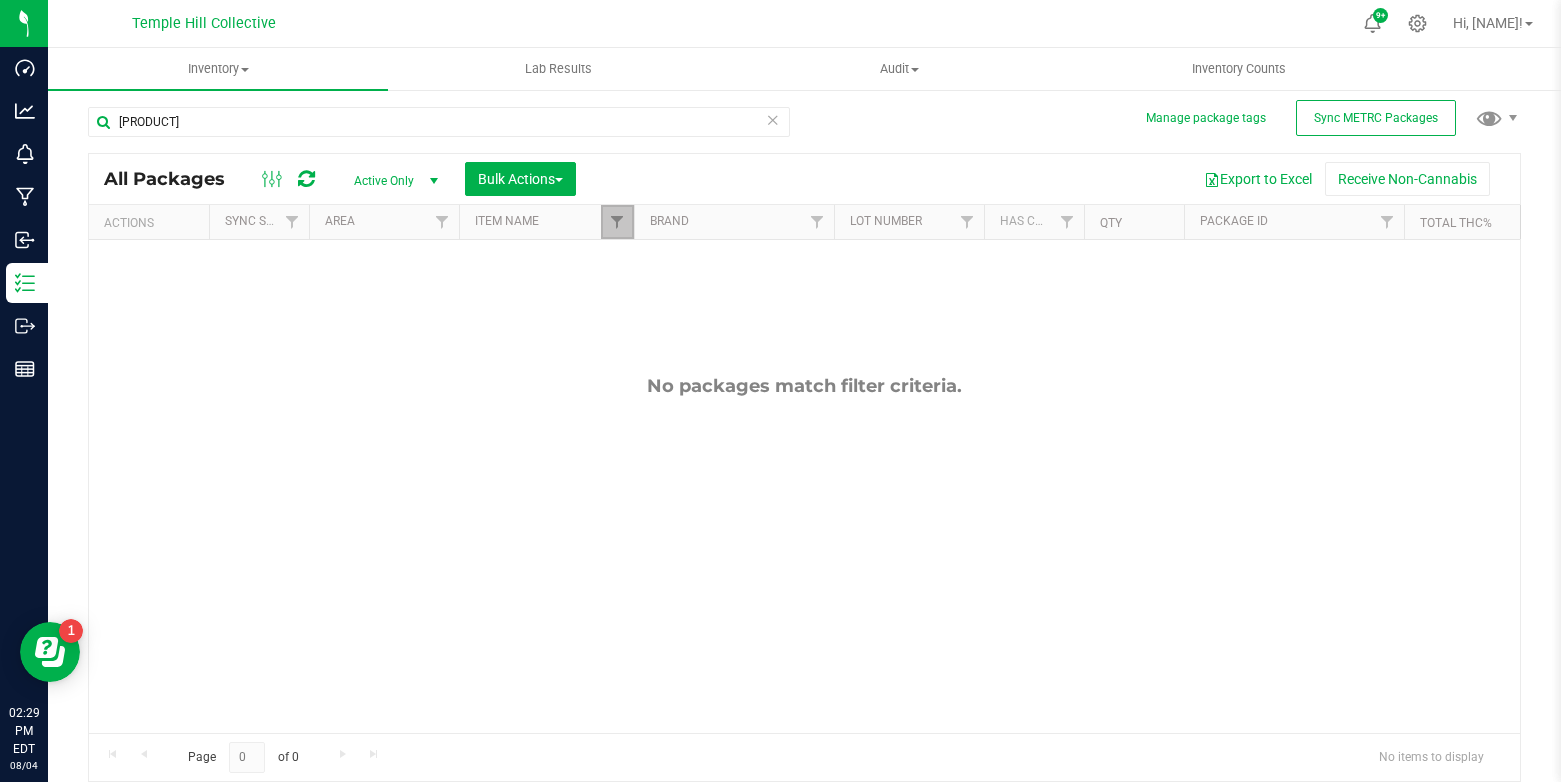 click at bounding box center [617, 222] 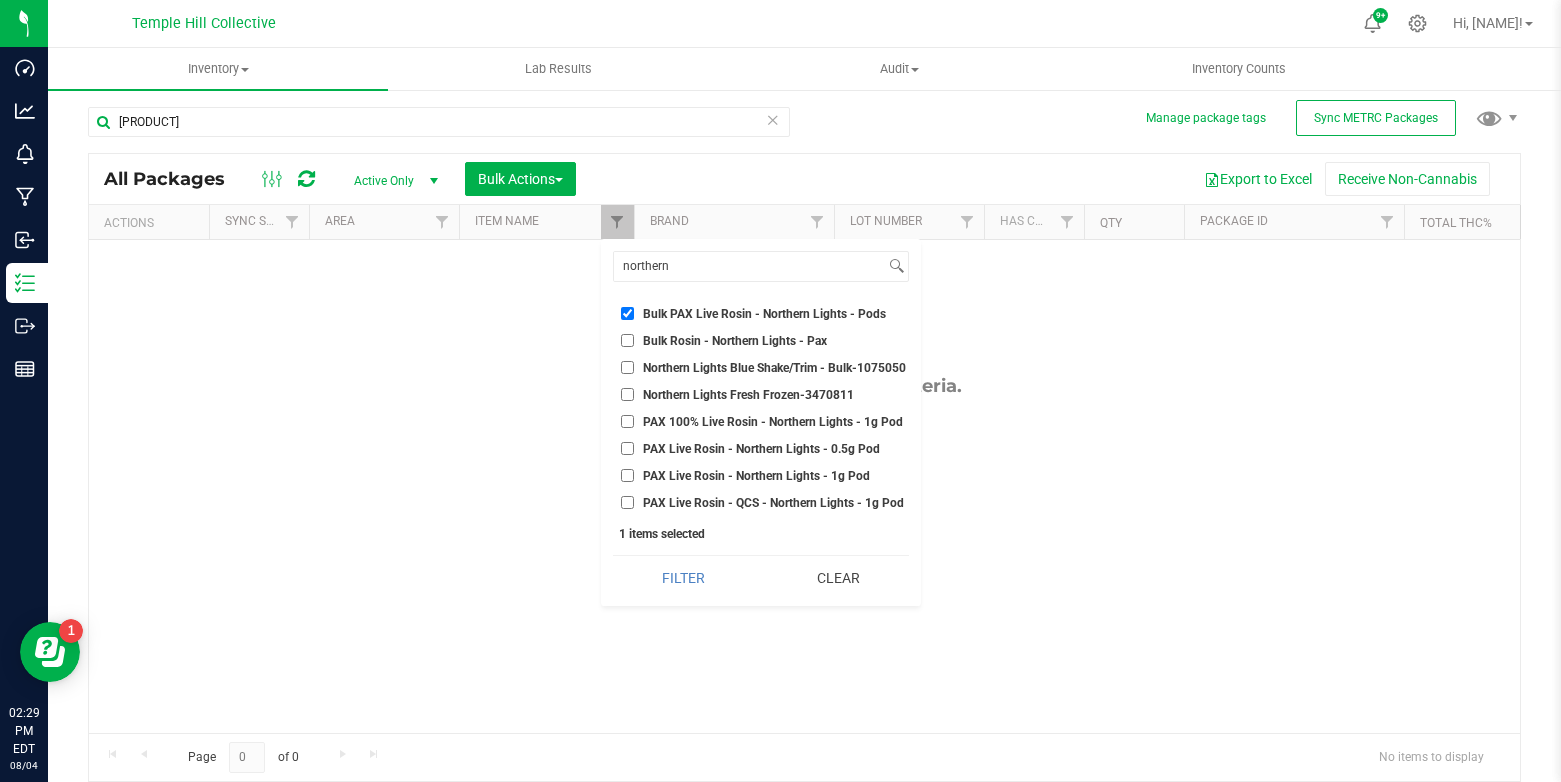 click on "Bulk PAX Live Rosin - Northern Lights - Pods" at bounding box center (627, 313) 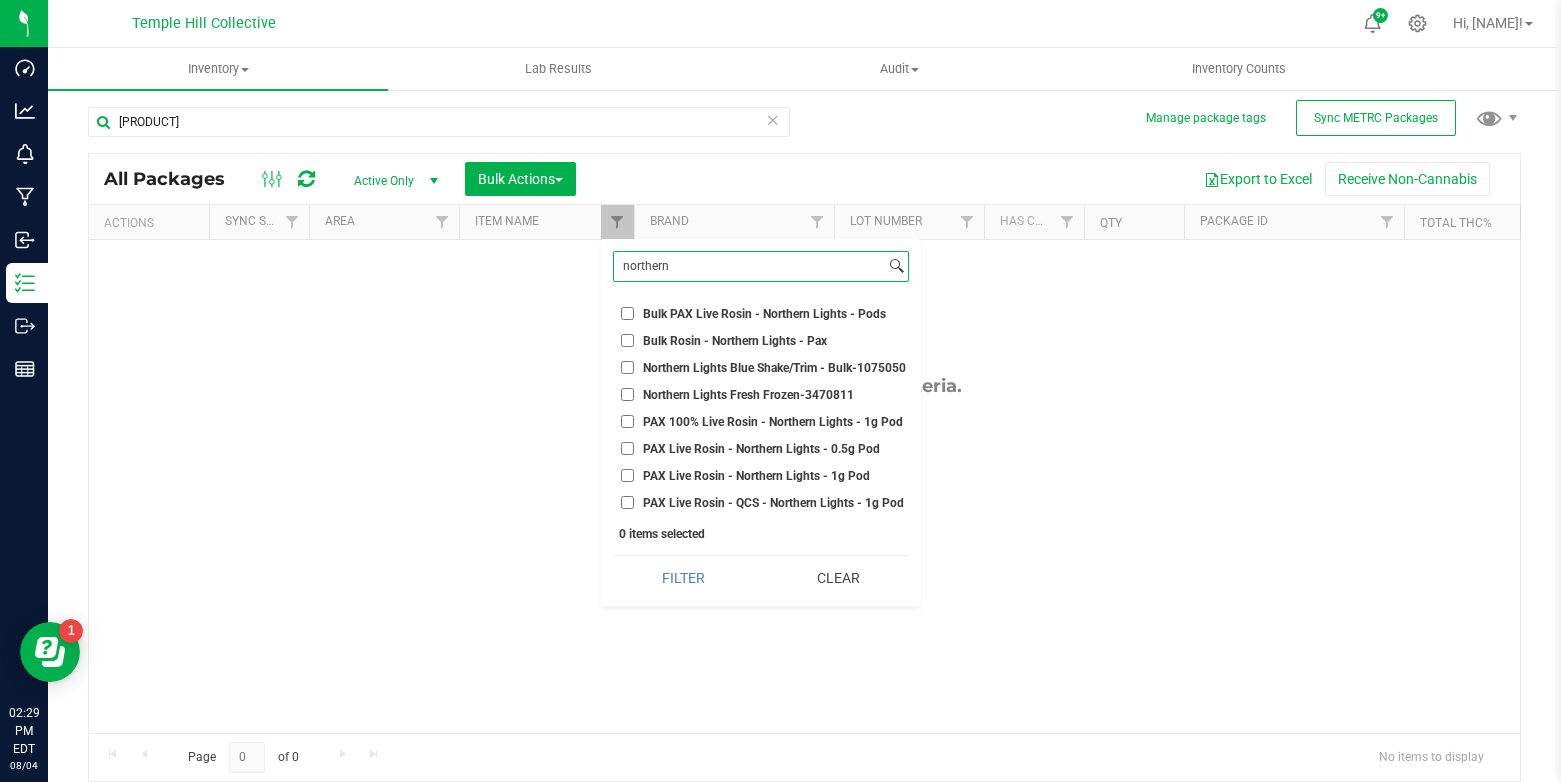 click on "northern" at bounding box center [749, 266] 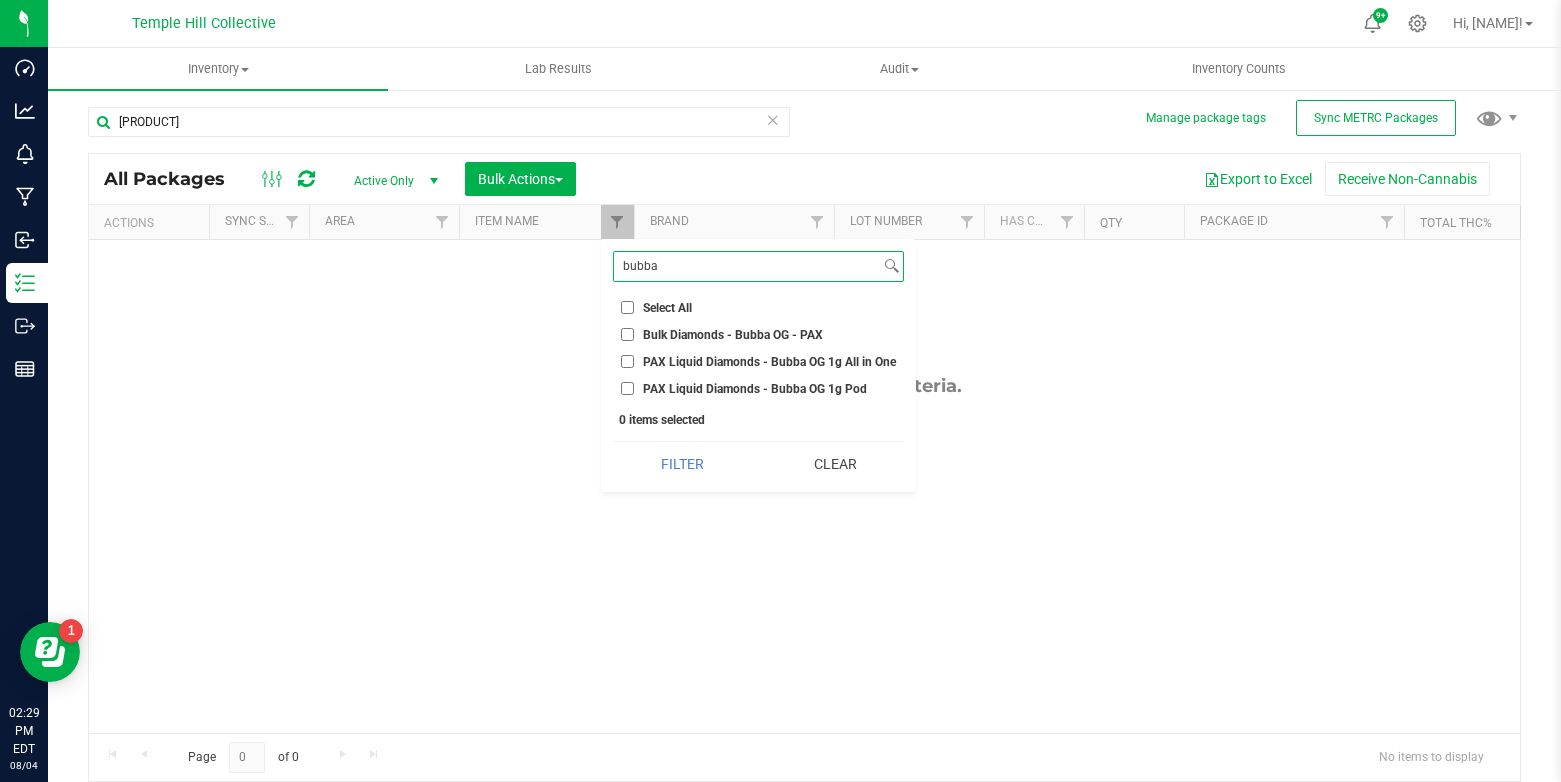 type on "bubba" 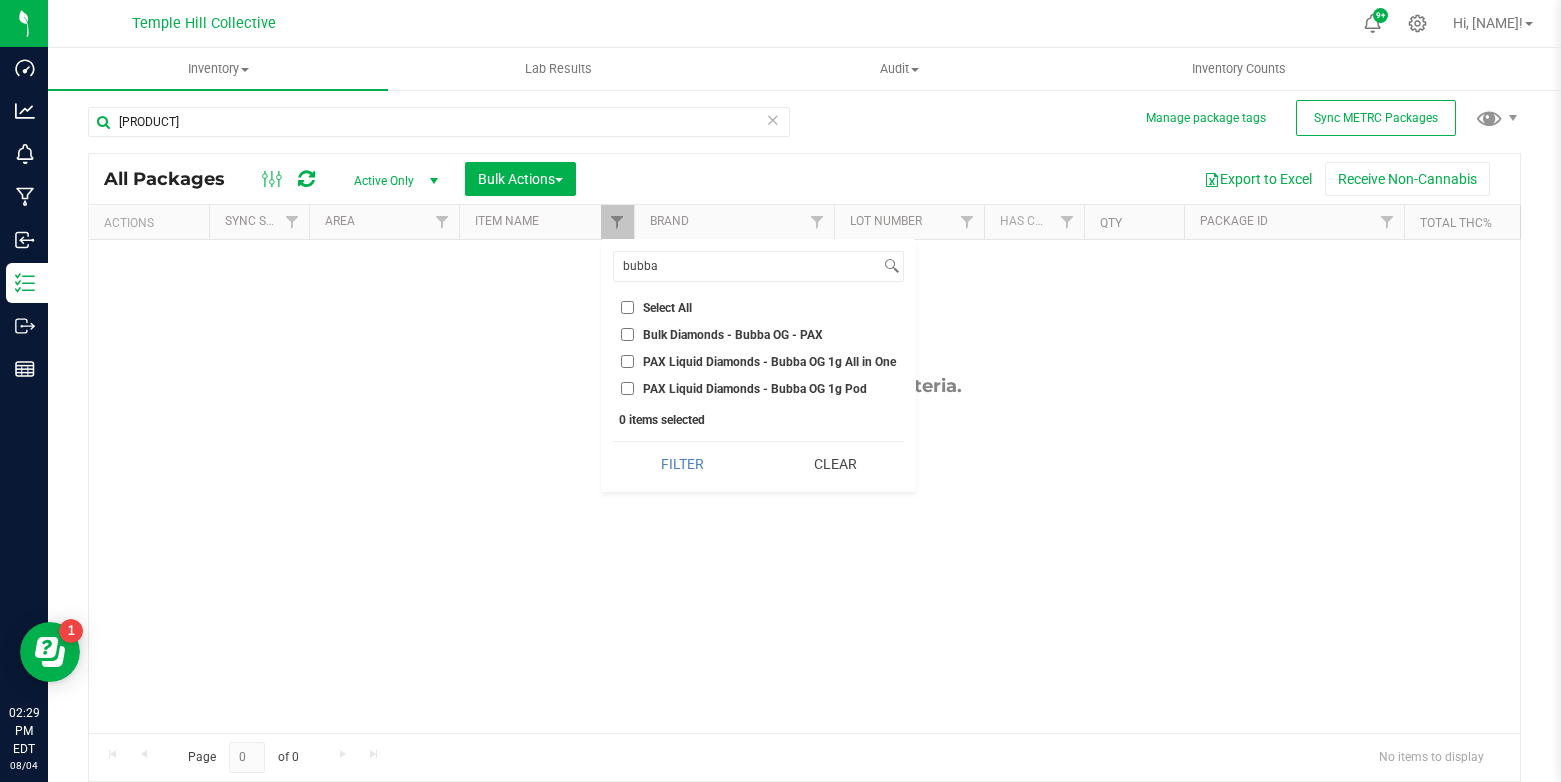 click on "PAX Liquid Diamonds - Bubba OG 1g Pod" at bounding box center [627, 388] 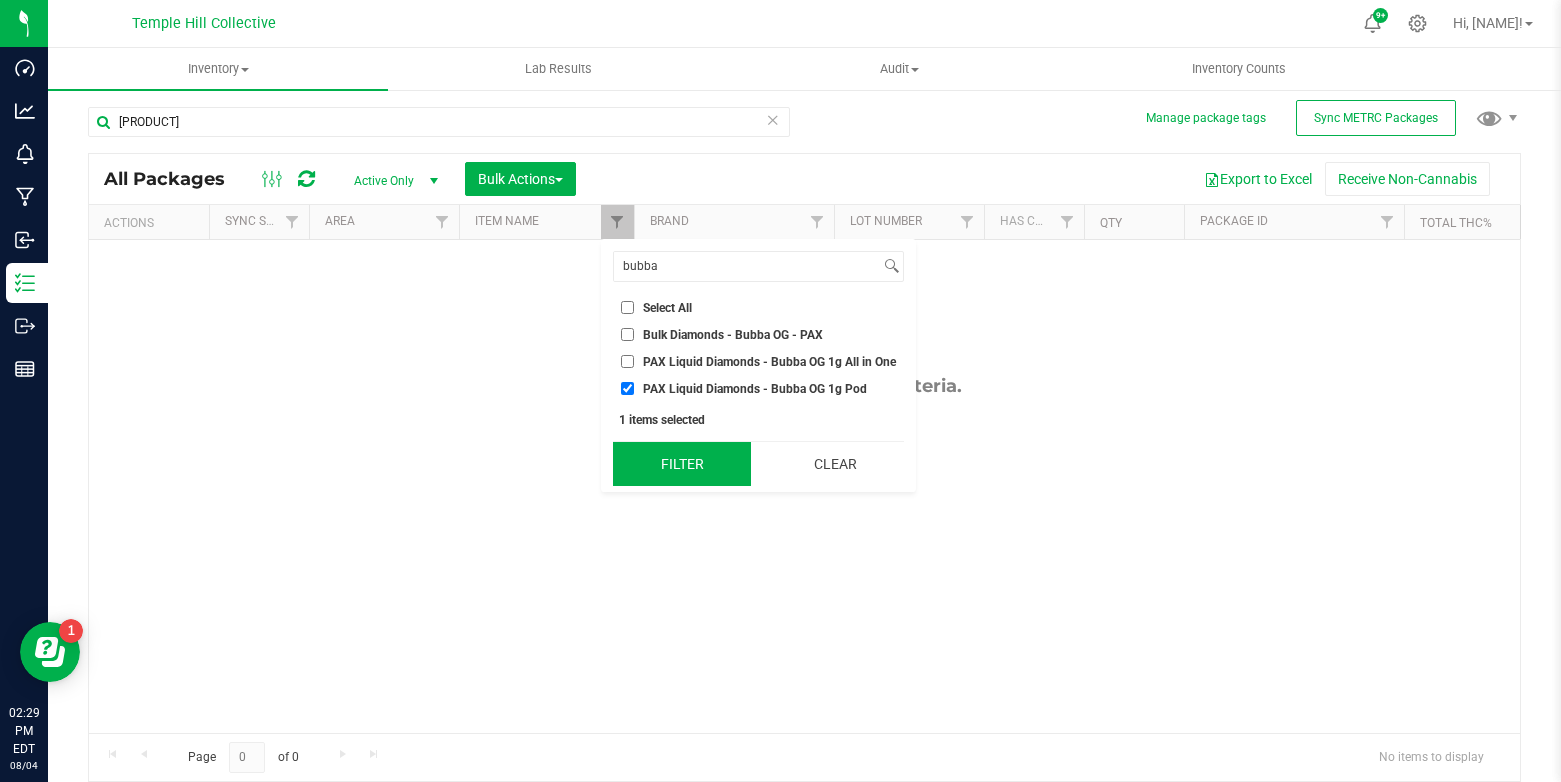click on "Filter" at bounding box center [682, 464] 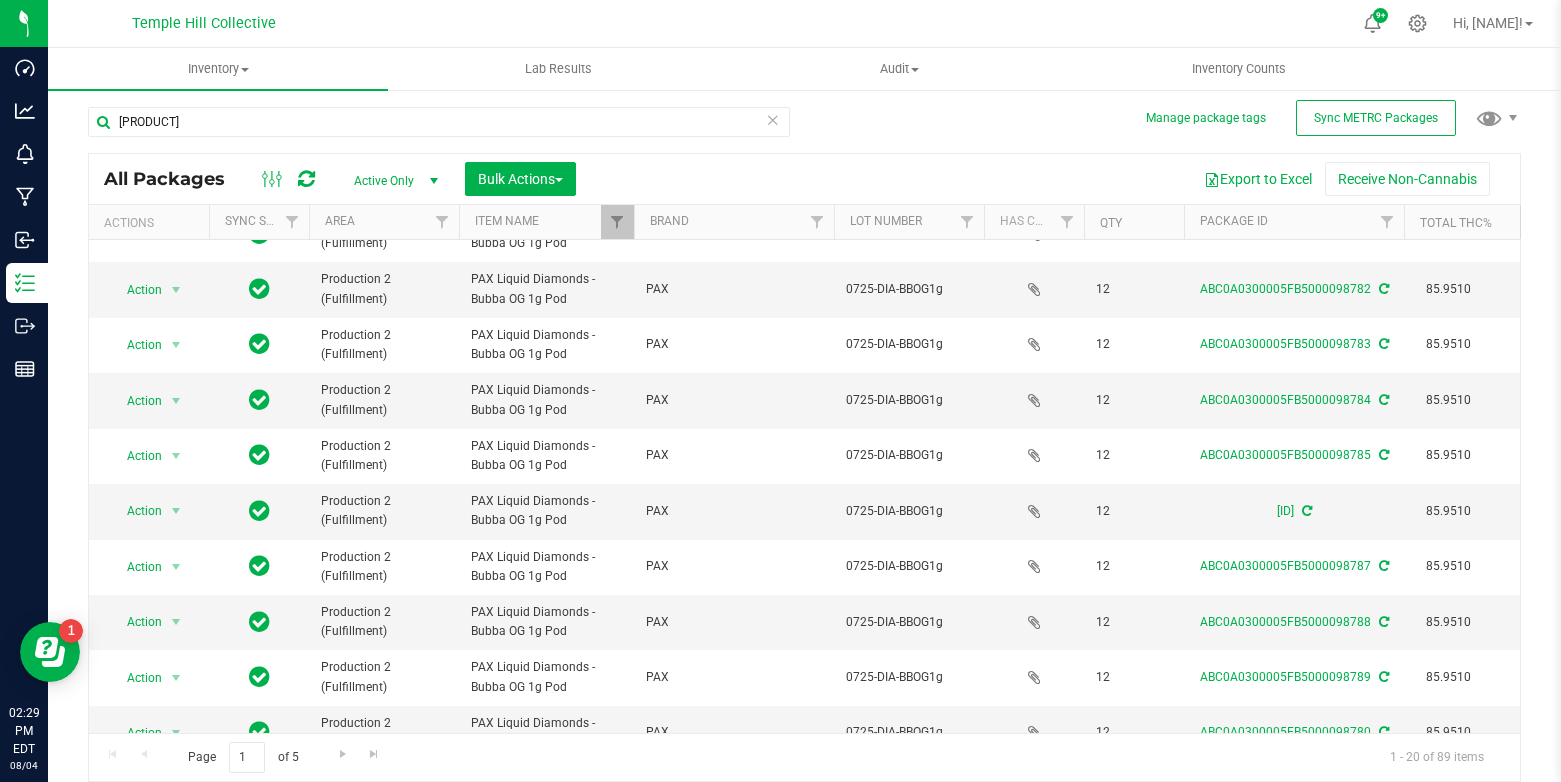 scroll, scrollTop: 614, scrollLeft: 0, axis: vertical 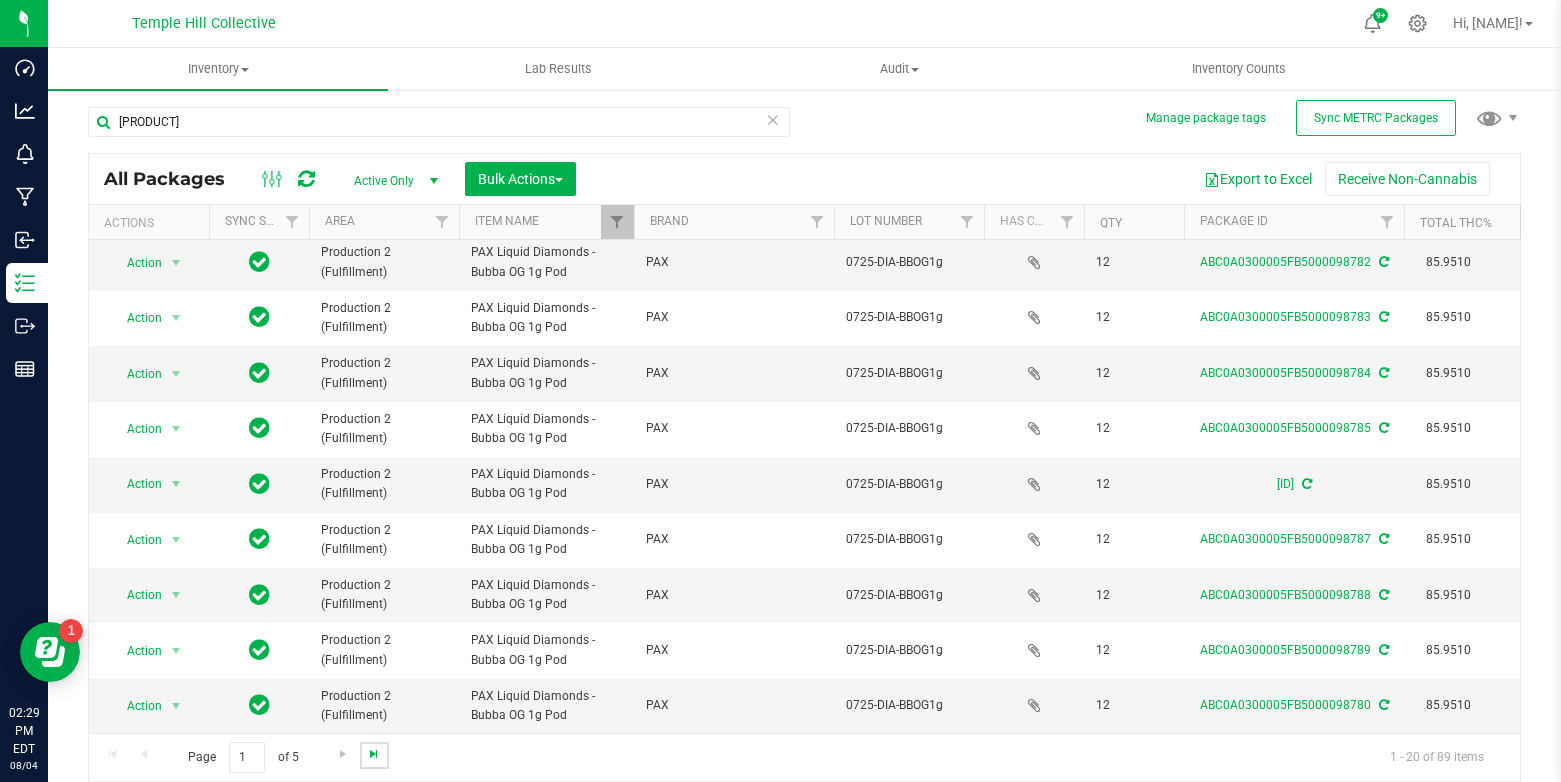 click at bounding box center (374, 754) 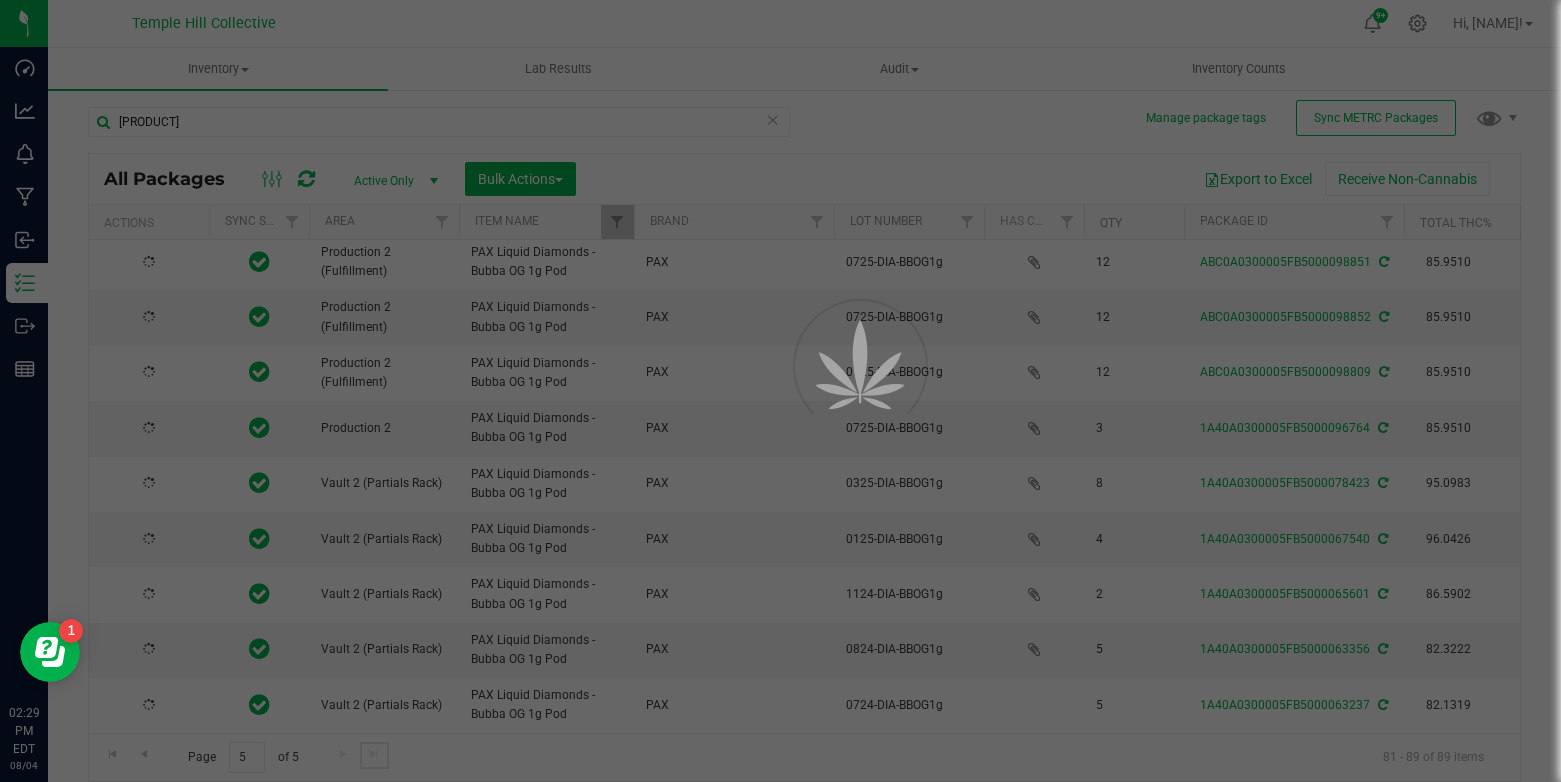 type on "2026-04-07" 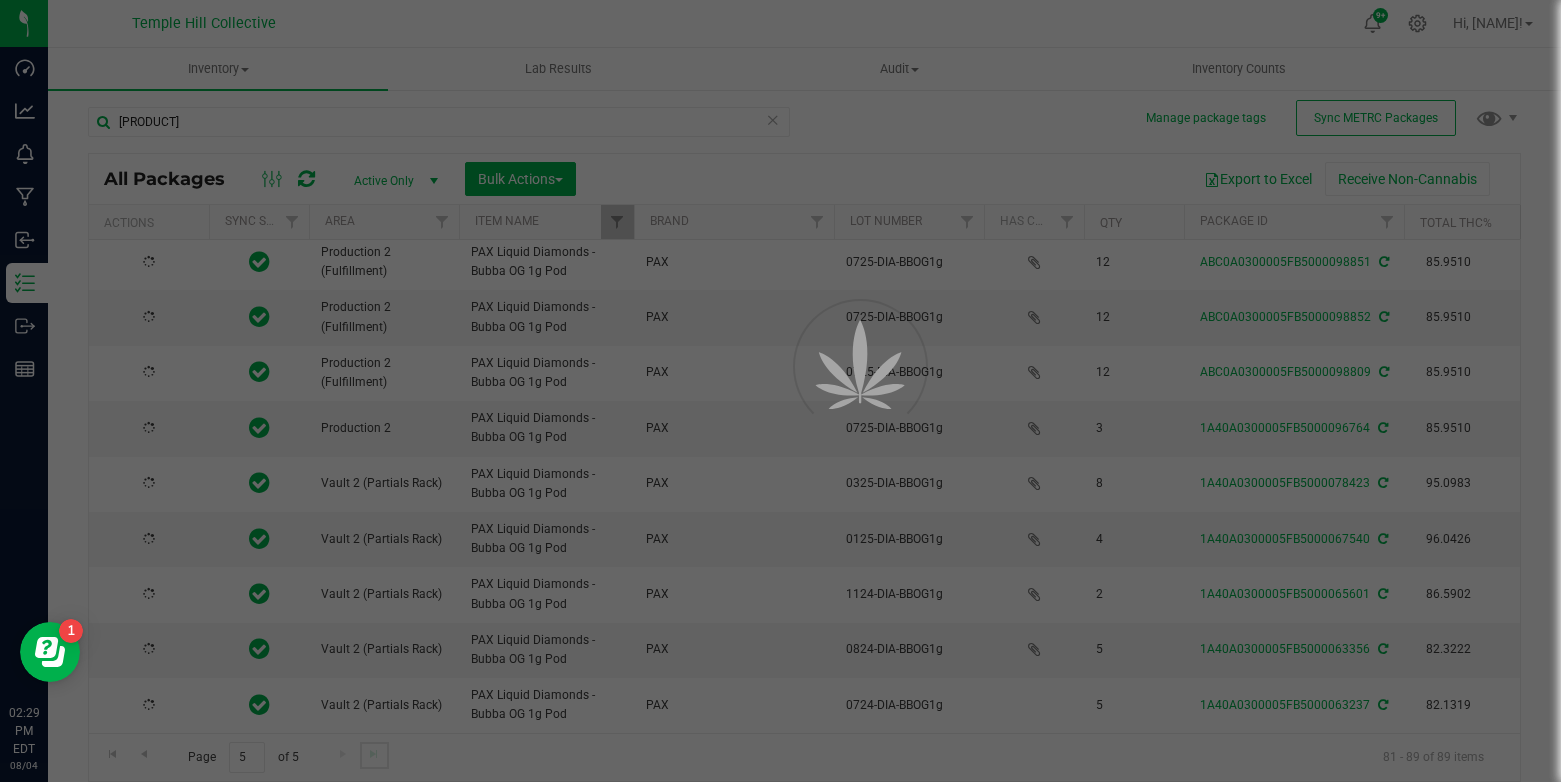 type on "2026-01-29" 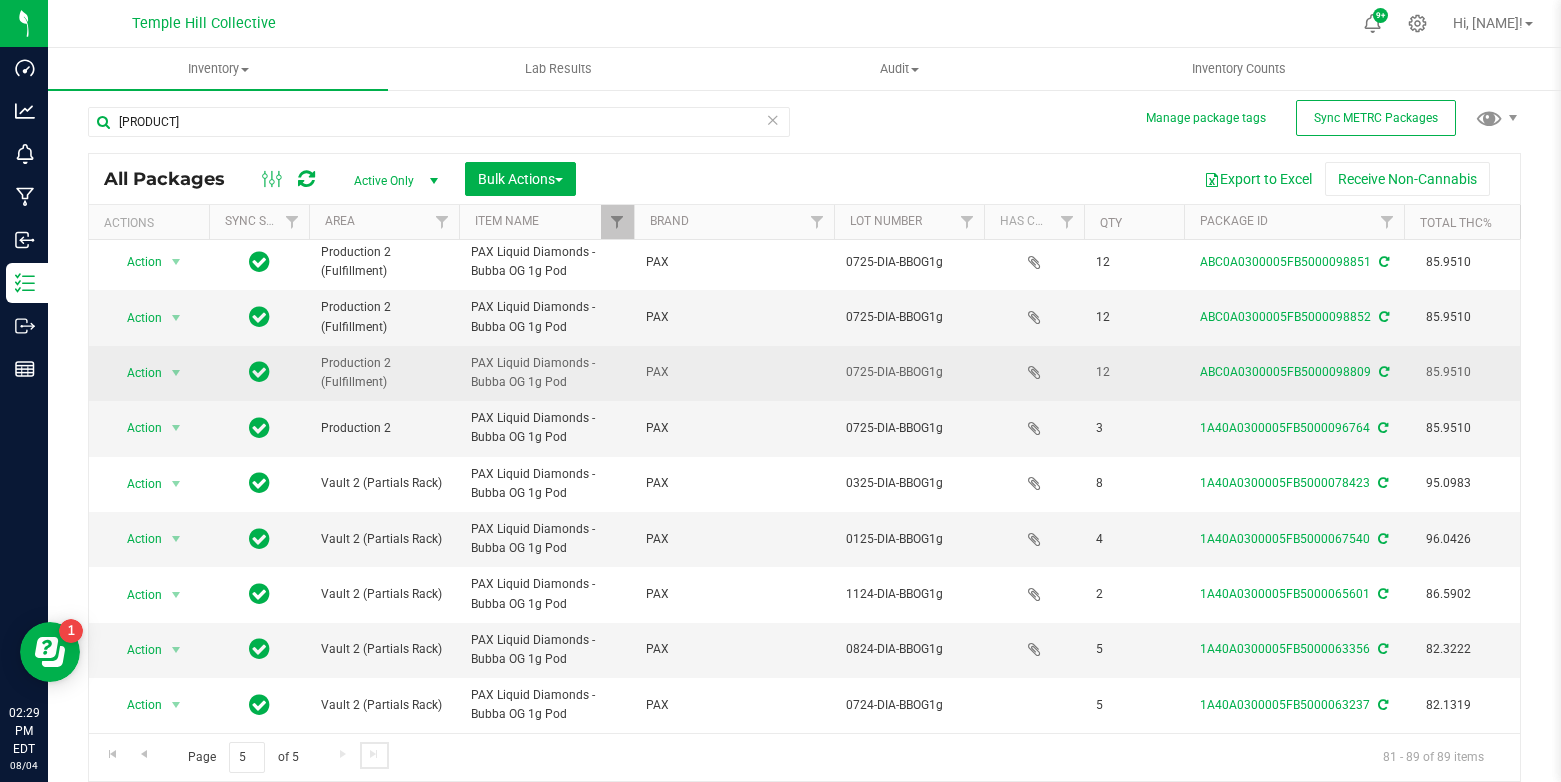 scroll, scrollTop: 0, scrollLeft: 0, axis: both 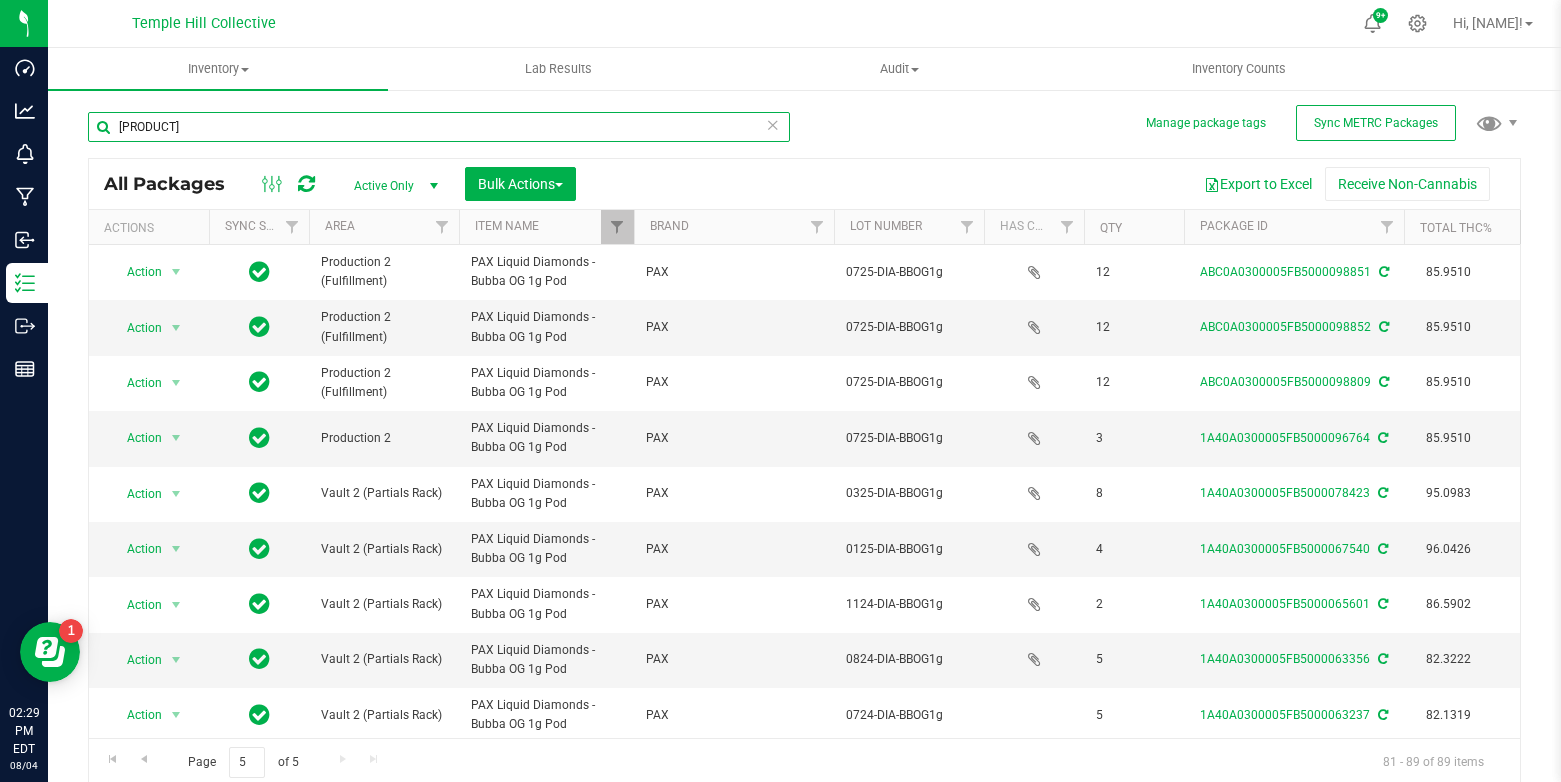 click on "bubba og" at bounding box center (439, 127) 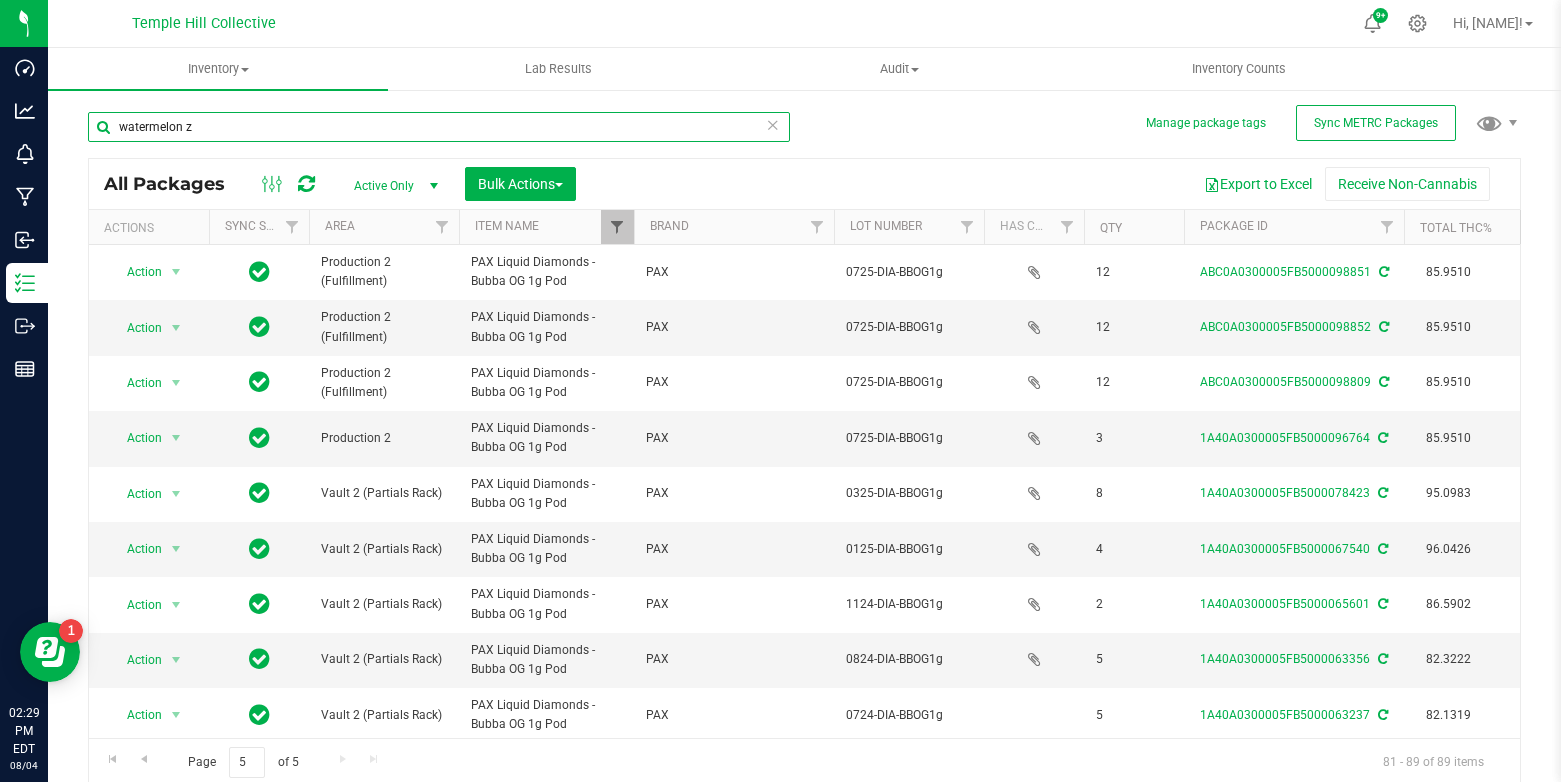 type on "watermelon z" 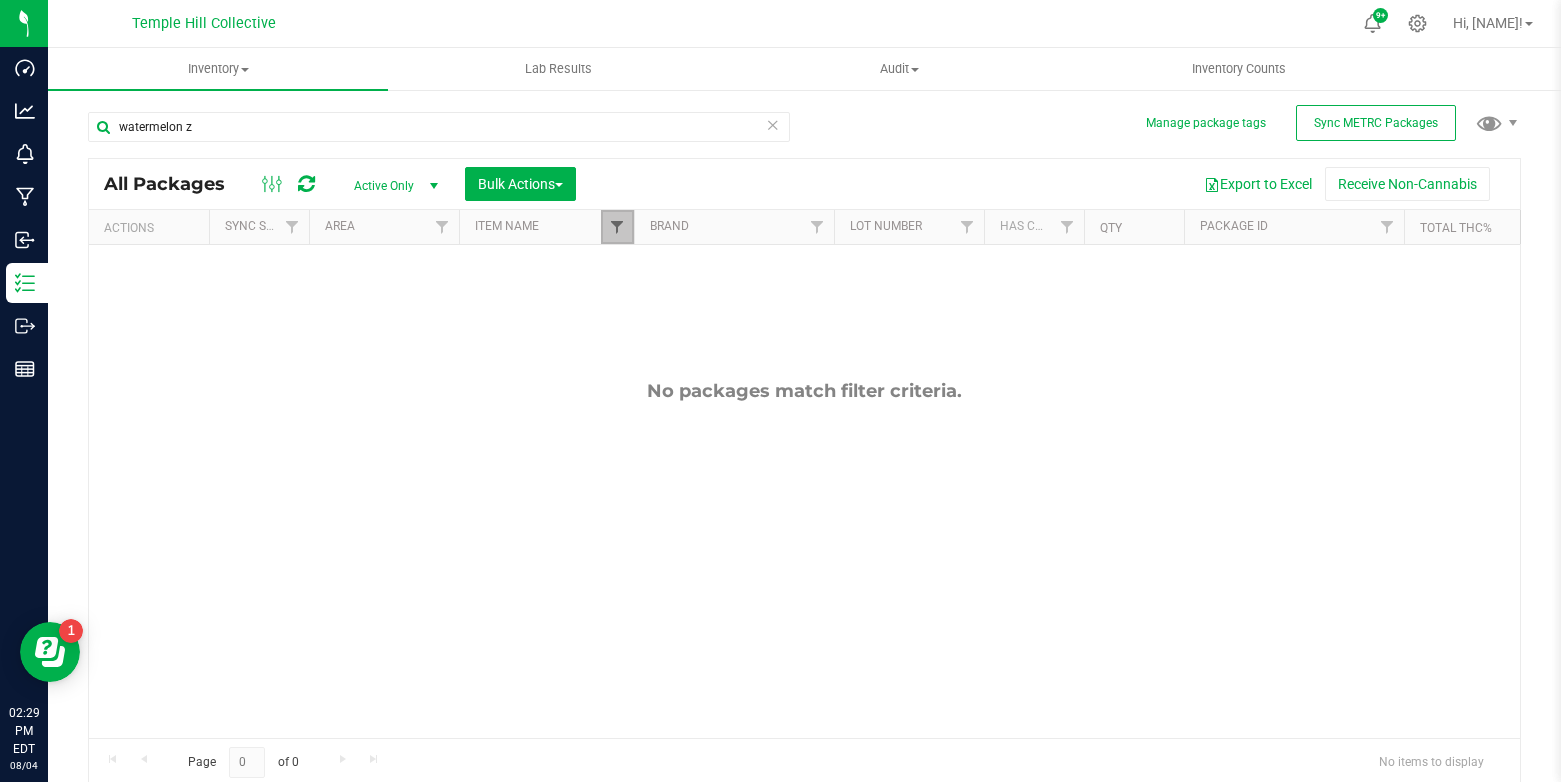 click at bounding box center [617, 227] 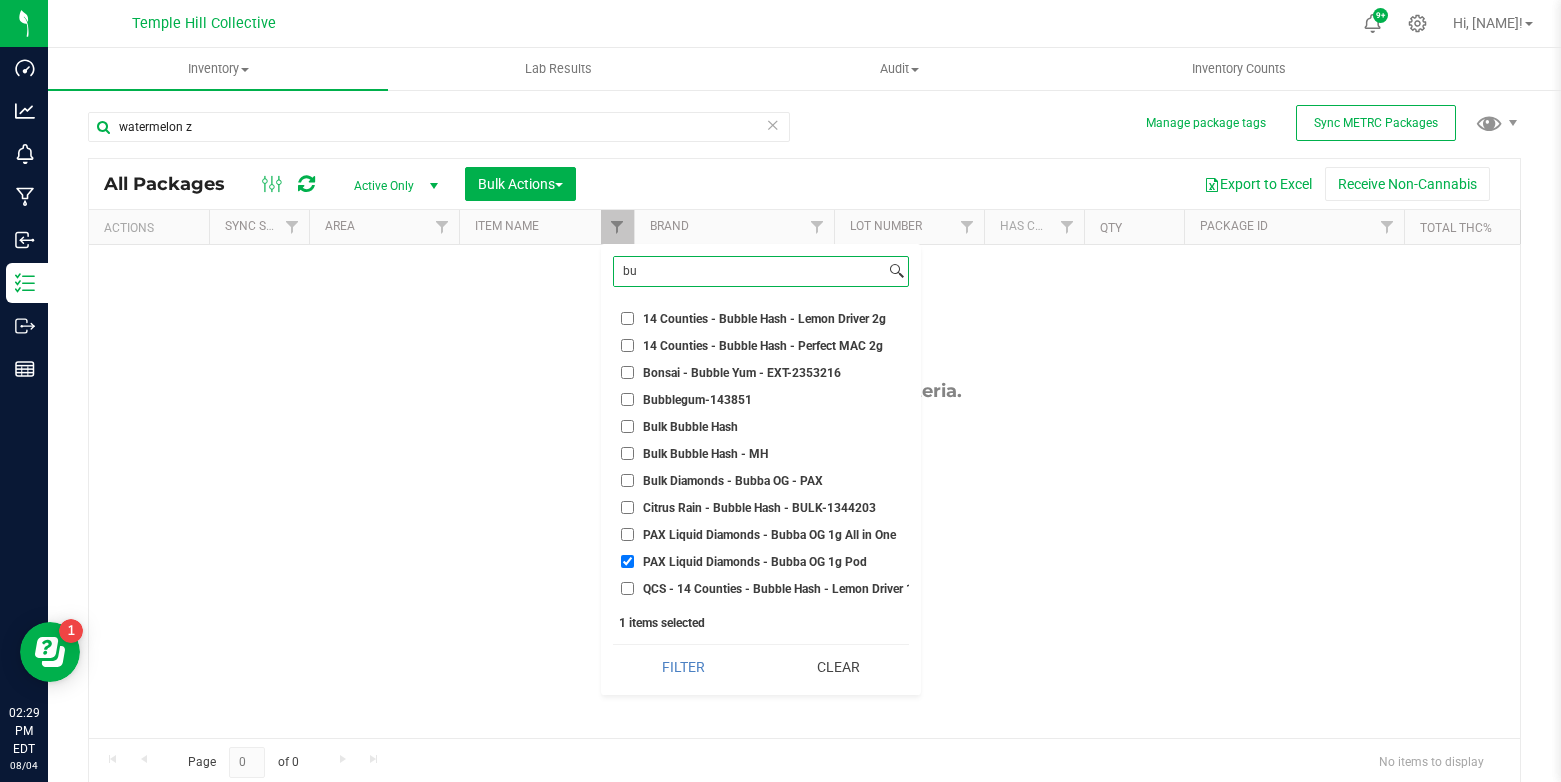 type on "b" 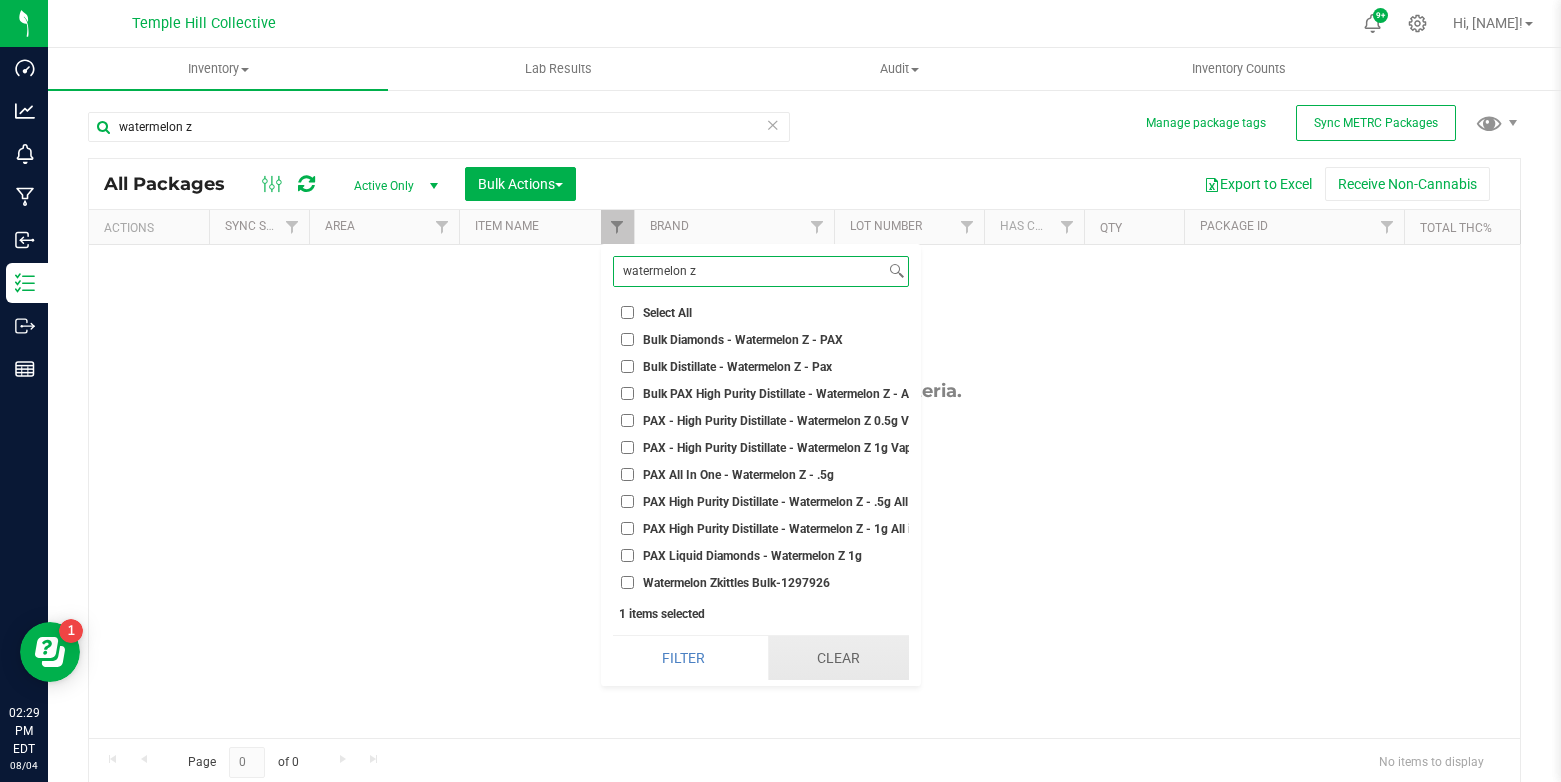 type on "watermelon z" 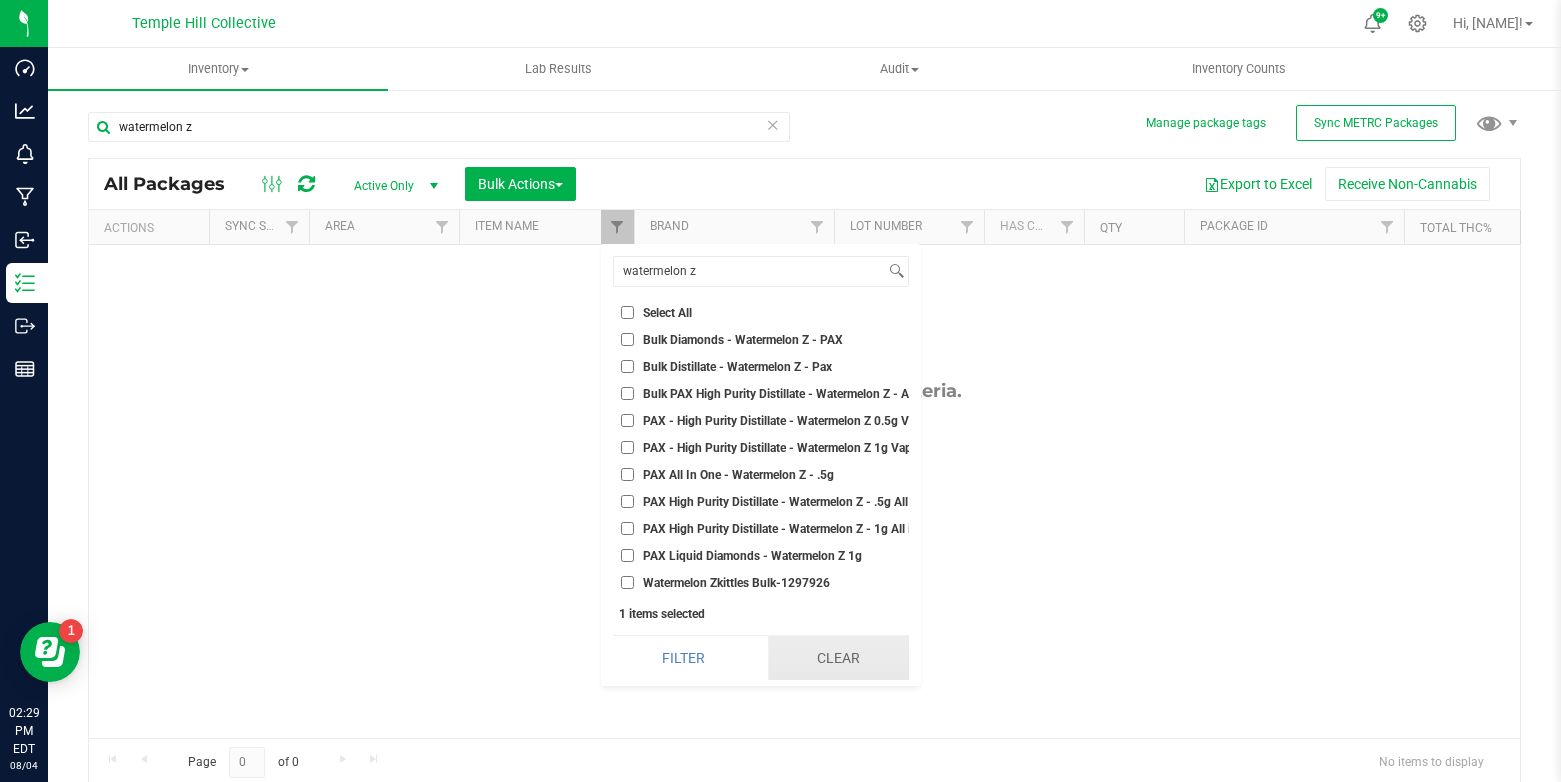 click on "Clear" at bounding box center (838, 658) 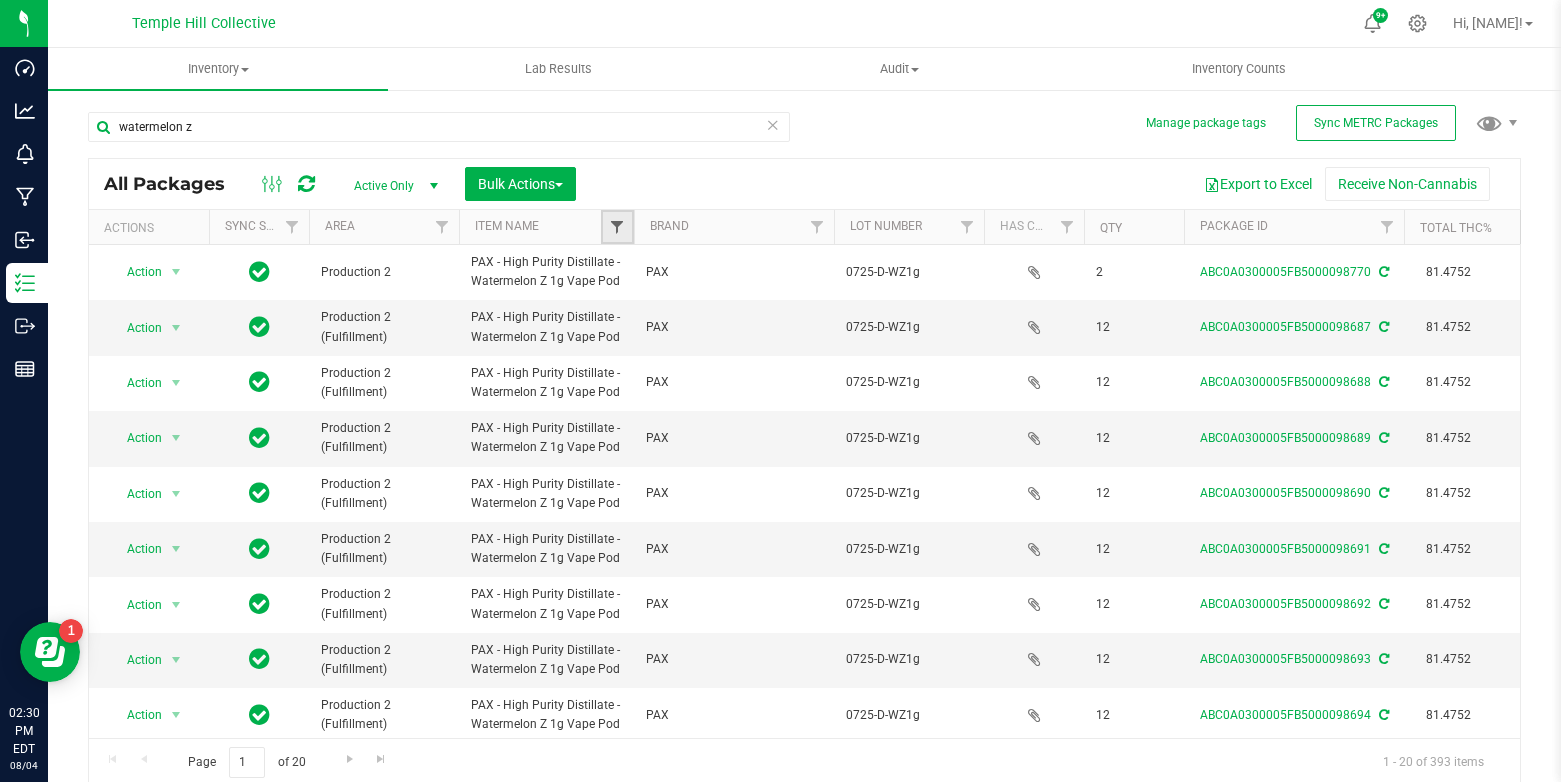 click at bounding box center (617, 227) 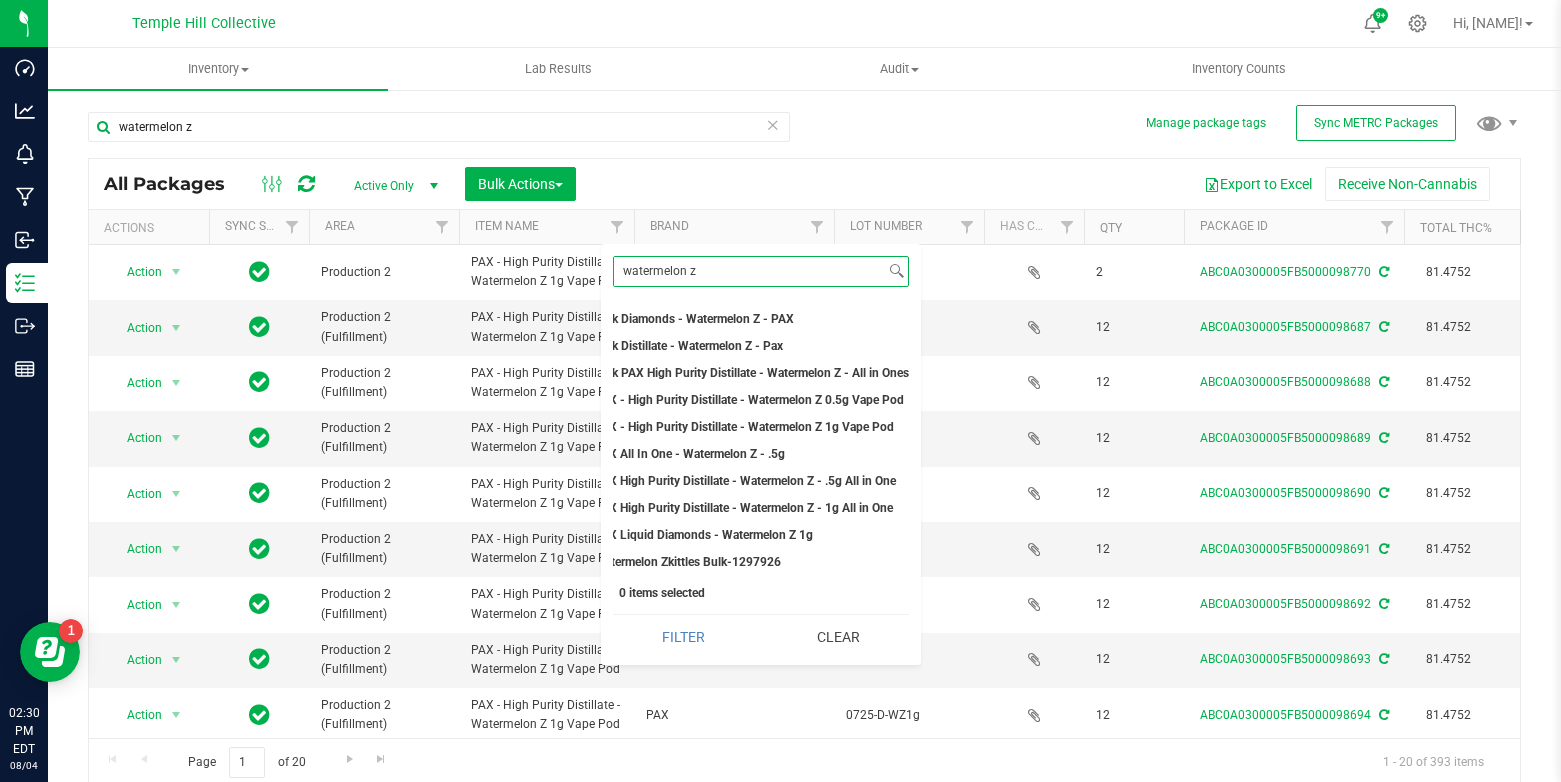 scroll, scrollTop: 0, scrollLeft: 0, axis: both 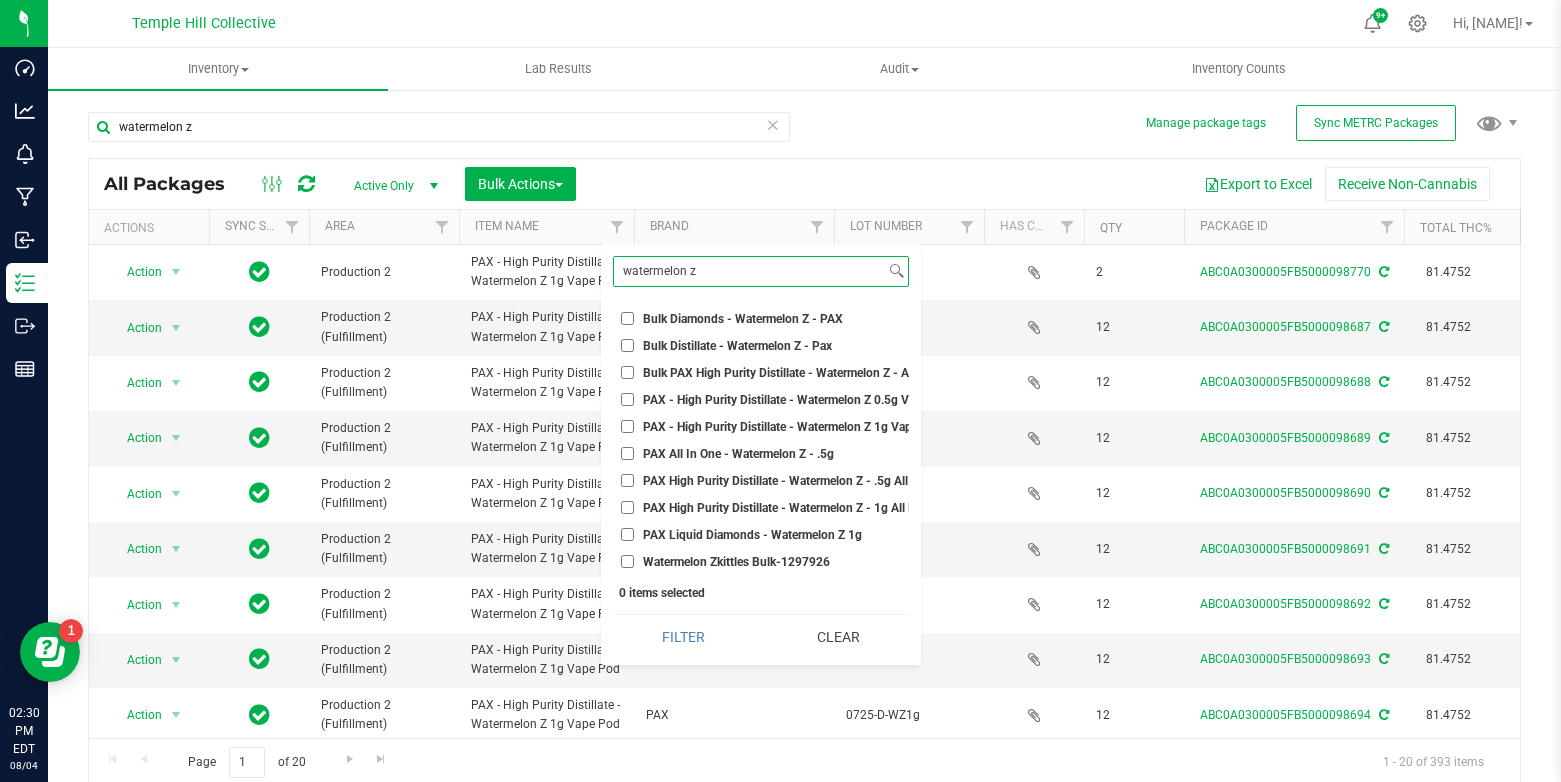 type on "watermelon z" 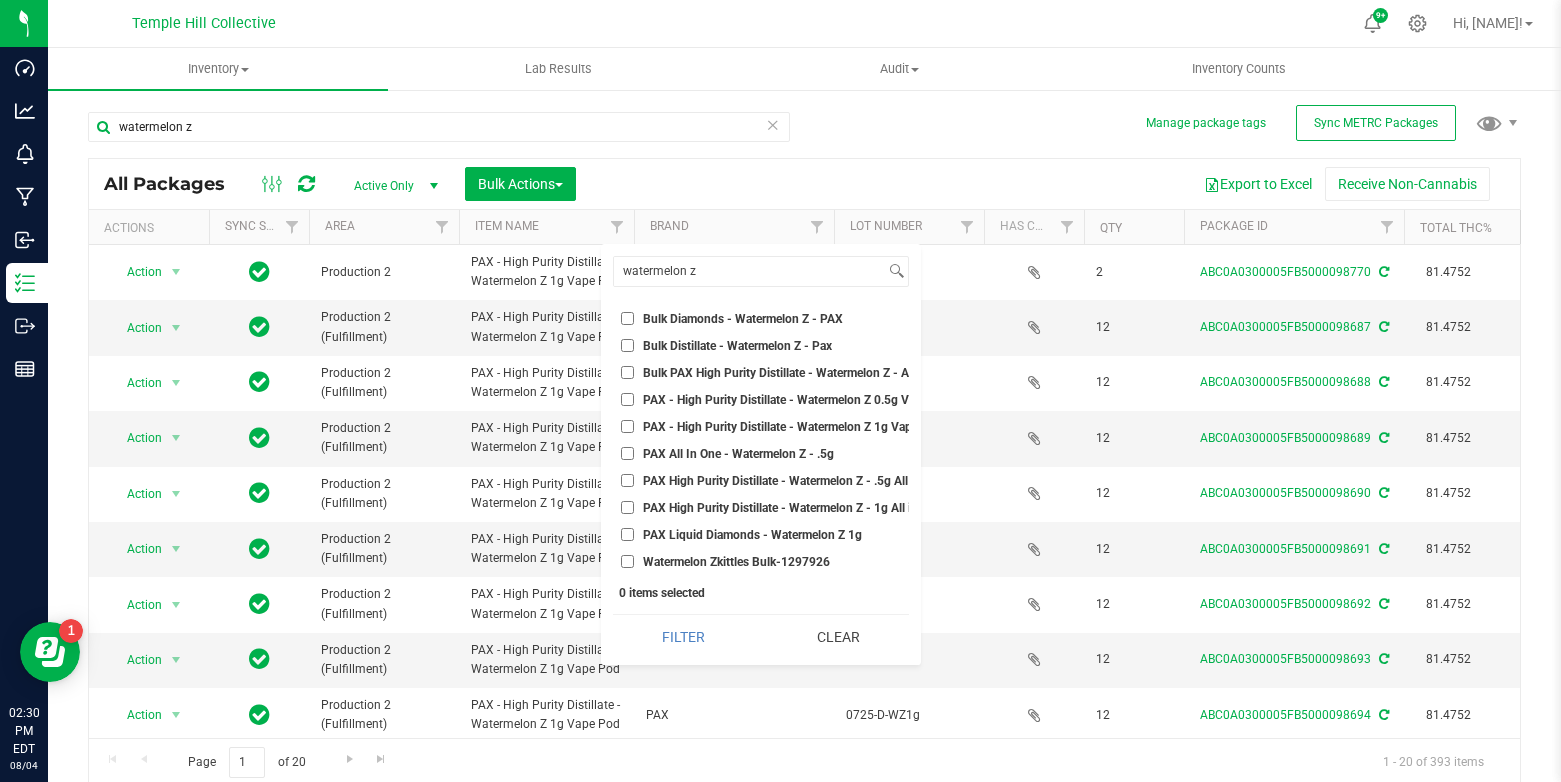 click on "PAX - High Purity Distillate - Watermelon Z 1g Vape Pod" at bounding box center (627, 426) 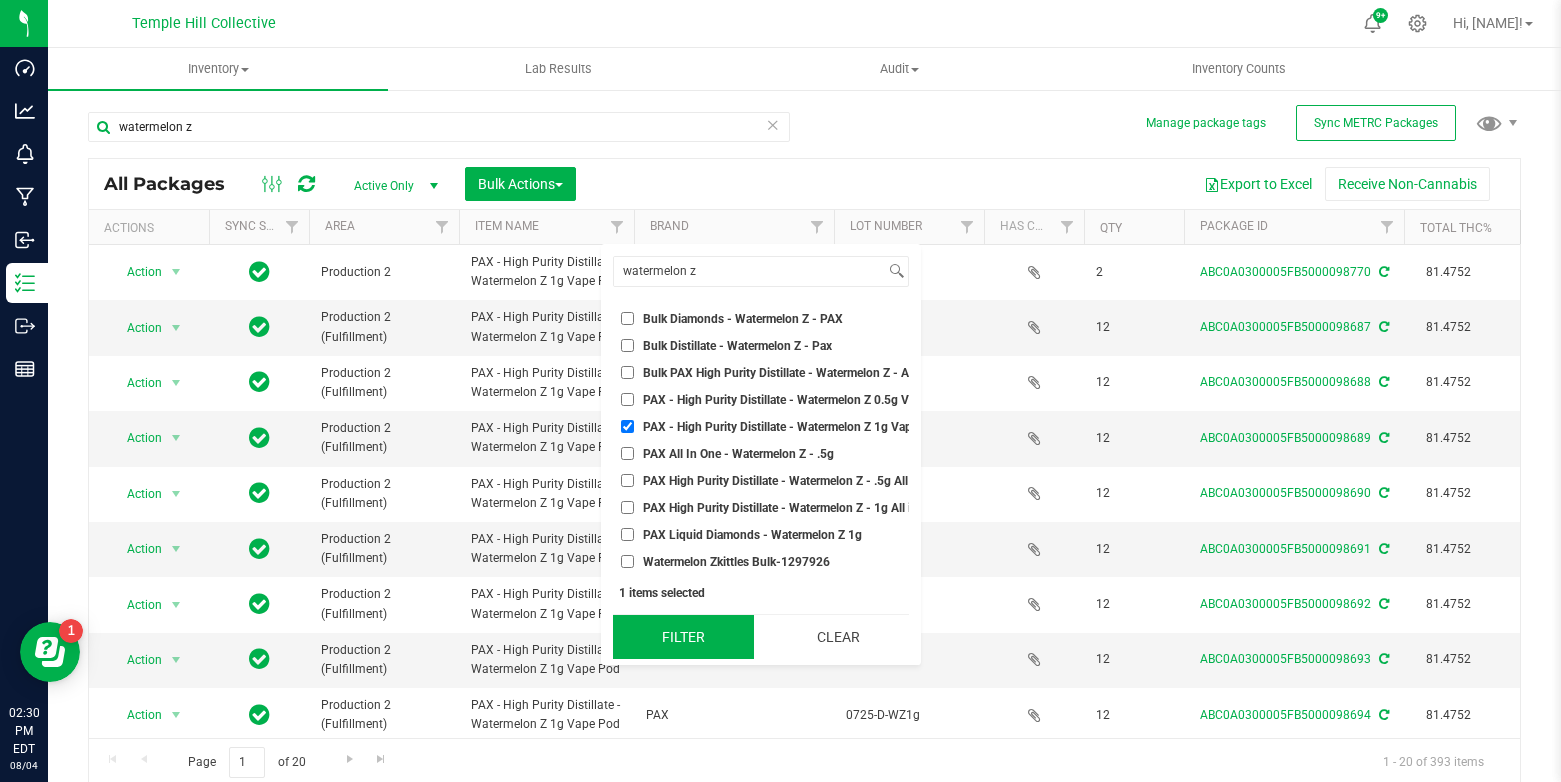 click on "Filter" at bounding box center (683, 637) 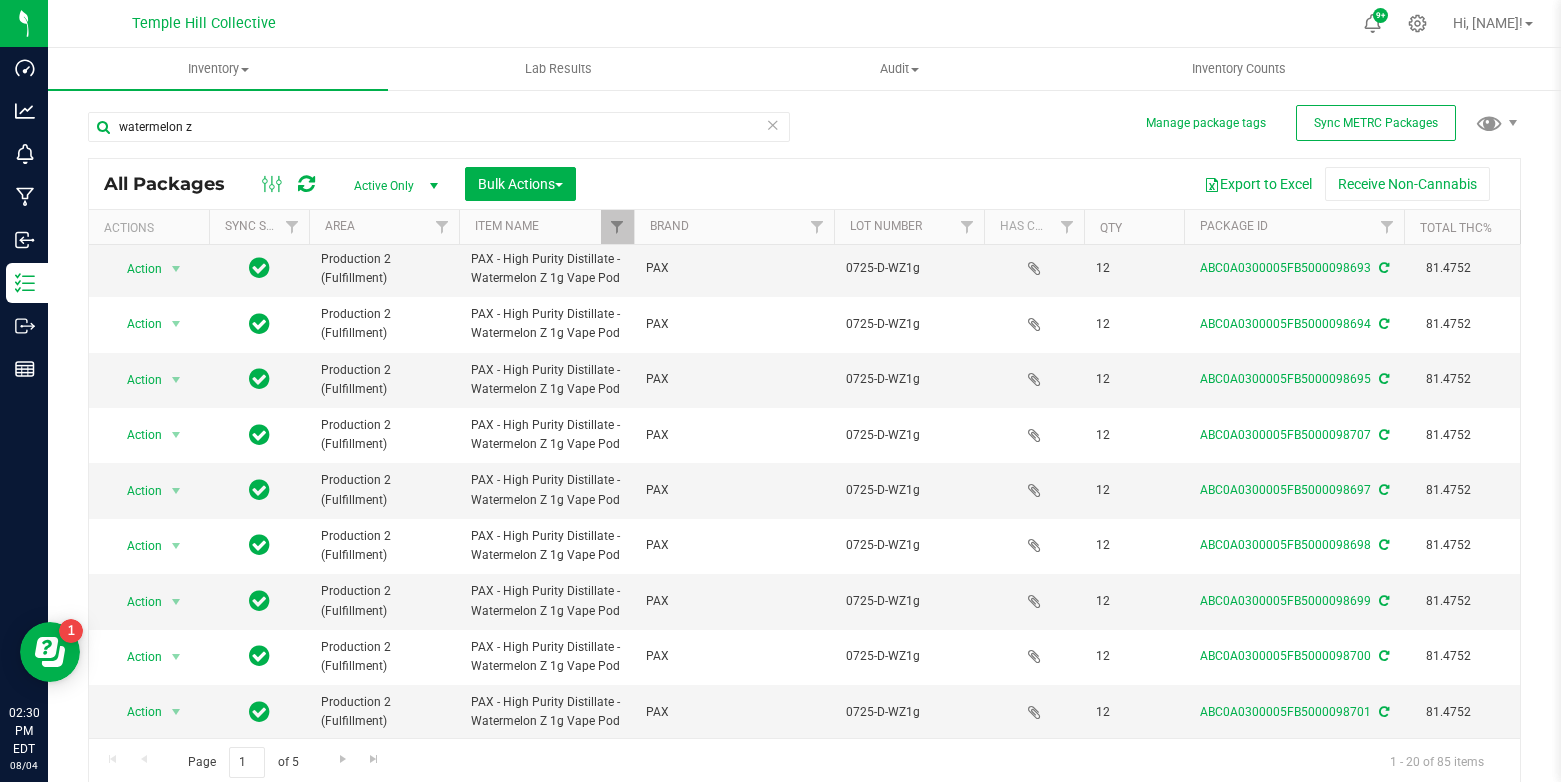 scroll, scrollTop: 614, scrollLeft: 0, axis: vertical 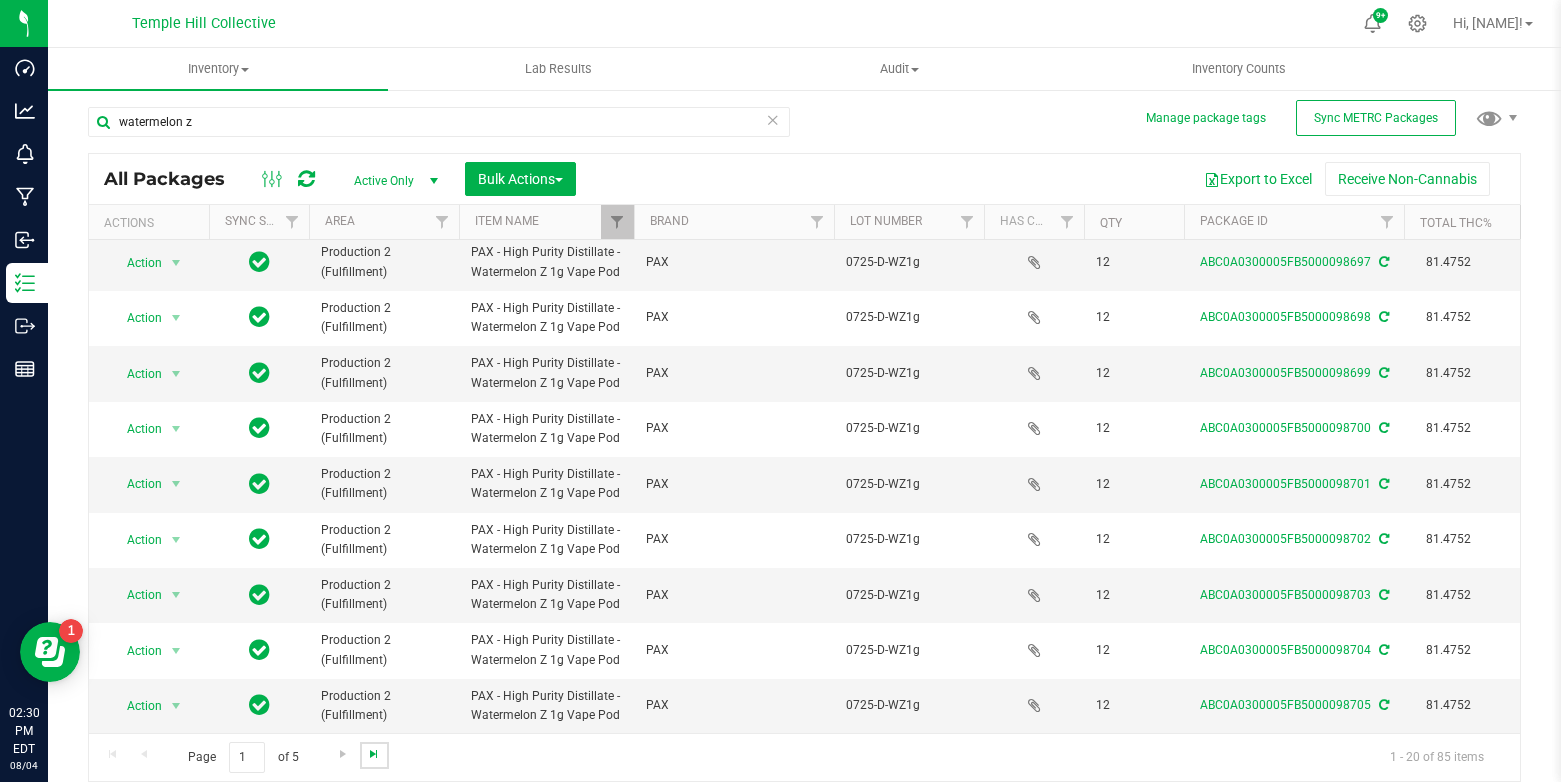 click at bounding box center [374, 754] 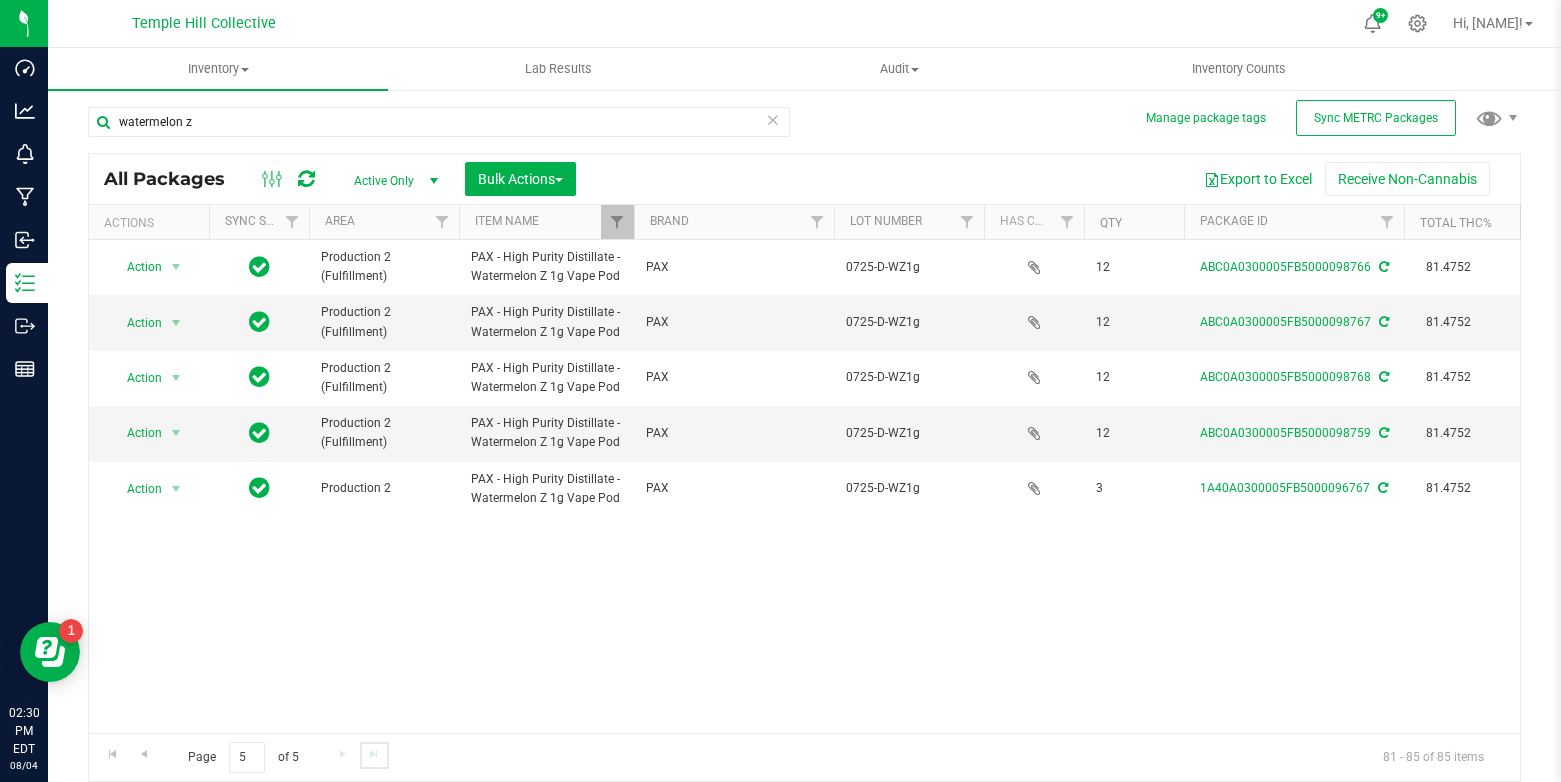 scroll, scrollTop: 0, scrollLeft: 0, axis: both 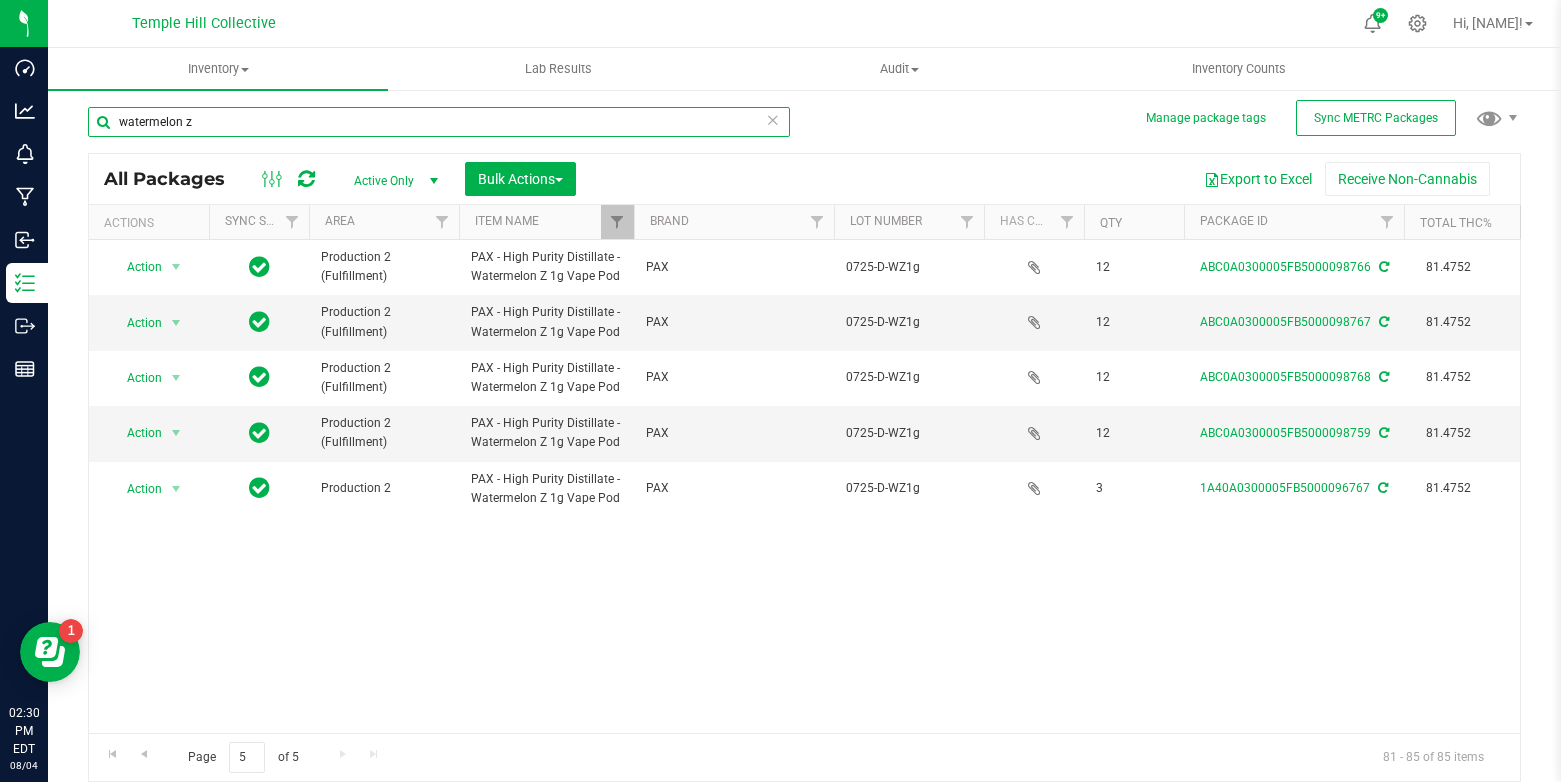 click on "watermelon z" at bounding box center (439, 122) 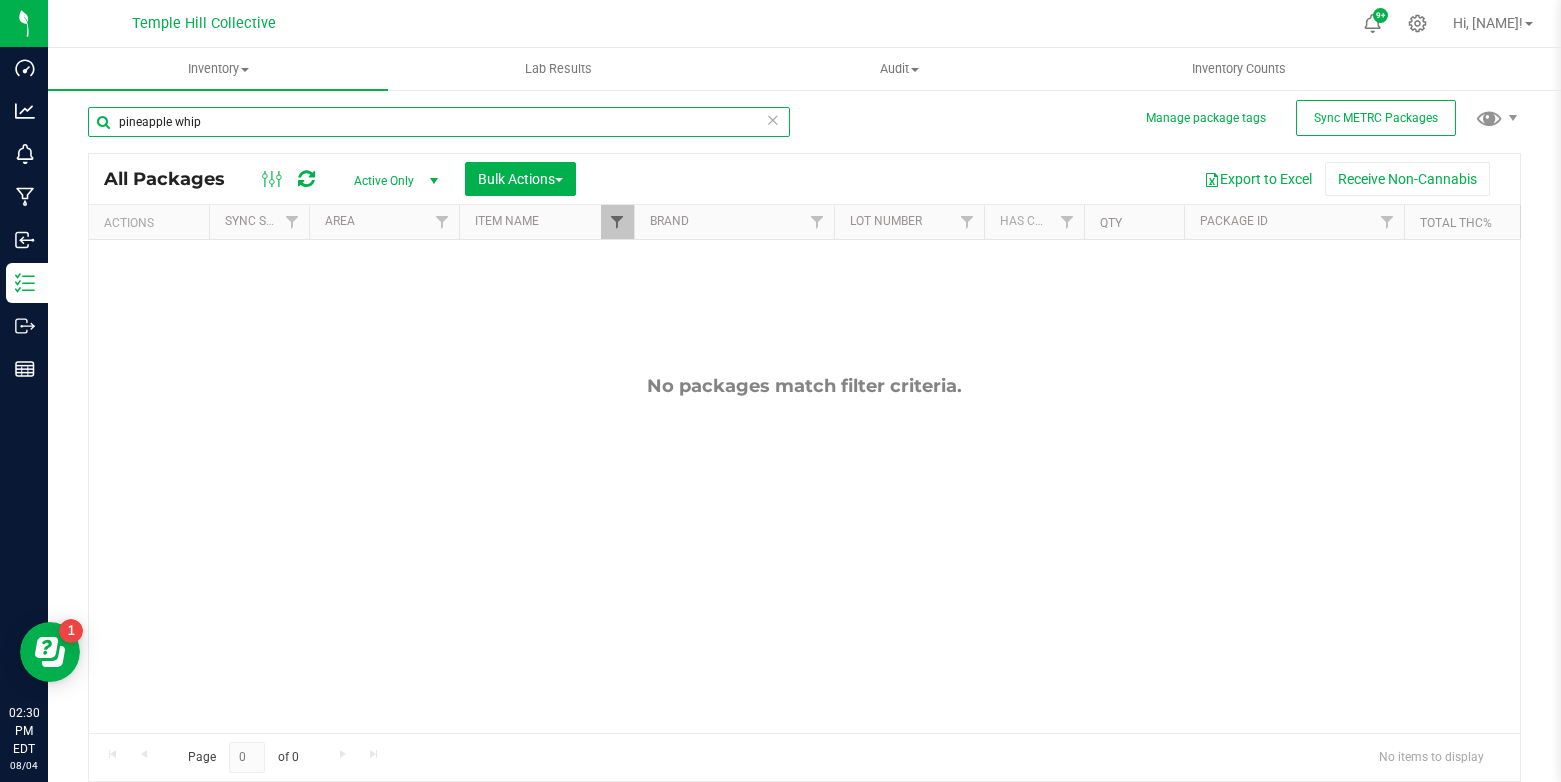 type on "pineapple whip" 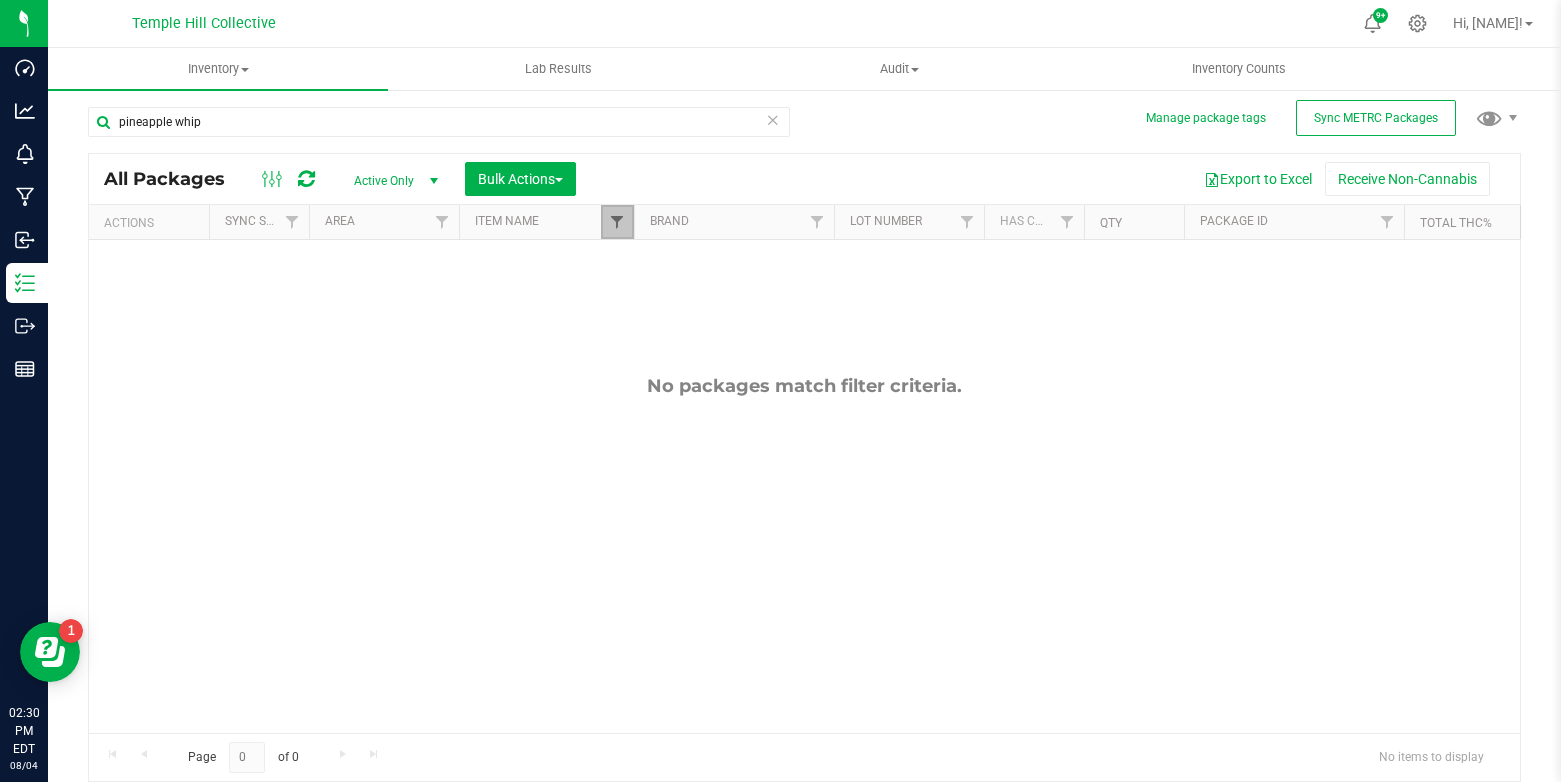 click at bounding box center [617, 222] 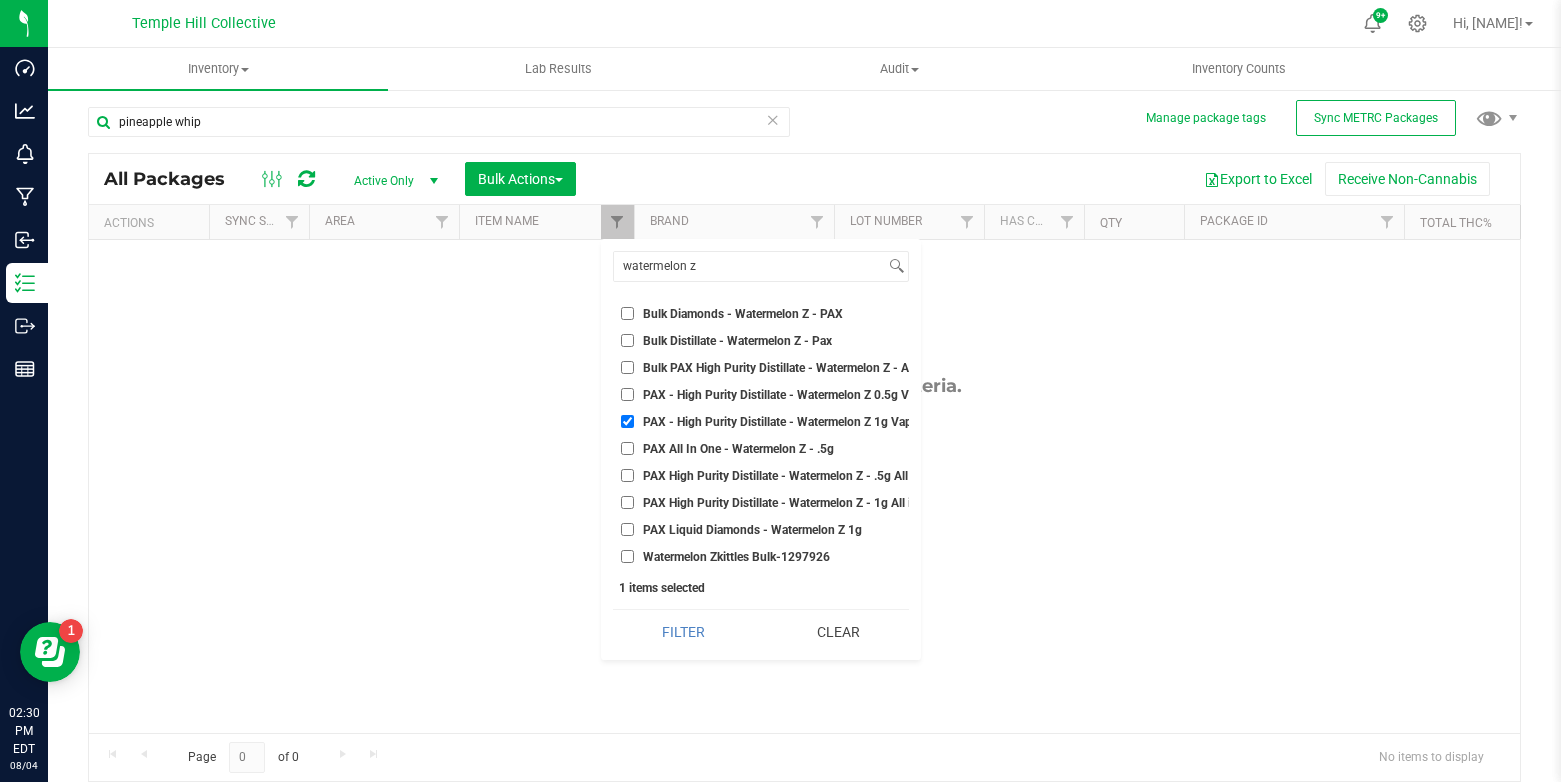 click on "PAX - High Purity Distillate - Watermelon Z 1g Vape Pod" at bounding box center [627, 421] 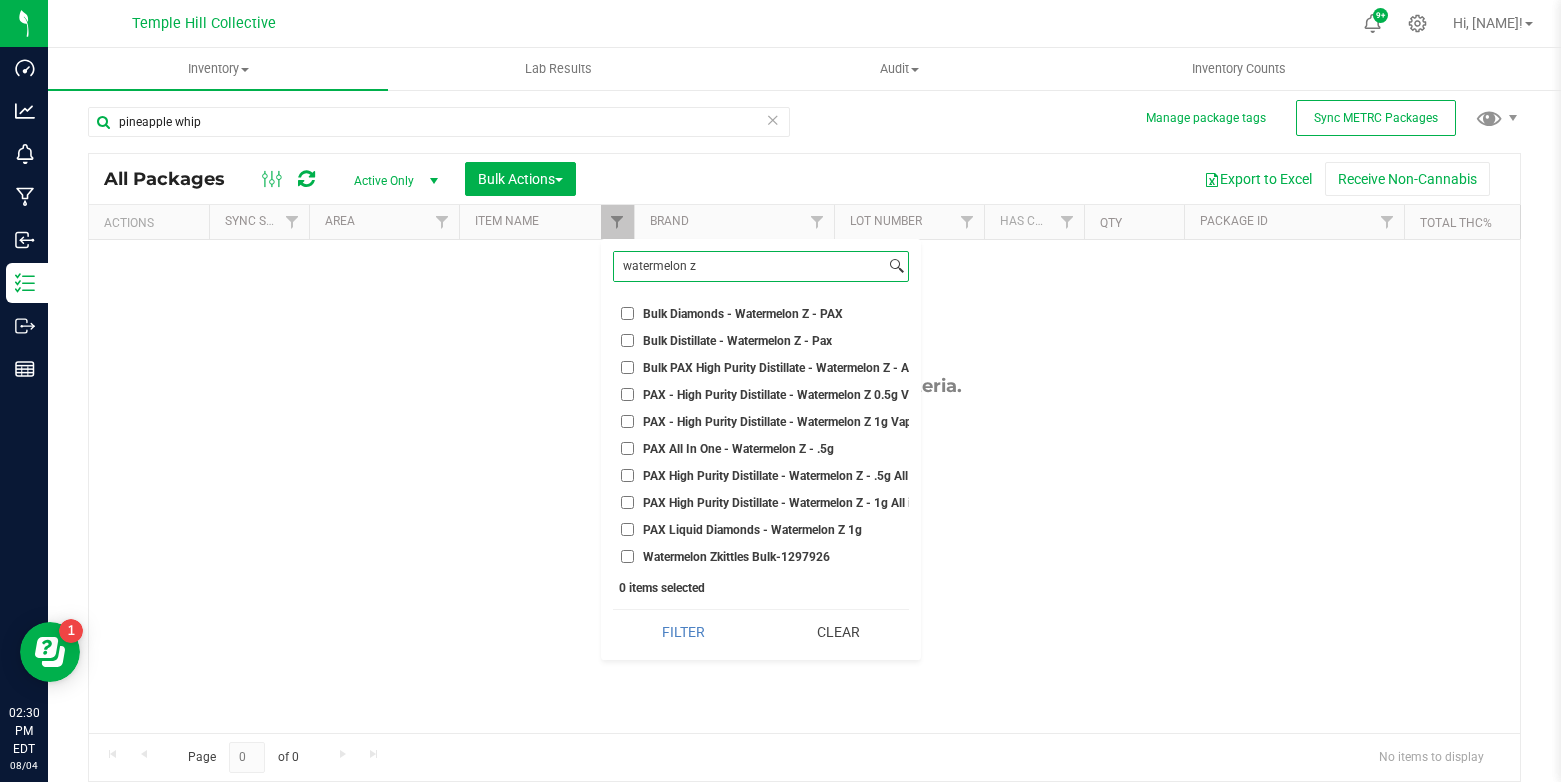 click on "watermelon z" at bounding box center [749, 266] 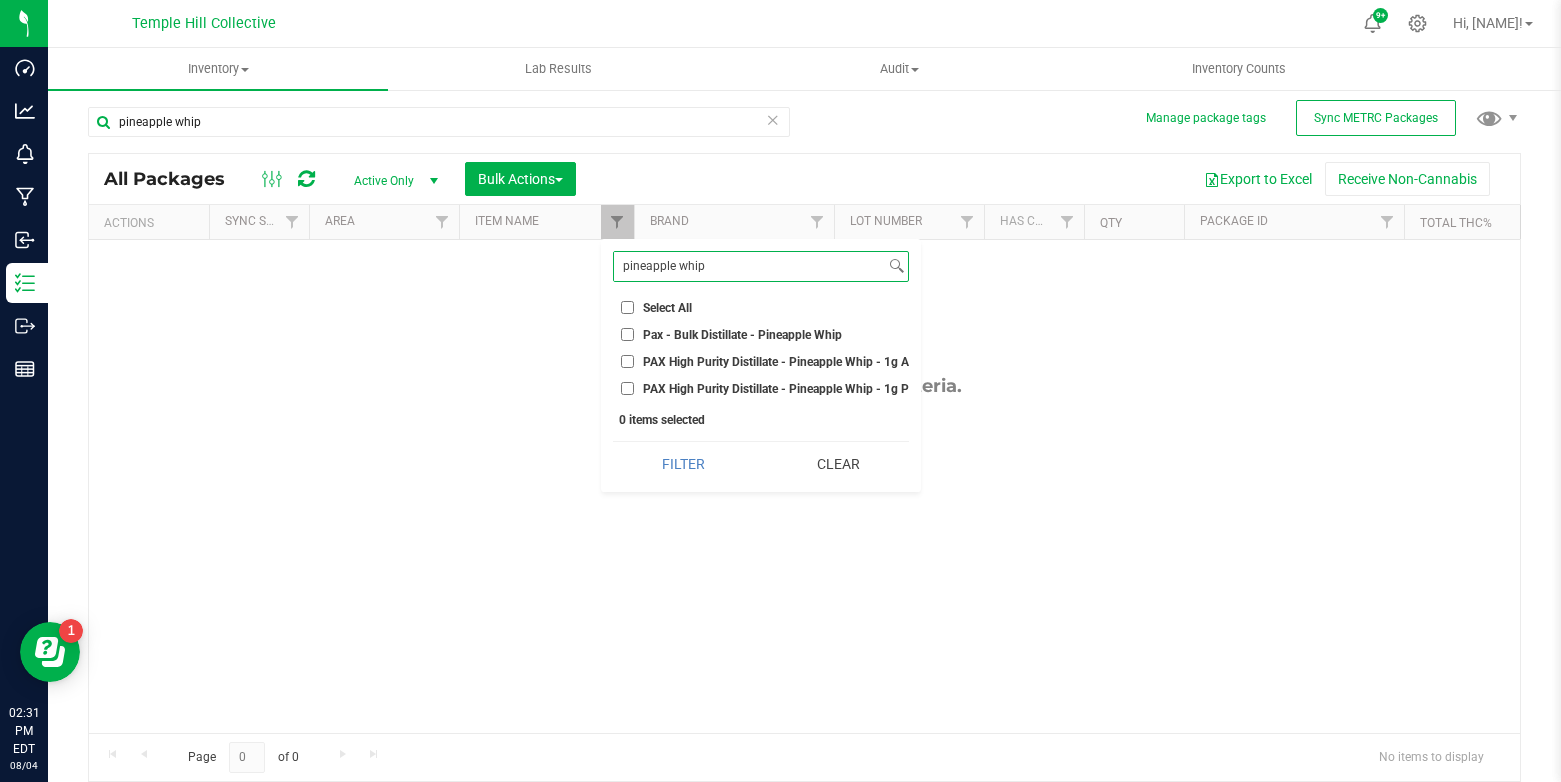 type on "pineapple whip" 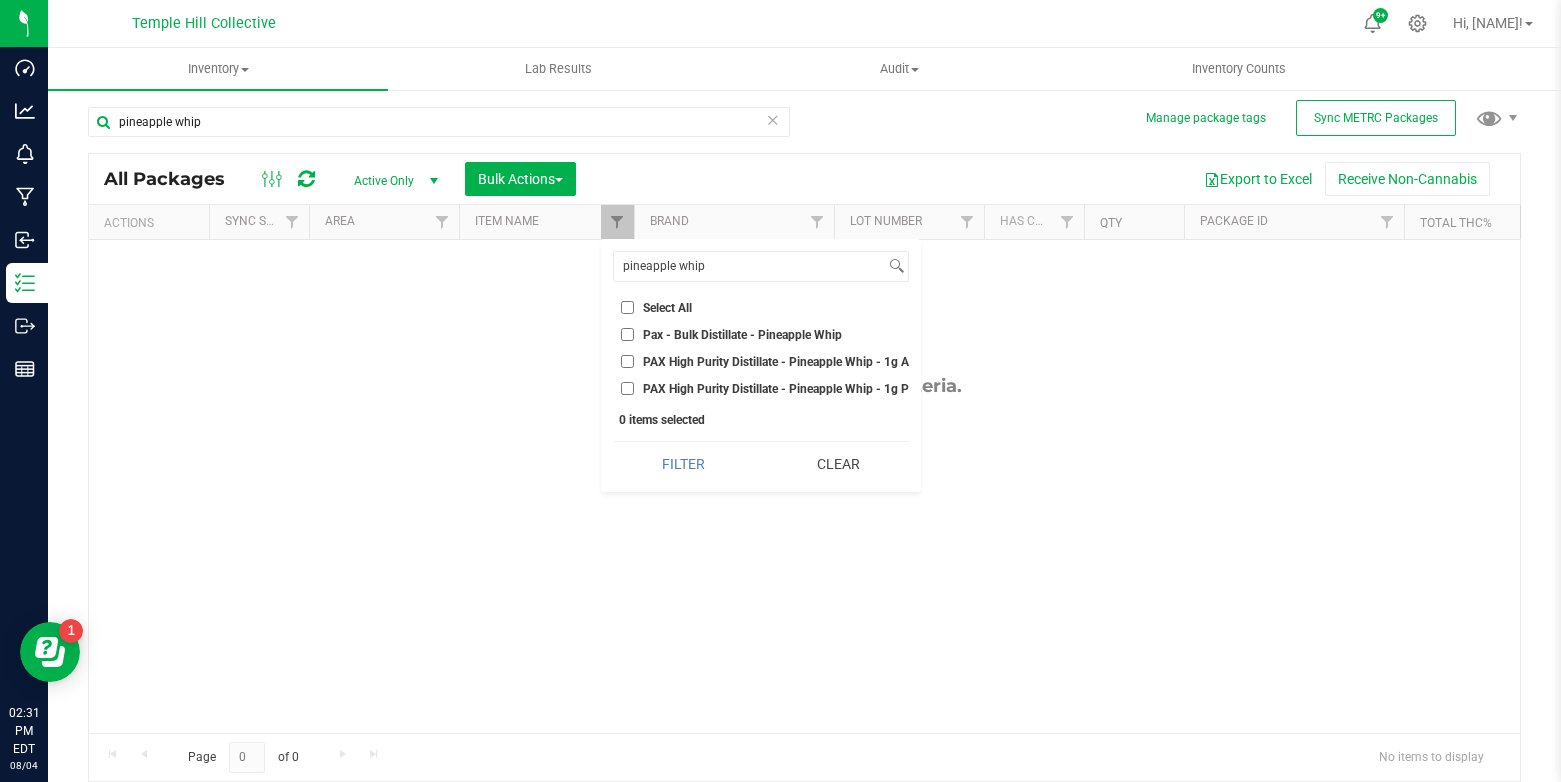 click on "PAX High Purity Distillate - Pineapple Whip - 1g Pod" at bounding box center (627, 388) 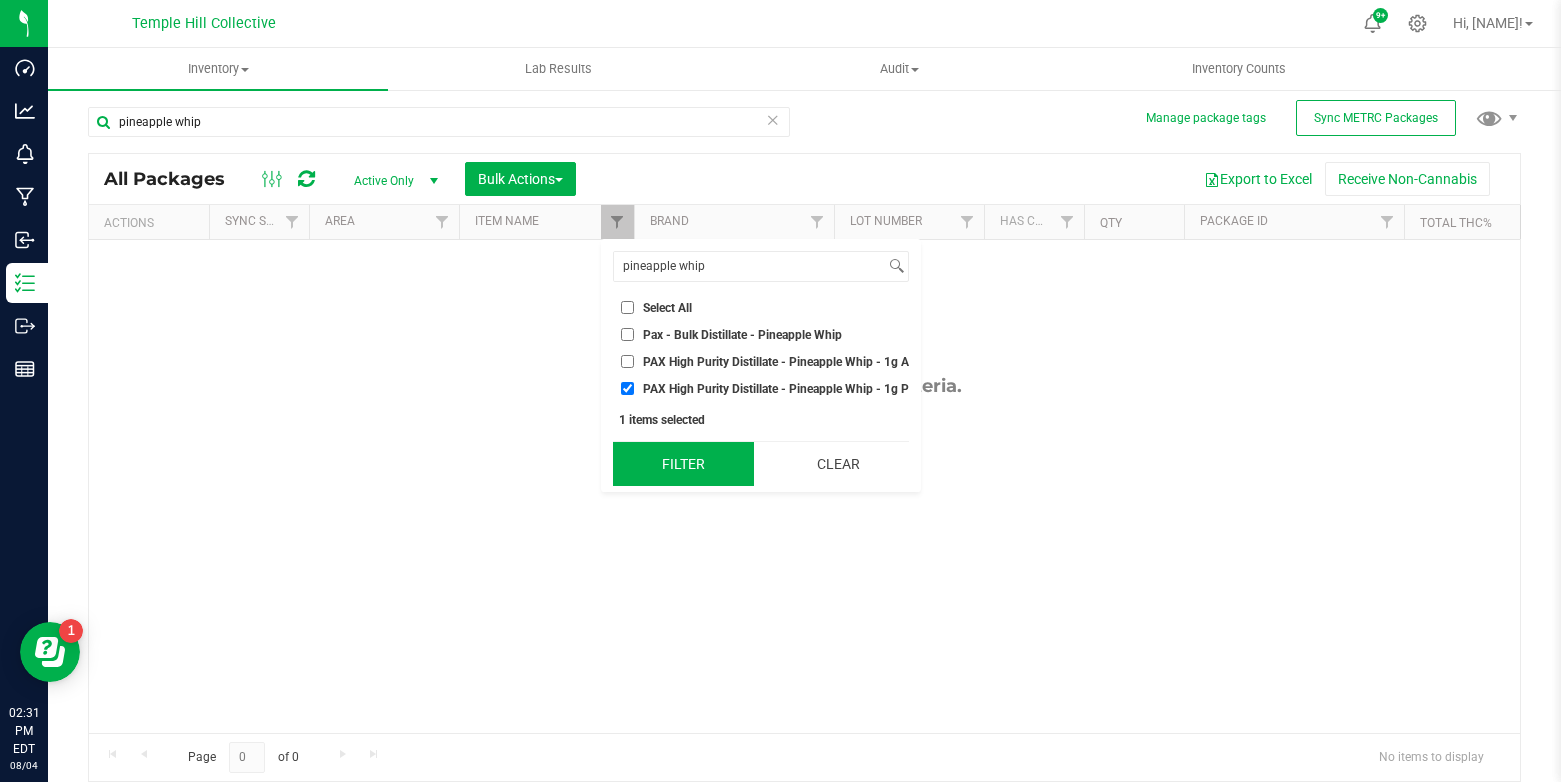 click on "Filter" at bounding box center [683, 464] 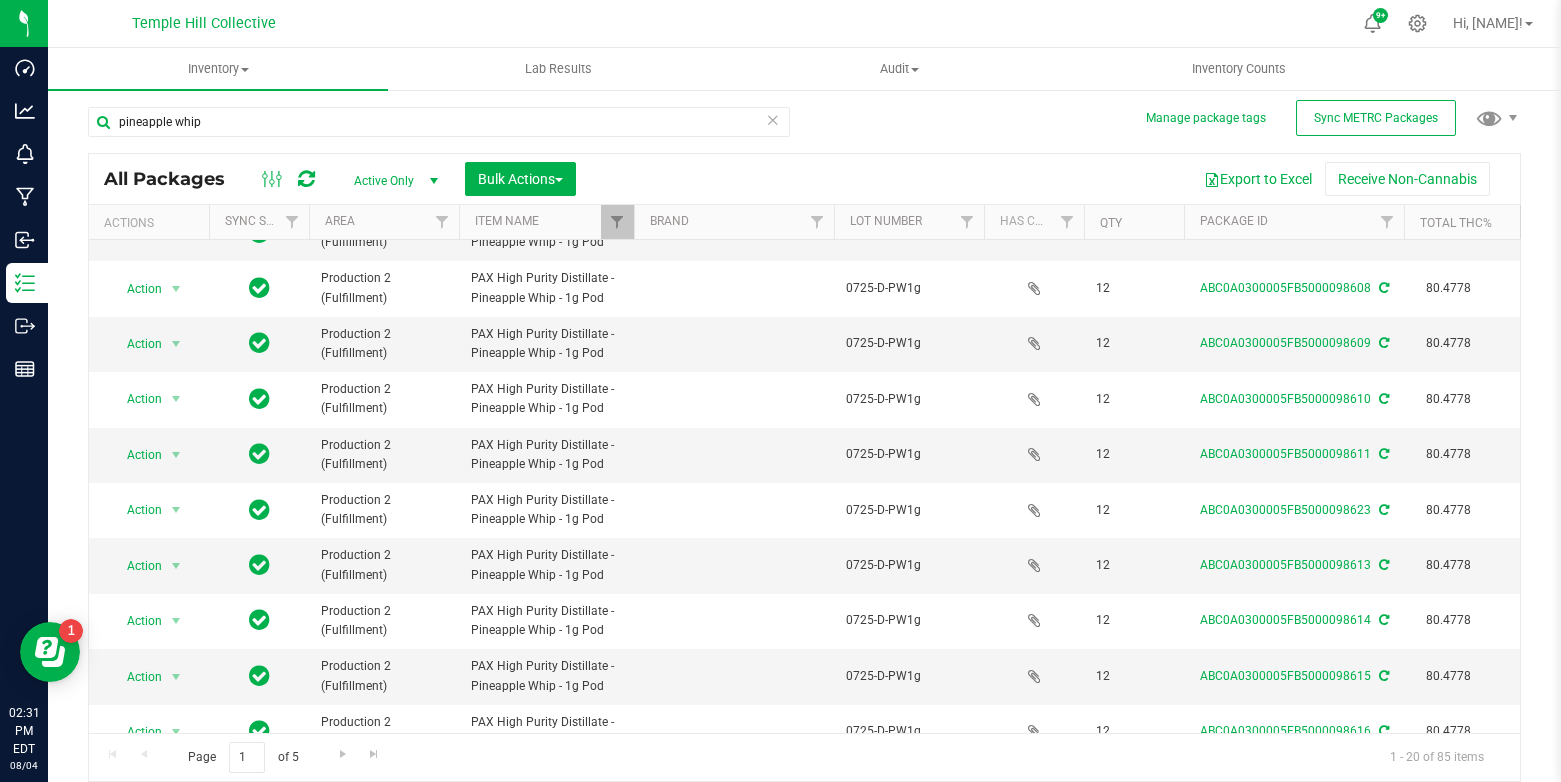 scroll, scrollTop: 614, scrollLeft: 0, axis: vertical 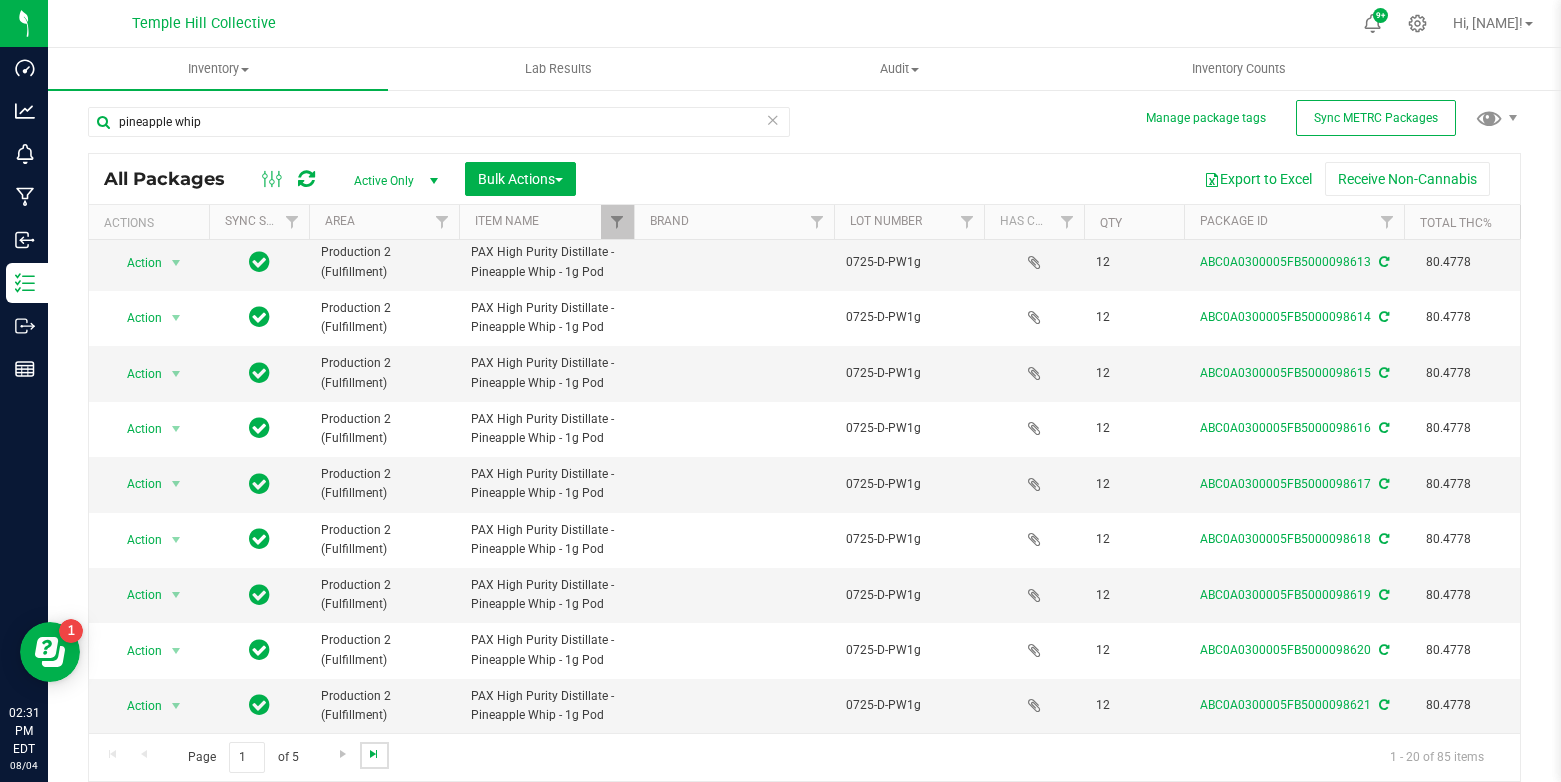 click at bounding box center [374, 754] 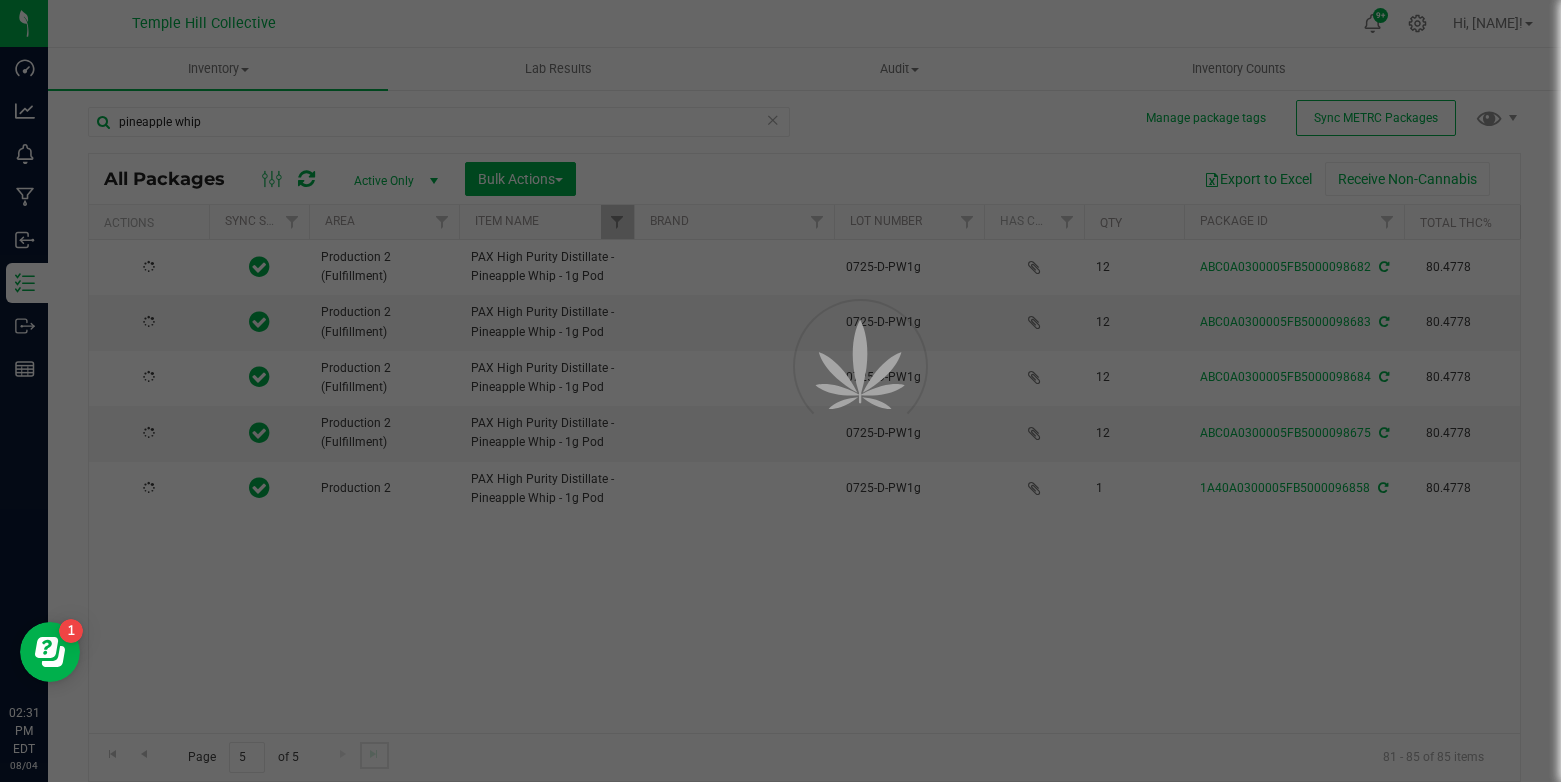 scroll, scrollTop: 0, scrollLeft: 0, axis: both 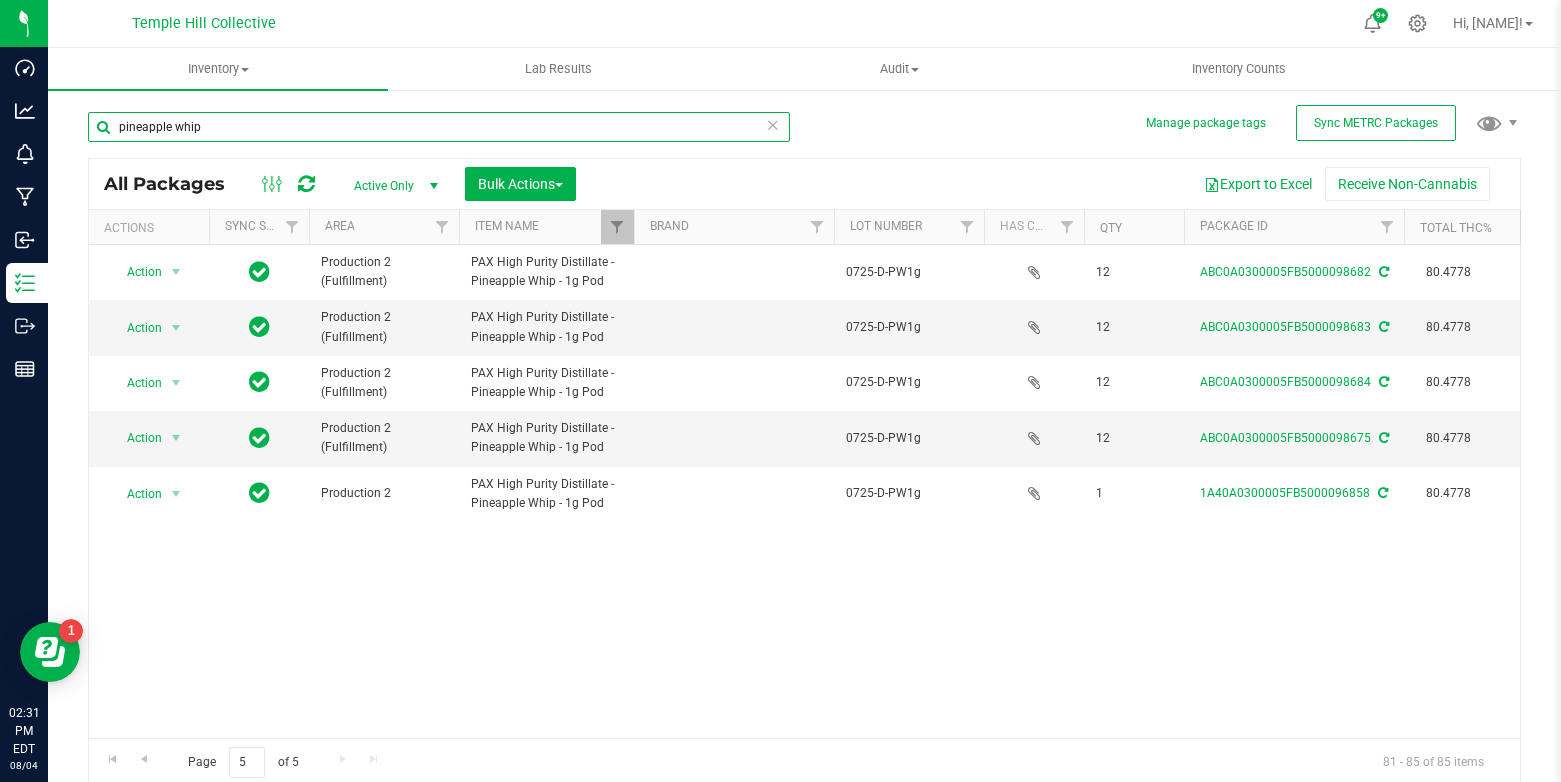 click on "pineapple whip" at bounding box center [439, 127] 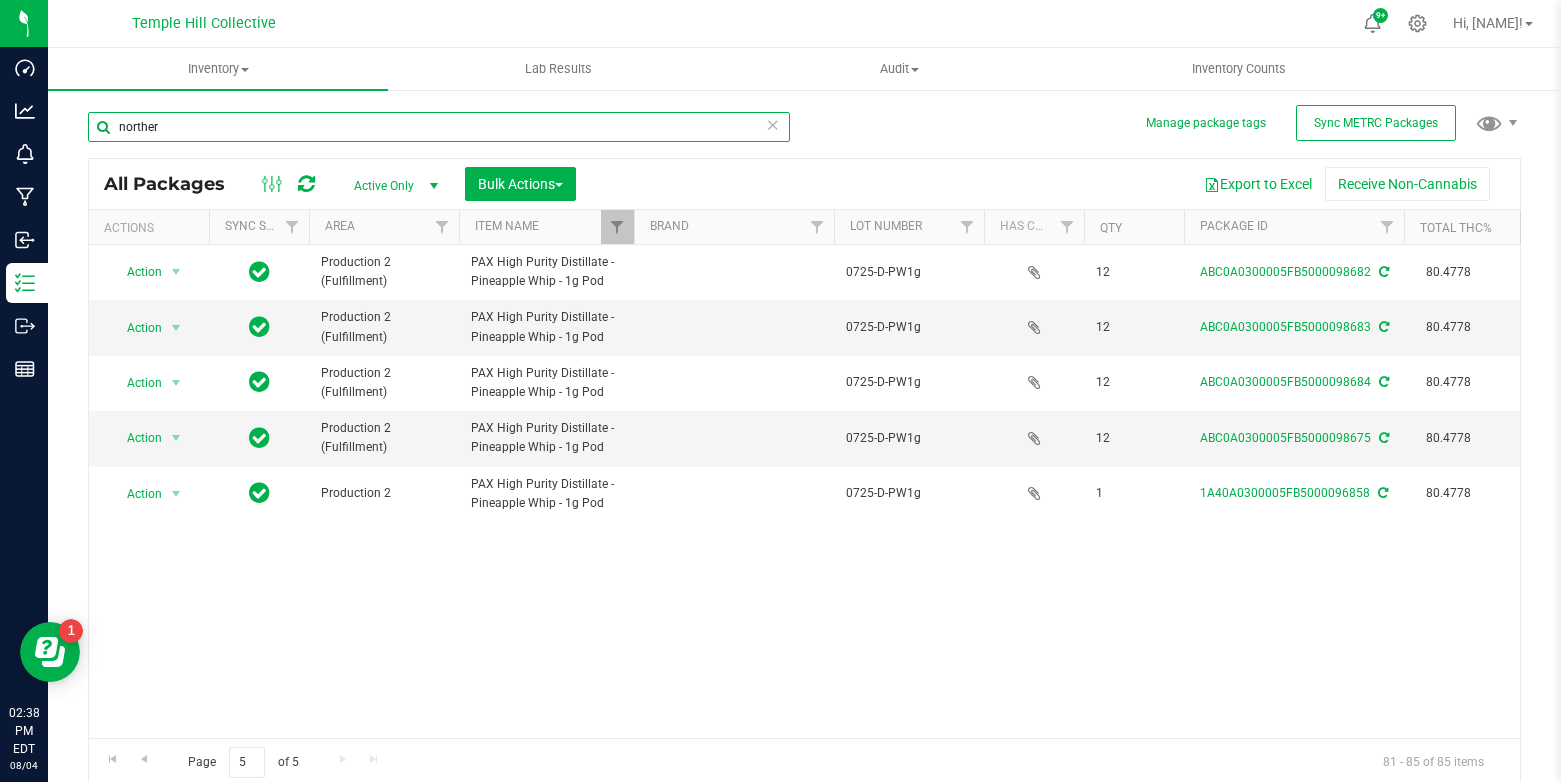 type on "northern" 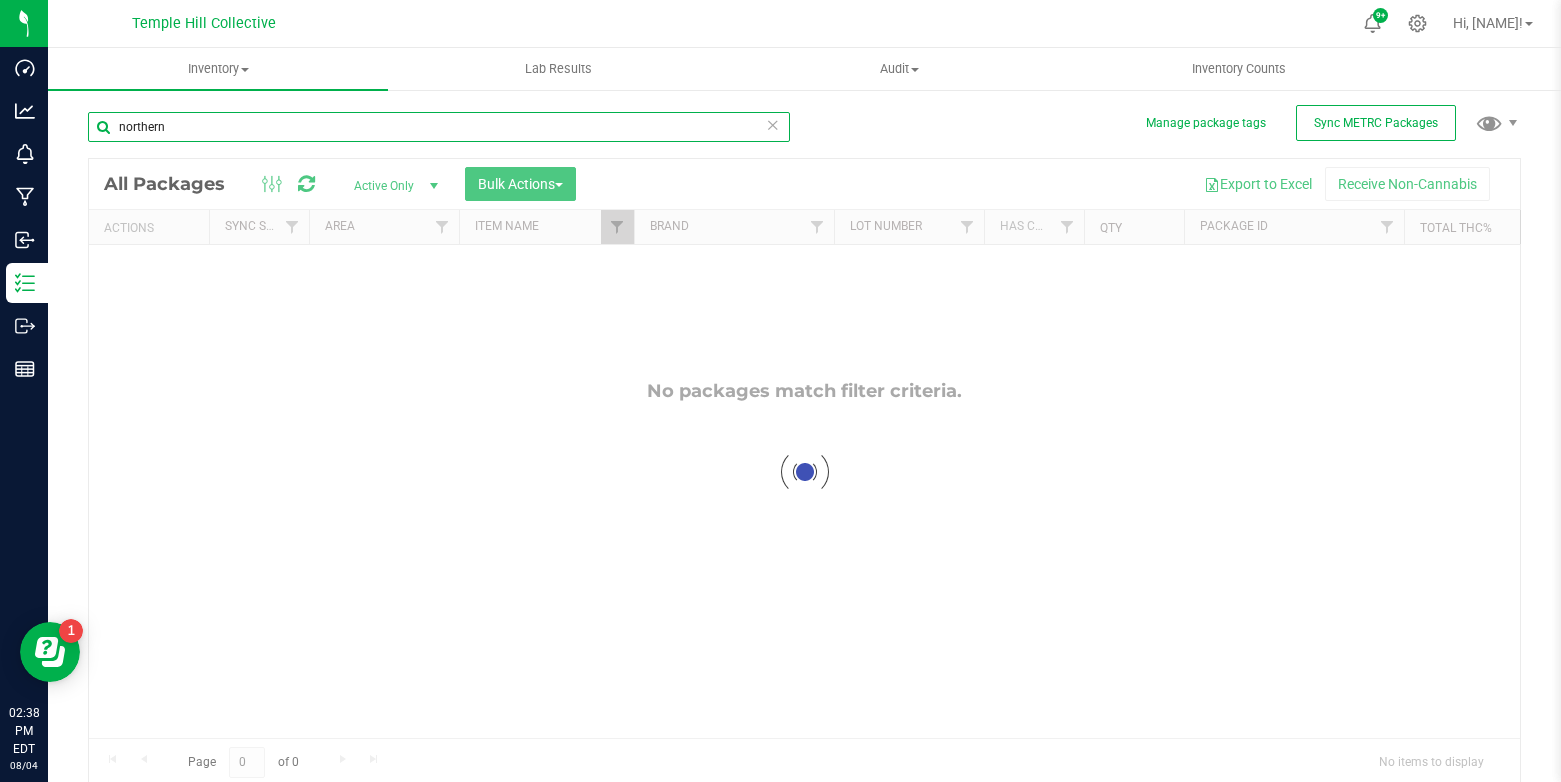 checkbox on "true" 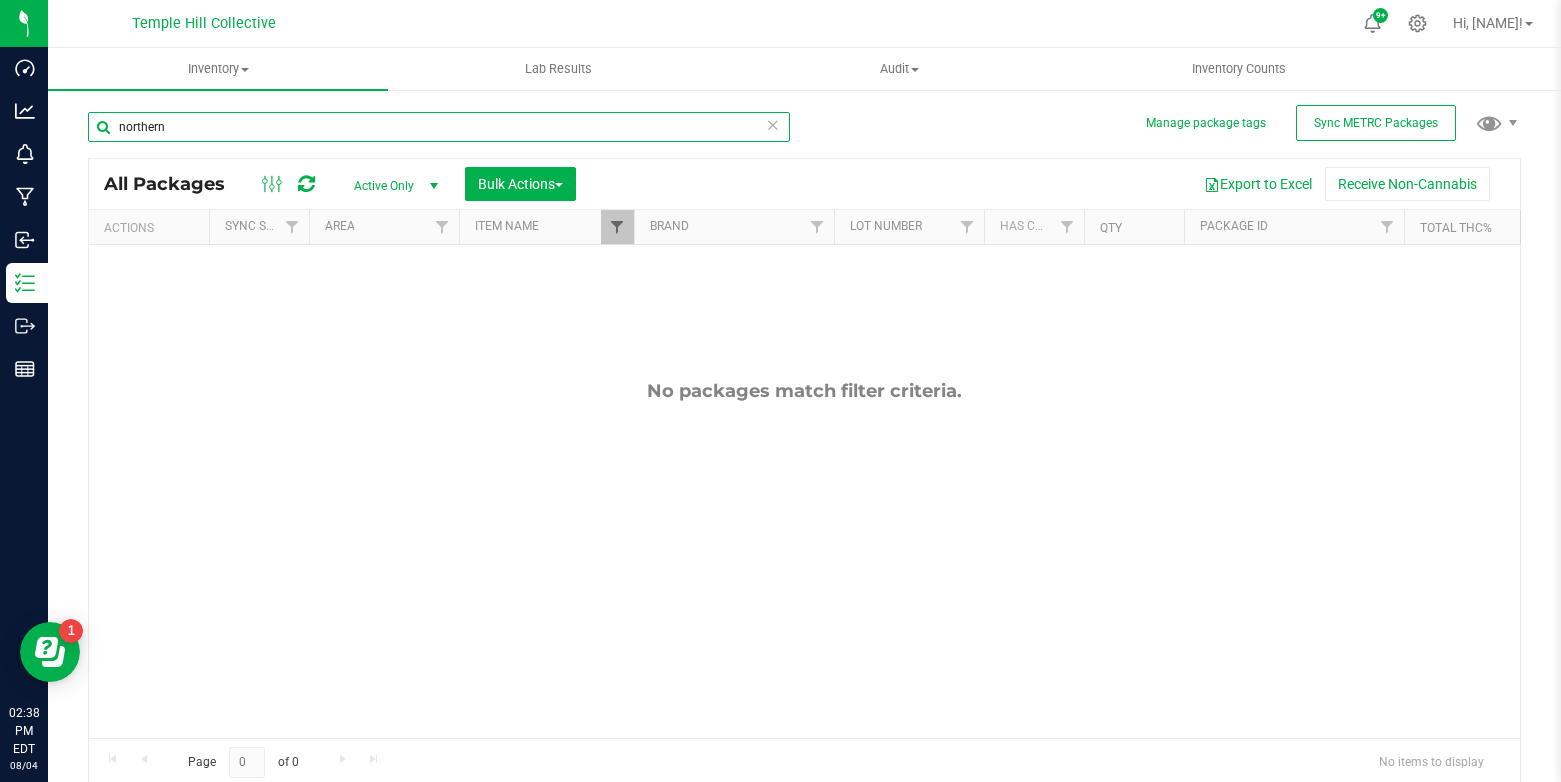 type on "northern" 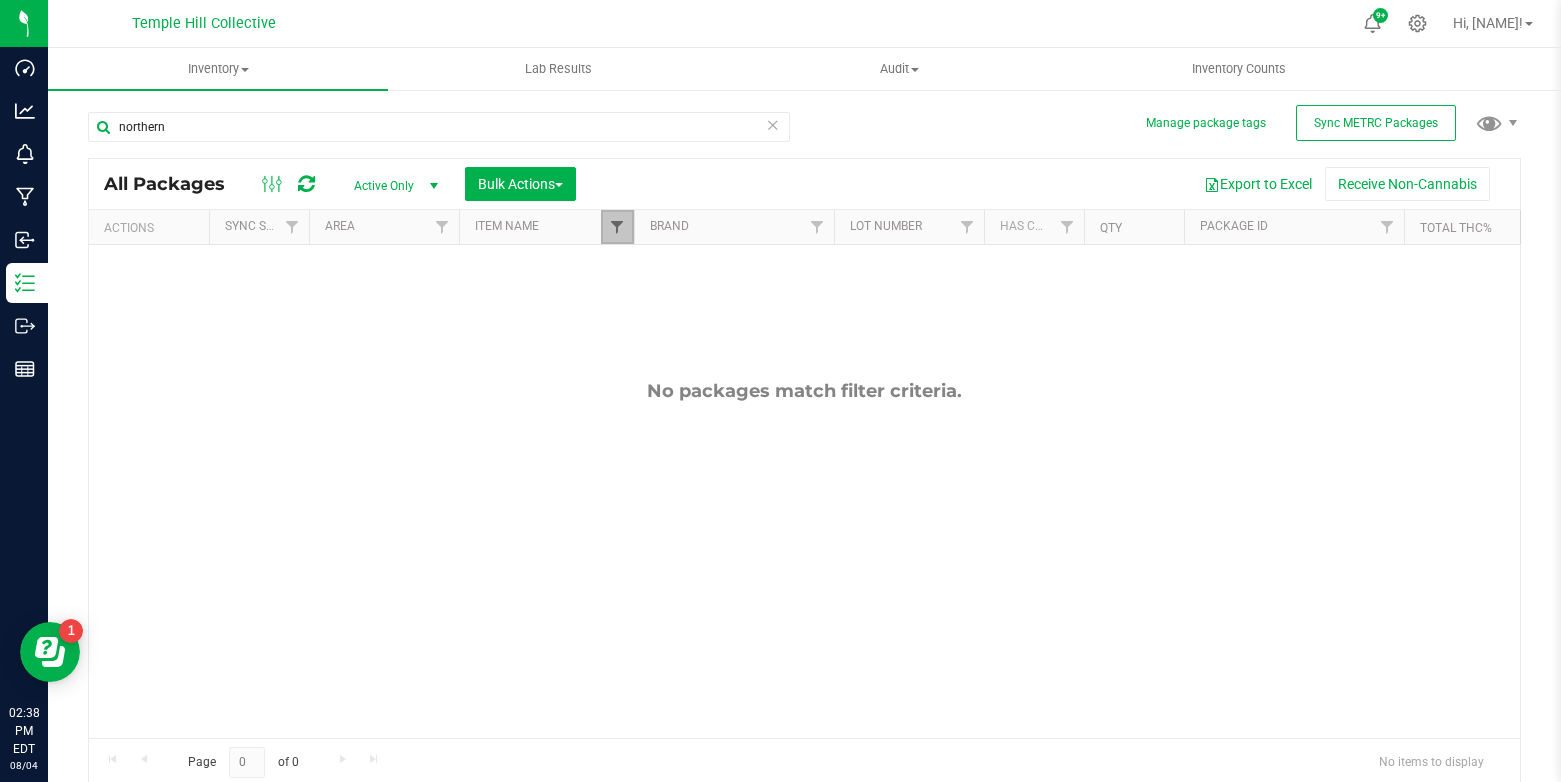 click at bounding box center [617, 227] 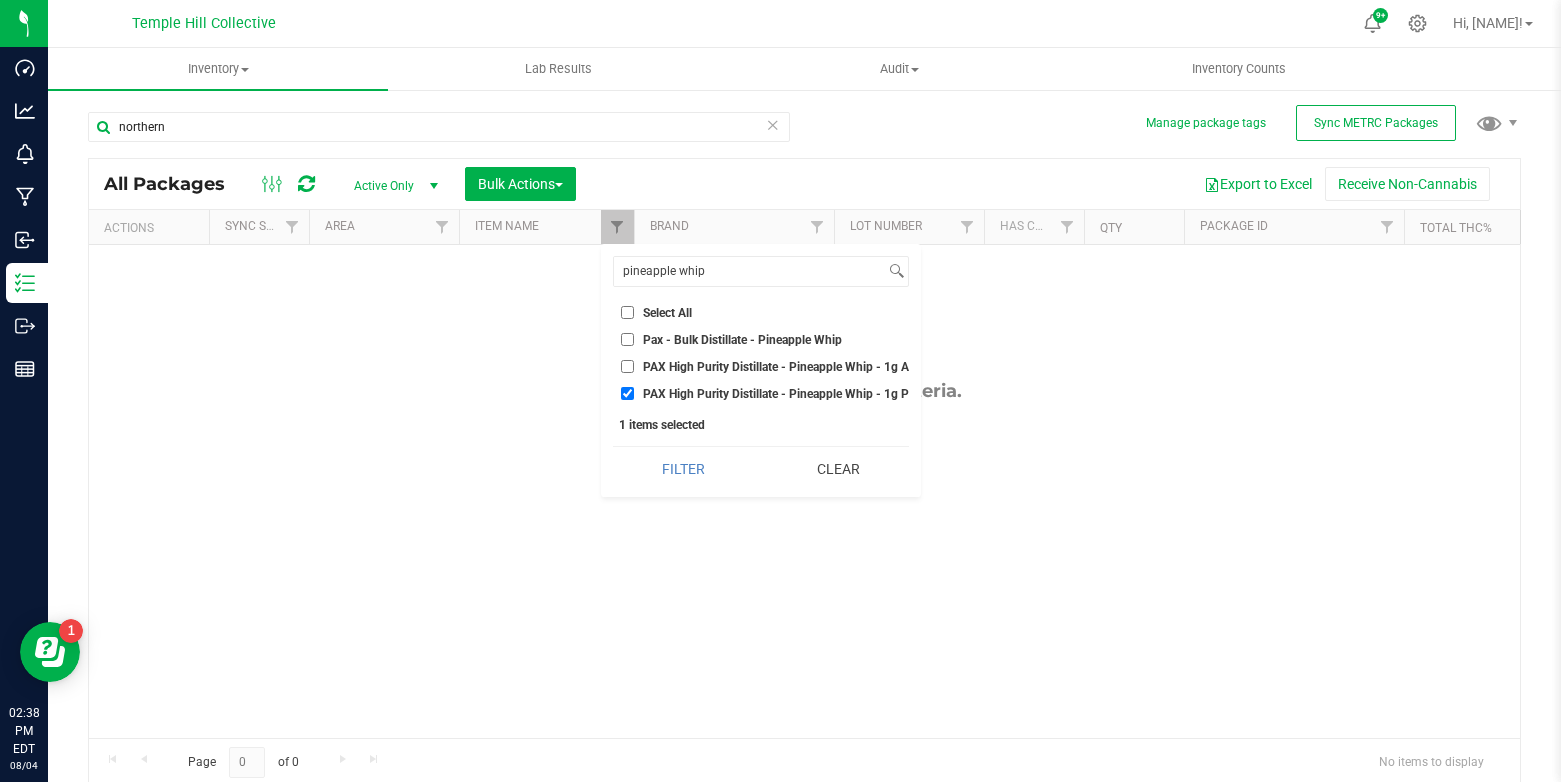 click on "PAX High Purity Distillate - Pineapple Whip - 1g Pod" at bounding box center [627, 393] 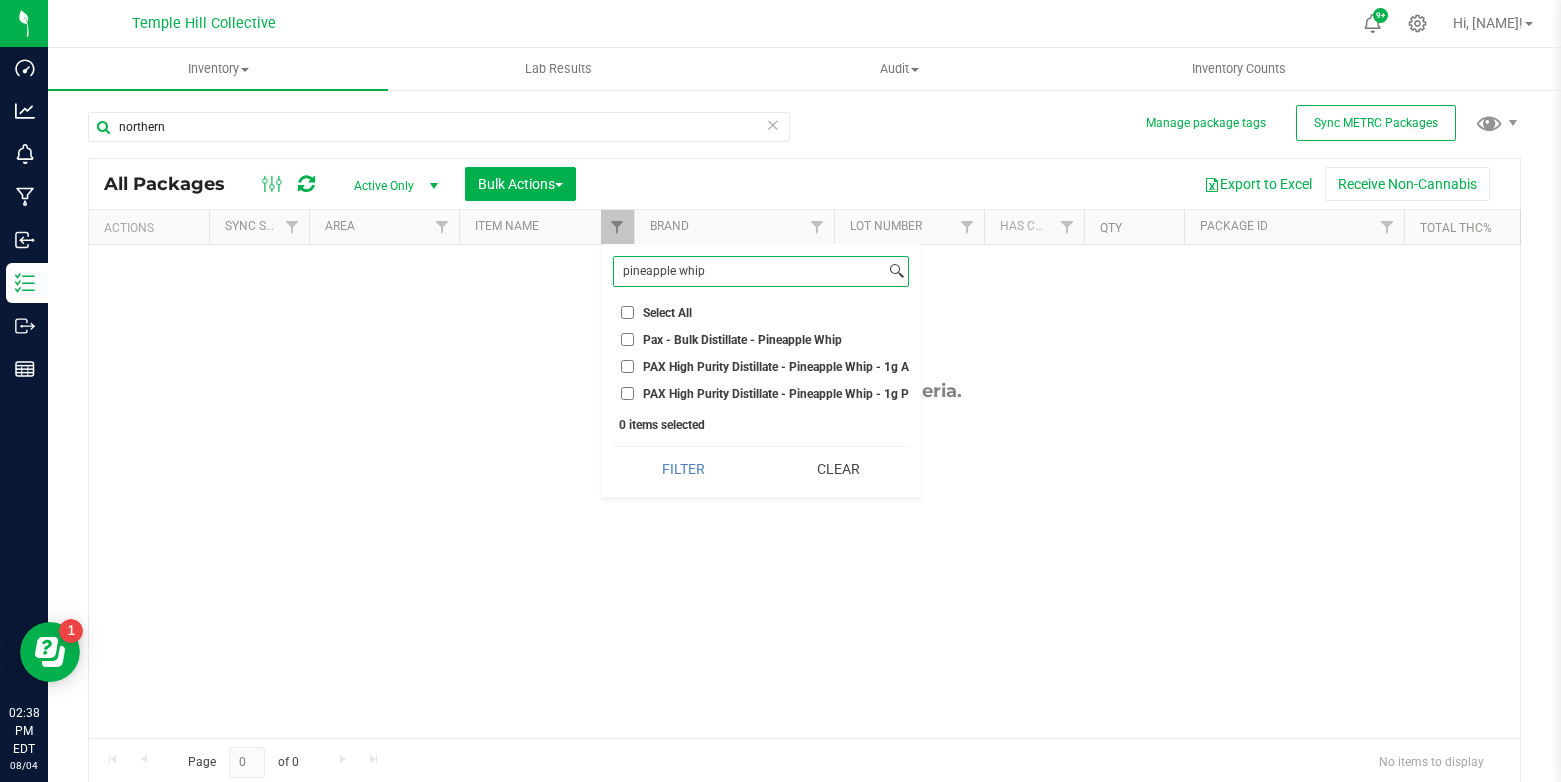 click on "pineapple whip" at bounding box center [749, 271] 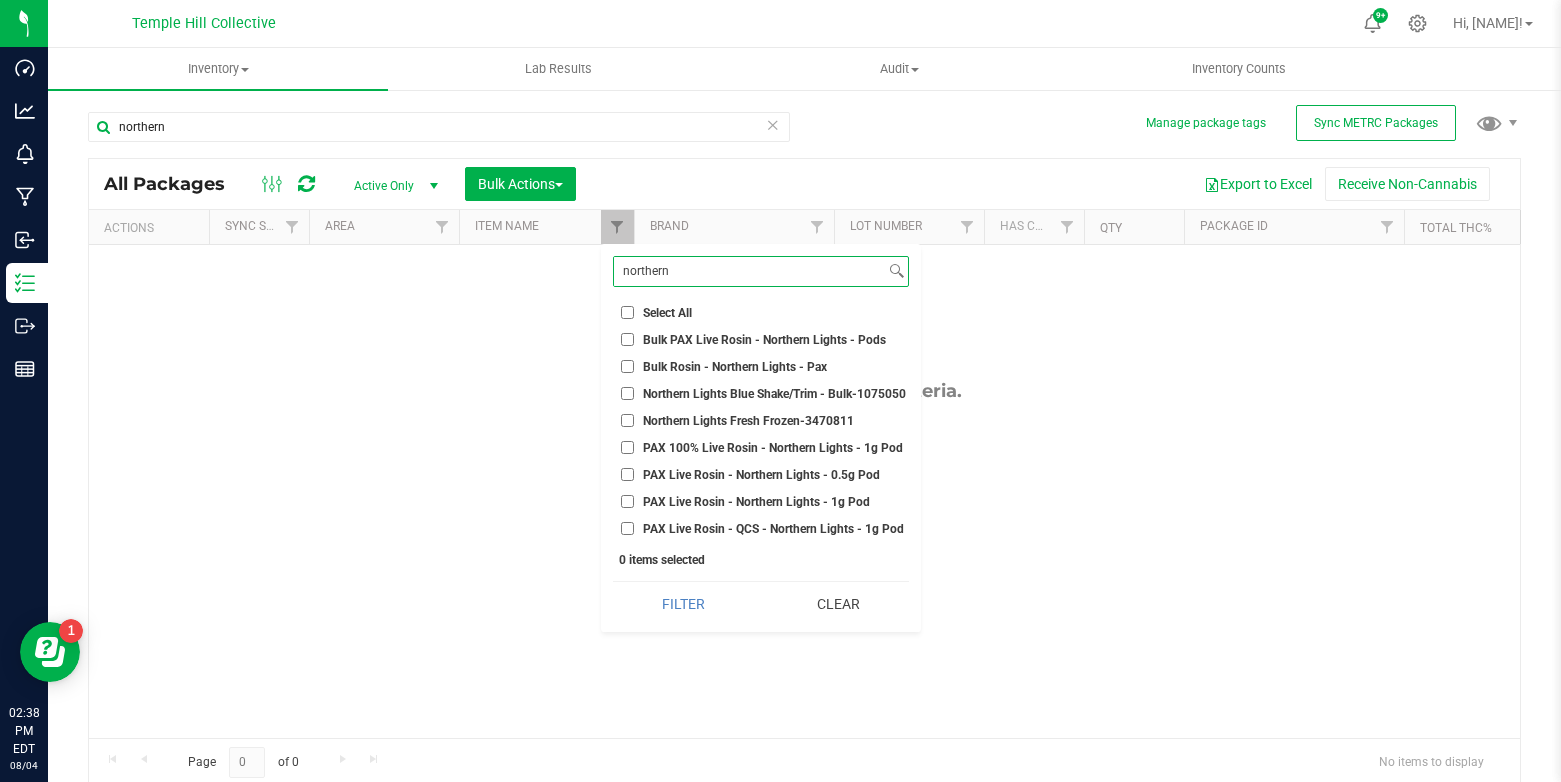 type on "northern" 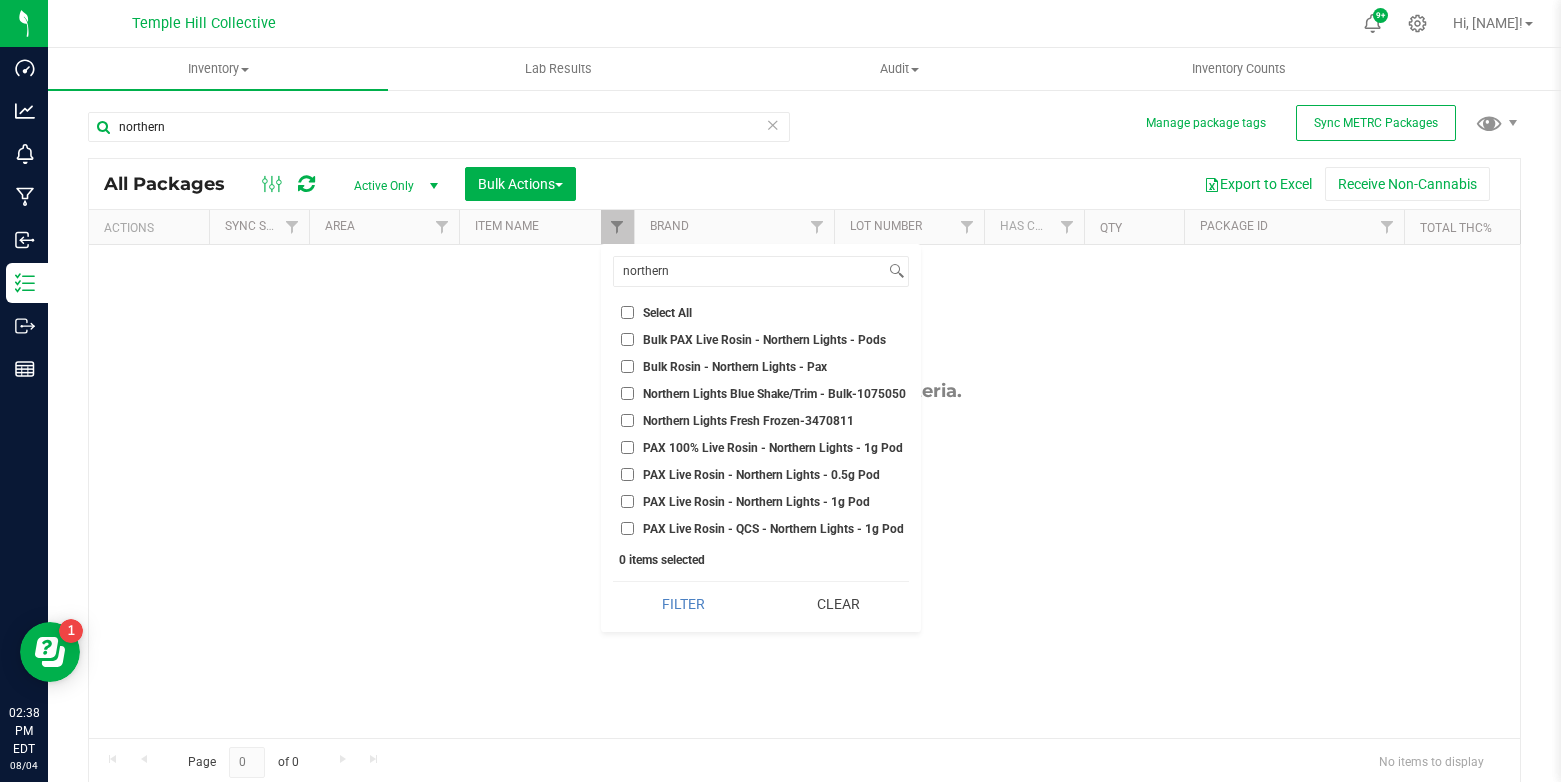 click on "Bulk PAX Live Rosin - Northern Lights - Pods" at bounding box center [627, 339] 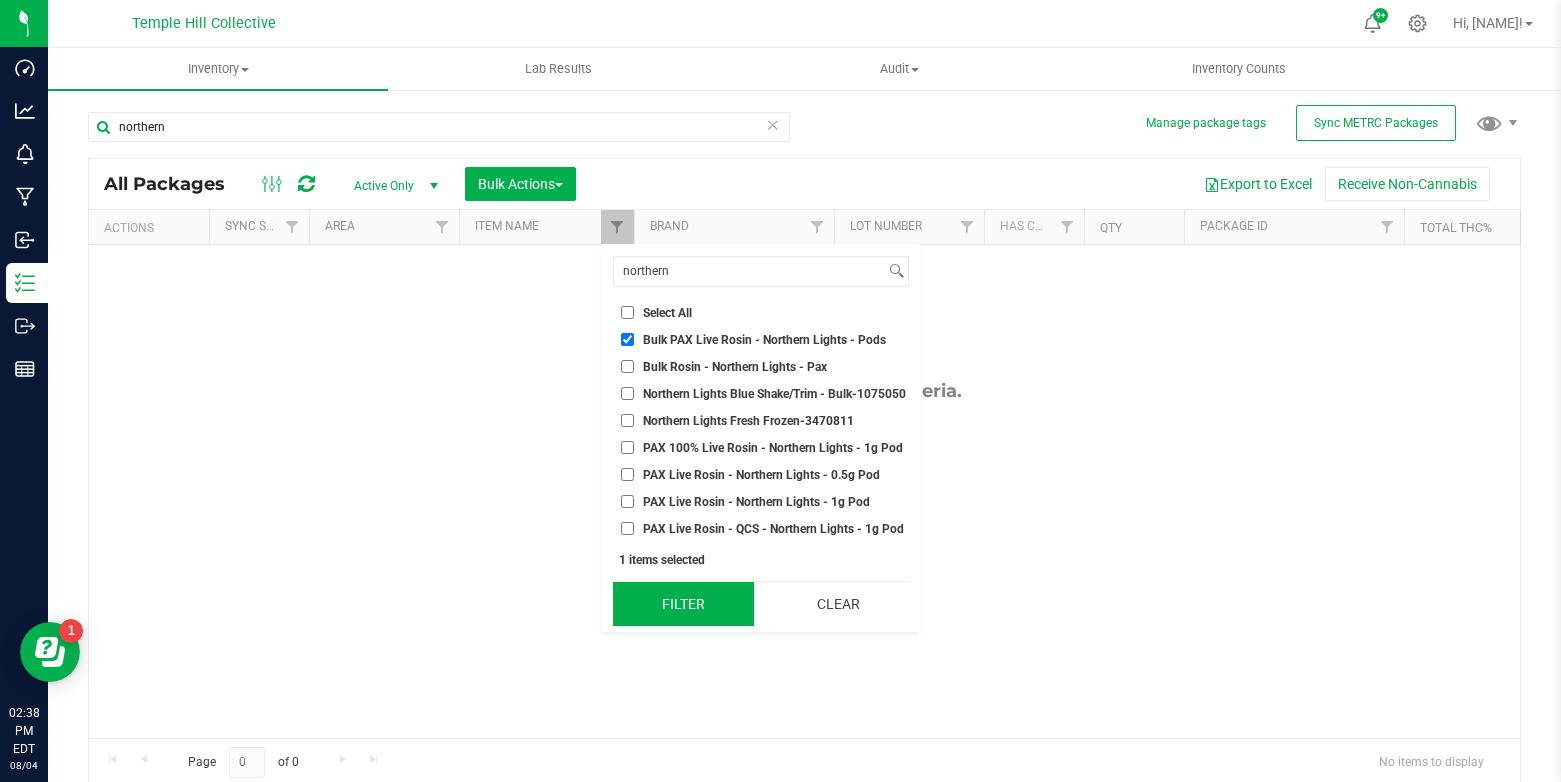 click on "Filter" at bounding box center [683, 604] 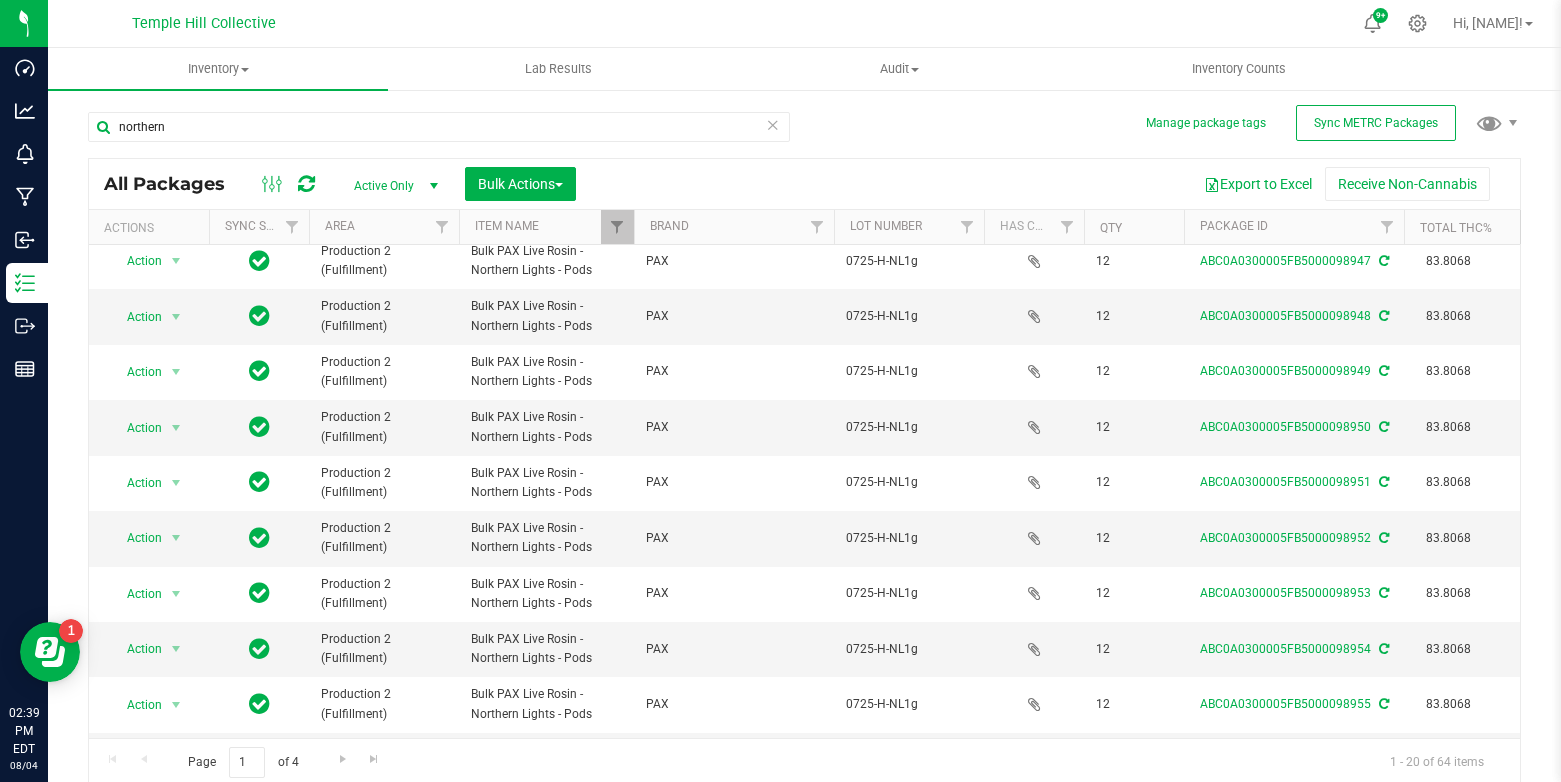 scroll, scrollTop: 614, scrollLeft: 0, axis: vertical 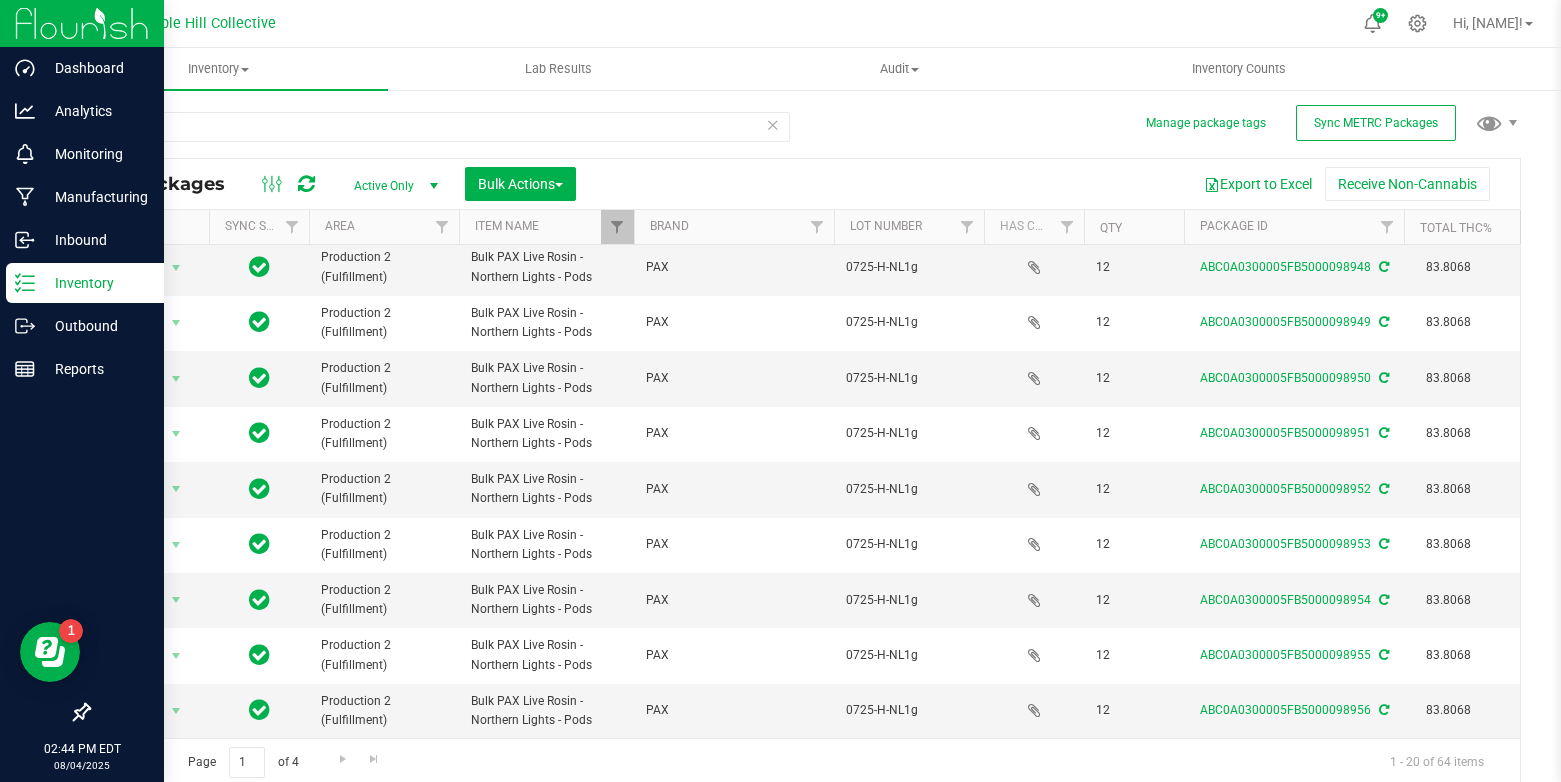 click at bounding box center [82, 23] 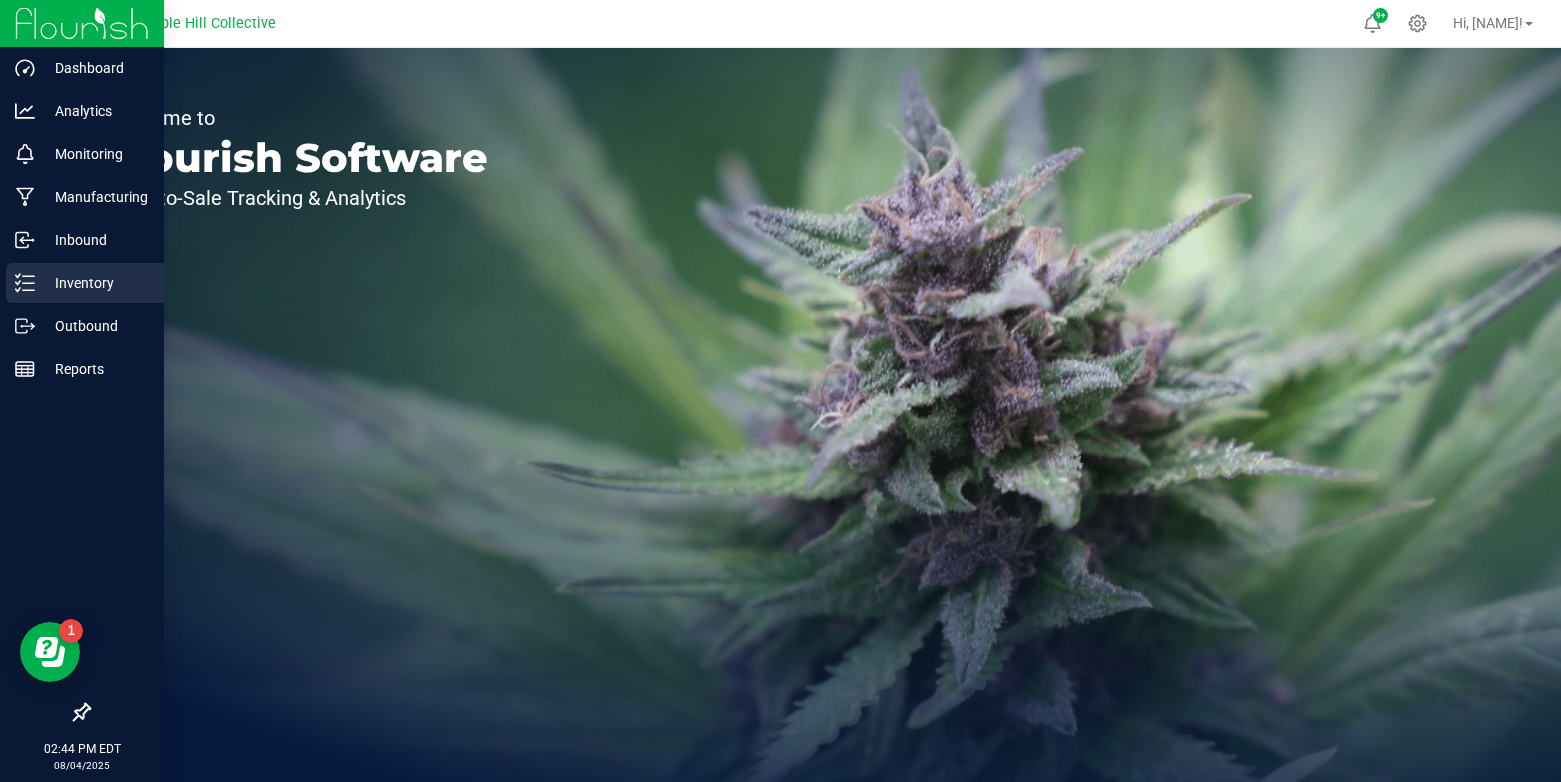 click on "Inventory" at bounding box center (95, 283) 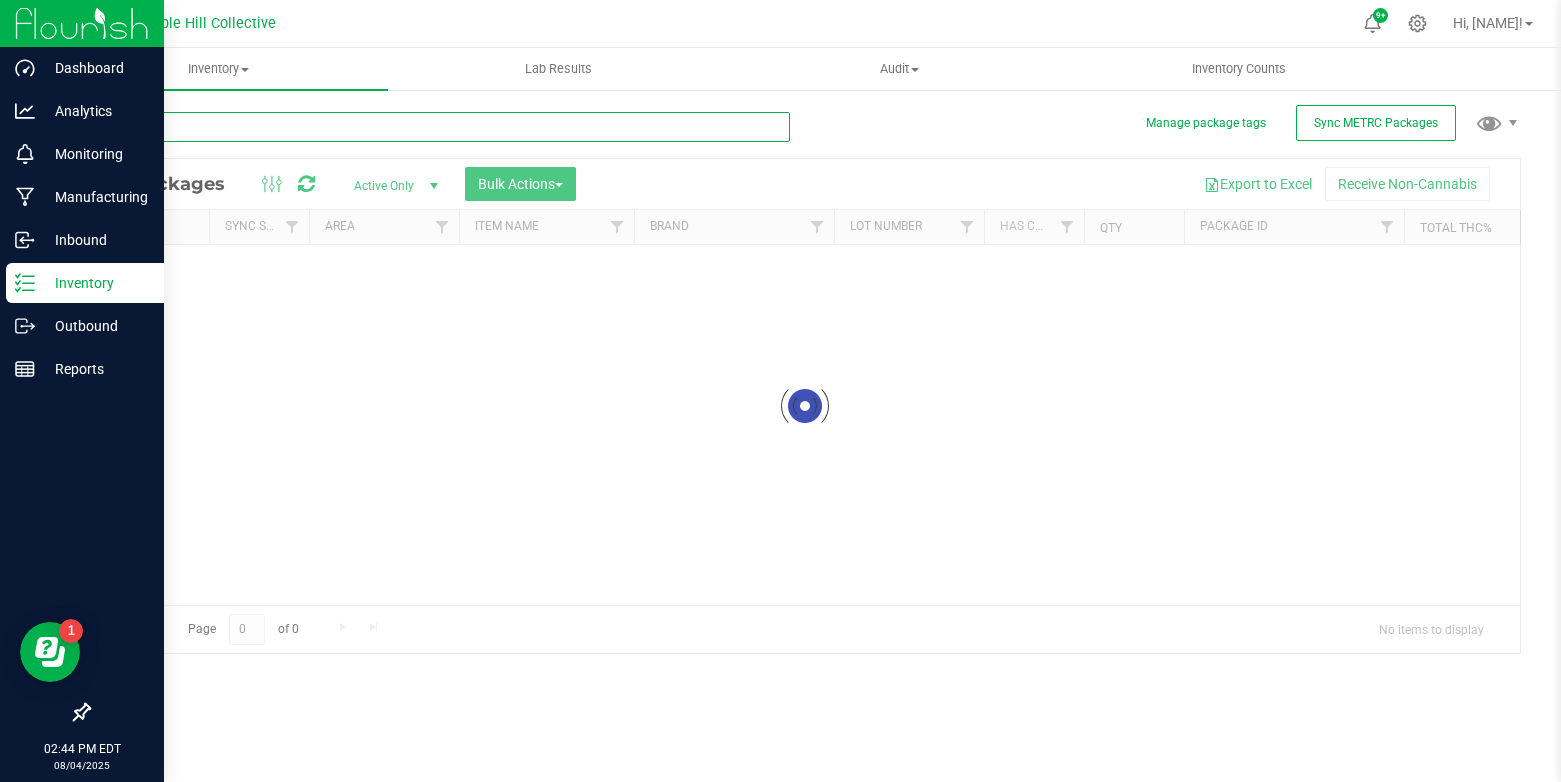 click at bounding box center [439, 127] 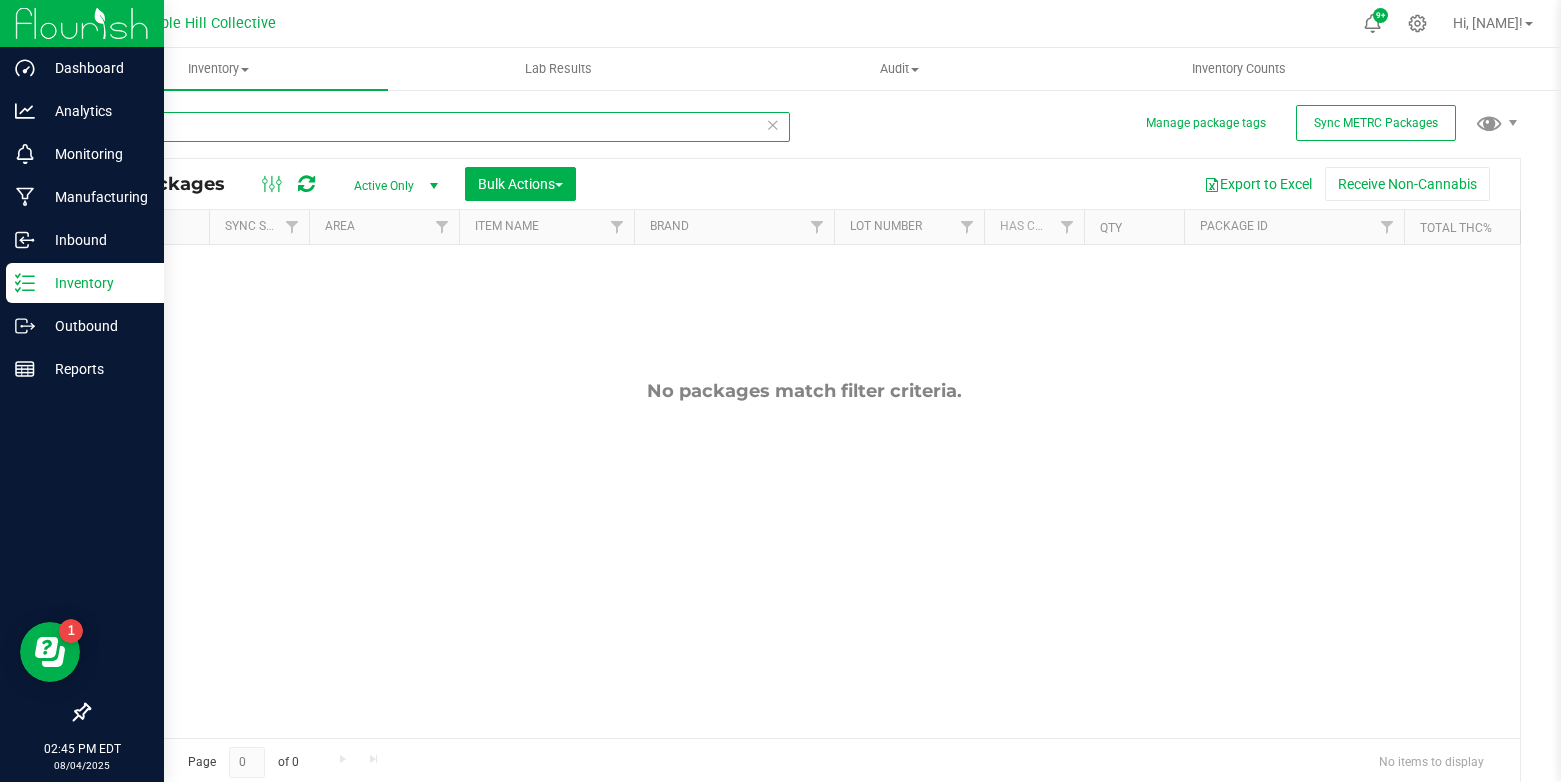 type on "96761" 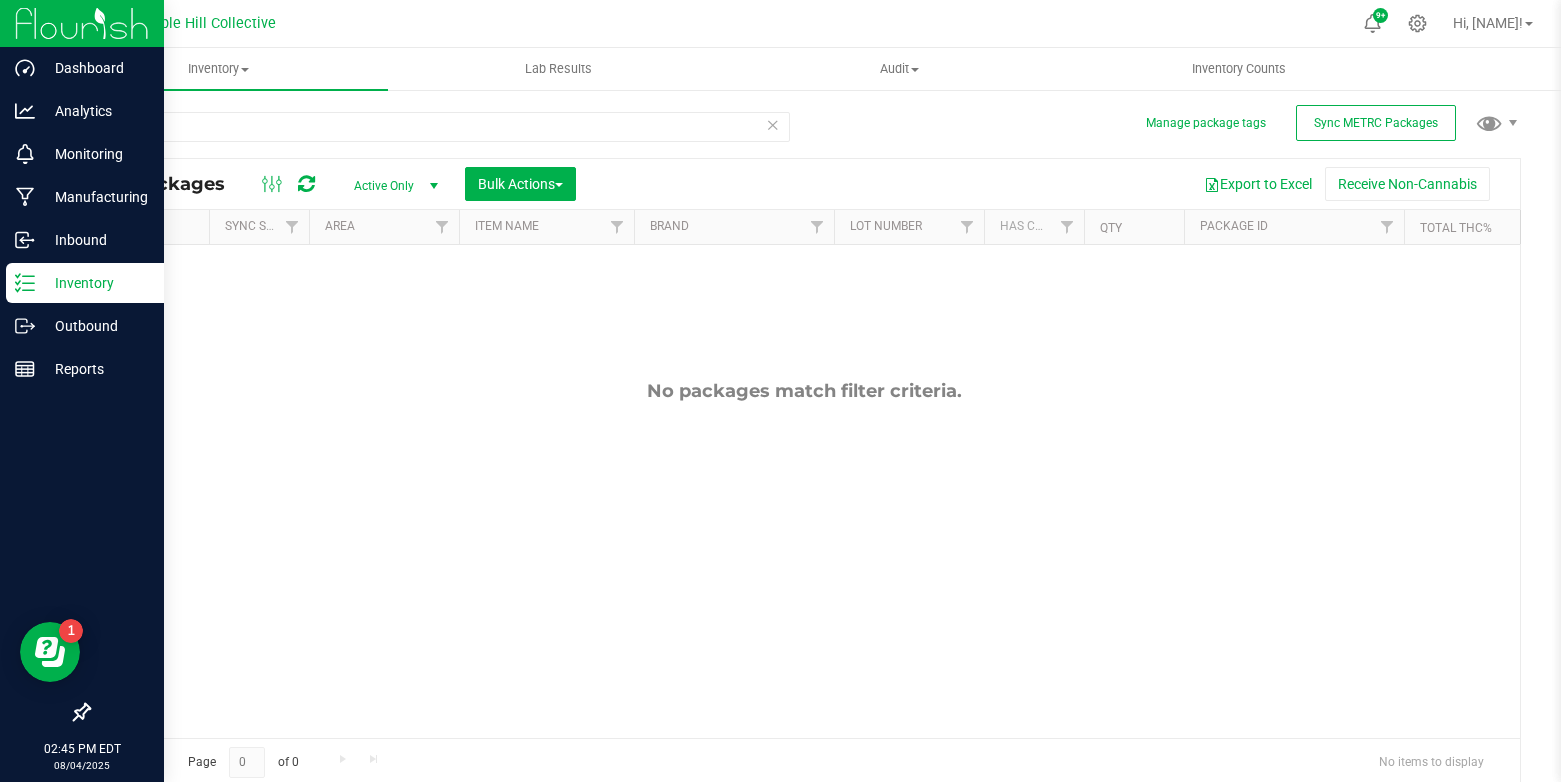 click on "96761
All Packages
Active Only Active Only Lab Samples Locked All External Internal
Bulk Actions
Add to manufacturing run
Add to outbound order" at bounding box center [804, 440] 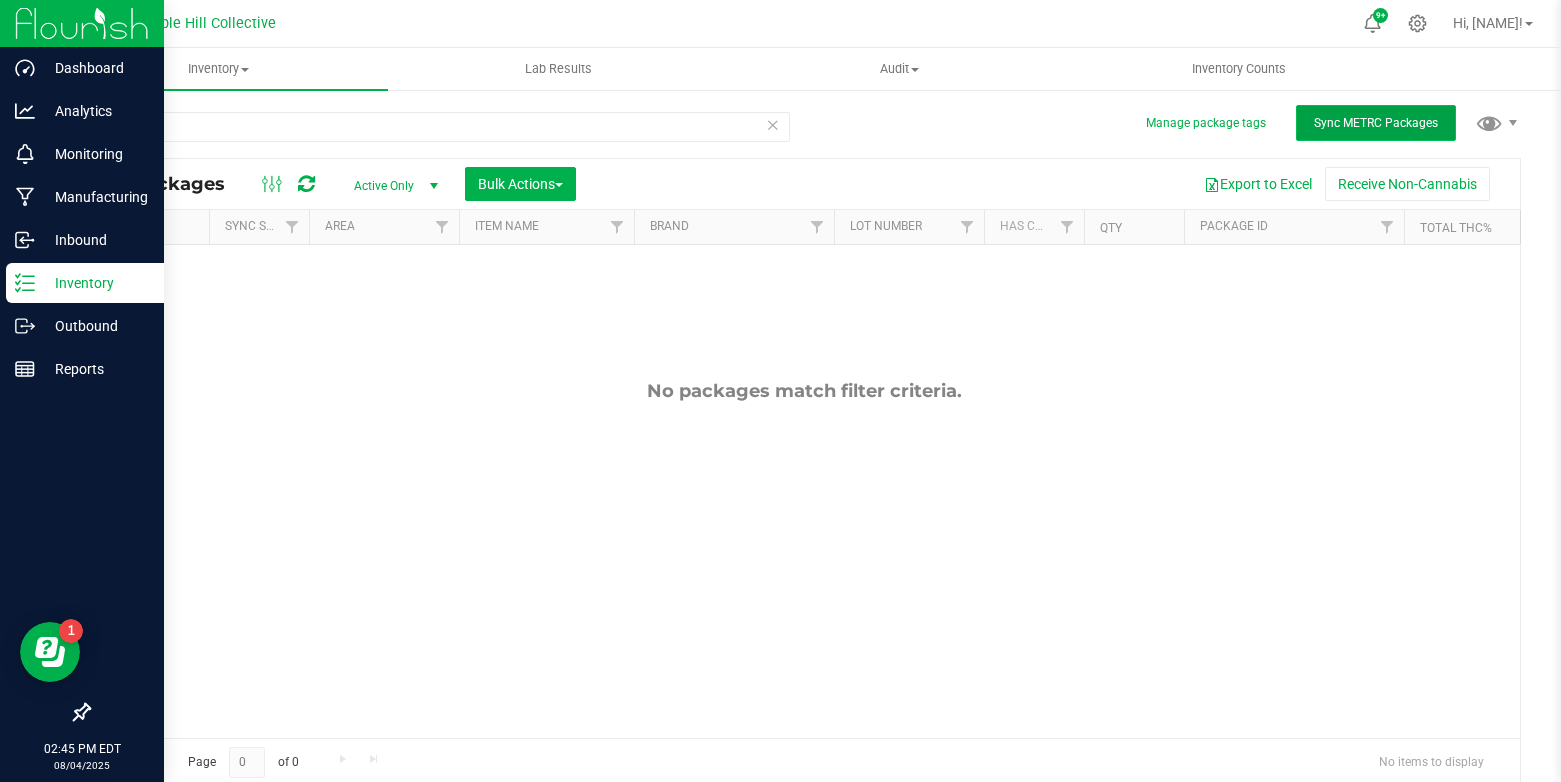 click on "Sync METRC Packages" at bounding box center [1376, 123] 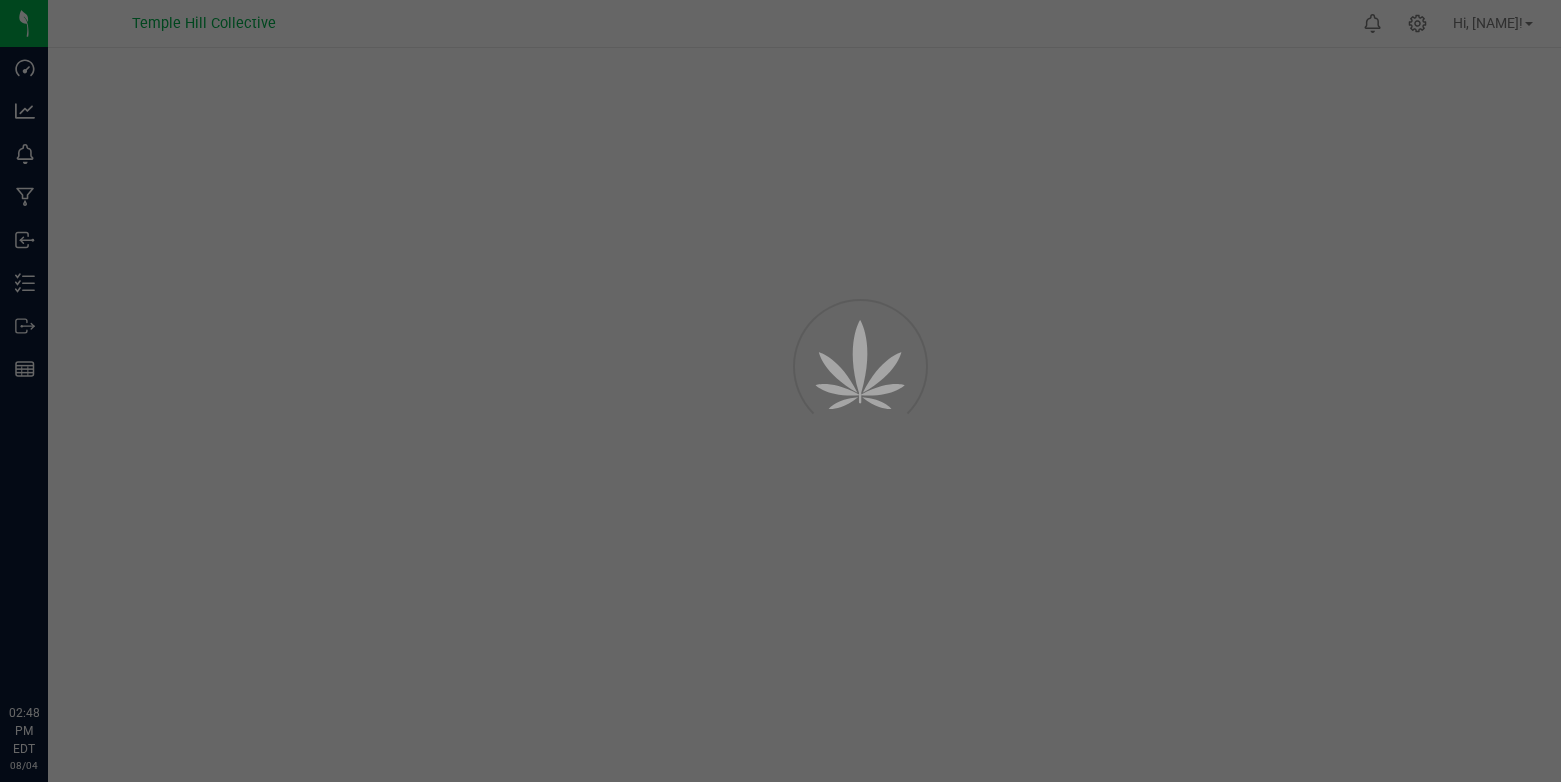 scroll, scrollTop: 0, scrollLeft: 0, axis: both 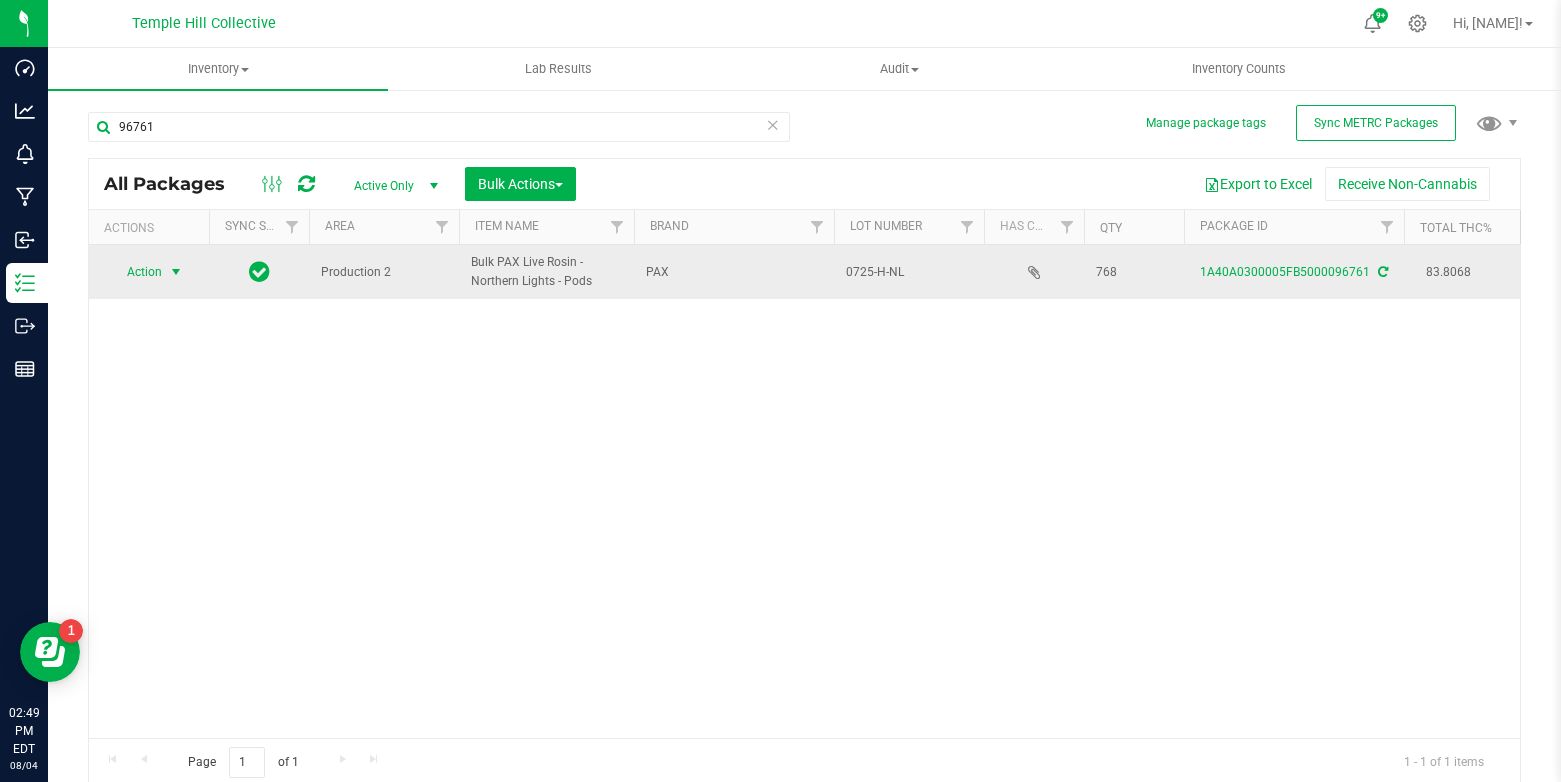 click at bounding box center (176, 272) 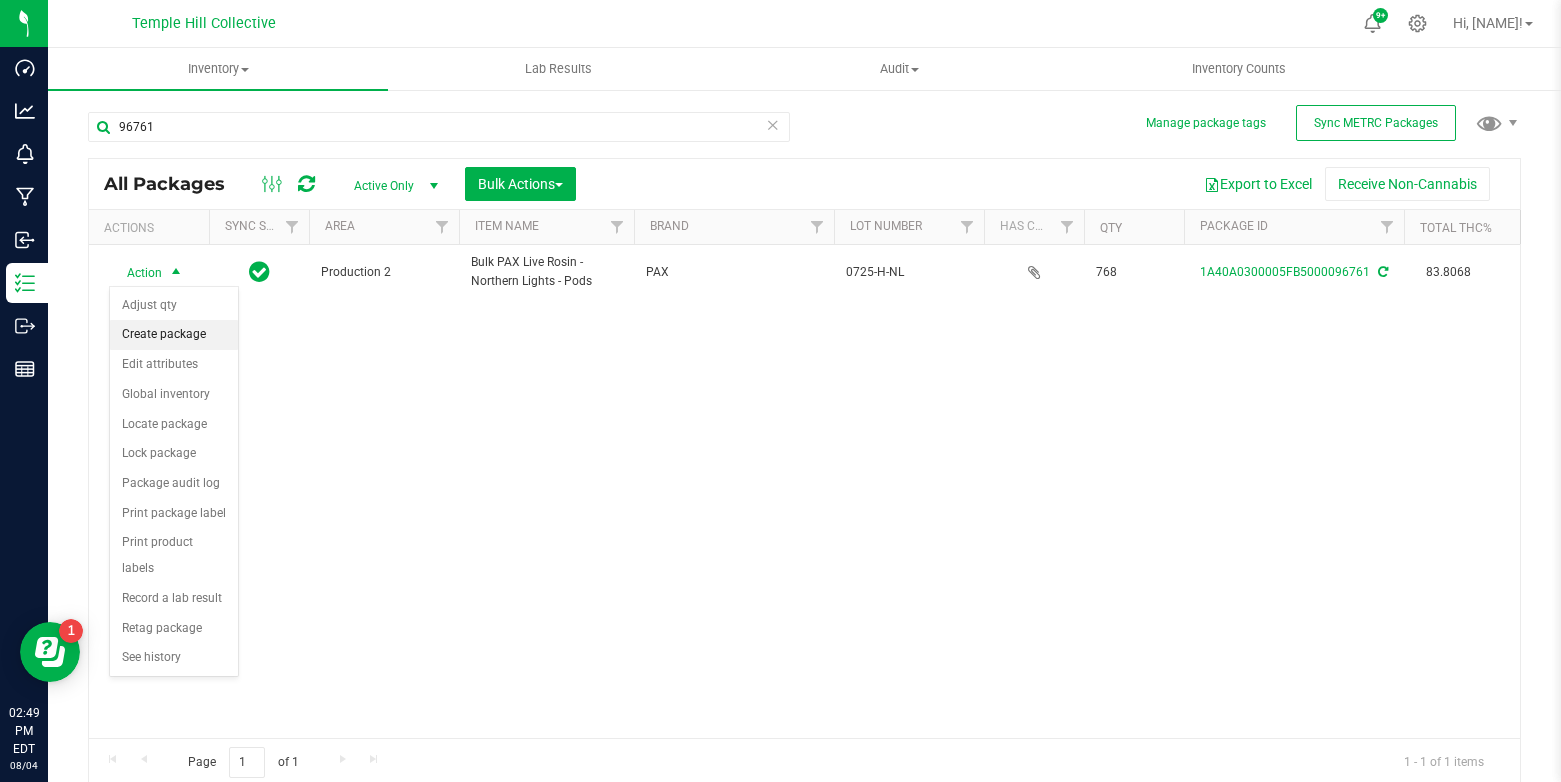 click on "Create package" at bounding box center [174, 335] 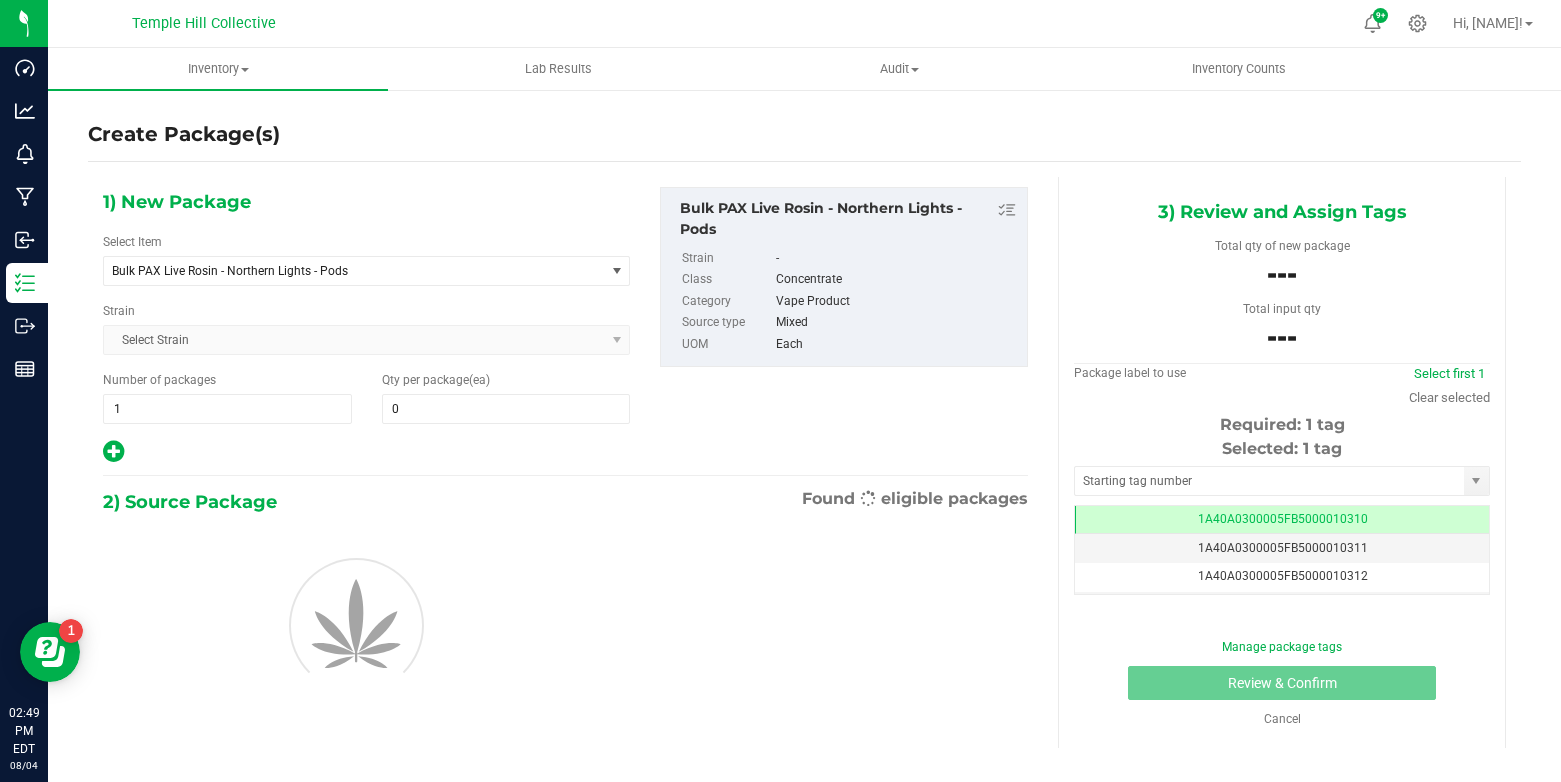 scroll, scrollTop: 0, scrollLeft: -1, axis: horizontal 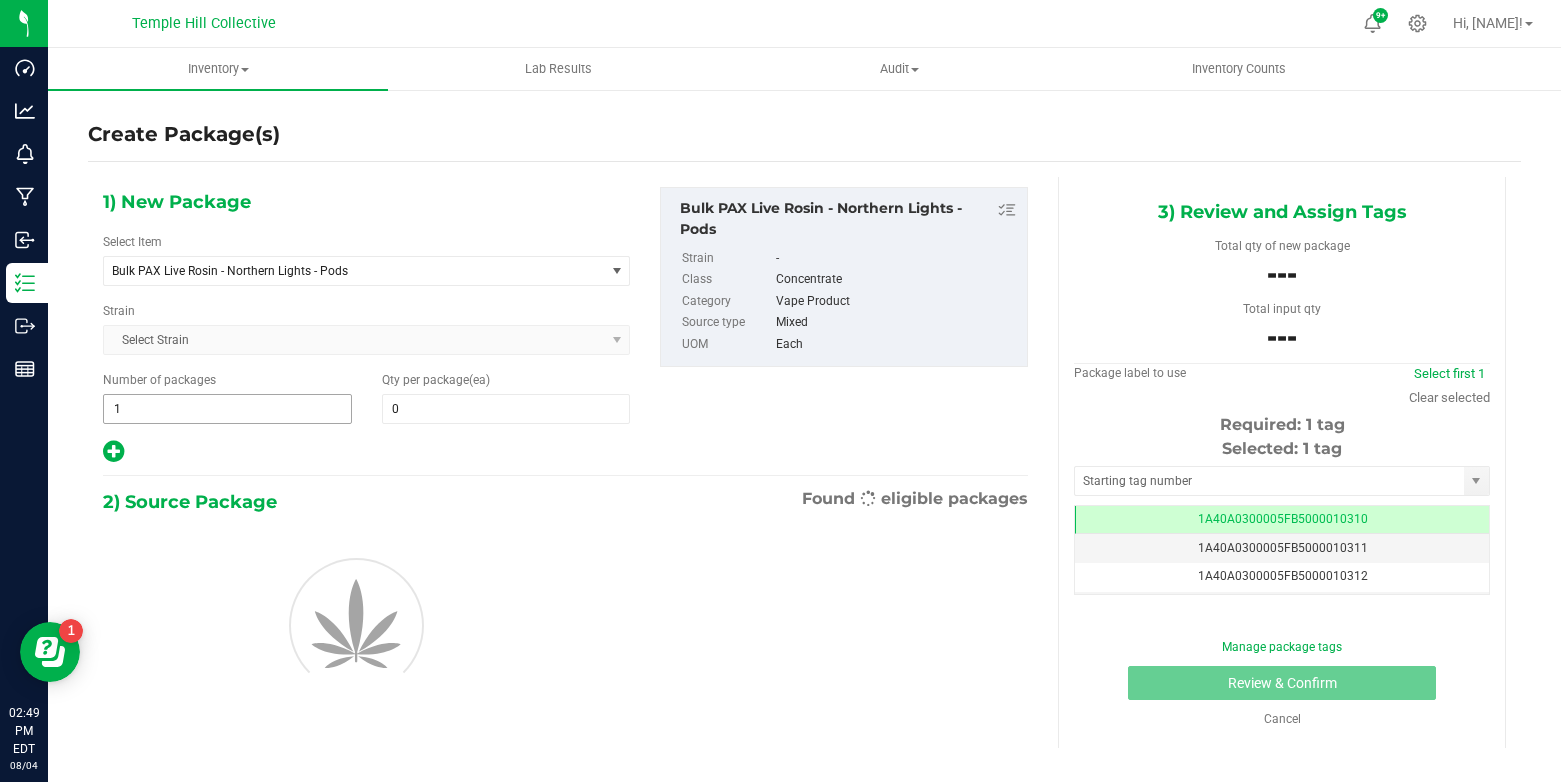 click on "1" at bounding box center [227, 409] 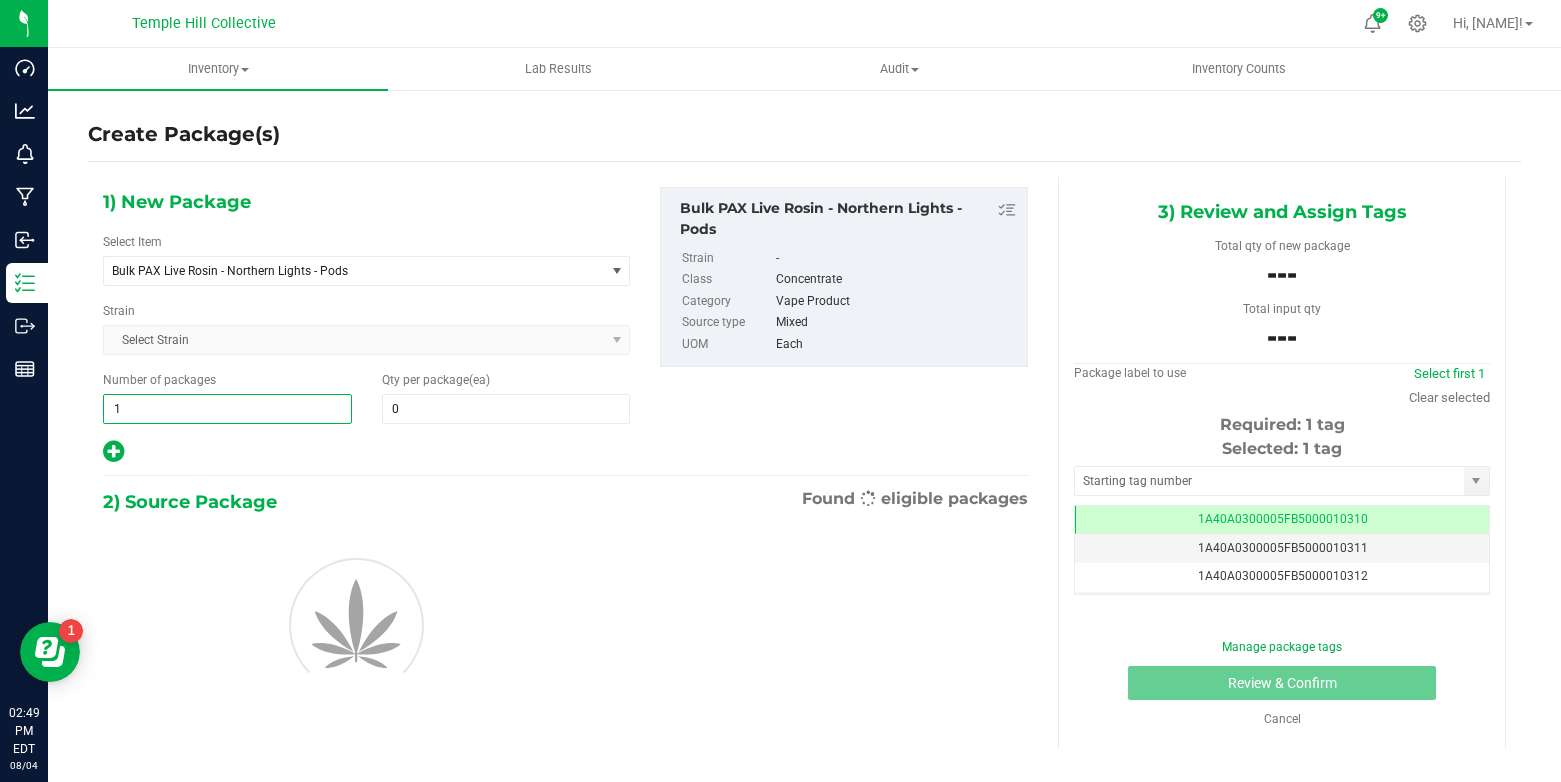 click on "1" at bounding box center (227, 409) 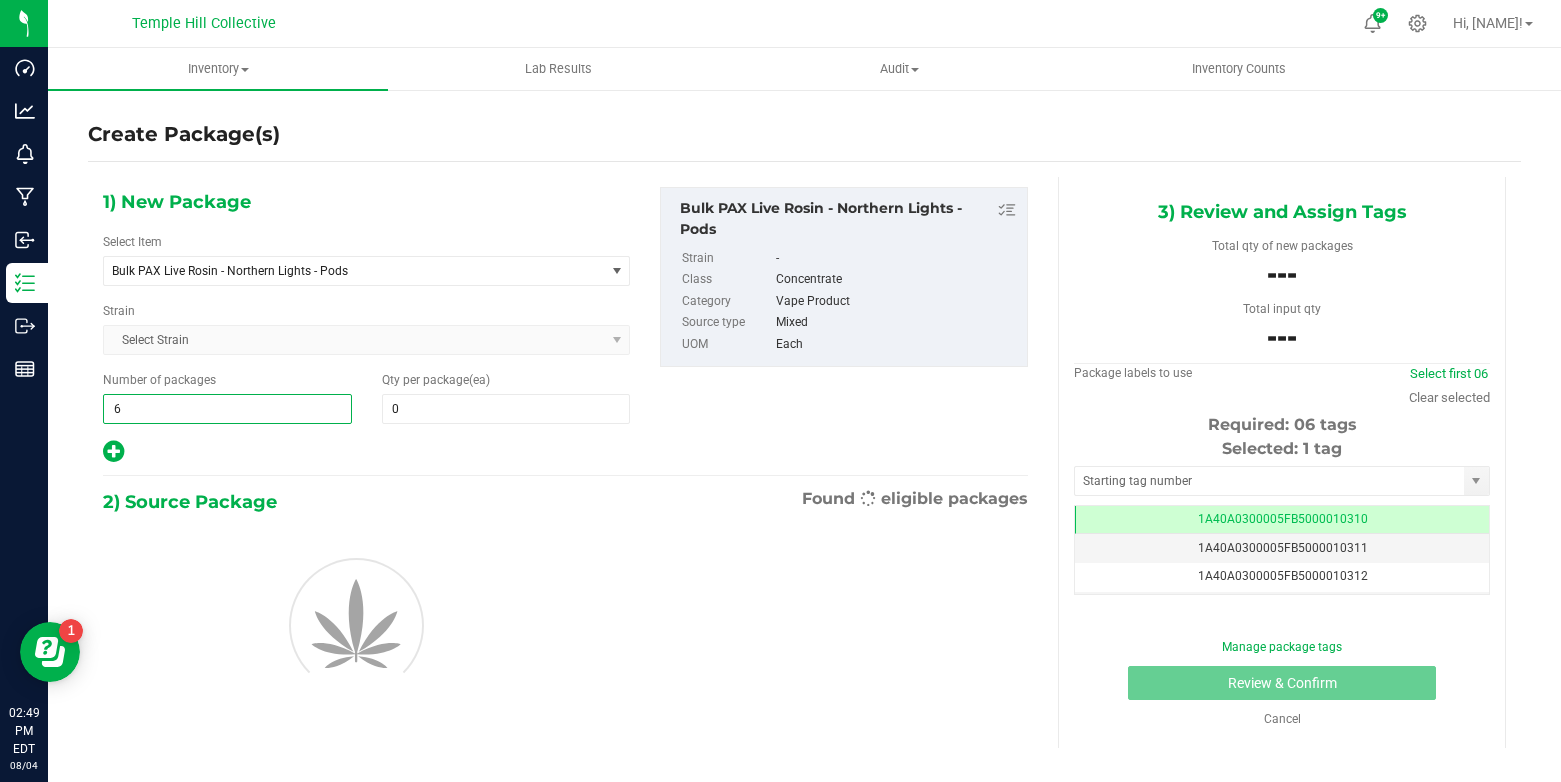 type on "64" 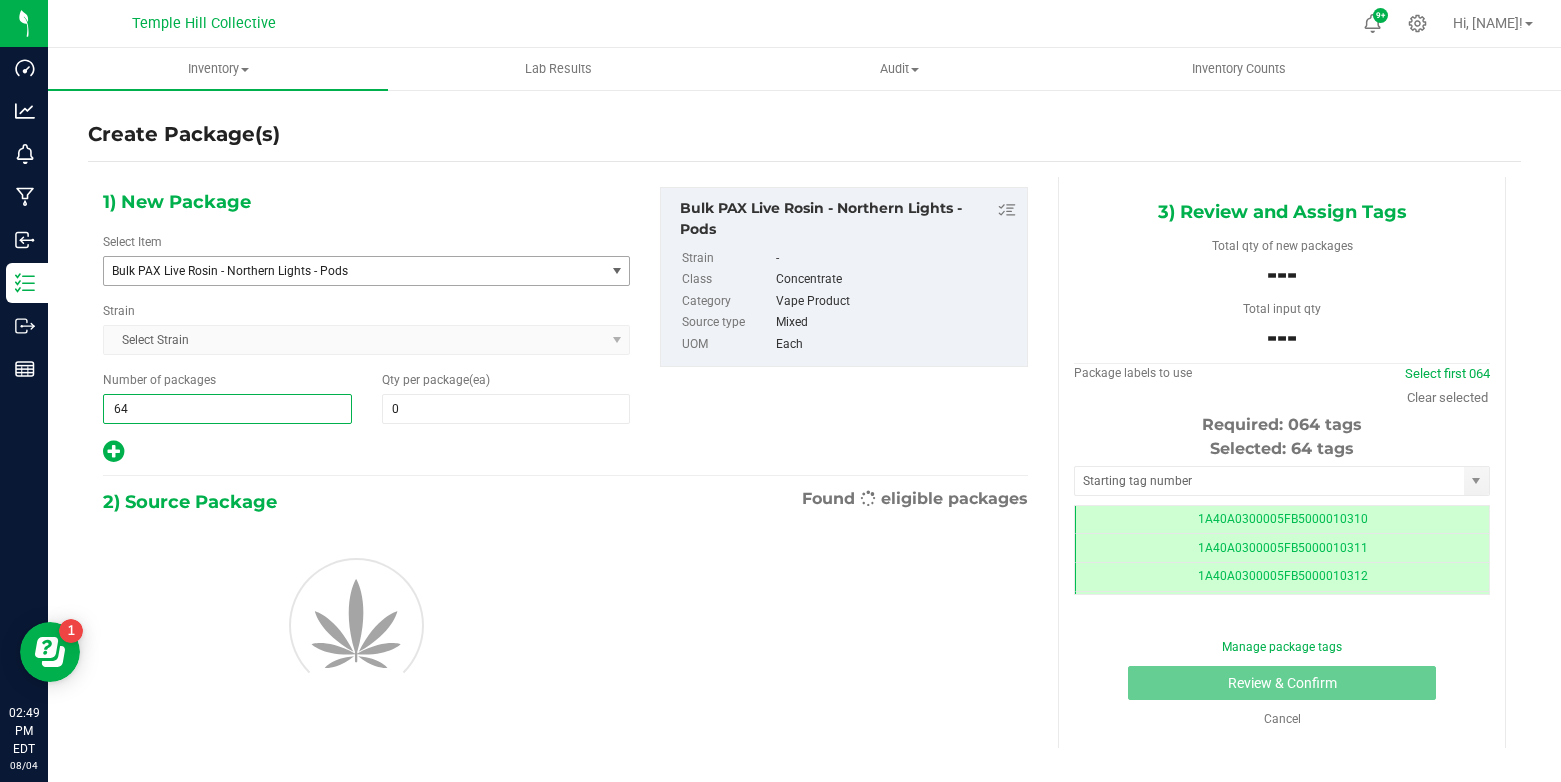 click on "Bulk PAX Live Rosin - Northern Lights - Pods" at bounding box center [344, 271] 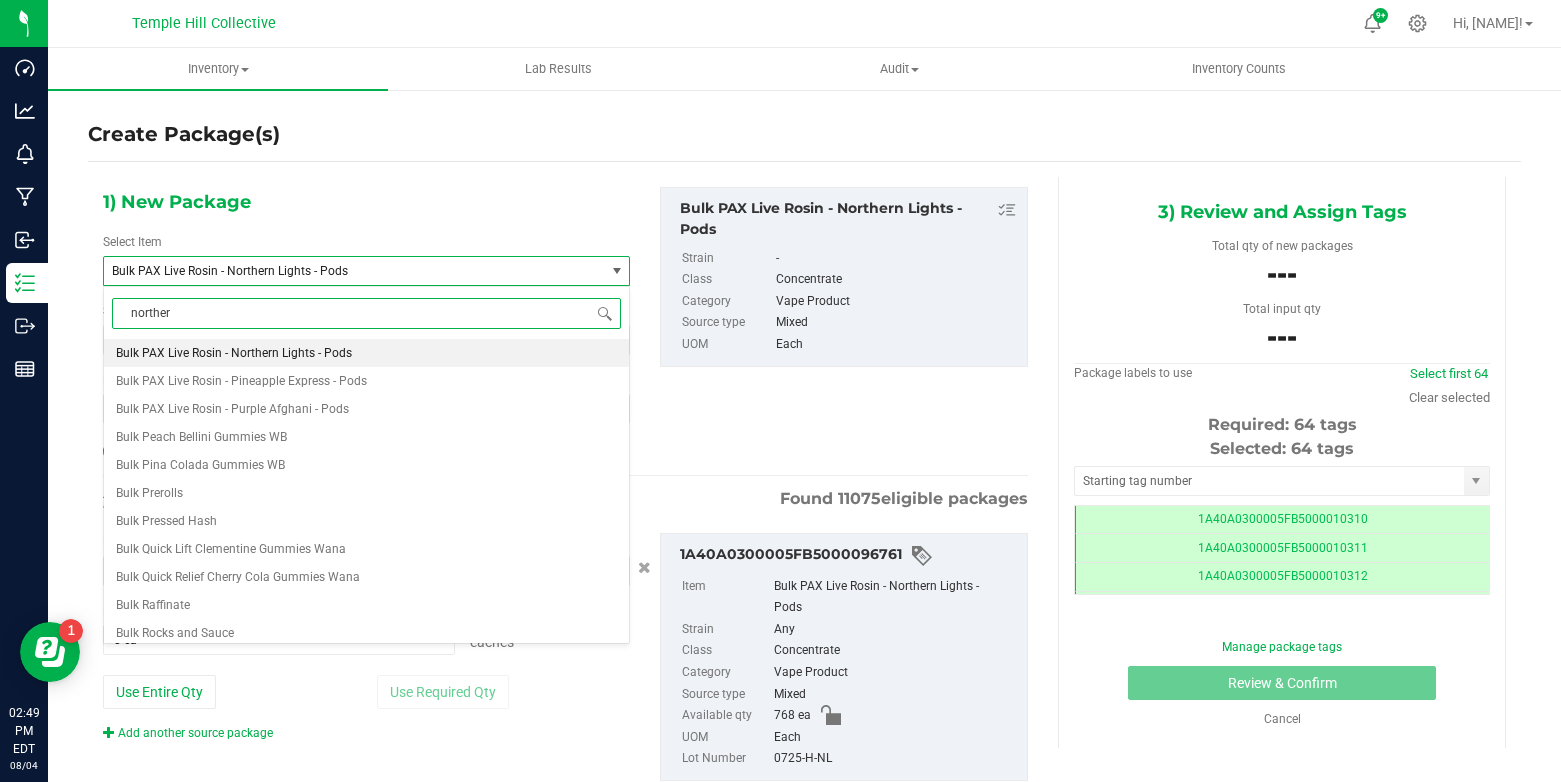 type on "northern" 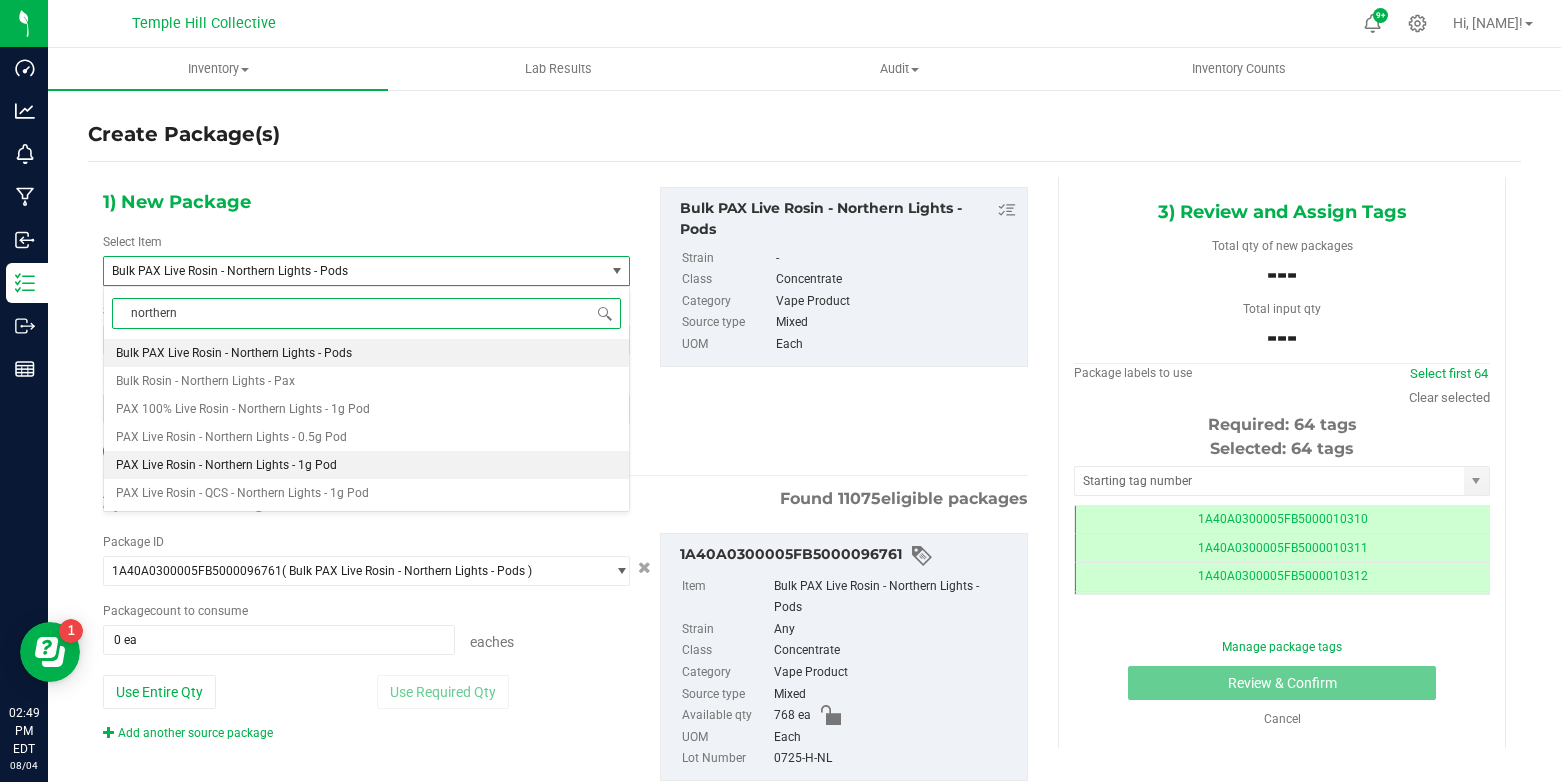click on "PAX Live Rosin - Northern Lights - 1g Pod" at bounding box center (226, 465) 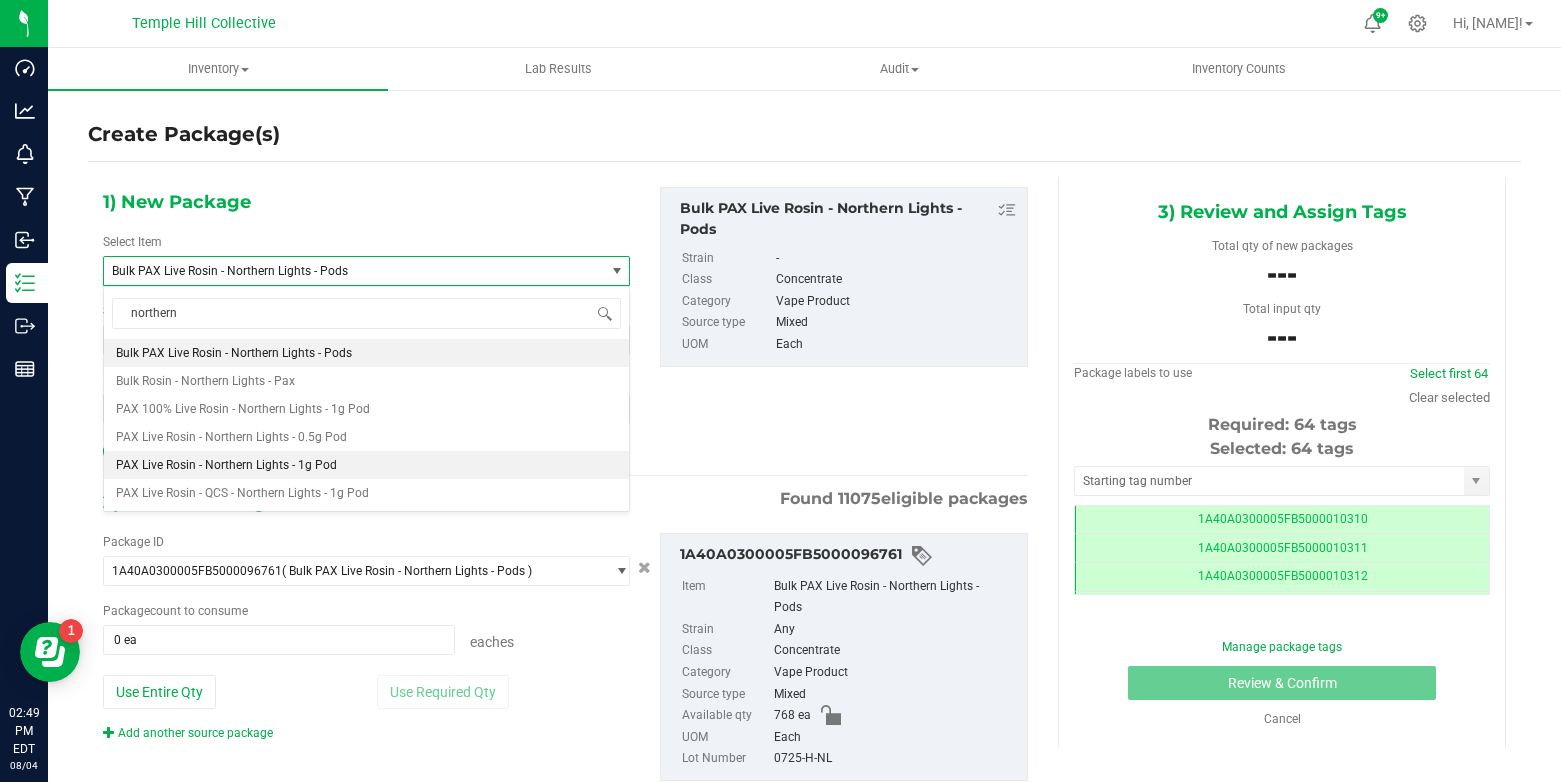 type 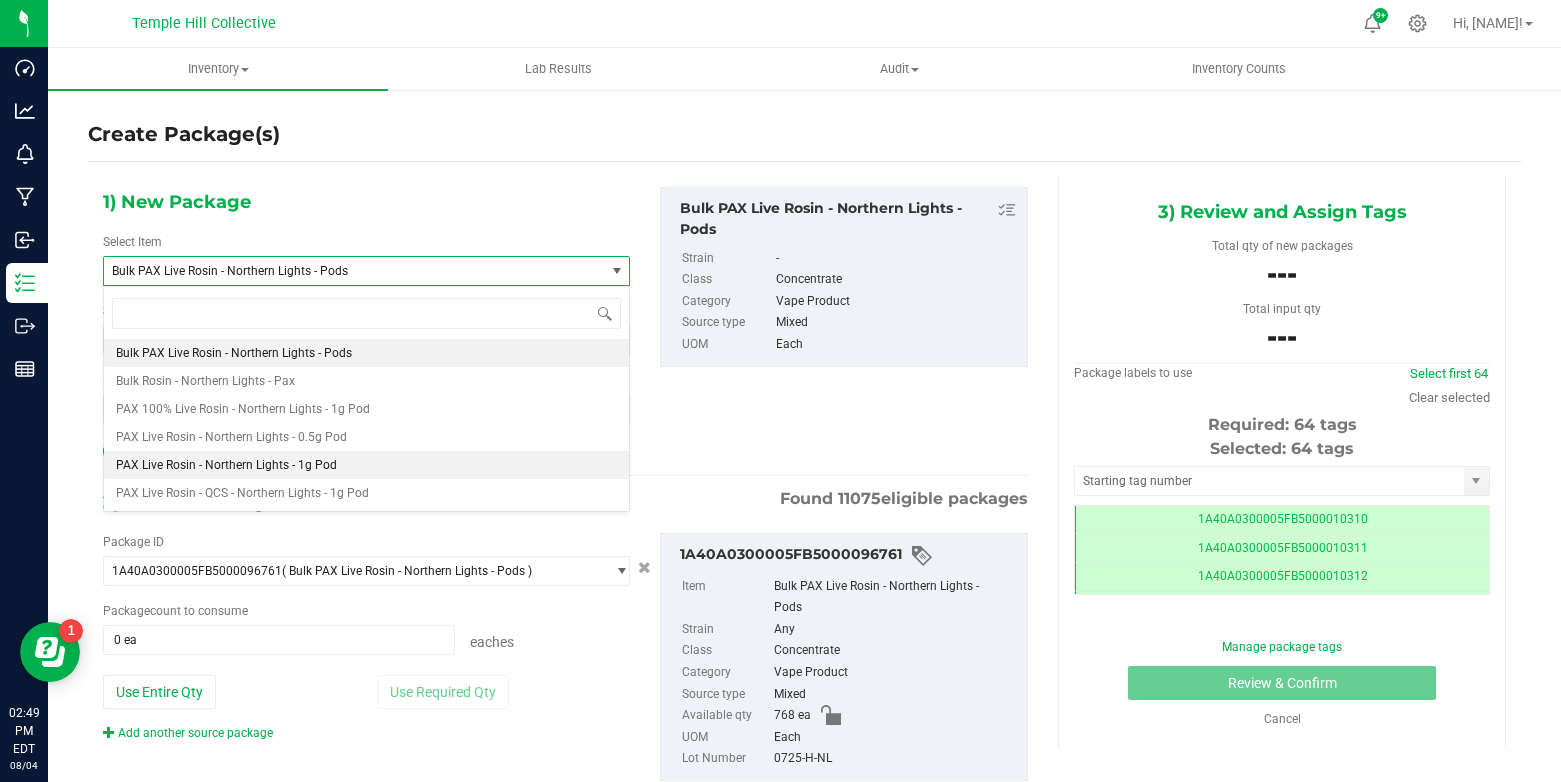type on "1" 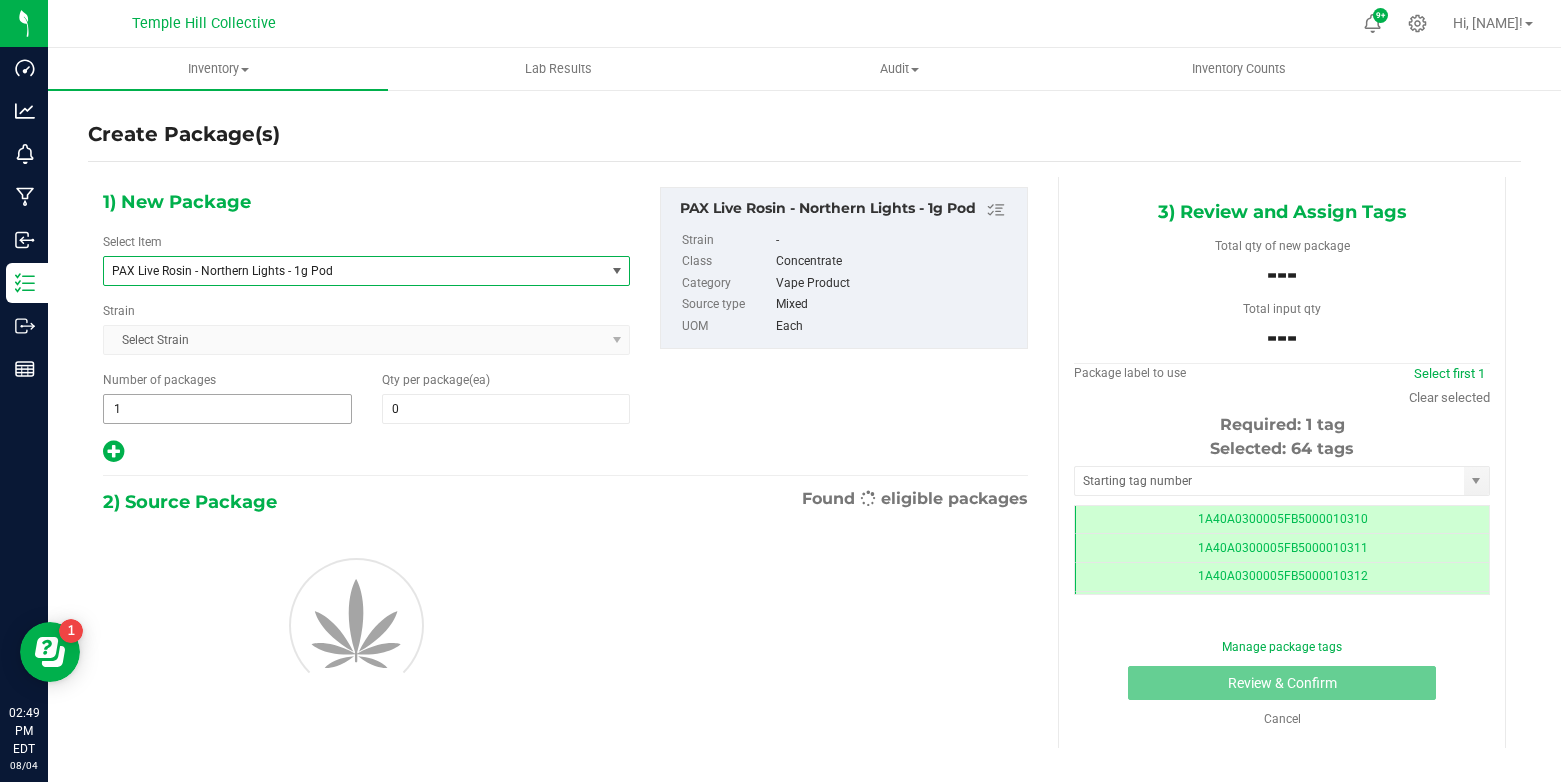 click on "1" at bounding box center [227, 409] 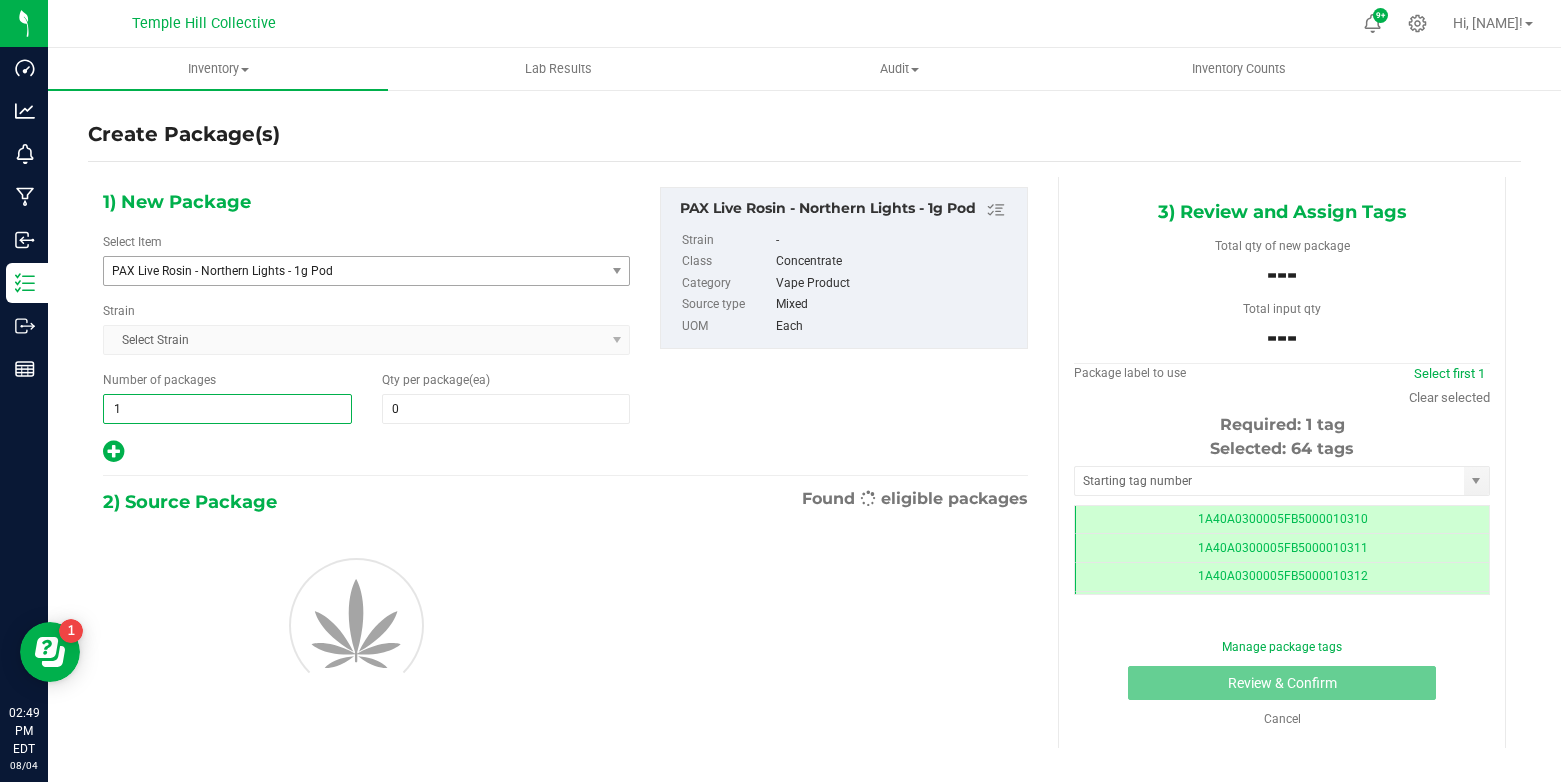 click on "1" at bounding box center [227, 409] 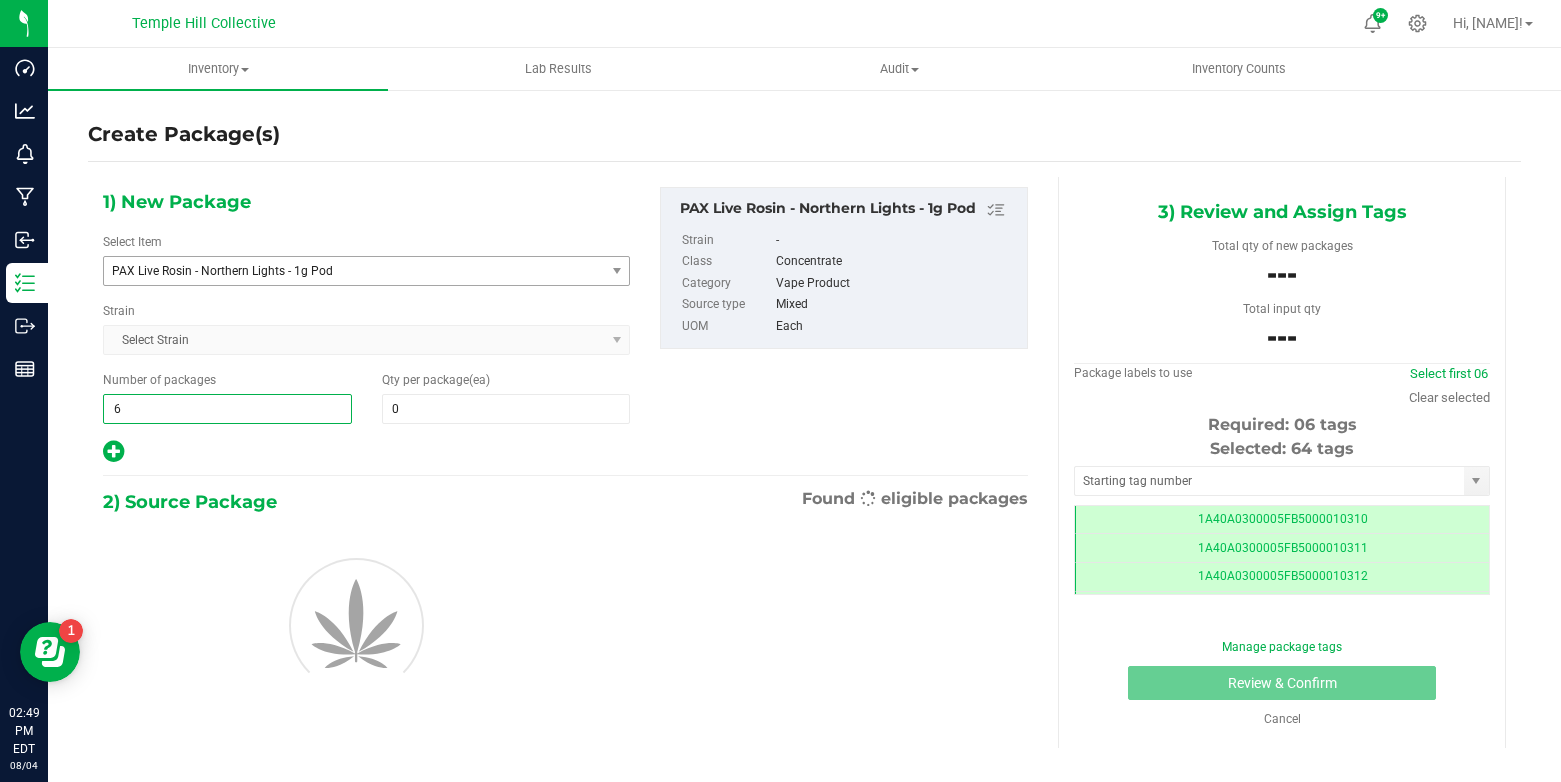 type on "64" 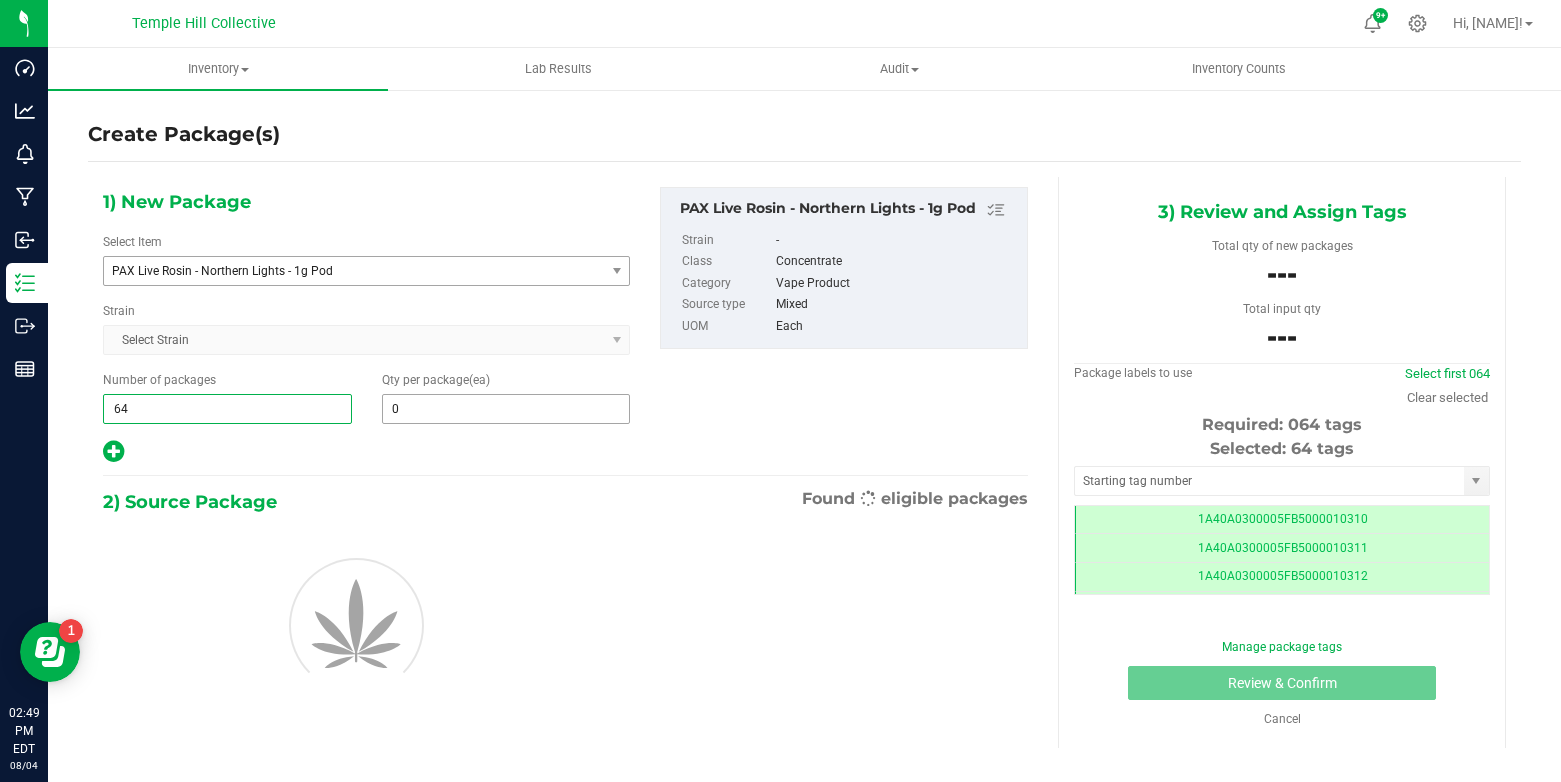 click on "0" at bounding box center [506, 409] 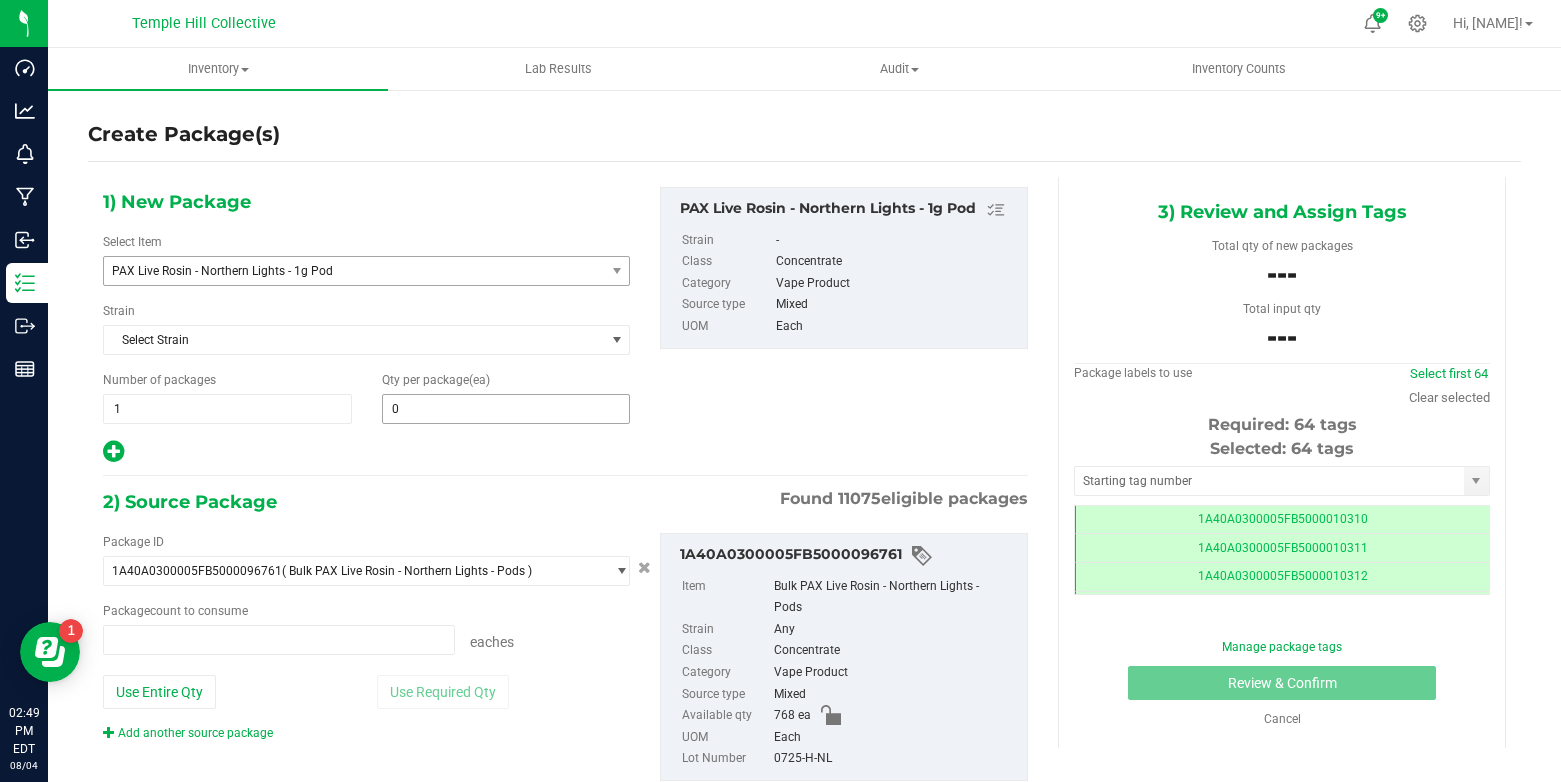 type on "64" 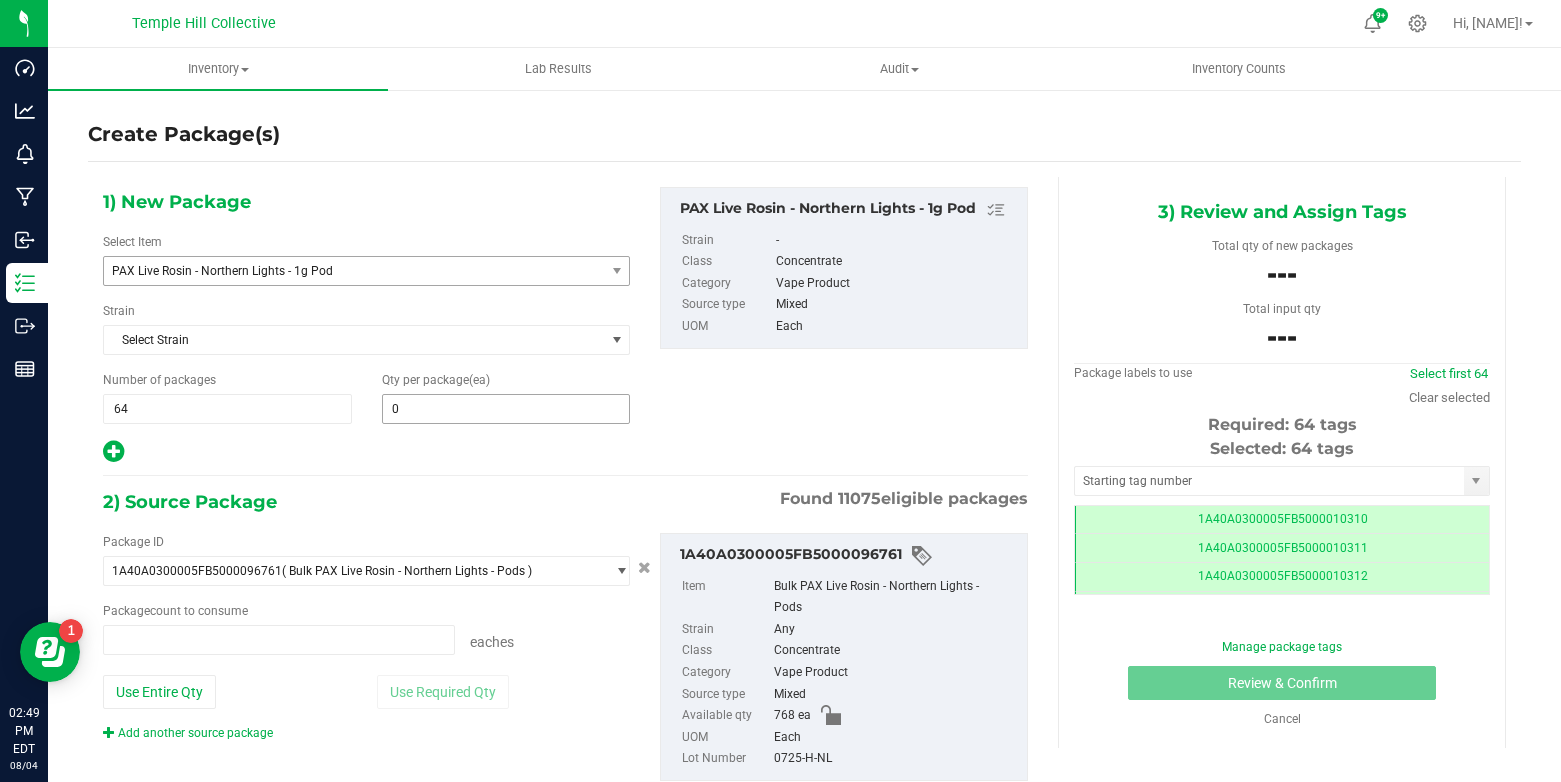 type 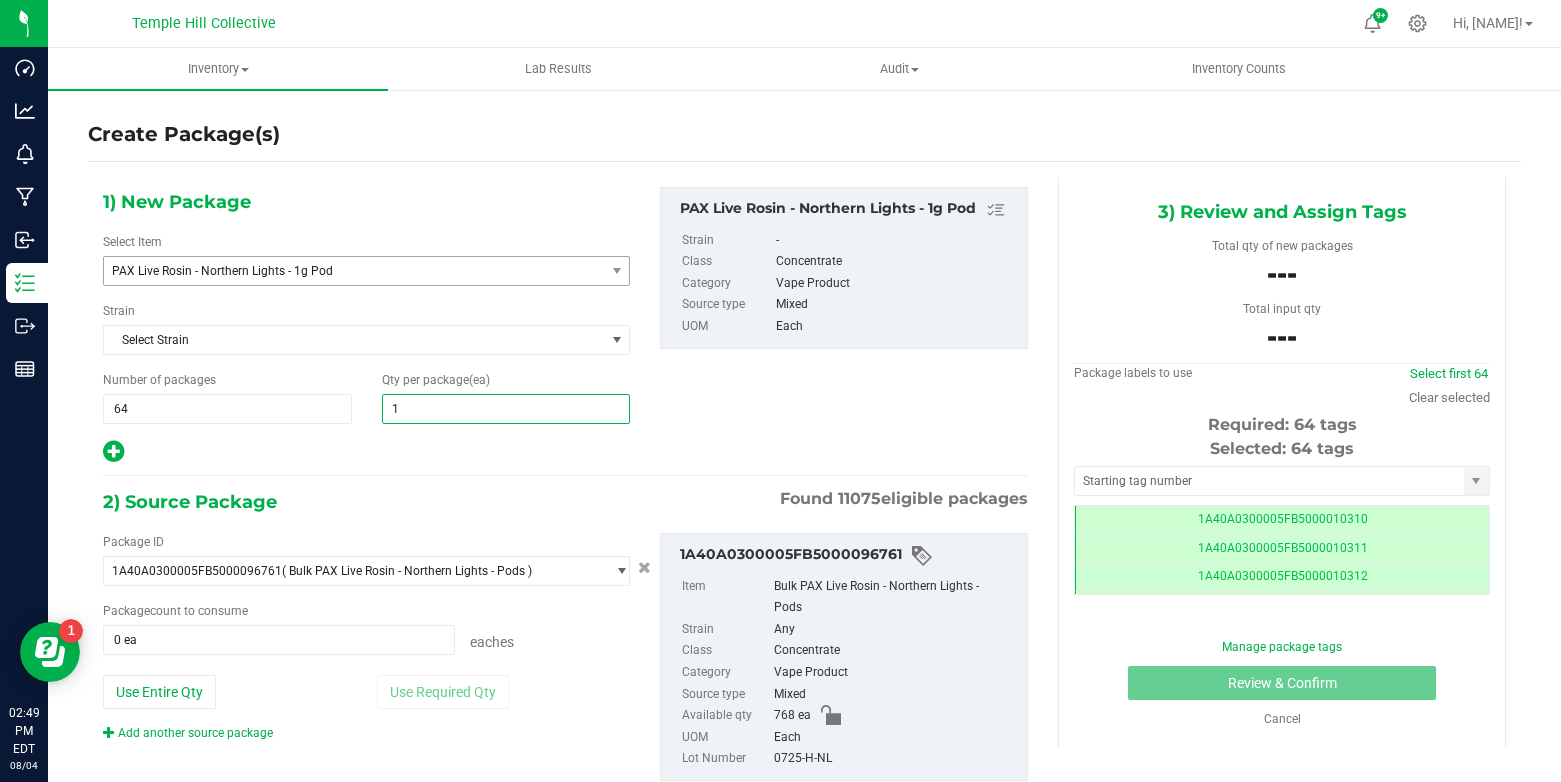 type on "12" 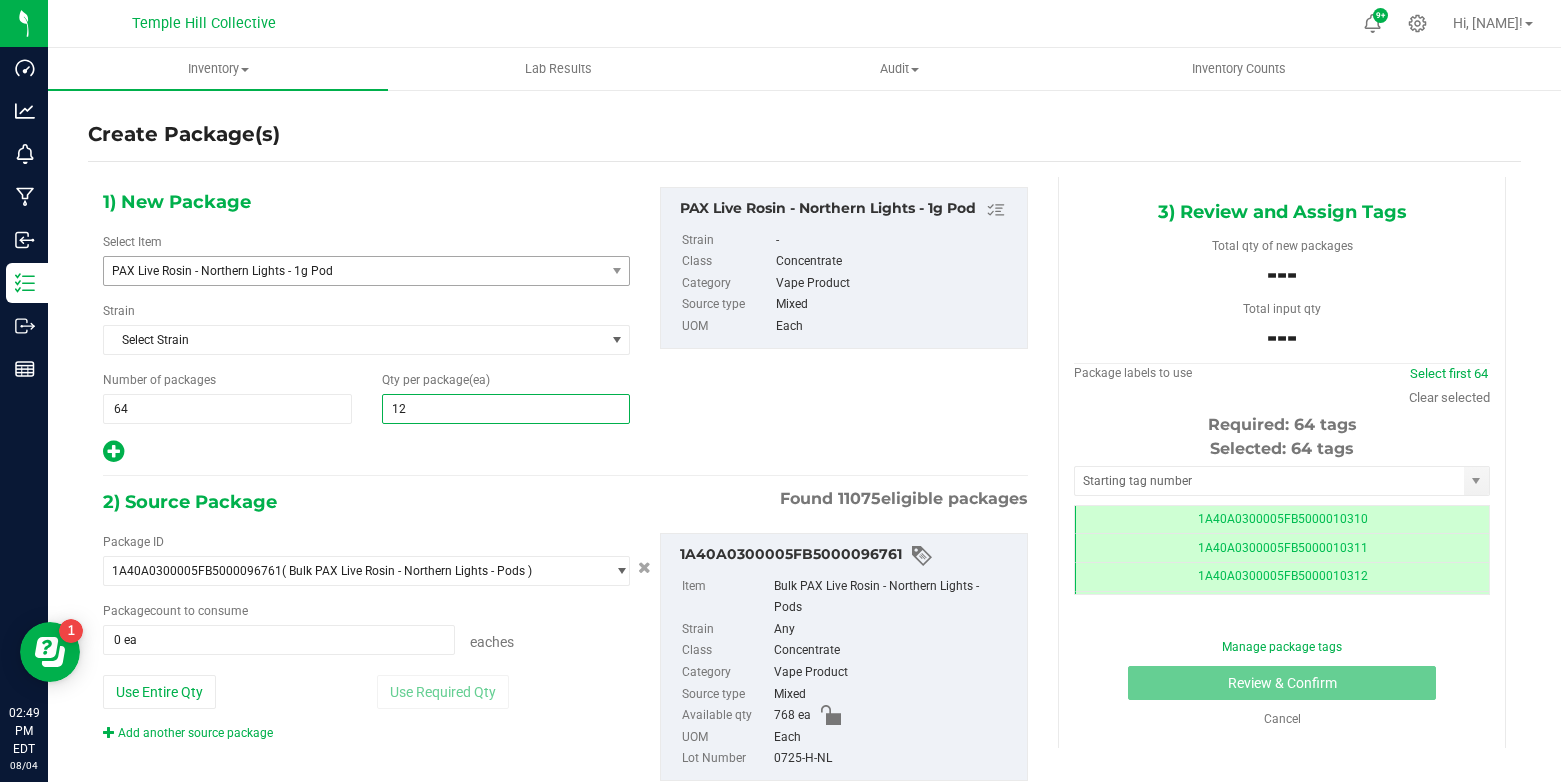 click on "2) Source Package
Found
11075
eligible packages" at bounding box center (565, 502) 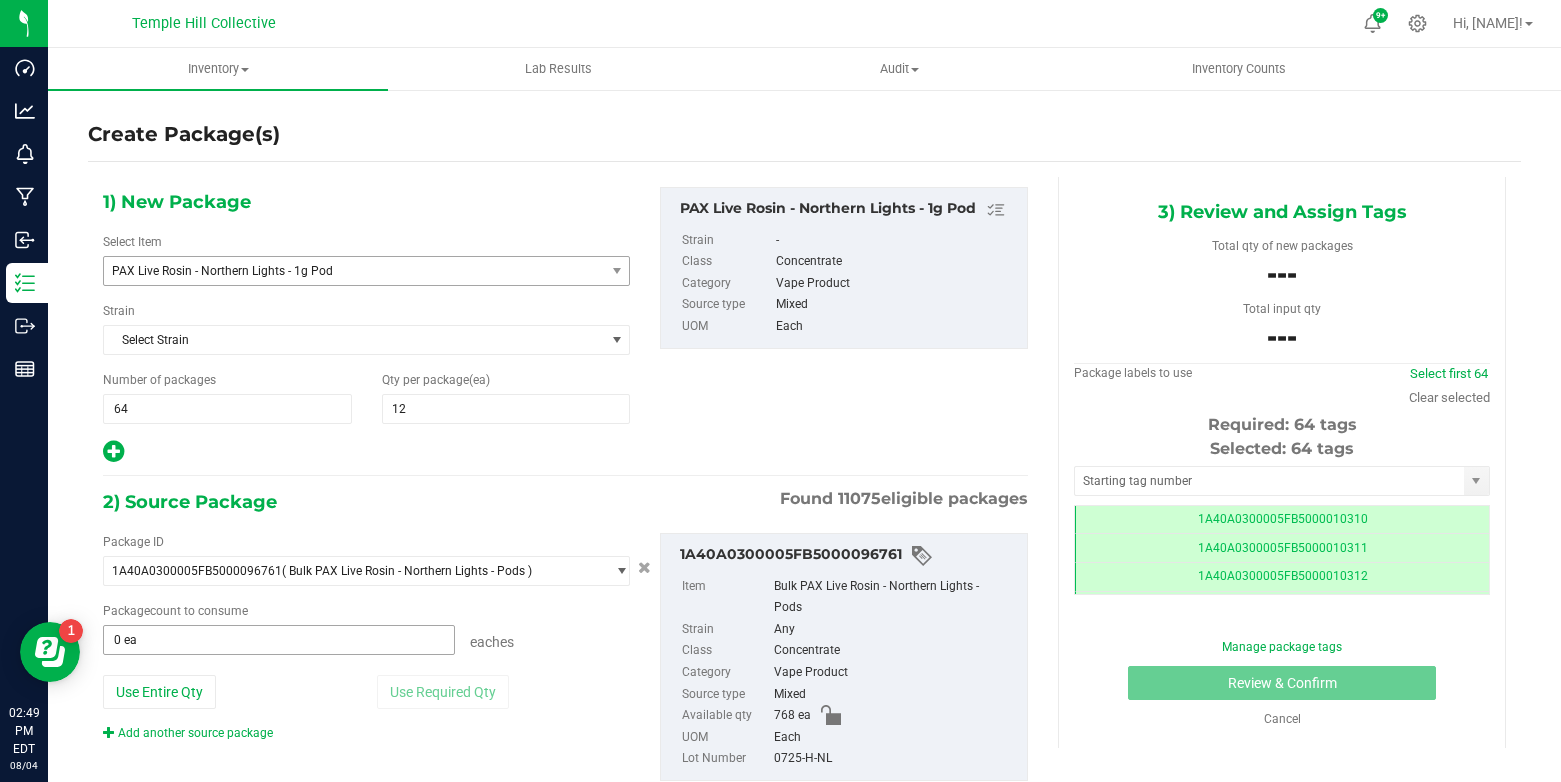 click on "0 ea" at bounding box center (279, 640) 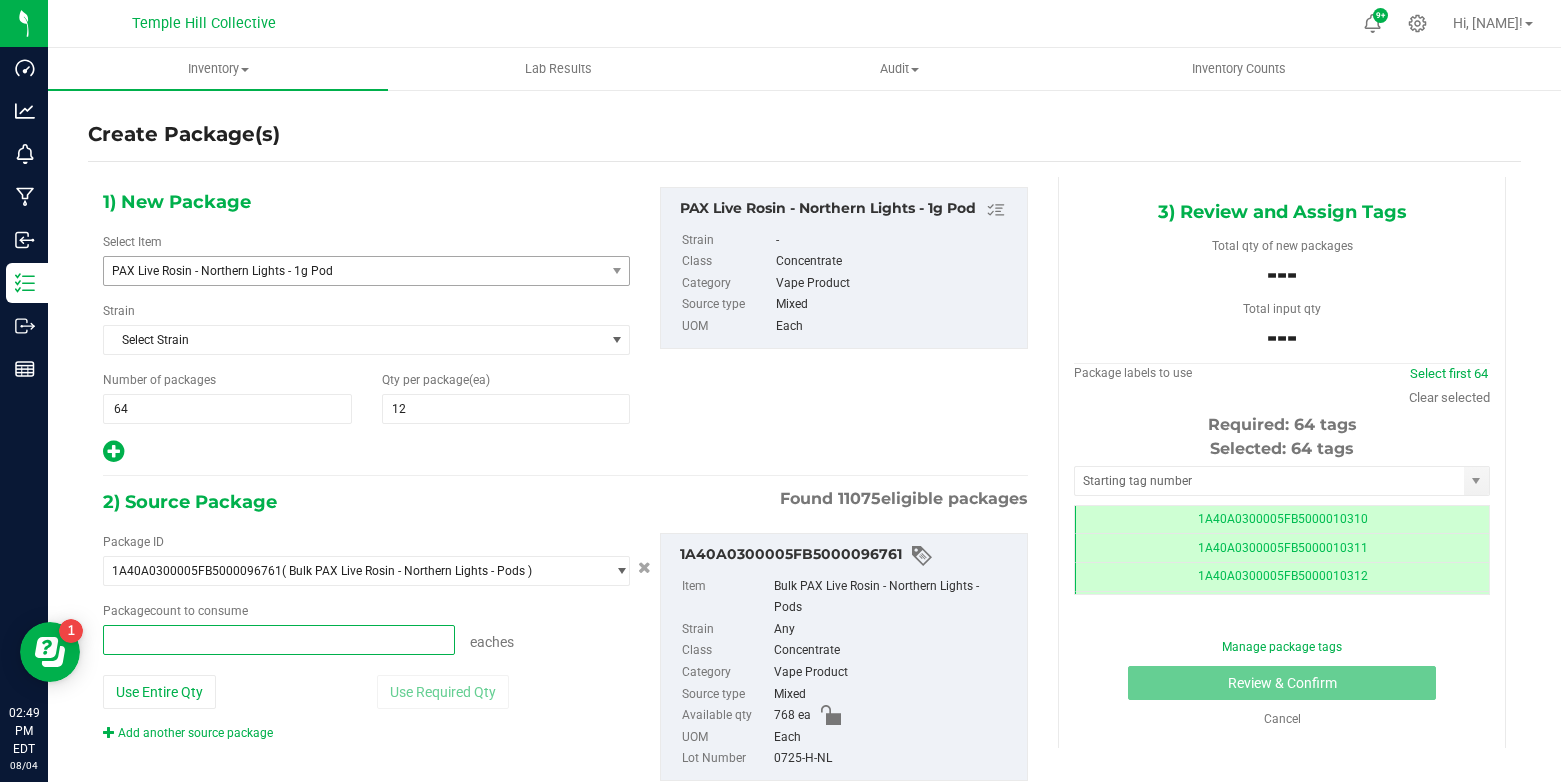 click at bounding box center [279, 640] 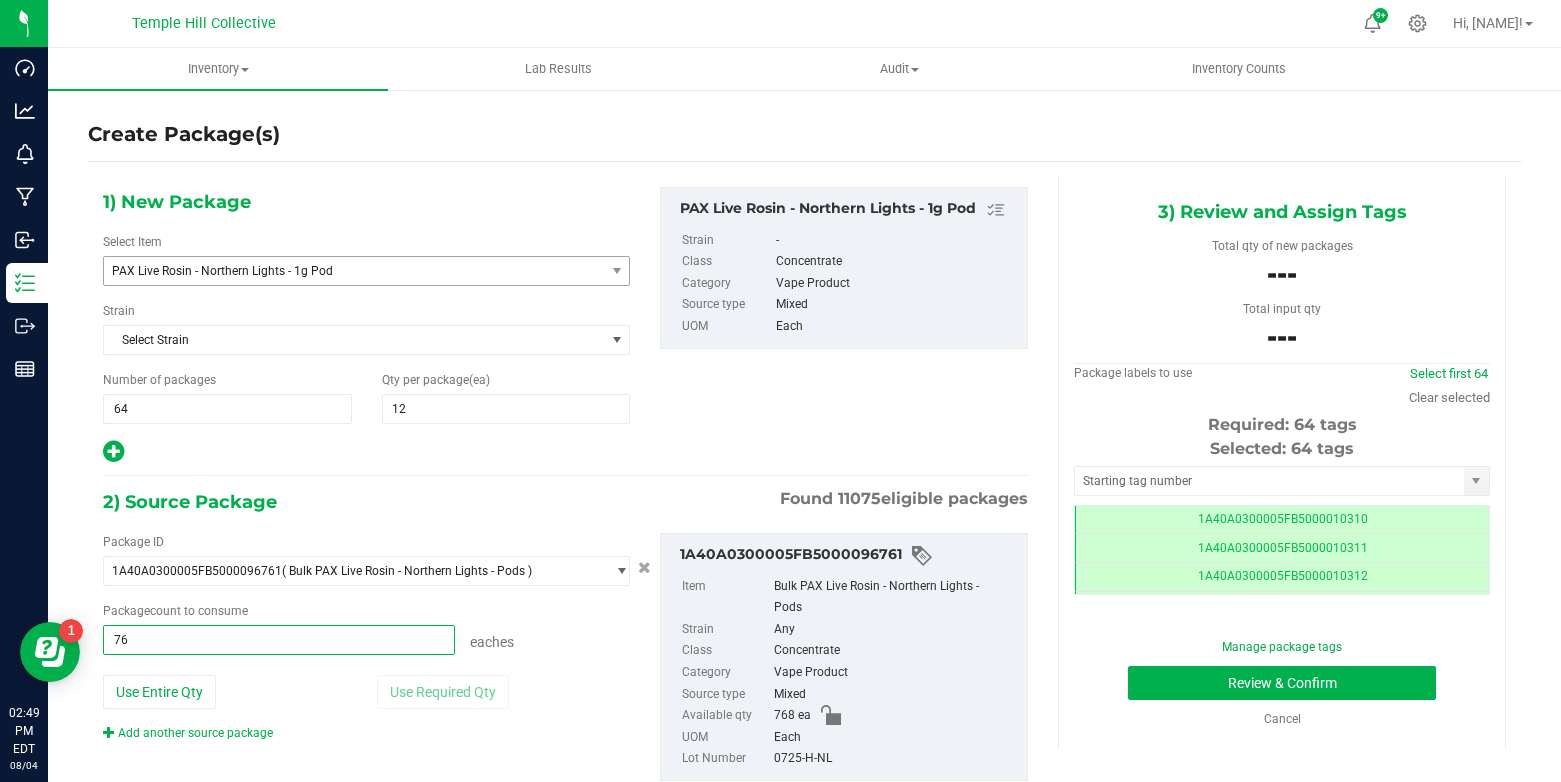 type on "768" 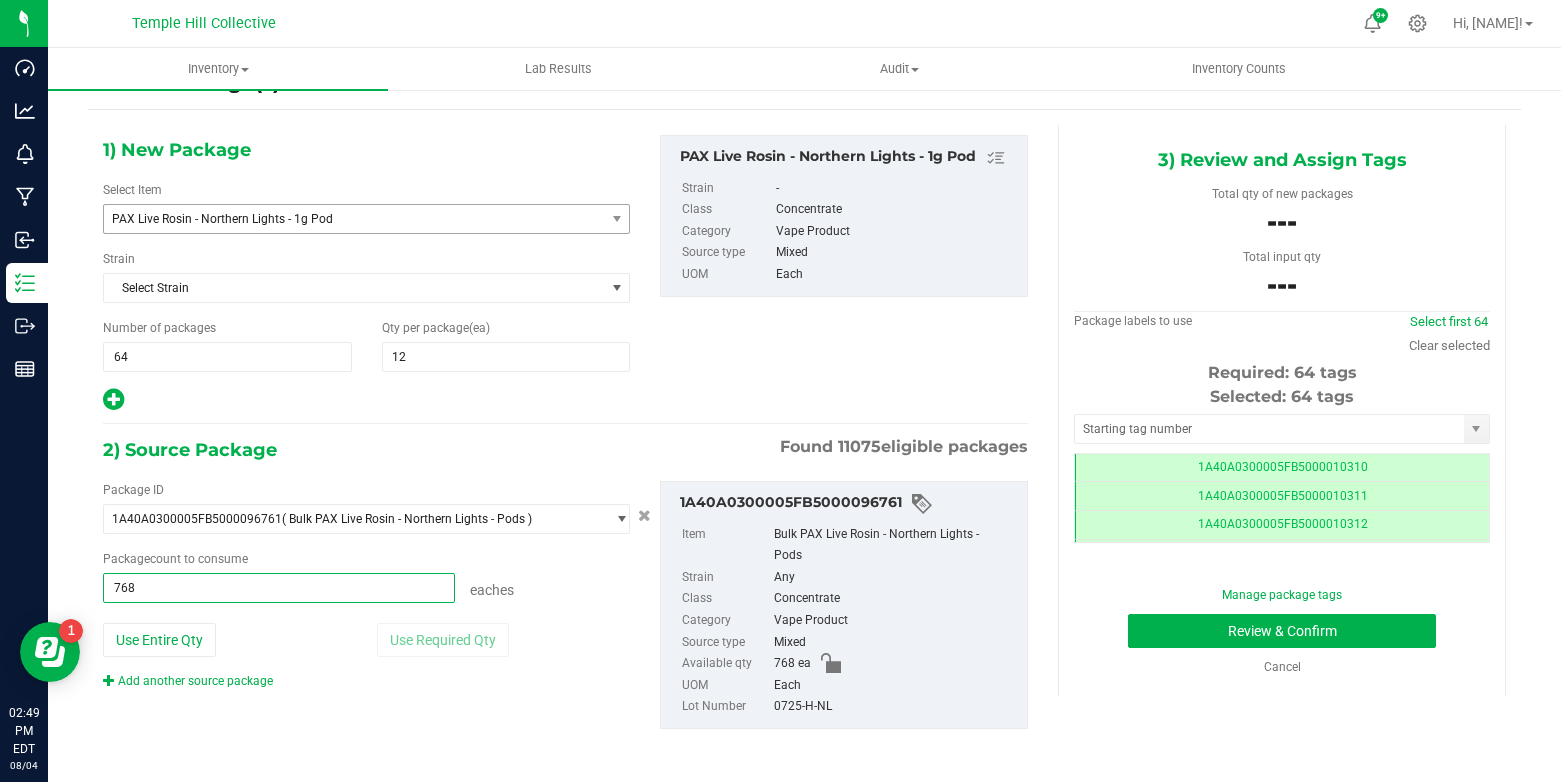 click on "0725-H-NL" at bounding box center [896, 707] 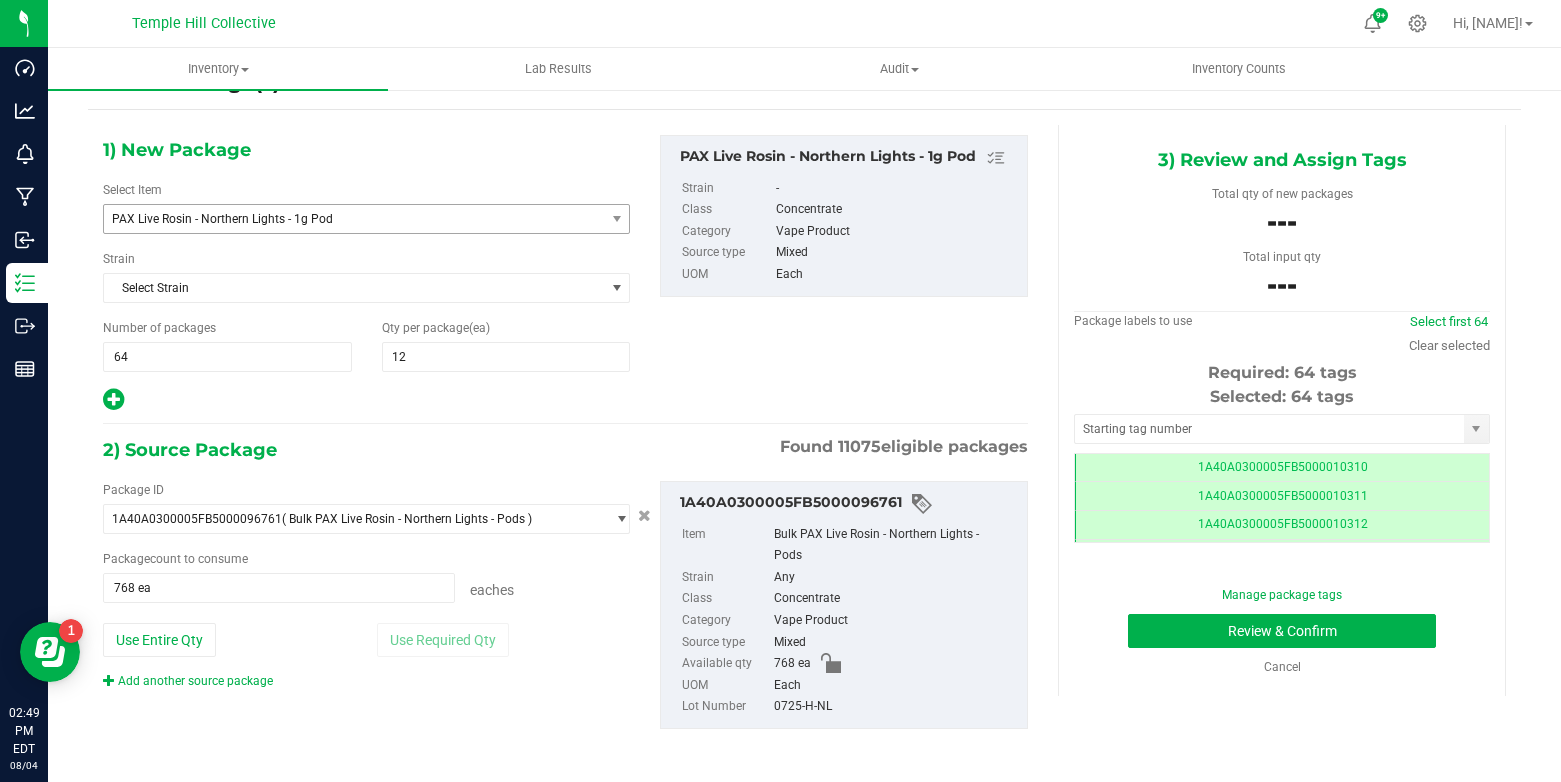 click on "0725-H-NL" at bounding box center (896, 707) 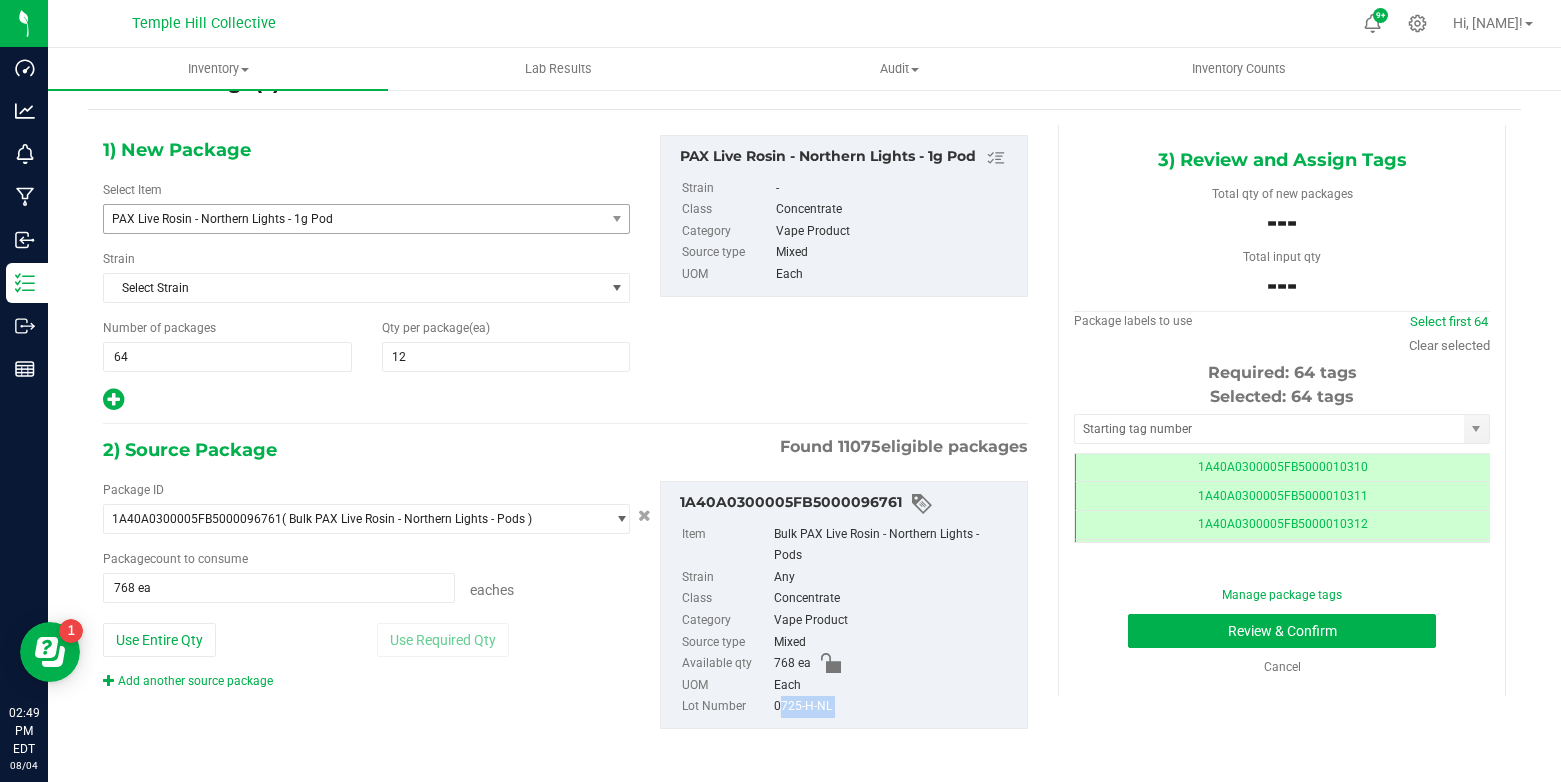copy on "0725-H-NL" 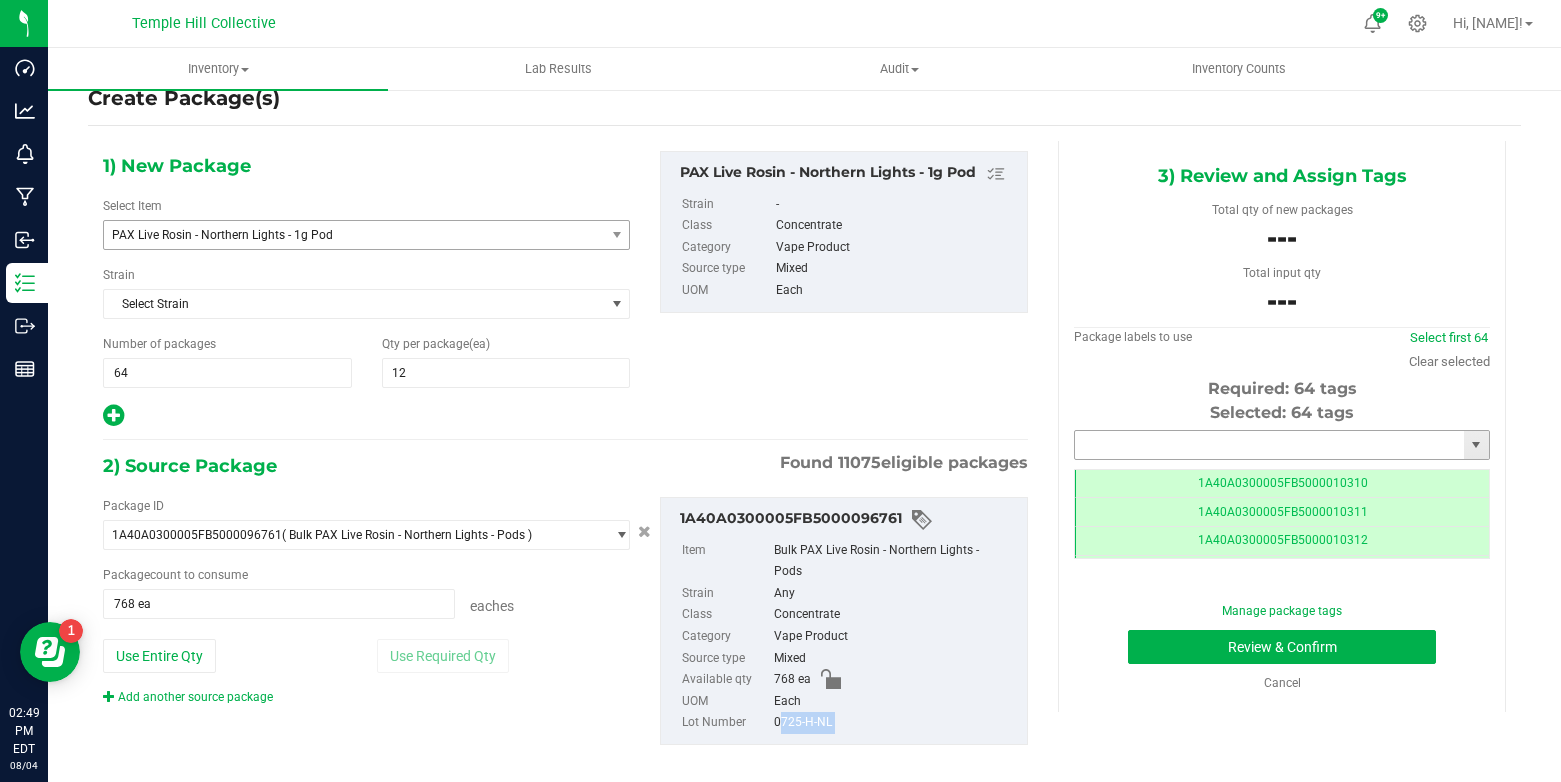 click at bounding box center (1269, 445) 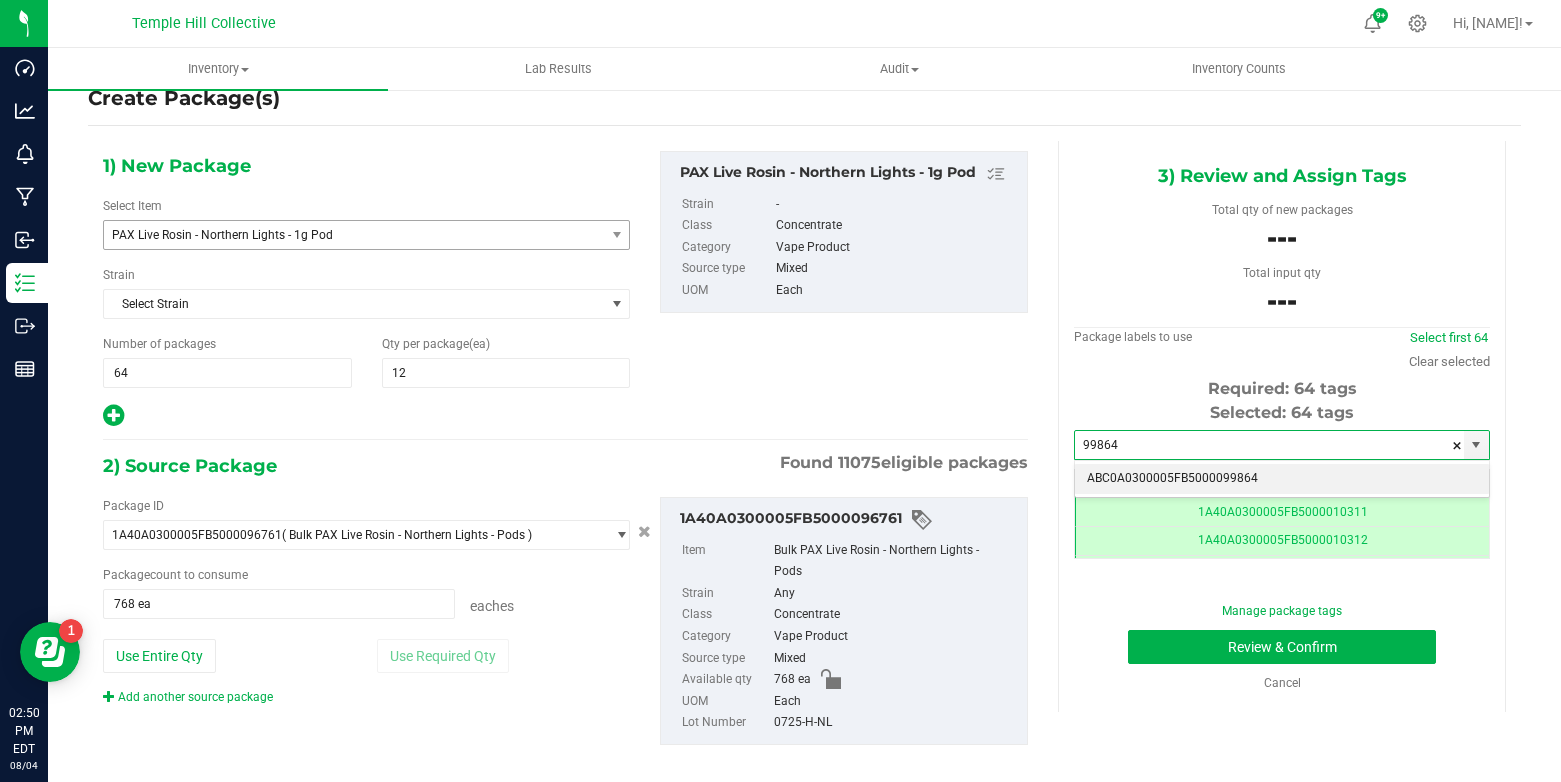 click on "ABC0A0300005FB5000099864" at bounding box center [1282, 479] 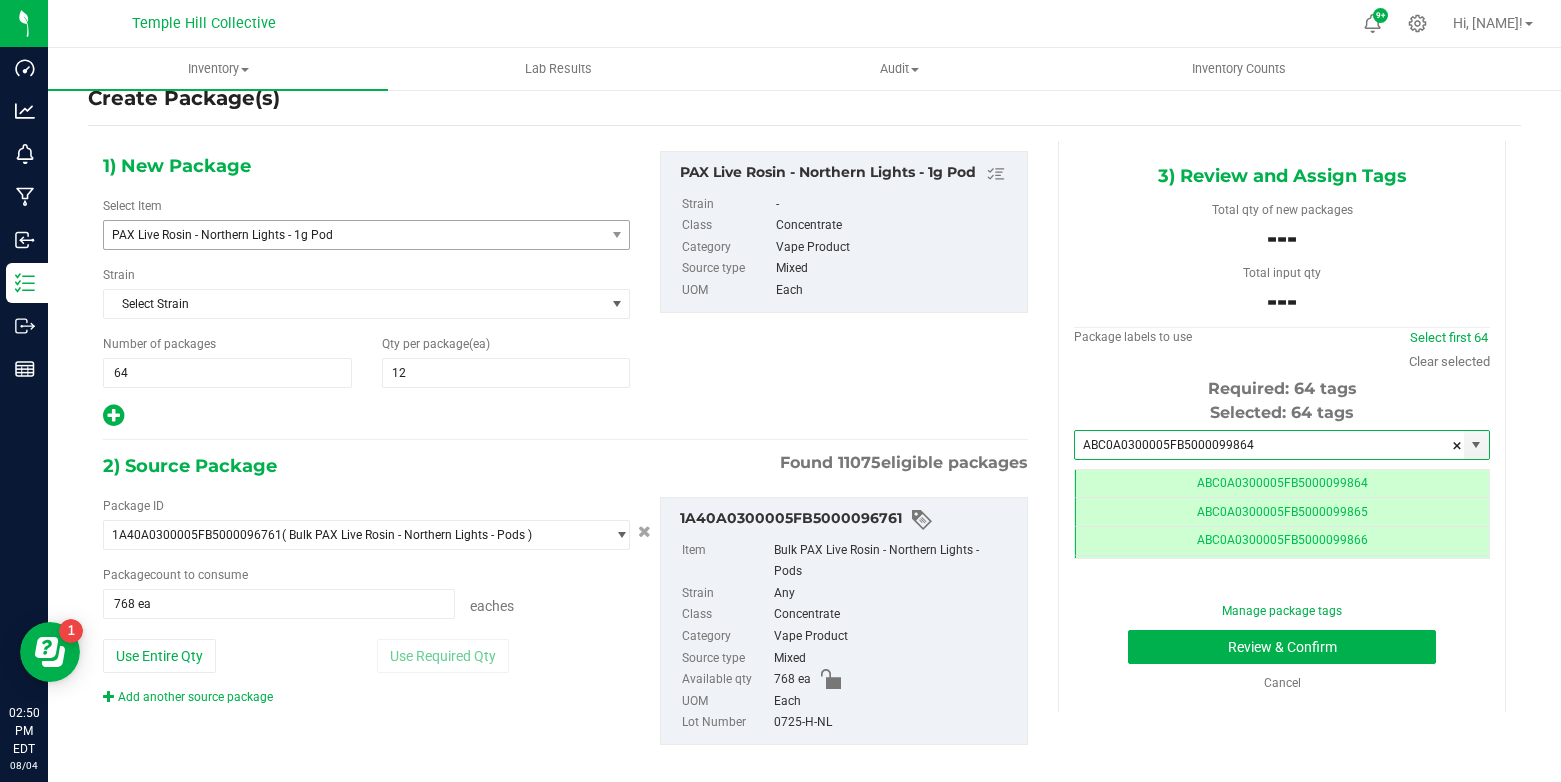 scroll, scrollTop: 0, scrollLeft: -1, axis: horizontal 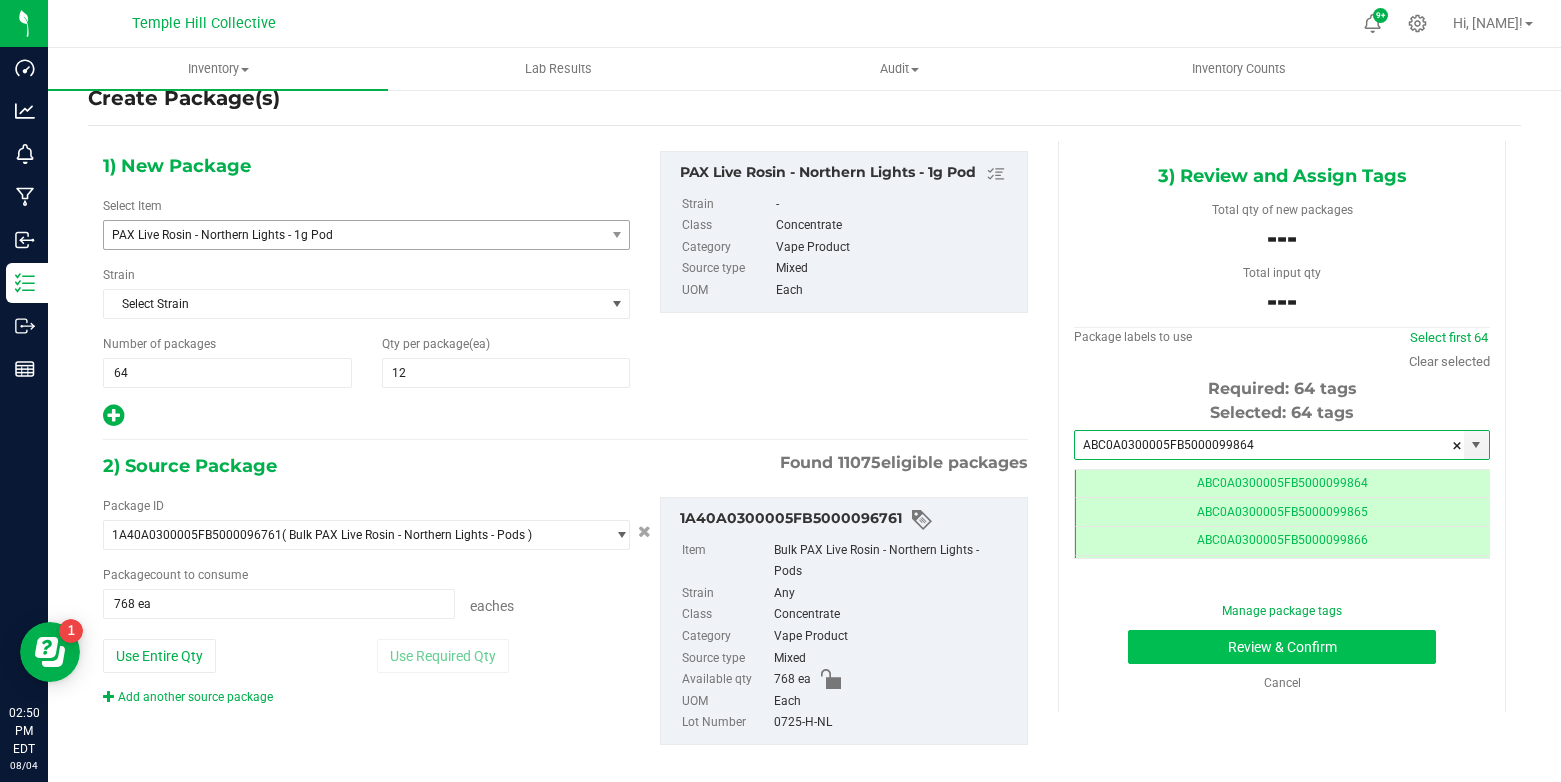 type on "ABC0A0300005FB5000099864" 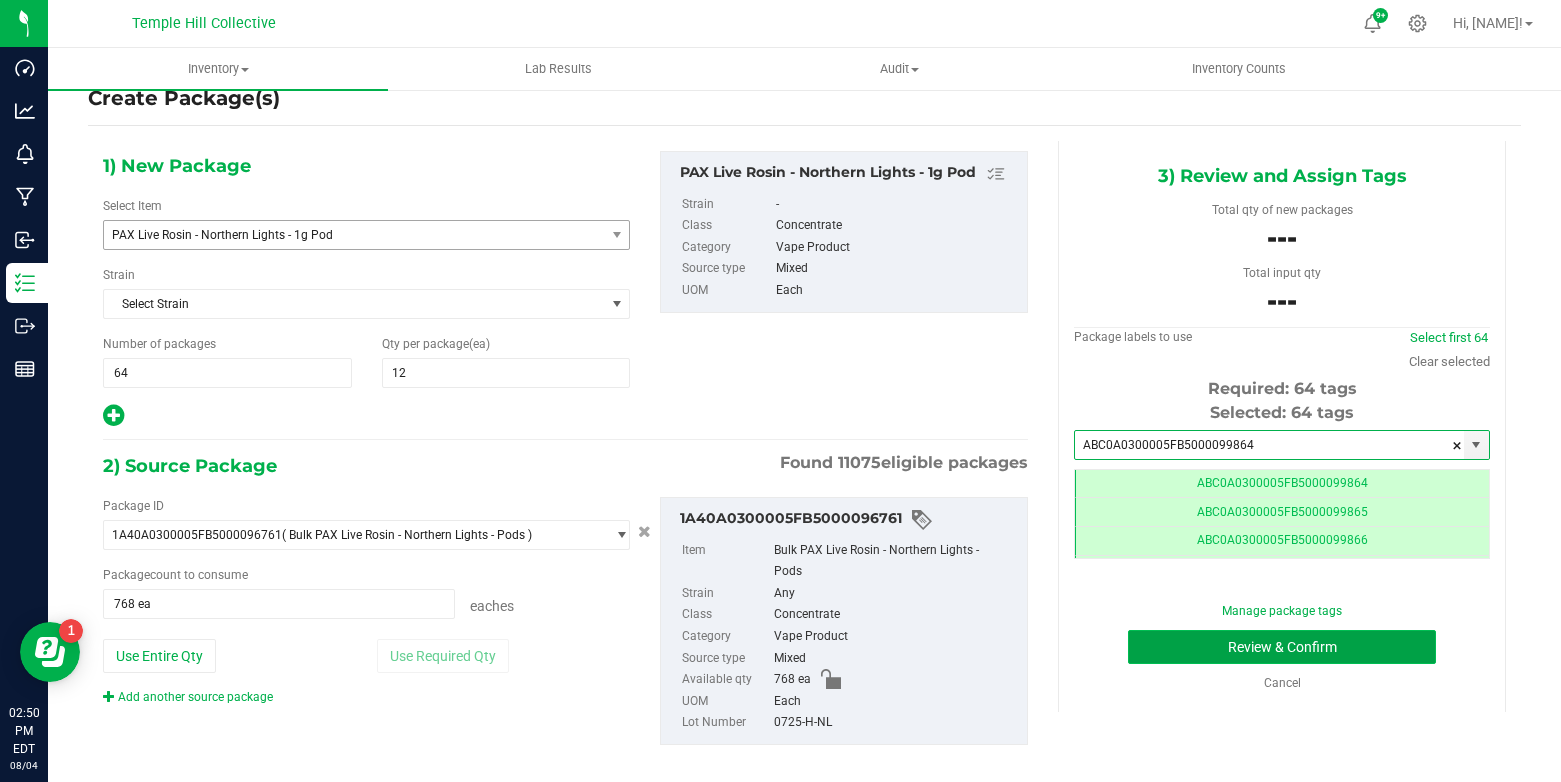click on "Review & Confirm" at bounding box center [1282, 647] 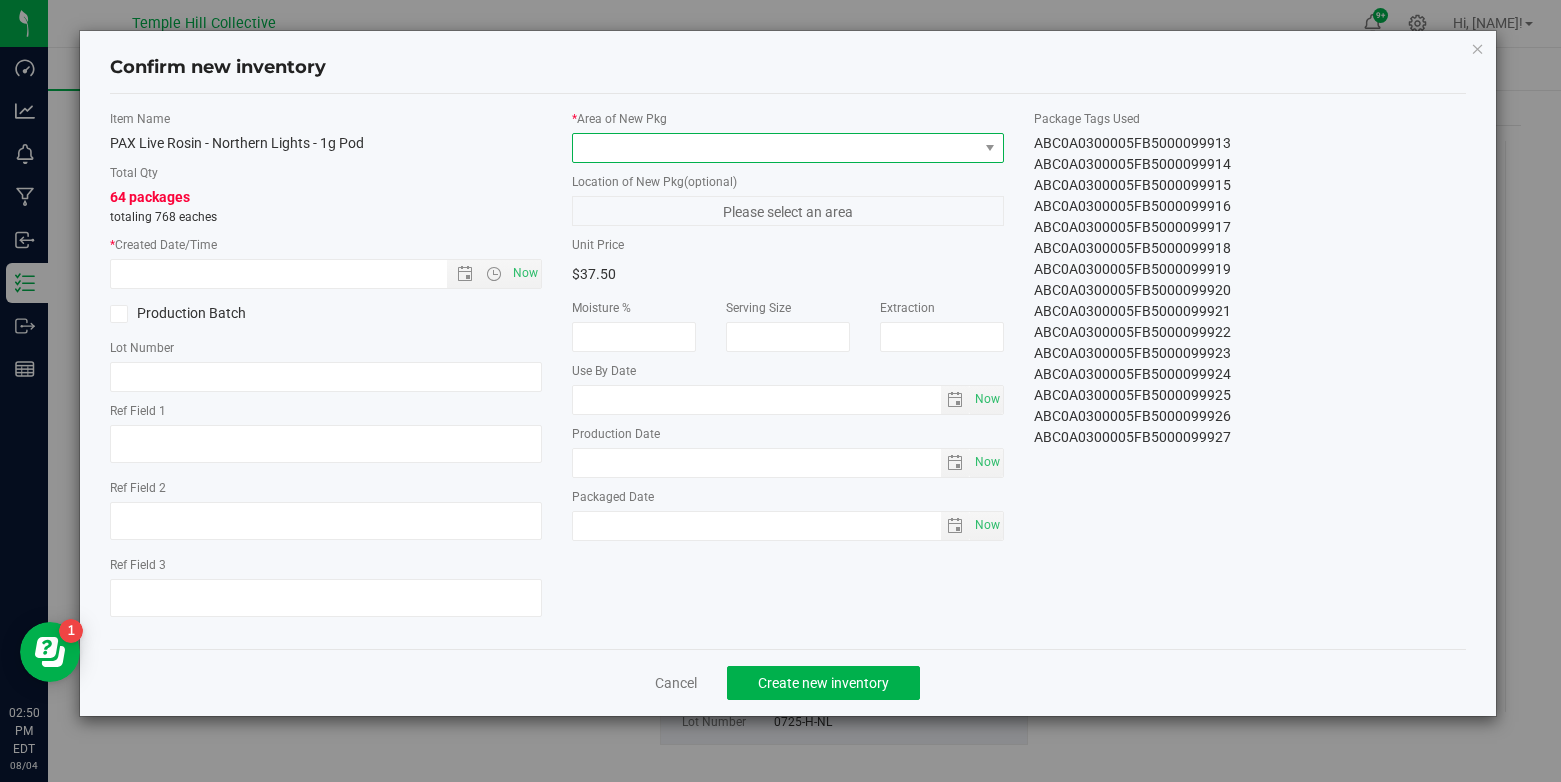 click at bounding box center (775, 148) 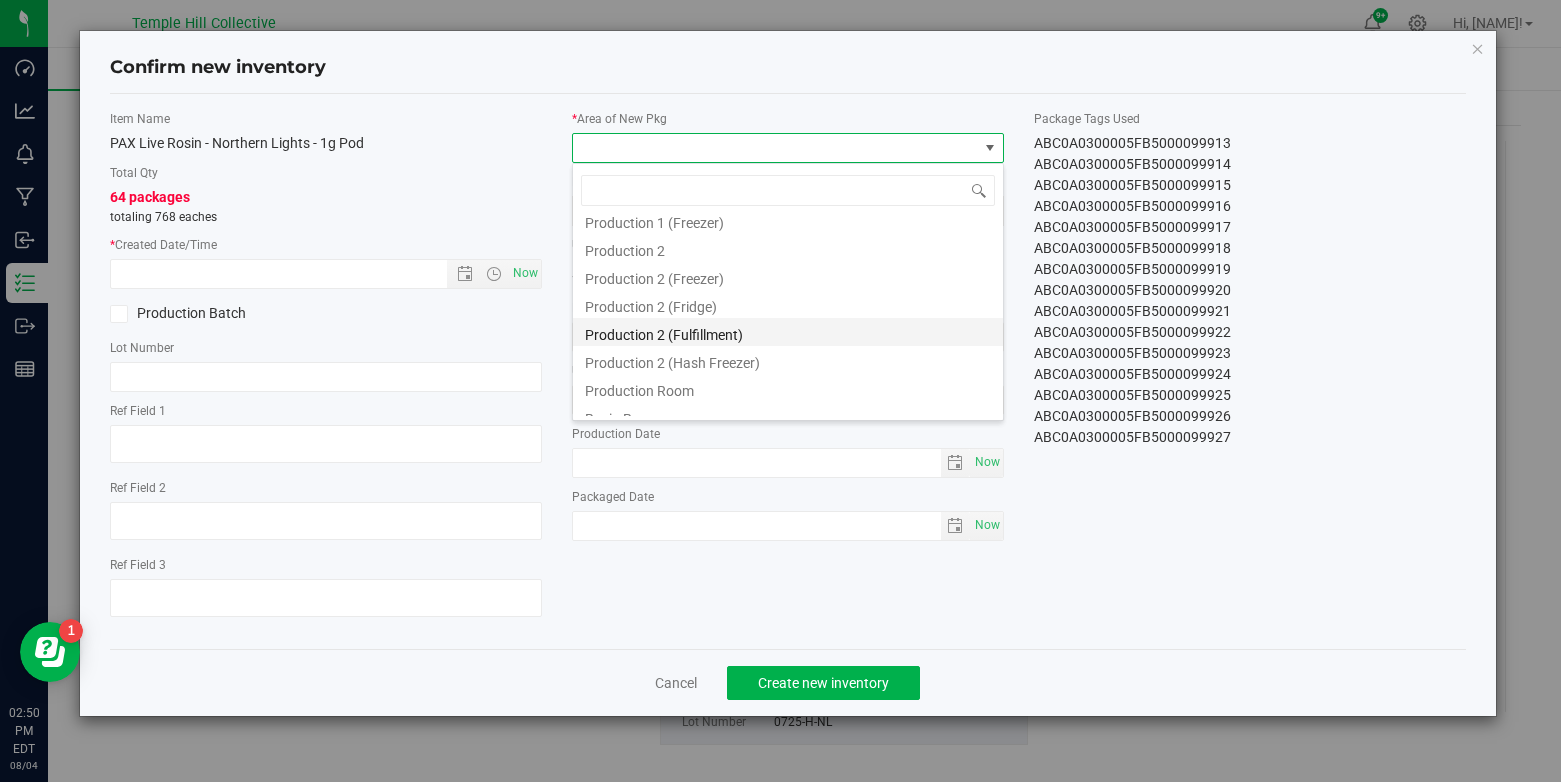 click on "Production 2 (Fulfillment)" at bounding box center (788, 332) 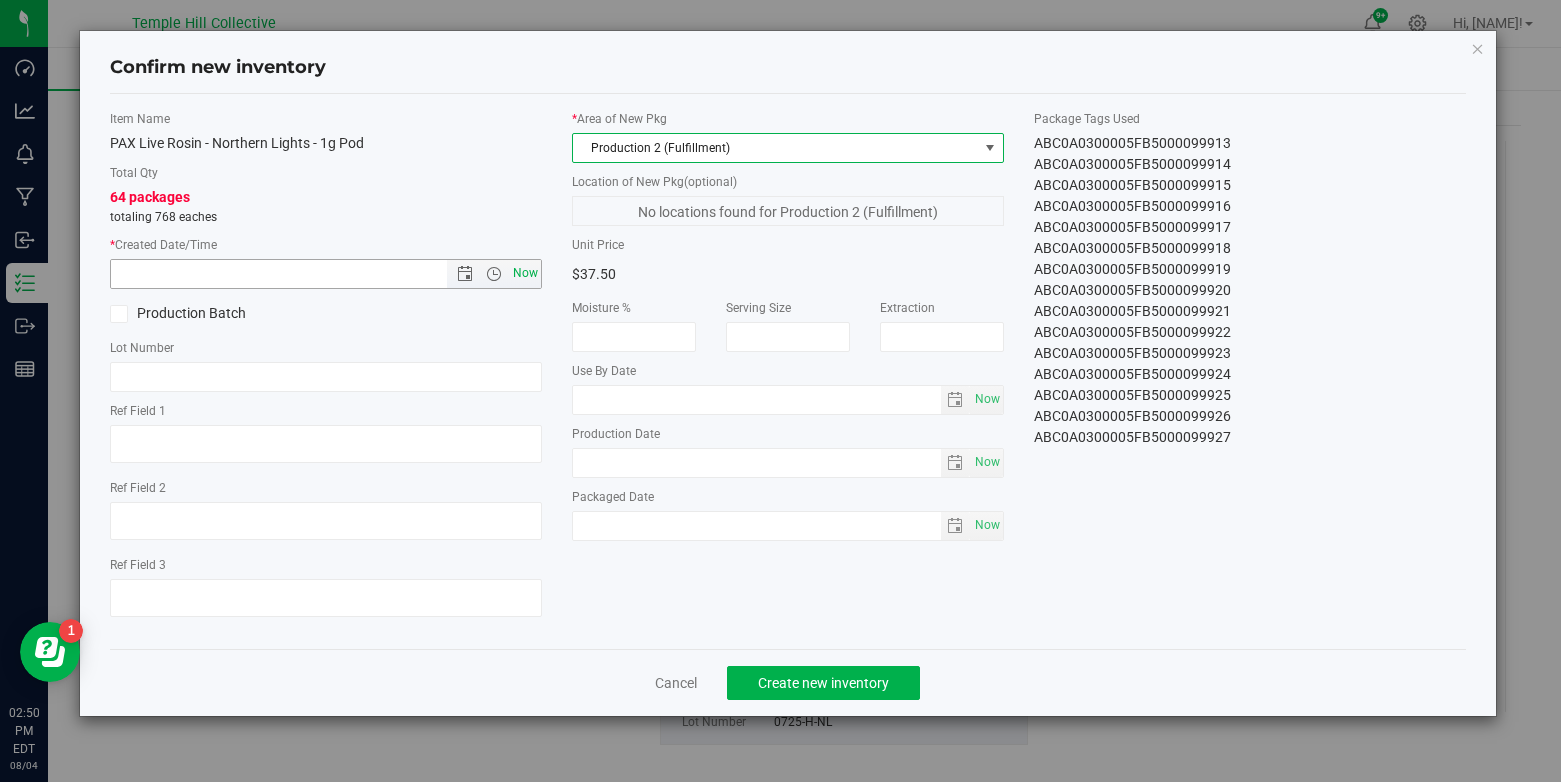 click on "Now" at bounding box center [526, 273] 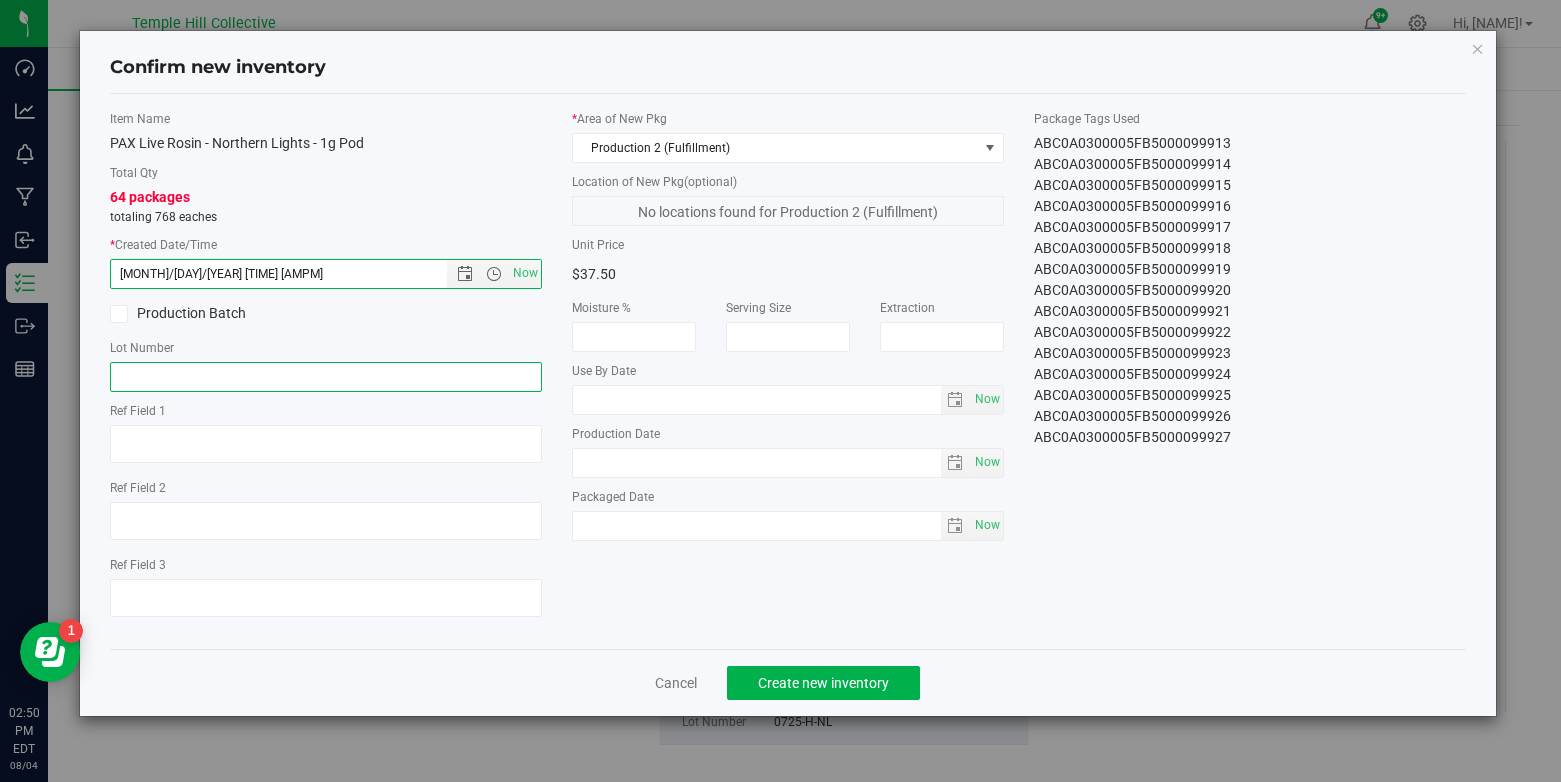 click at bounding box center [326, 377] 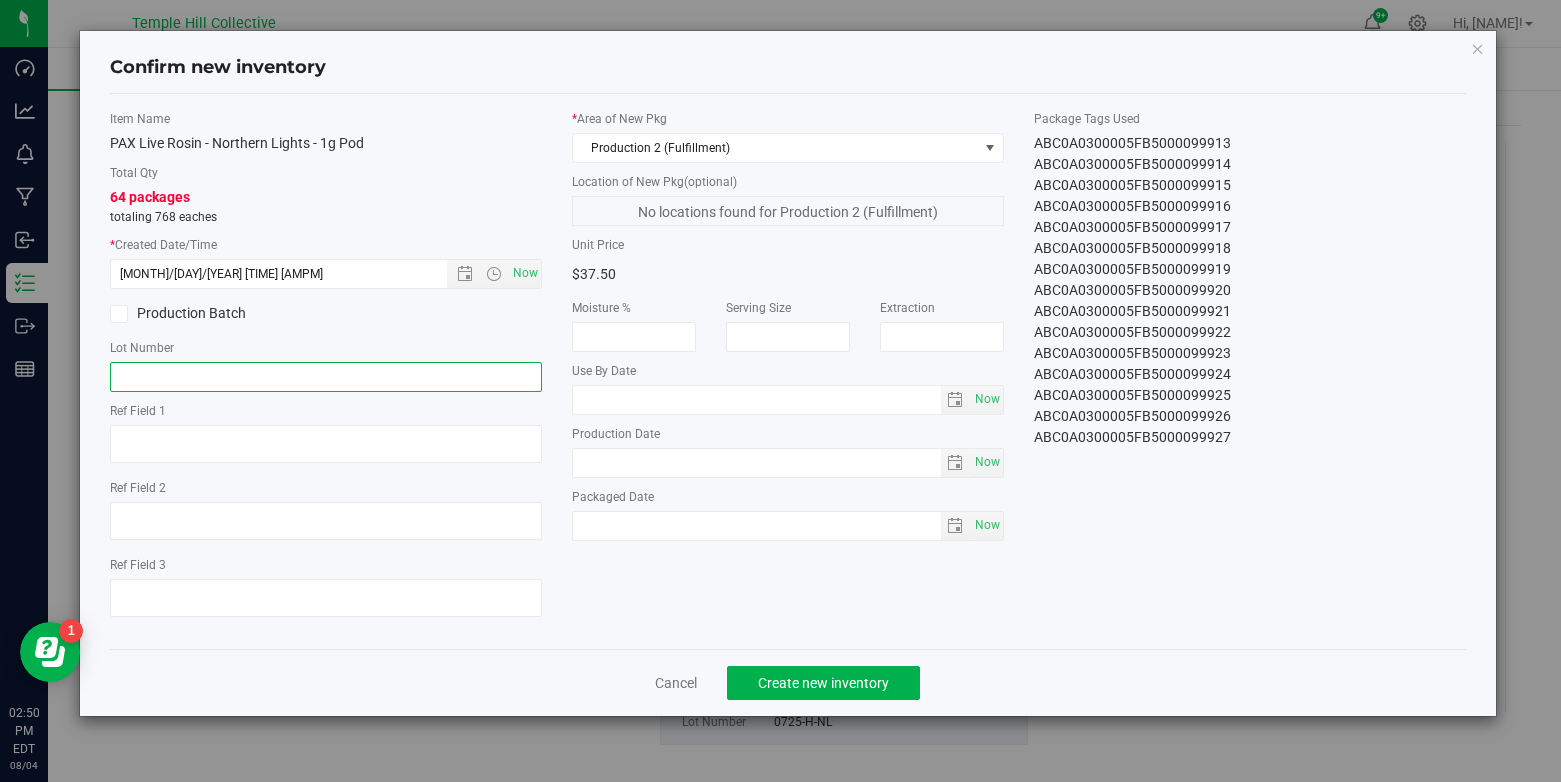 paste on "0725-H-NL" 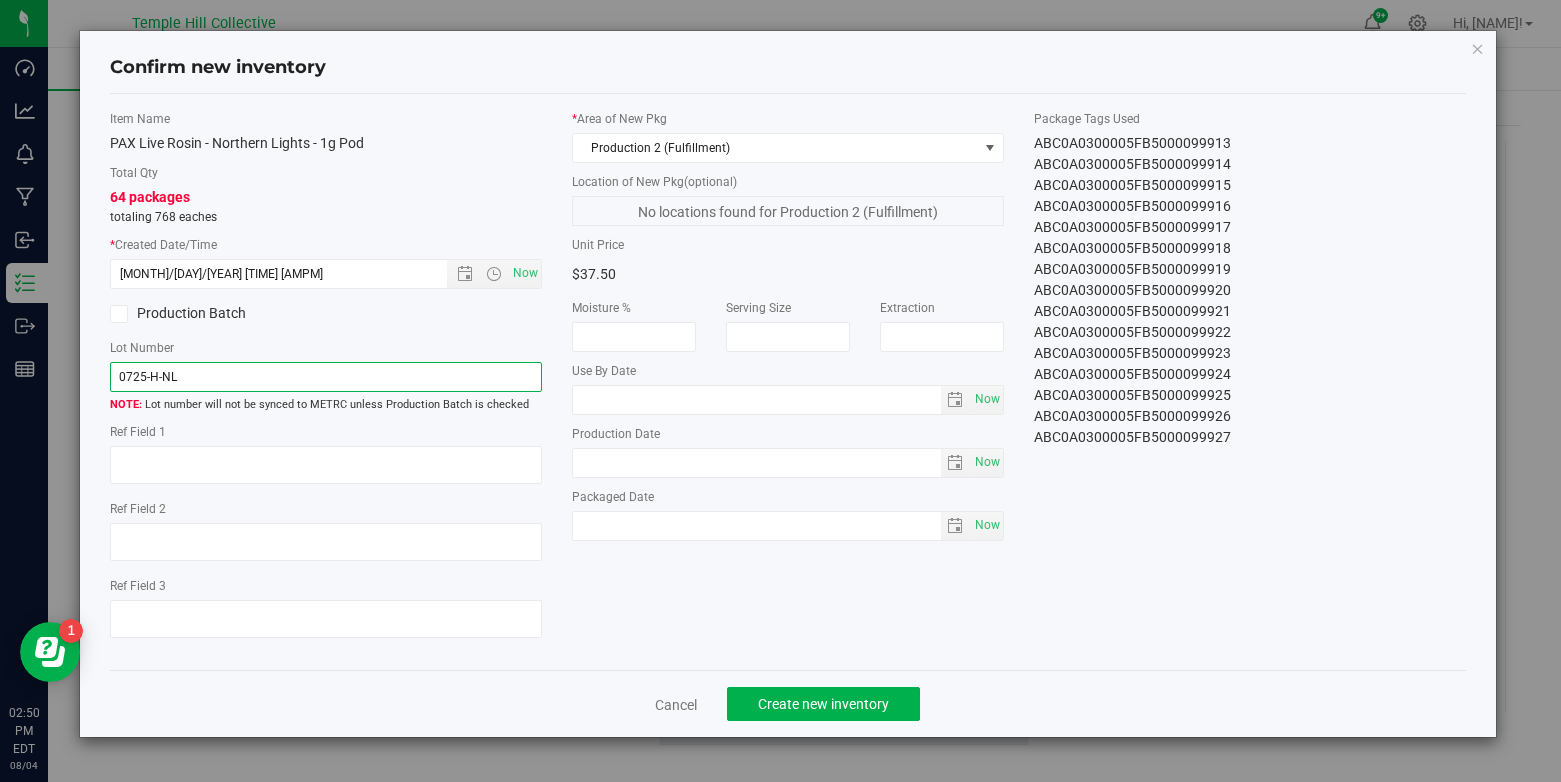 type on "0725-H-NL" 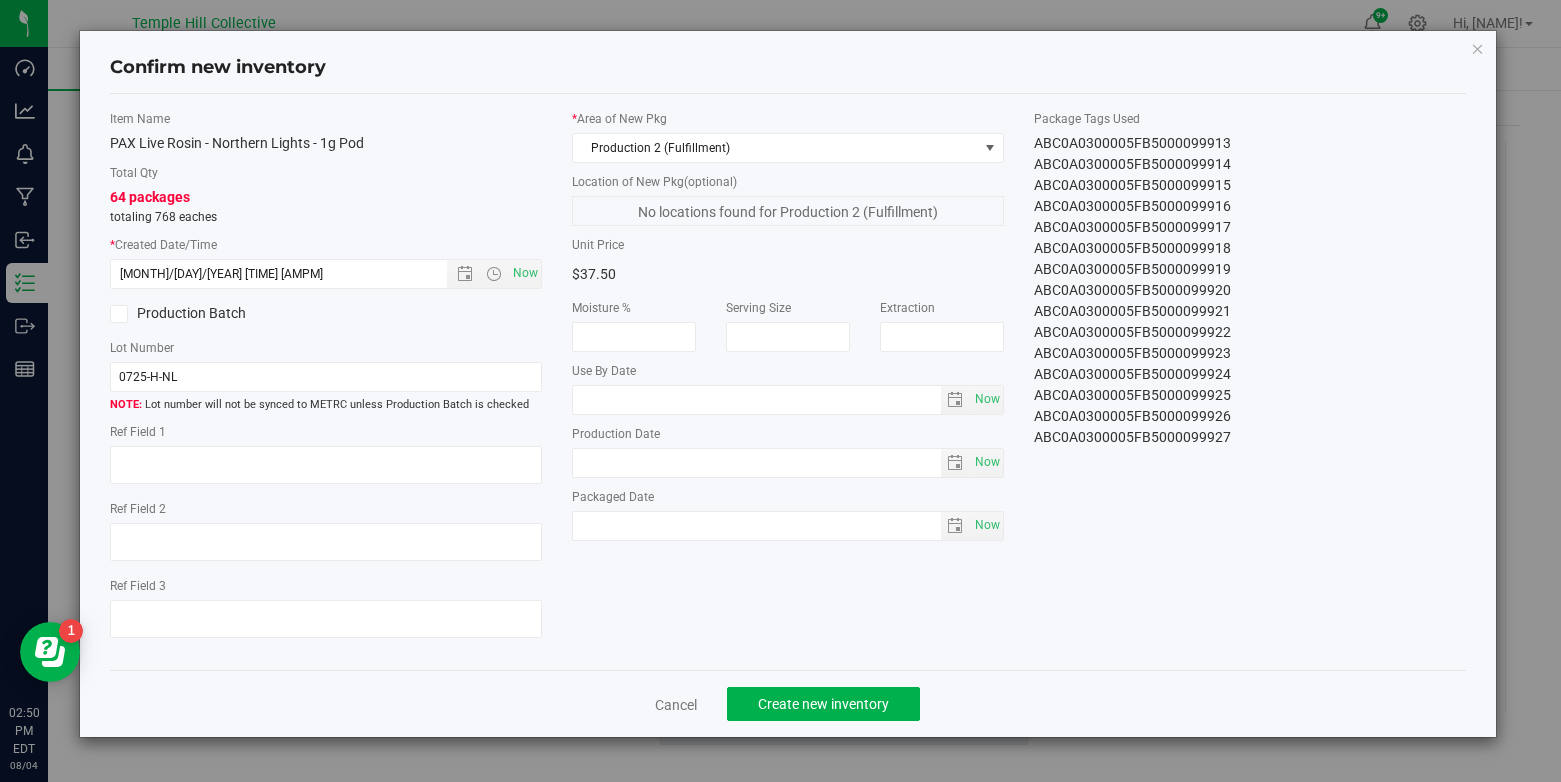 click on "ABC0A0300005FB5000099921" at bounding box center [1250, 311] 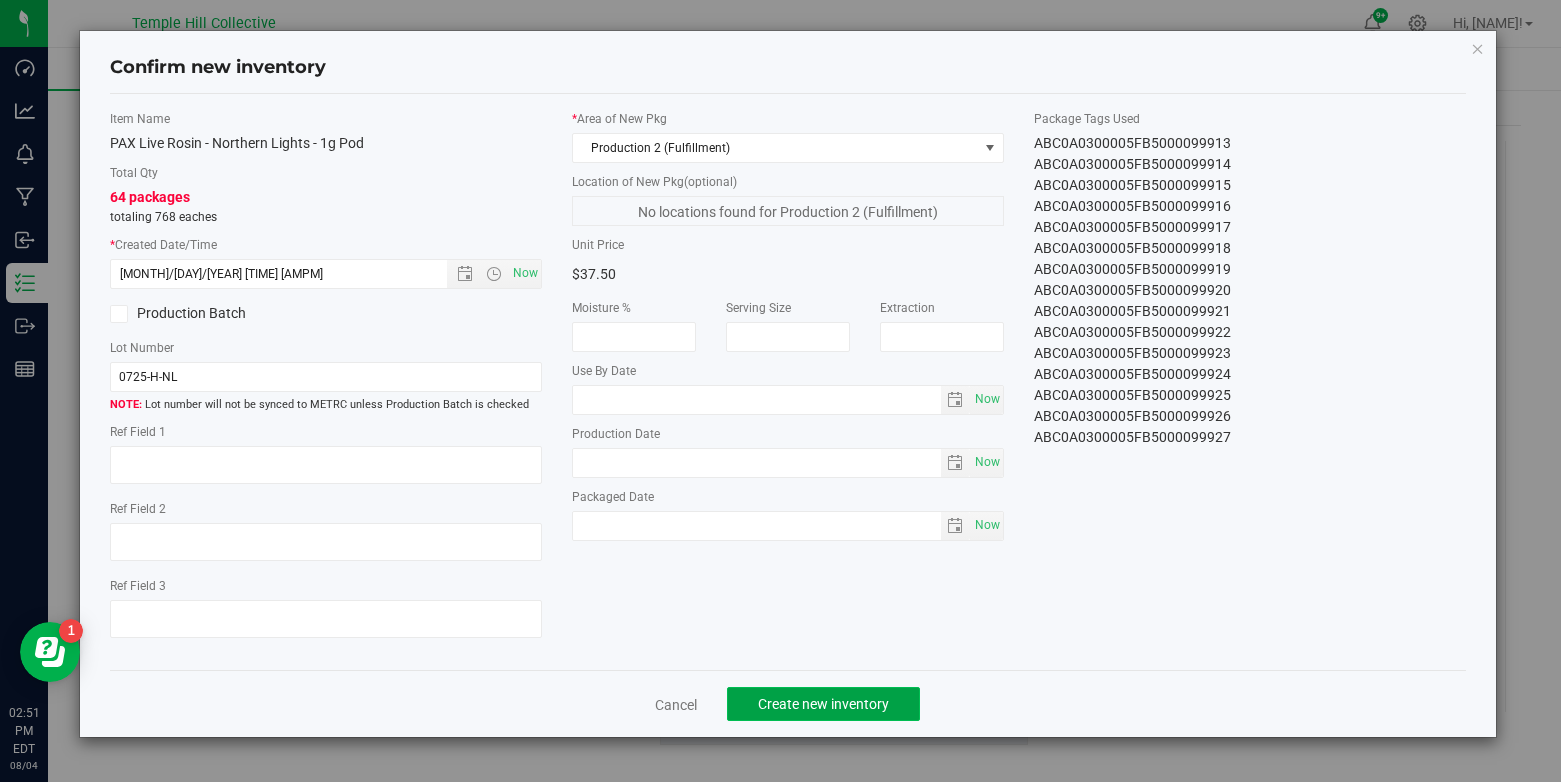 click on "Create new inventory" 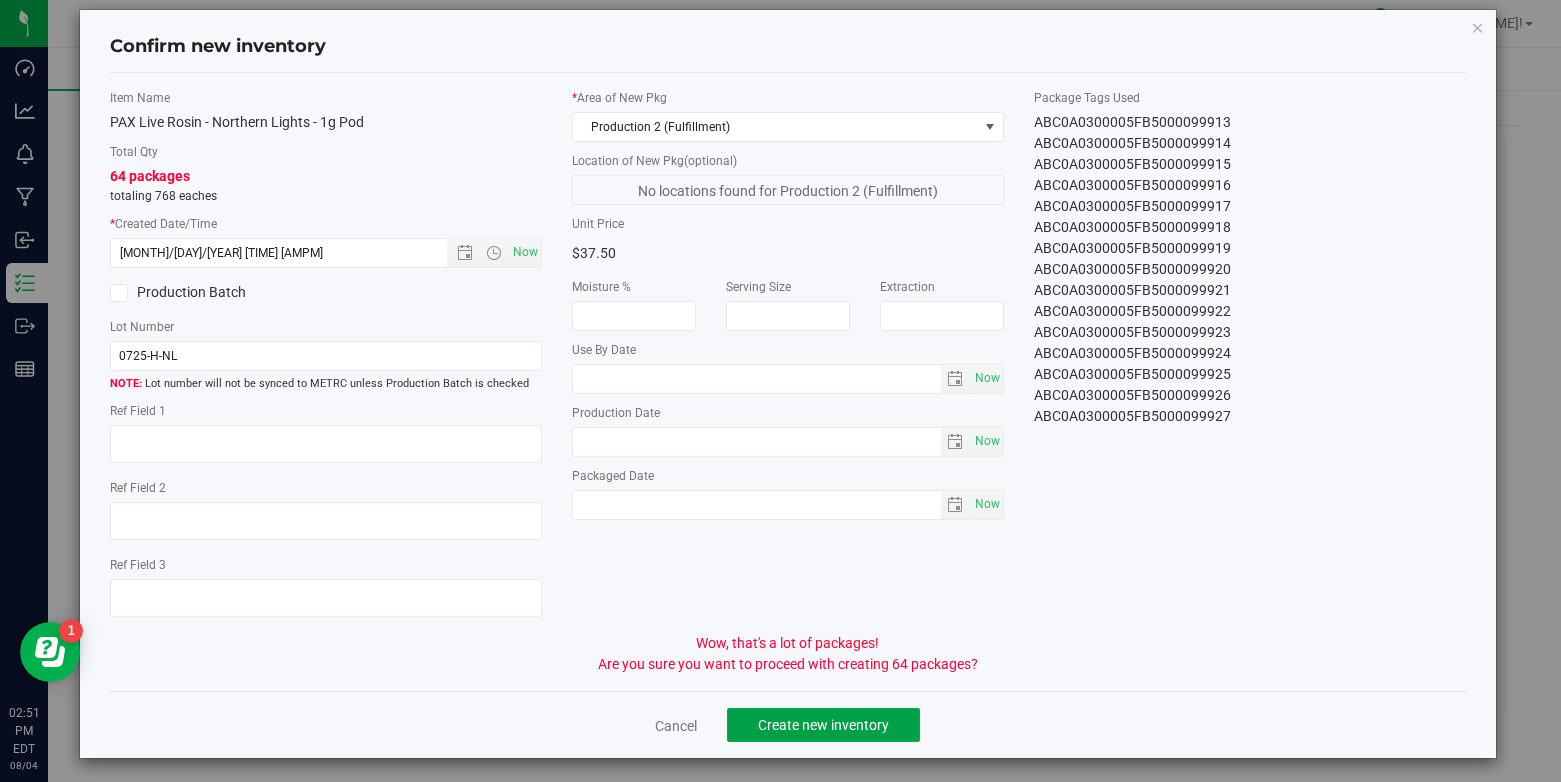 scroll, scrollTop: 28, scrollLeft: 0, axis: vertical 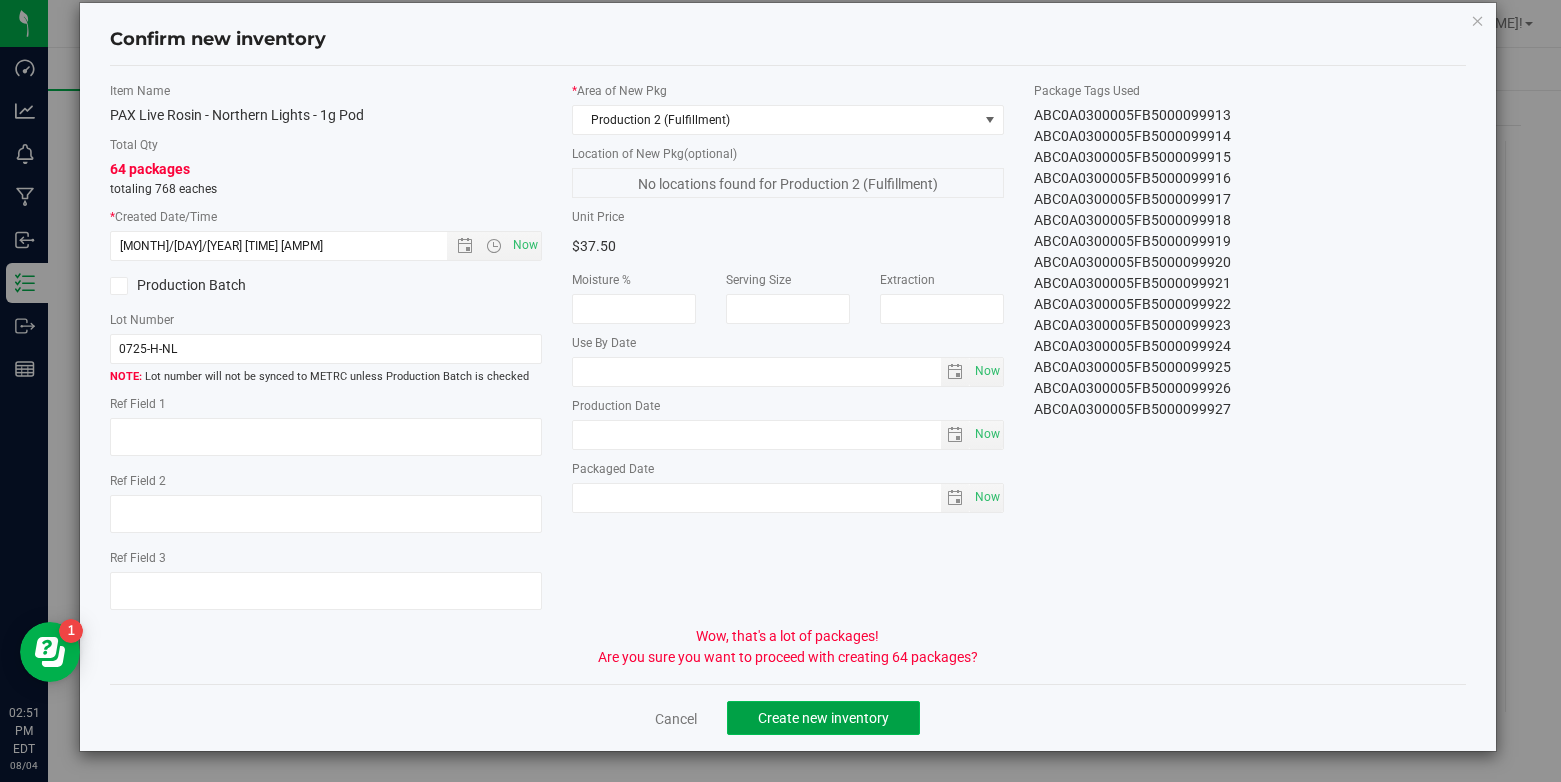 click on "Create new inventory" 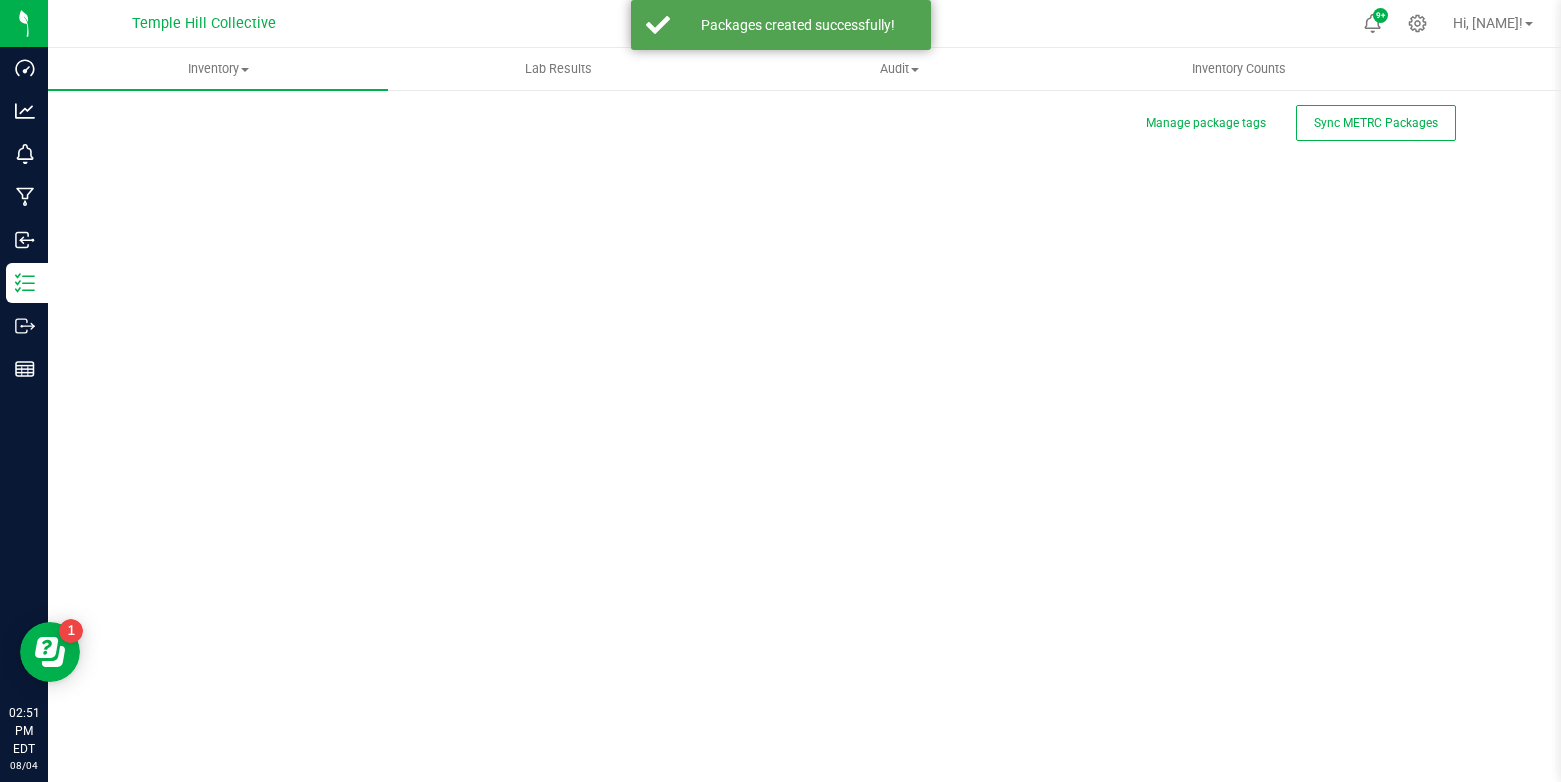 scroll, scrollTop: 0, scrollLeft: 0, axis: both 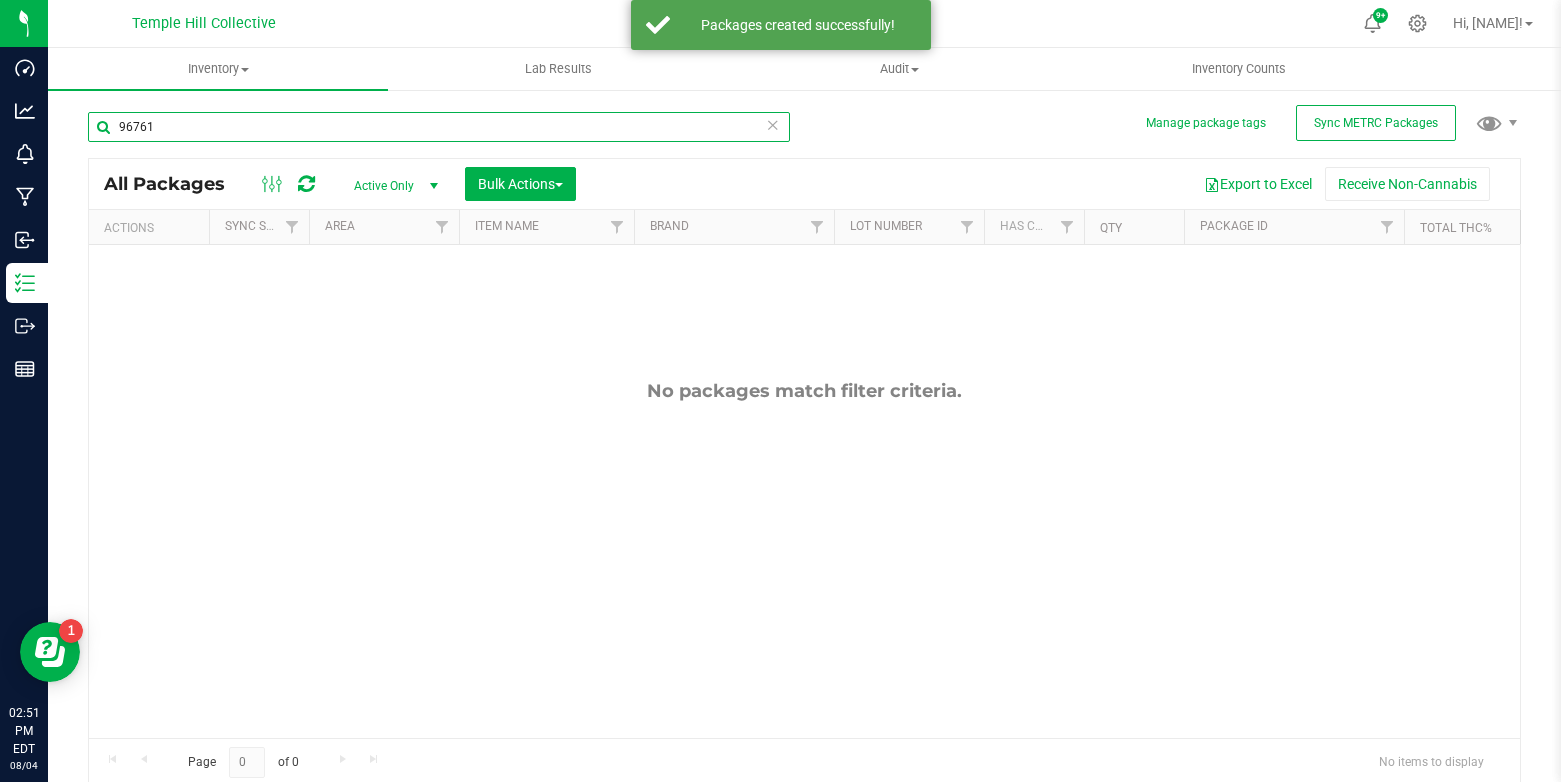 click on "96761" at bounding box center [439, 127] 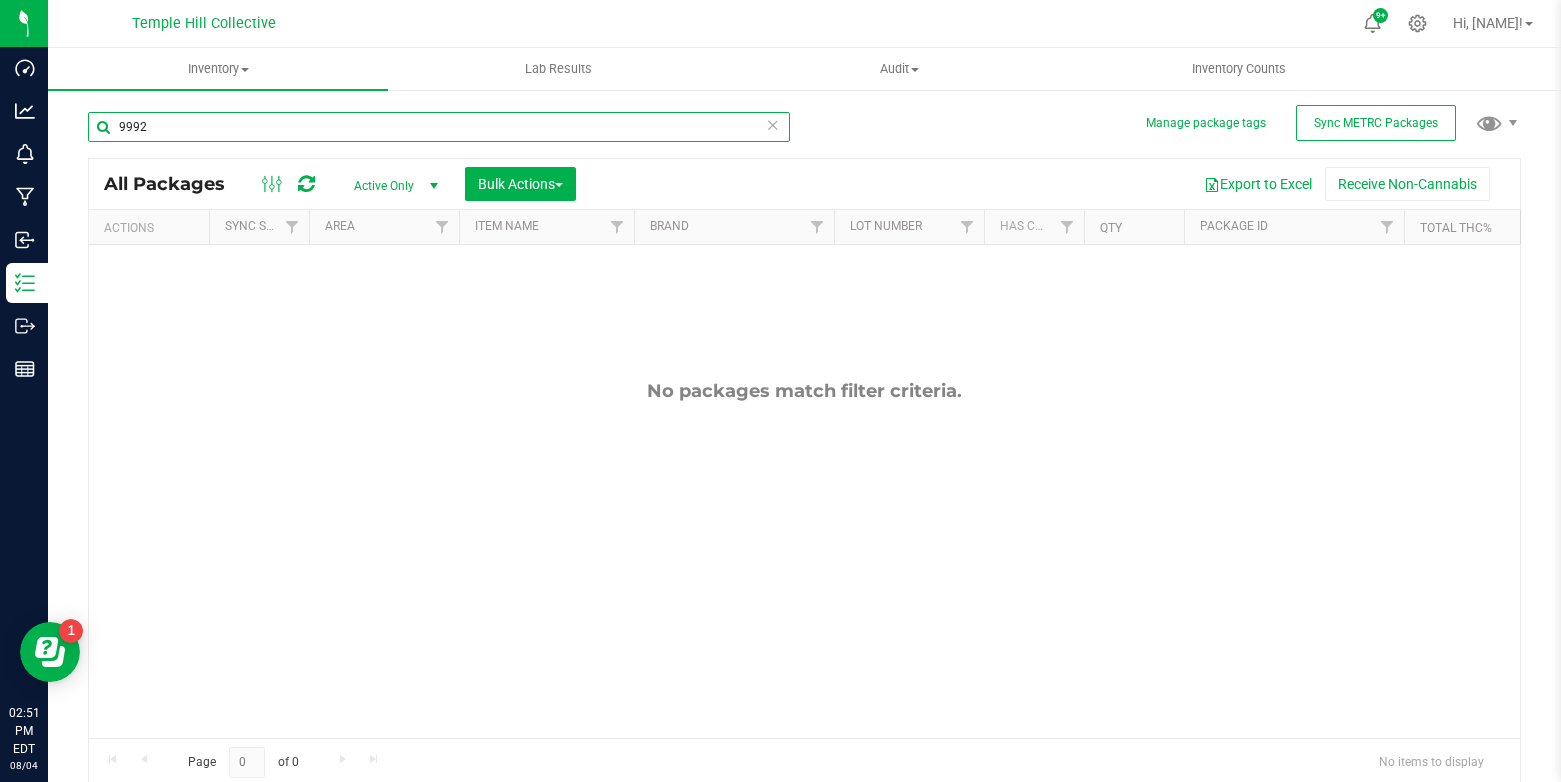 type on "99926" 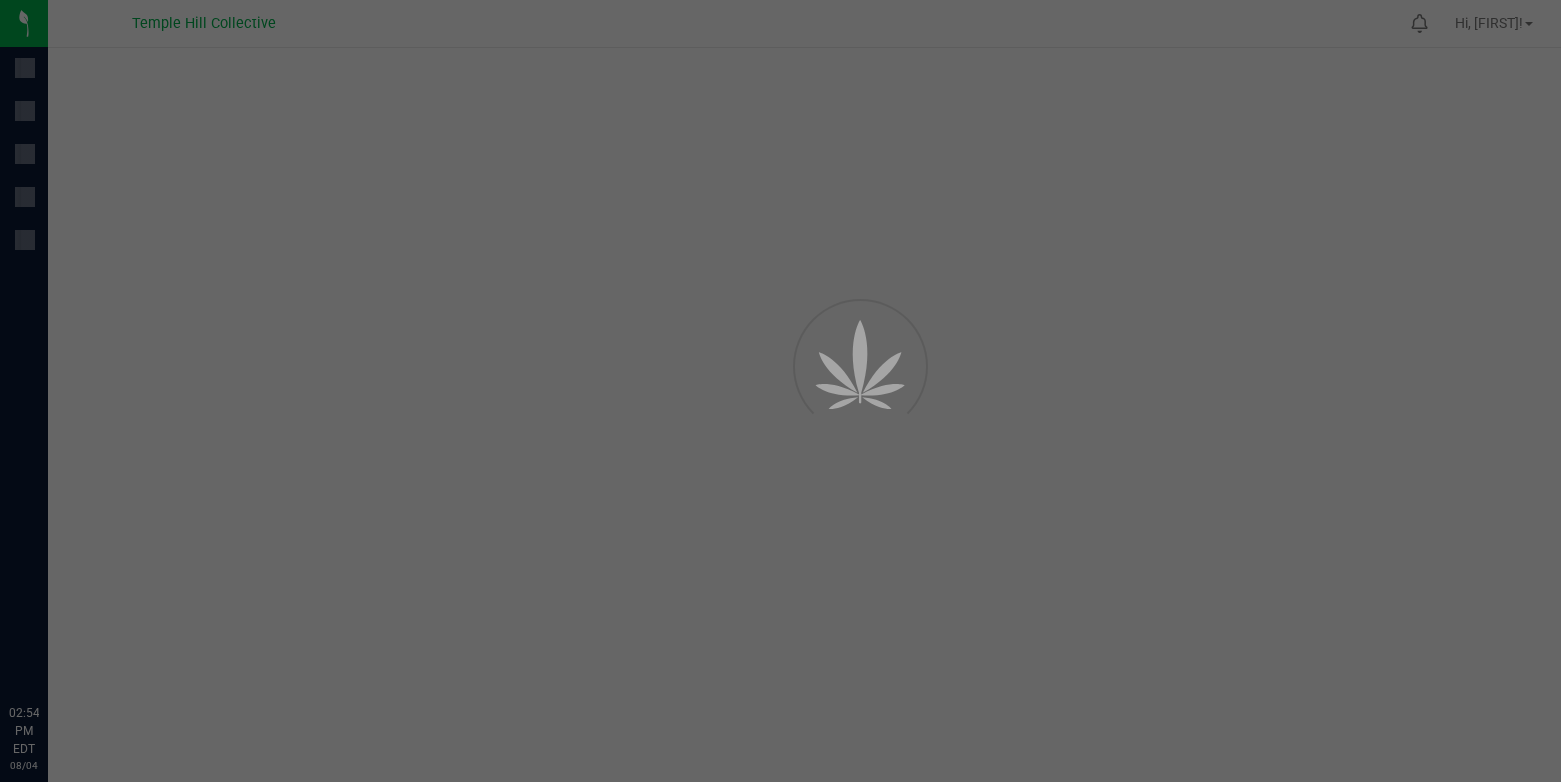 scroll, scrollTop: 0, scrollLeft: 0, axis: both 